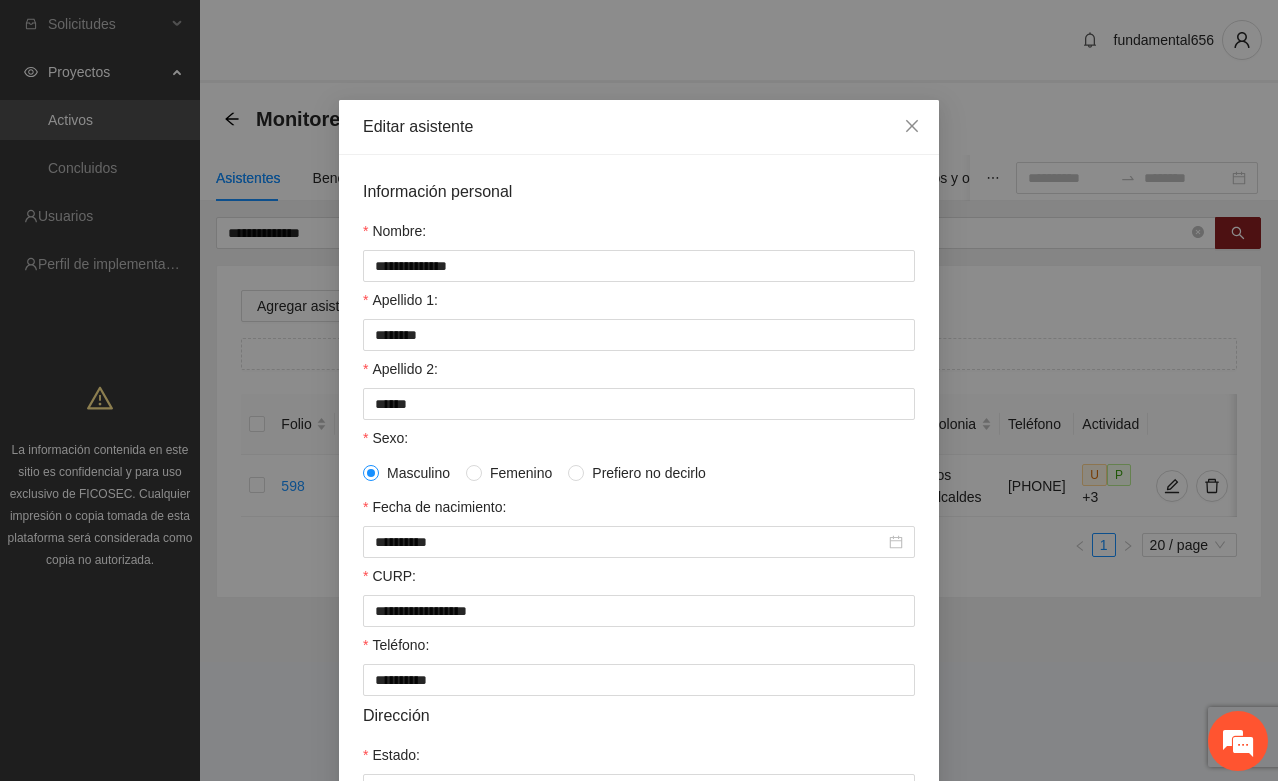 scroll, scrollTop: 0, scrollLeft: 0, axis: both 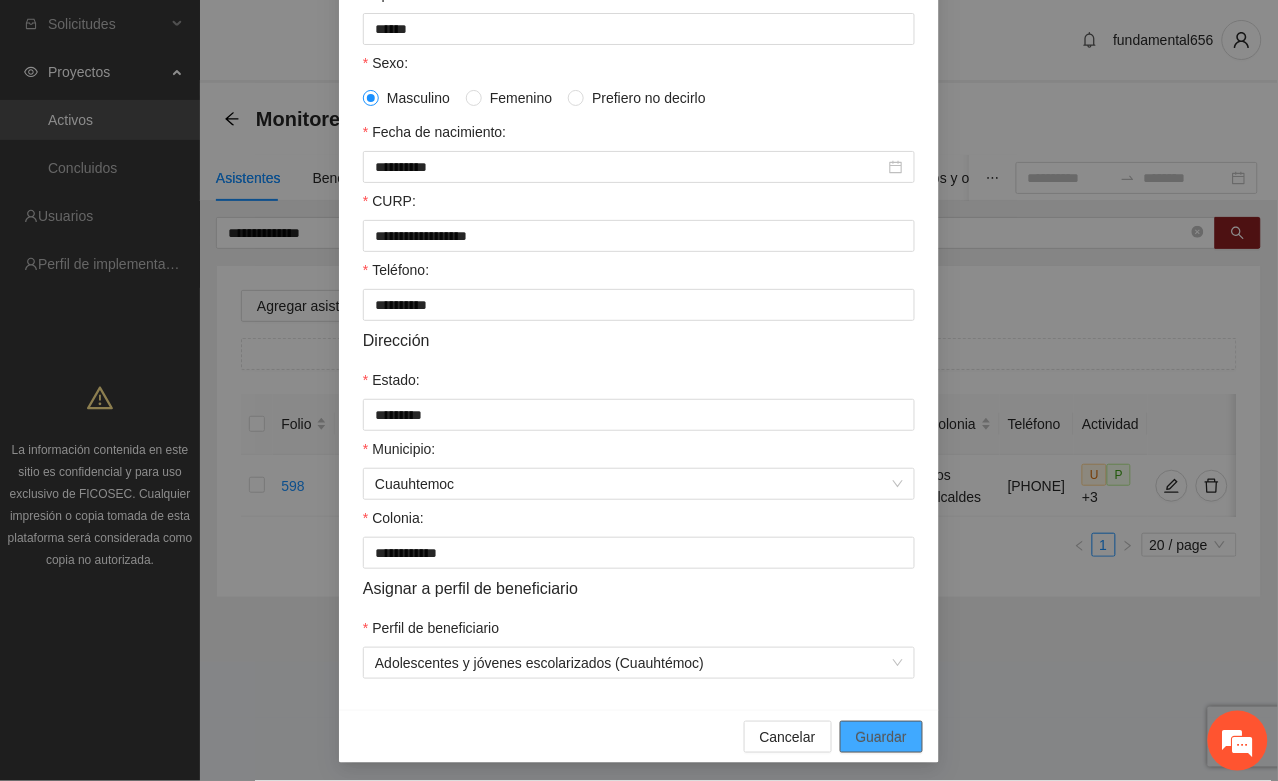 click on "Guardar" at bounding box center [881, 737] 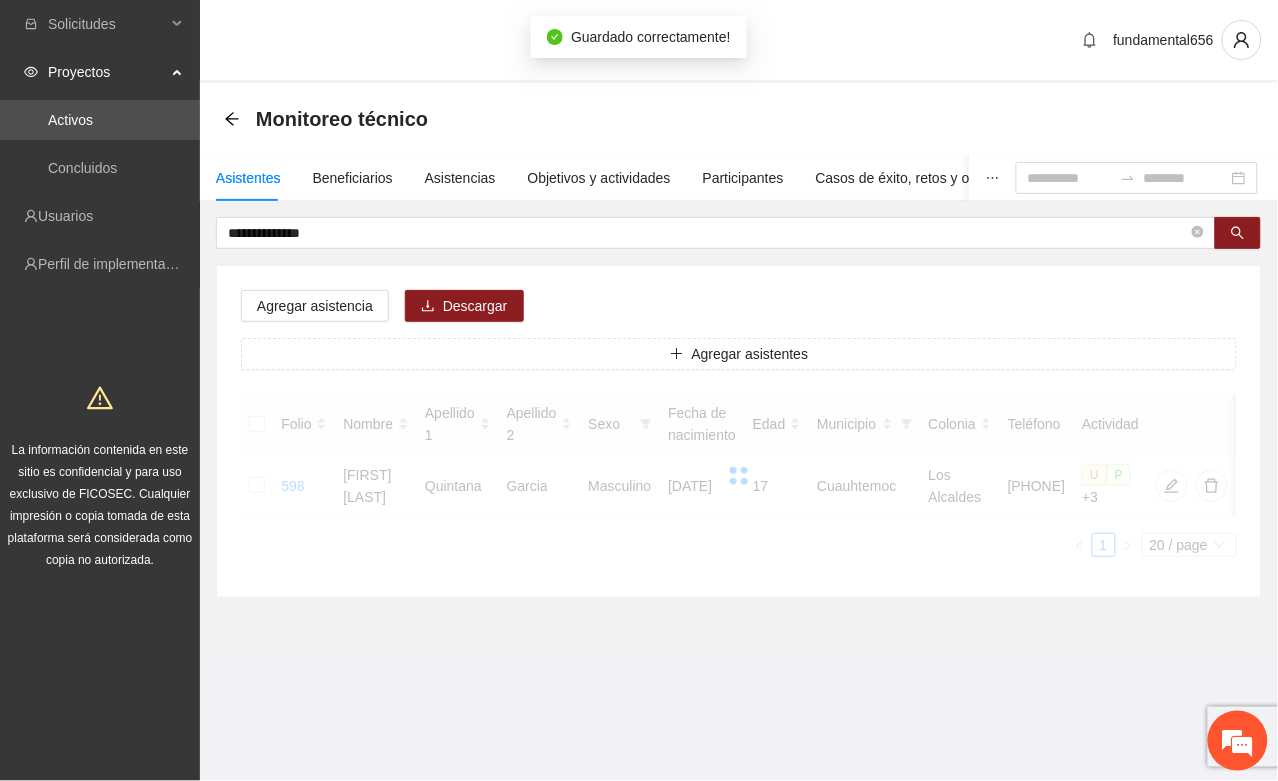 scroll, scrollTop: 296, scrollLeft: 0, axis: vertical 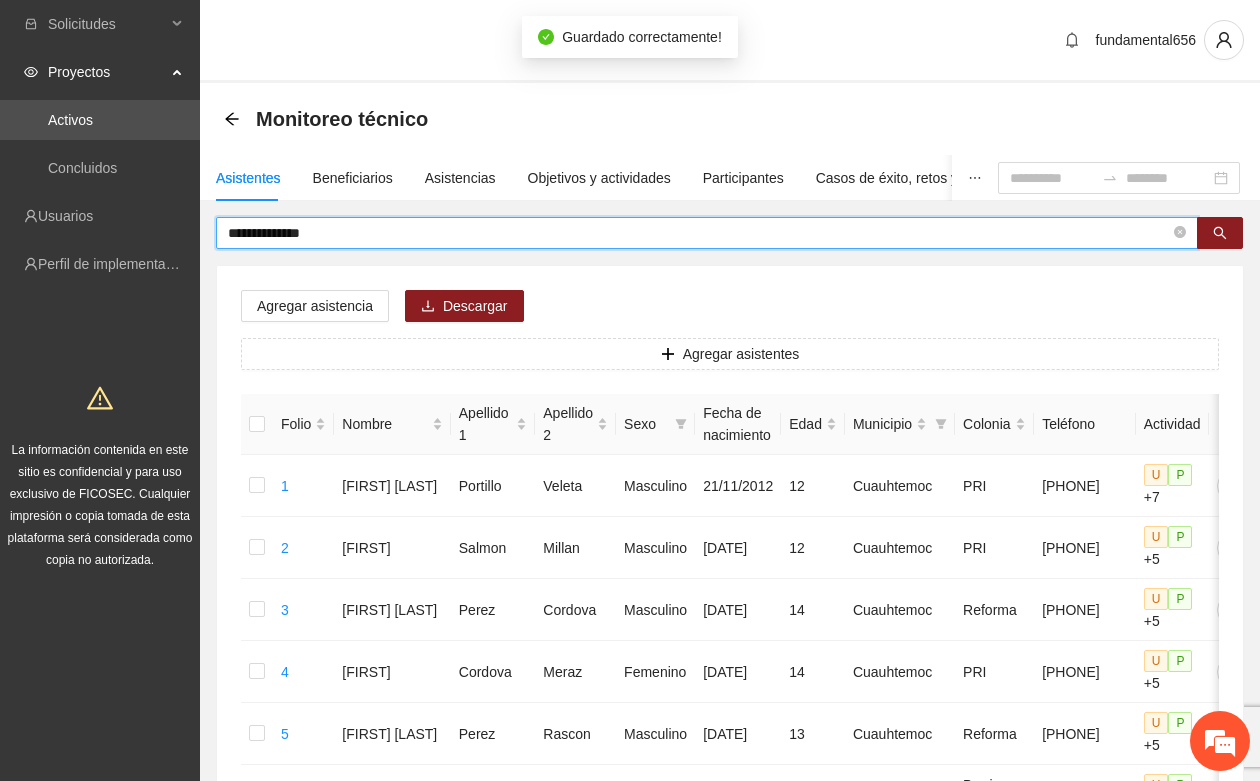 drag, startPoint x: 356, startPoint y: 227, endPoint x: 217, endPoint y: 236, distance: 139.29106 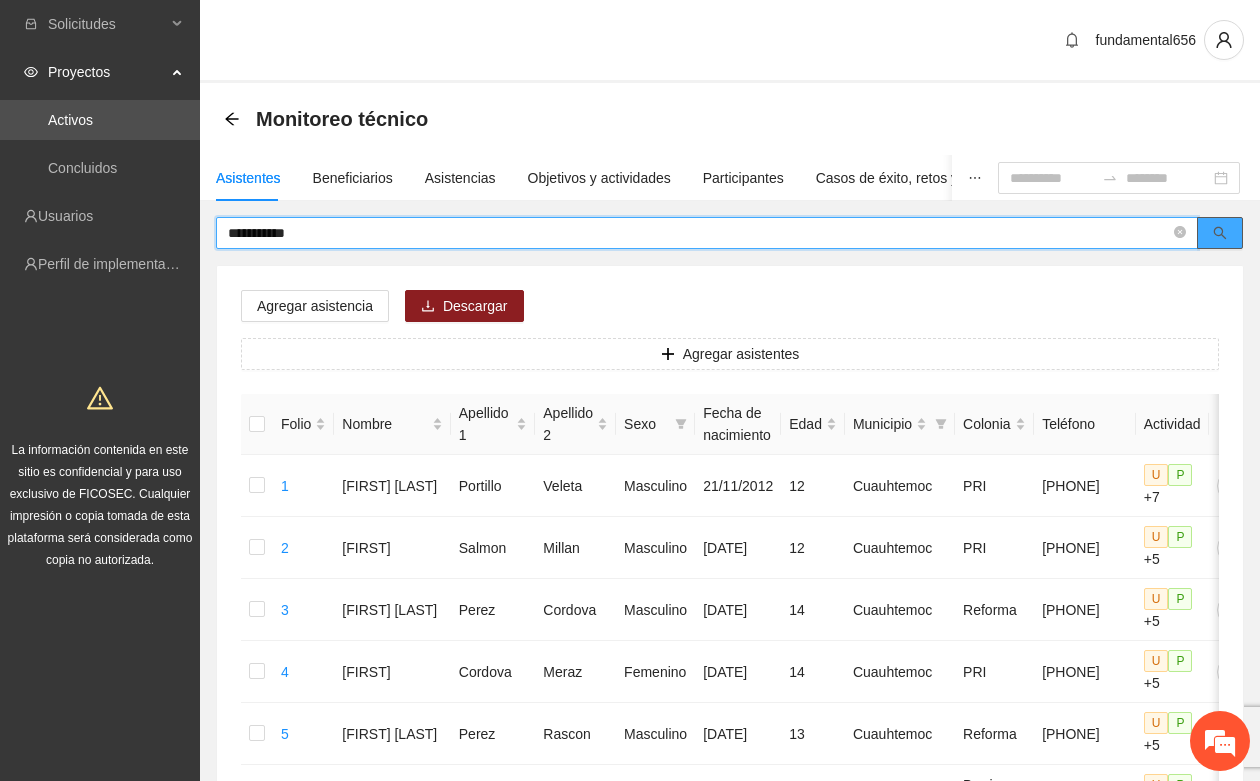 click 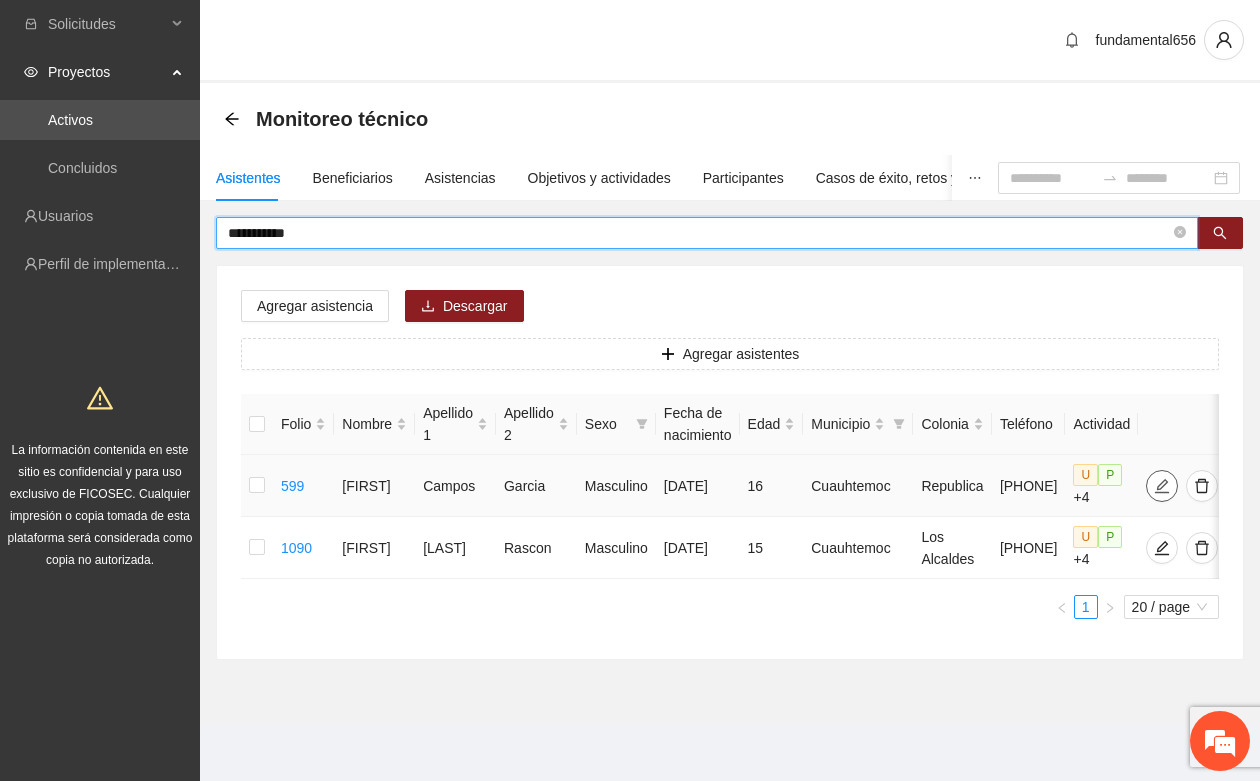 click 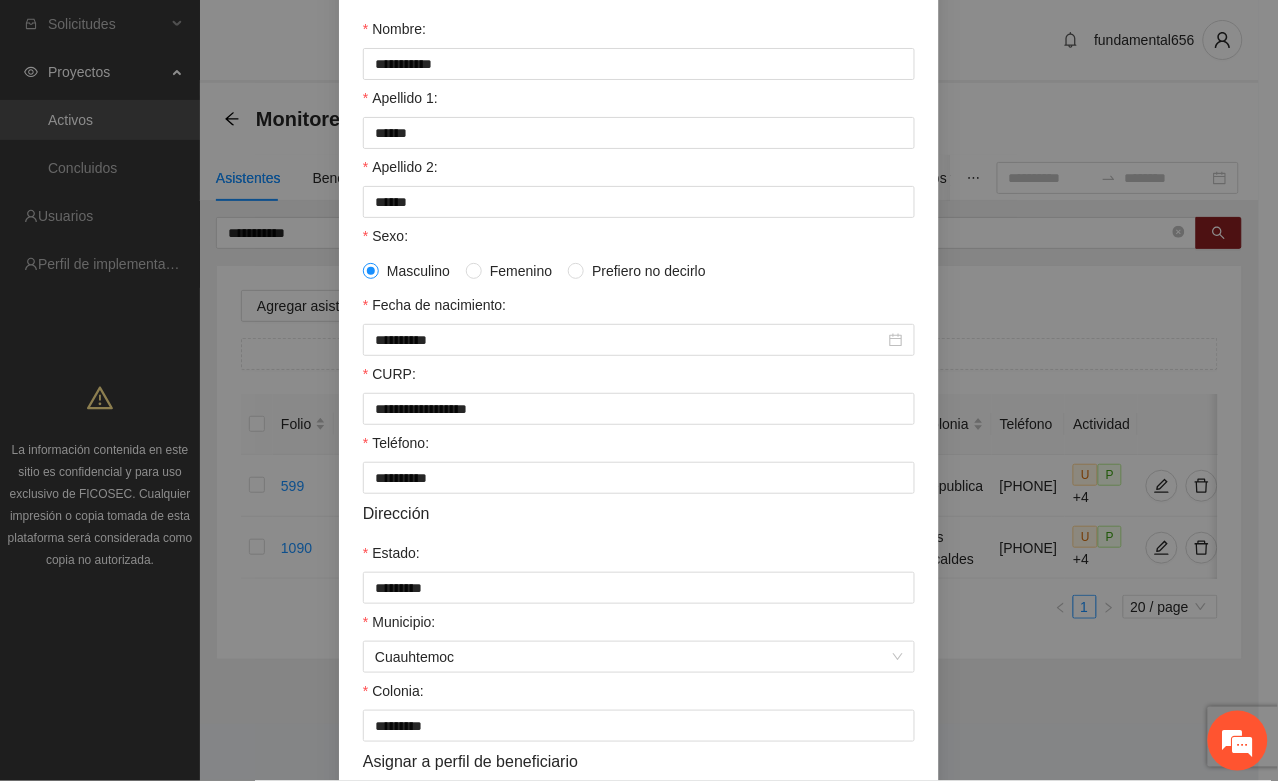 scroll, scrollTop: 396, scrollLeft: 0, axis: vertical 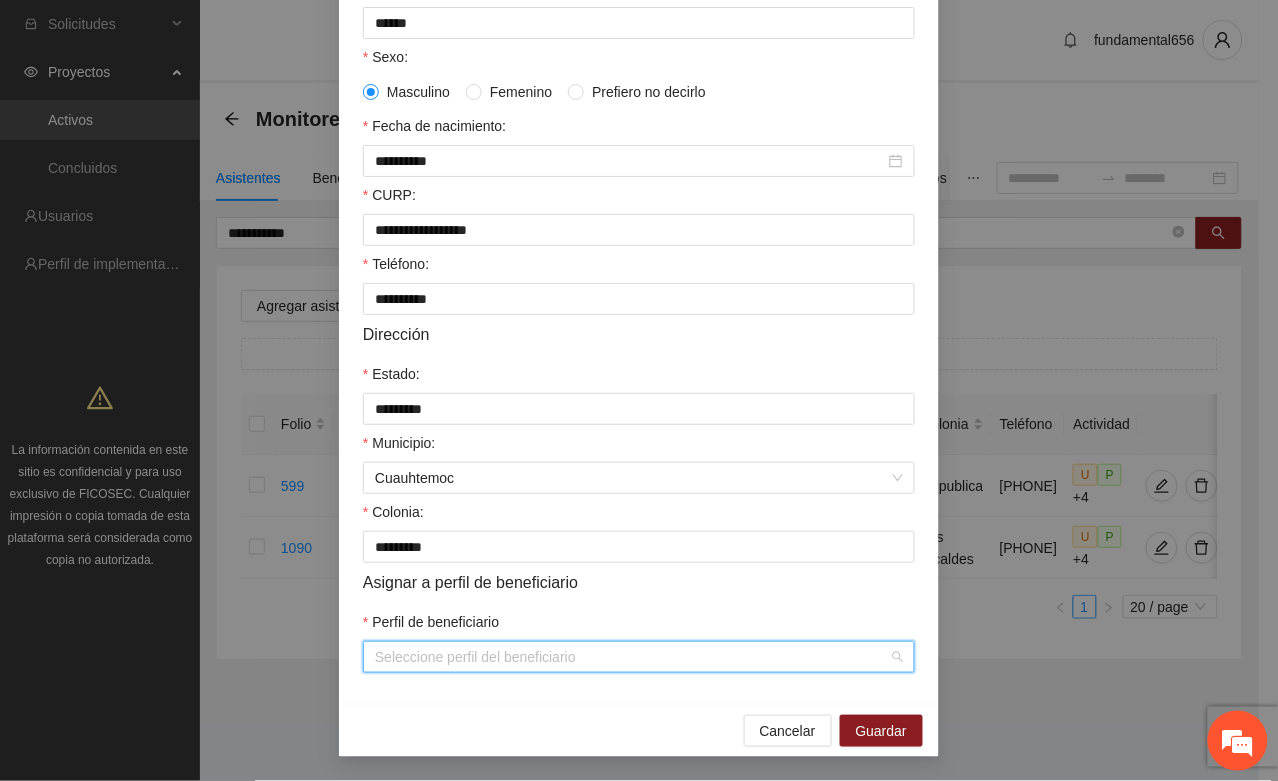 click on "Perfil de beneficiario" at bounding box center (632, 657) 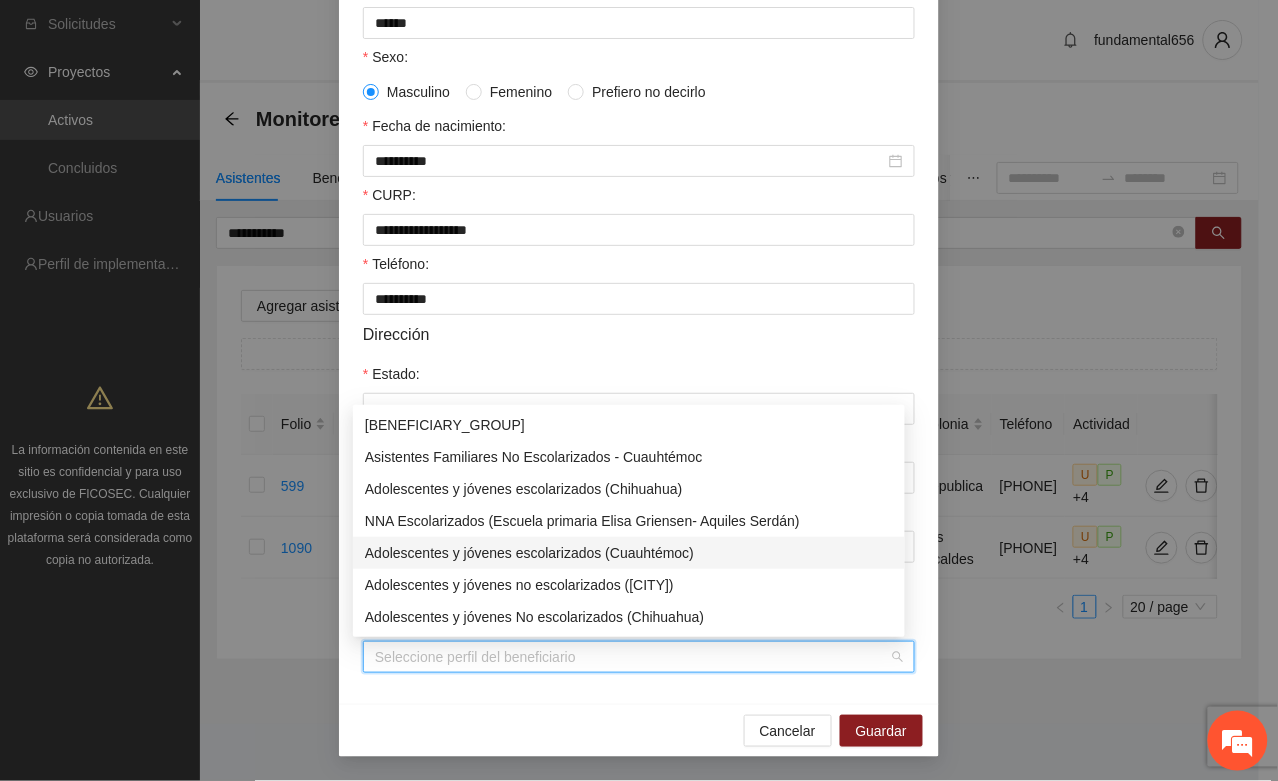 click on "Adolescentes y jóvenes escolarizados (Cuauhtémoc)" at bounding box center (629, 553) 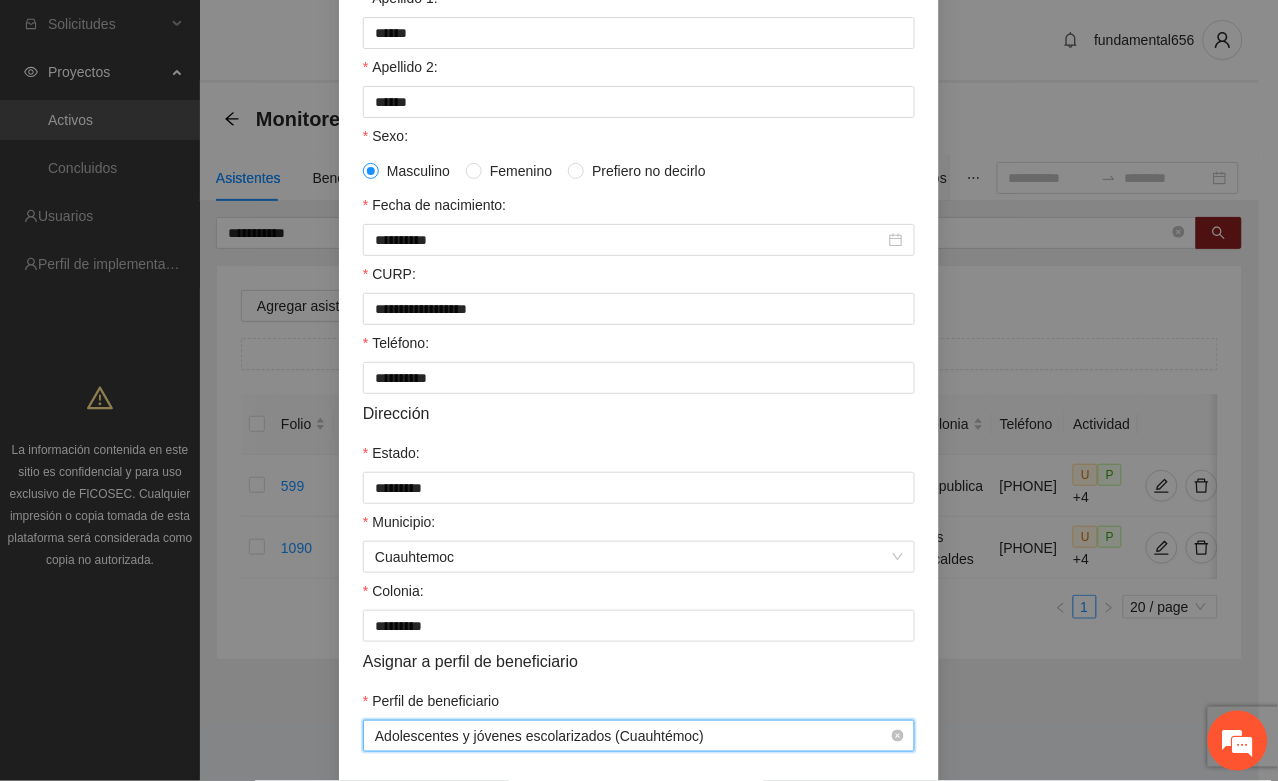 scroll, scrollTop: 146, scrollLeft: 0, axis: vertical 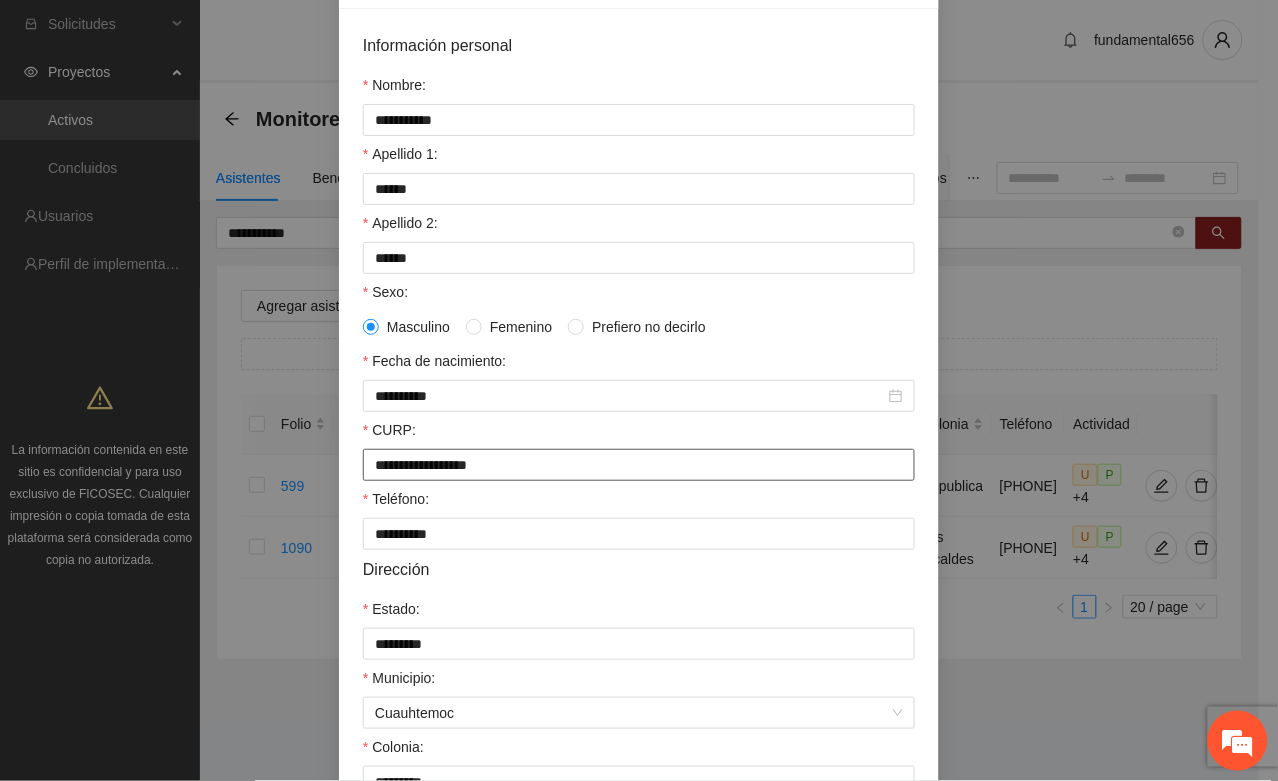 drag, startPoint x: 366, startPoint y: 476, endPoint x: 572, endPoint y: 497, distance: 207.06763 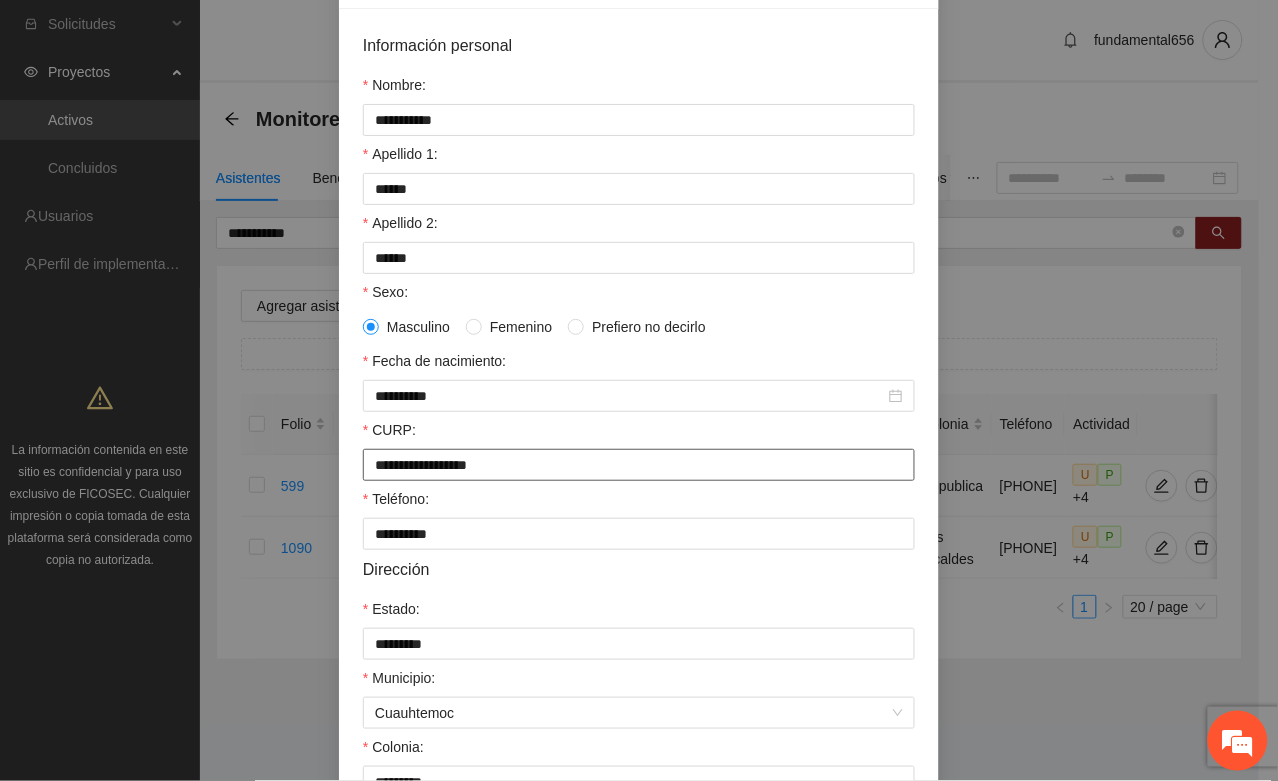 scroll, scrollTop: 396, scrollLeft: 0, axis: vertical 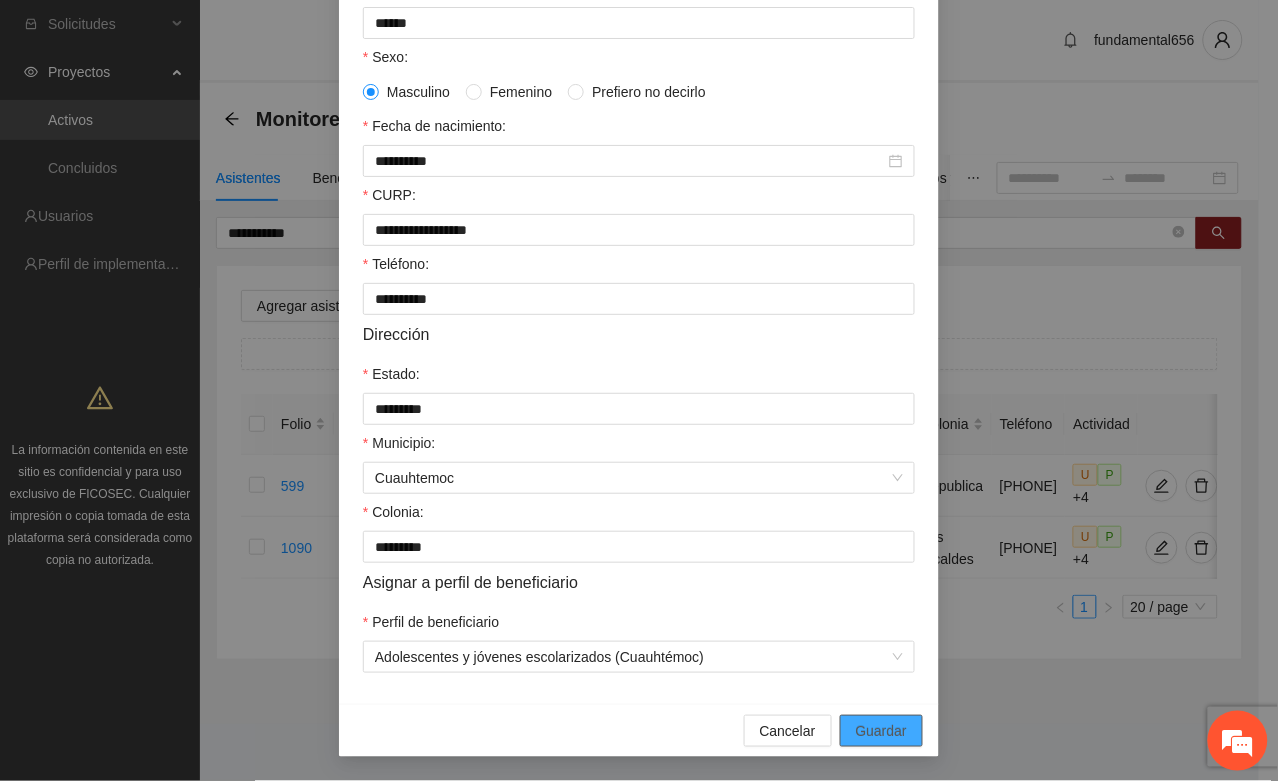 click on "Guardar" at bounding box center (881, 731) 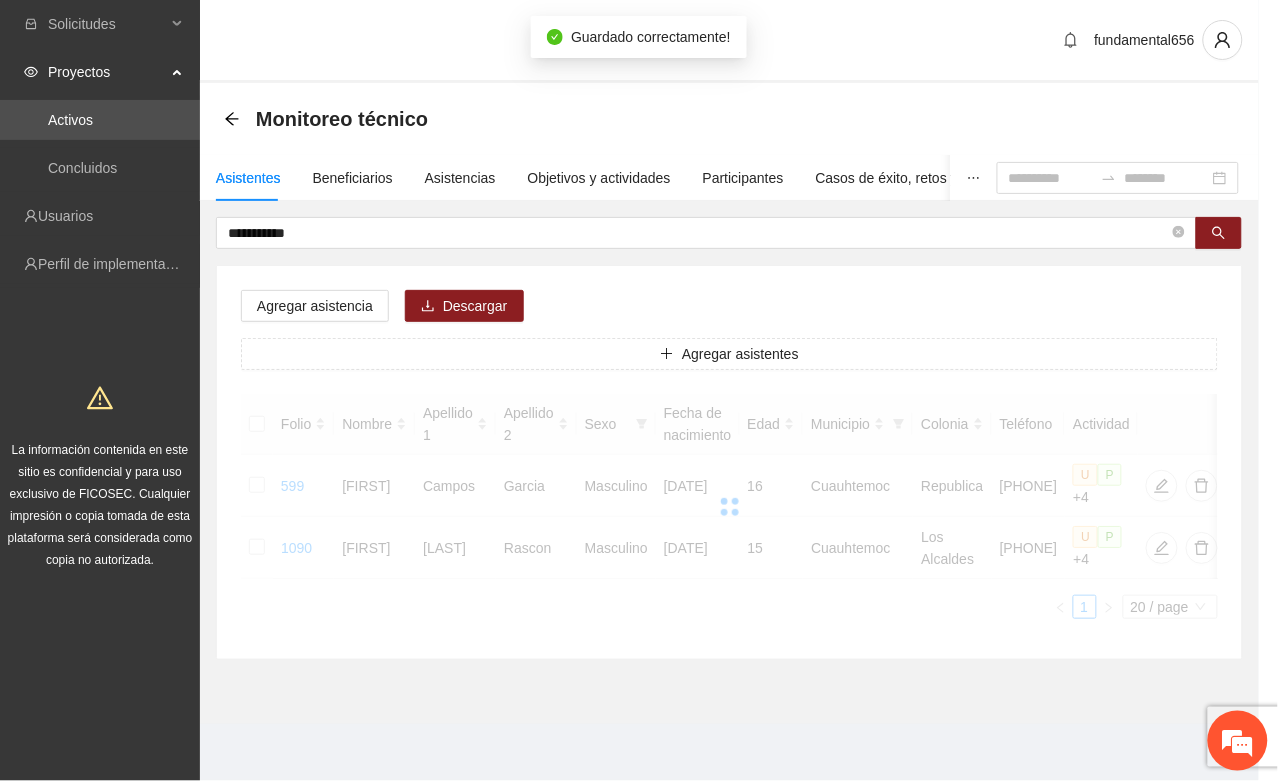 scroll, scrollTop: 296, scrollLeft: 0, axis: vertical 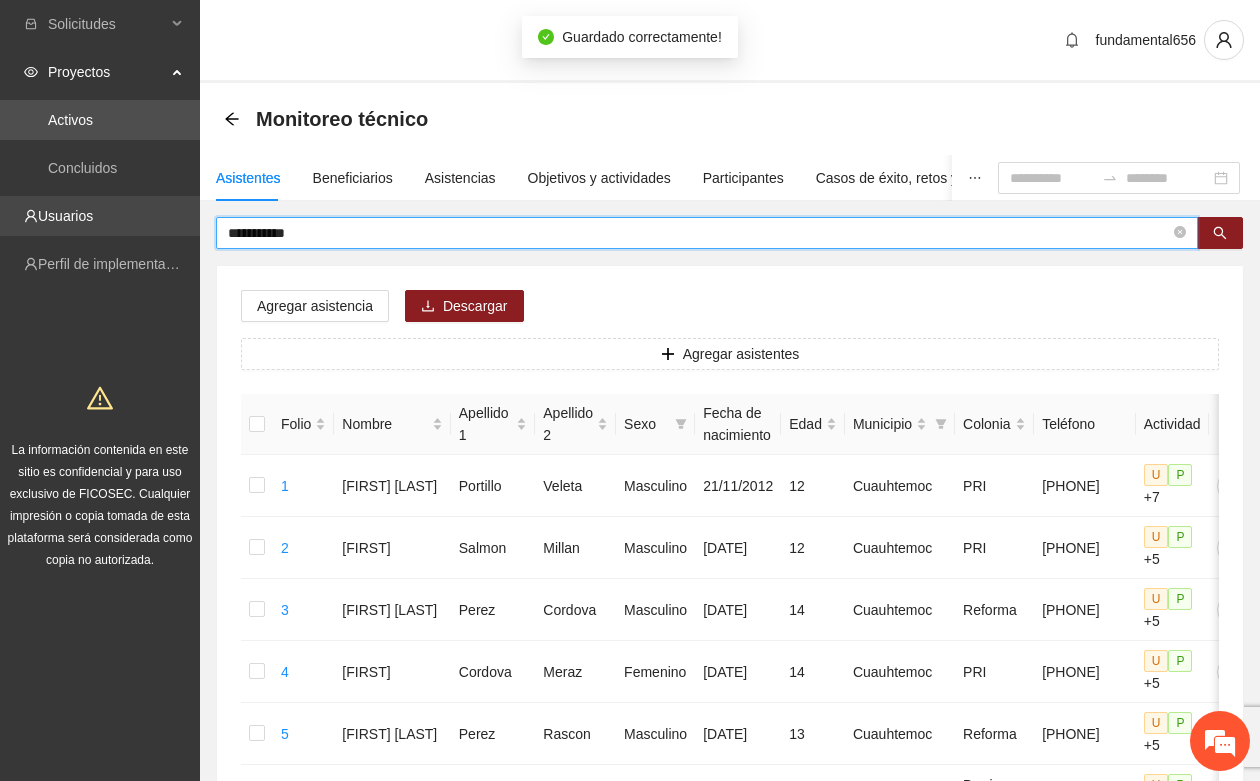 drag, startPoint x: 320, startPoint y: 232, endPoint x: 175, endPoint y: 231, distance: 145.00345 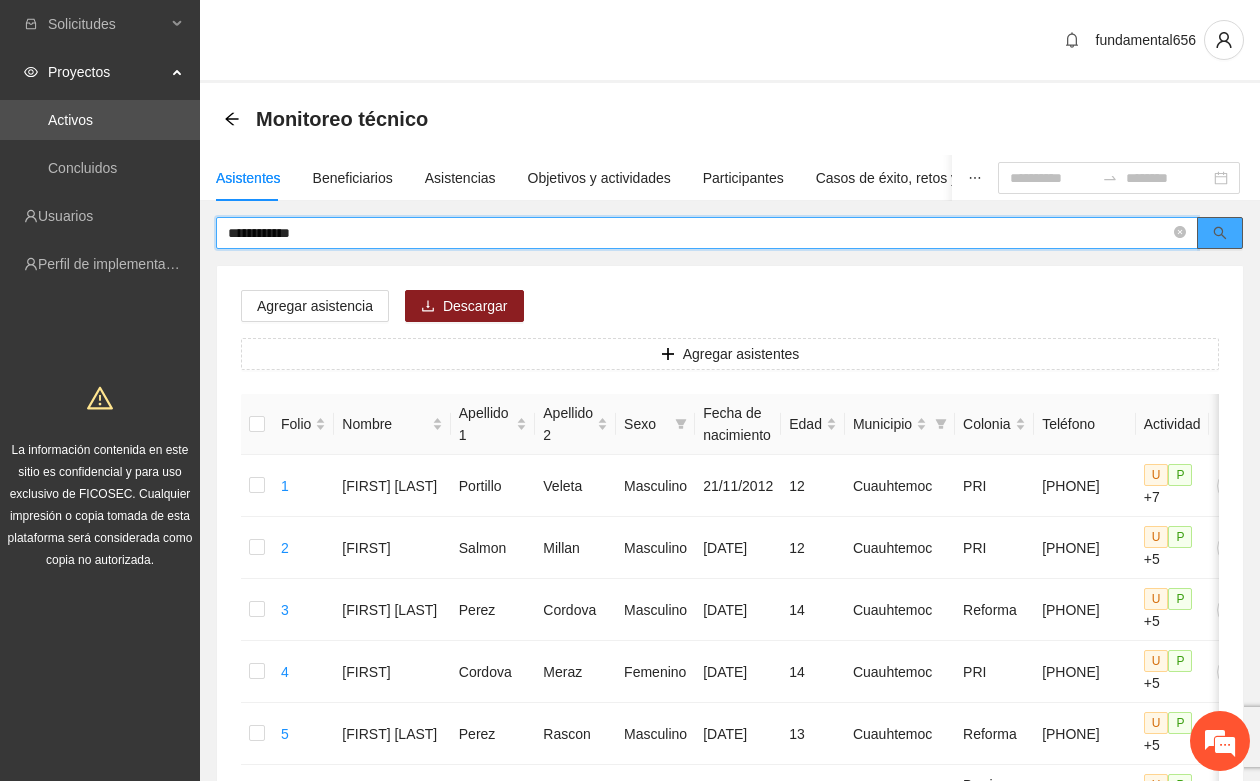 click at bounding box center (1220, 234) 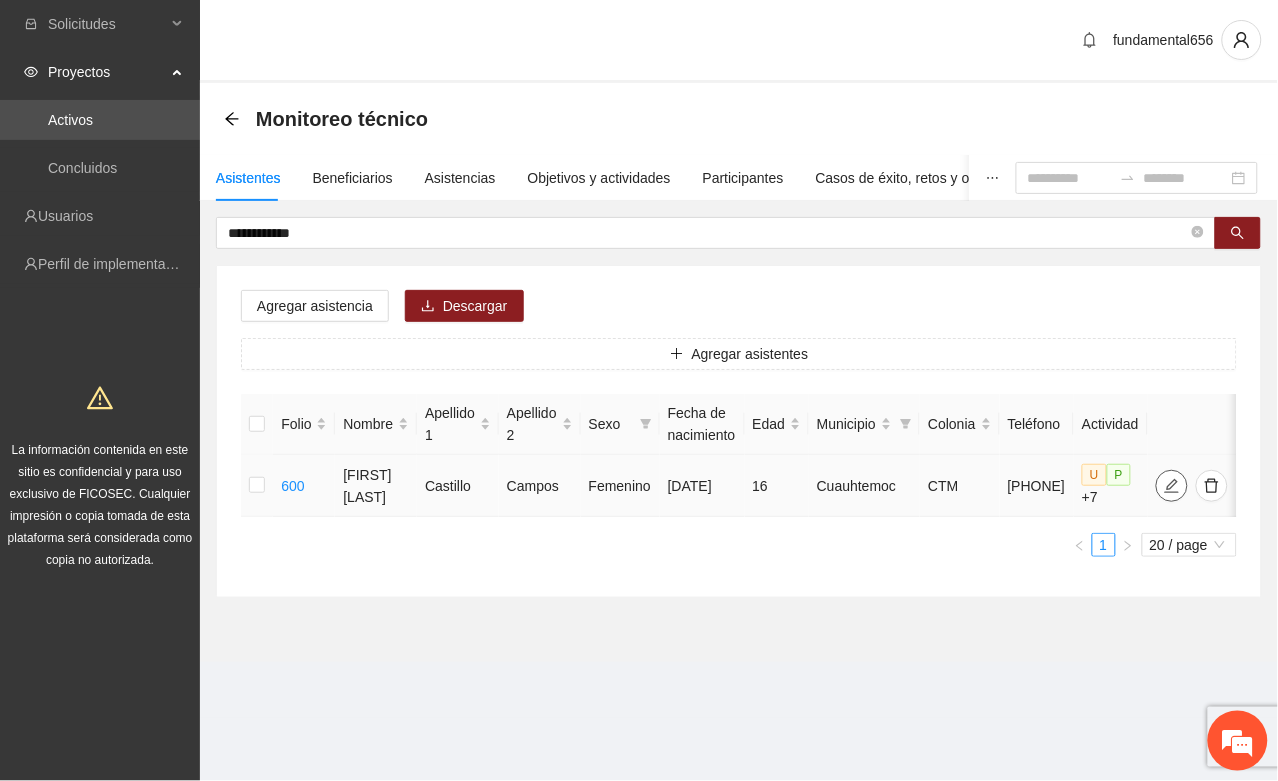 click at bounding box center (1172, 486) 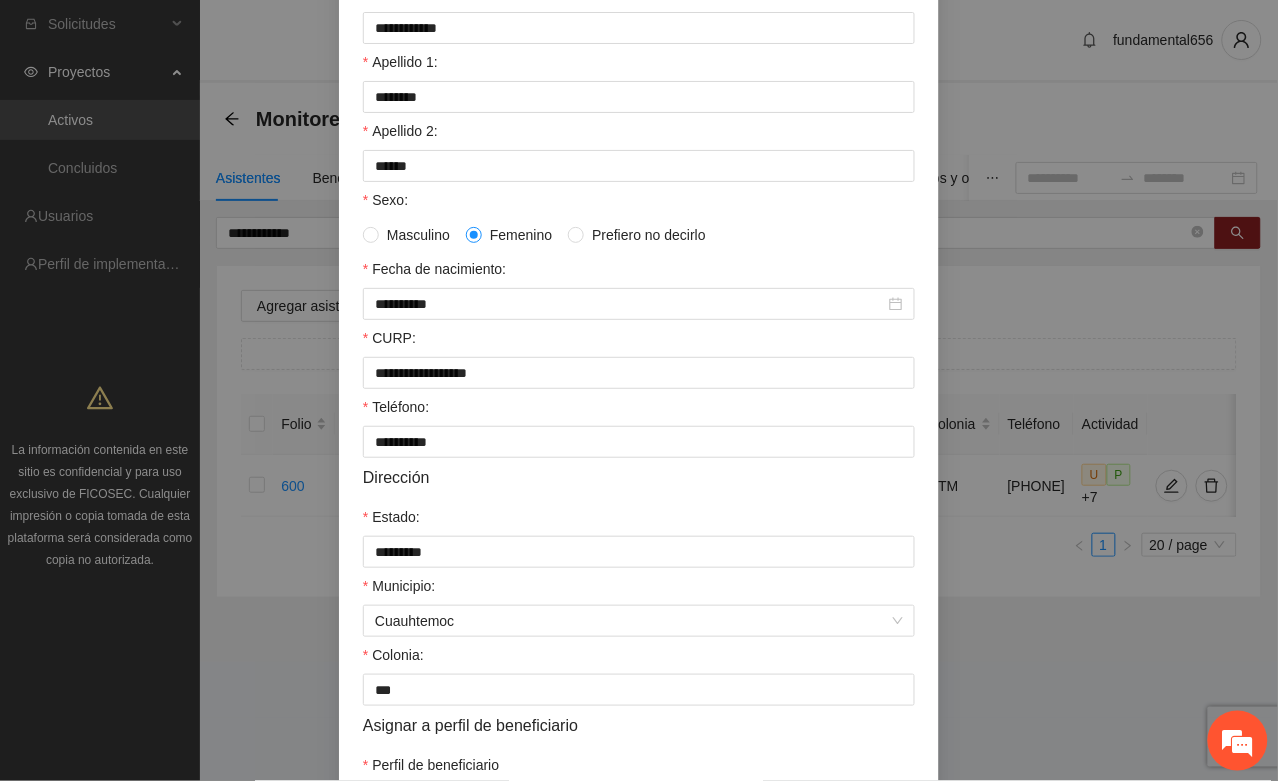 scroll, scrollTop: 0, scrollLeft: 0, axis: both 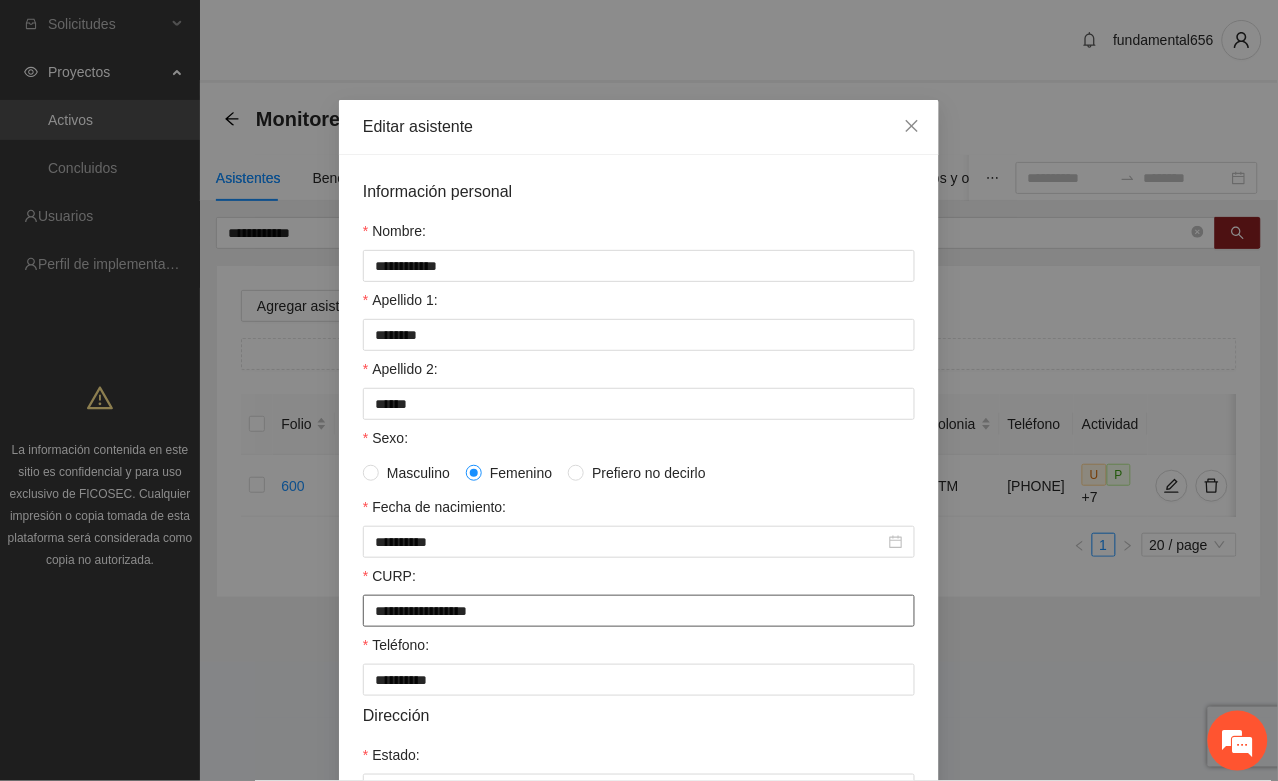 drag, startPoint x: 366, startPoint y: 612, endPoint x: 623, endPoint y: 642, distance: 258.74506 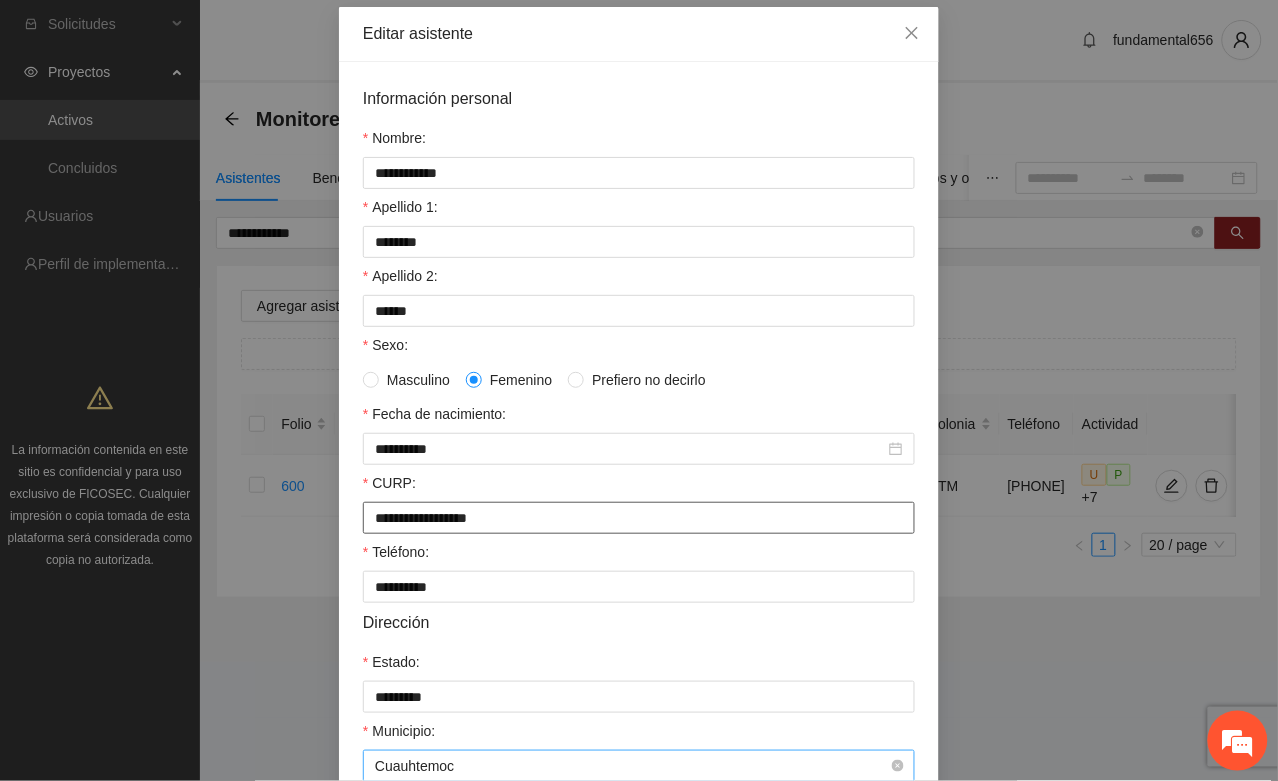 scroll, scrollTop: 396, scrollLeft: 0, axis: vertical 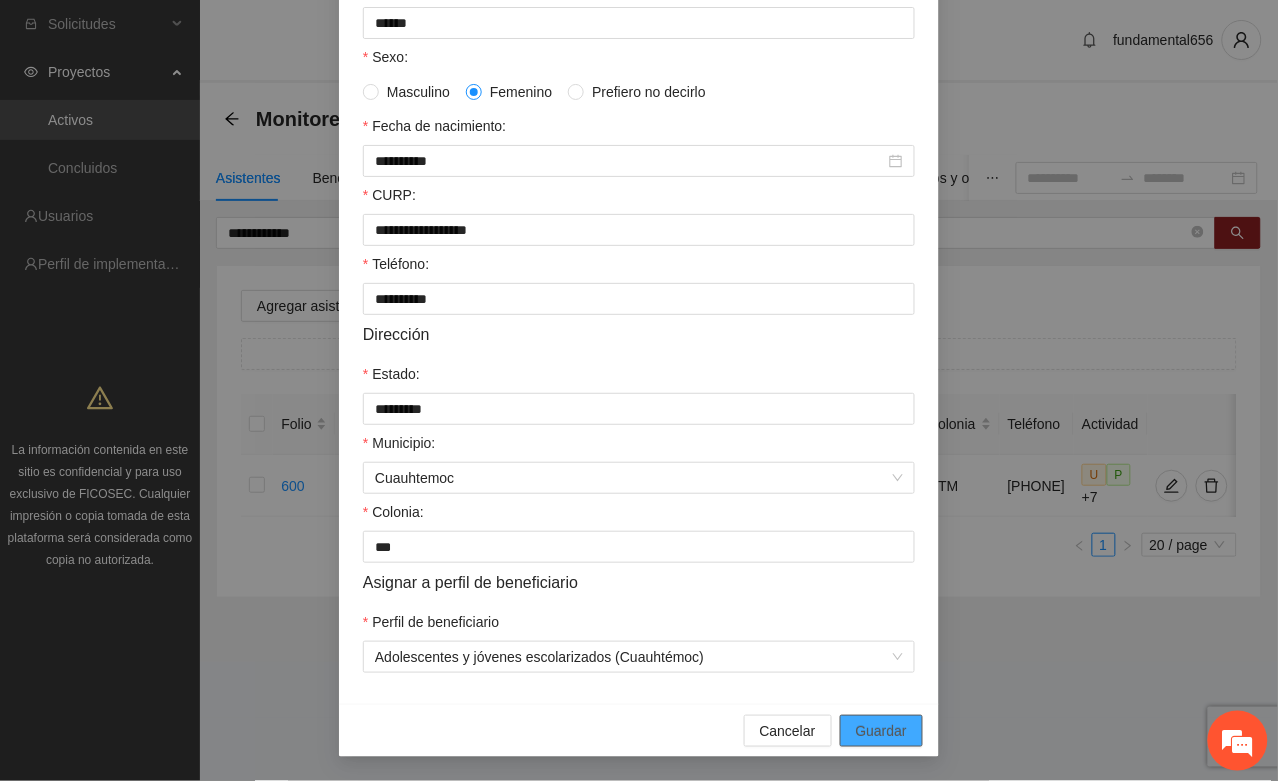 click on "Guardar" at bounding box center (881, 731) 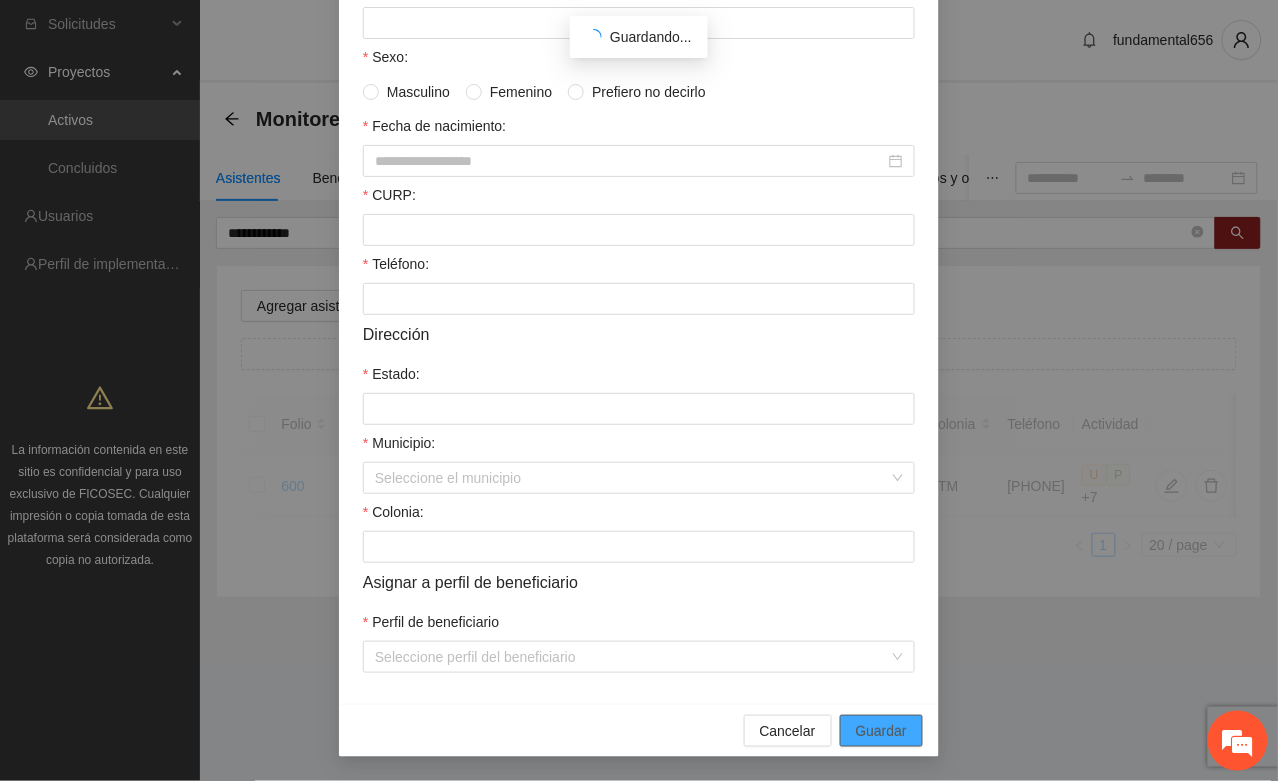 scroll, scrollTop: 296, scrollLeft: 0, axis: vertical 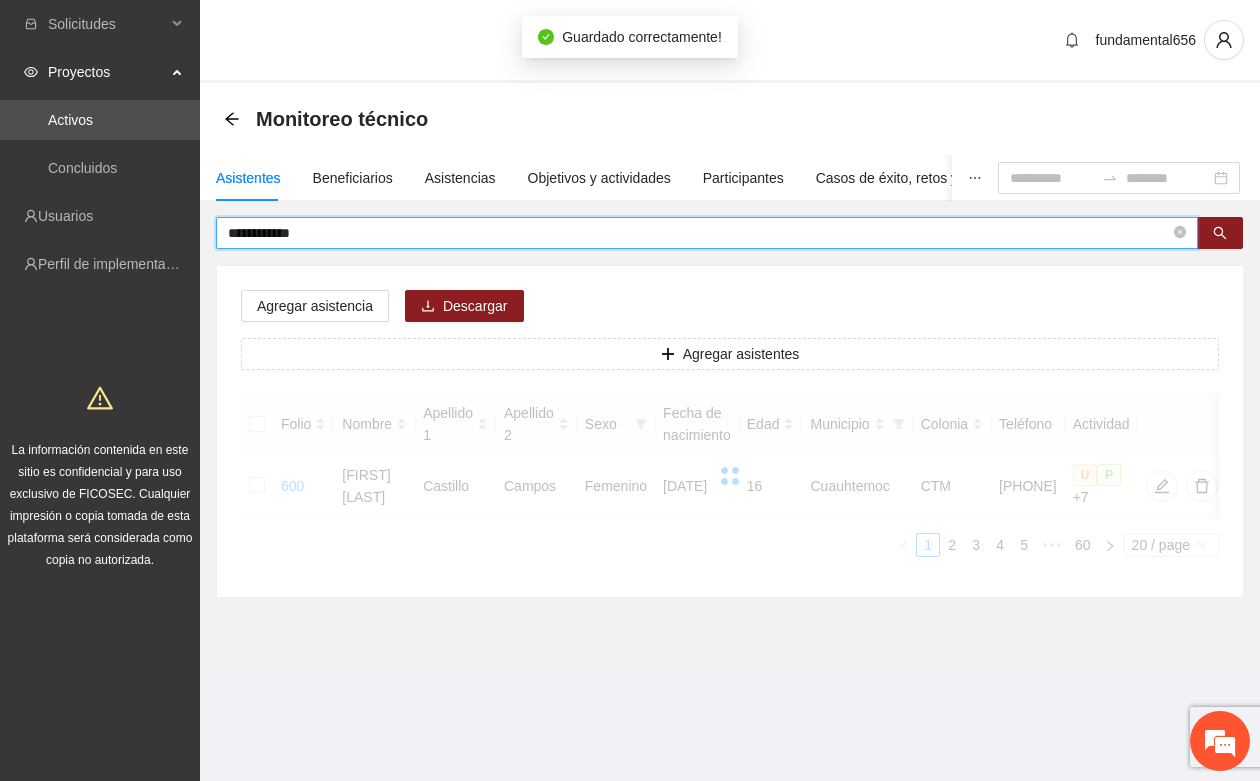 drag, startPoint x: 351, startPoint y: 235, endPoint x: 182, endPoint y: 241, distance: 169.10648 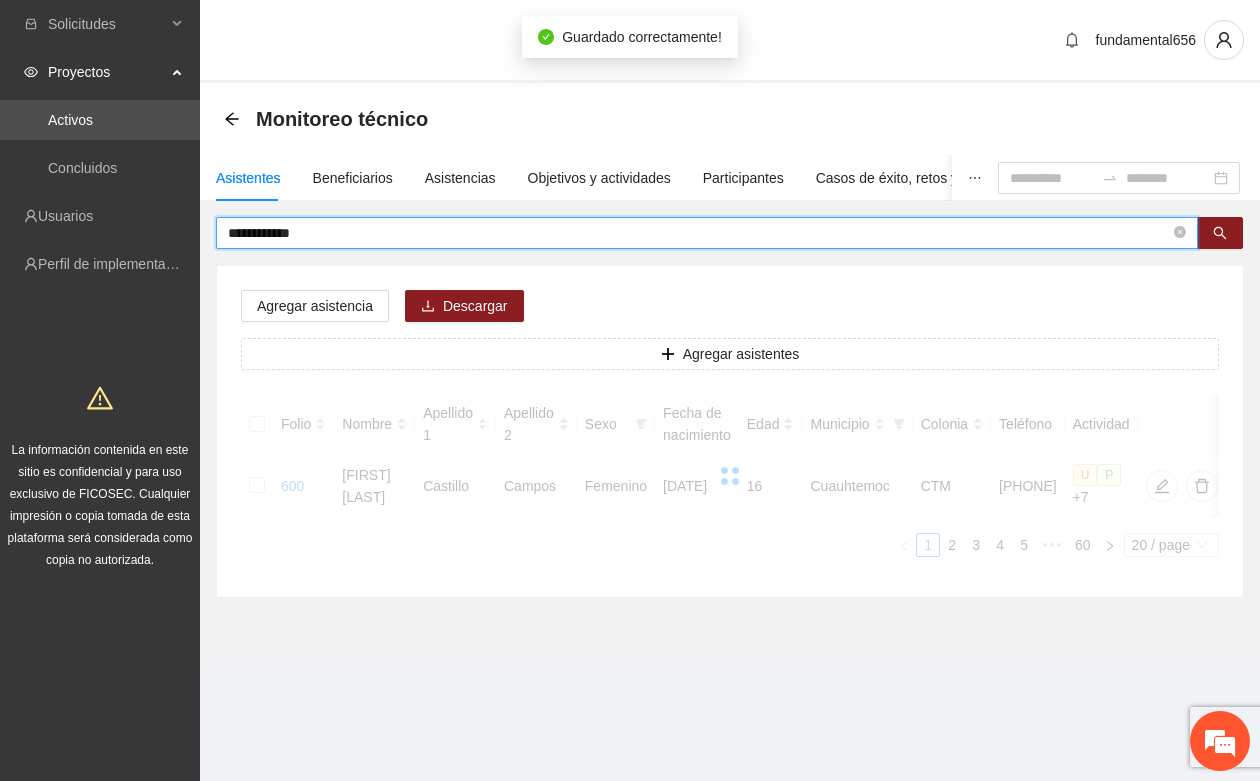 click on "**********" at bounding box center (630, 390) 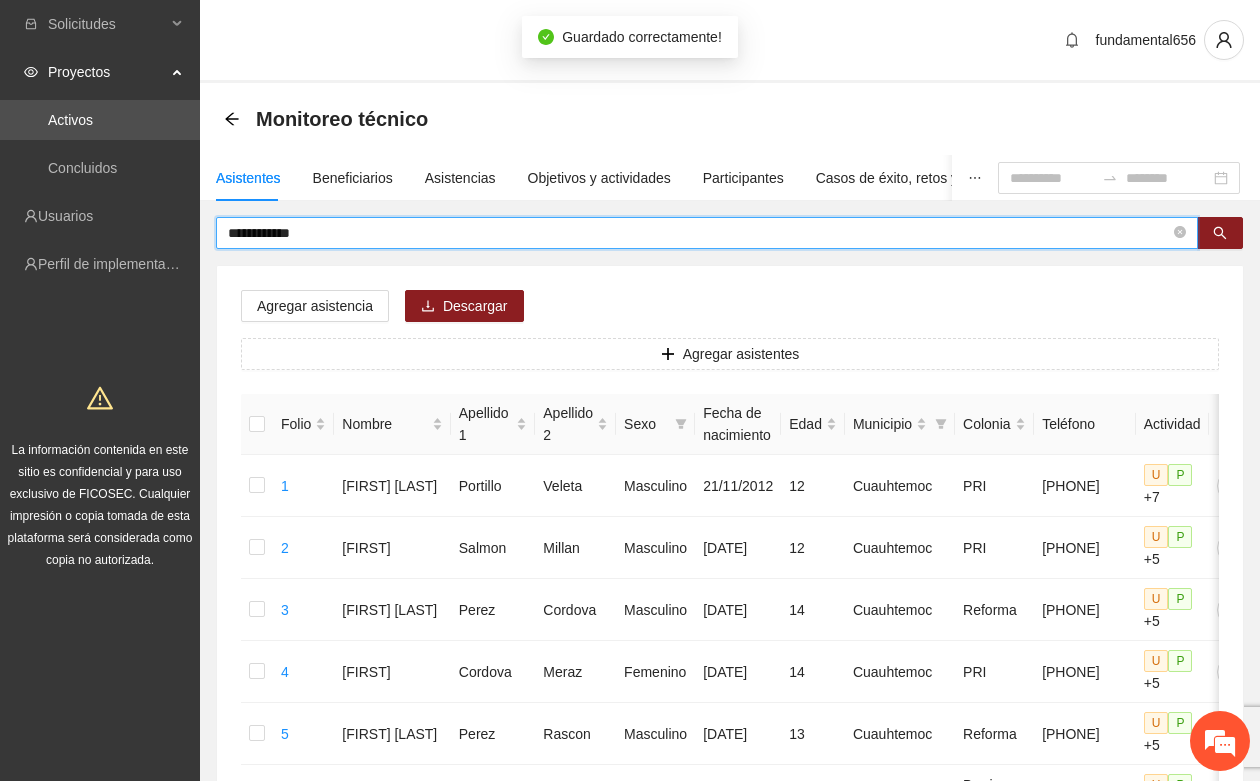 paste on "*" 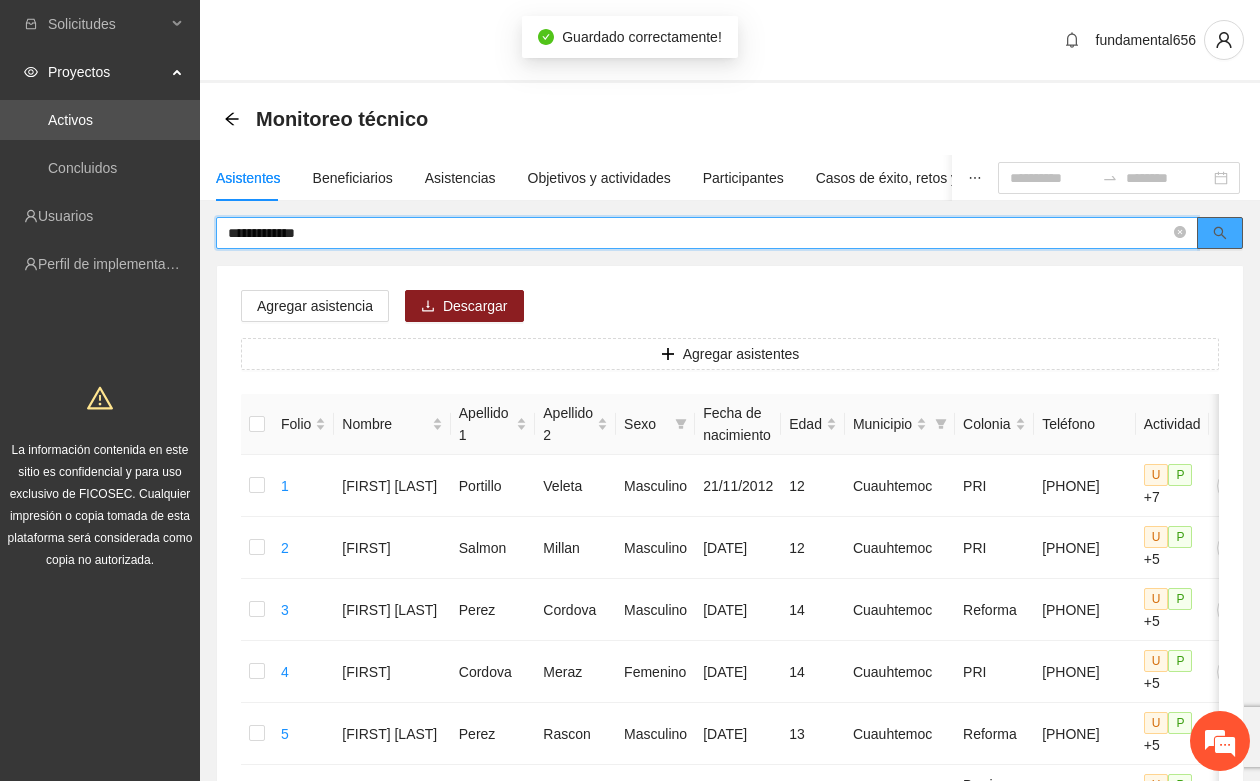 click 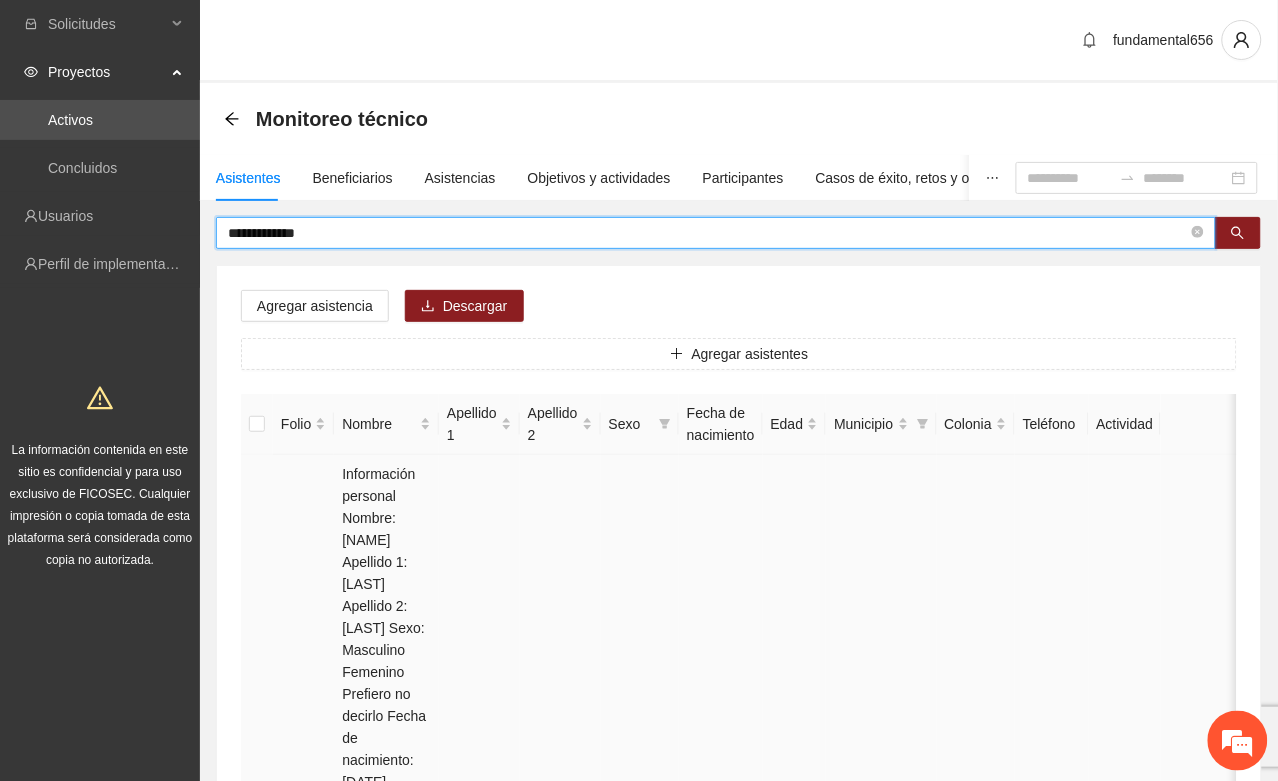 click at bounding box center (1185, 848) 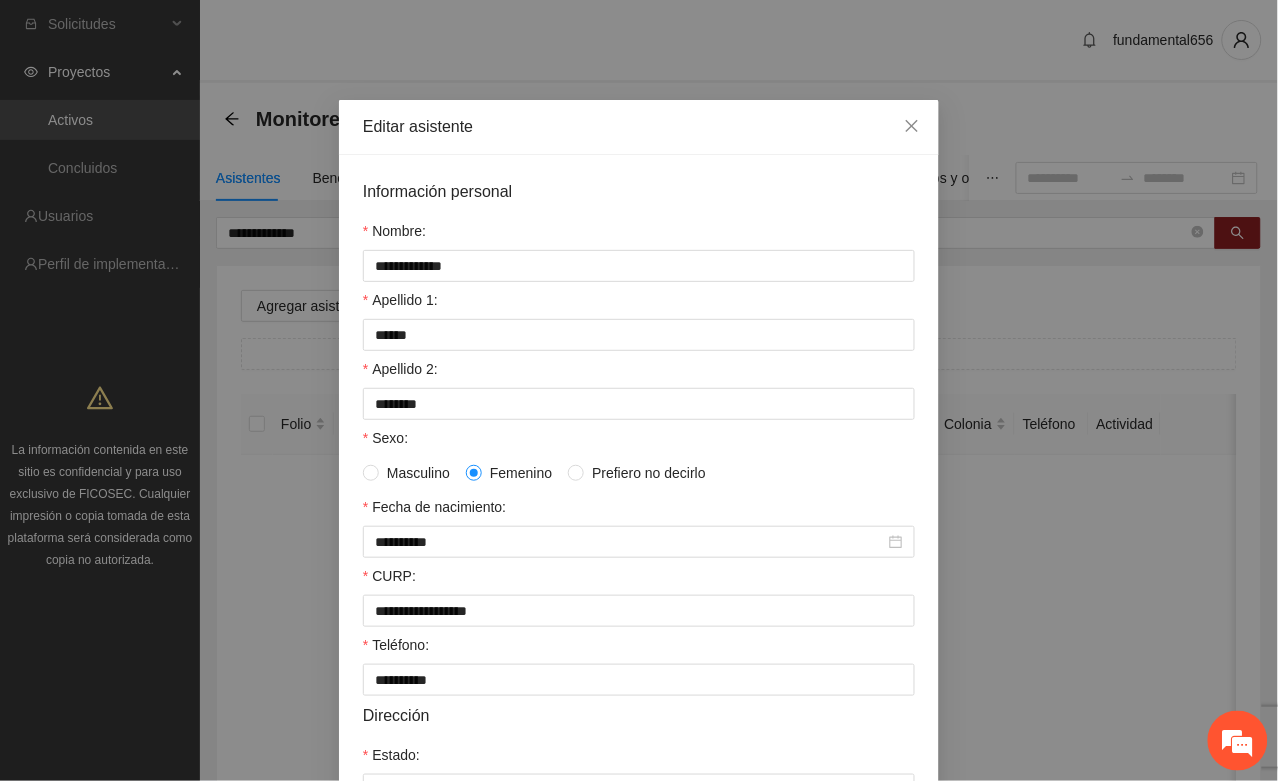 scroll, scrollTop: 396, scrollLeft: 0, axis: vertical 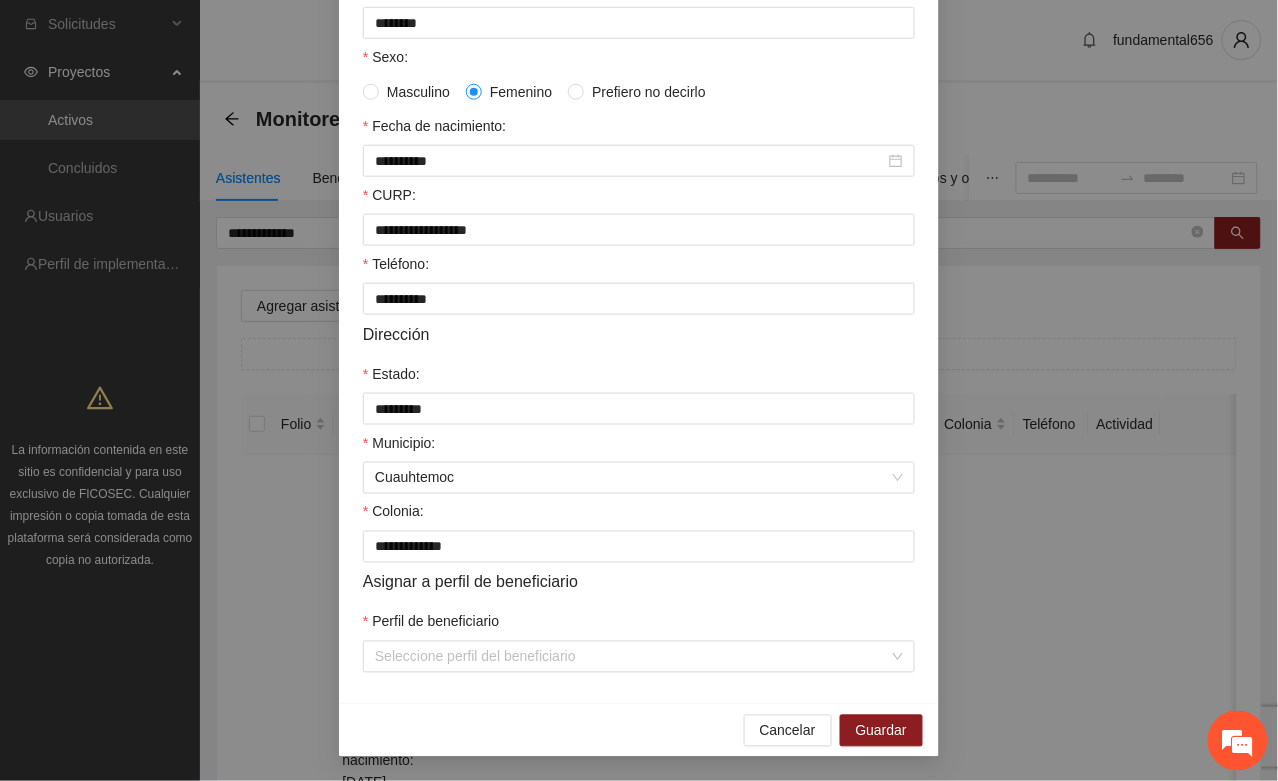 click on "Perfil de beneficiario" at bounding box center [632, 657] 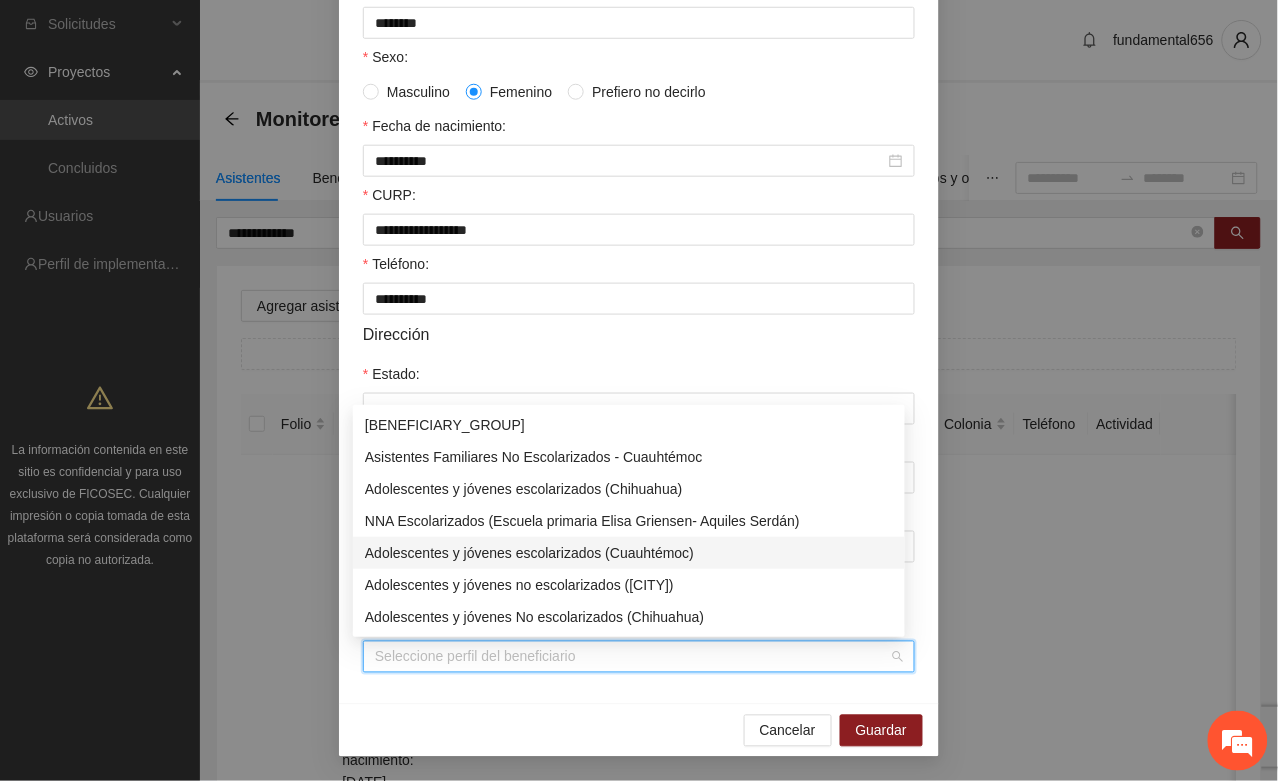 click on "Adolescentes y jóvenes escolarizados (Cuauhtémoc)" at bounding box center (629, 553) 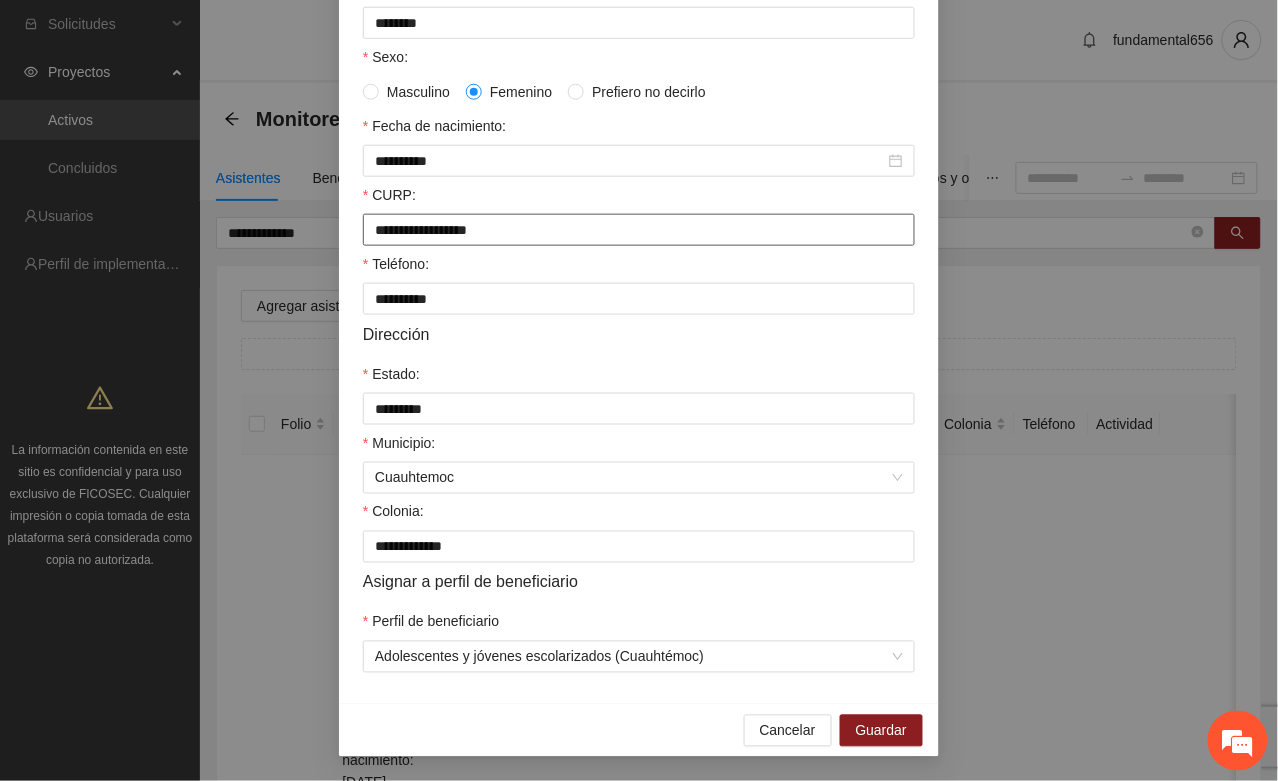 drag, startPoint x: 538, startPoint y: 225, endPoint x: 355, endPoint y: 230, distance: 183.0683 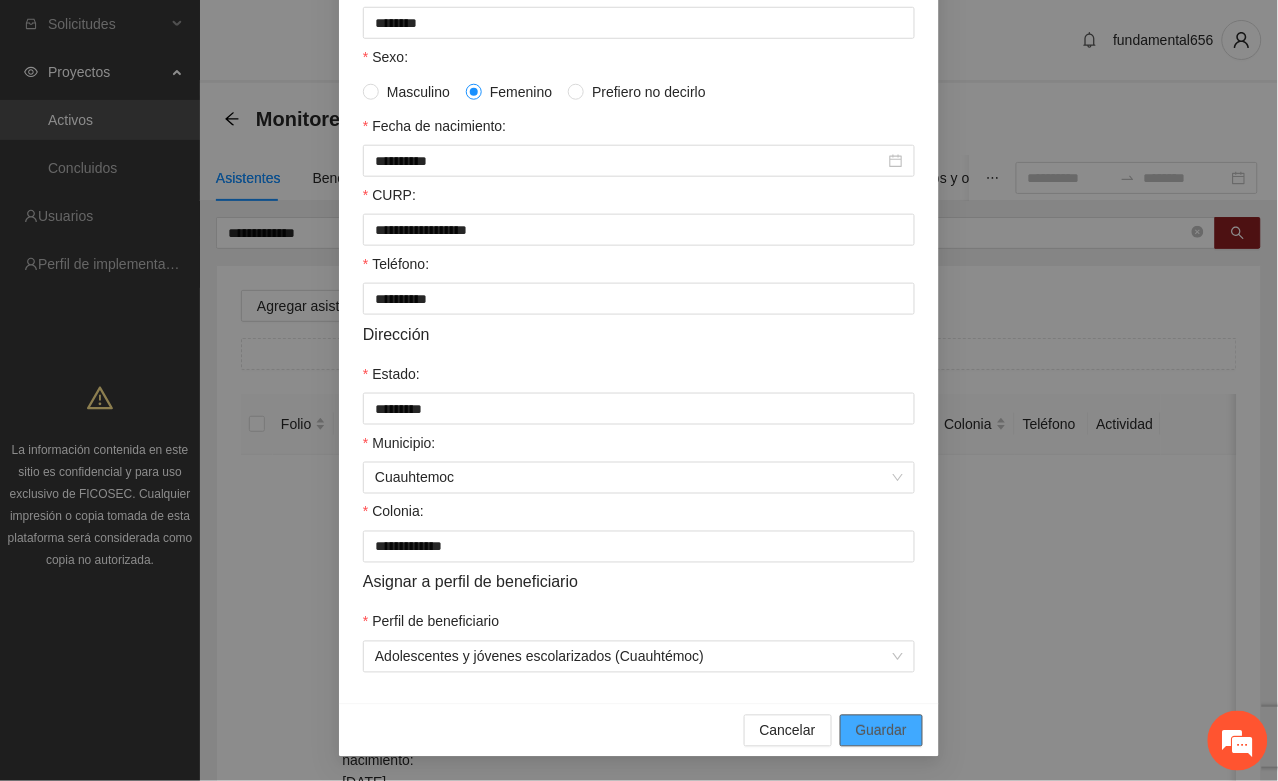 click on "Guardar" at bounding box center [881, 731] 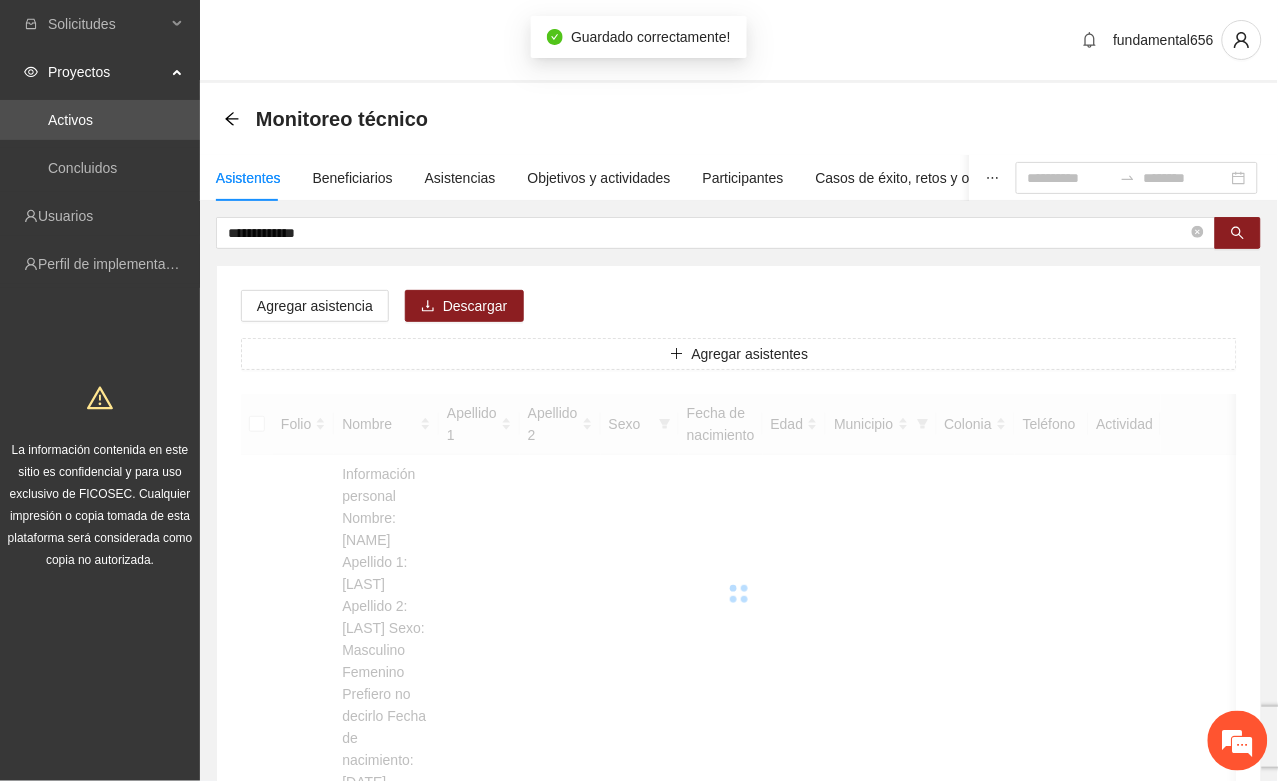 scroll, scrollTop: 296, scrollLeft: 0, axis: vertical 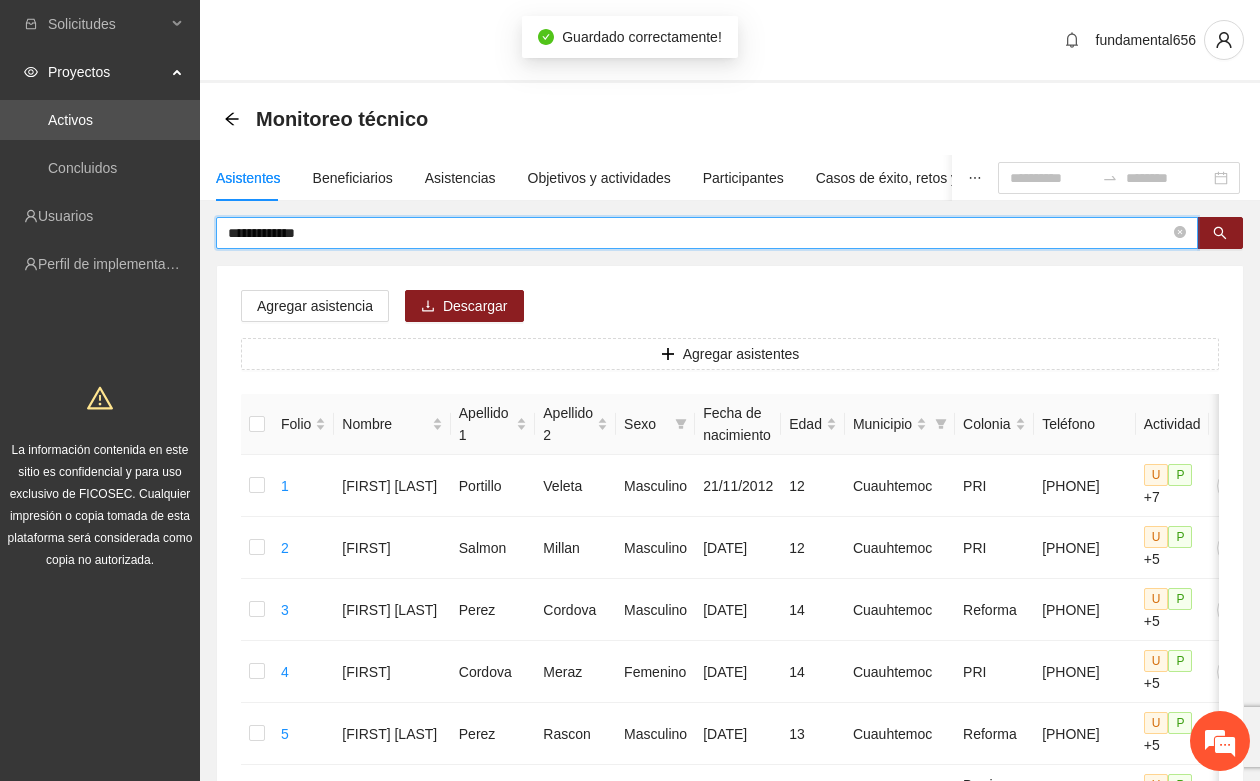 drag, startPoint x: 361, startPoint y: 223, endPoint x: 213, endPoint y: 251, distance: 150.62537 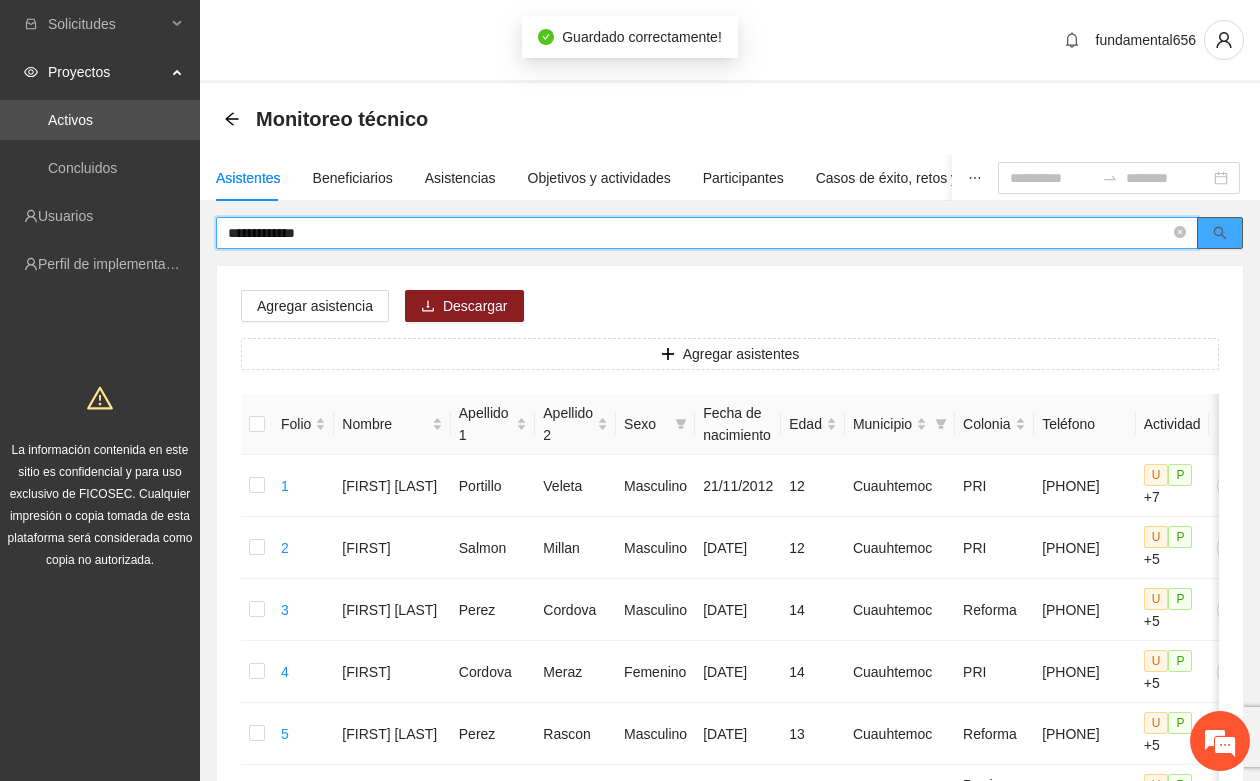 click at bounding box center [1220, 233] 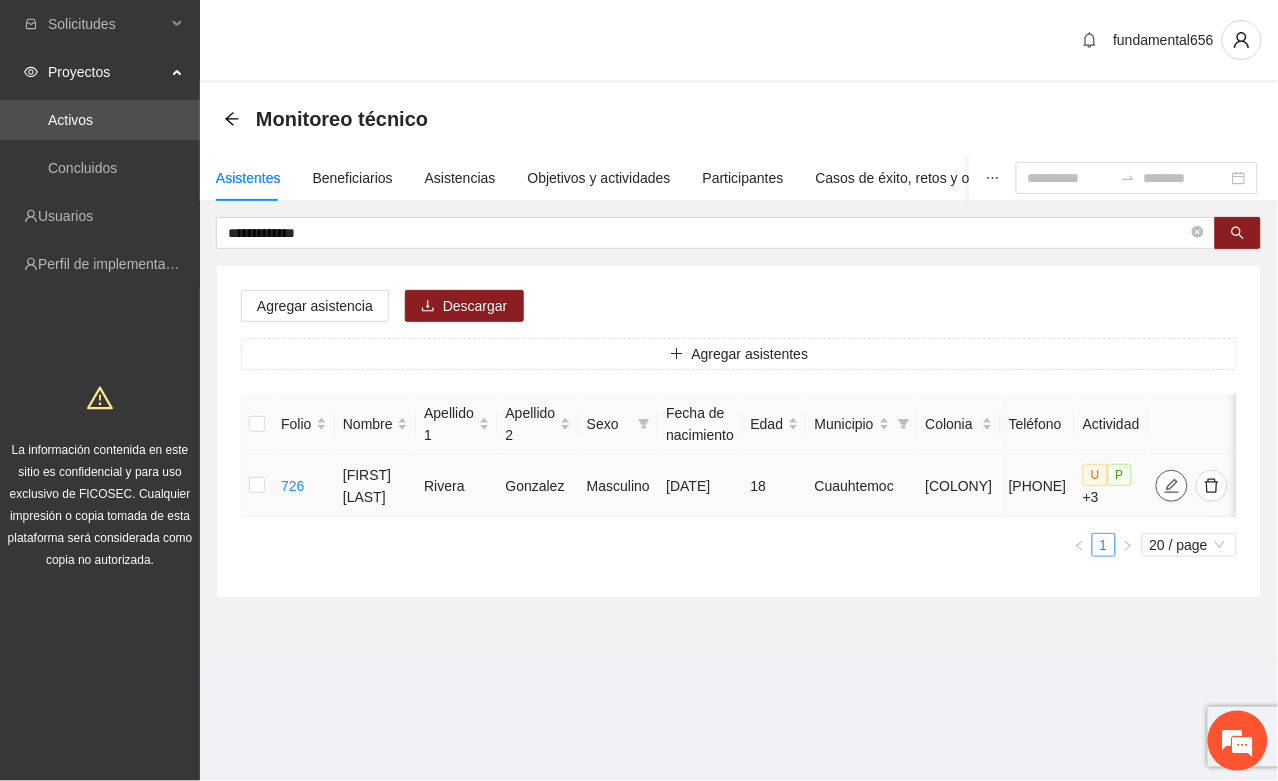click at bounding box center (1172, 486) 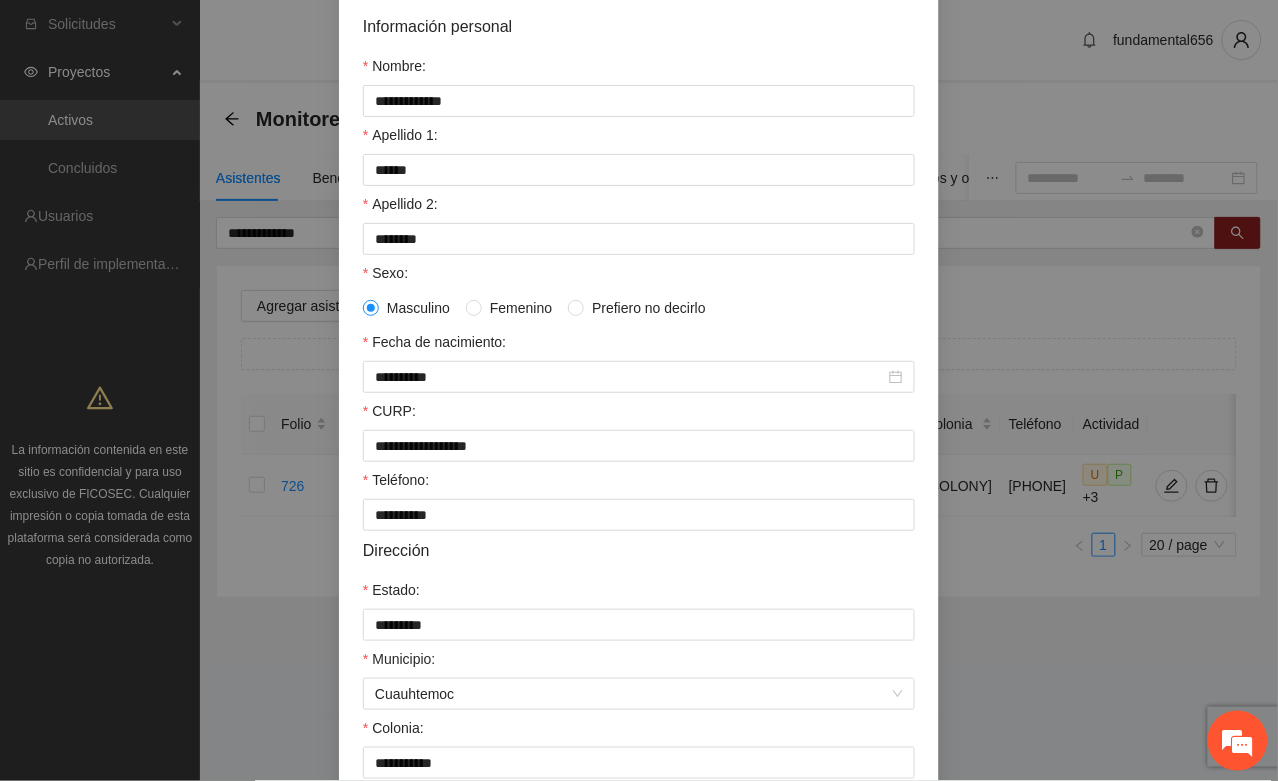 scroll, scrollTop: 396, scrollLeft: 0, axis: vertical 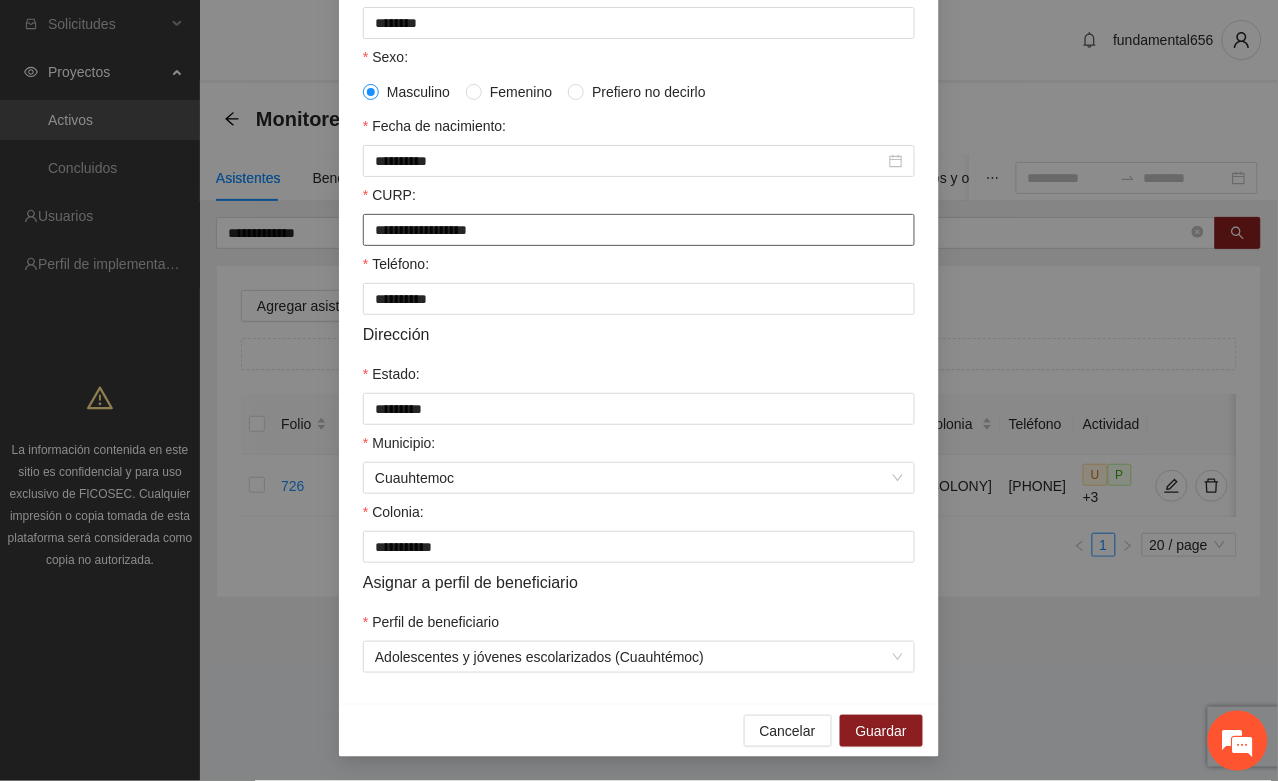drag, startPoint x: 367, startPoint y: 232, endPoint x: 551, endPoint y: 237, distance: 184.06792 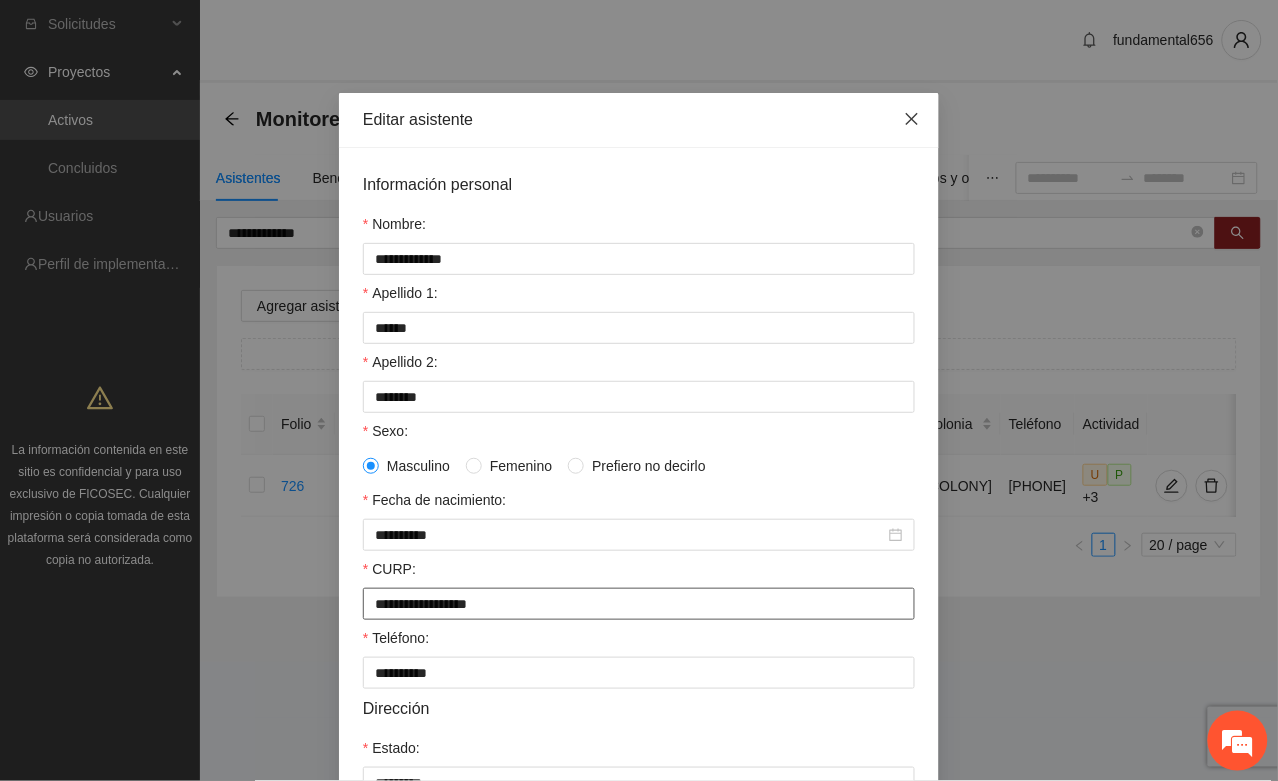 scroll, scrollTop: 0, scrollLeft: 0, axis: both 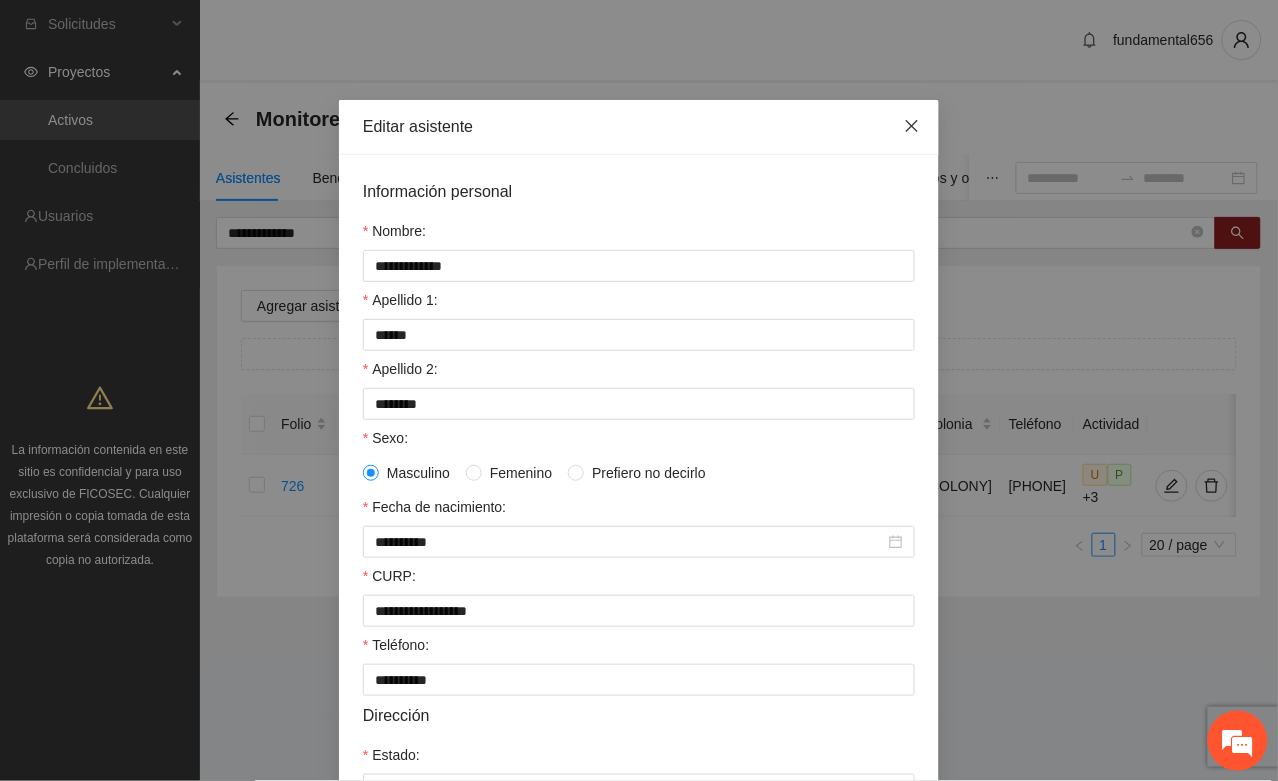 drag, startPoint x: 905, startPoint y: 126, endPoint x: 766, endPoint y: 168, distance: 145.20676 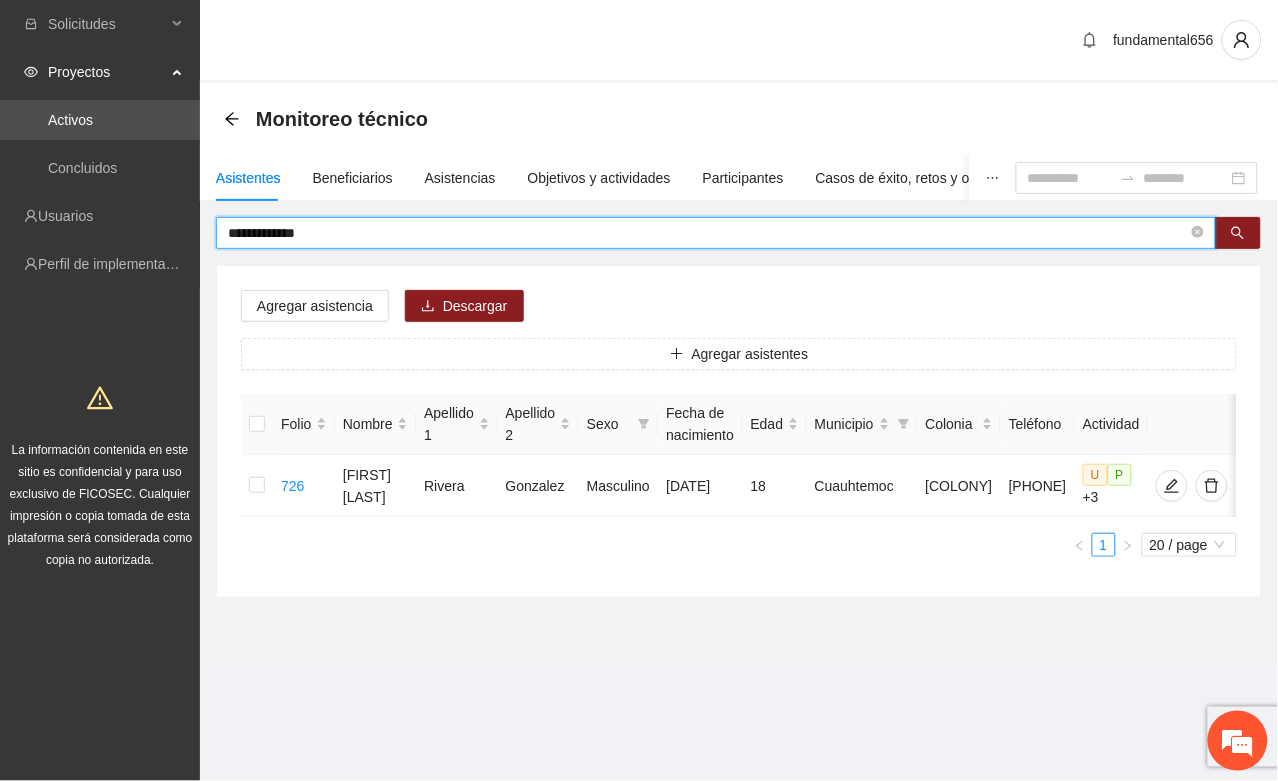 drag, startPoint x: 347, startPoint y: 241, endPoint x: 222, endPoint y: 250, distance: 125.32358 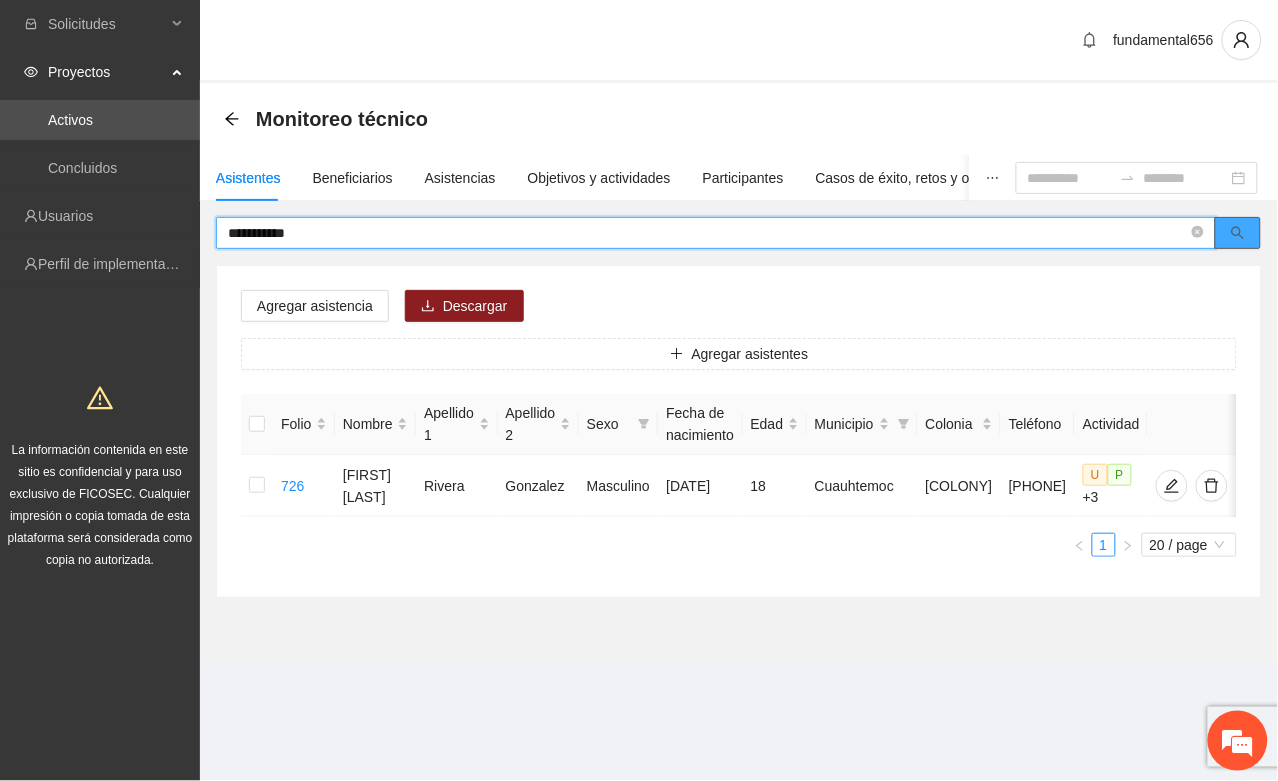 click at bounding box center [1238, 233] 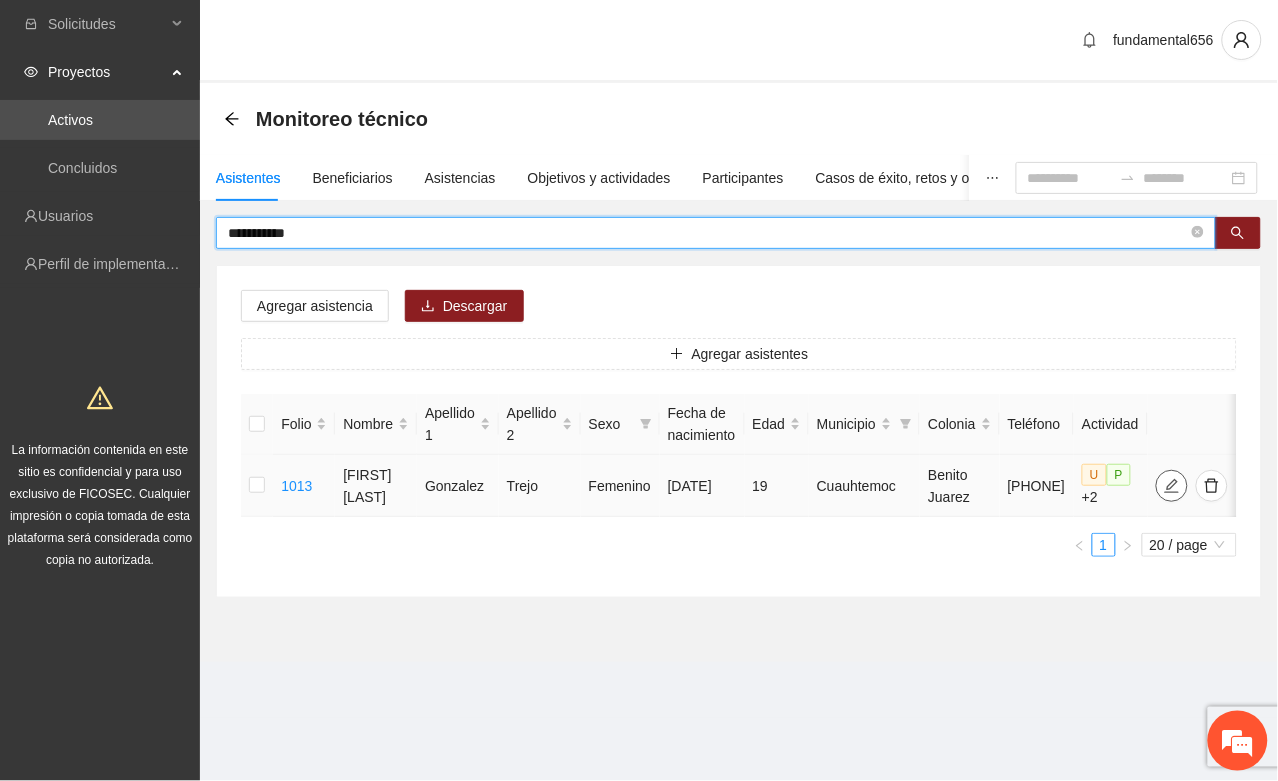 click 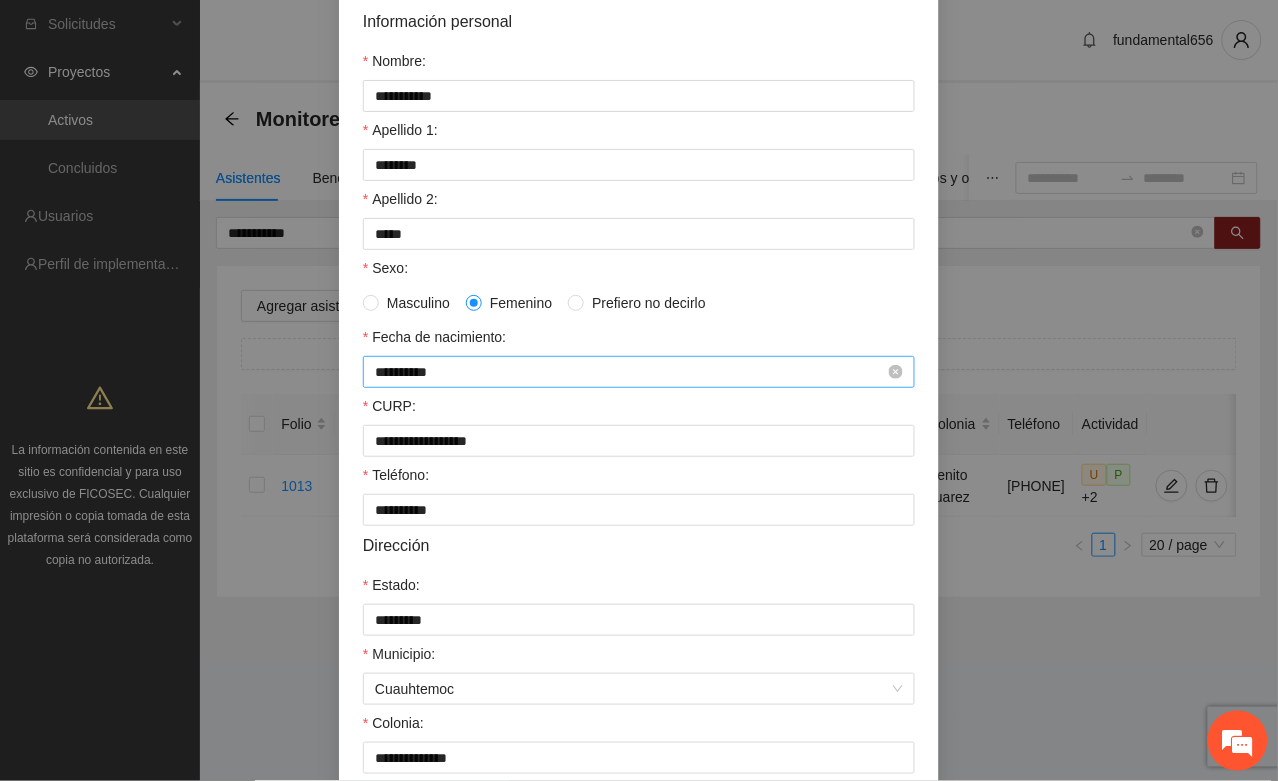 scroll, scrollTop: 396, scrollLeft: 0, axis: vertical 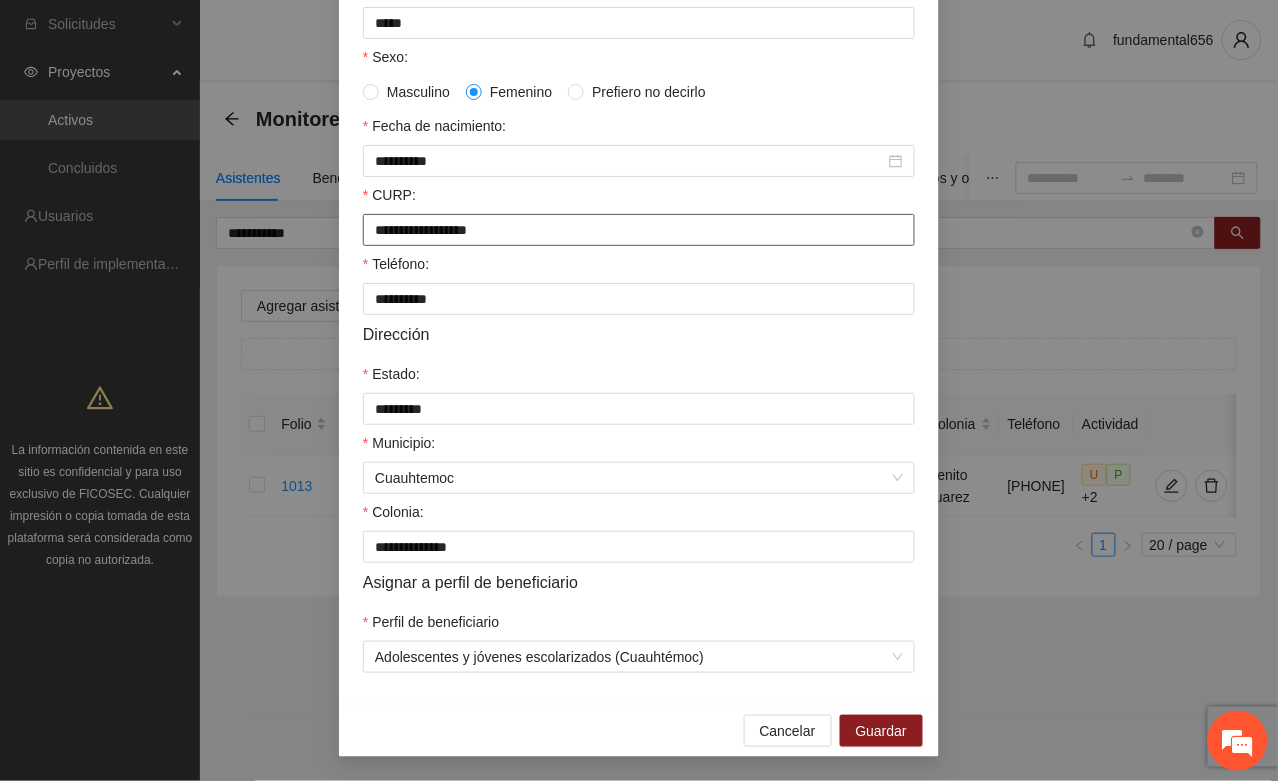 drag, startPoint x: 363, startPoint y: 221, endPoint x: 581, endPoint y: 235, distance: 218.44908 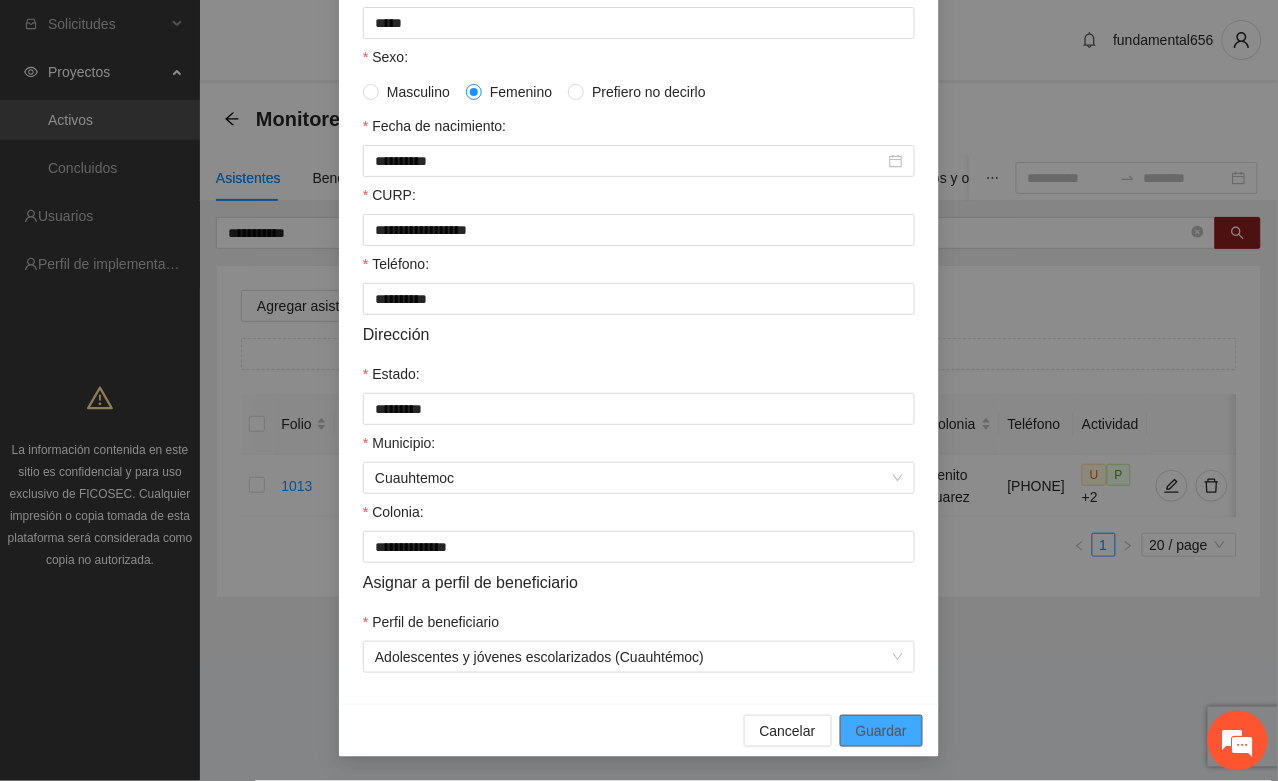 click on "Guardar" at bounding box center (881, 731) 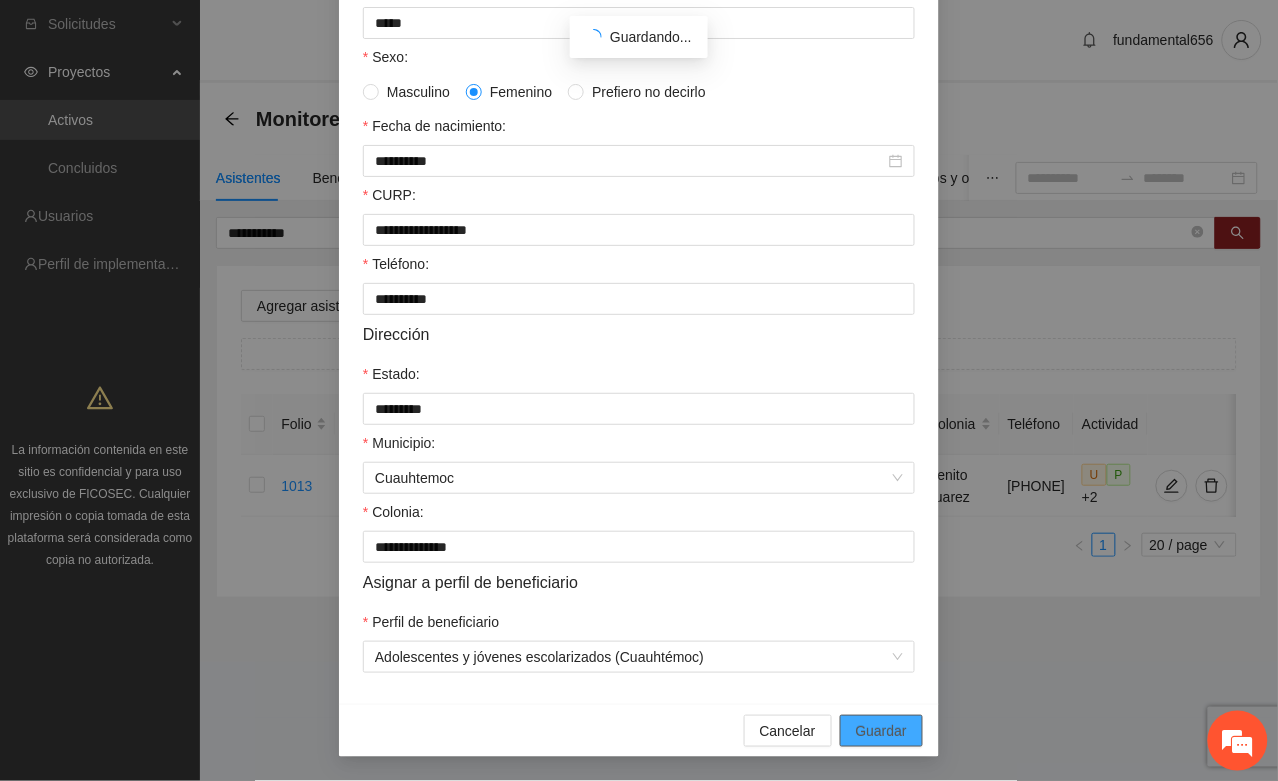 scroll, scrollTop: 296, scrollLeft: 0, axis: vertical 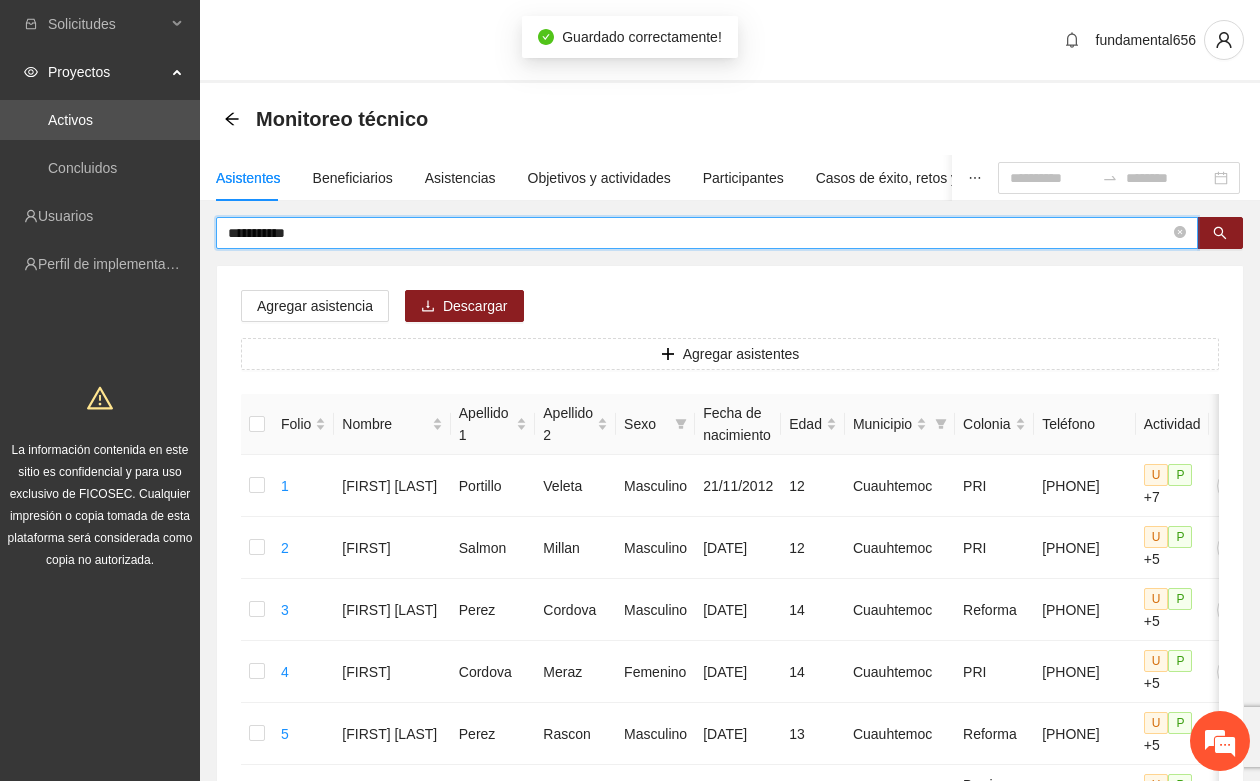 drag, startPoint x: 353, startPoint y: 235, endPoint x: 205, endPoint y: 243, distance: 148.21606 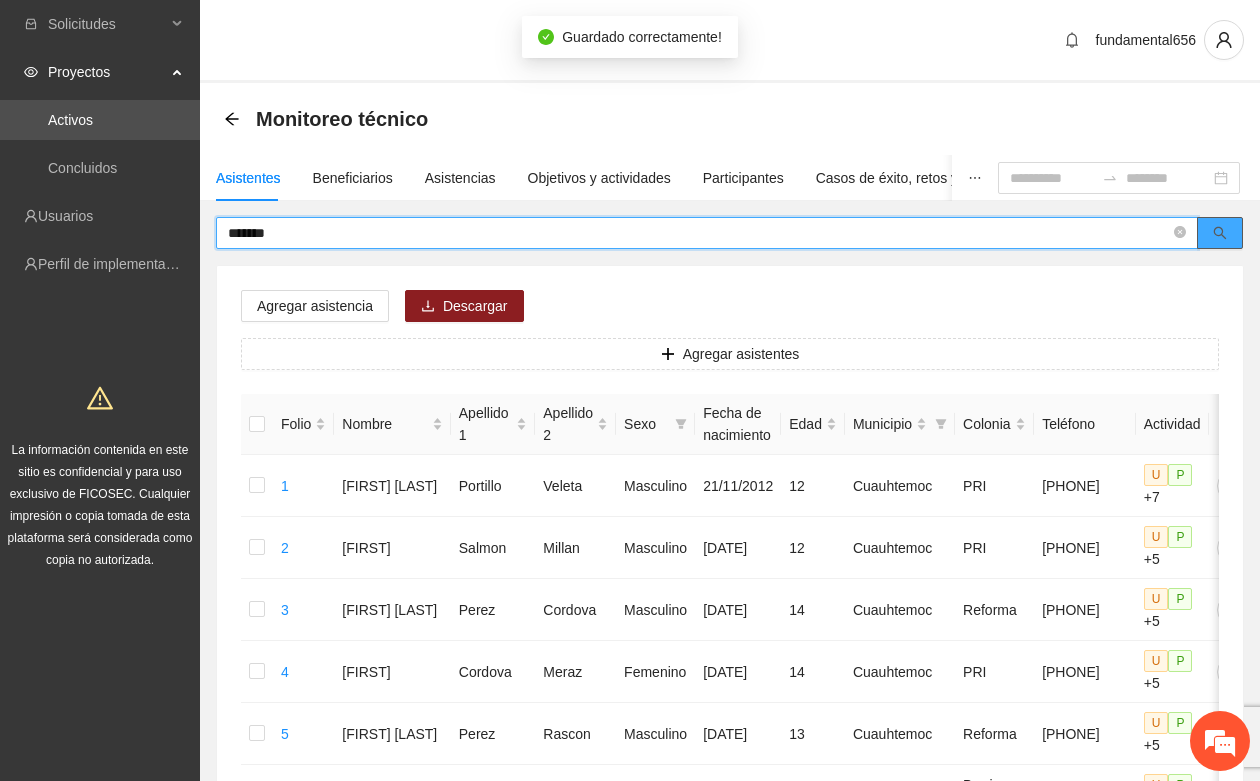 click 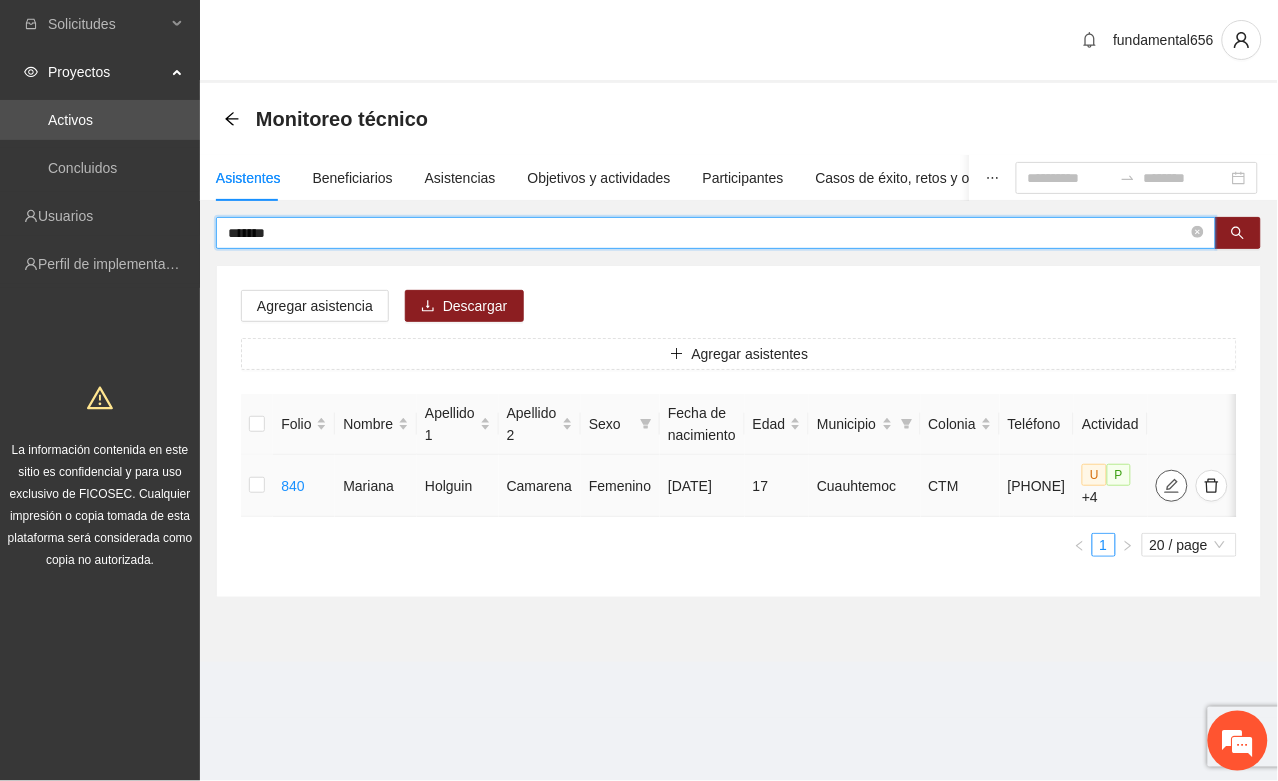 click 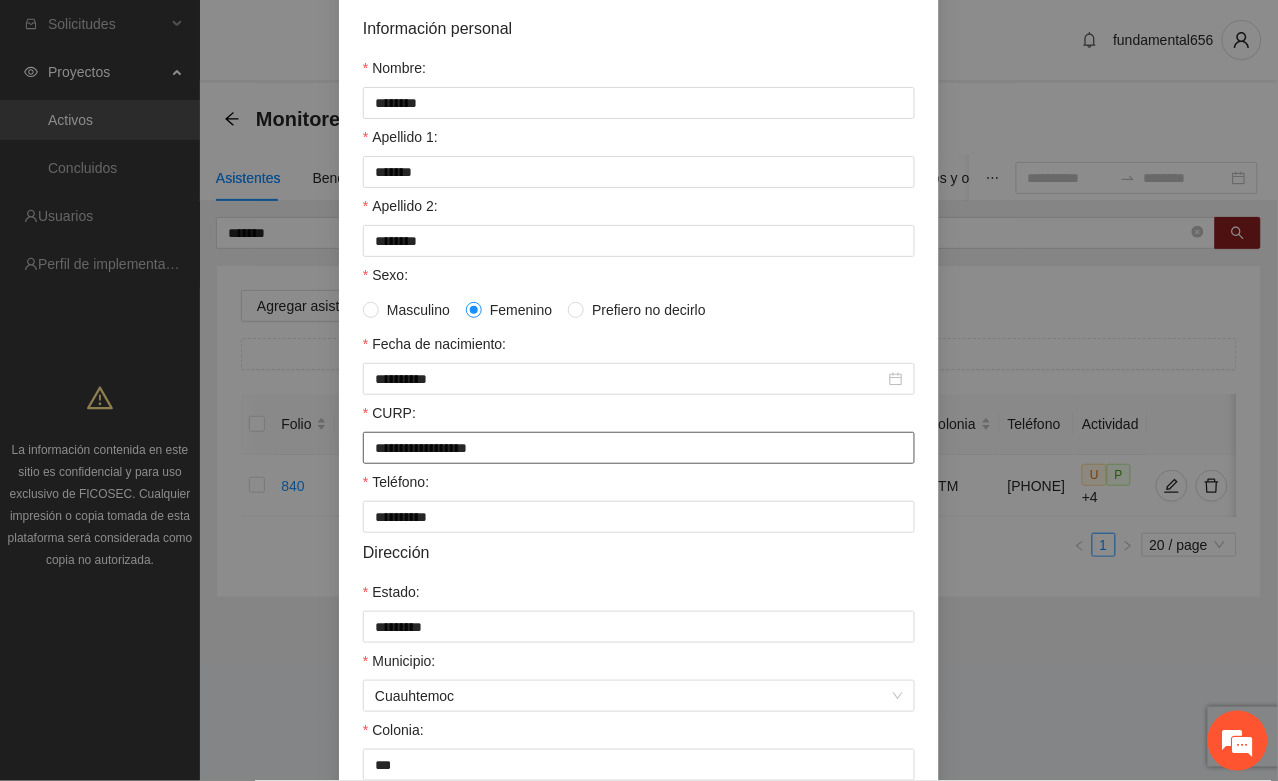 scroll, scrollTop: 375, scrollLeft: 0, axis: vertical 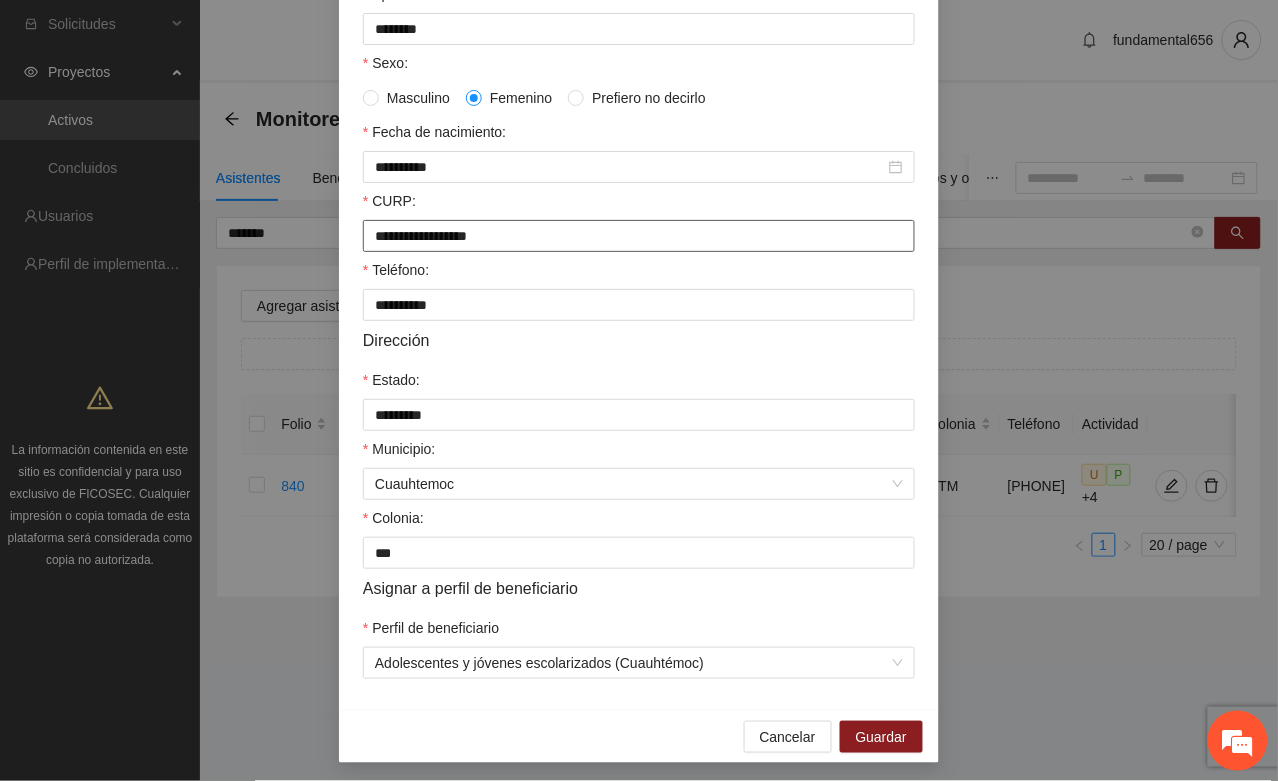 drag, startPoint x: 362, startPoint y: 243, endPoint x: 551, endPoint y: 271, distance: 191.06282 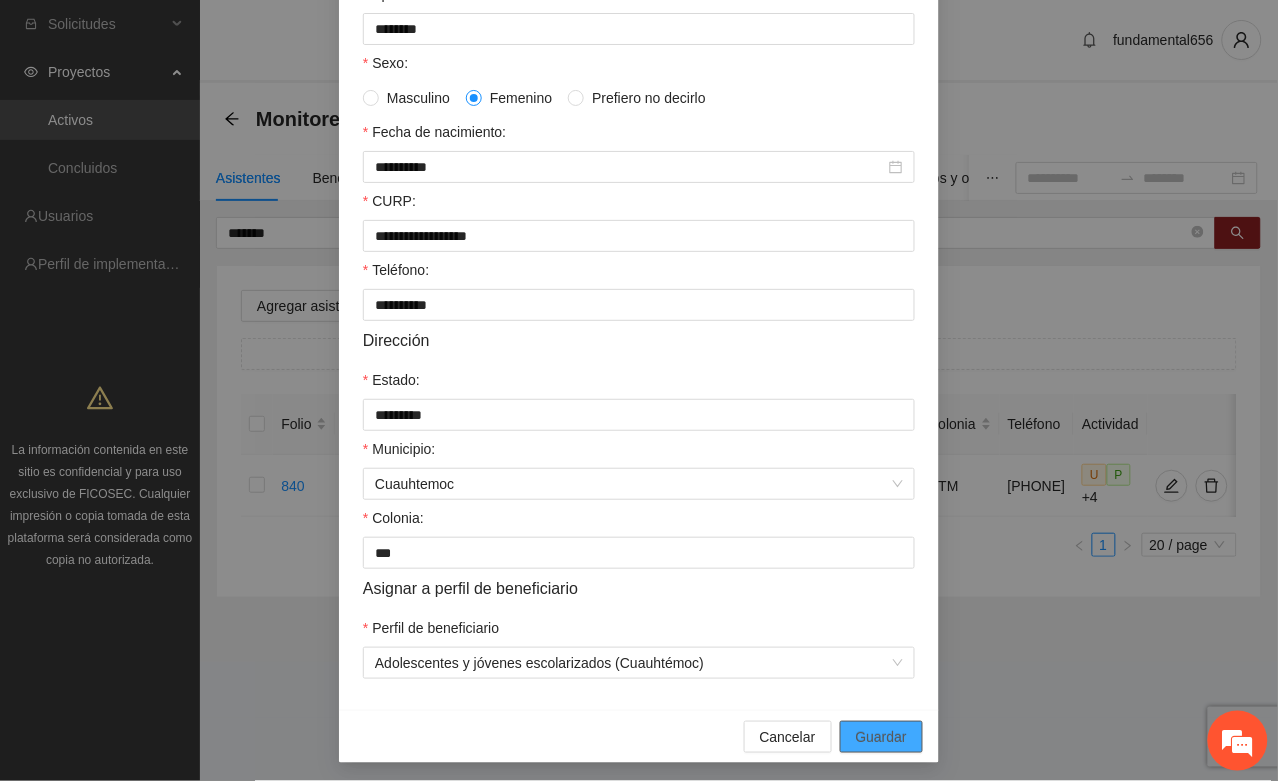 click on "Guardar" at bounding box center (881, 737) 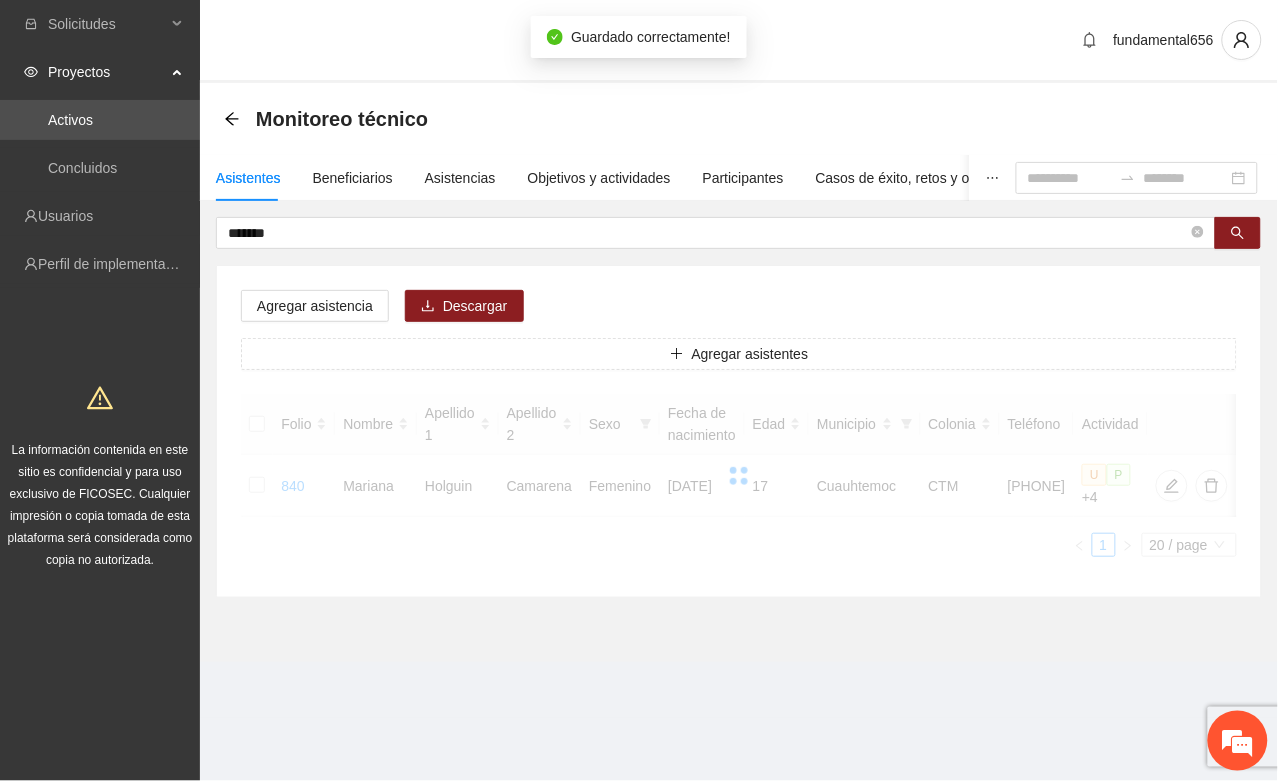 scroll, scrollTop: 296, scrollLeft: 0, axis: vertical 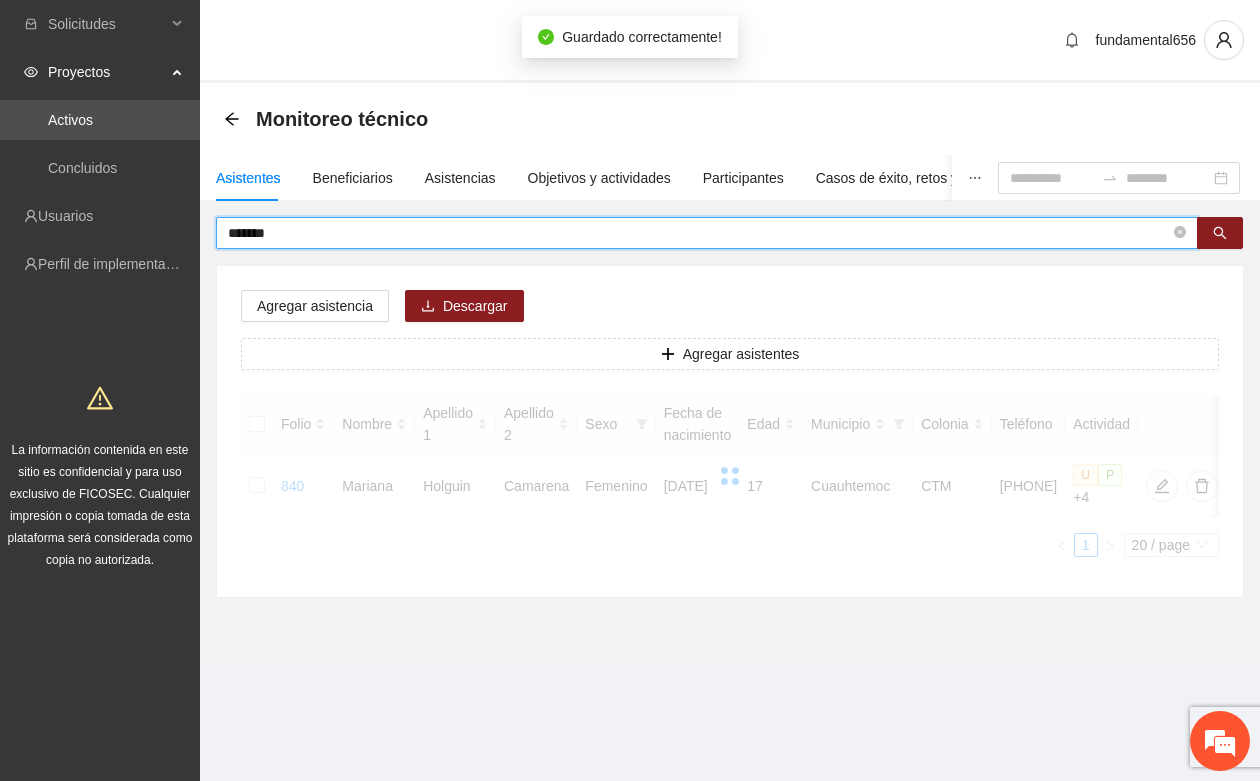 drag, startPoint x: 317, startPoint y: 240, endPoint x: 217, endPoint y: 242, distance: 100.02 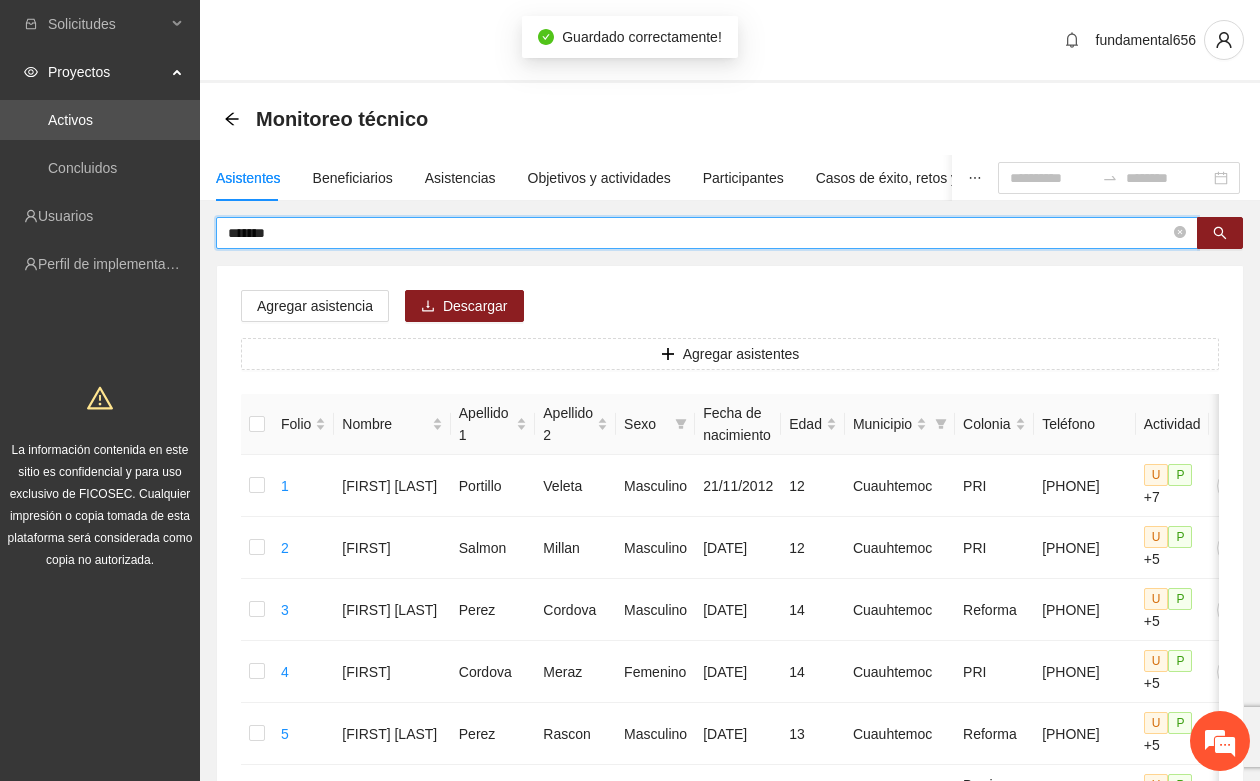 paste on "******" 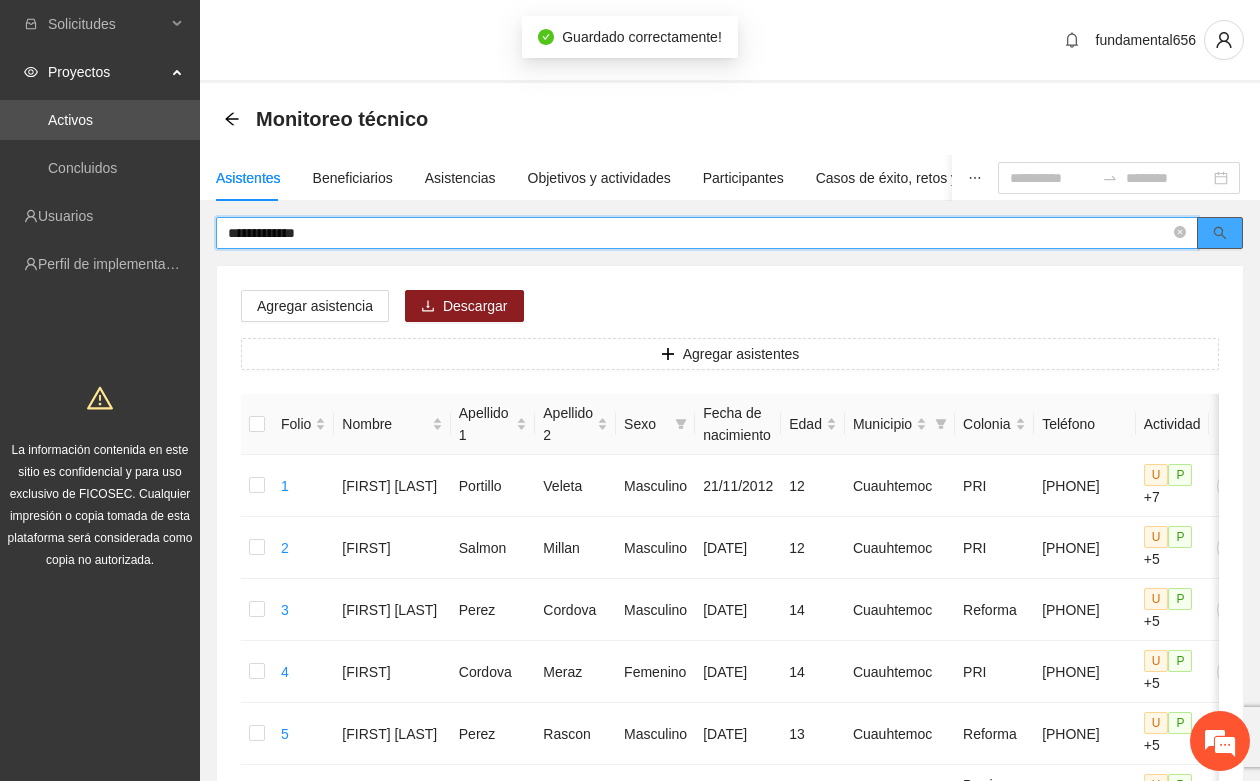 click 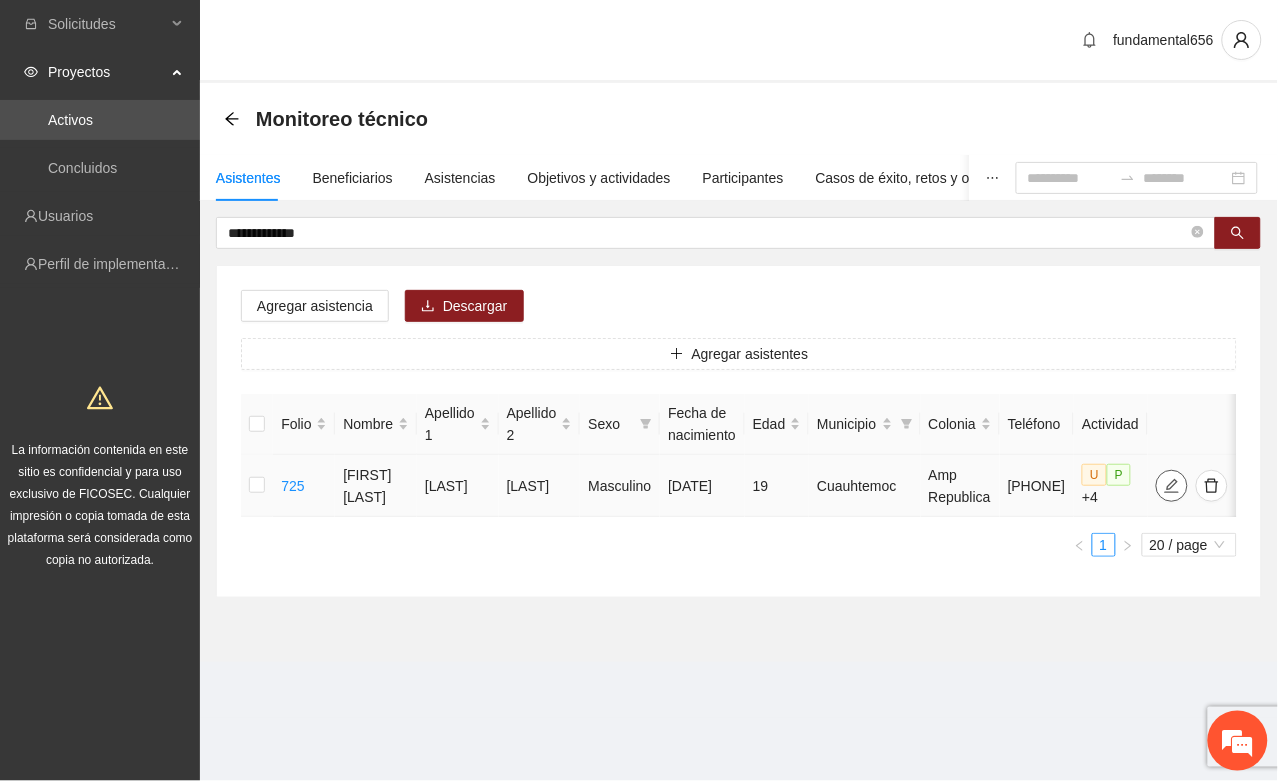 click 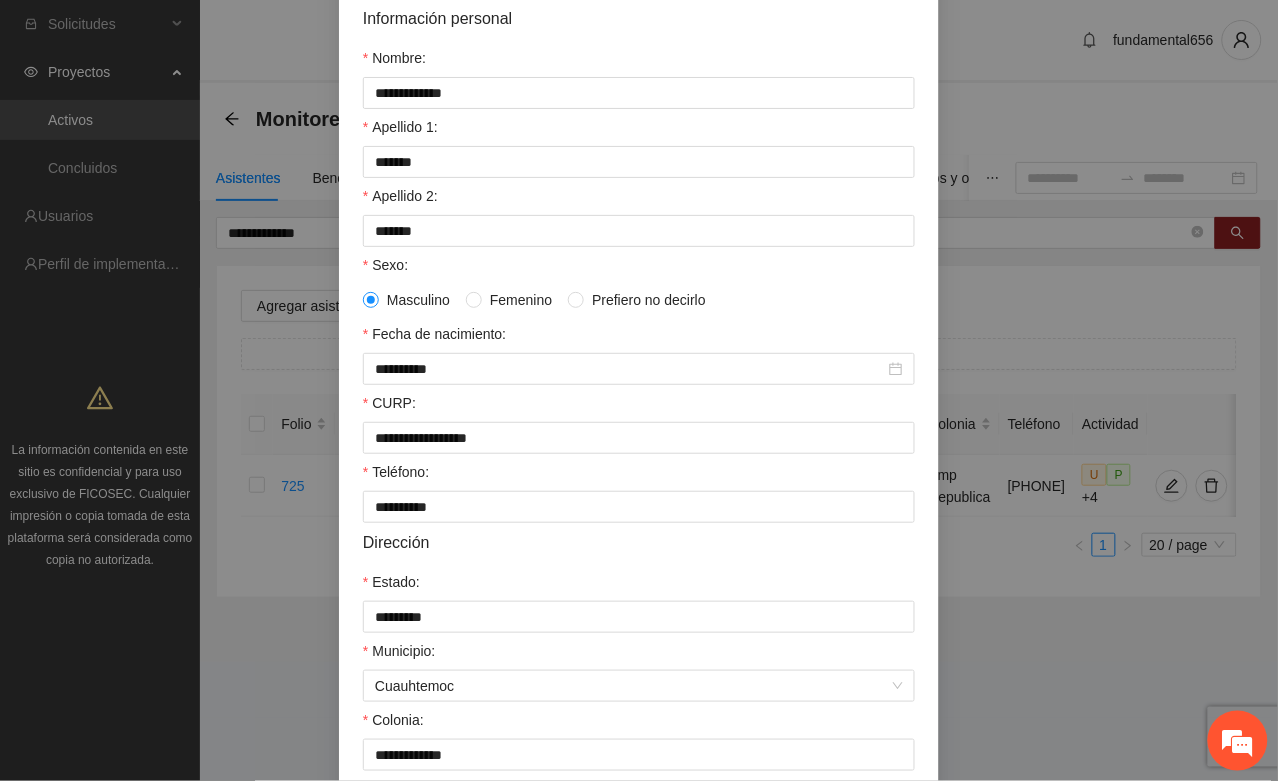 scroll, scrollTop: 396, scrollLeft: 0, axis: vertical 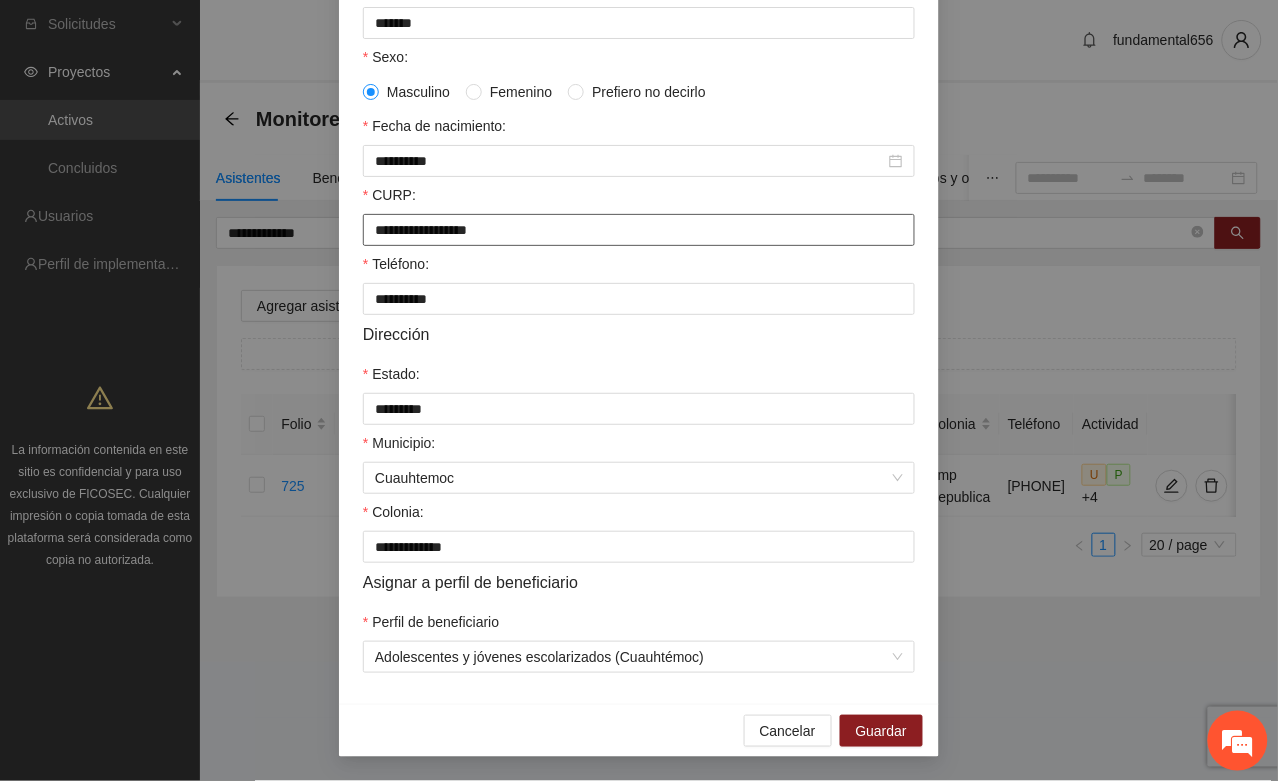 drag, startPoint x: 356, startPoint y: 212, endPoint x: 525, endPoint y: 238, distance: 170.9883 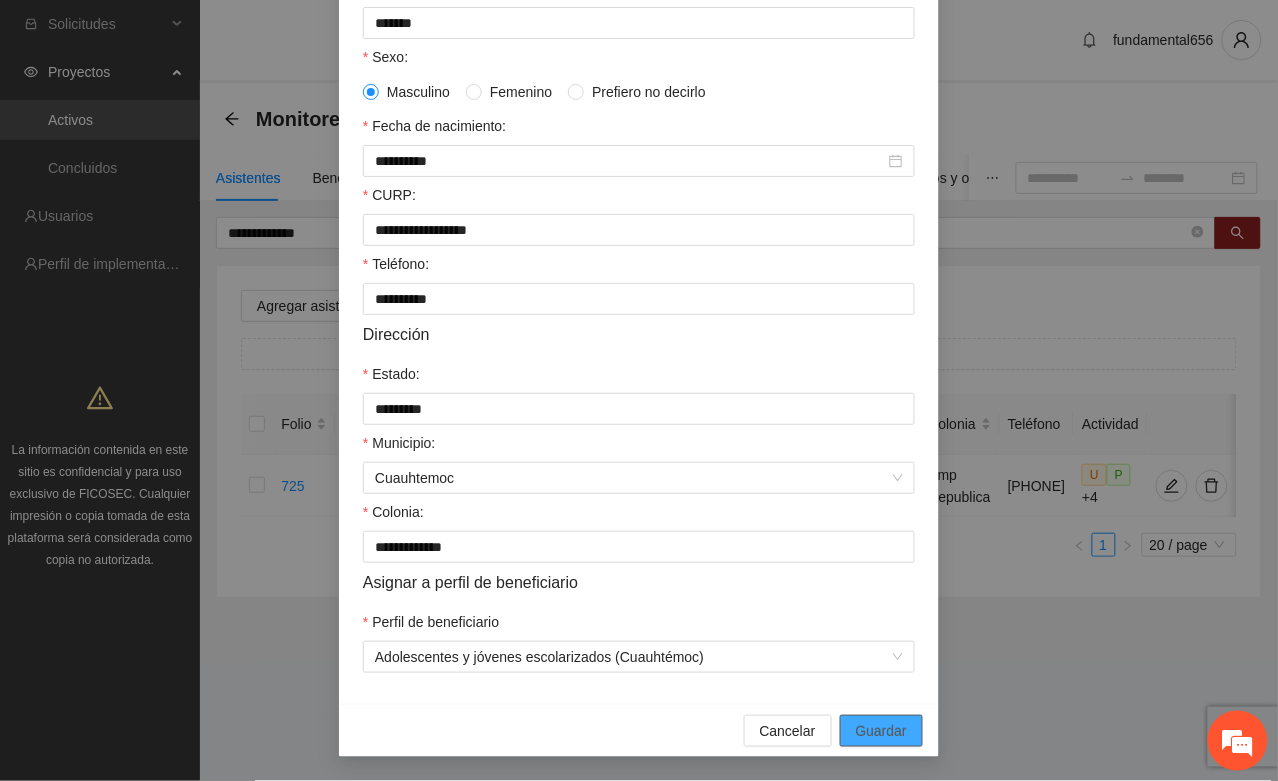 click on "Guardar" at bounding box center [881, 731] 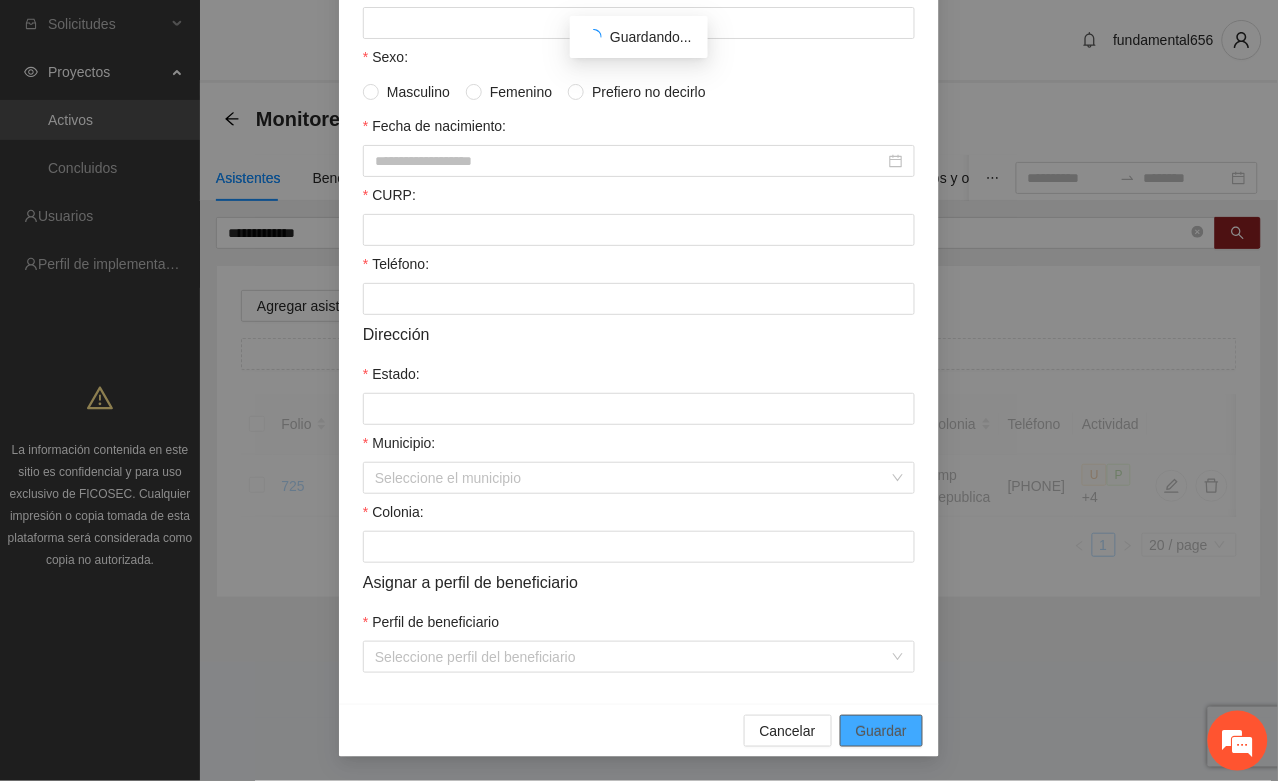 scroll, scrollTop: 296, scrollLeft: 0, axis: vertical 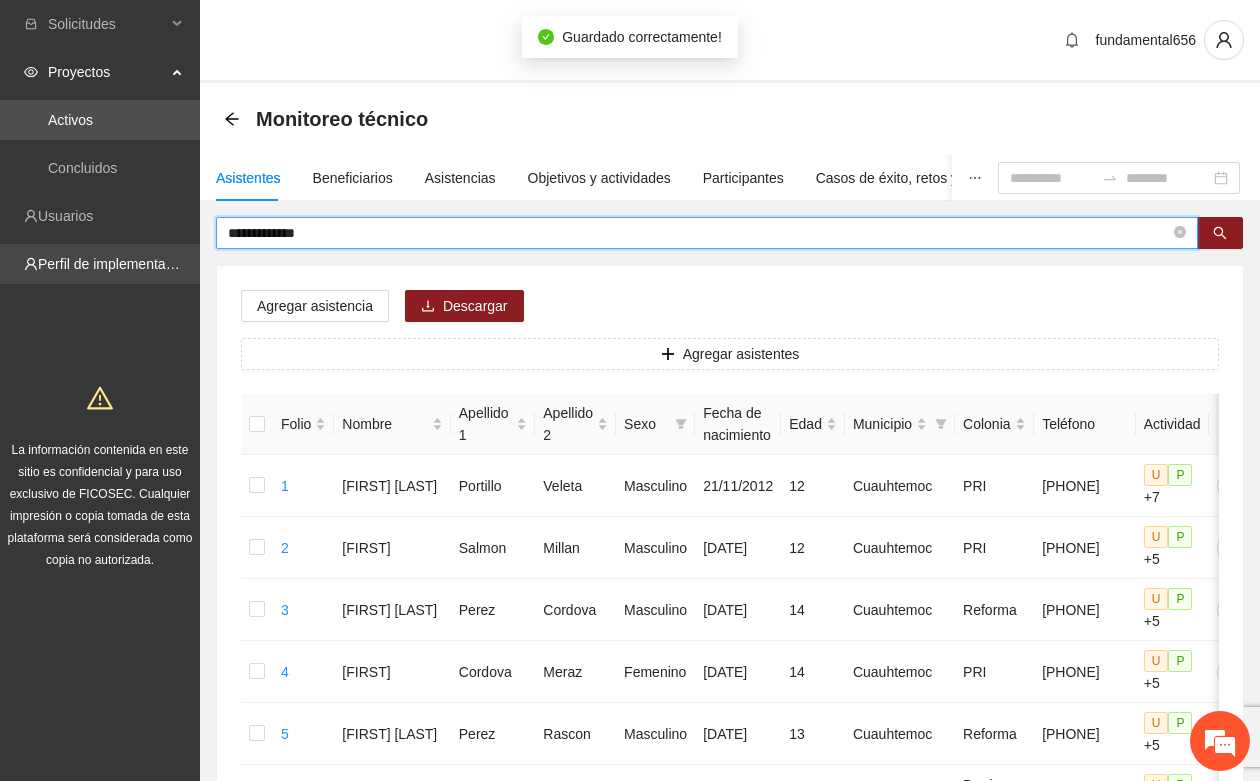 drag, startPoint x: 331, startPoint y: 240, endPoint x: 152, endPoint y: 258, distance: 179.90276 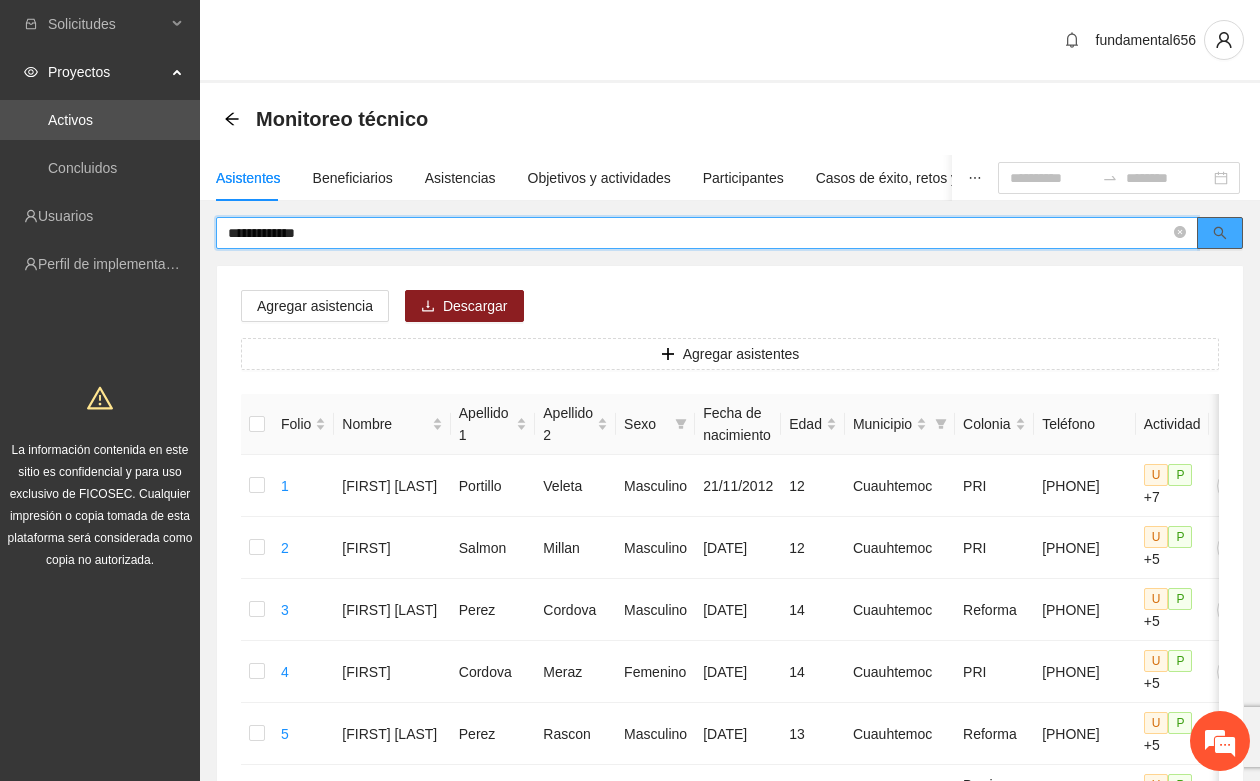 click at bounding box center [1220, 233] 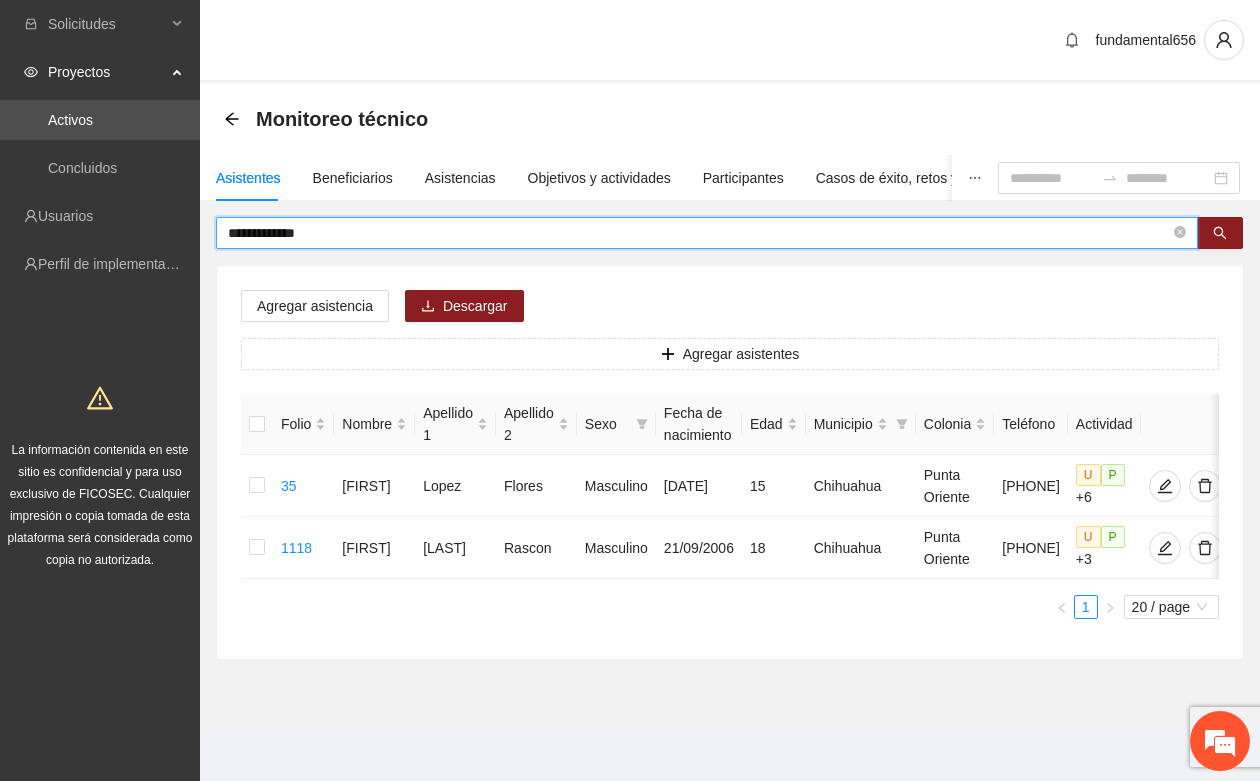 drag, startPoint x: 345, startPoint y: 237, endPoint x: 213, endPoint y: 253, distance: 132.96616 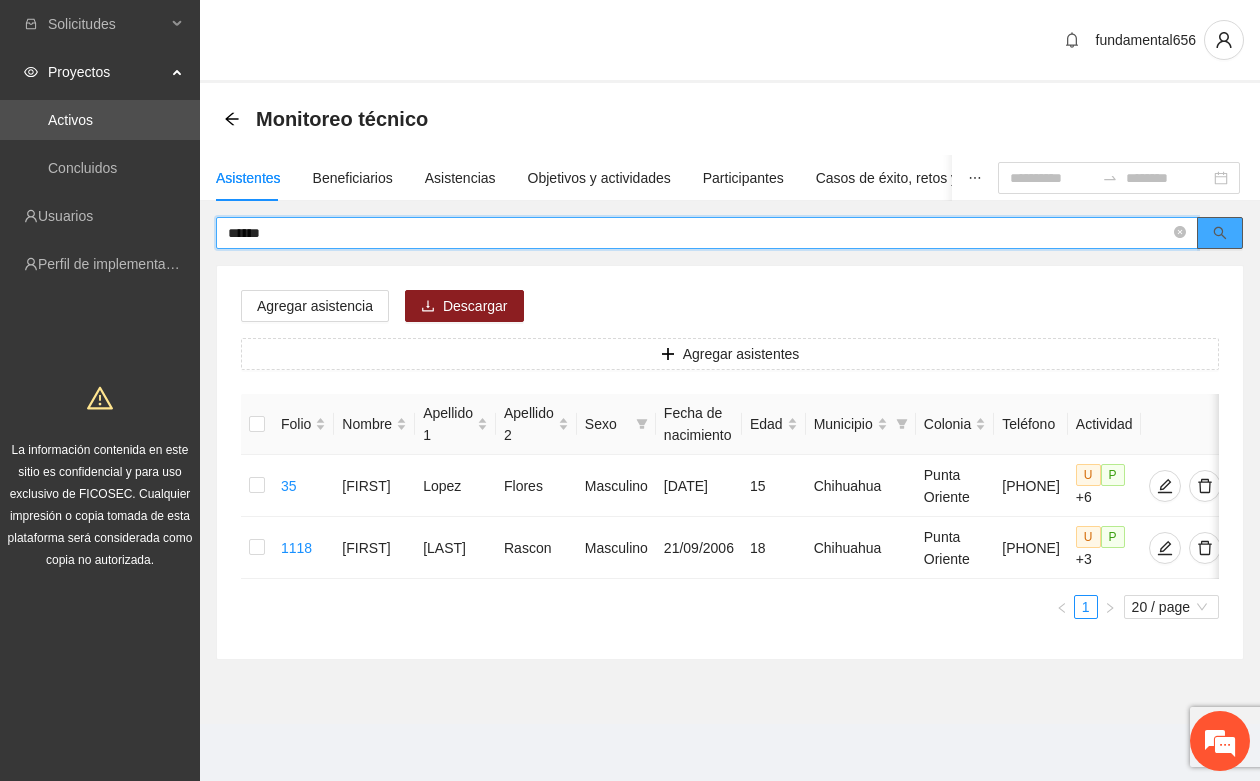 click at bounding box center [1220, 233] 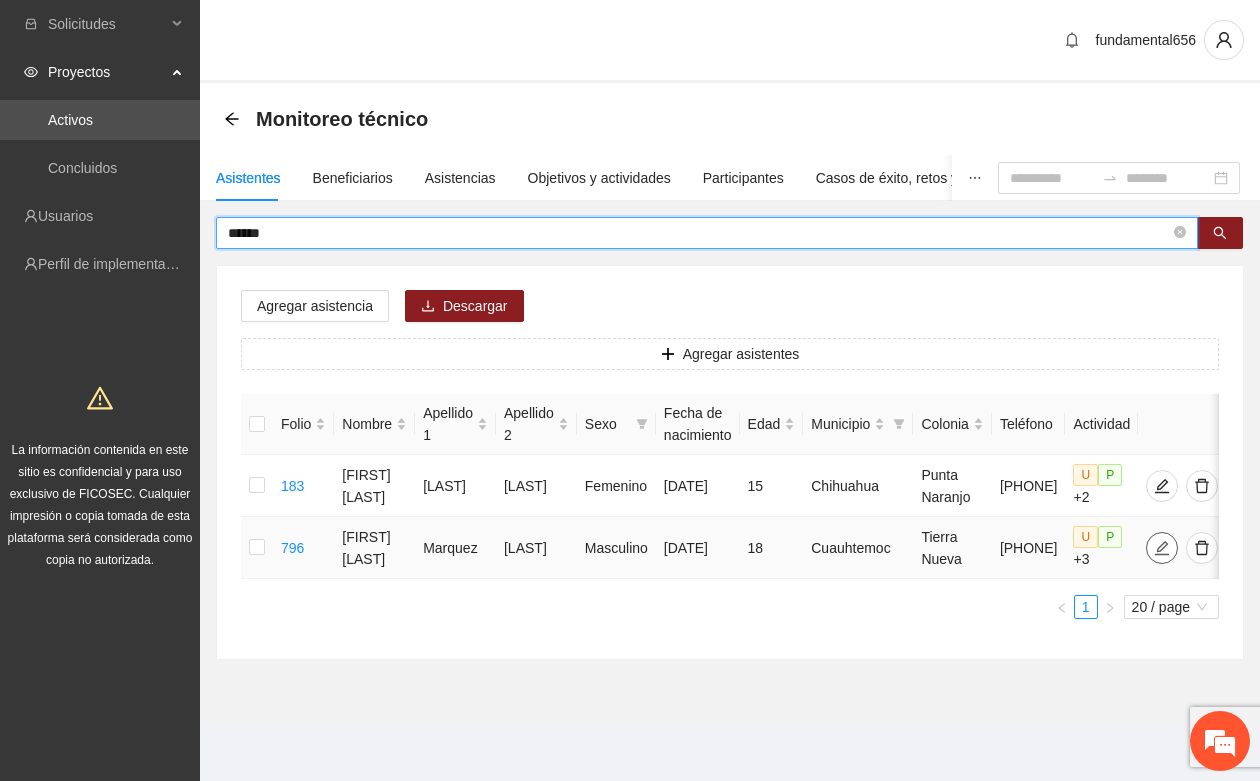 type on "******" 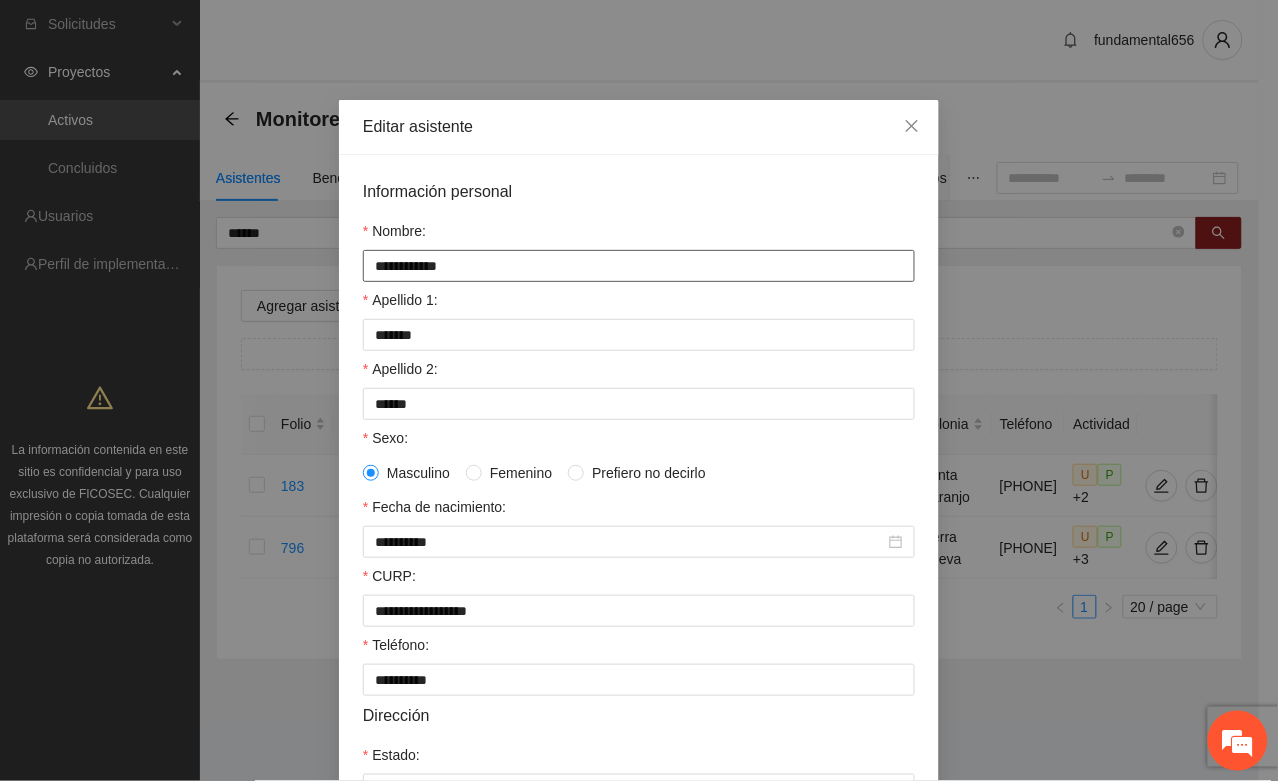 click on "**********" at bounding box center [639, 266] 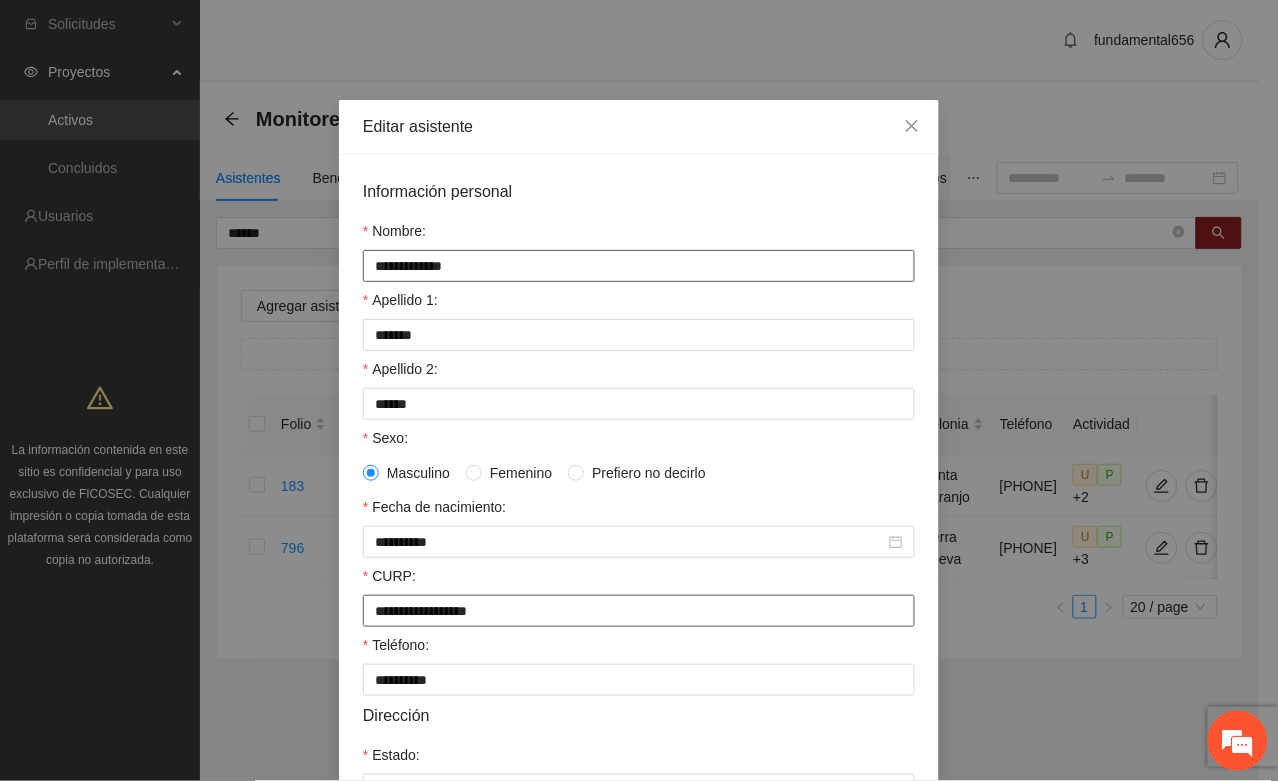 type on "**********" 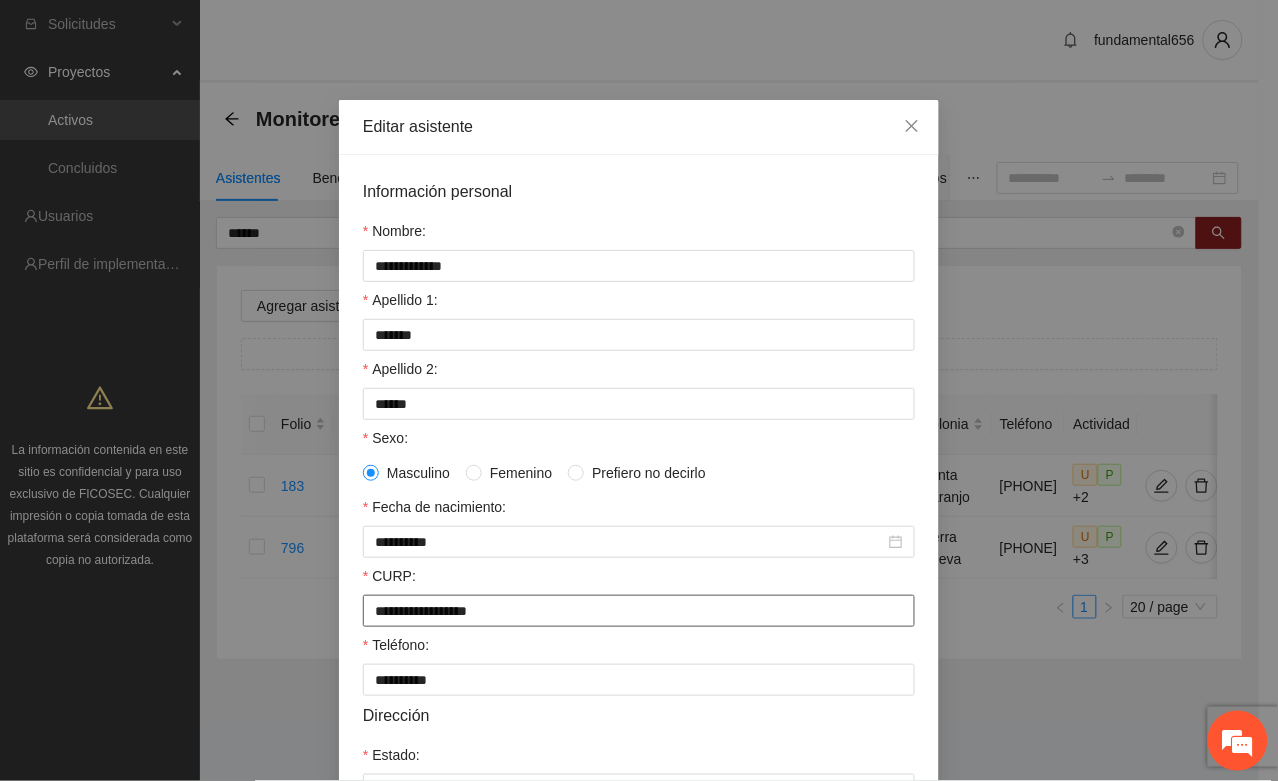 drag, startPoint x: 363, startPoint y: 618, endPoint x: 580, endPoint y: 641, distance: 218.21548 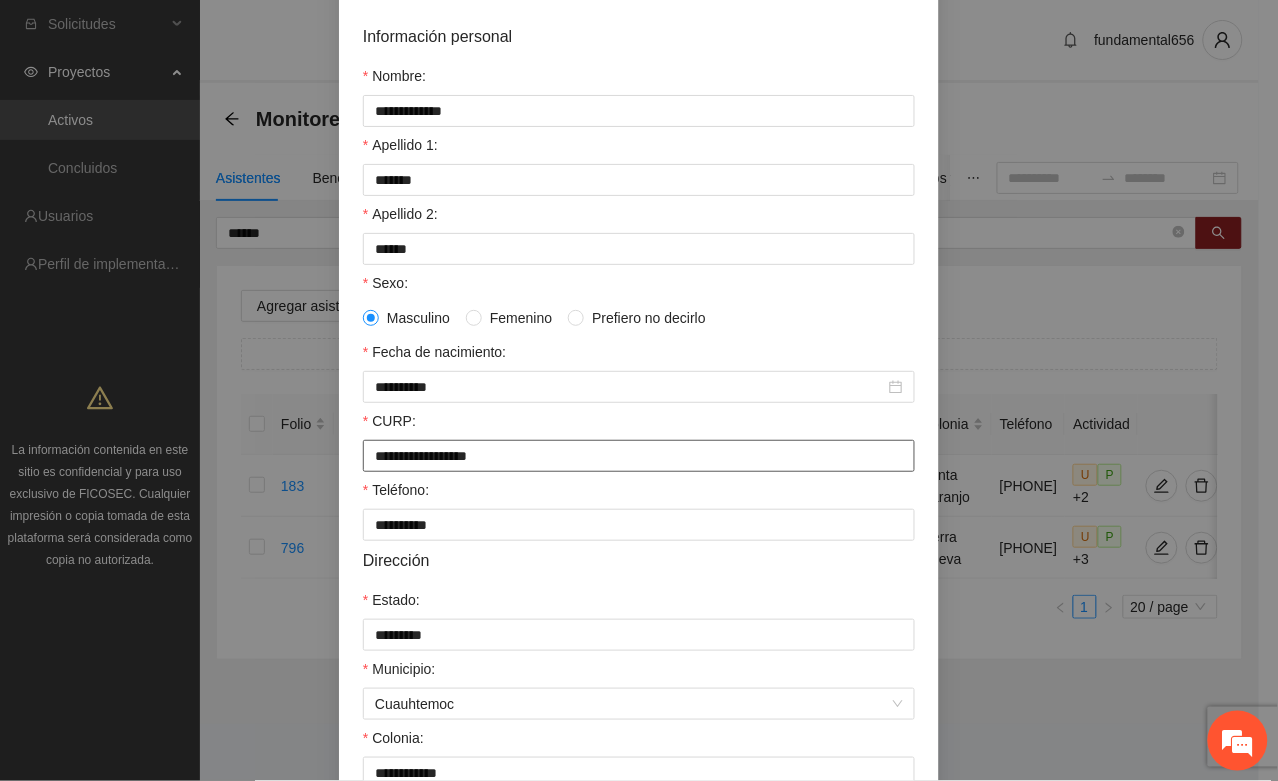 scroll, scrollTop: 375, scrollLeft: 0, axis: vertical 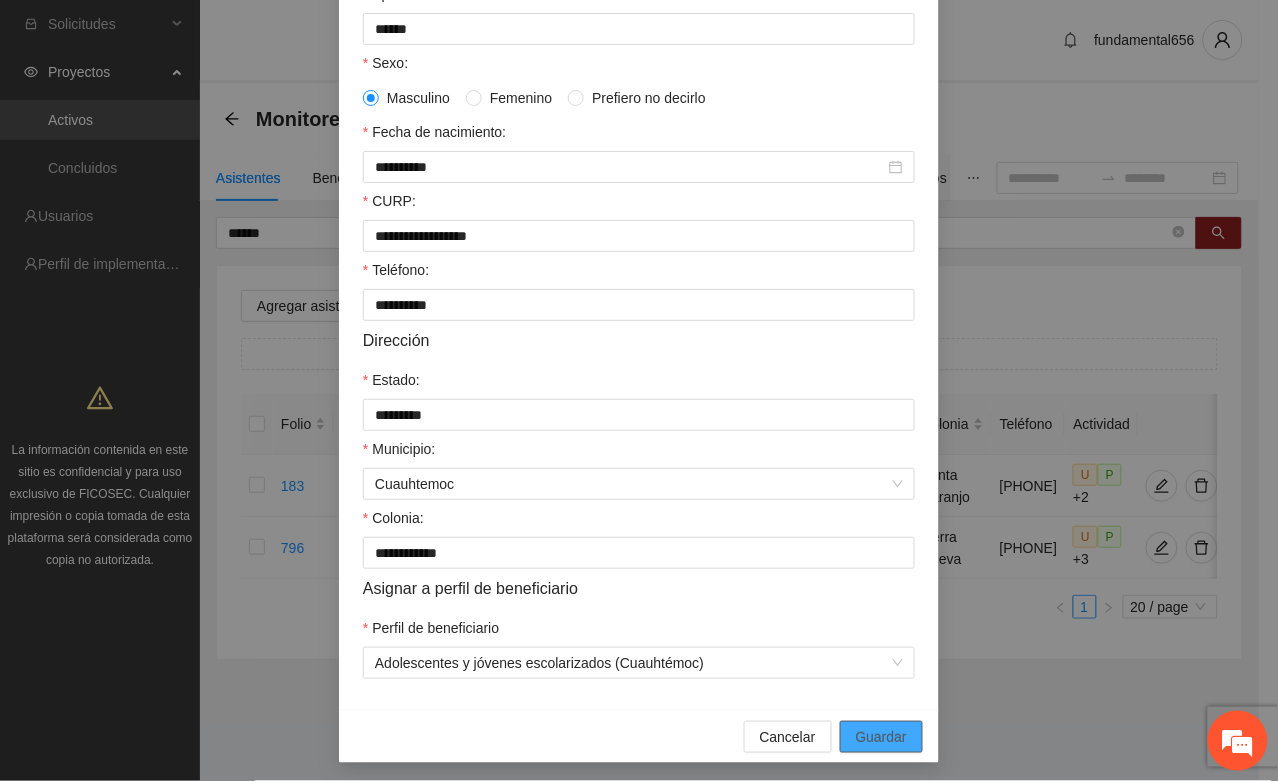 click on "Guardar" at bounding box center [881, 737] 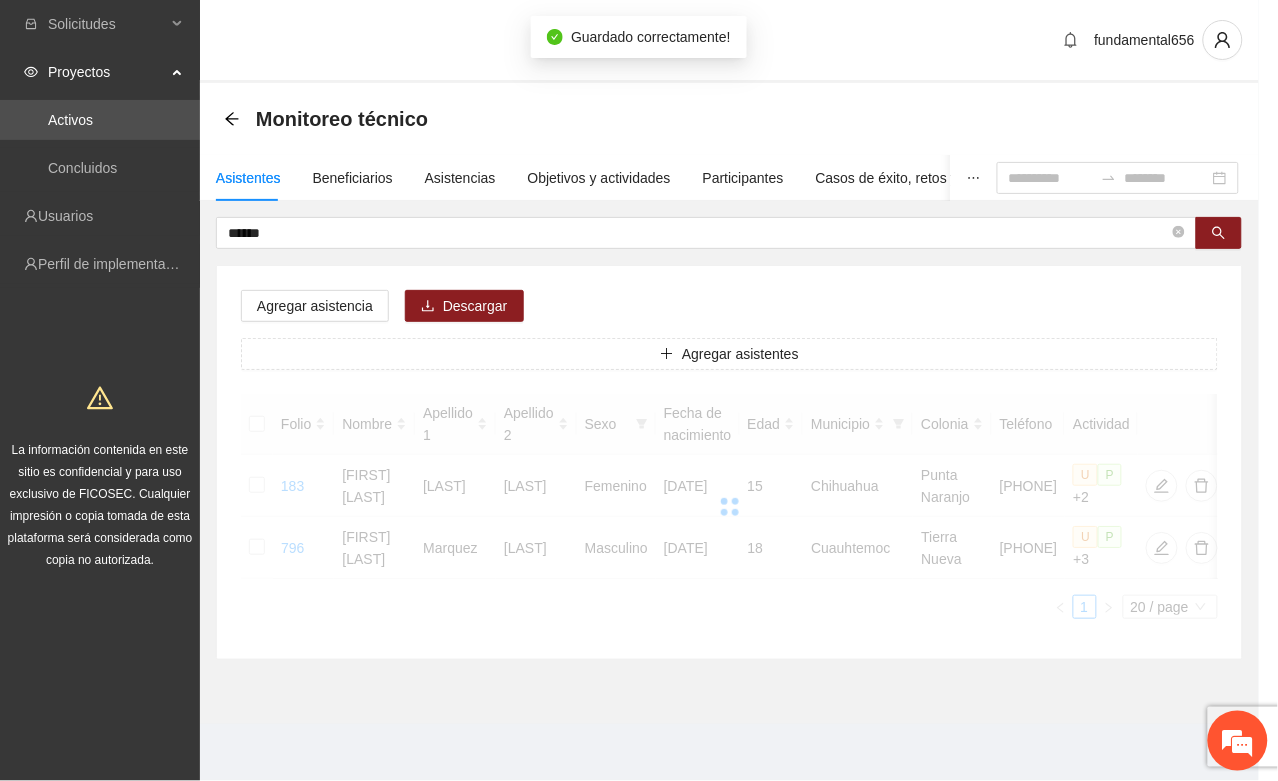 scroll, scrollTop: 296, scrollLeft: 0, axis: vertical 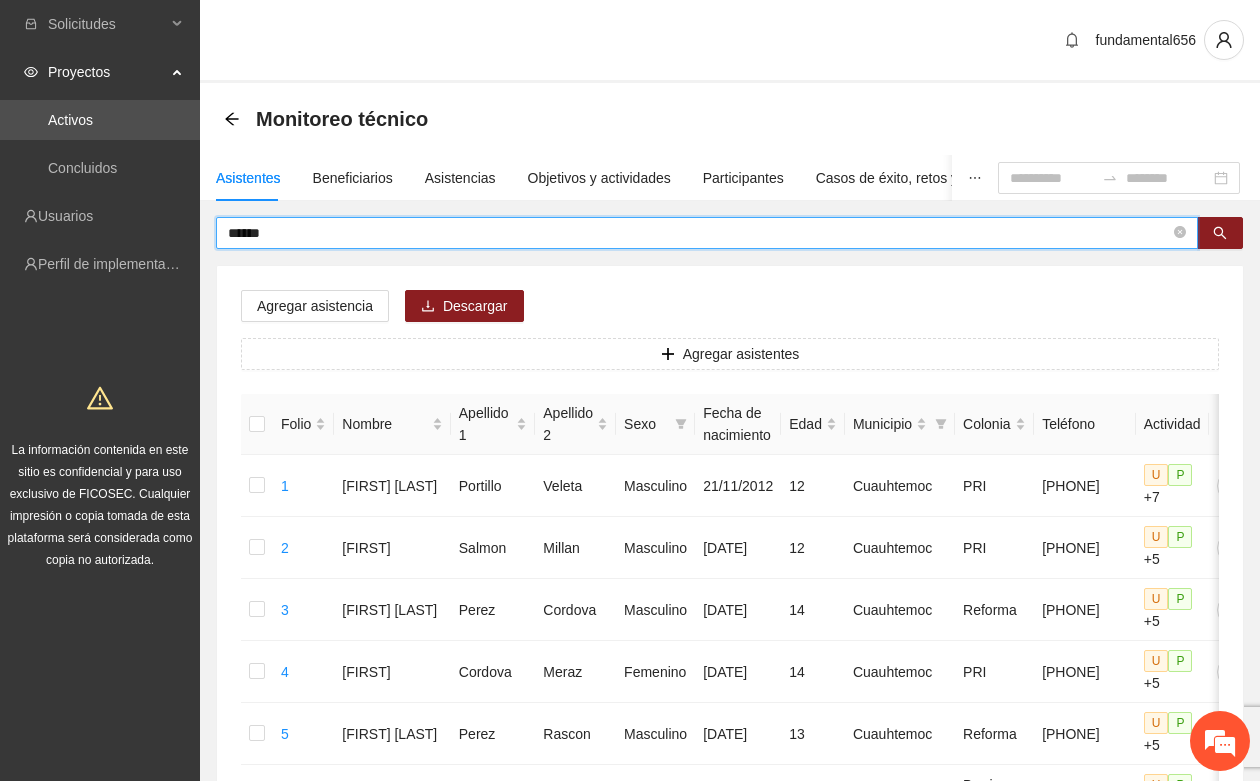 drag, startPoint x: 300, startPoint y: 235, endPoint x: 211, endPoint y: 233, distance: 89.02247 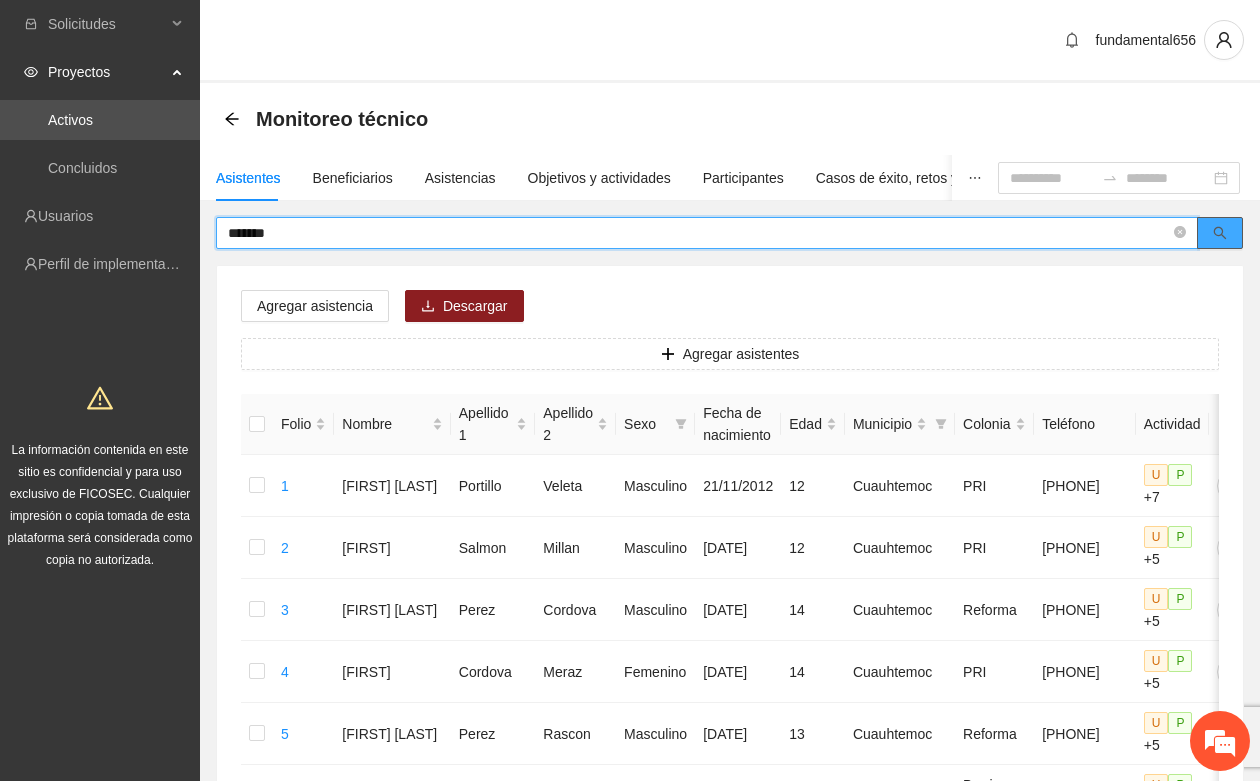 click 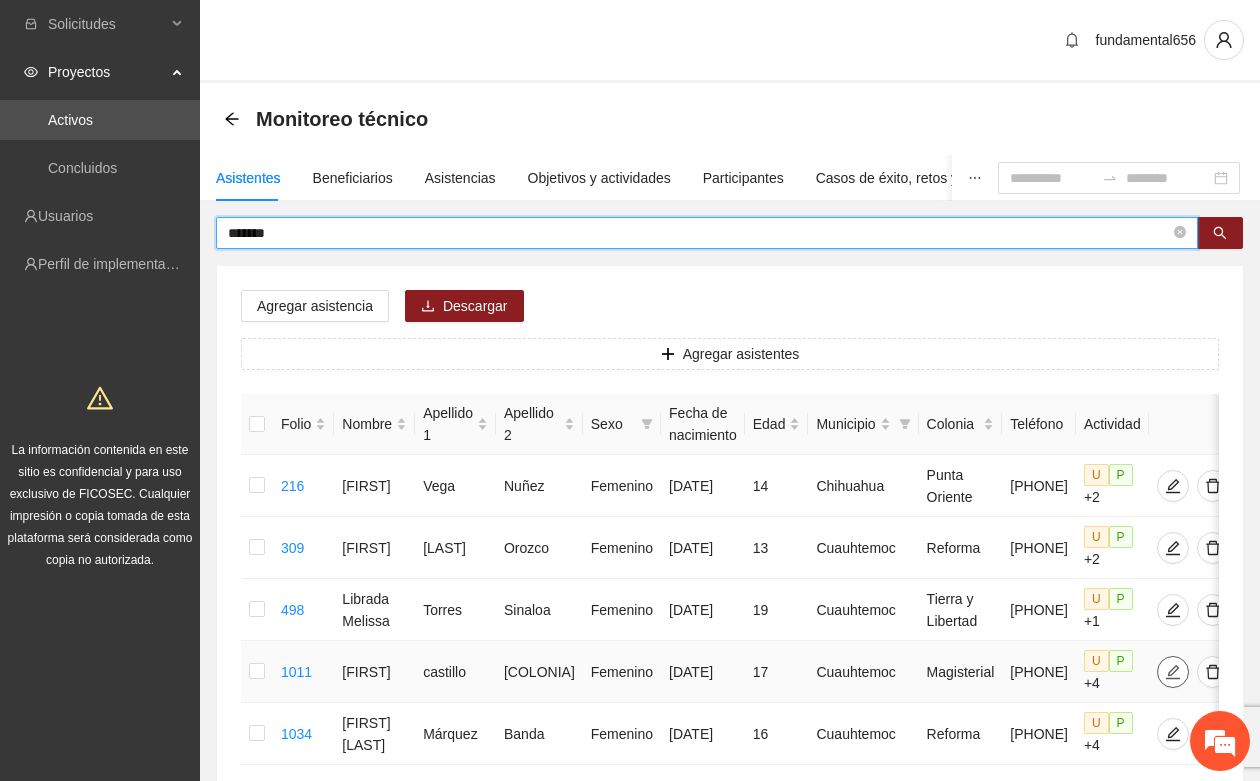 type on "*******" 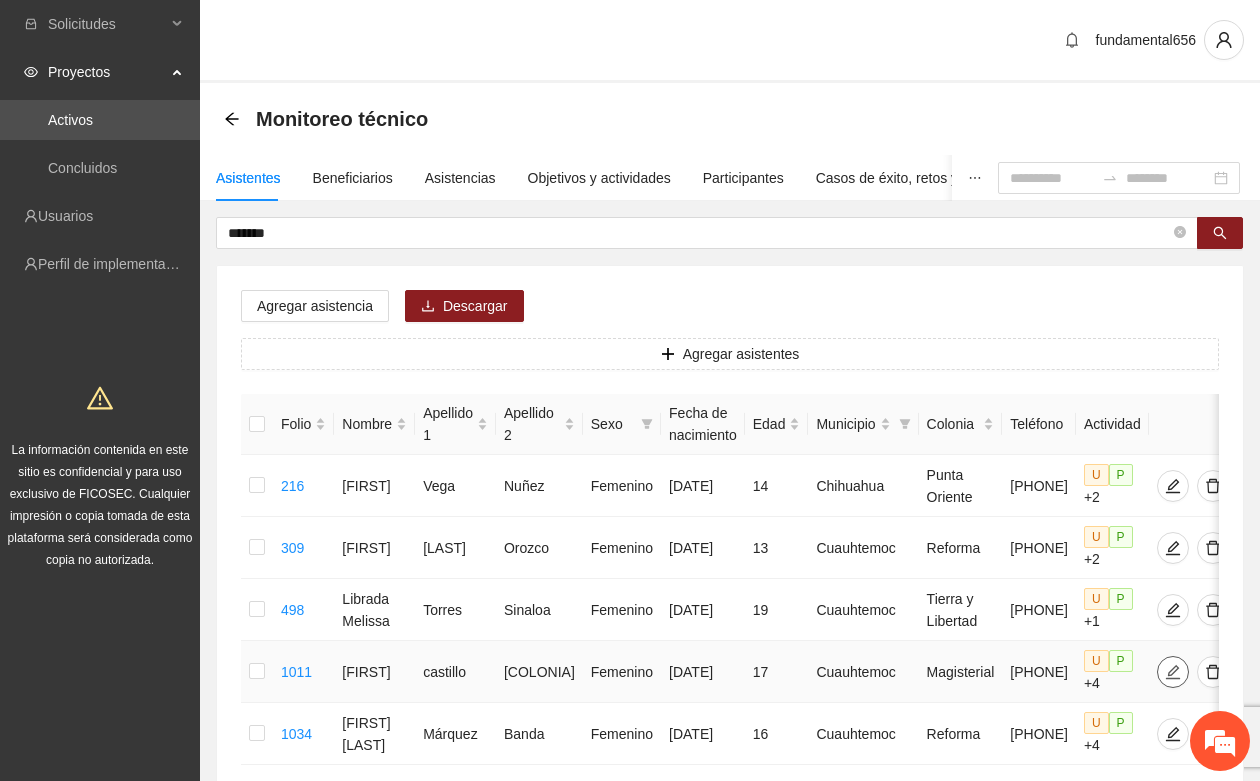 click 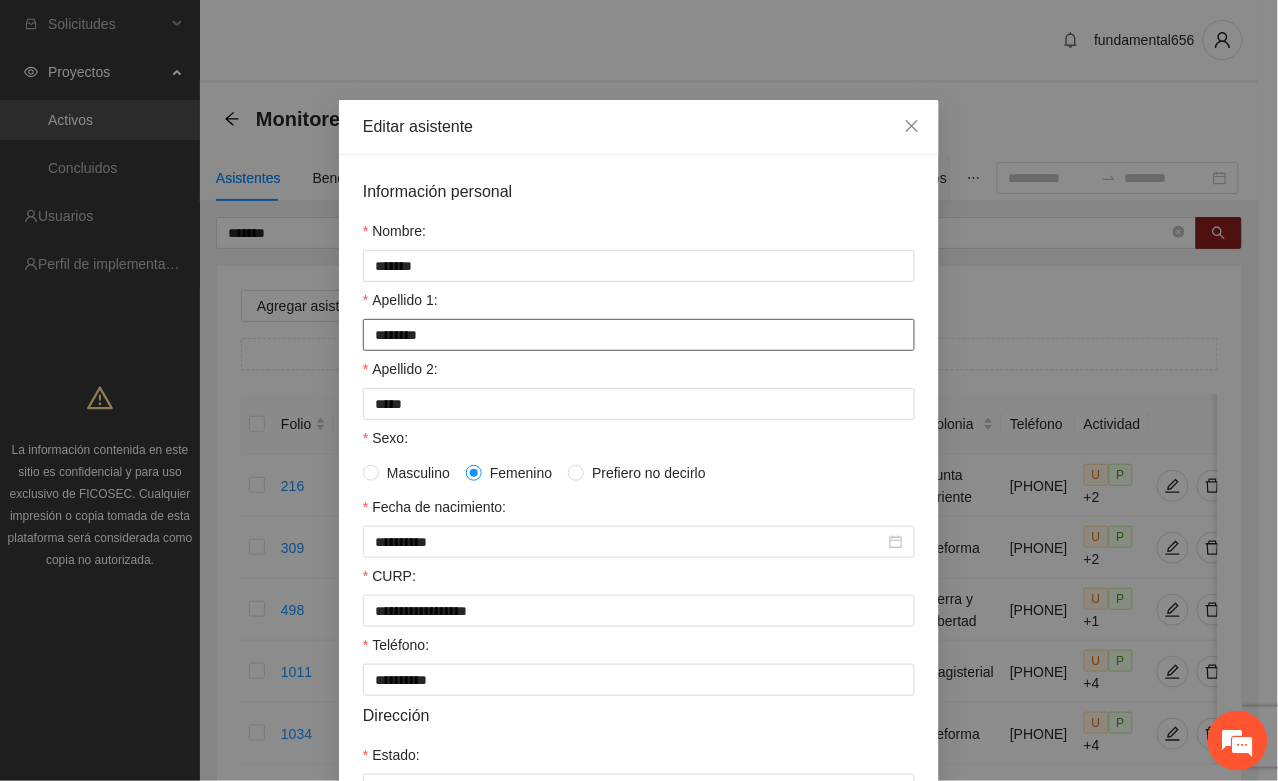 click on "********" at bounding box center (639, 335) 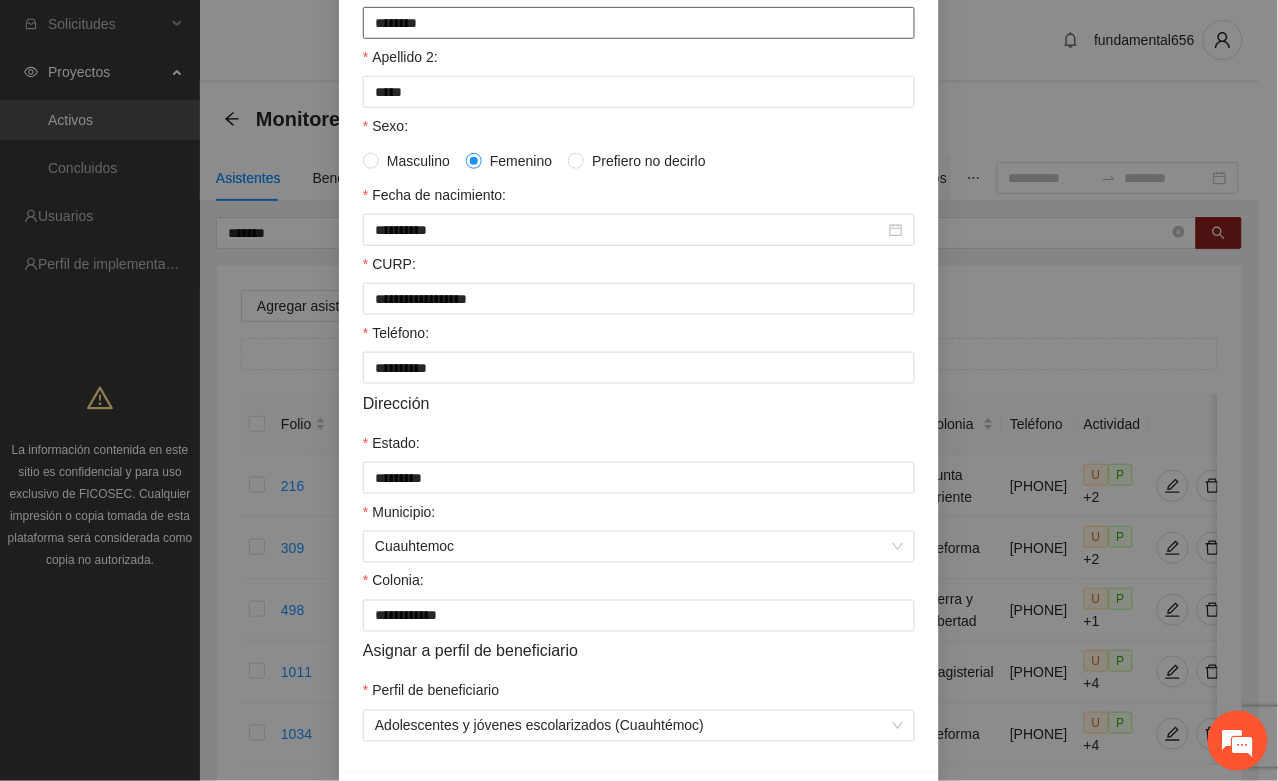 scroll, scrollTop: 375, scrollLeft: 0, axis: vertical 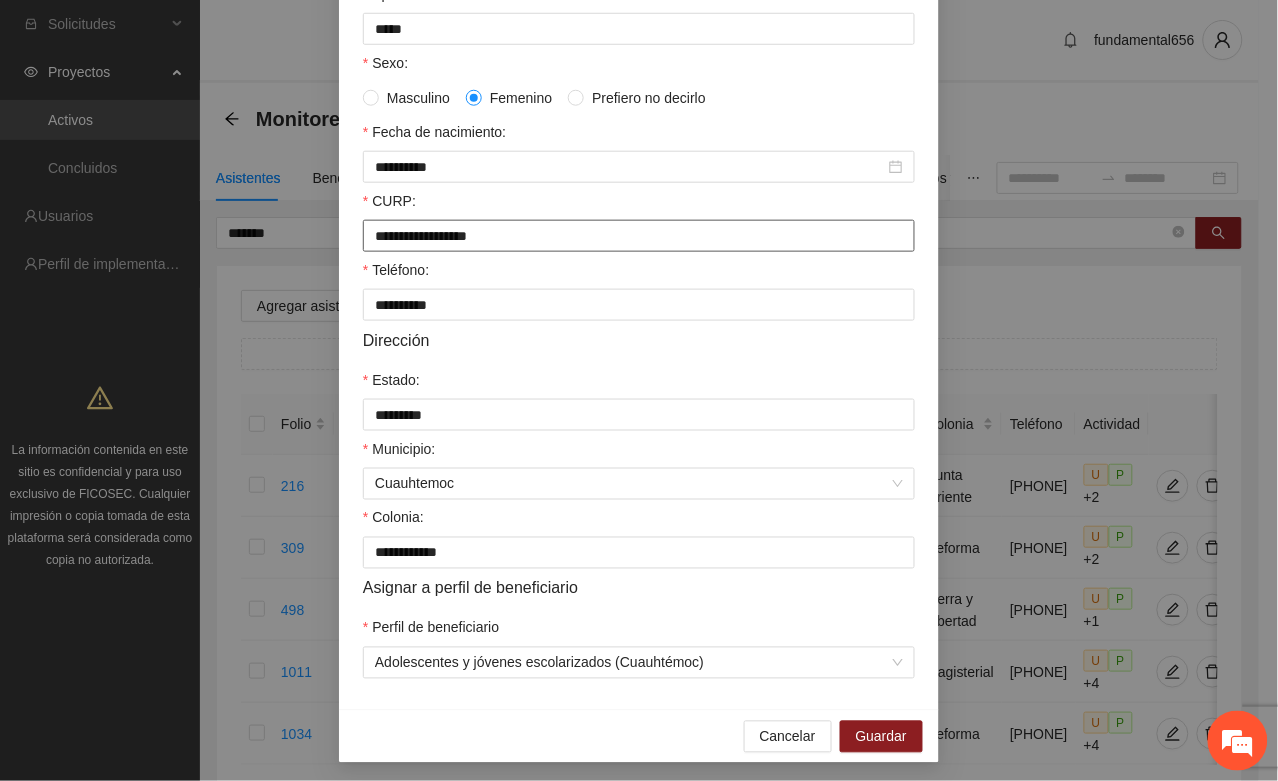 type on "********" 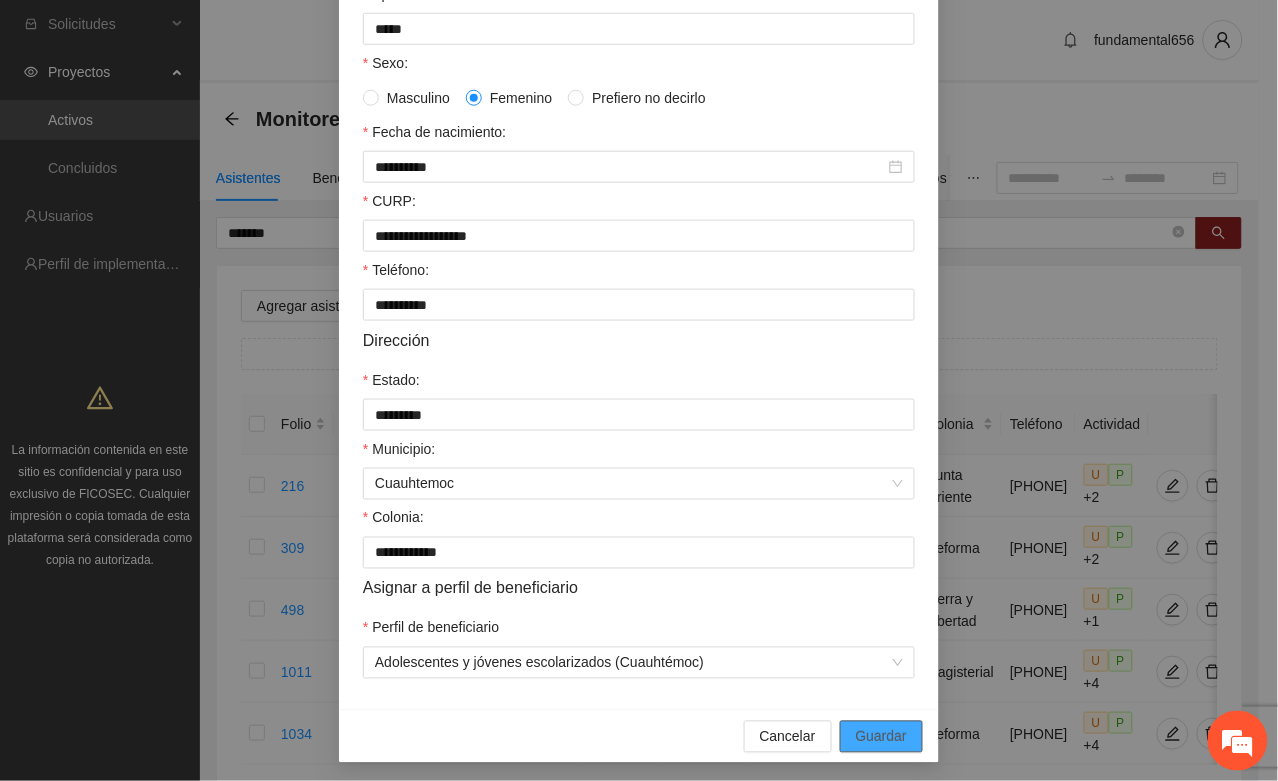click on "Guardar" at bounding box center [881, 737] 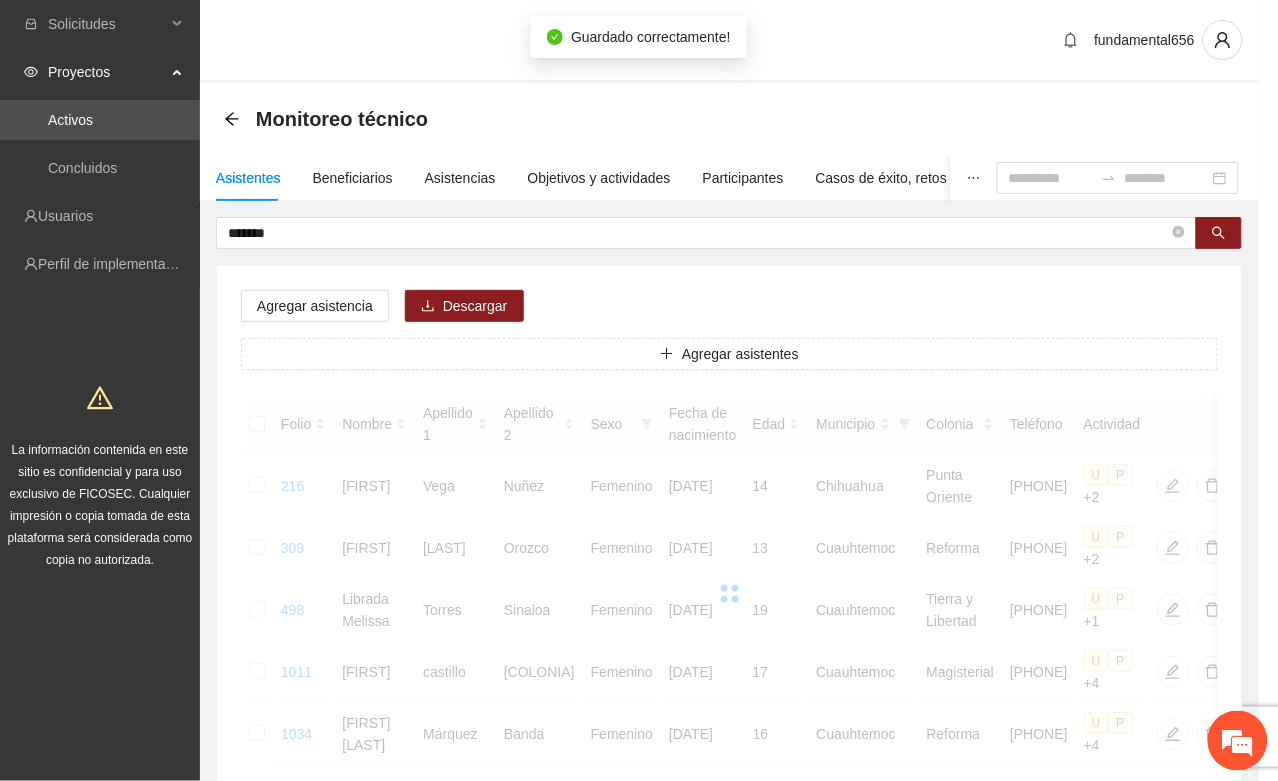 scroll, scrollTop: 296, scrollLeft: 0, axis: vertical 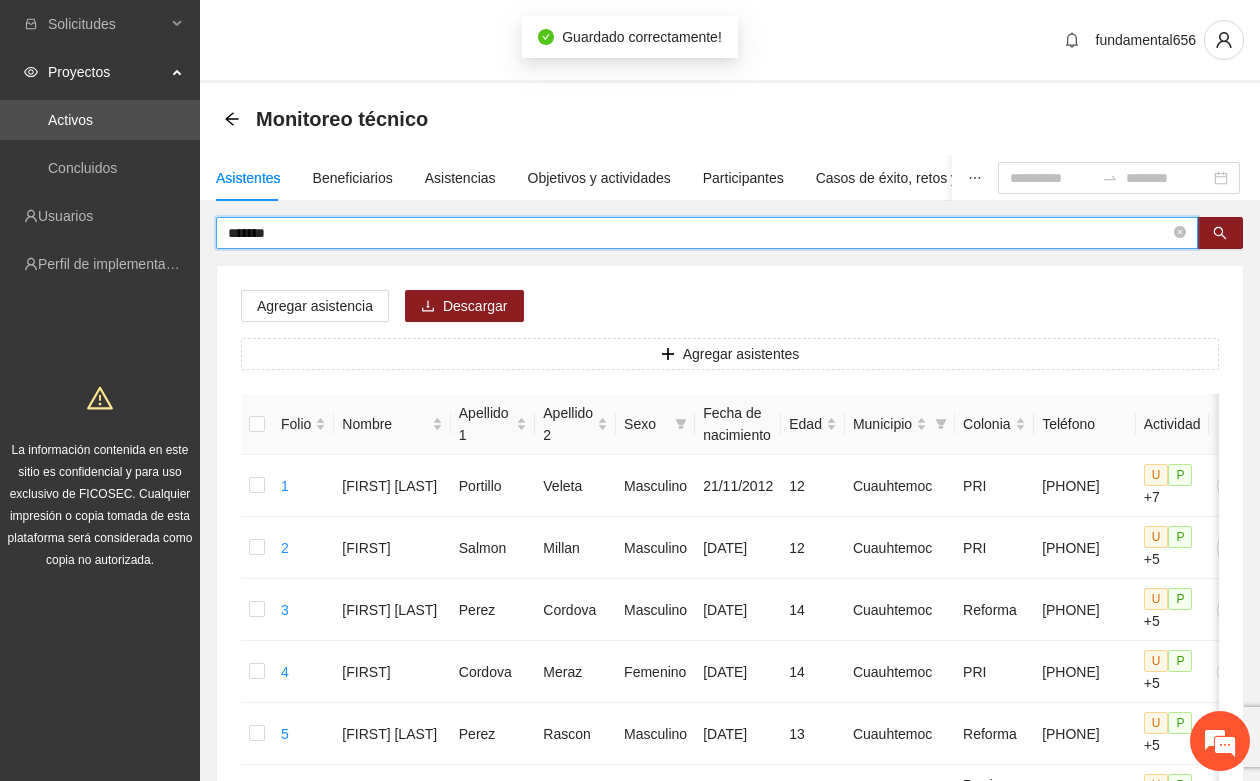 drag, startPoint x: 315, startPoint y: 233, endPoint x: 212, endPoint y: 253, distance: 104.92378 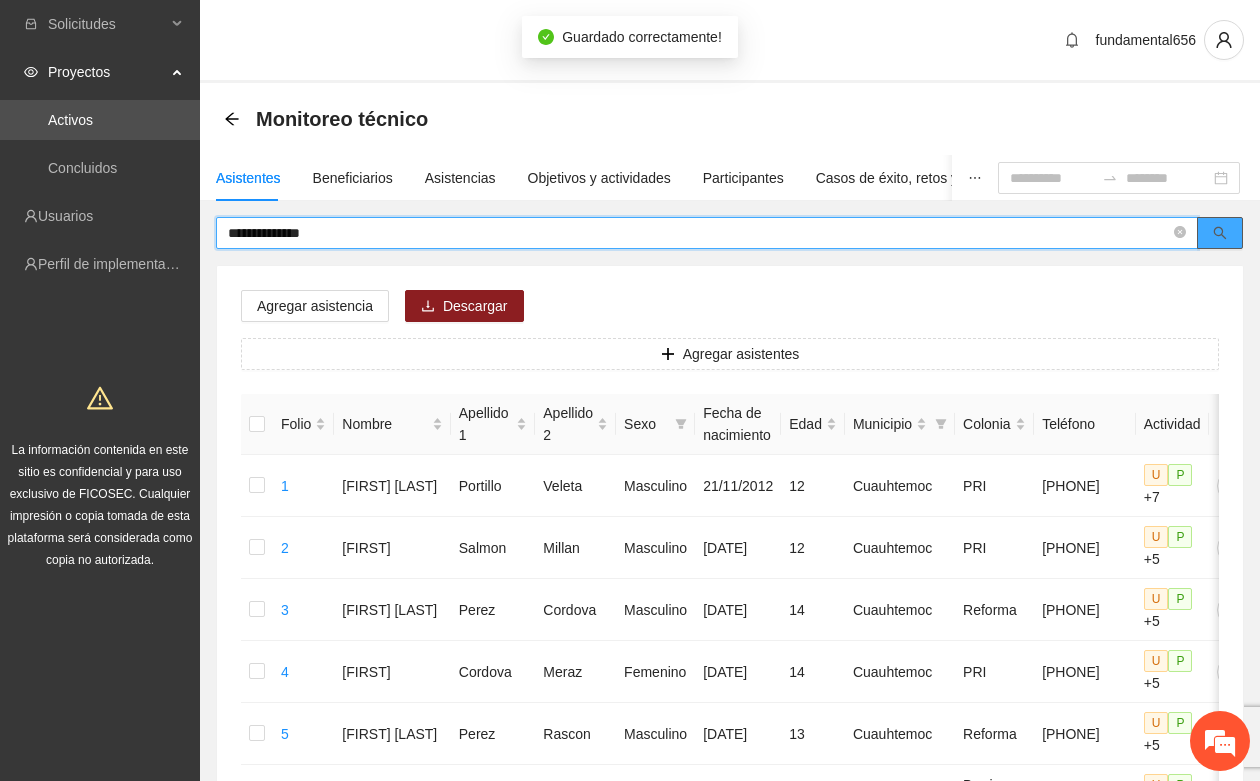 click at bounding box center (1220, 233) 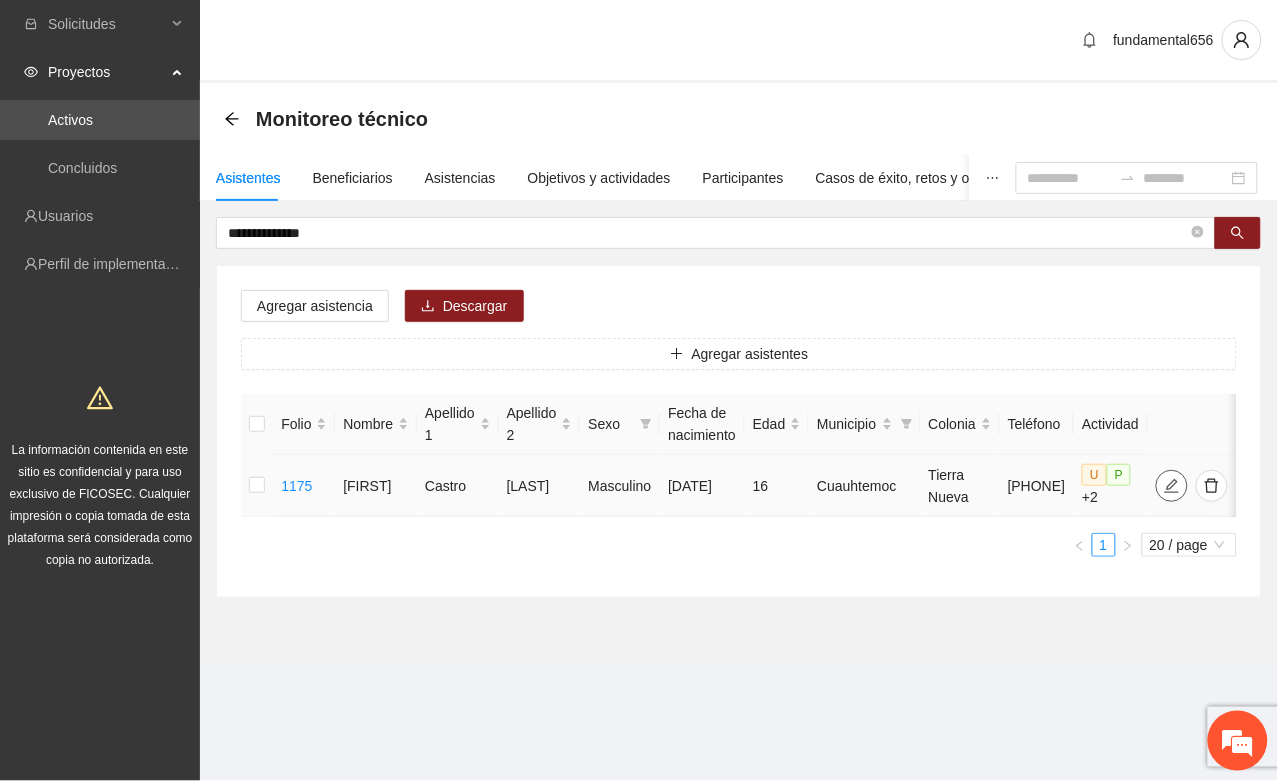 click 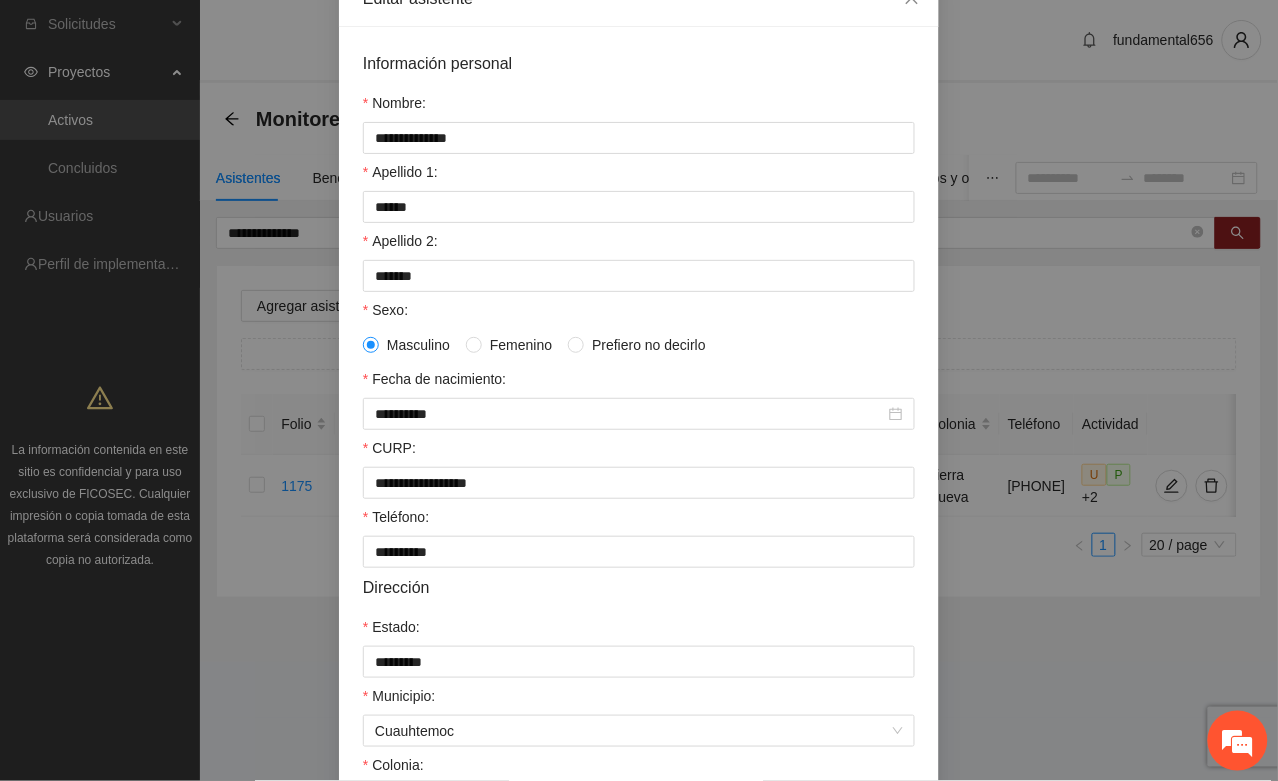 scroll, scrollTop: 375, scrollLeft: 0, axis: vertical 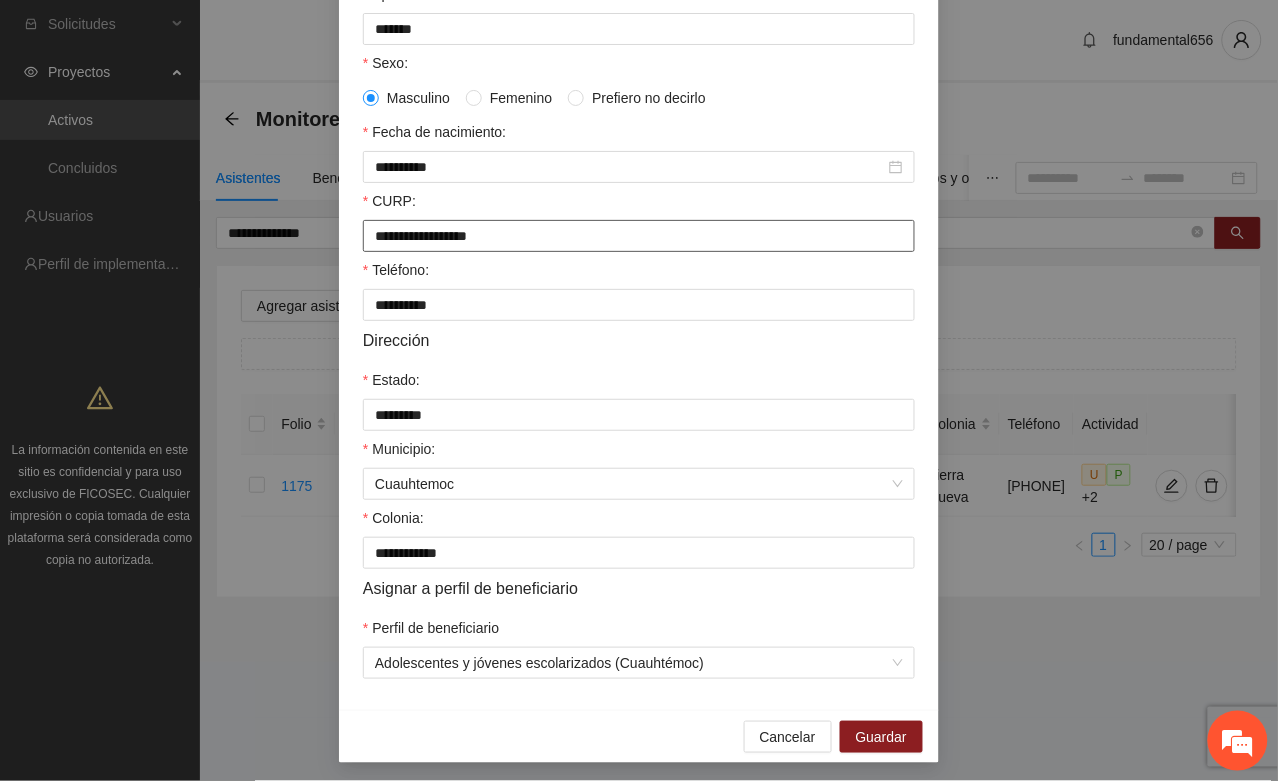 drag, startPoint x: 366, startPoint y: 243, endPoint x: 550, endPoint y: 245, distance: 184.01086 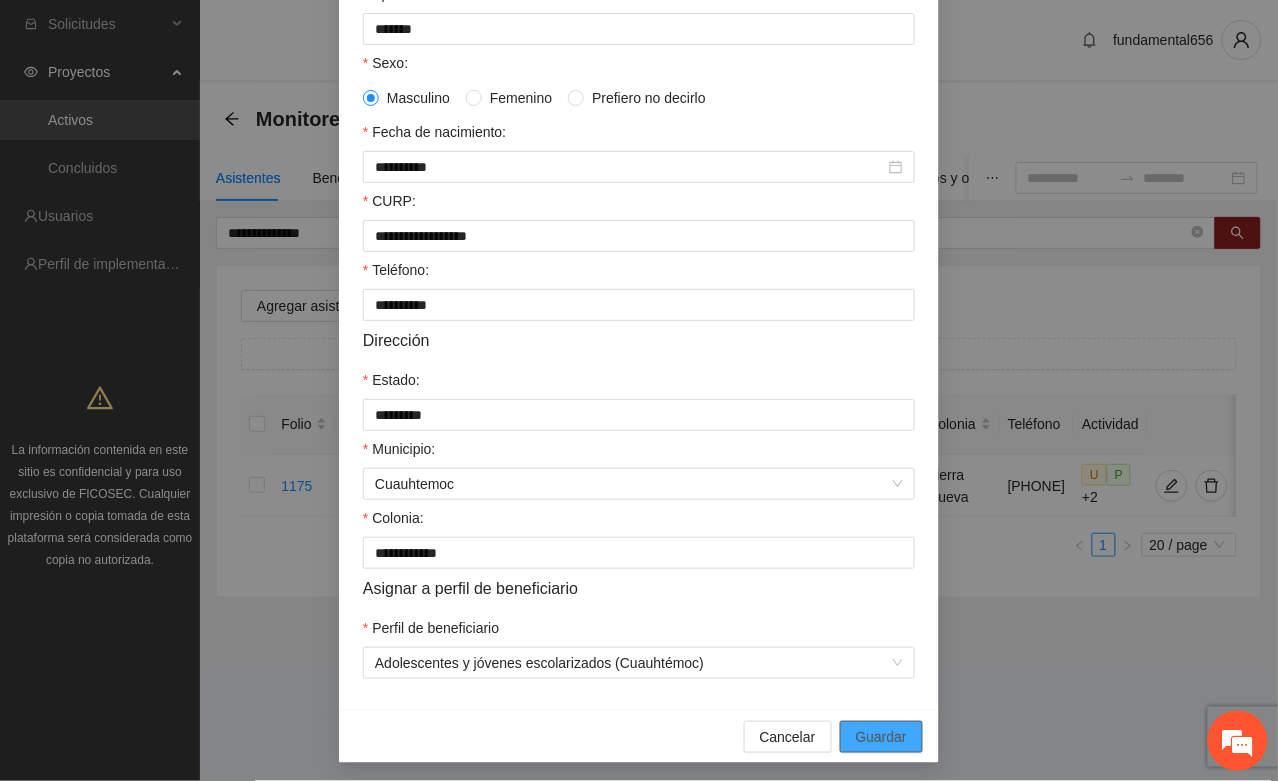 click on "Guardar" at bounding box center [881, 737] 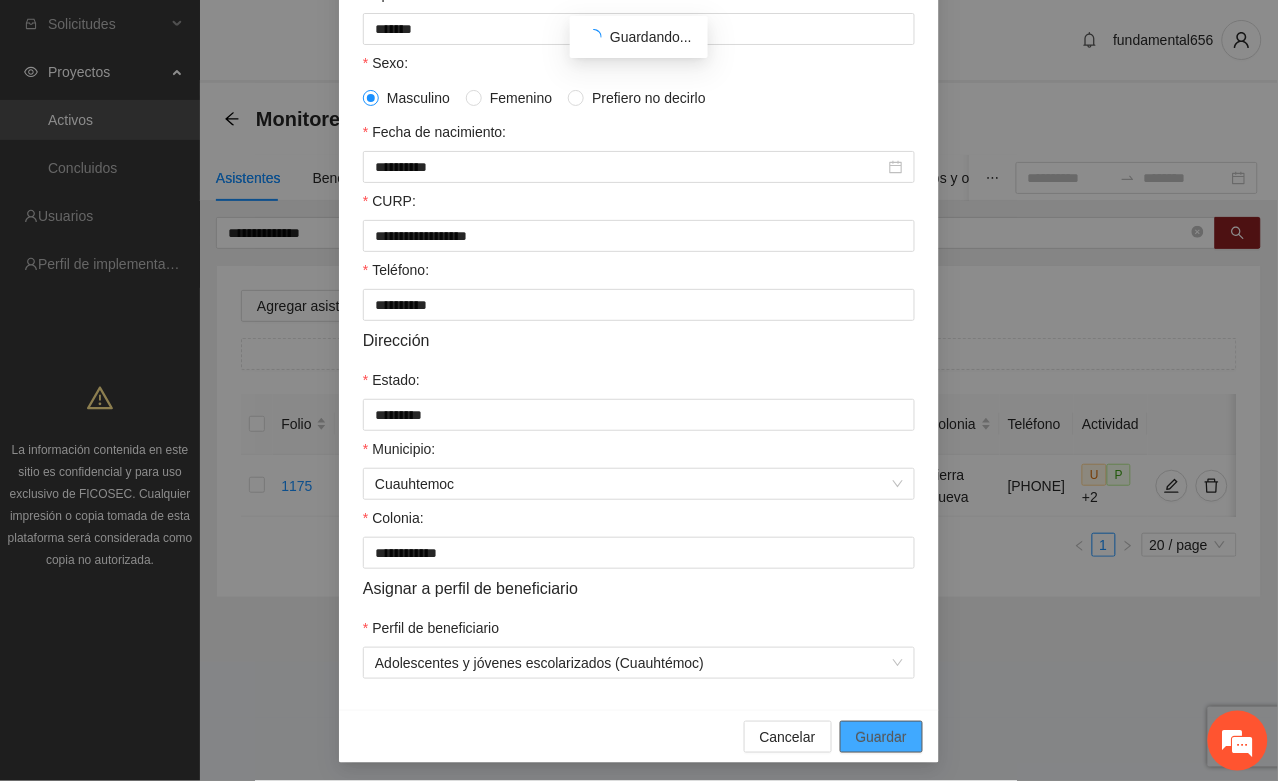 scroll, scrollTop: 296, scrollLeft: 0, axis: vertical 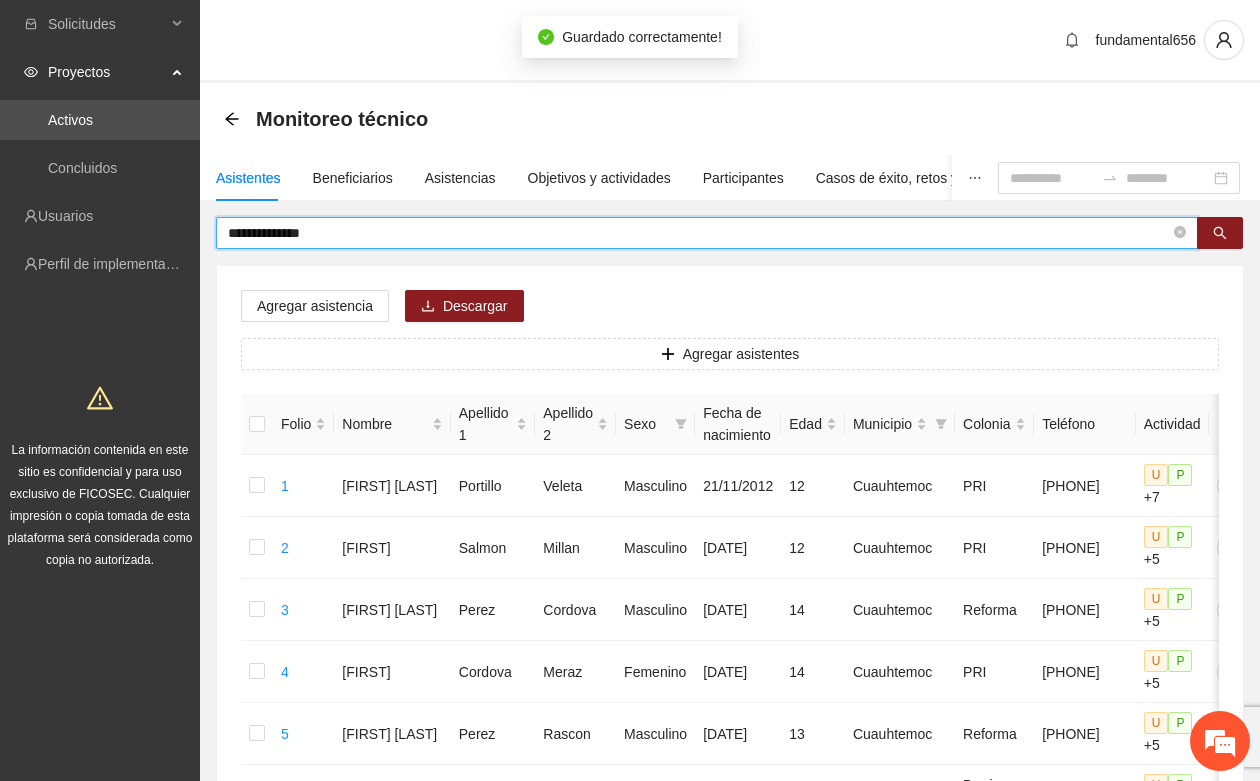 drag, startPoint x: 348, startPoint y: 228, endPoint x: 221, endPoint y: 238, distance: 127.39309 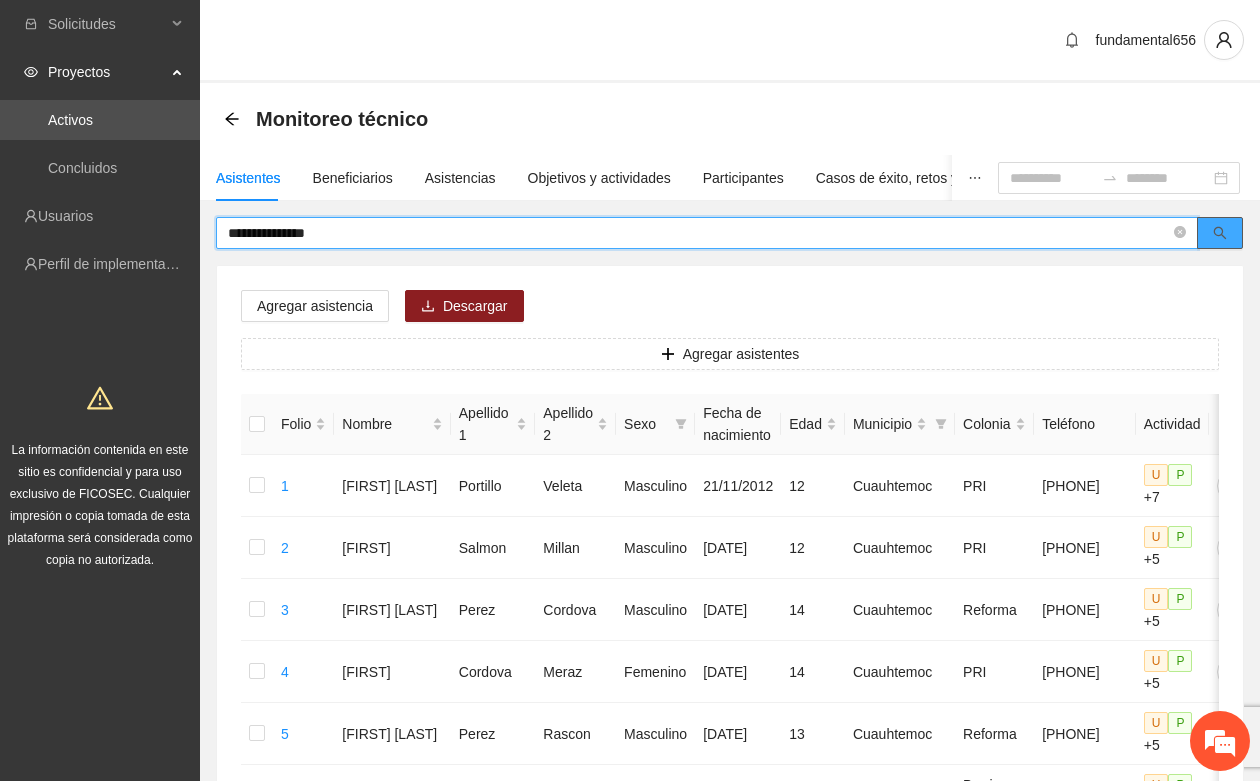 click at bounding box center (1220, 233) 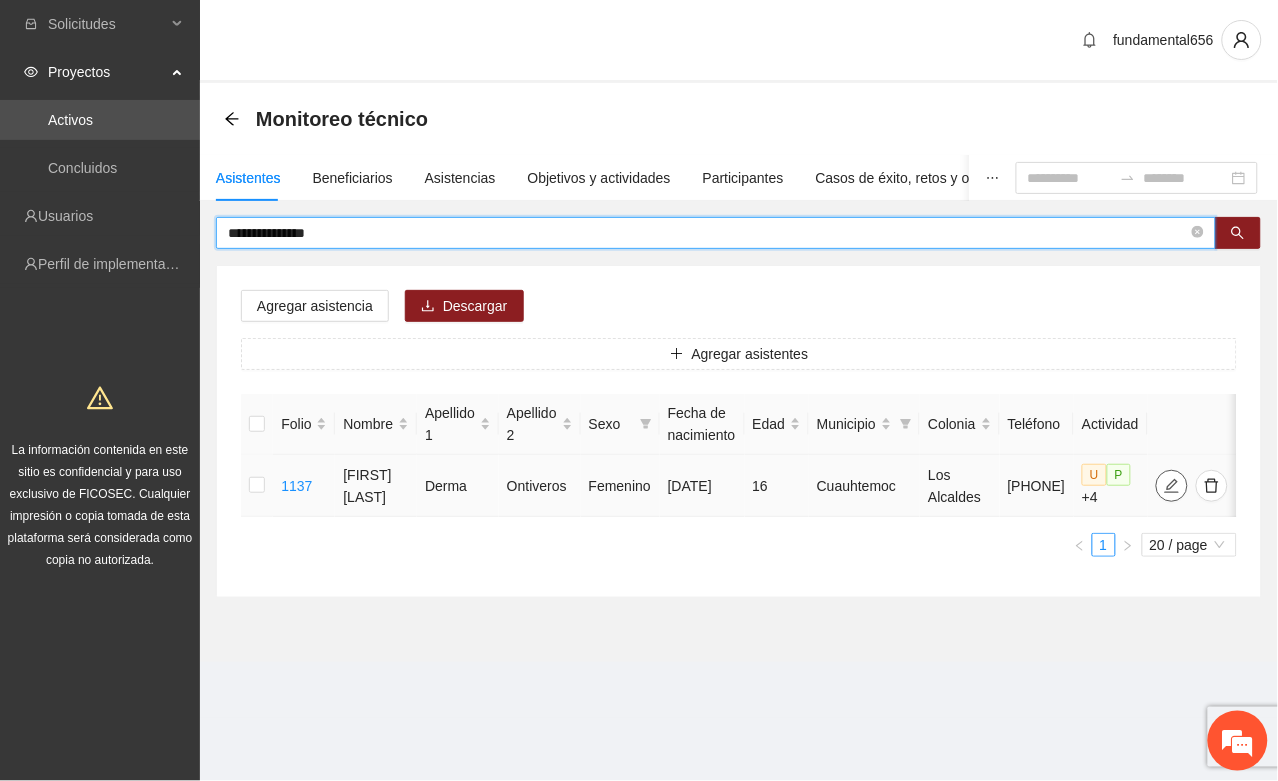 click at bounding box center [1172, 486] 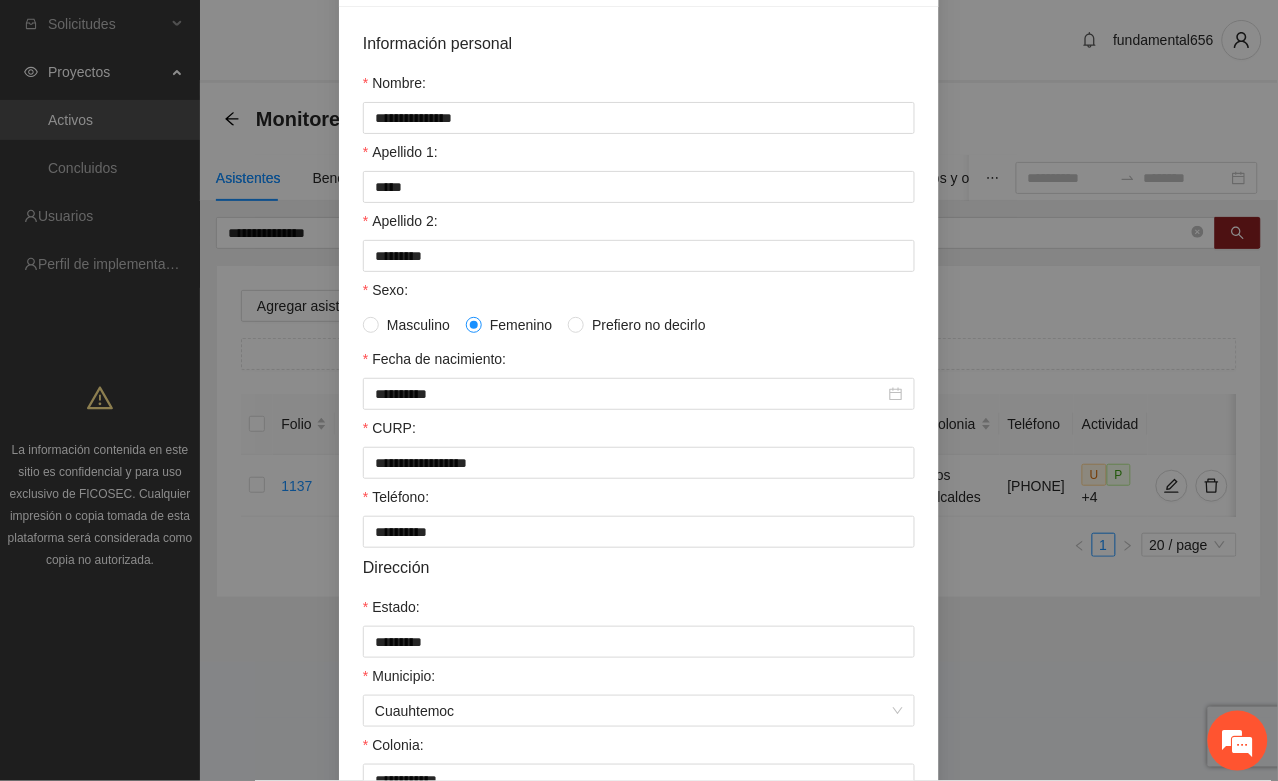scroll, scrollTop: 375, scrollLeft: 0, axis: vertical 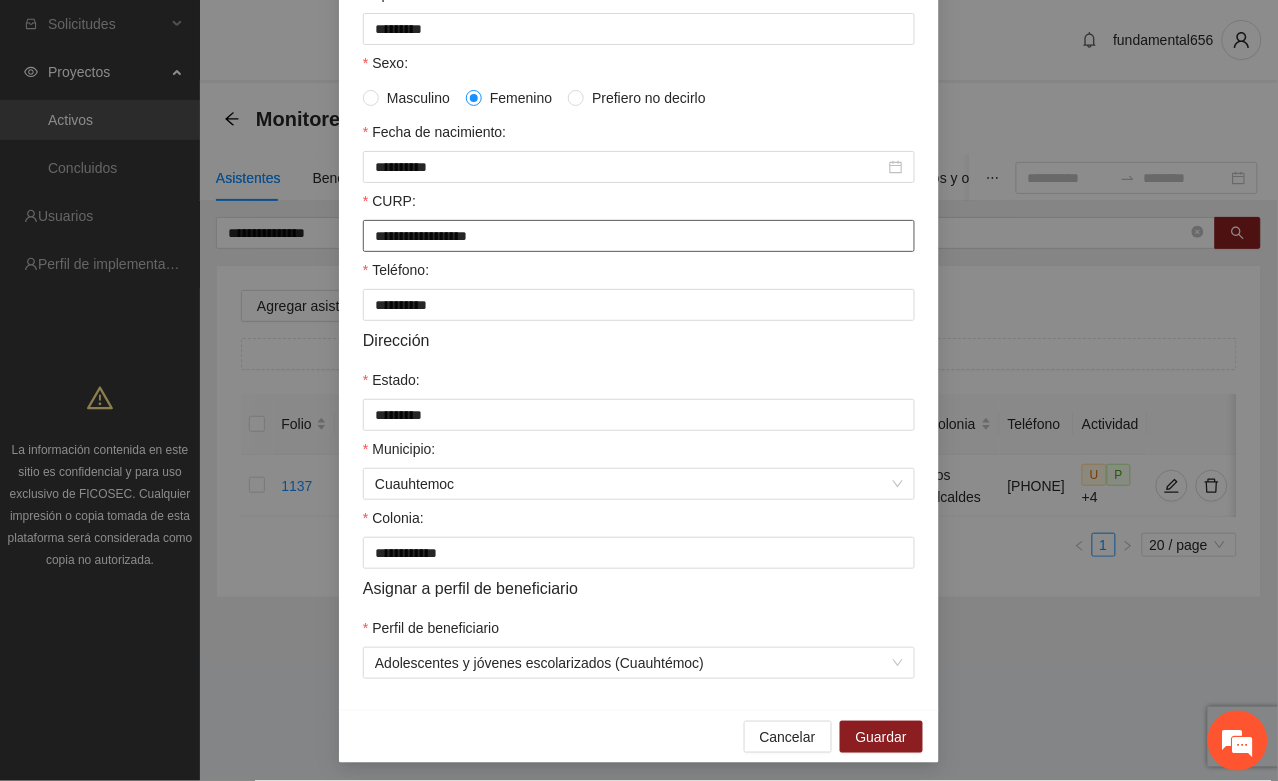 drag, startPoint x: 366, startPoint y: 257, endPoint x: 585, endPoint y: 266, distance: 219.18486 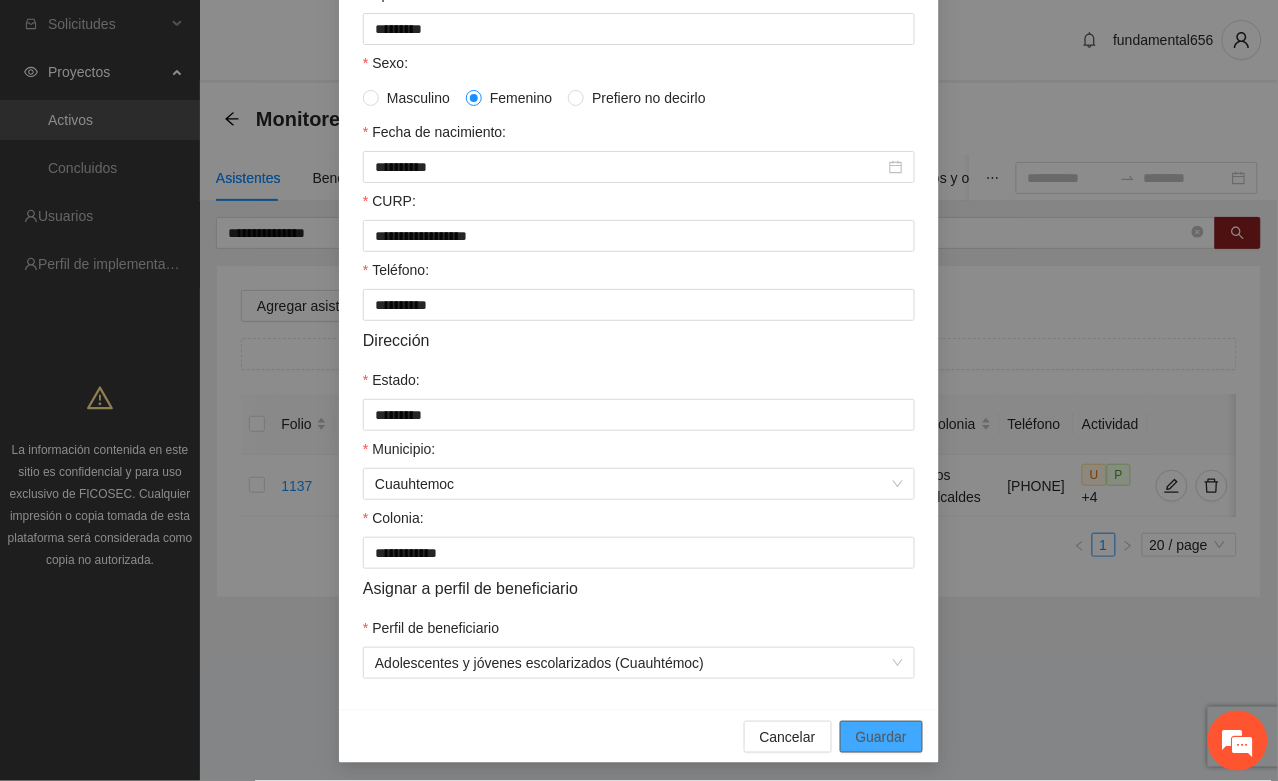 click on "Guardar" at bounding box center (881, 737) 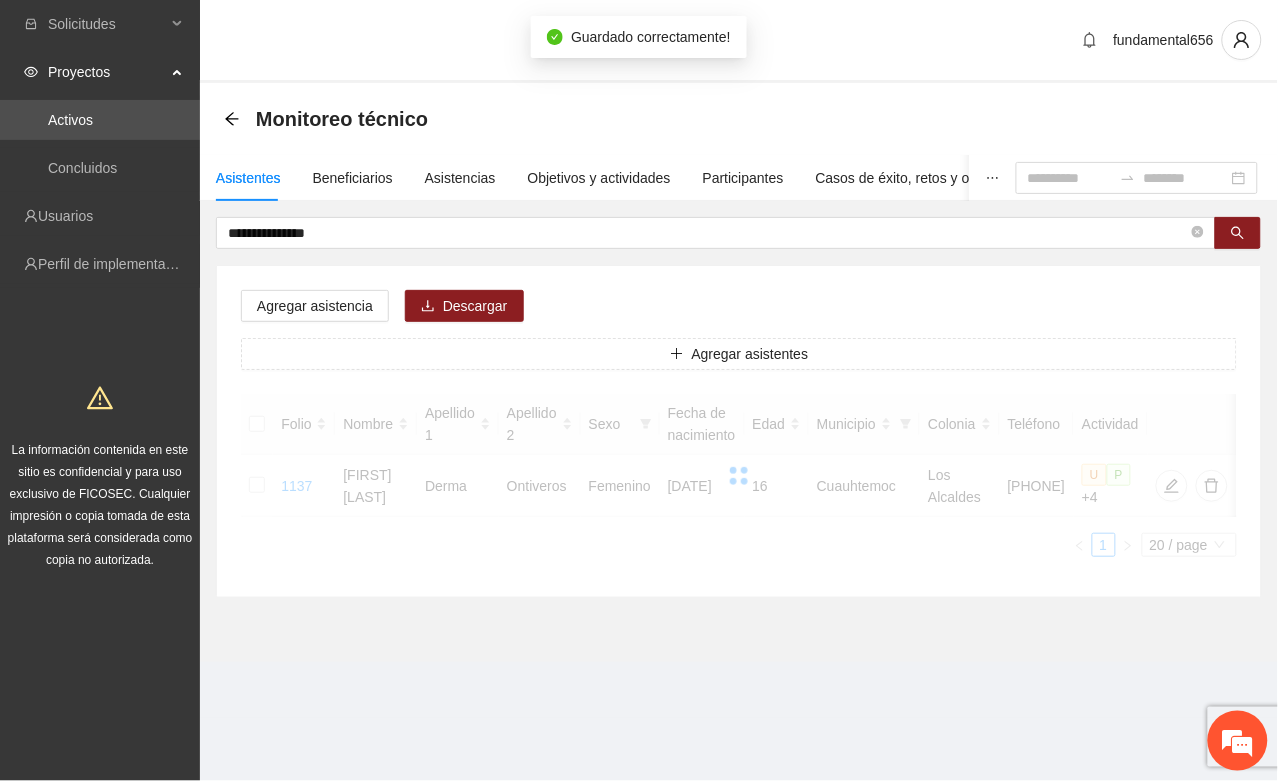 scroll, scrollTop: 296, scrollLeft: 0, axis: vertical 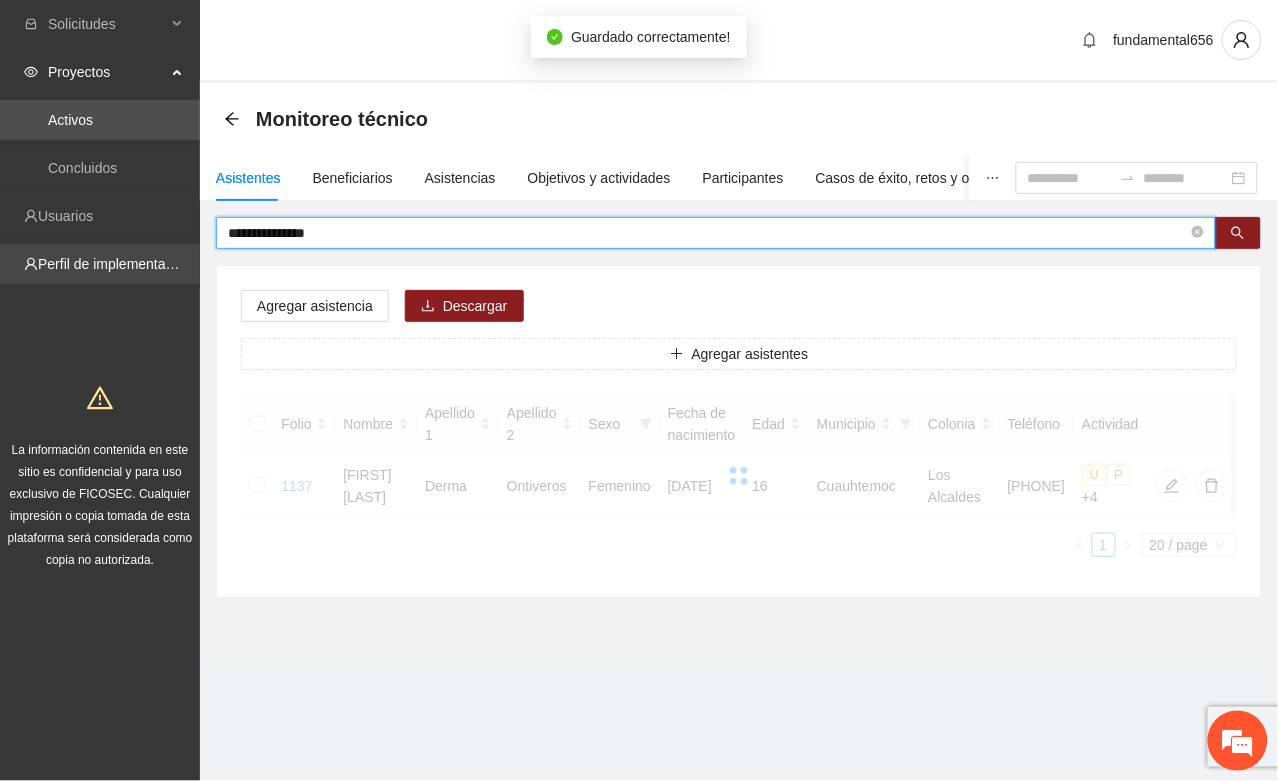 drag, startPoint x: 373, startPoint y: 230, endPoint x: 187, endPoint y: 256, distance: 187.80841 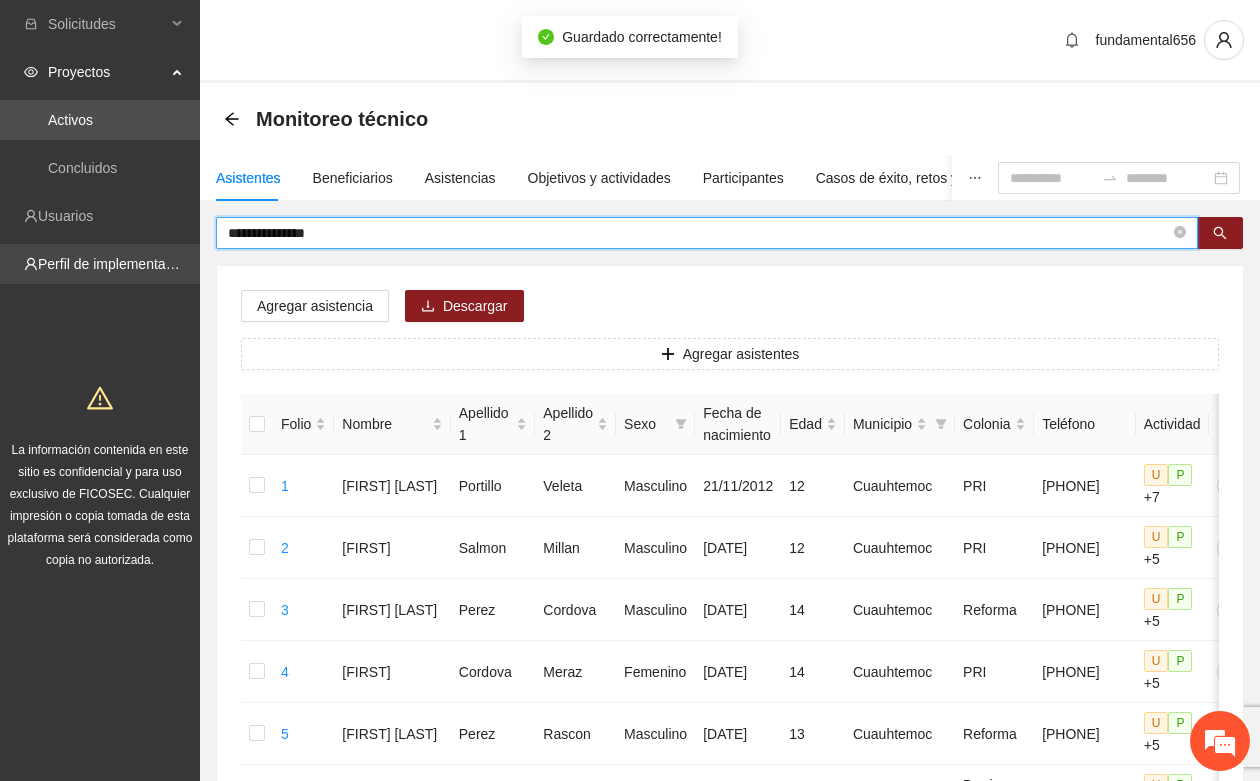 paste 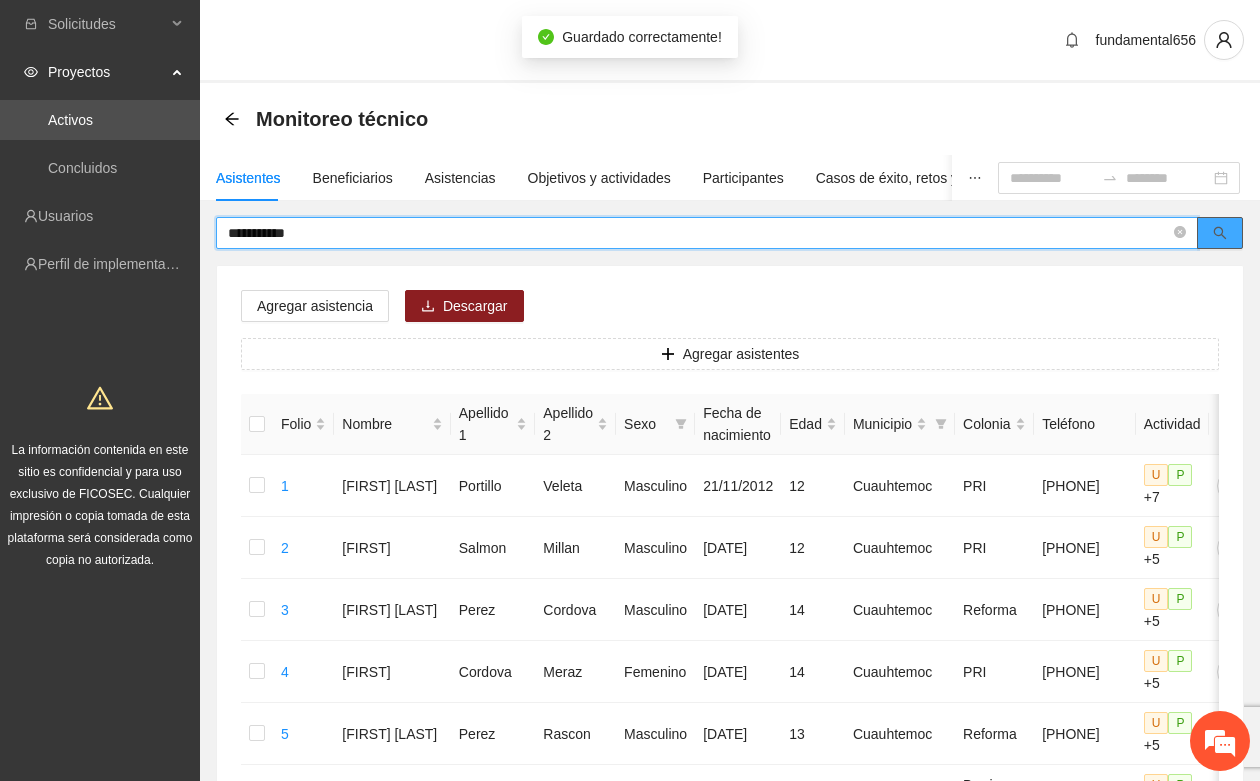 click 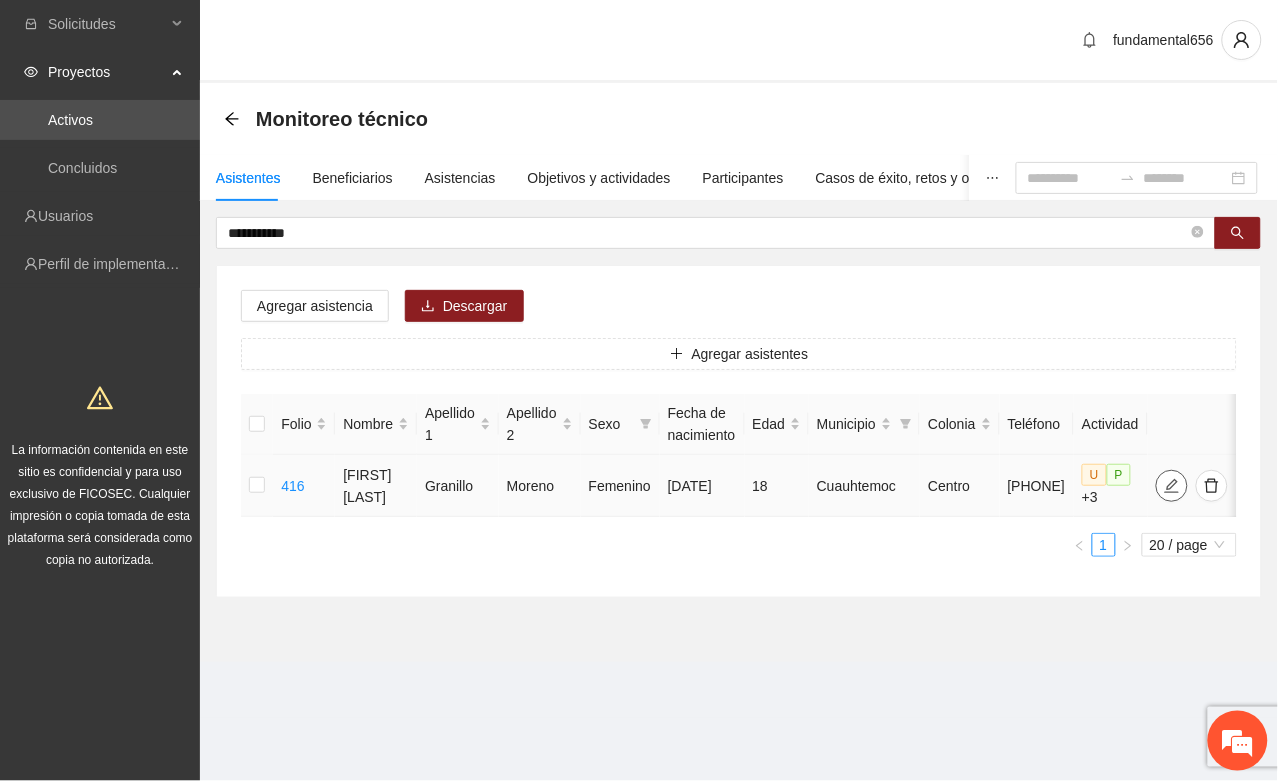 click 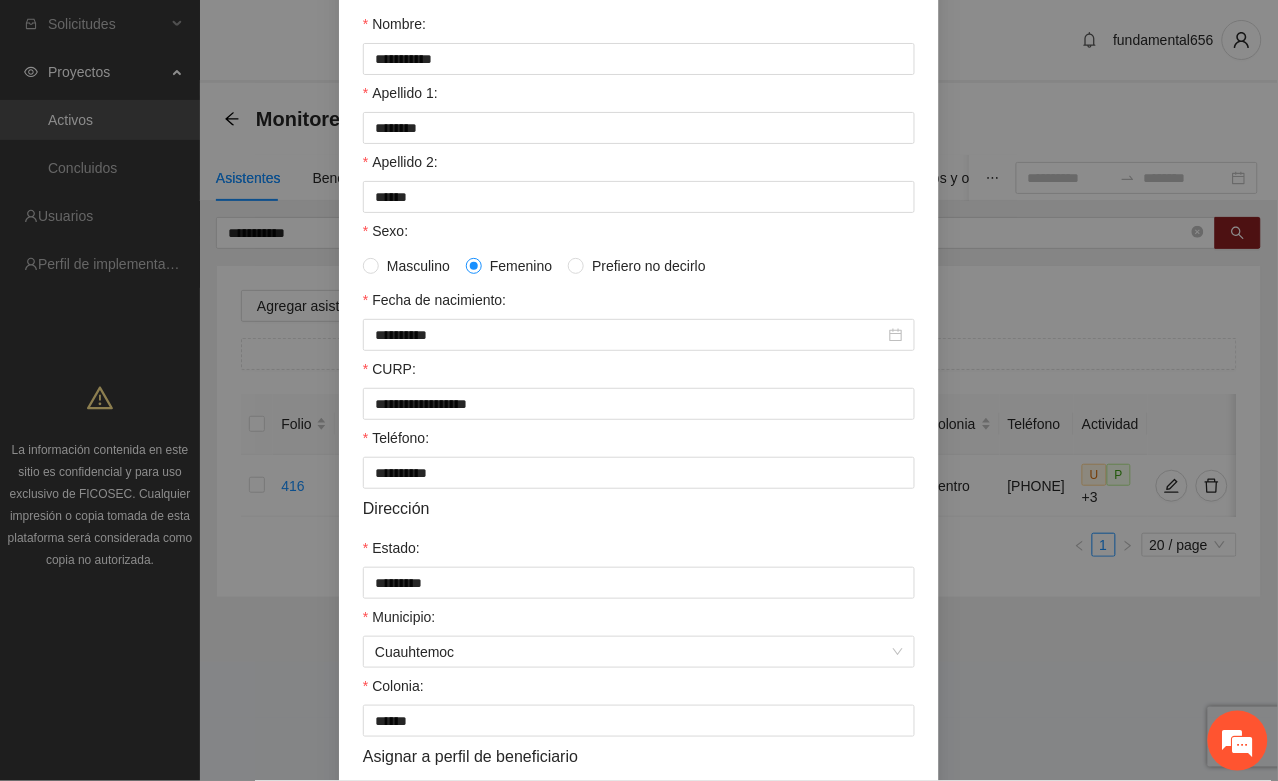 scroll, scrollTop: 396, scrollLeft: 0, axis: vertical 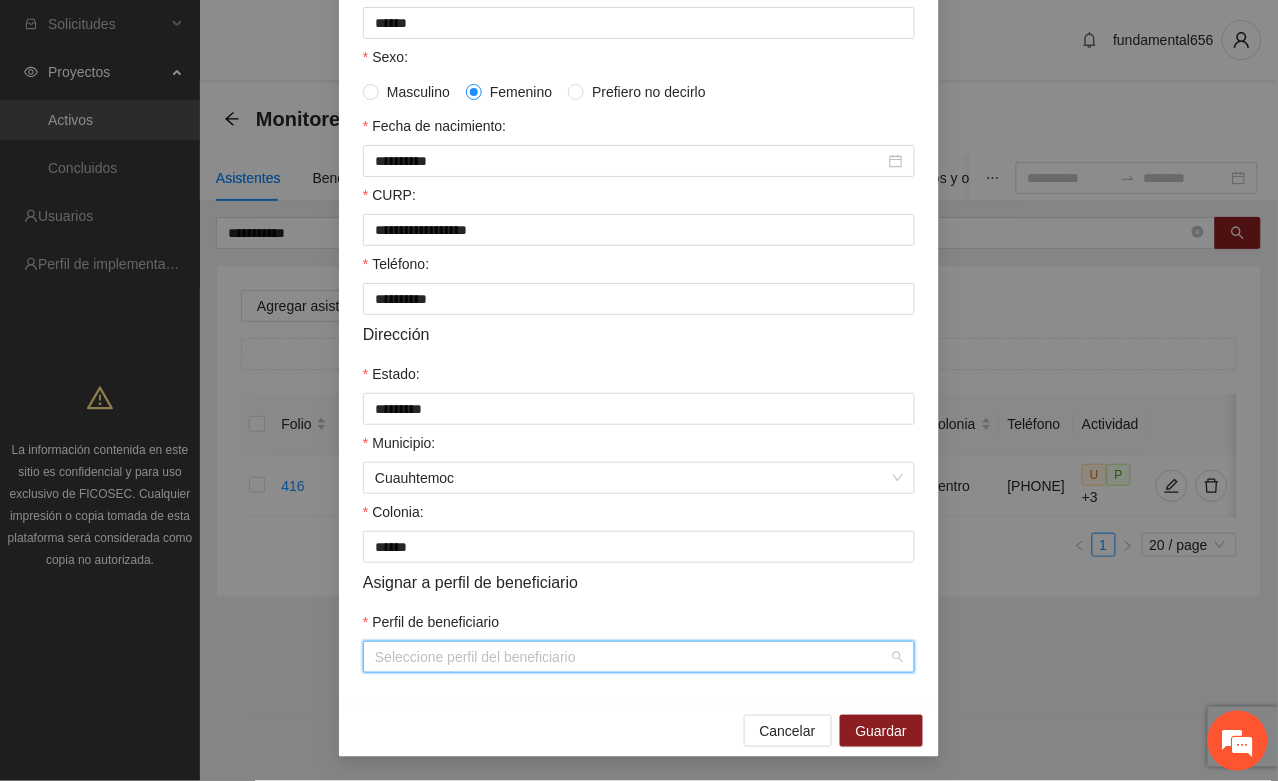 click on "Perfil de beneficiario" at bounding box center [632, 657] 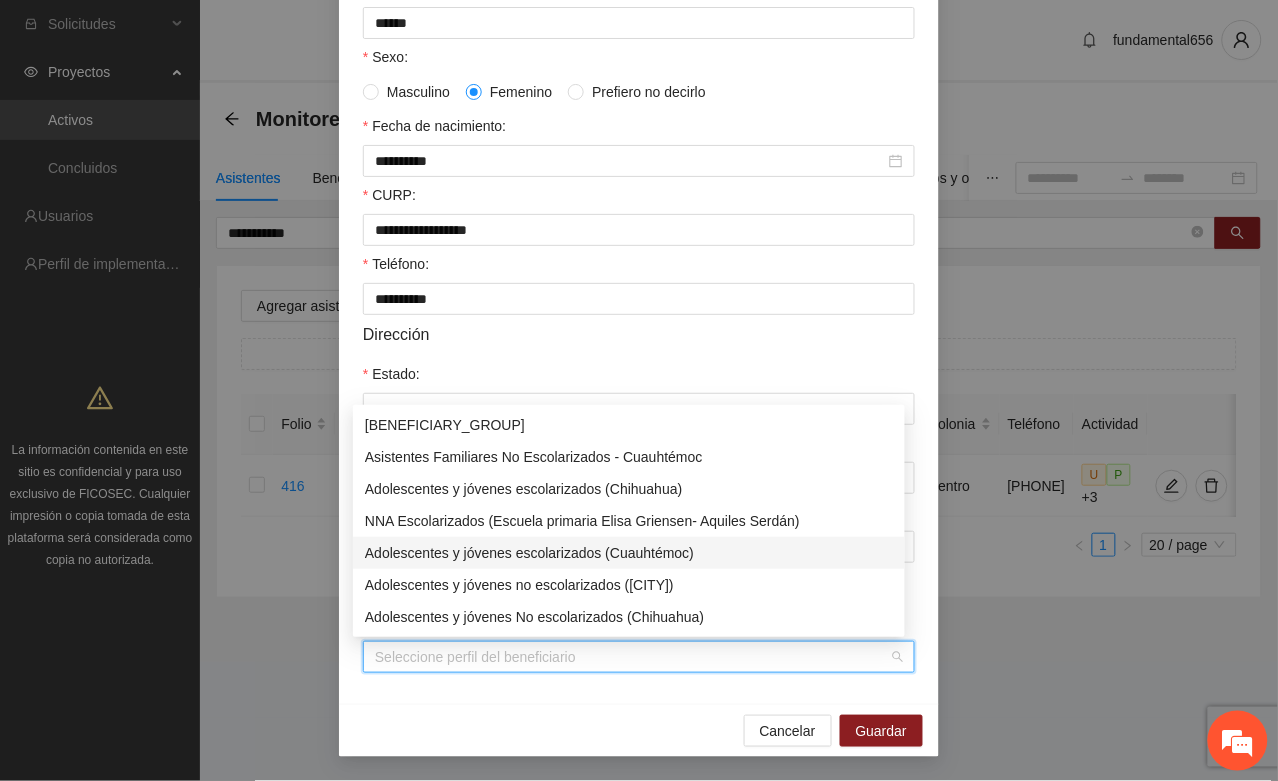 click on "Adolescentes y jóvenes escolarizados (Cuauhtémoc)" at bounding box center [629, 553] 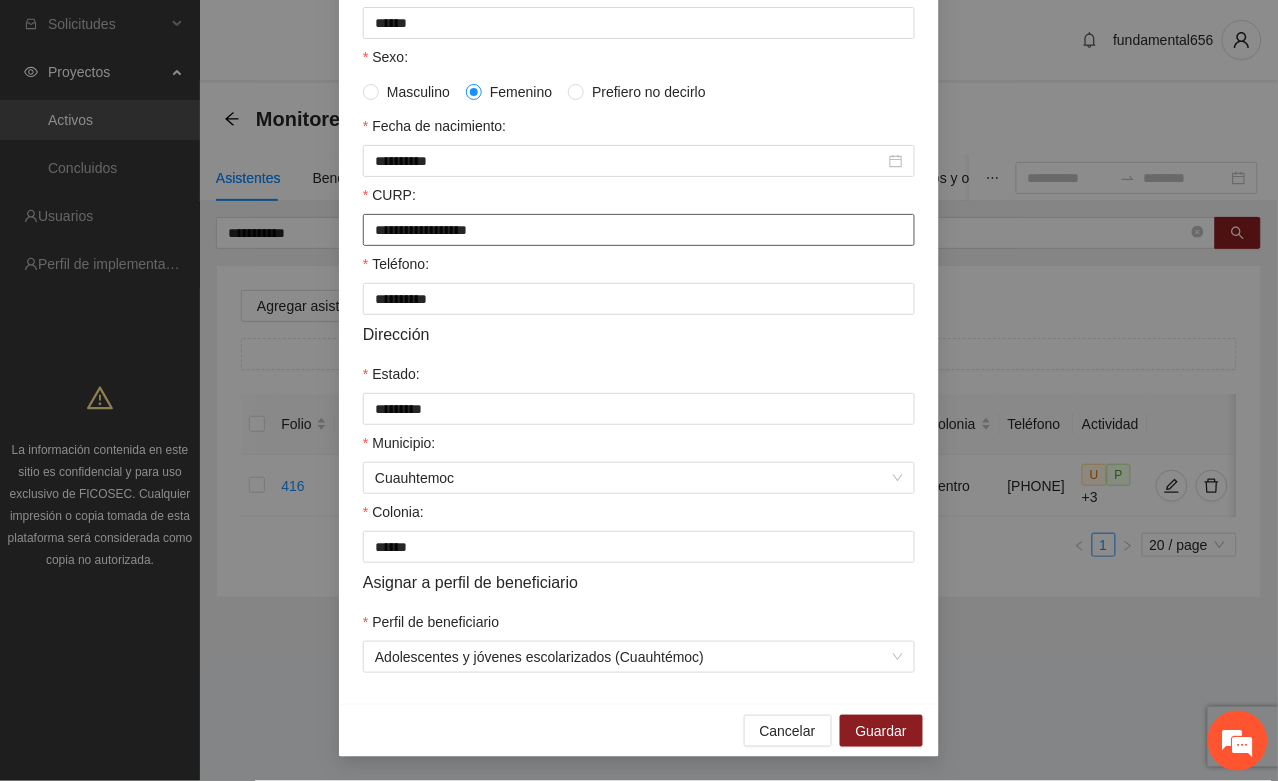 drag, startPoint x: 367, startPoint y: 226, endPoint x: 532, endPoint y: 240, distance: 165.59288 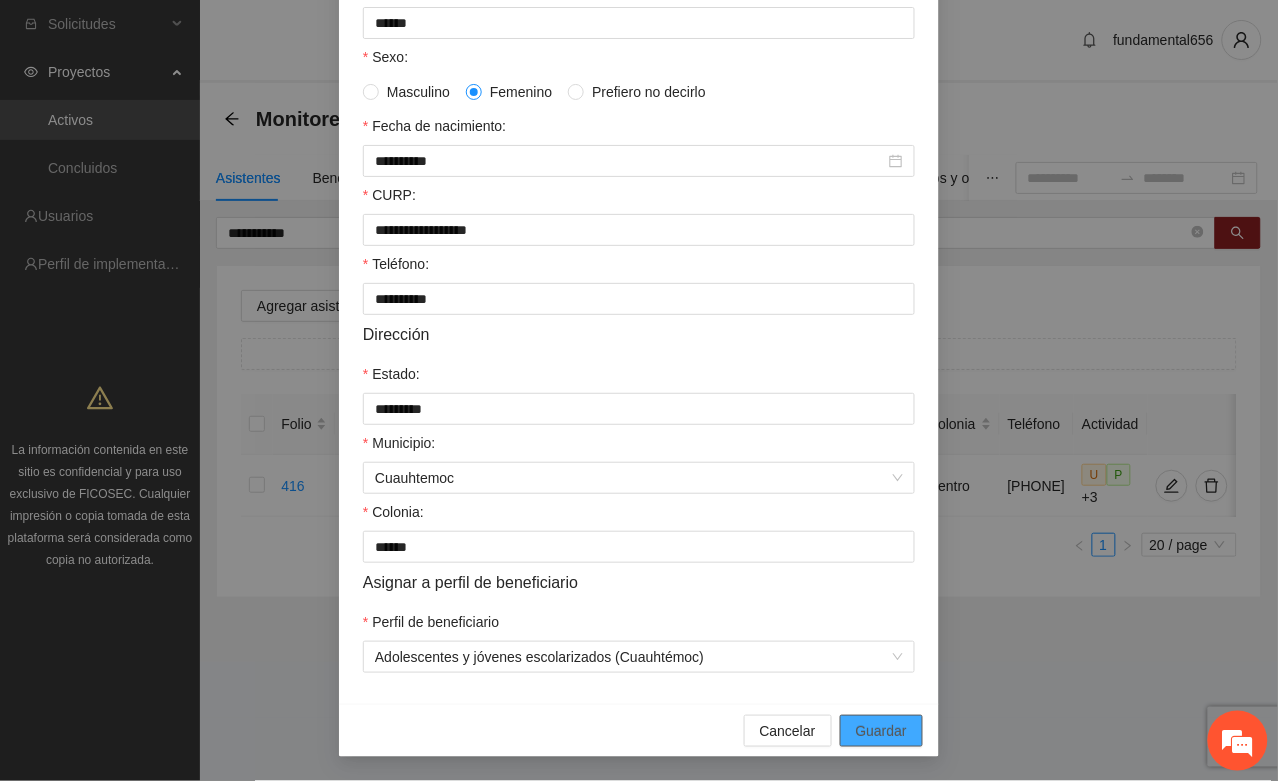click on "Guardar" at bounding box center [881, 731] 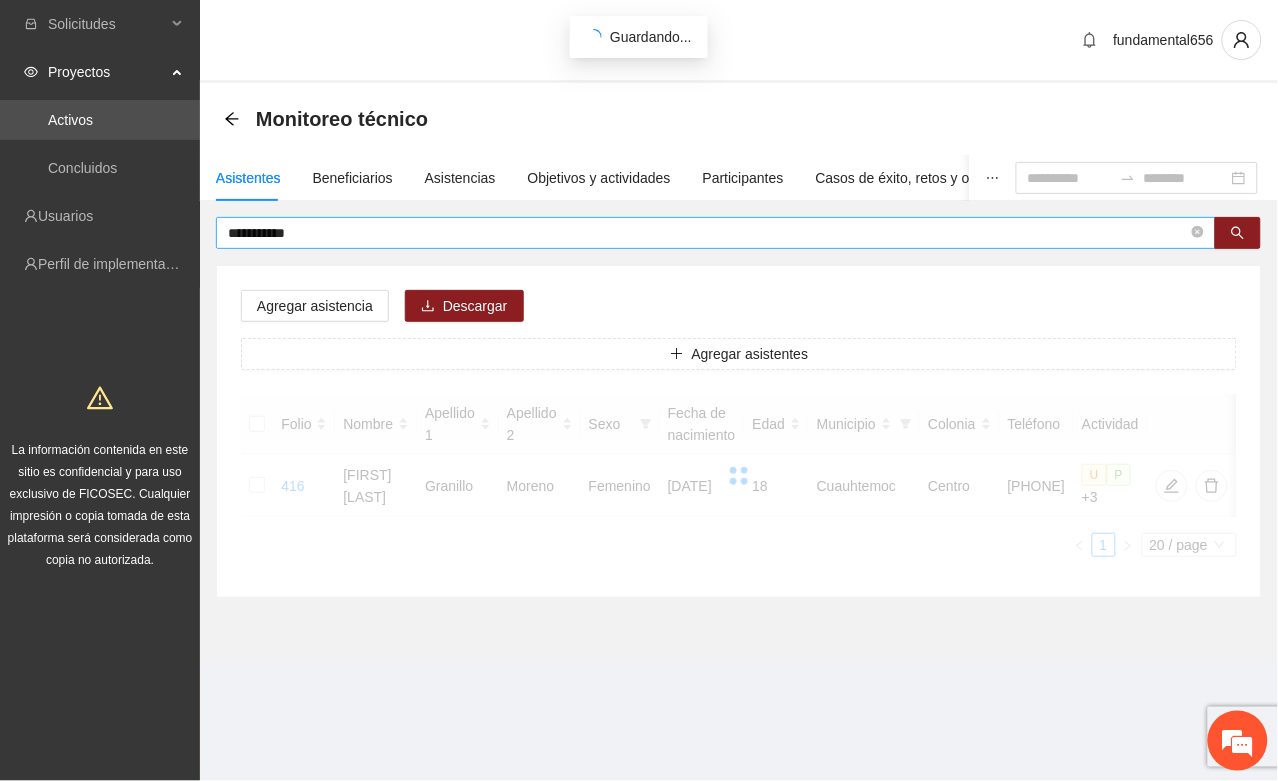 scroll, scrollTop: 296, scrollLeft: 0, axis: vertical 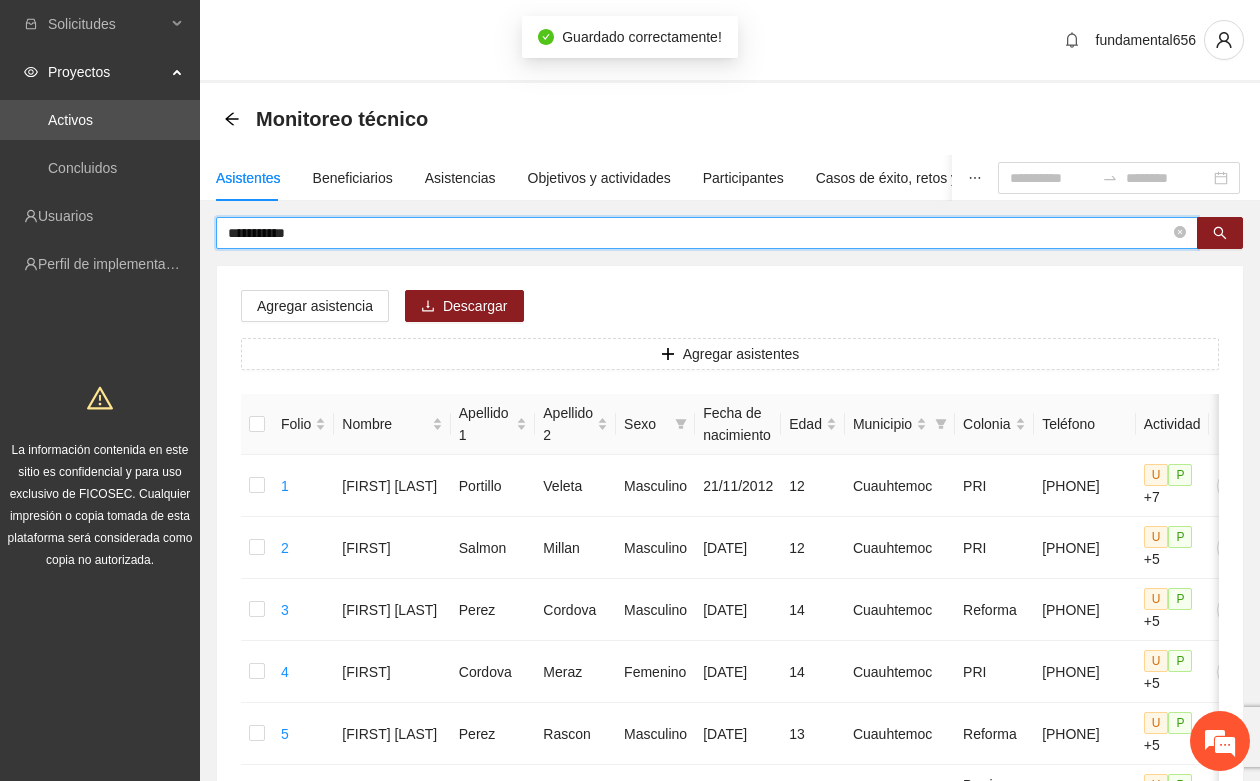 drag, startPoint x: 325, startPoint y: 228, endPoint x: 216, endPoint y: 246, distance: 110.47624 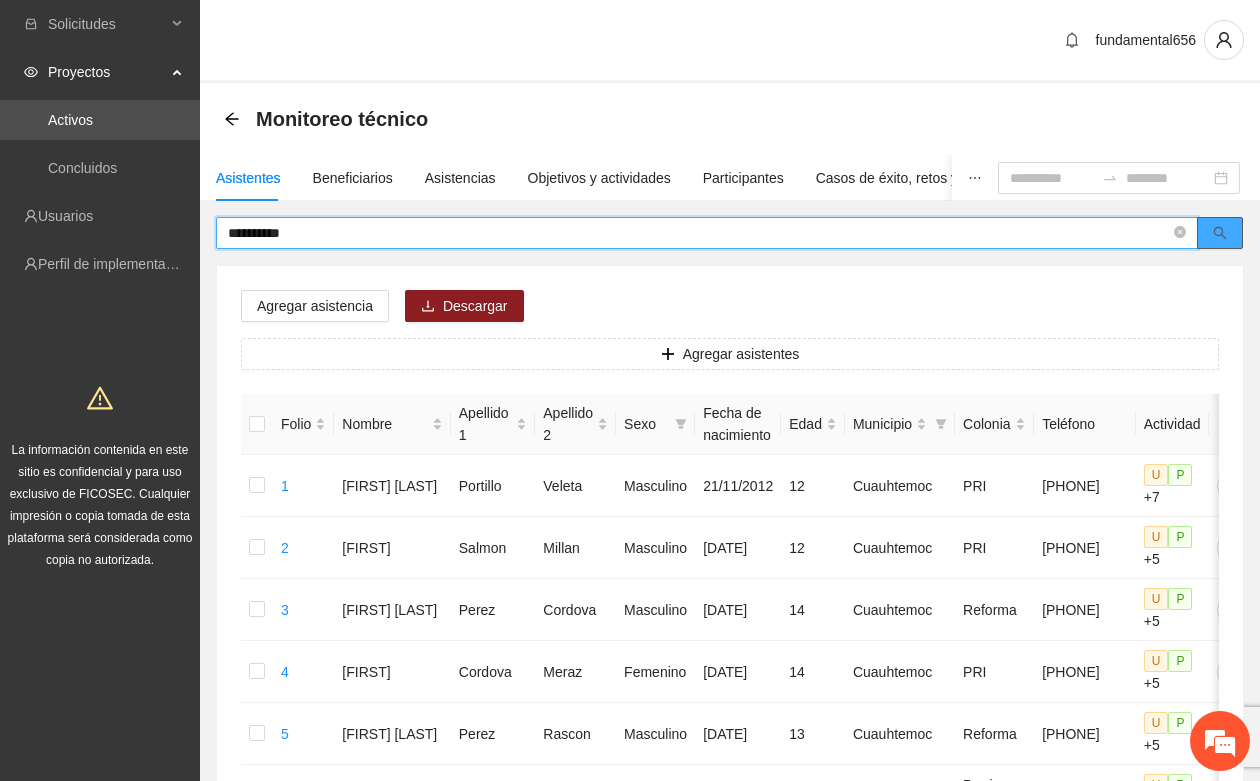 click at bounding box center [1220, 233] 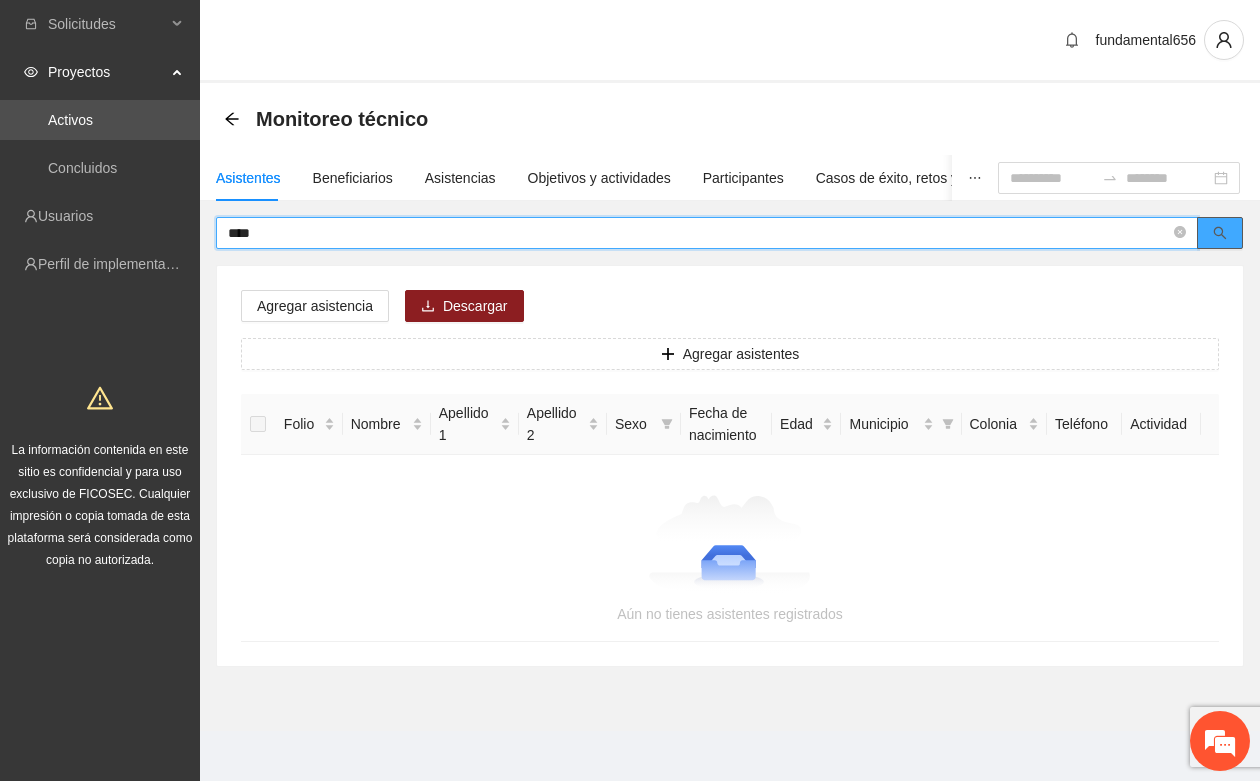 click at bounding box center [1220, 233] 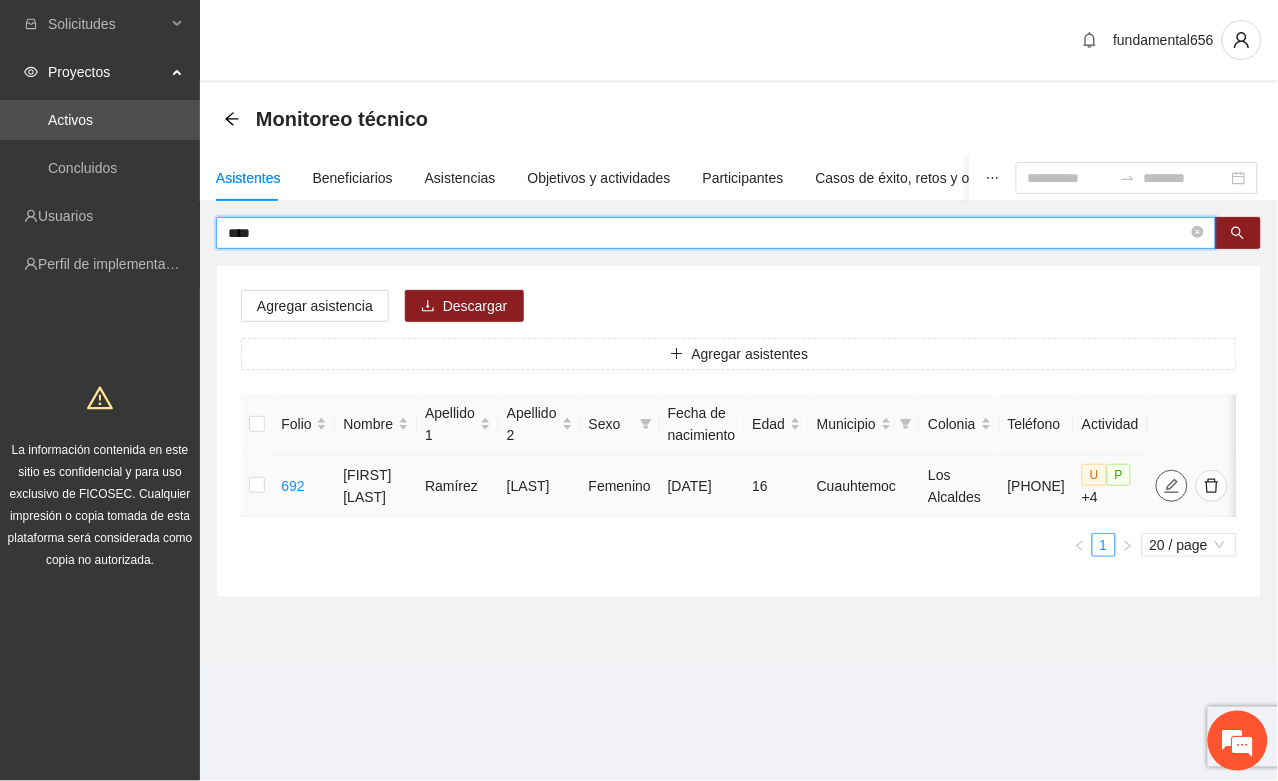click 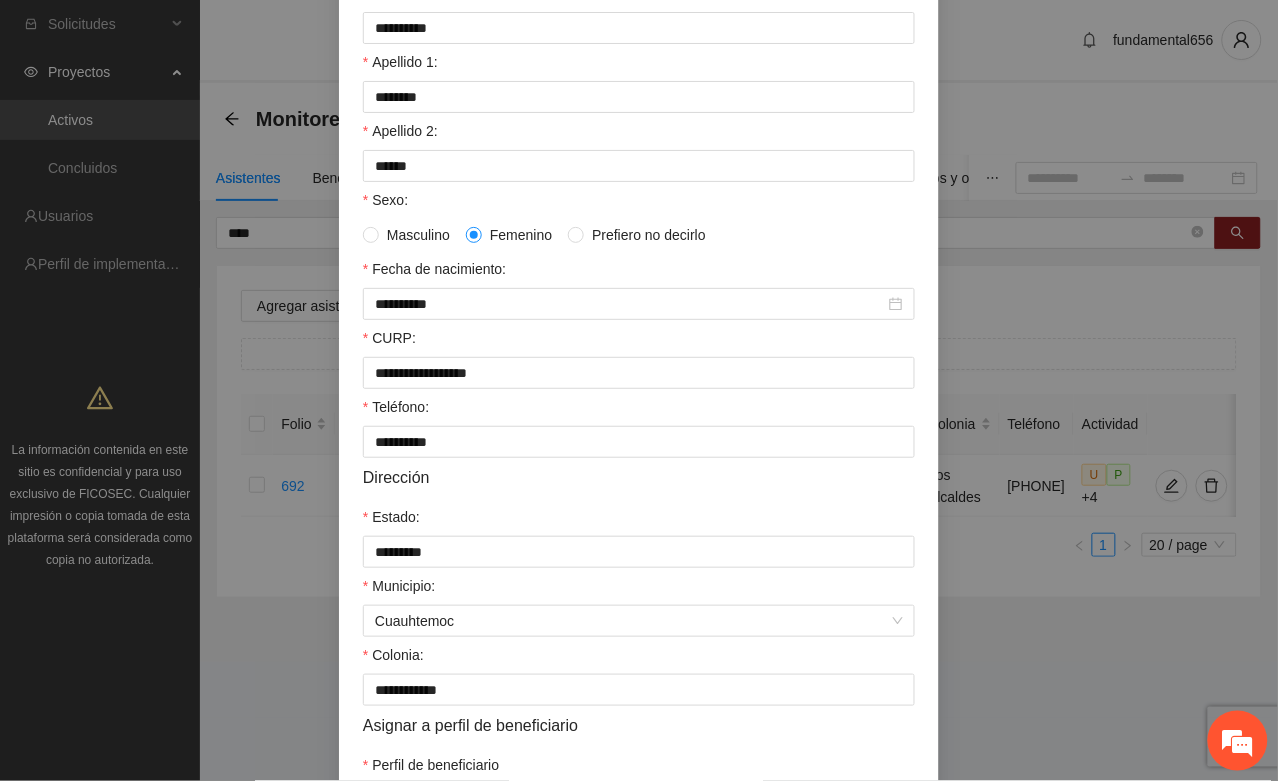 scroll, scrollTop: 375, scrollLeft: 0, axis: vertical 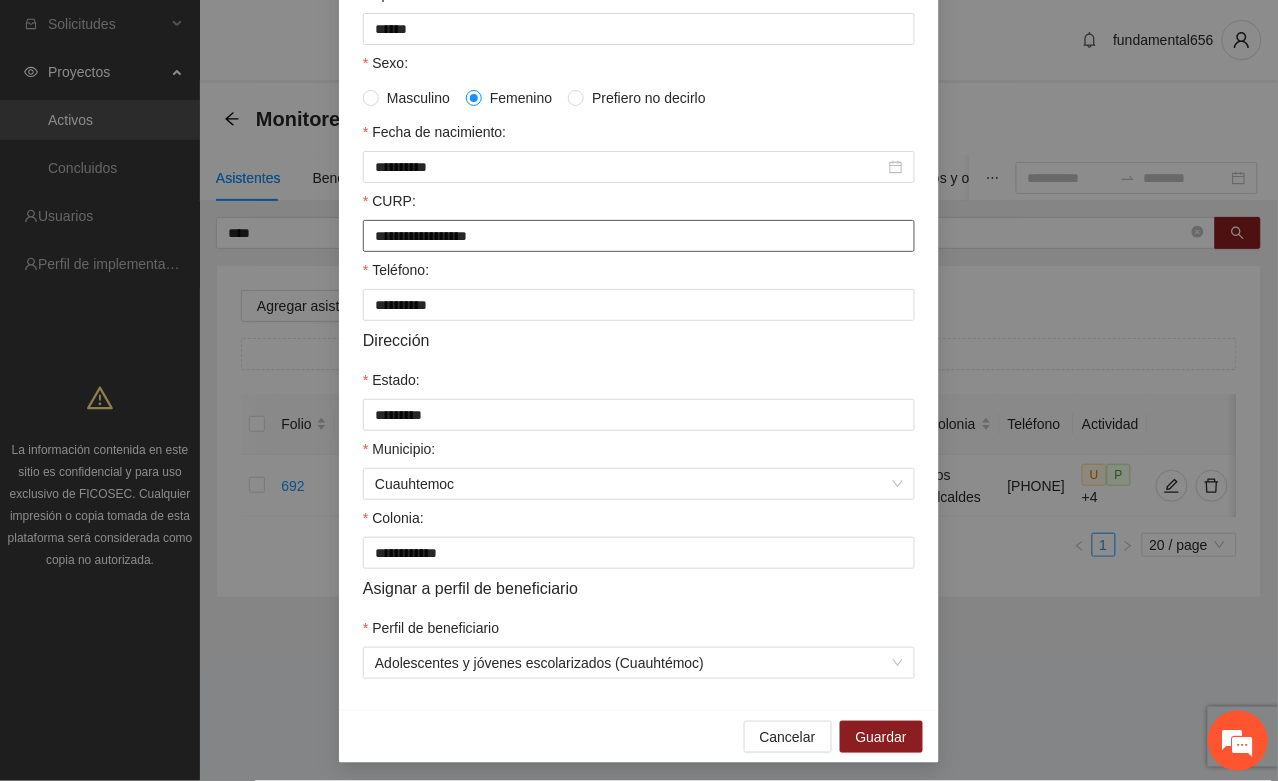 drag, startPoint x: 362, startPoint y: 242, endPoint x: 596, endPoint y: 257, distance: 234.48027 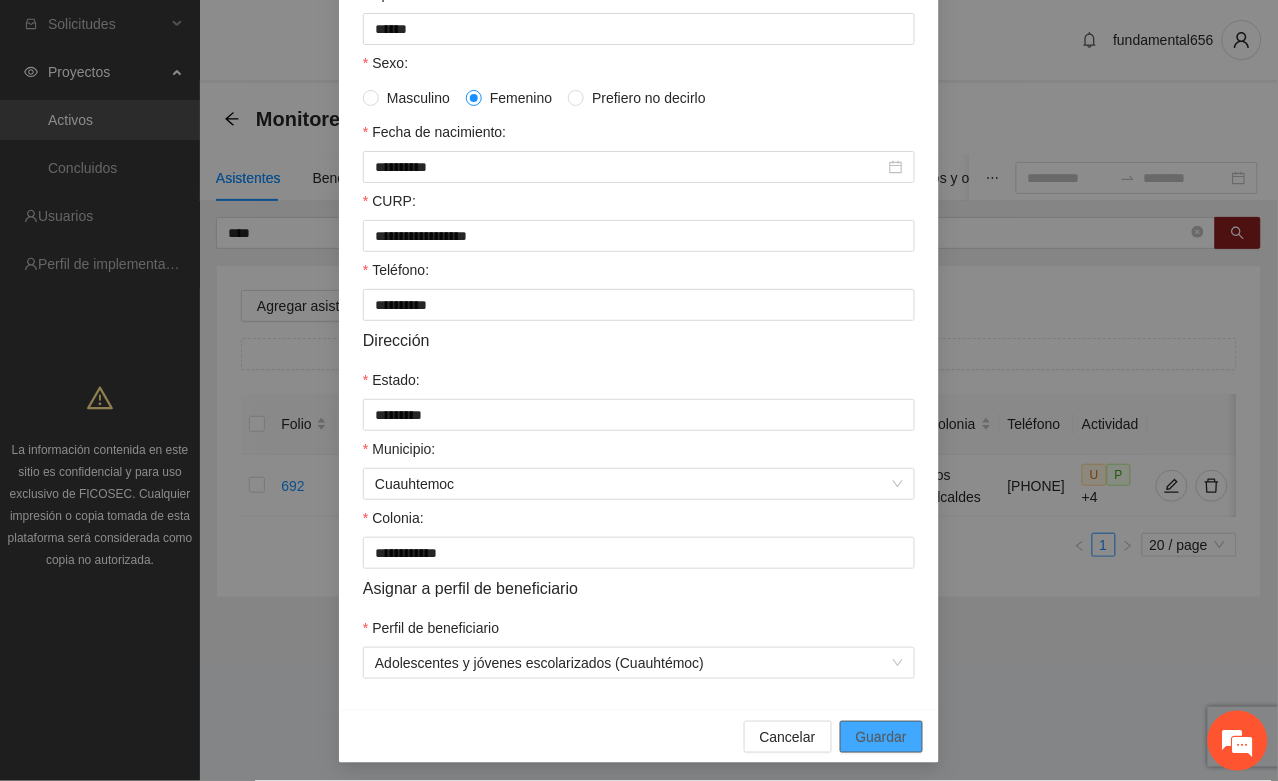 click on "Guardar" at bounding box center [881, 737] 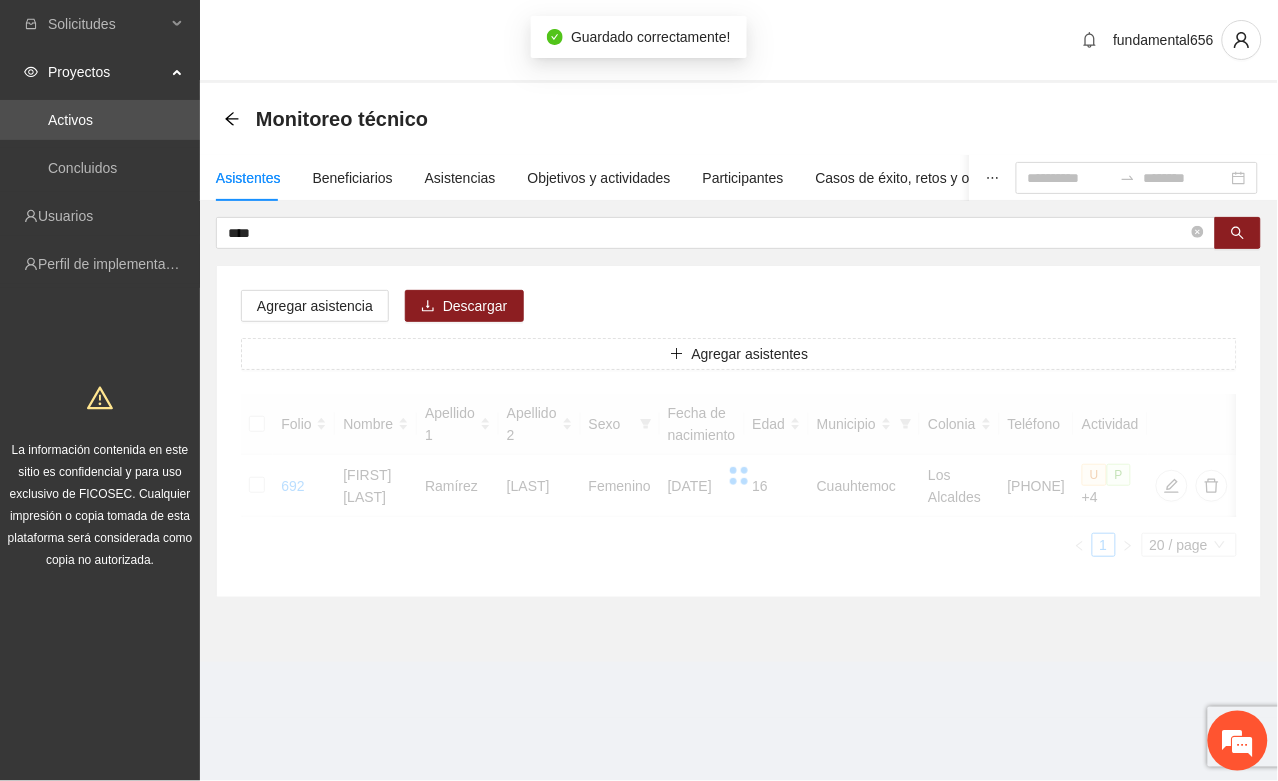 scroll, scrollTop: 296, scrollLeft: 0, axis: vertical 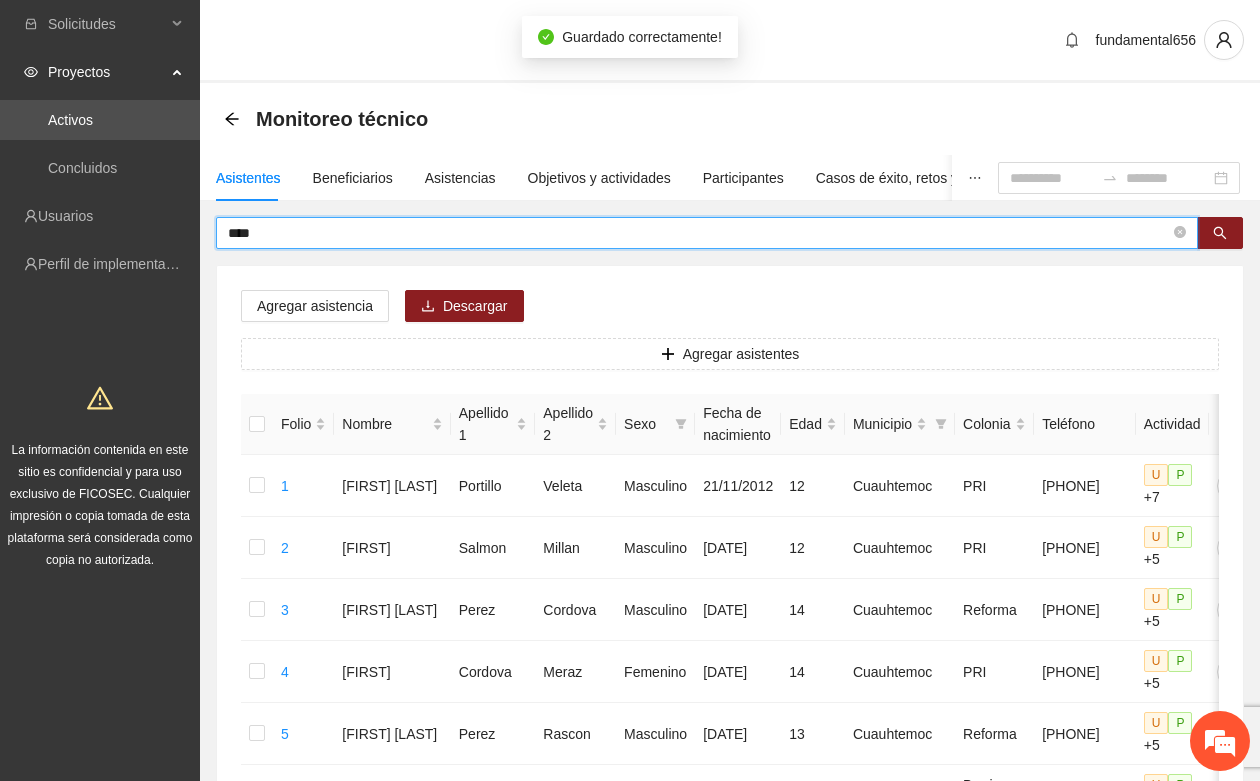 drag, startPoint x: 275, startPoint y: 226, endPoint x: 202, endPoint y: 245, distance: 75.43209 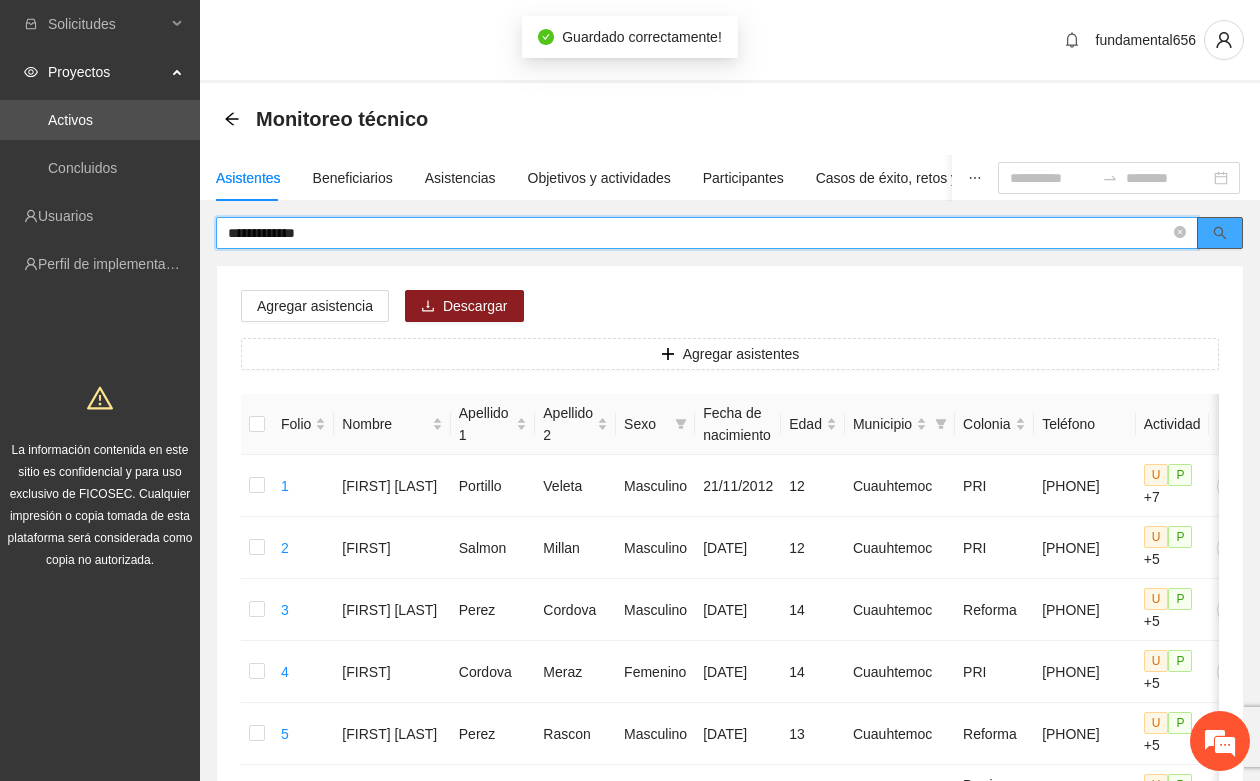 click 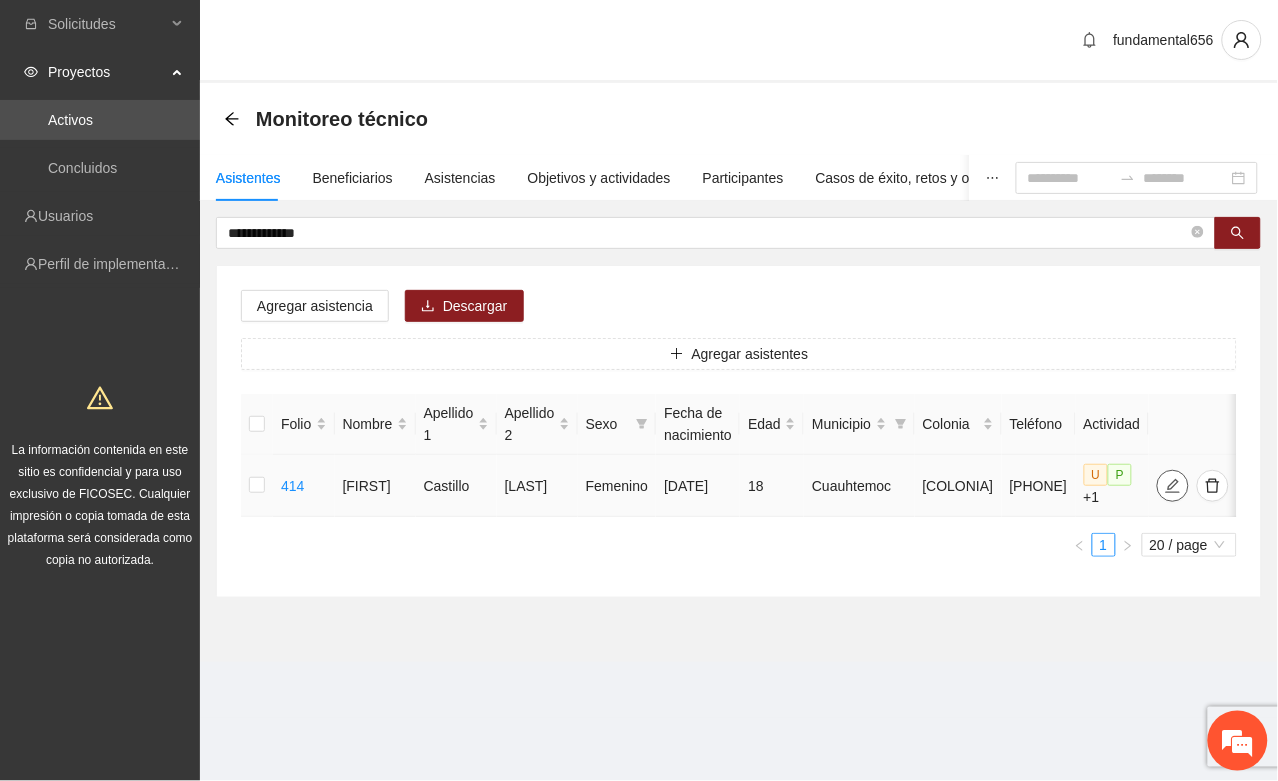 click 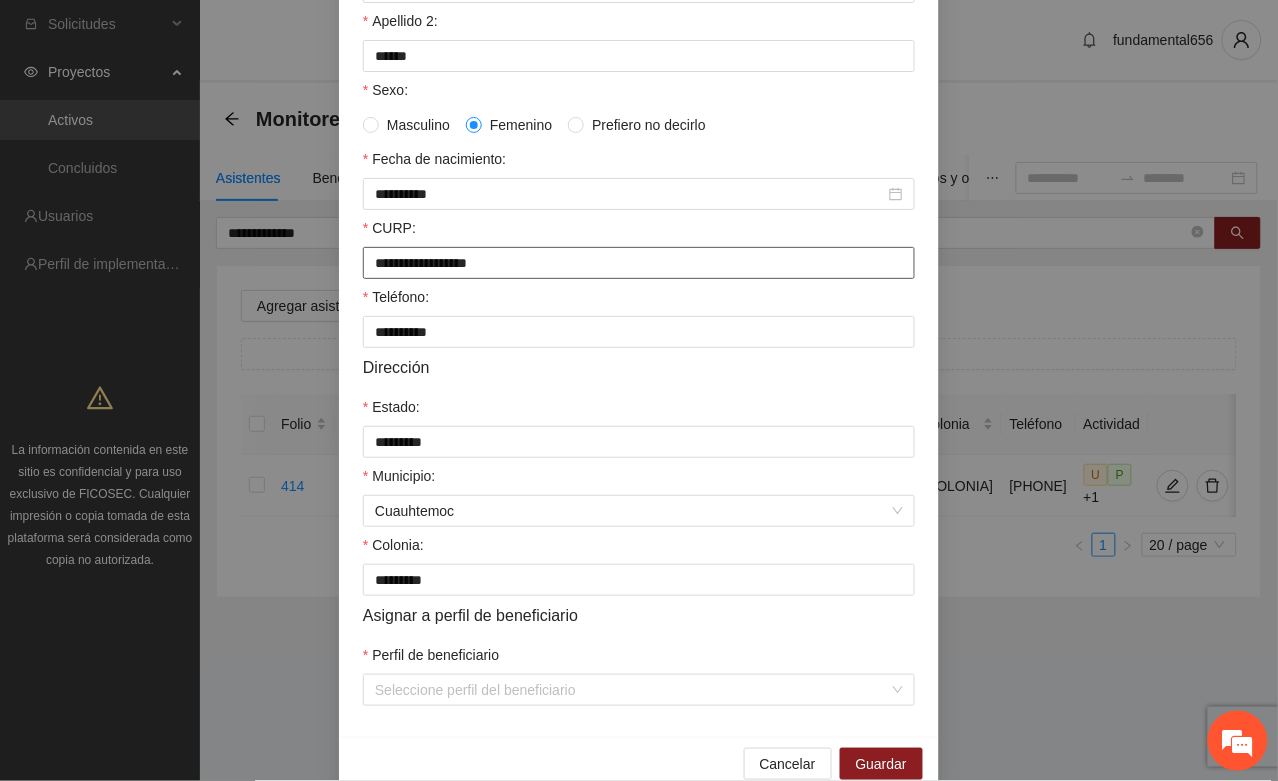 scroll, scrollTop: 375, scrollLeft: 0, axis: vertical 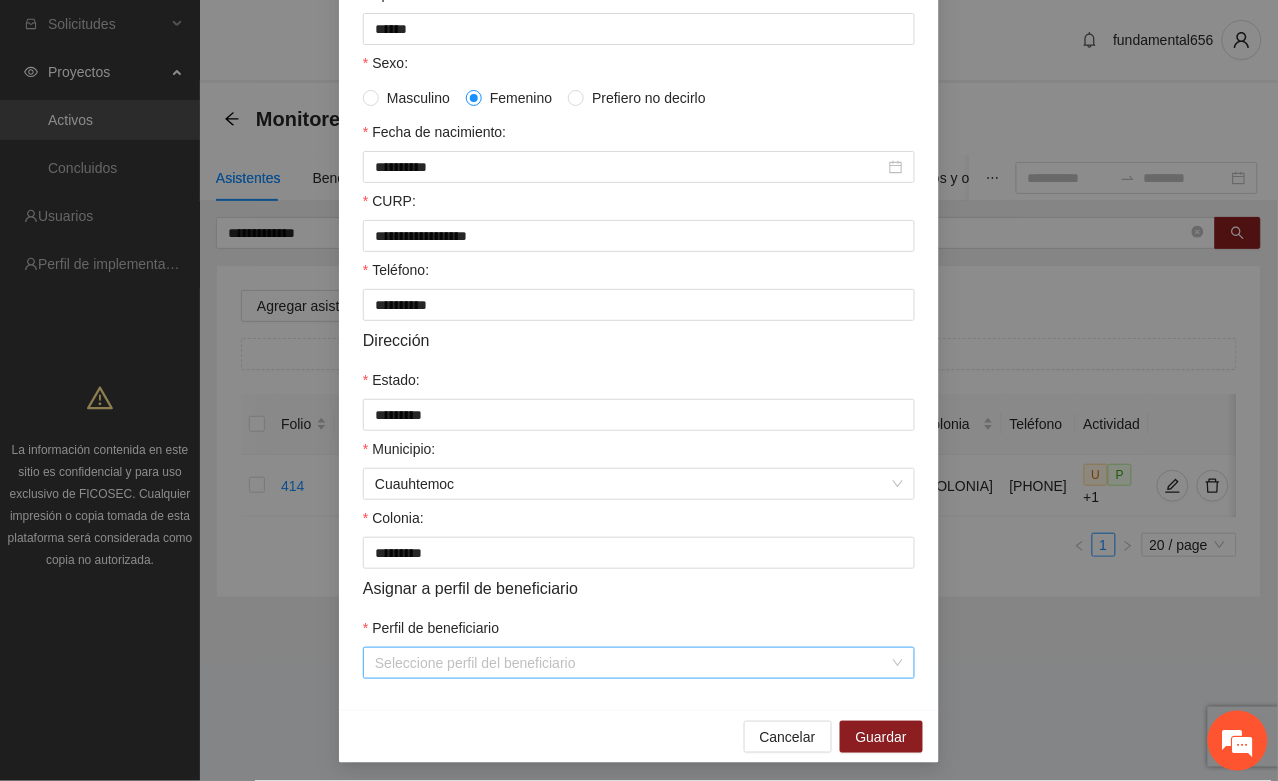 click on "Perfil de beneficiario" at bounding box center [632, 663] 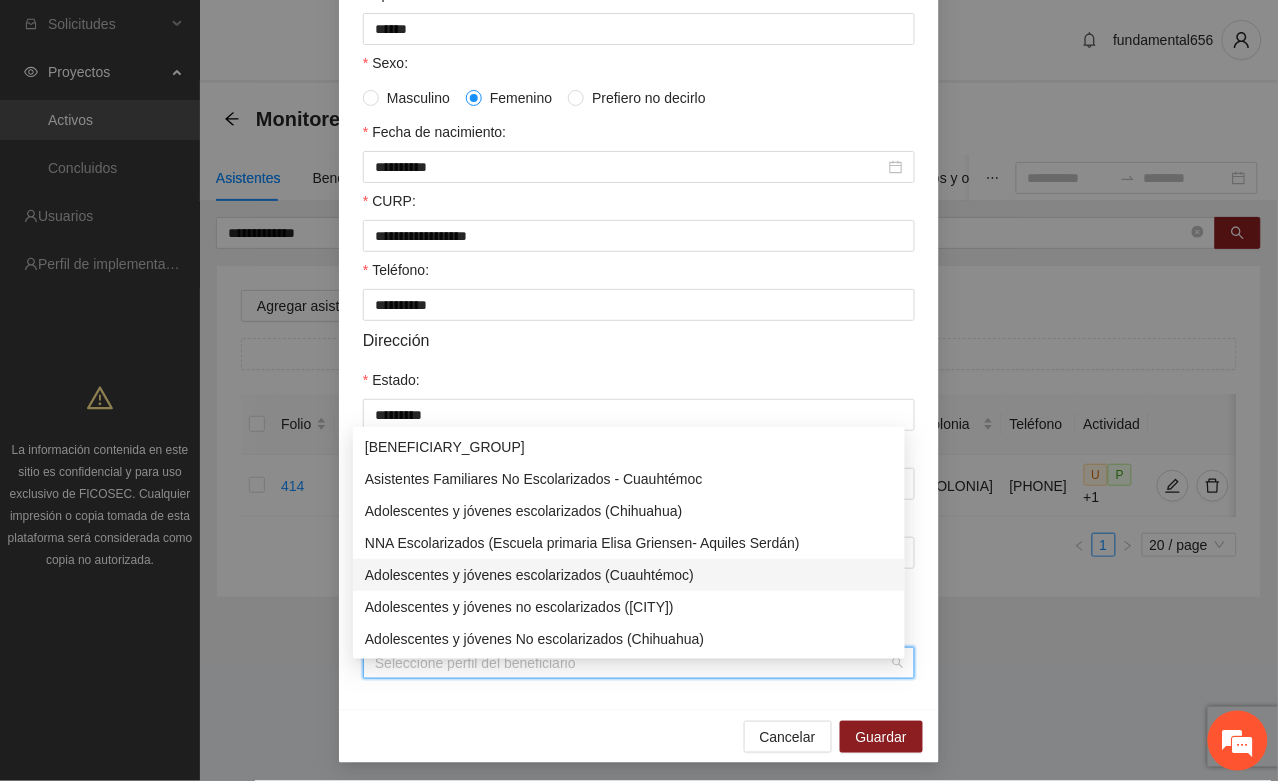 click on "Adolescentes y jóvenes escolarizados (Cuauhtémoc)" at bounding box center (629, 575) 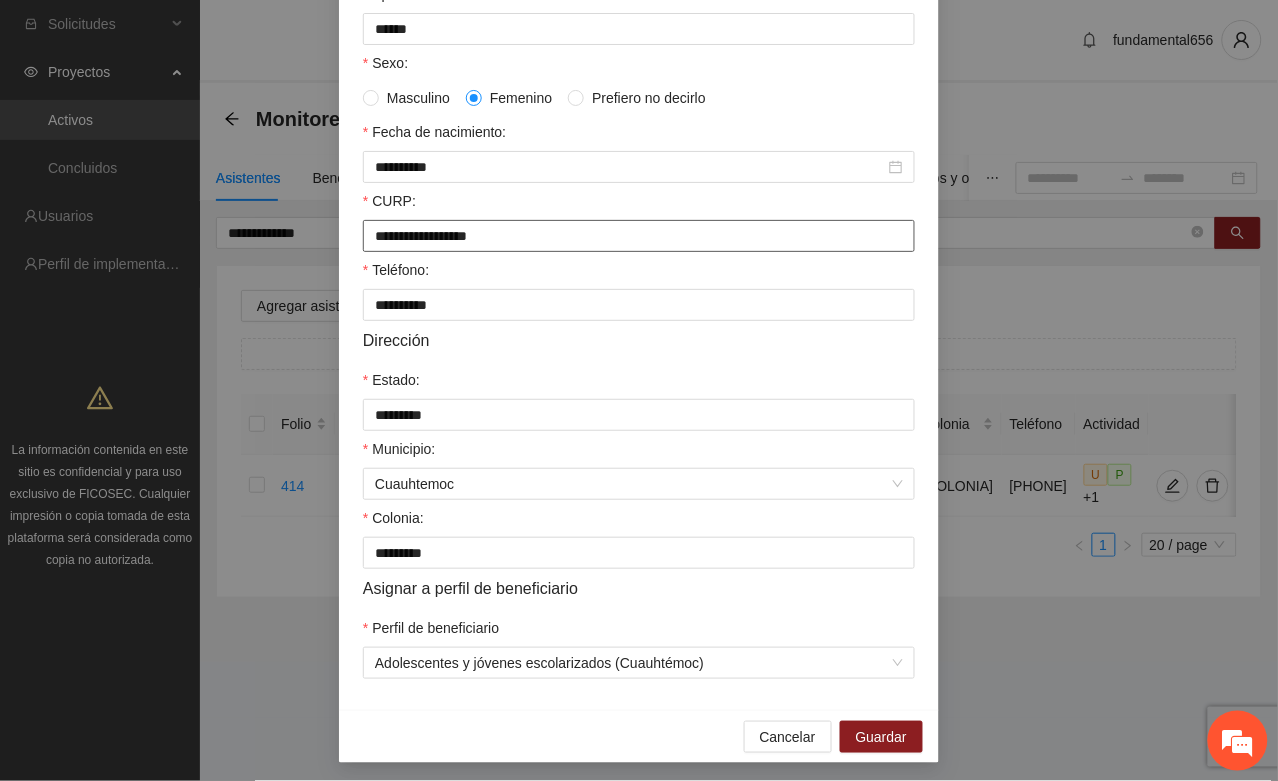 drag, startPoint x: 543, startPoint y: 253, endPoint x: 346, endPoint y: 271, distance: 197.82063 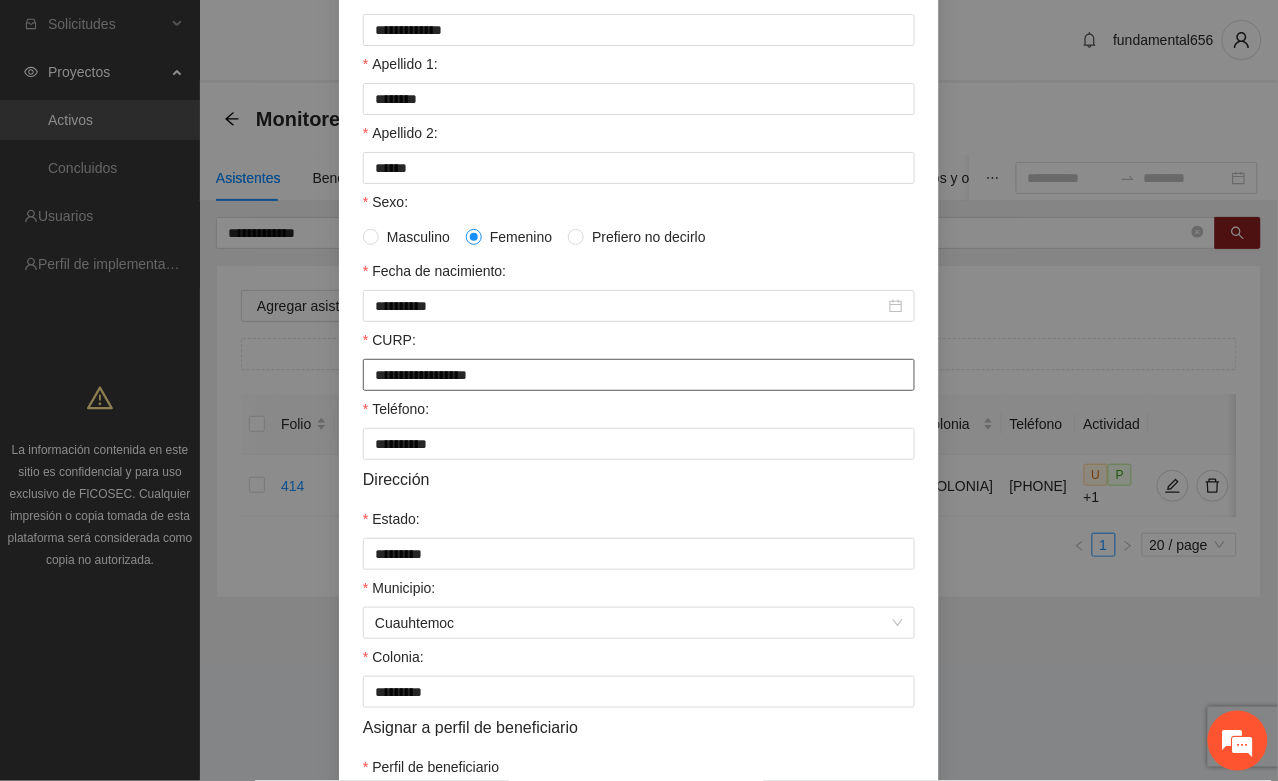 scroll, scrollTop: 375, scrollLeft: 0, axis: vertical 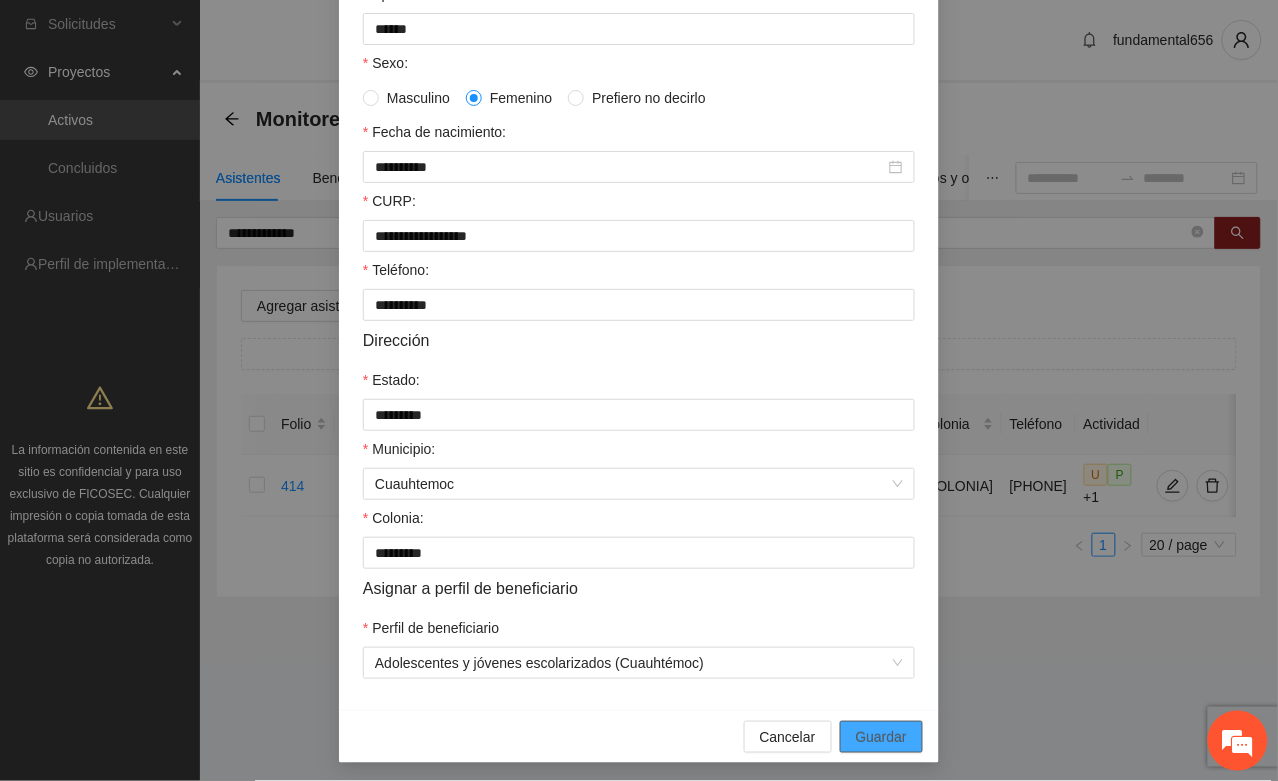 click on "Guardar" at bounding box center (881, 737) 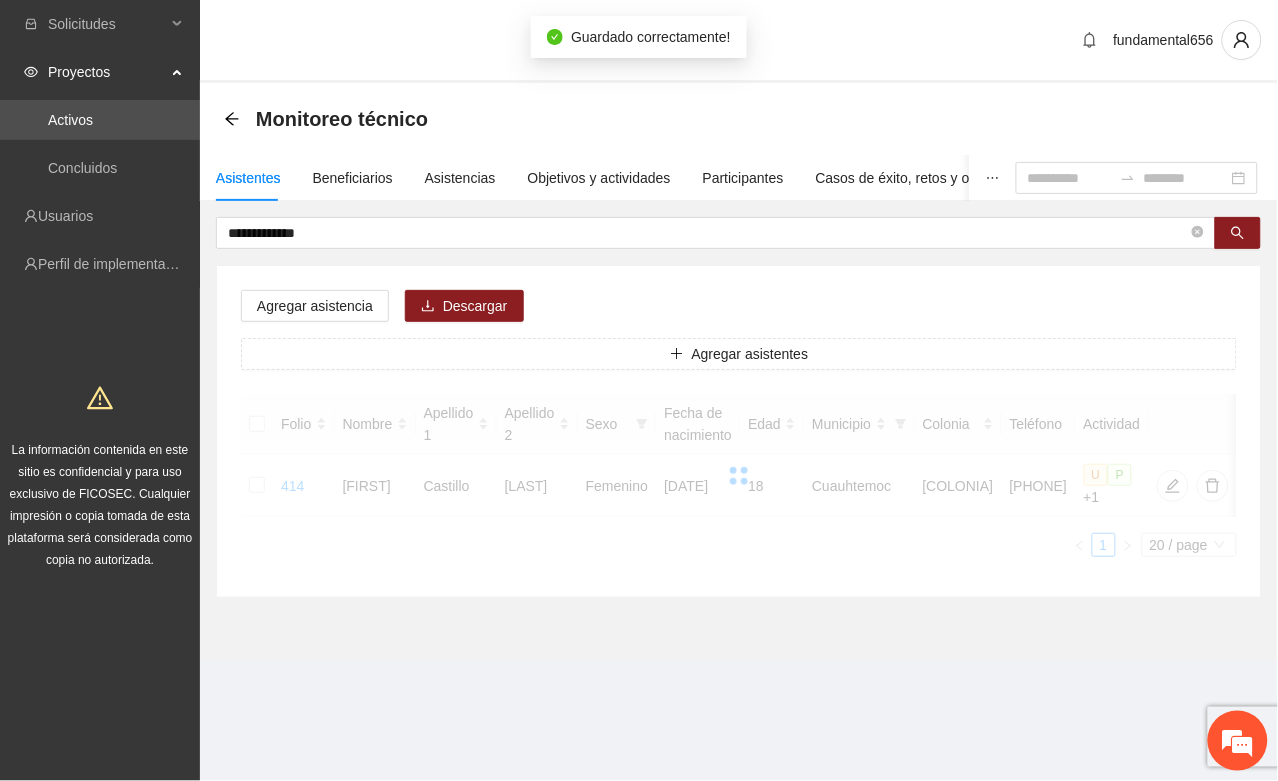 scroll, scrollTop: 296, scrollLeft: 0, axis: vertical 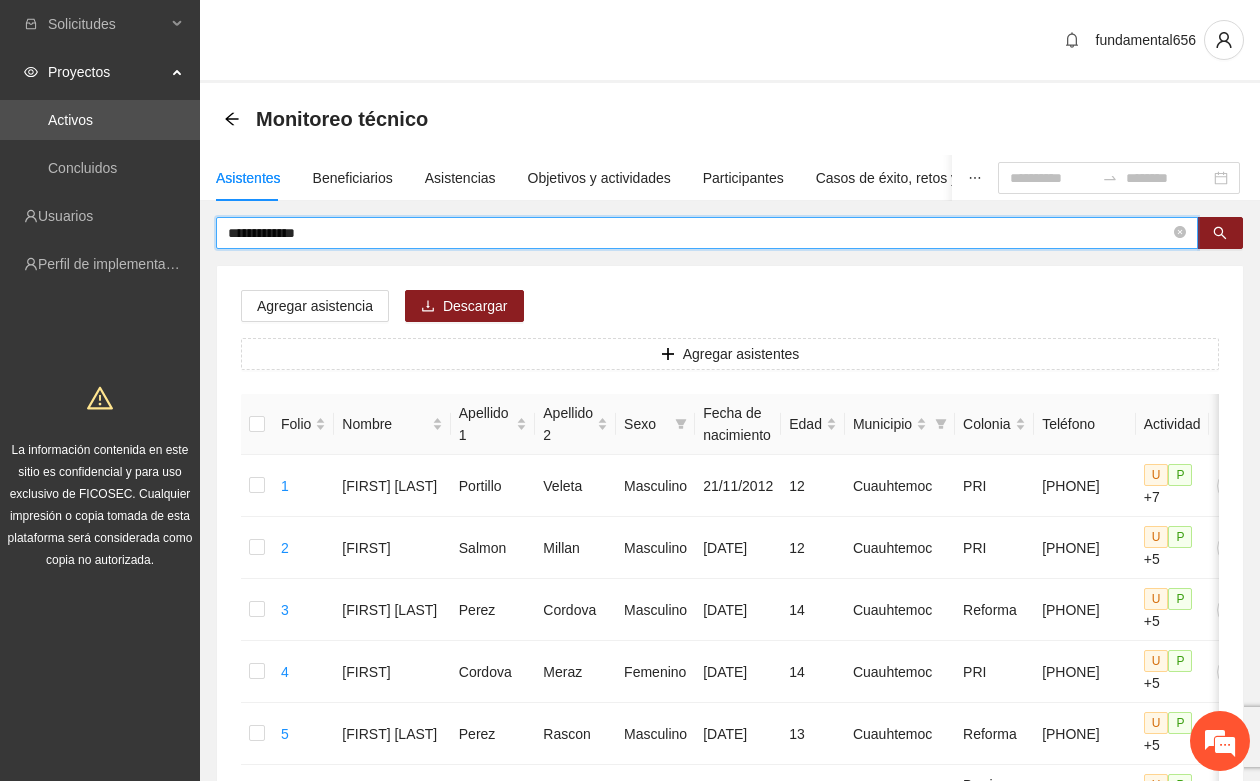 drag, startPoint x: 320, startPoint y: 241, endPoint x: 207, endPoint y: 243, distance: 113.0177 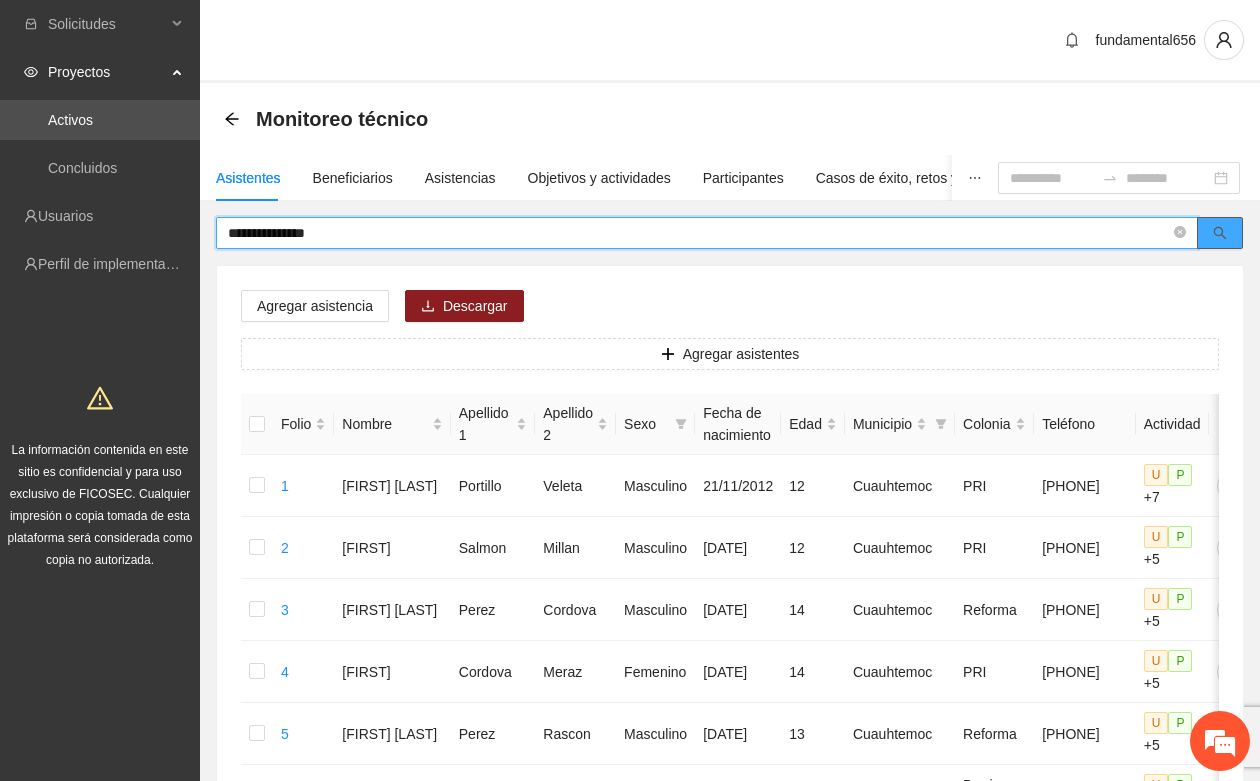 click at bounding box center (1220, 233) 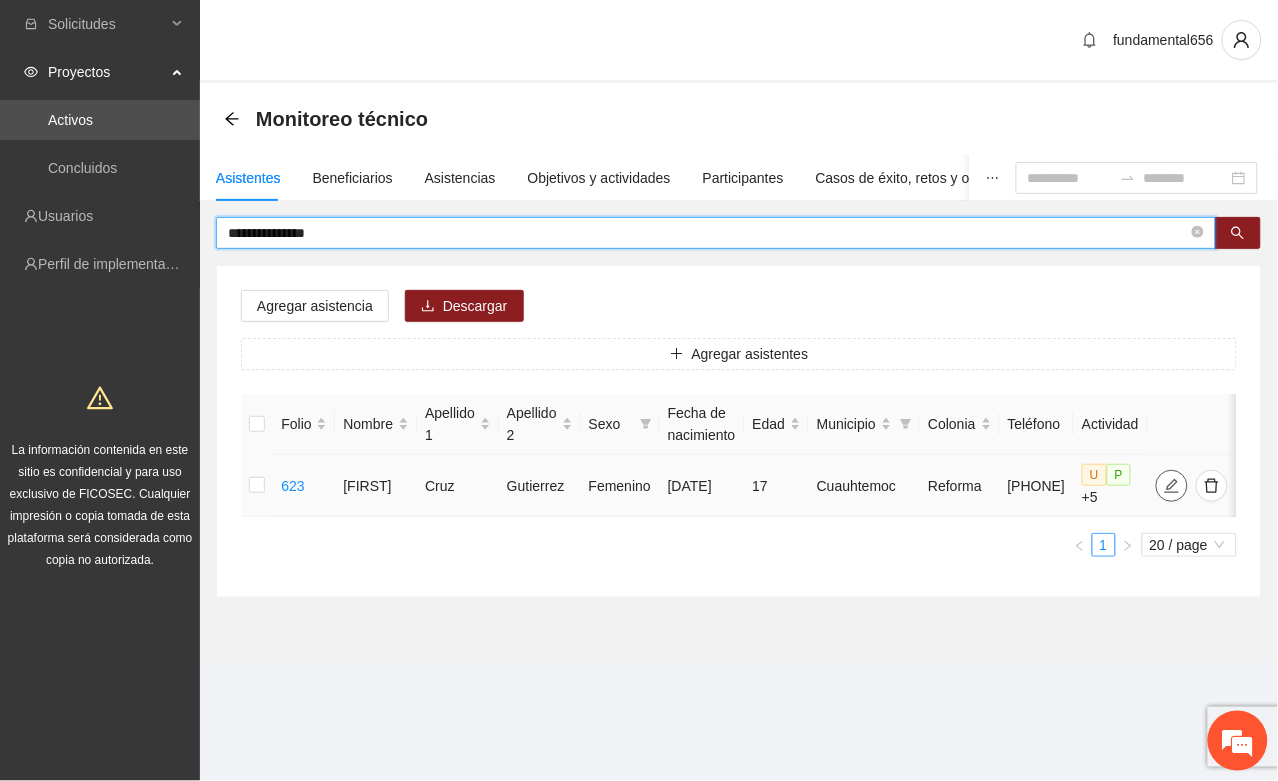 click 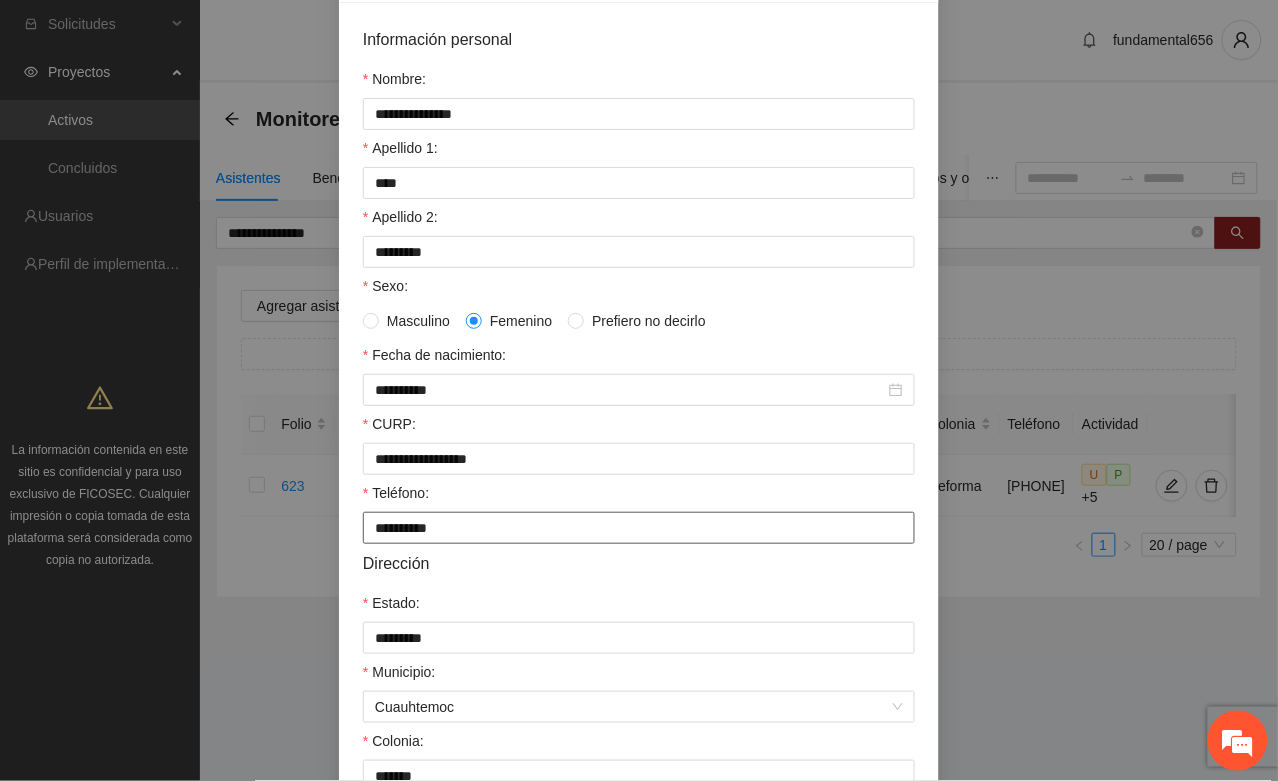 scroll, scrollTop: 396, scrollLeft: 0, axis: vertical 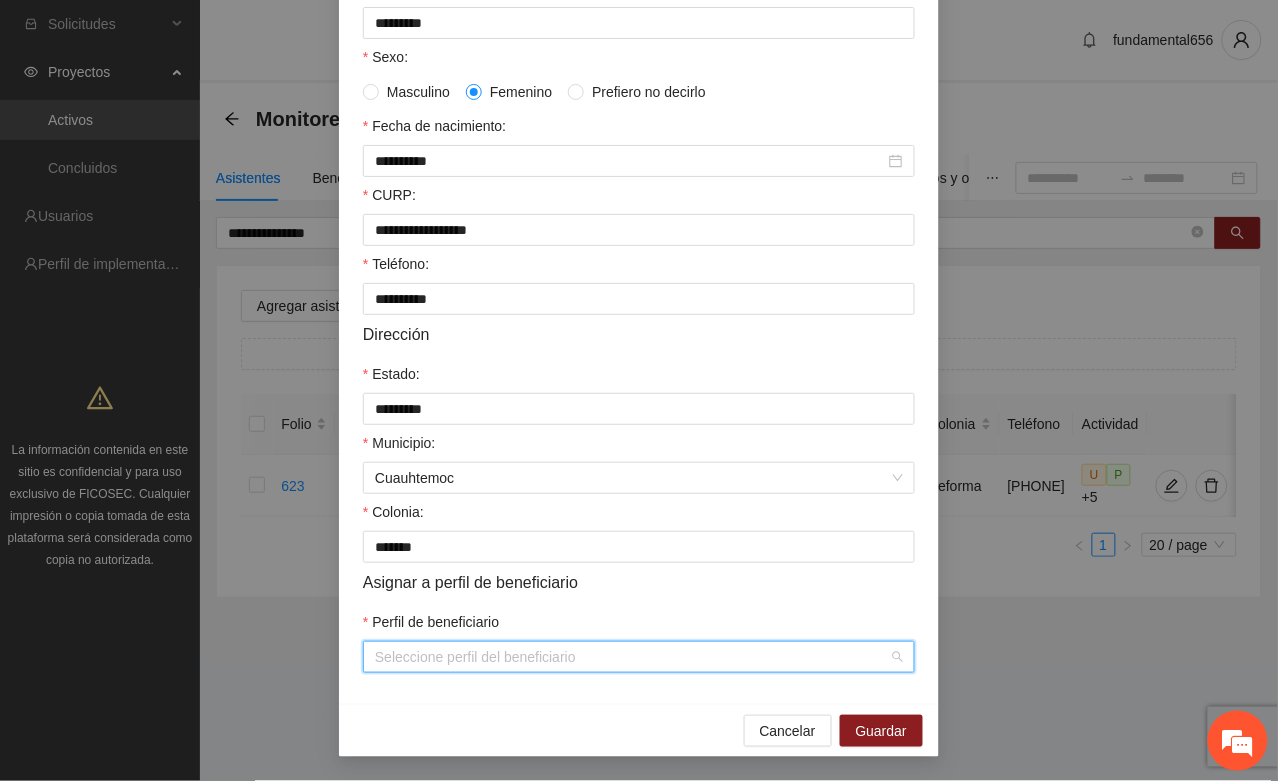 click on "Perfil de beneficiario" at bounding box center [632, 657] 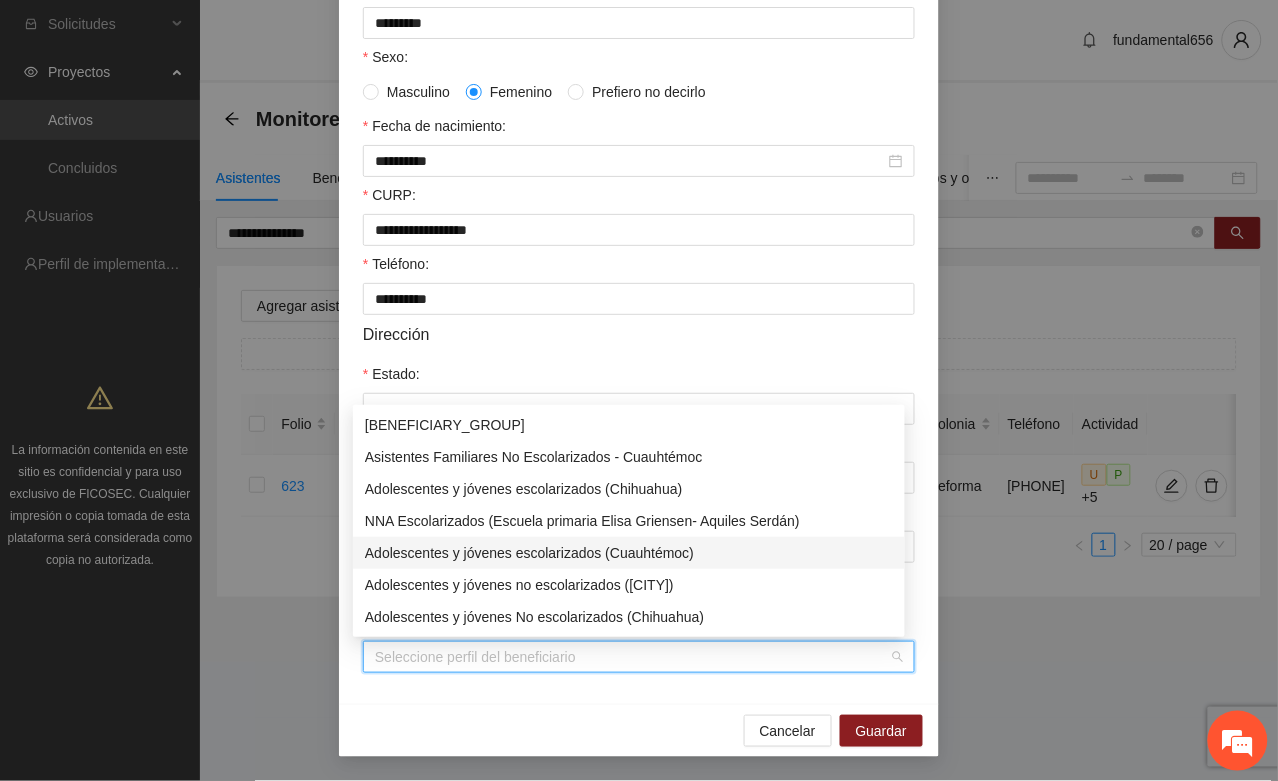 click on "Adolescentes y jóvenes escolarizados (Cuauhtémoc)" at bounding box center (629, 553) 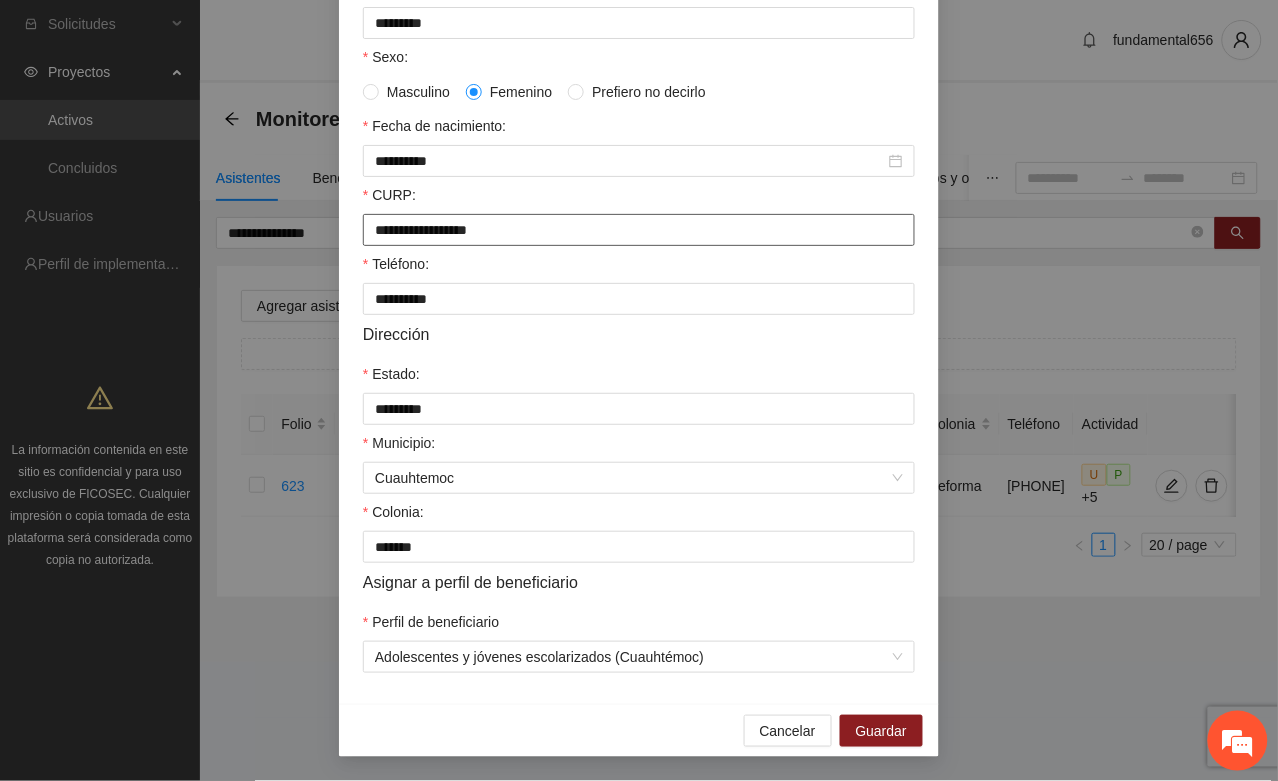 drag, startPoint x: 555, startPoint y: 228, endPoint x: 358, endPoint y: 228, distance: 197 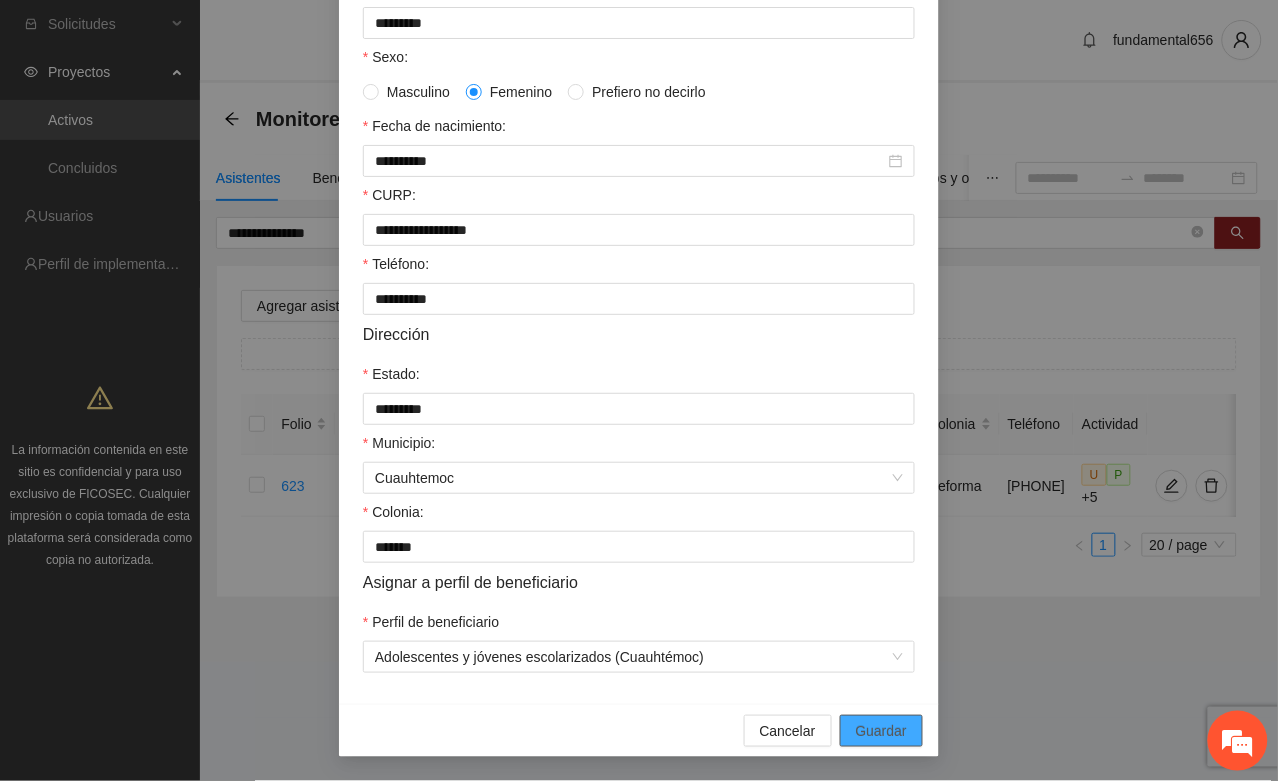 click on "Guardar" at bounding box center [881, 731] 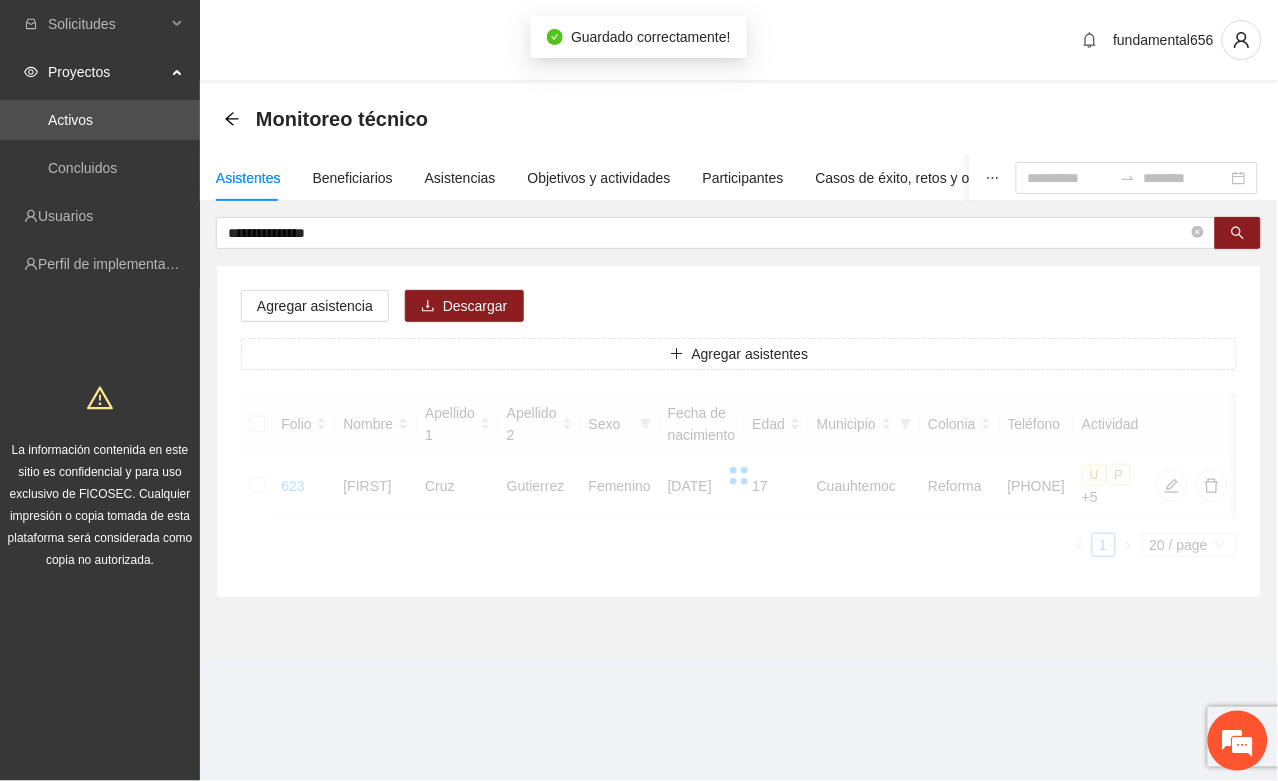 scroll, scrollTop: 296, scrollLeft: 0, axis: vertical 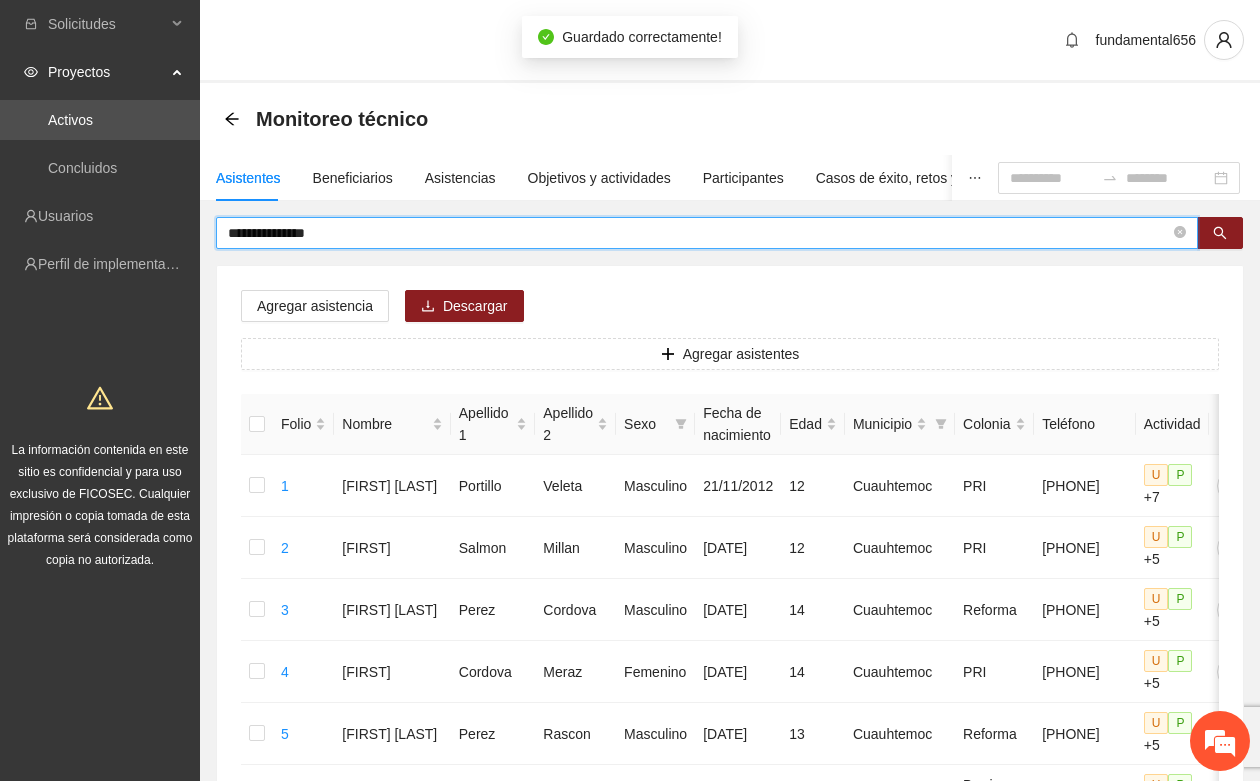 drag, startPoint x: 355, startPoint y: 237, endPoint x: 200, endPoint y: 236, distance: 155.00322 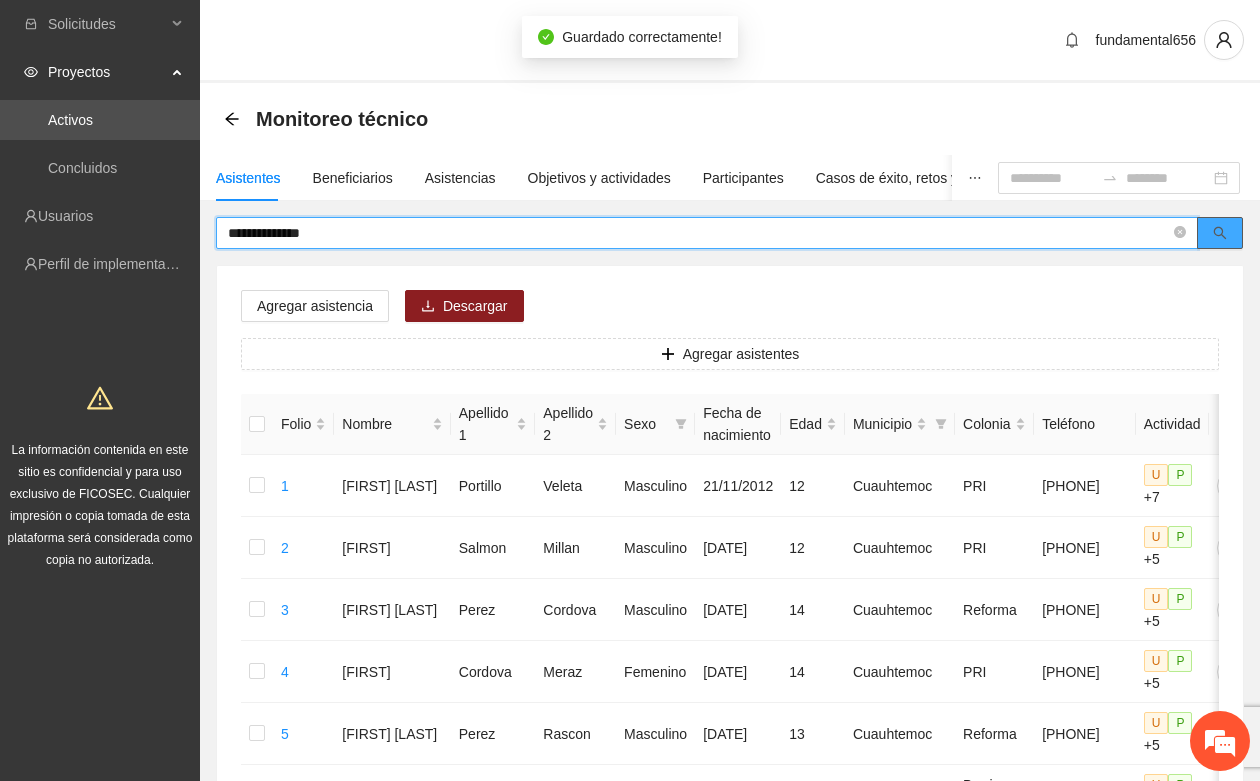 click at bounding box center (1220, 233) 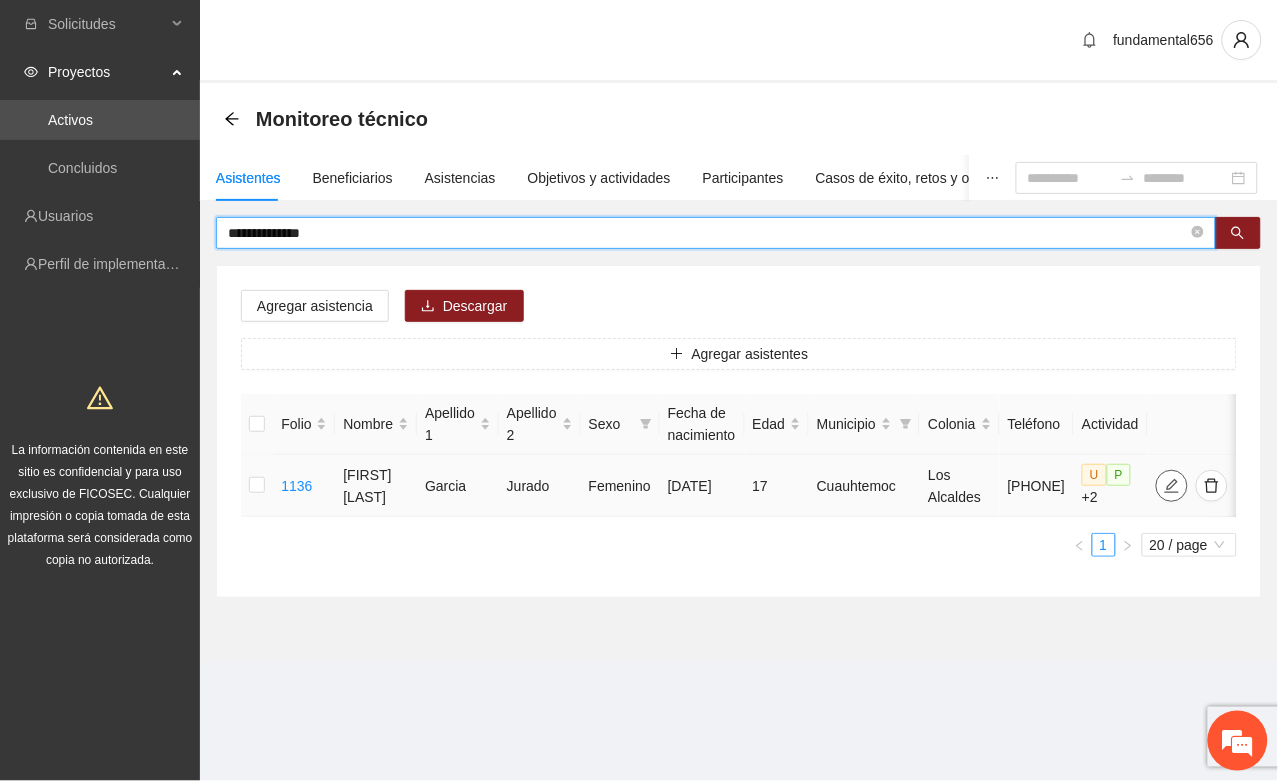 click 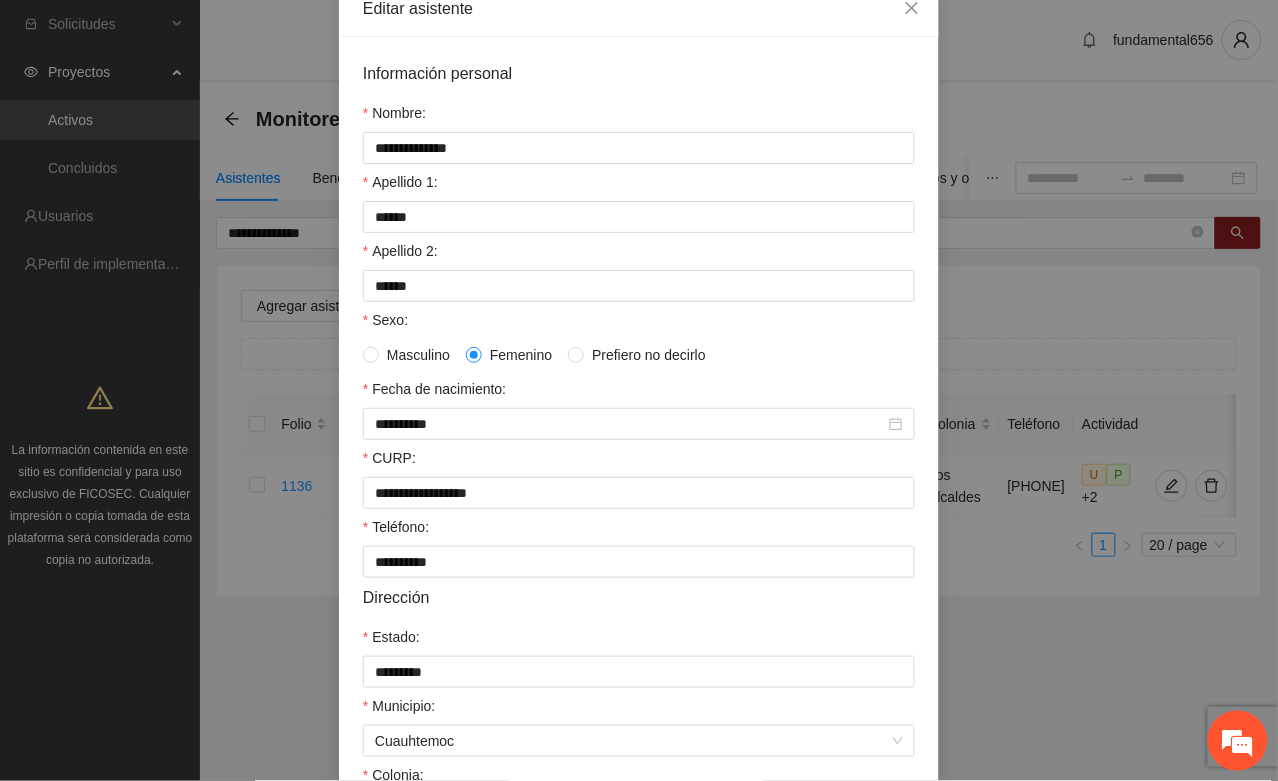 scroll, scrollTop: 375, scrollLeft: 0, axis: vertical 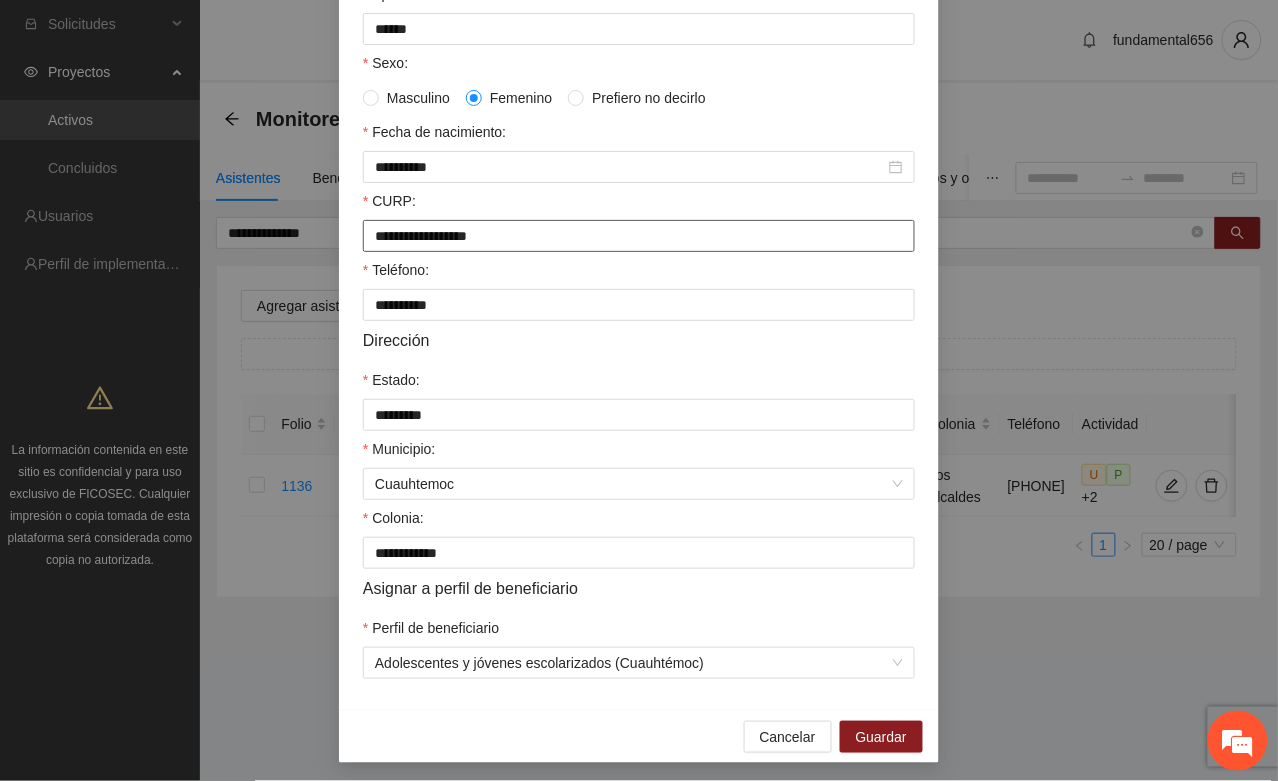 drag, startPoint x: 363, startPoint y: 247, endPoint x: 576, endPoint y: 247, distance: 213 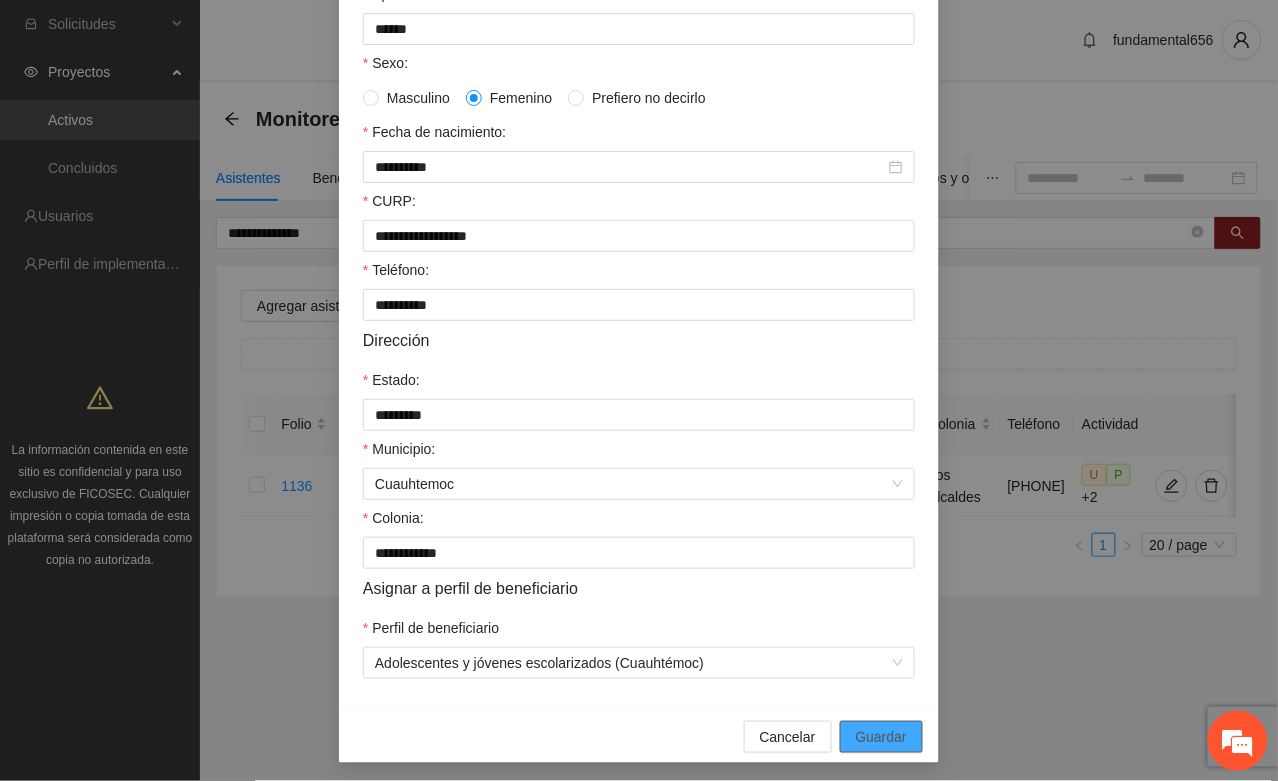 click on "Guardar" at bounding box center (881, 737) 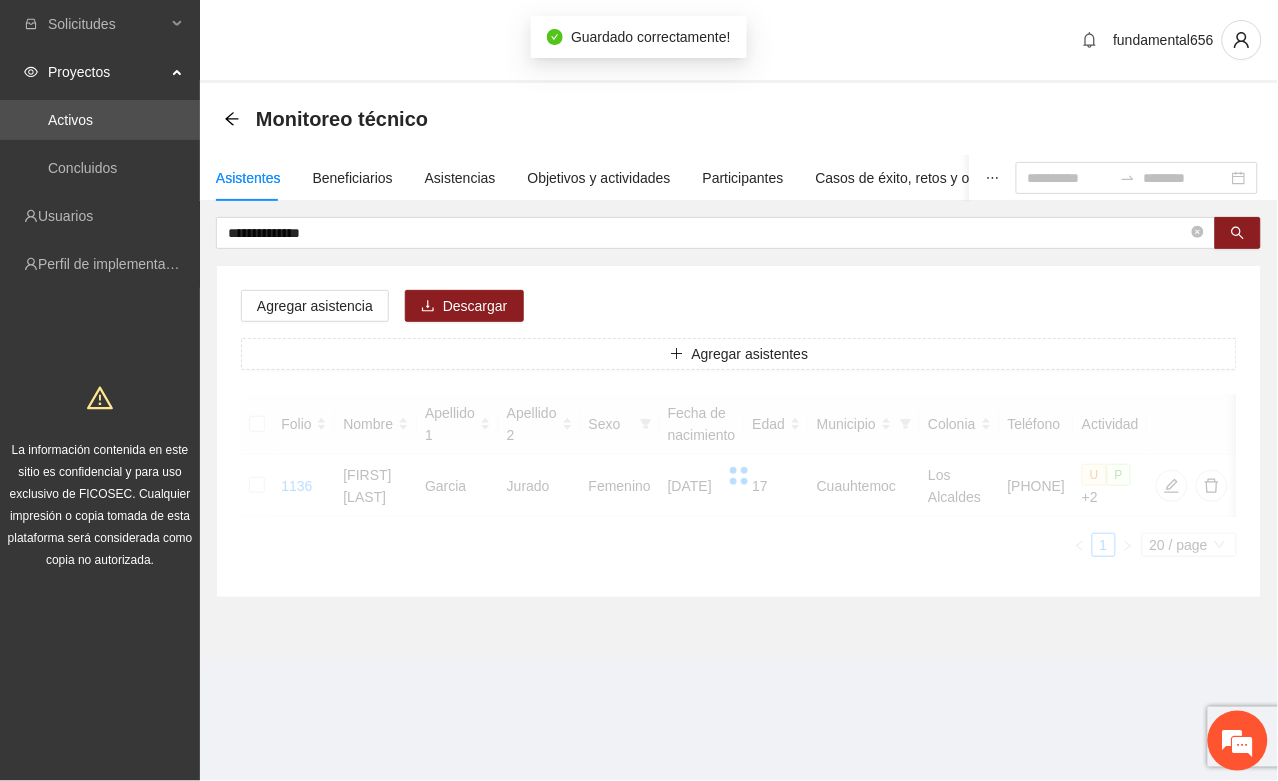 scroll, scrollTop: 296, scrollLeft: 0, axis: vertical 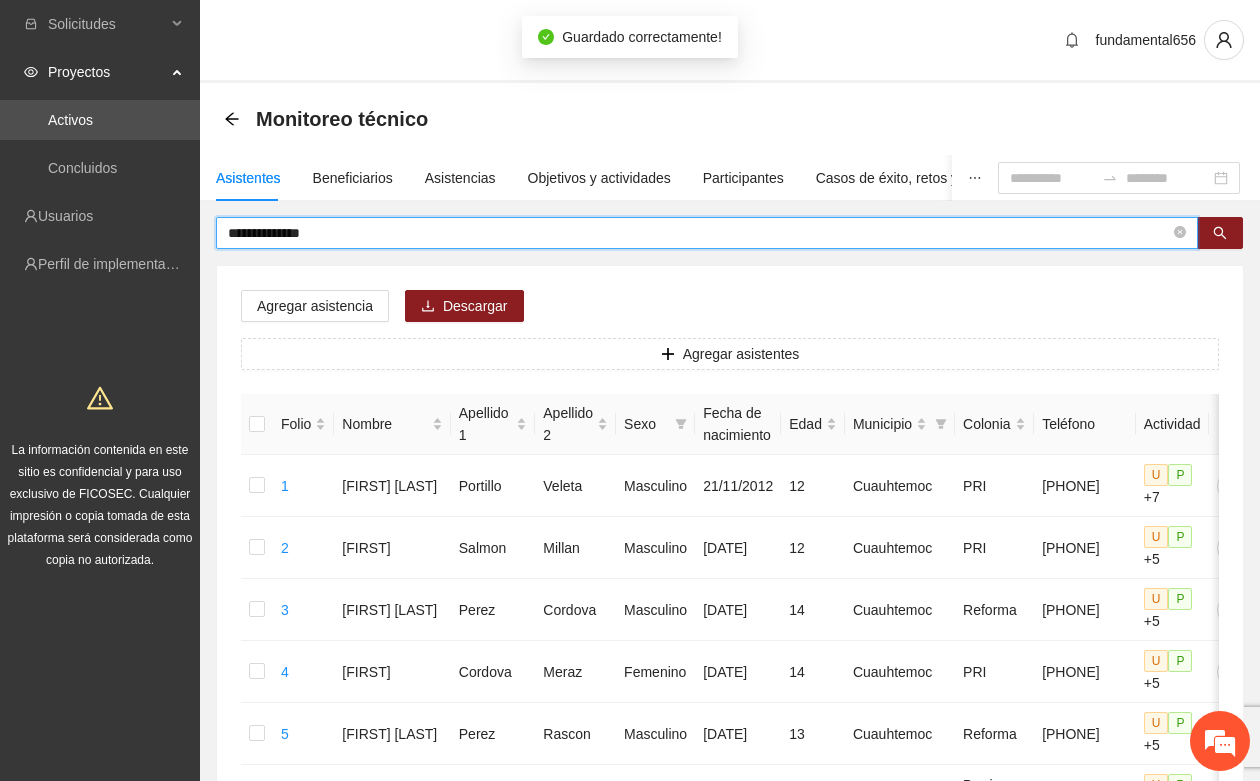 drag, startPoint x: 351, startPoint y: 232, endPoint x: 207, endPoint y: 245, distance: 144.58562 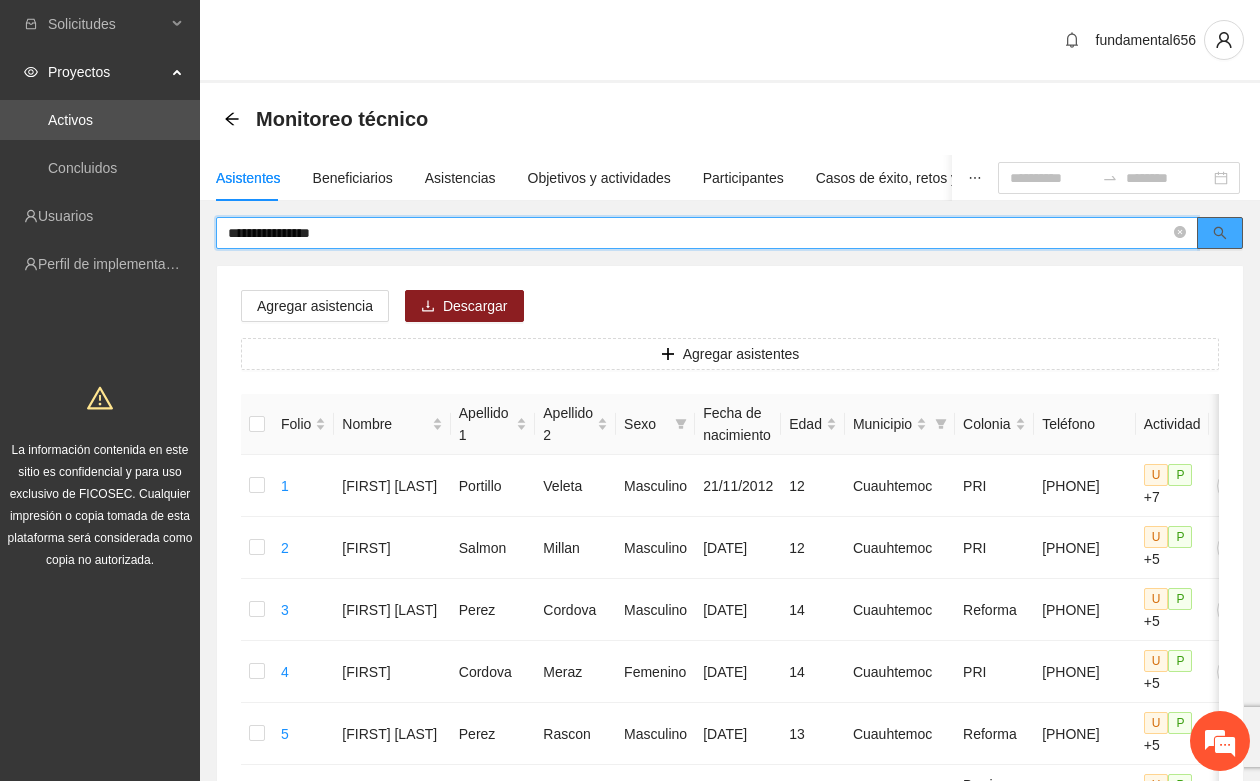 click at bounding box center [1220, 233] 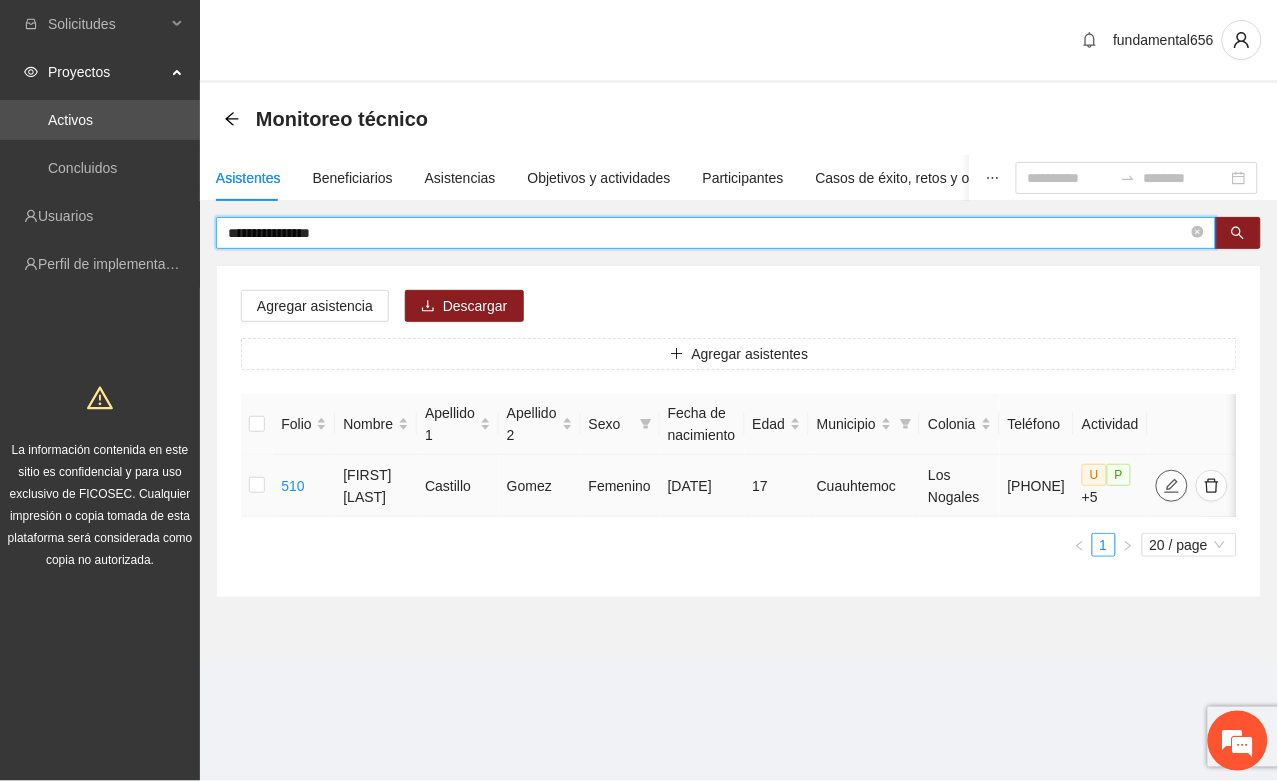 click at bounding box center [1172, 486] 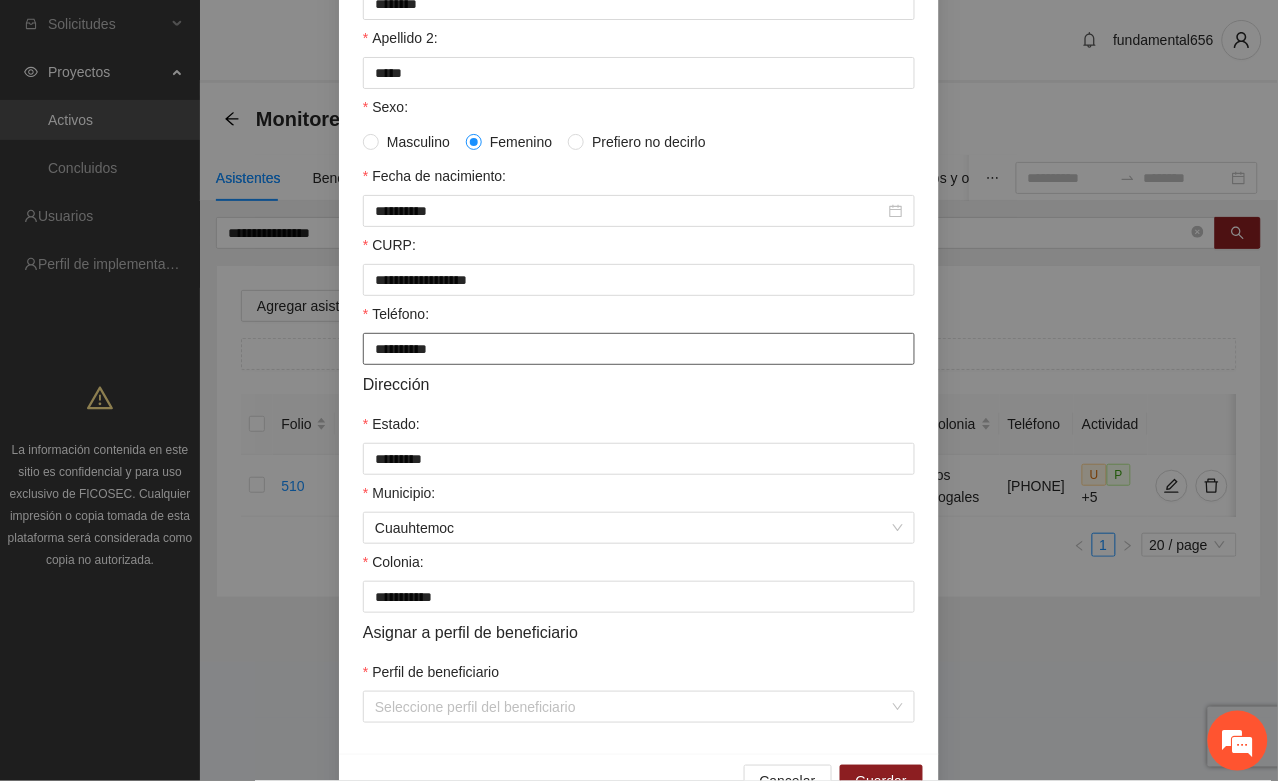 scroll, scrollTop: 375, scrollLeft: 0, axis: vertical 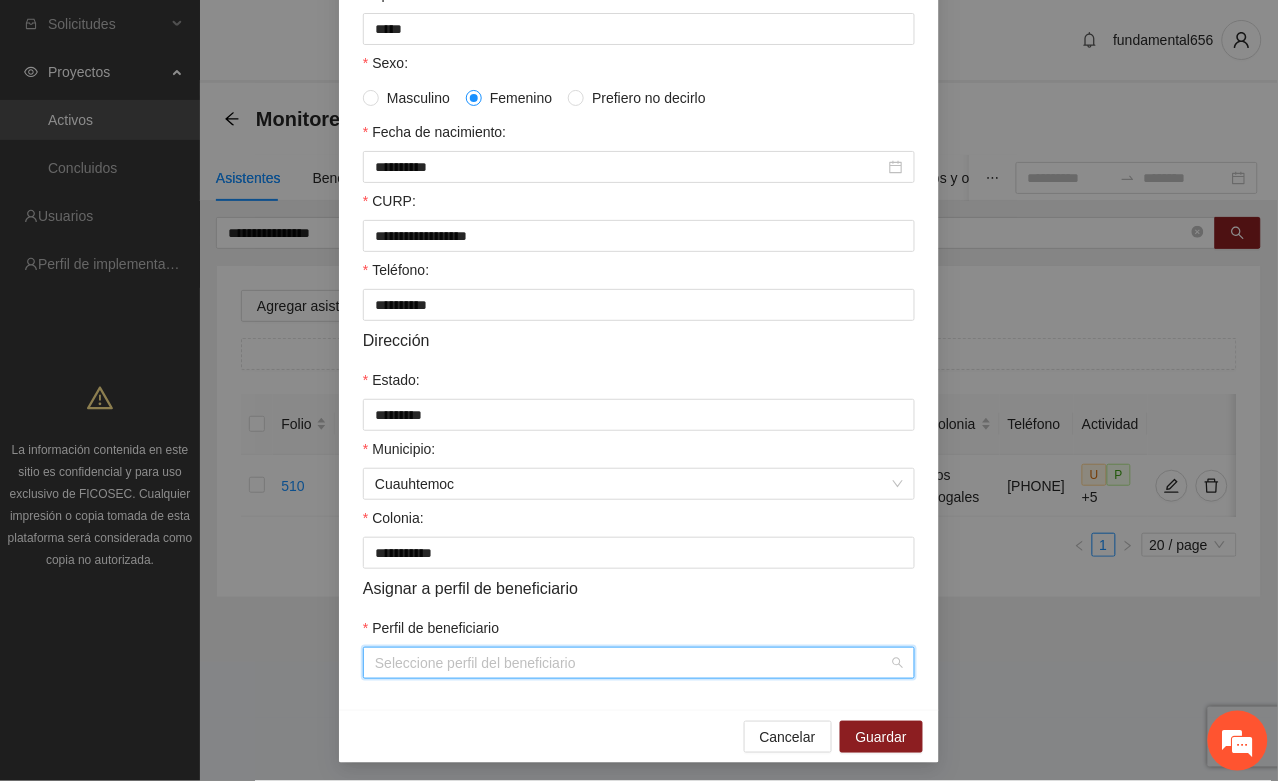 click on "Perfil de beneficiario" at bounding box center [632, 663] 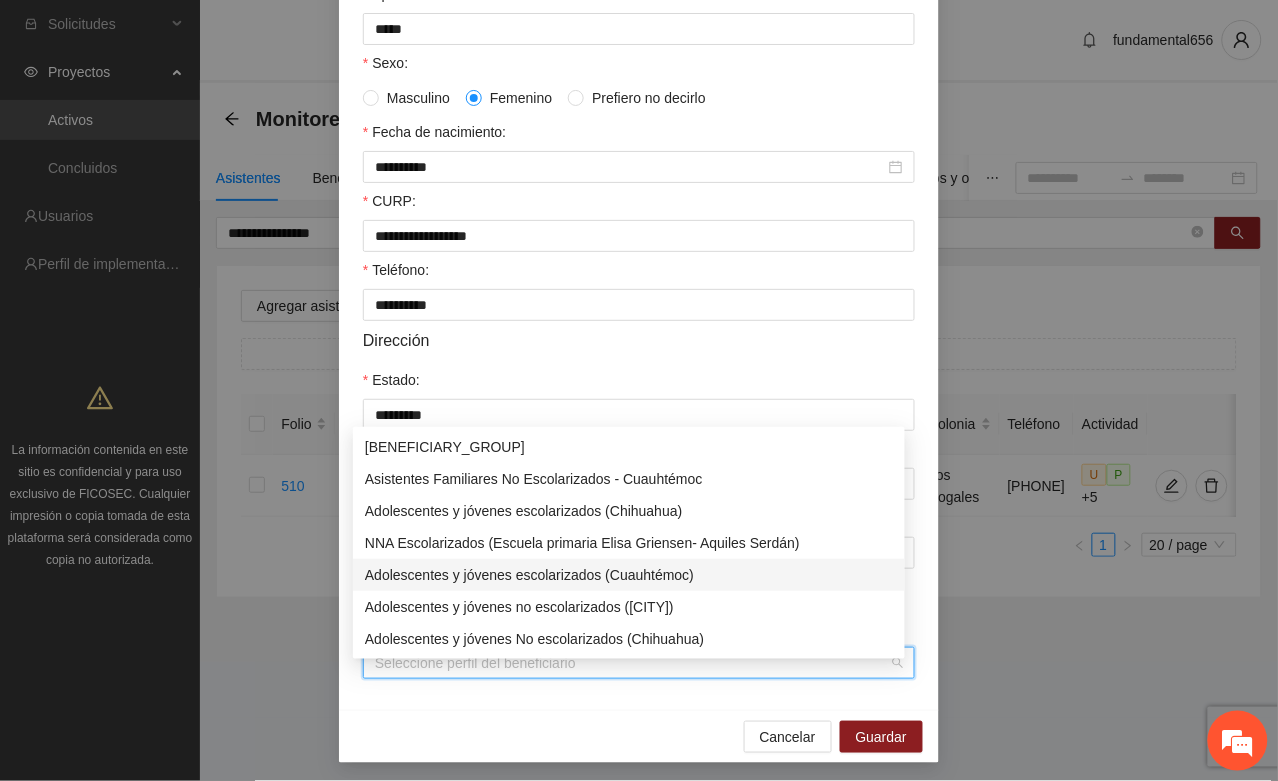 click on "Adolescentes y jóvenes escolarizados (Cuauhtémoc)" at bounding box center (629, 575) 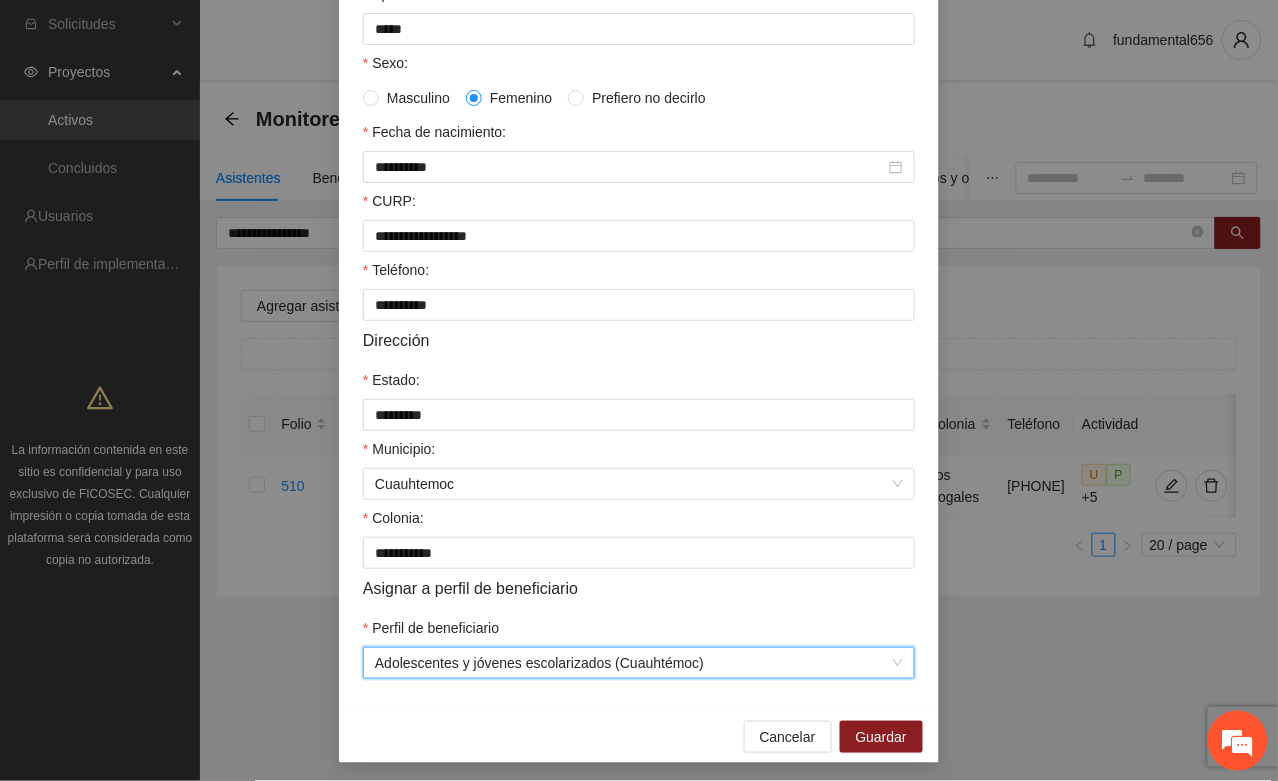 scroll, scrollTop: 125, scrollLeft: 0, axis: vertical 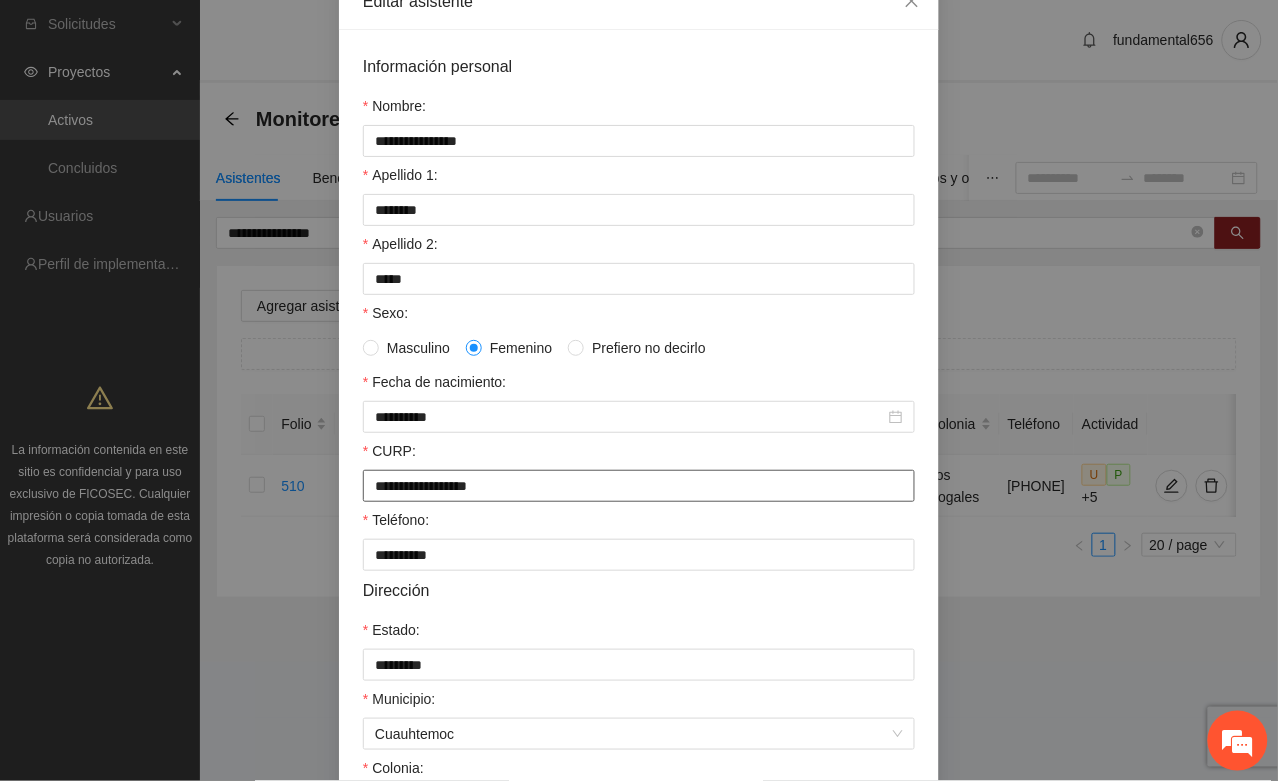 drag, startPoint x: 363, startPoint y: 498, endPoint x: 543, endPoint y: 498, distance: 180 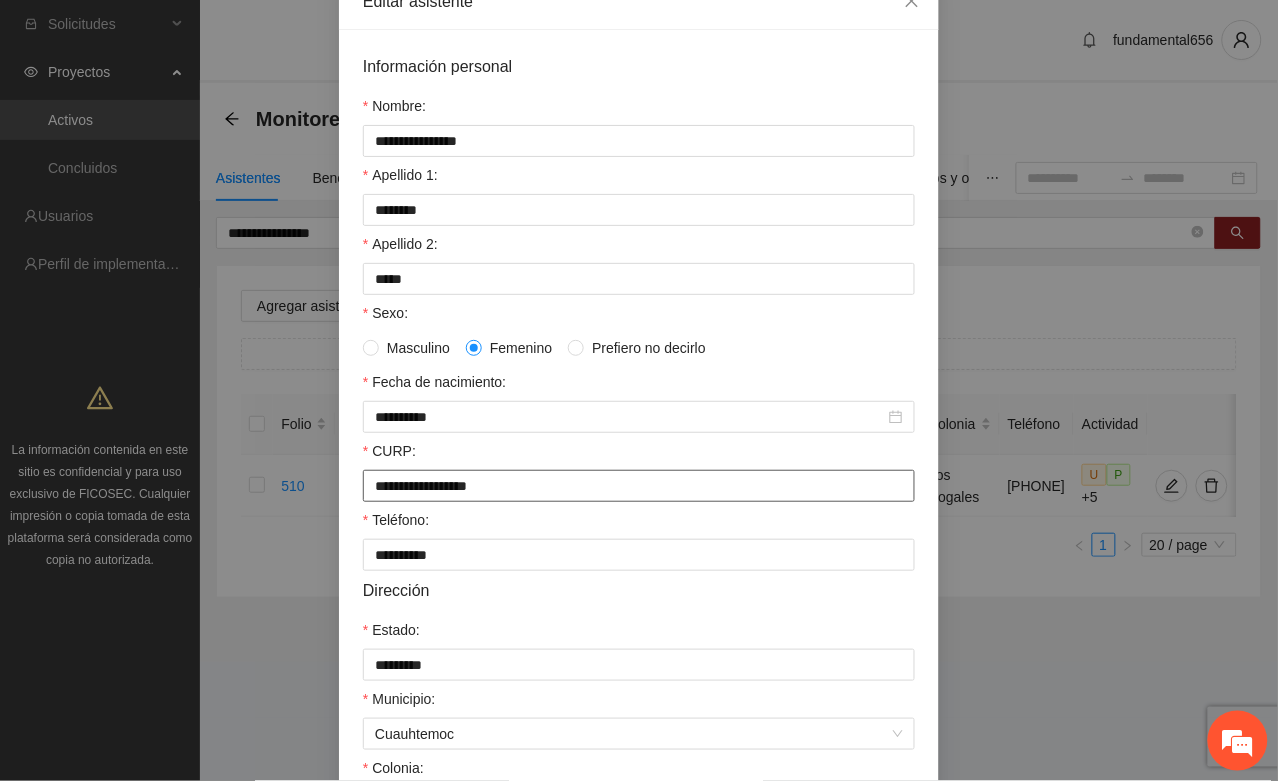 scroll, scrollTop: 0, scrollLeft: 0, axis: both 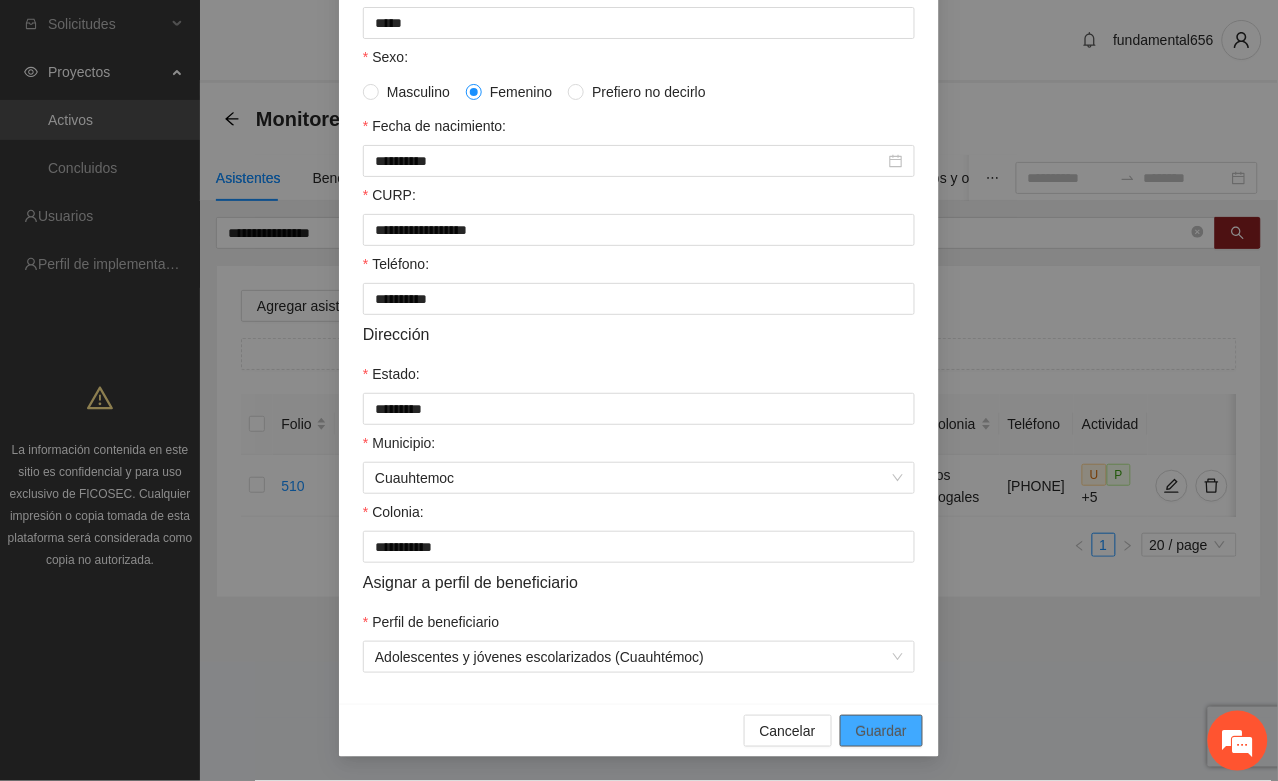 click on "Guardar" at bounding box center (881, 731) 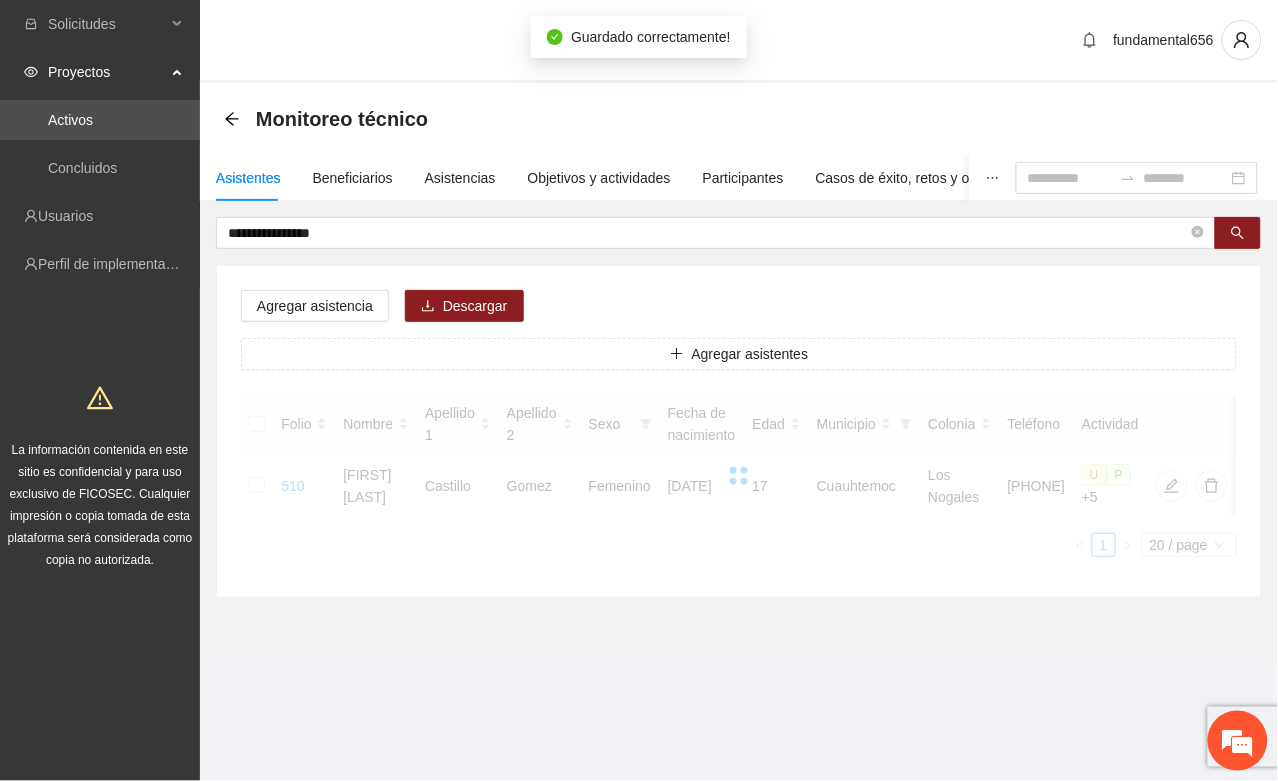 scroll, scrollTop: 296, scrollLeft: 0, axis: vertical 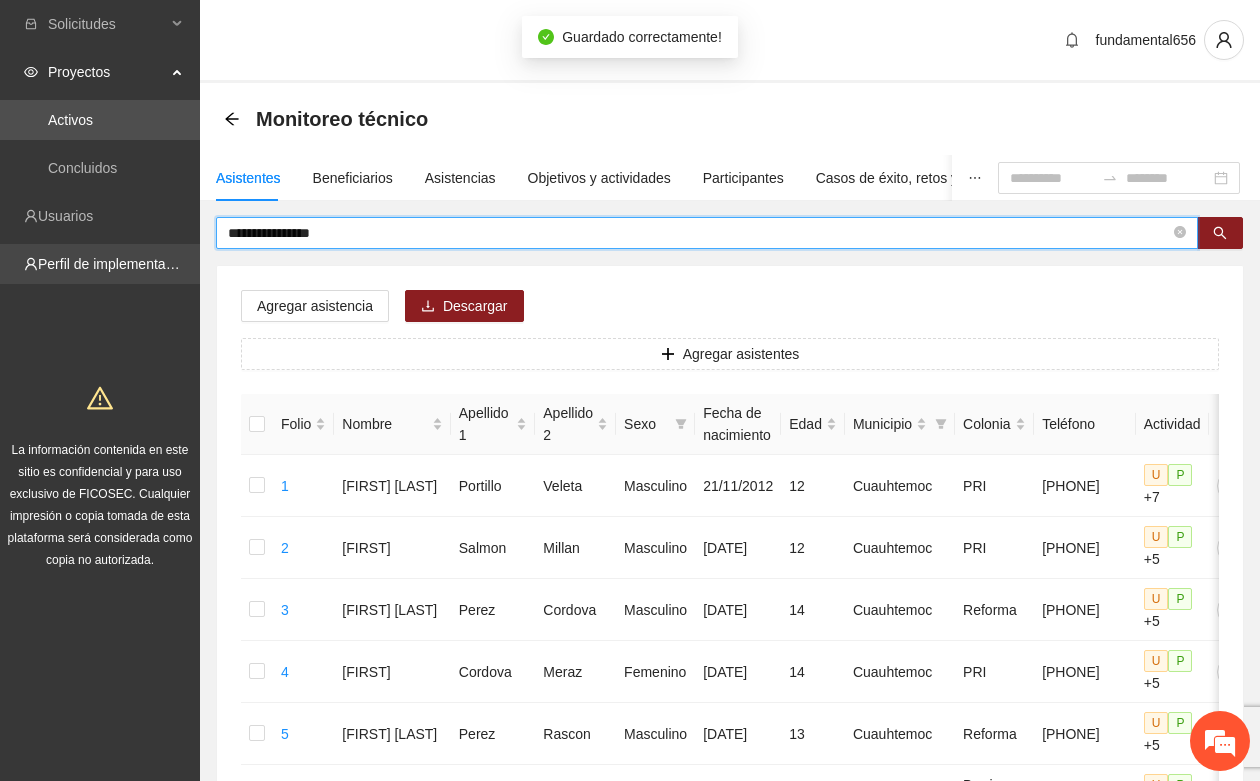 drag, startPoint x: 358, startPoint y: 236, endPoint x: 195, endPoint y: 256, distance: 164.22241 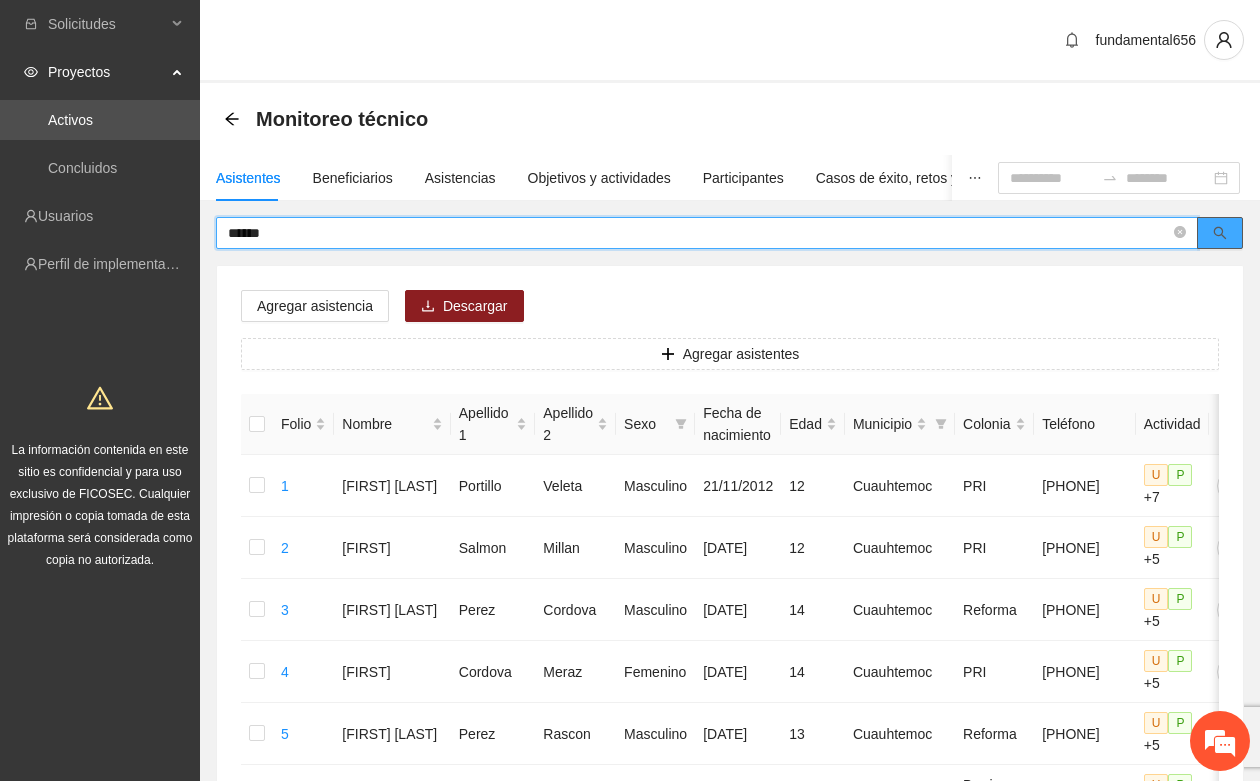 click at bounding box center (1220, 233) 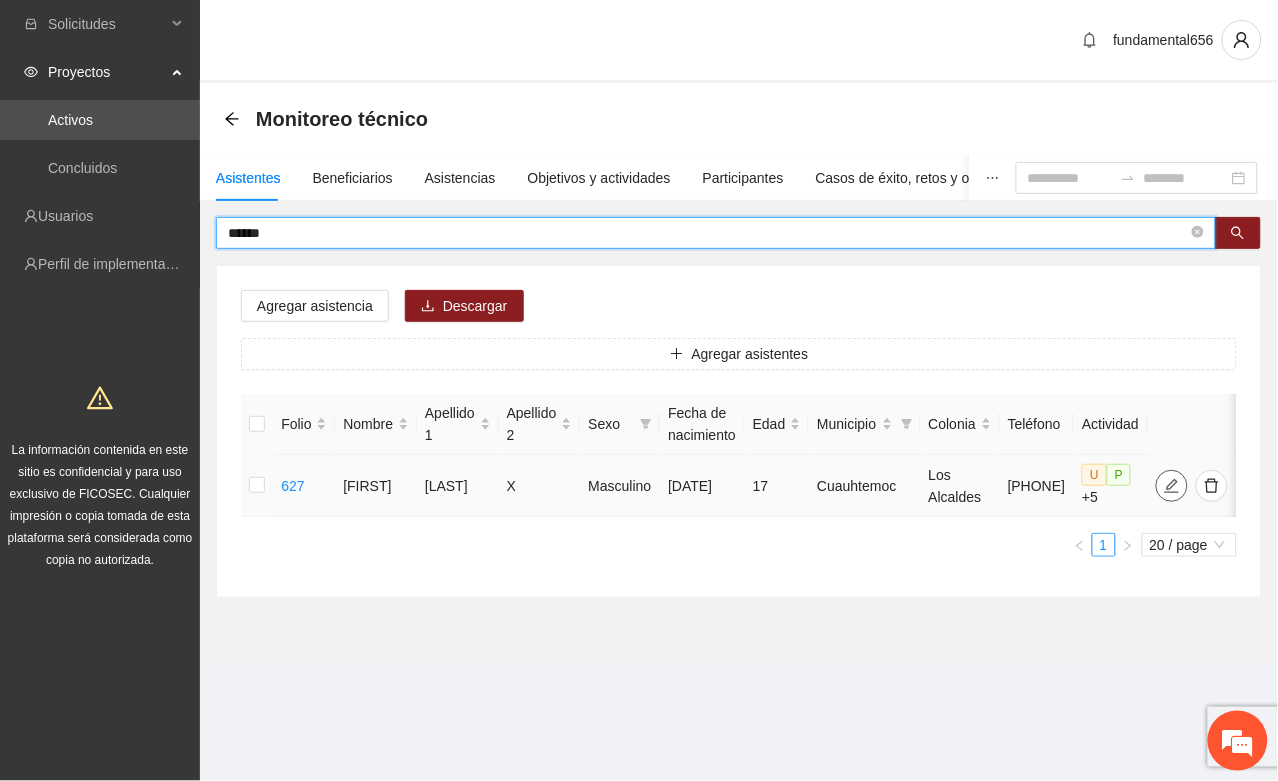 click 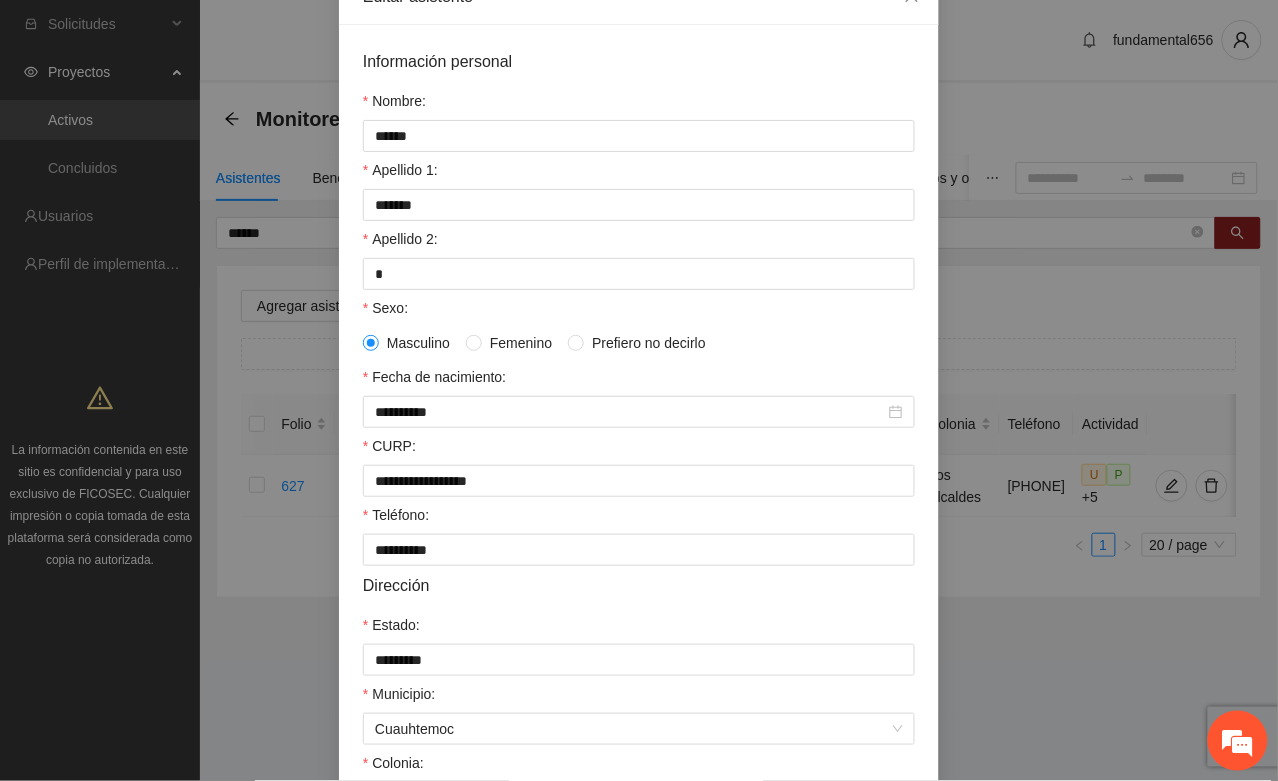 scroll, scrollTop: 396, scrollLeft: 0, axis: vertical 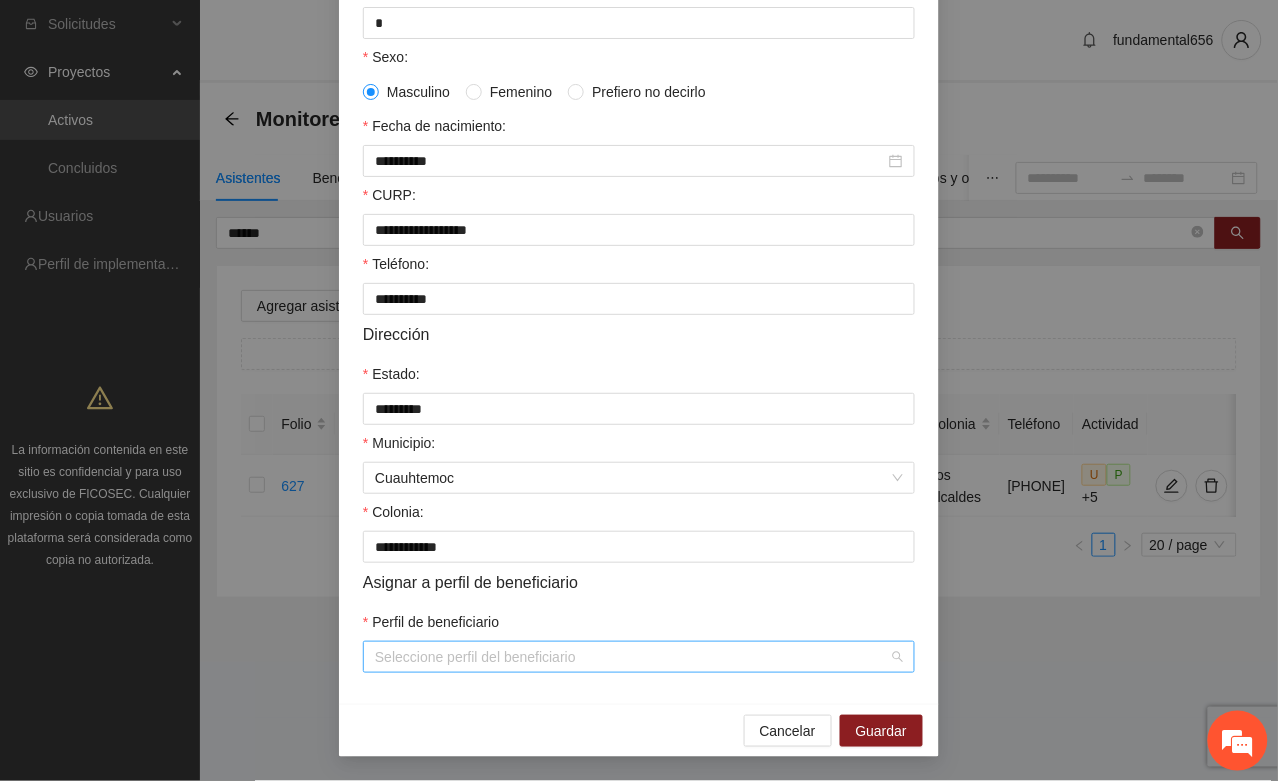 click on "Perfil de beneficiario" at bounding box center [632, 657] 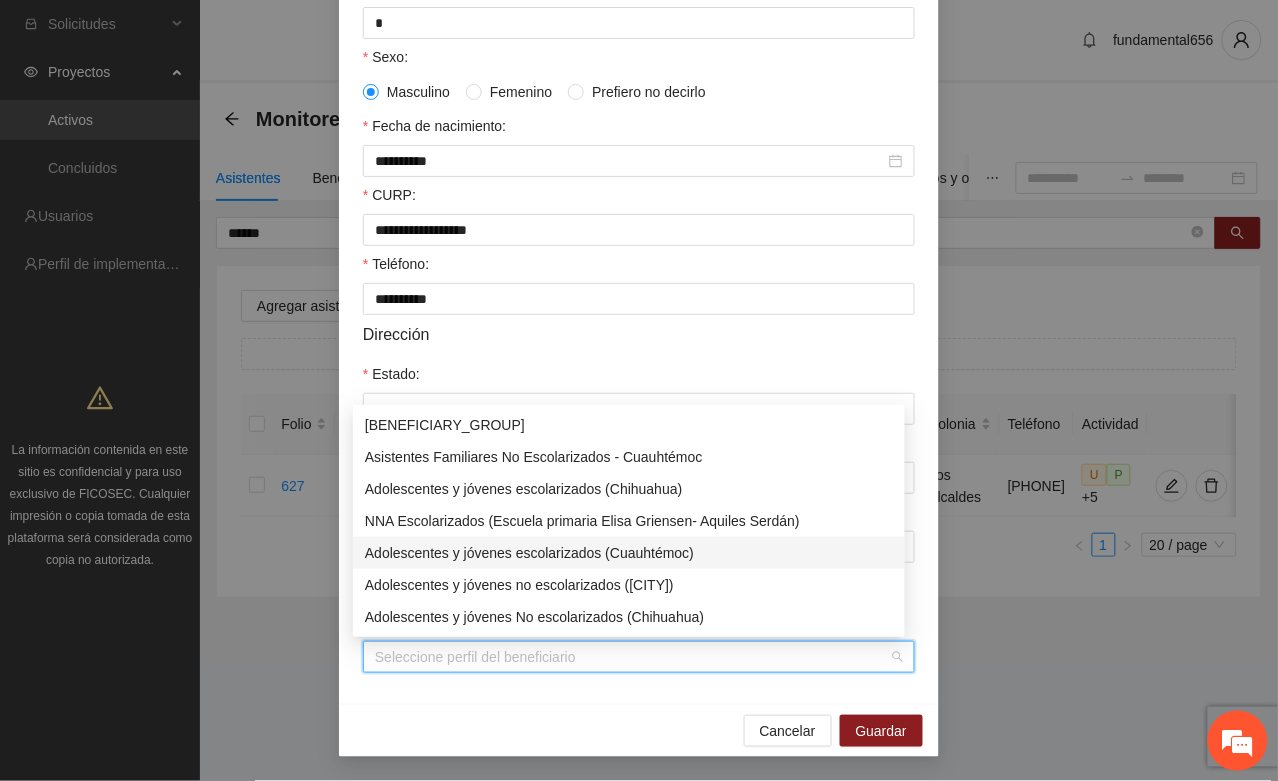 click on "Adolescentes y jóvenes escolarizados (Cuauhtémoc)" at bounding box center [629, 553] 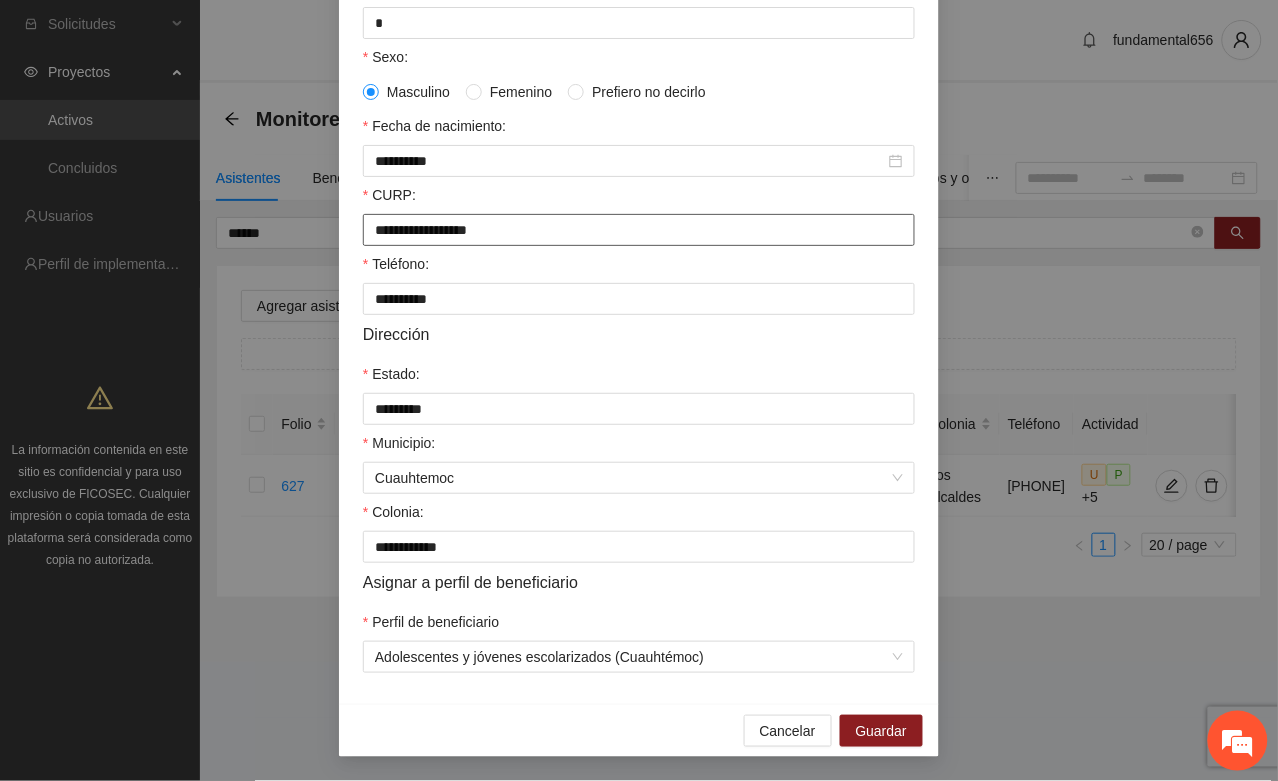 drag, startPoint x: 365, startPoint y: 212, endPoint x: 613, endPoint y: 217, distance: 248.0504 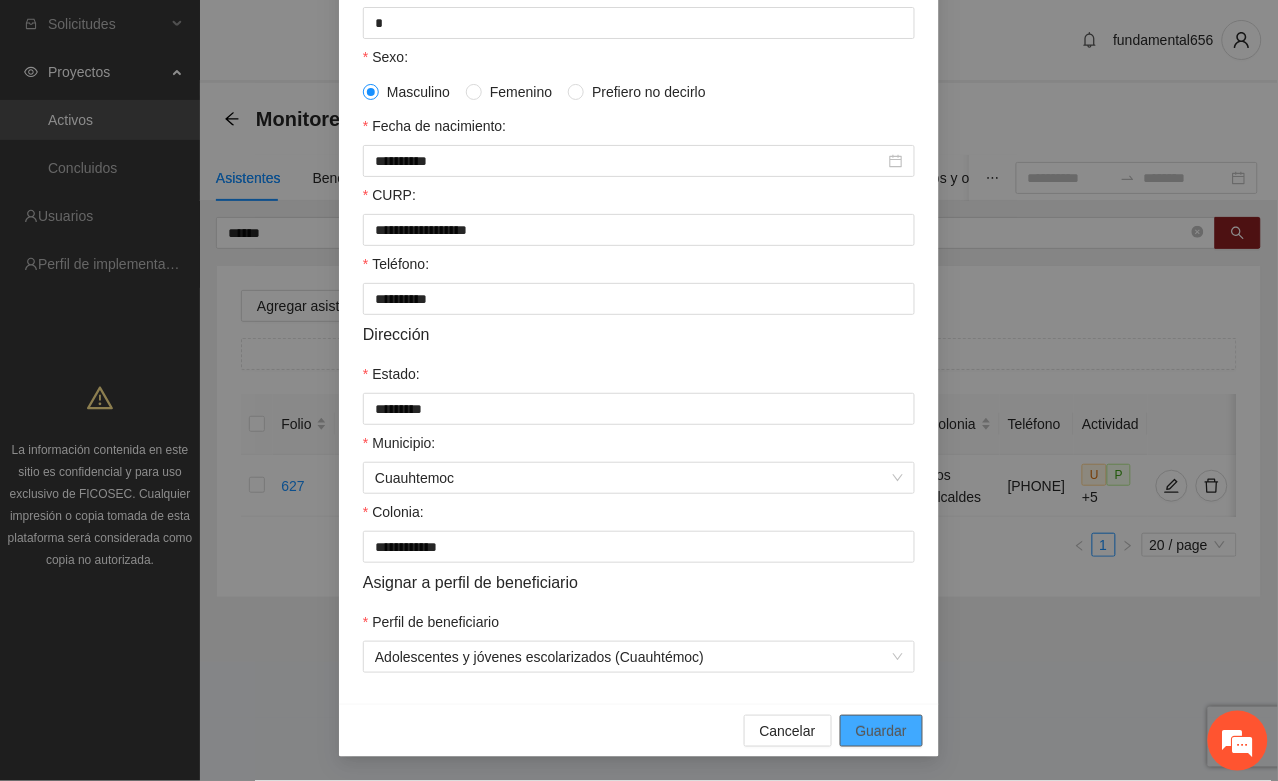 click on "Guardar" at bounding box center (881, 731) 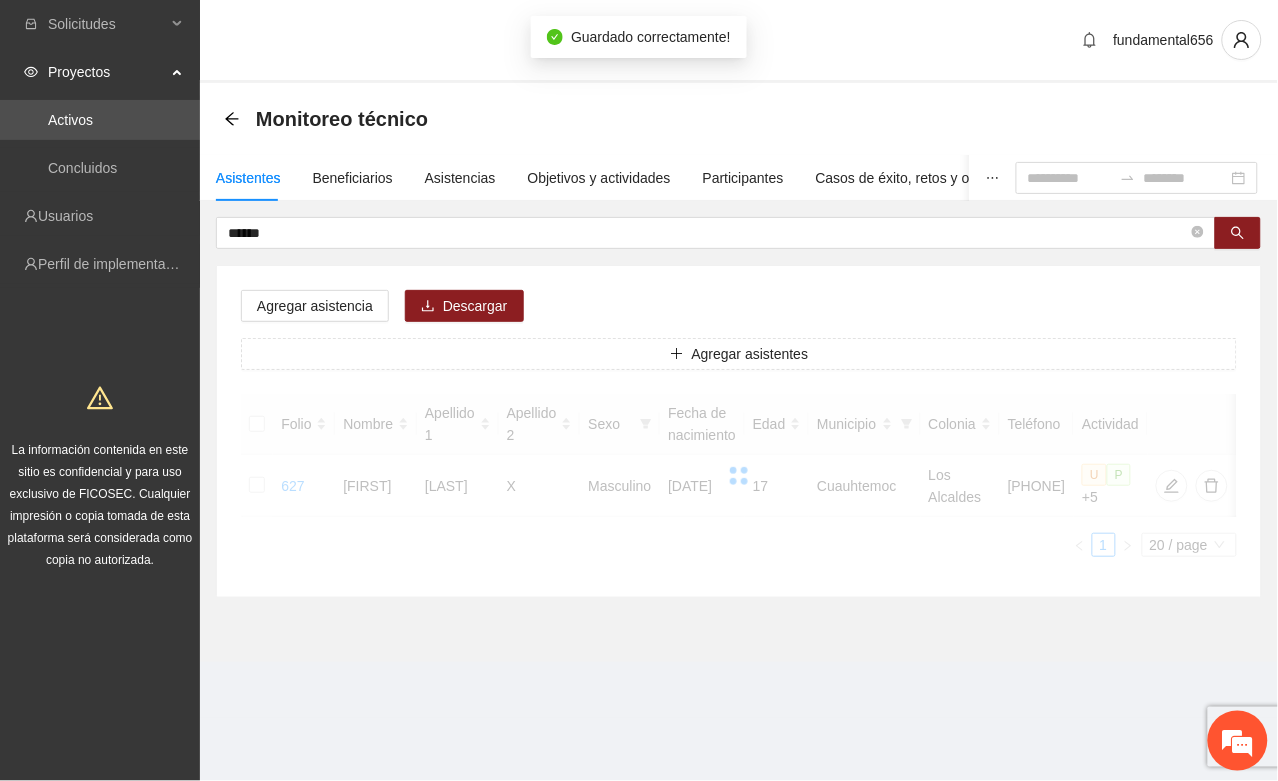 scroll, scrollTop: 296, scrollLeft: 0, axis: vertical 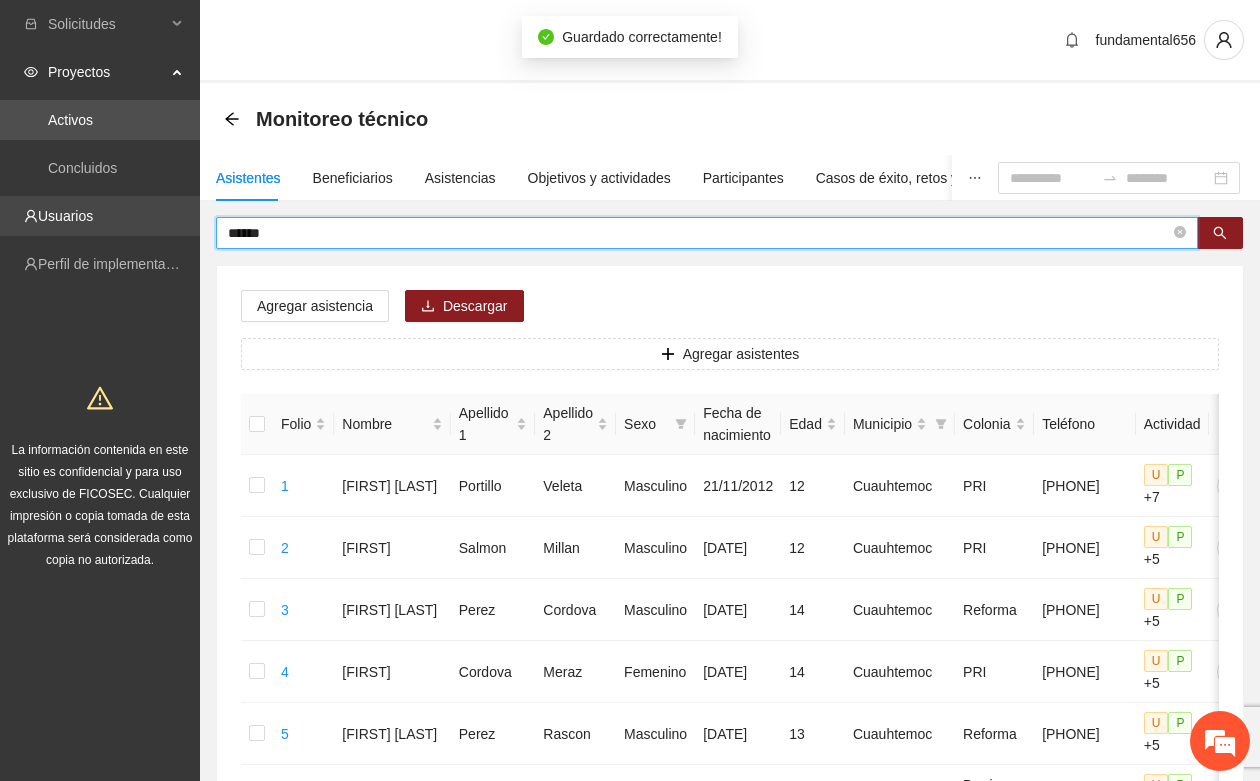 drag, startPoint x: 277, startPoint y: 233, endPoint x: 190, endPoint y: 233, distance: 87 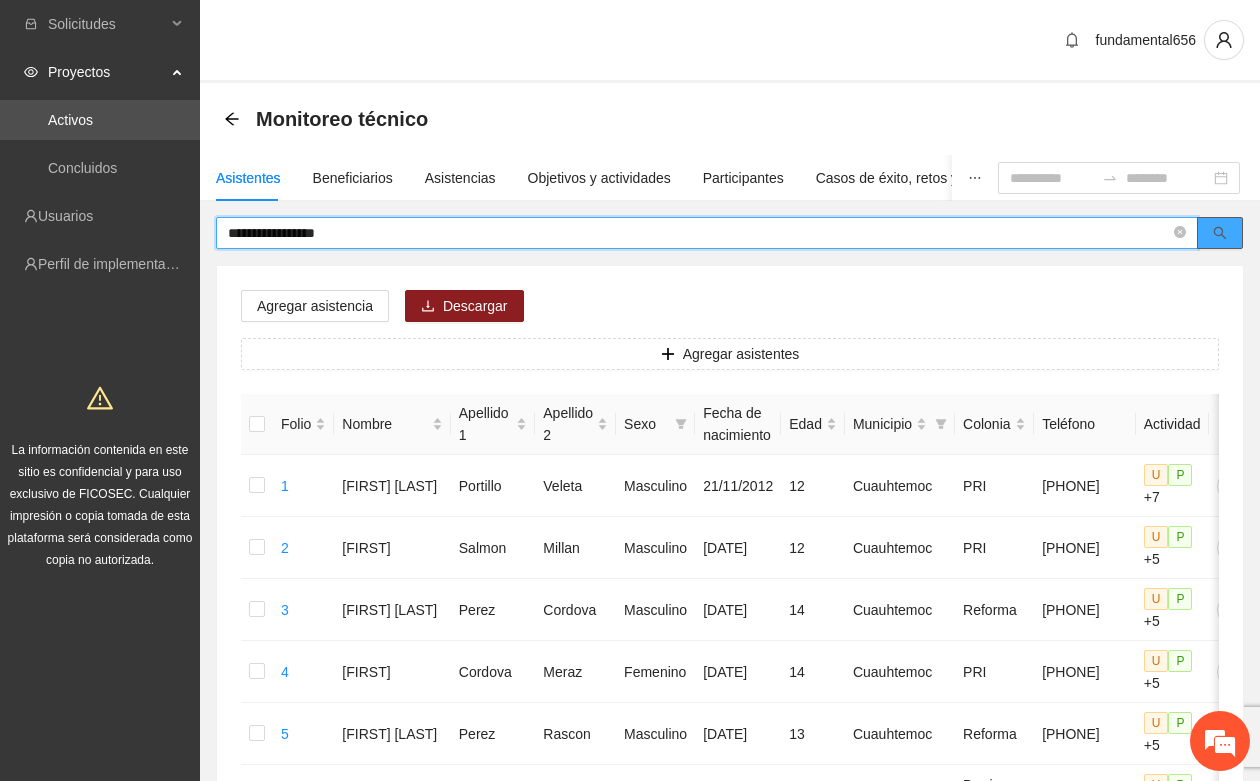 click 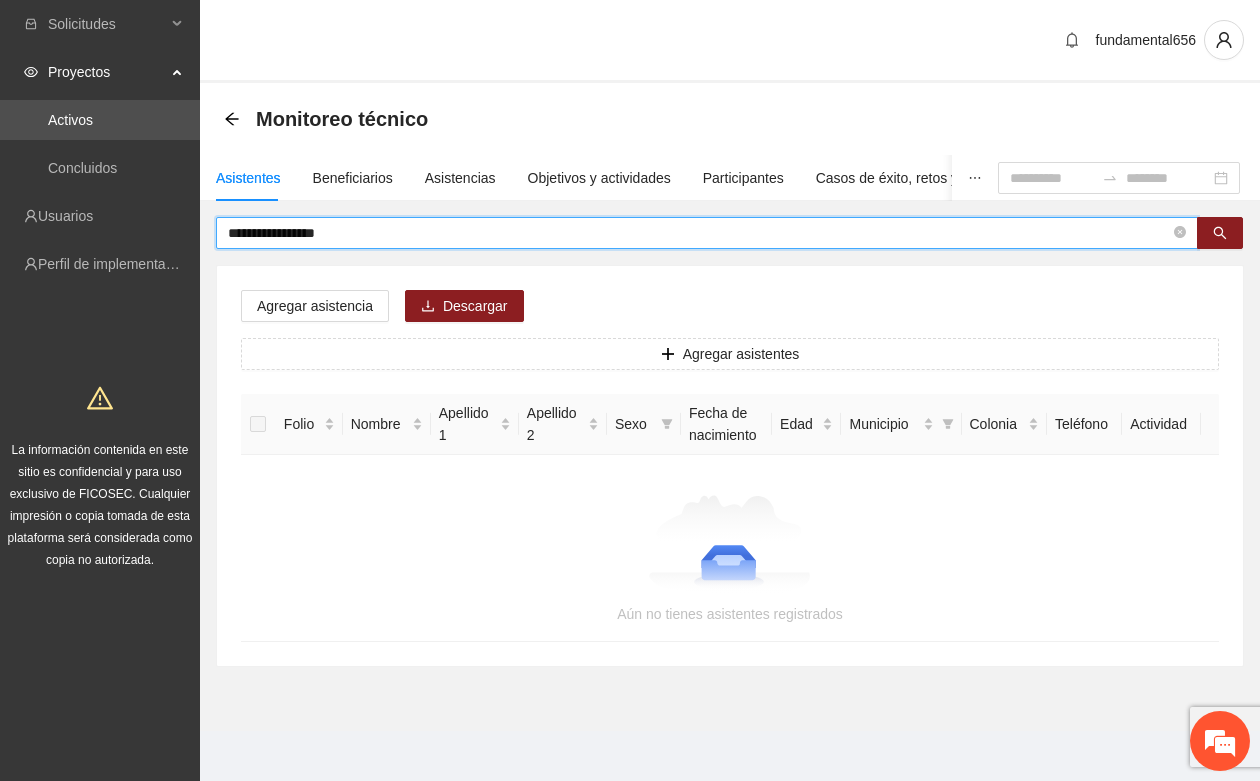 click on "**********" at bounding box center [699, 233] 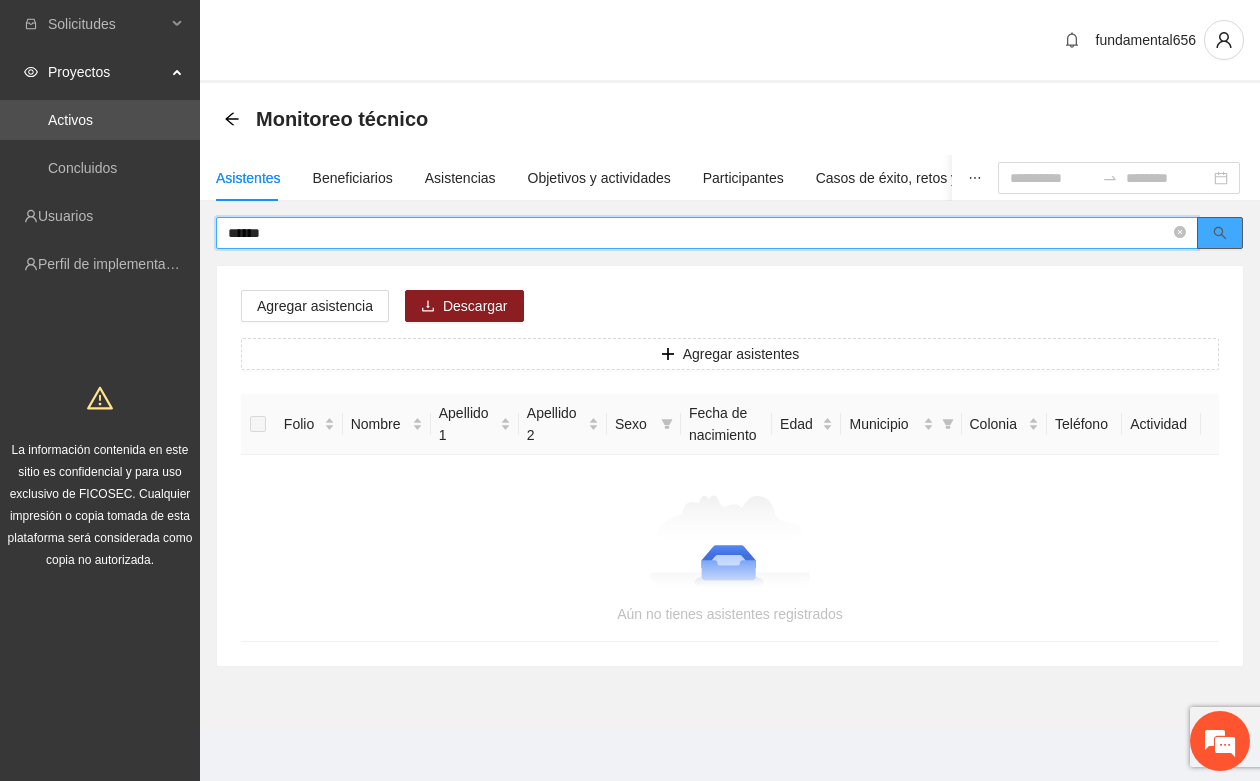click 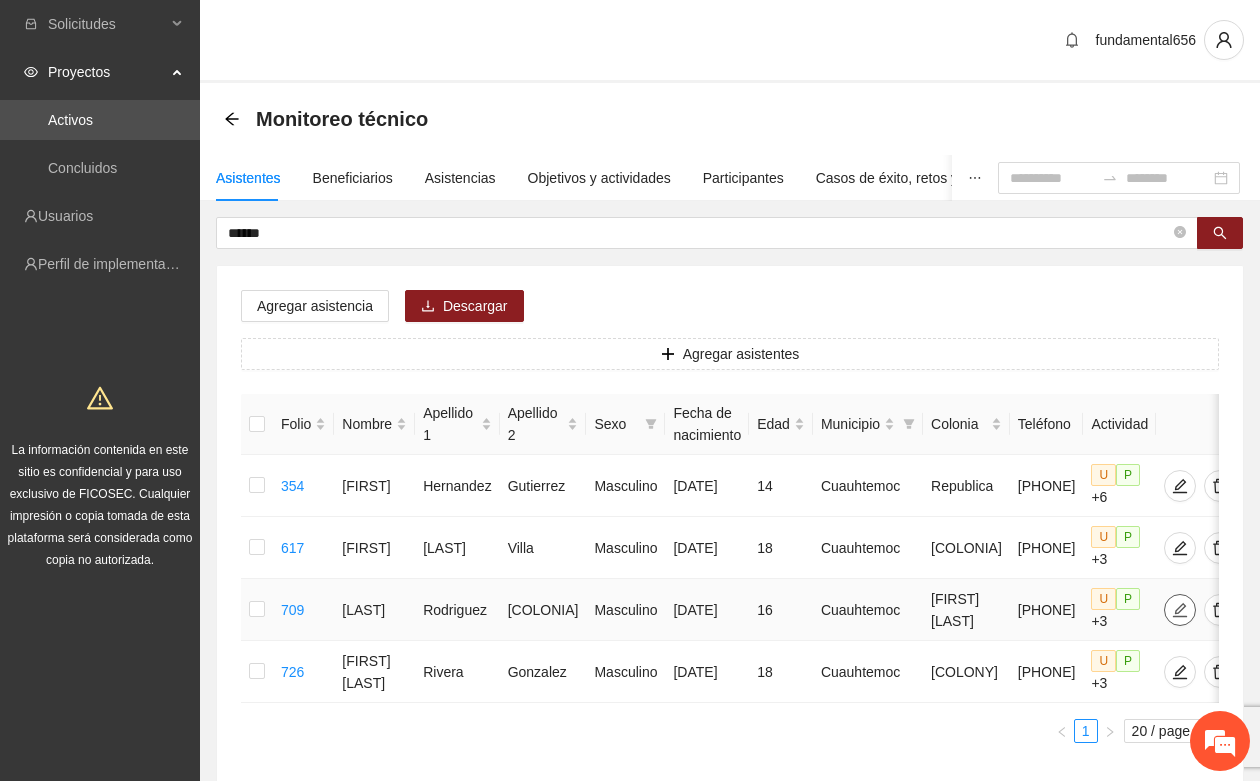 click 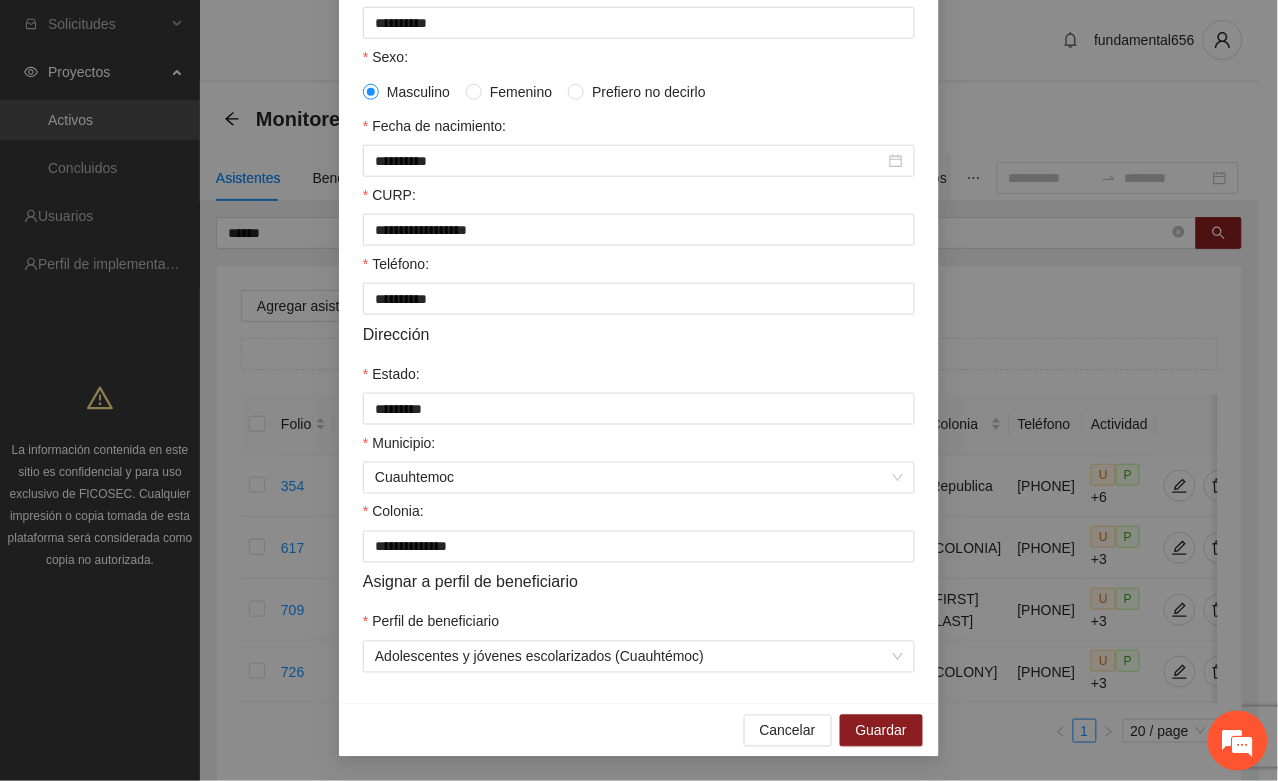 scroll, scrollTop: 396, scrollLeft: 0, axis: vertical 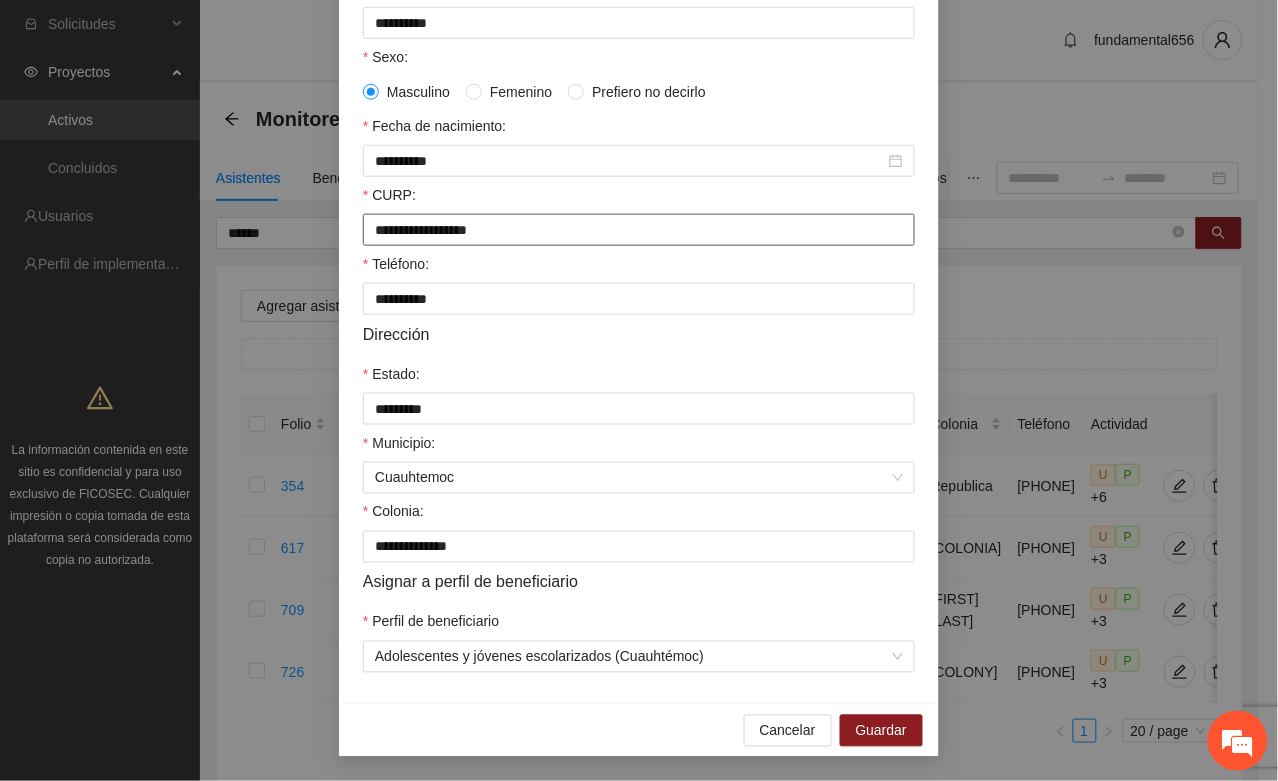 drag, startPoint x: 357, startPoint y: 227, endPoint x: 523, endPoint y: 226, distance: 166.003 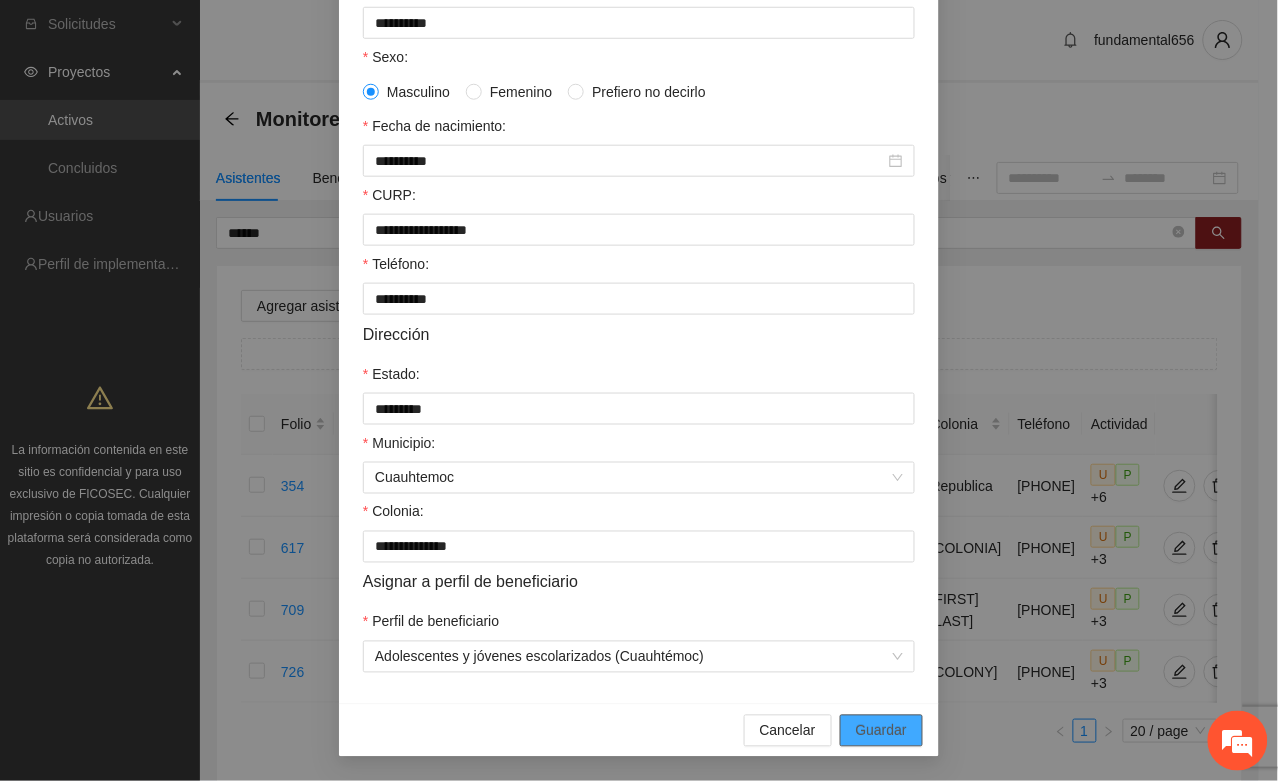 click on "Guardar" at bounding box center (881, 731) 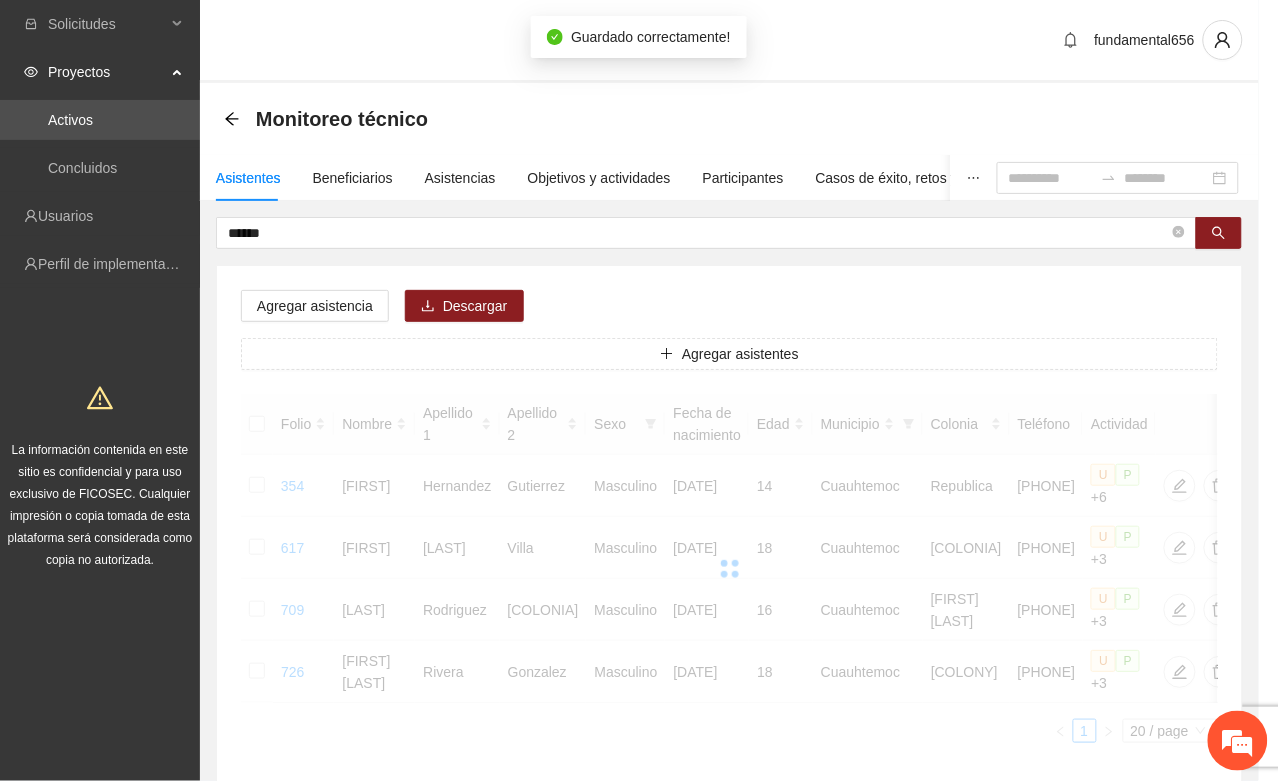 scroll, scrollTop: 296, scrollLeft: 0, axis: vertical 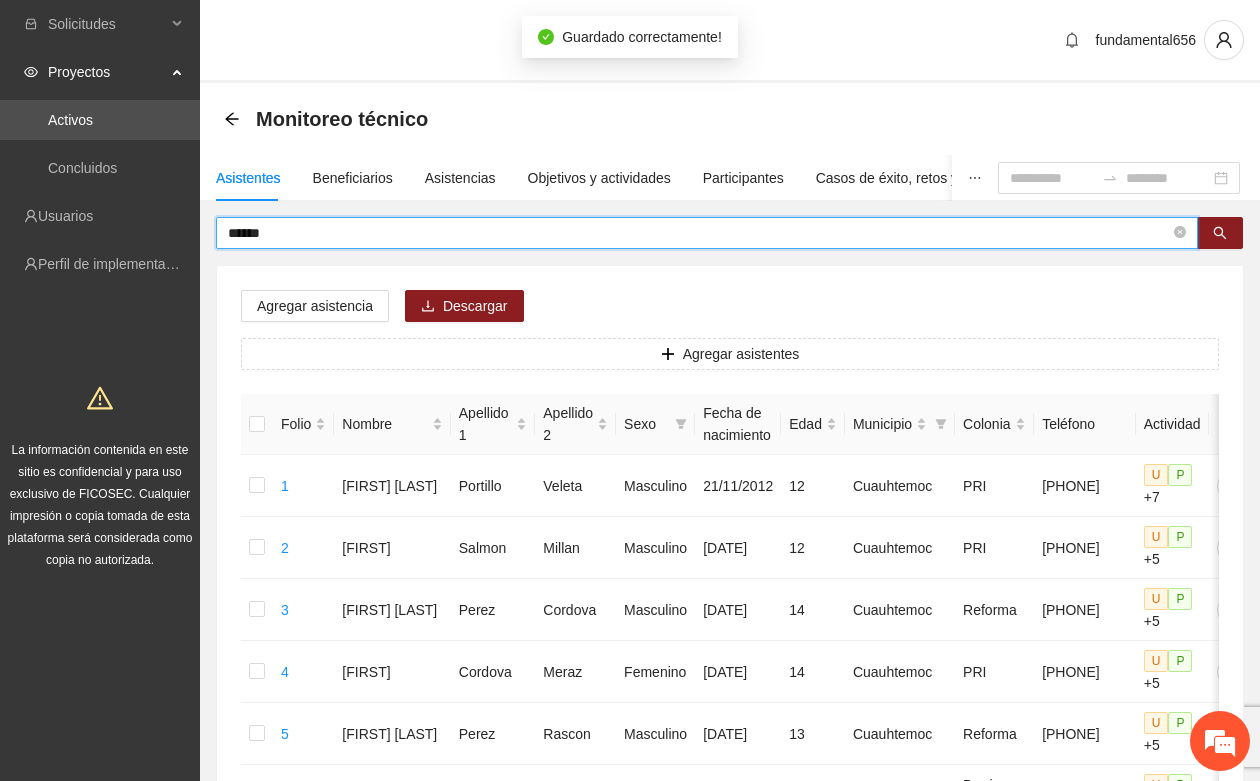 drag, startPoint x: 332, startPoint y: 231, endPoint x: 205, endPoint y: 236, distance: 127.09839 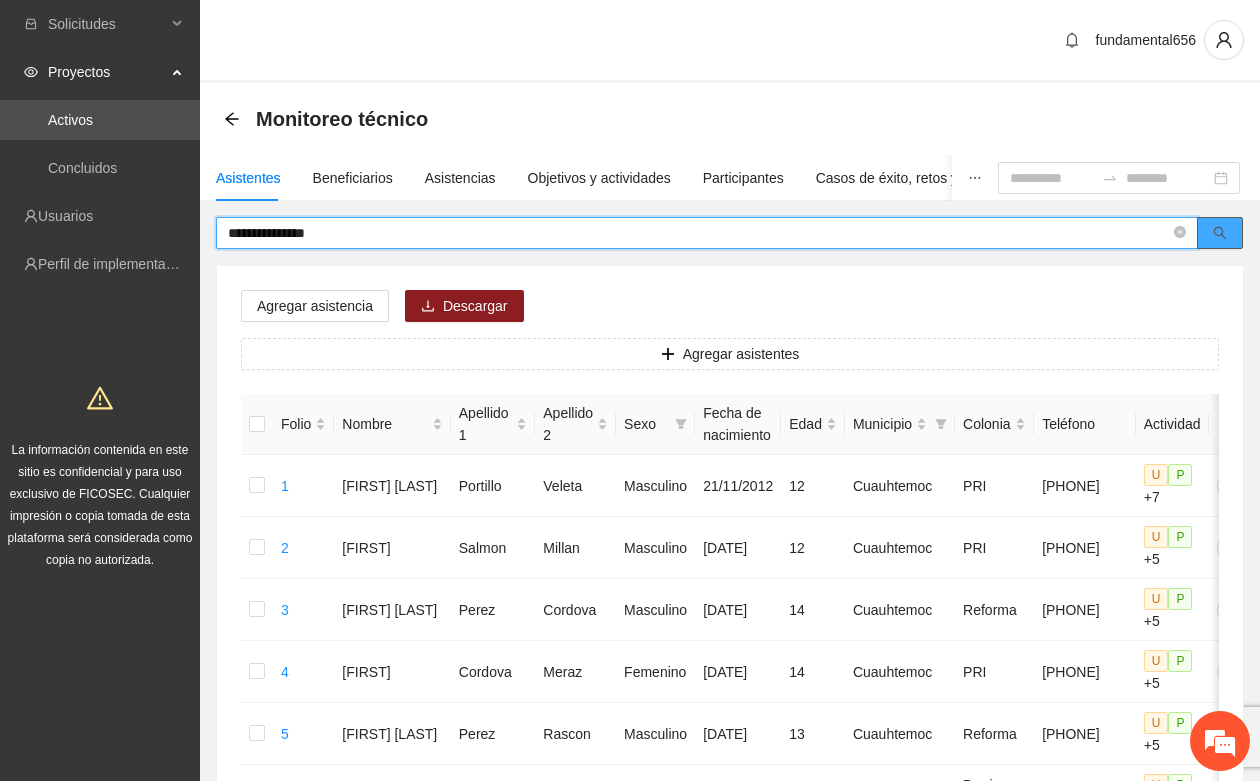 click 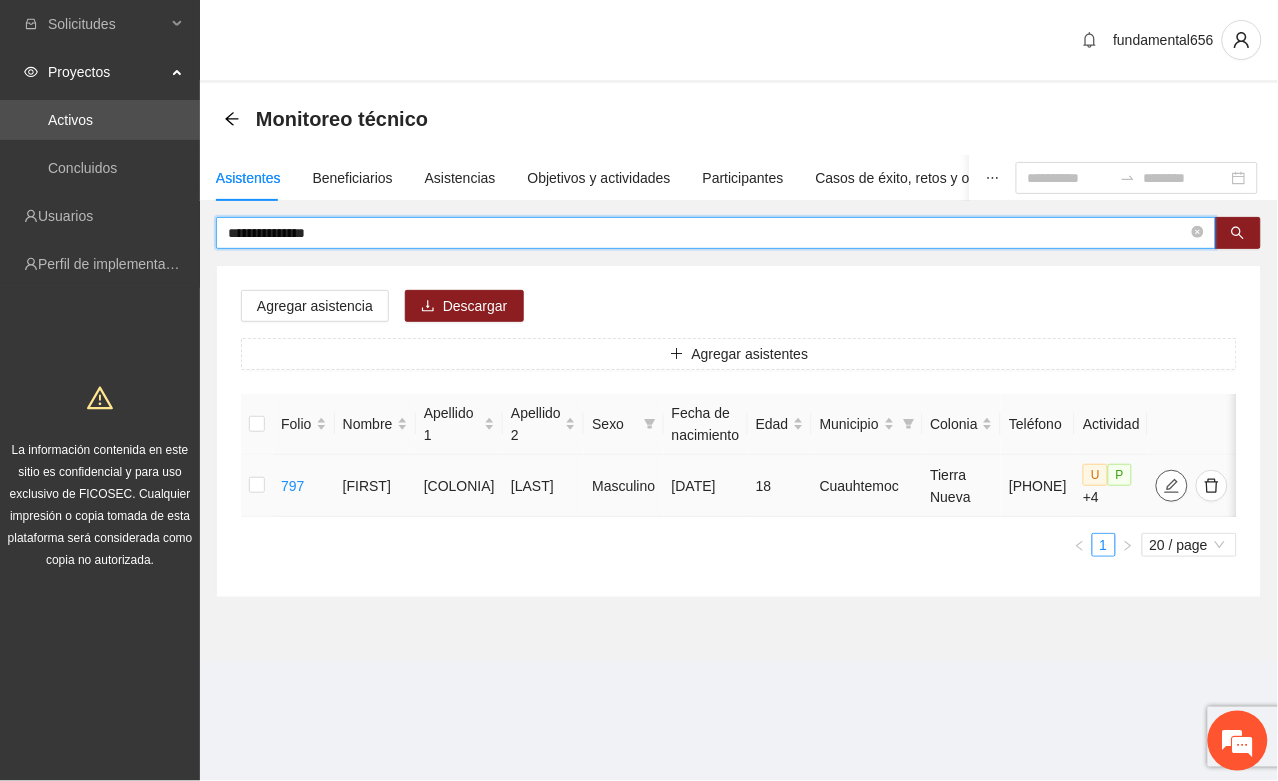 click 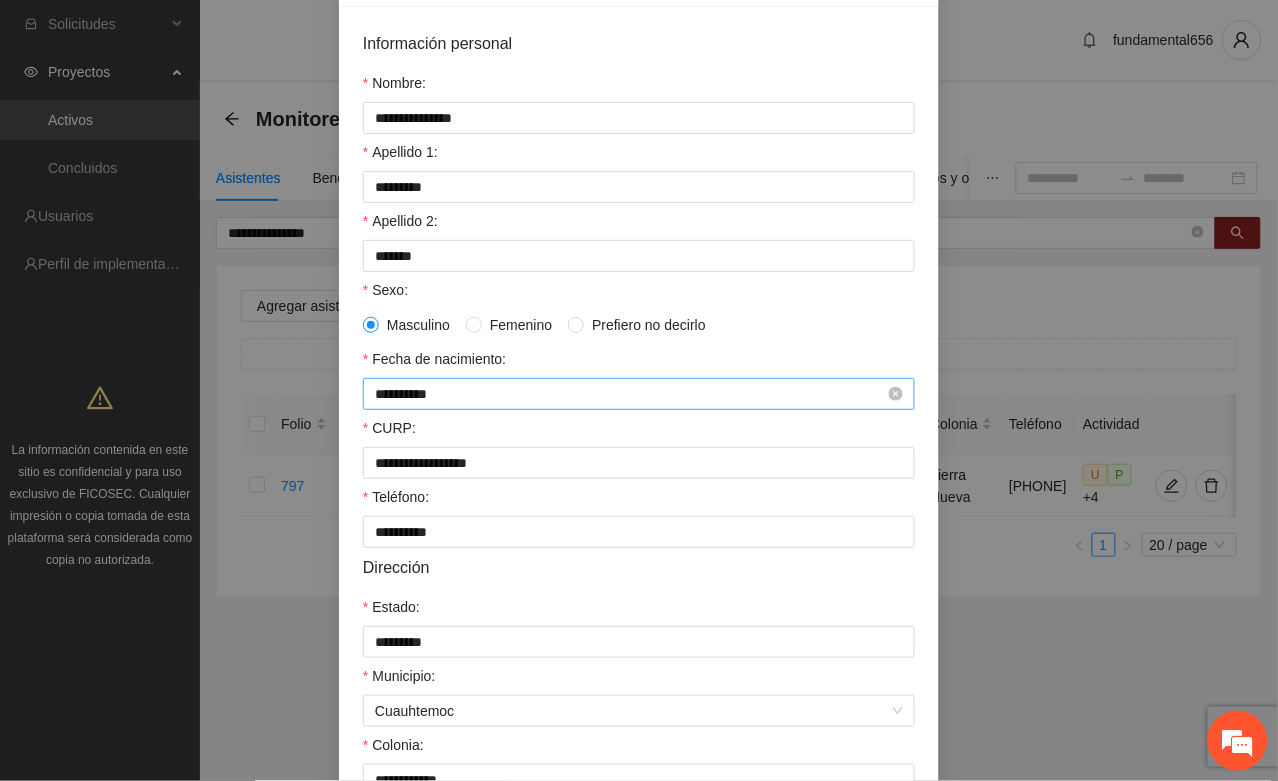 scroll, scrollTop: 396, scrollLeft: 0, axis: vertical 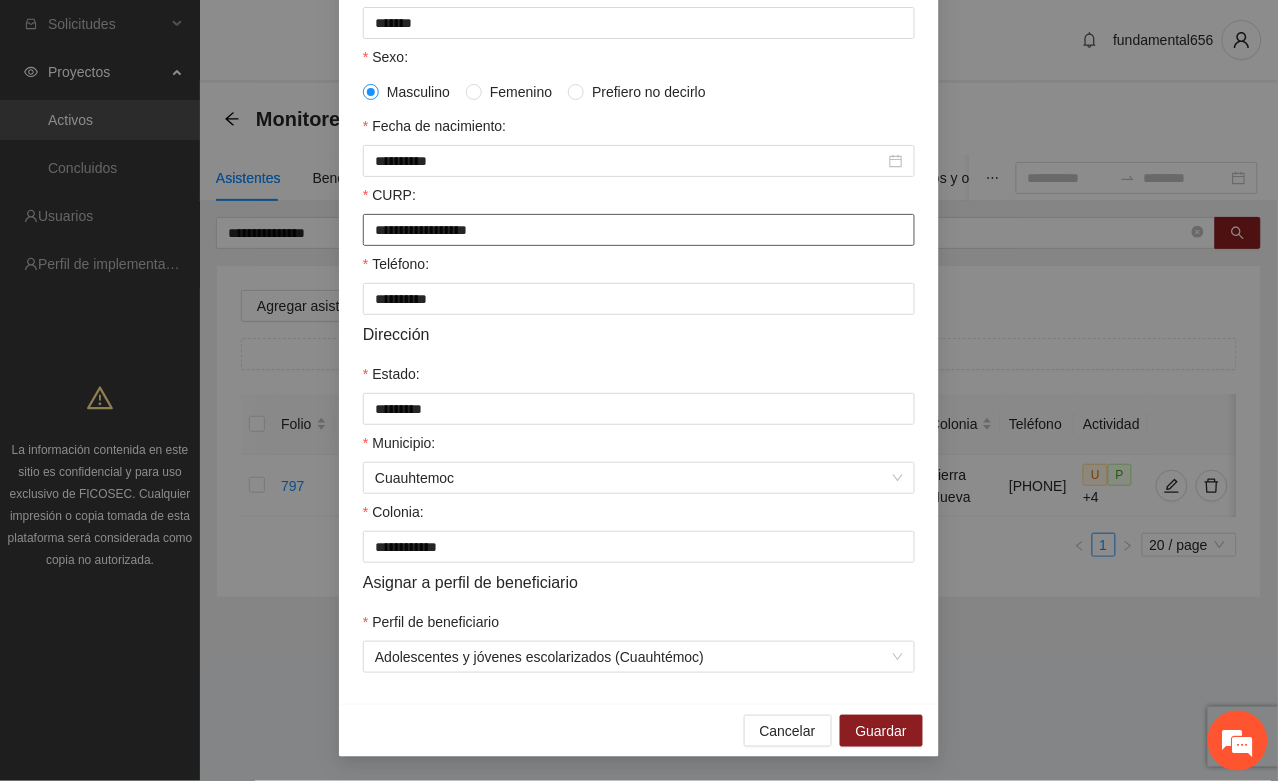 drag, startPoint x: 353, startPoint y: 221, endPoint x: 528, endPoint y: 228, distance: 175.13994 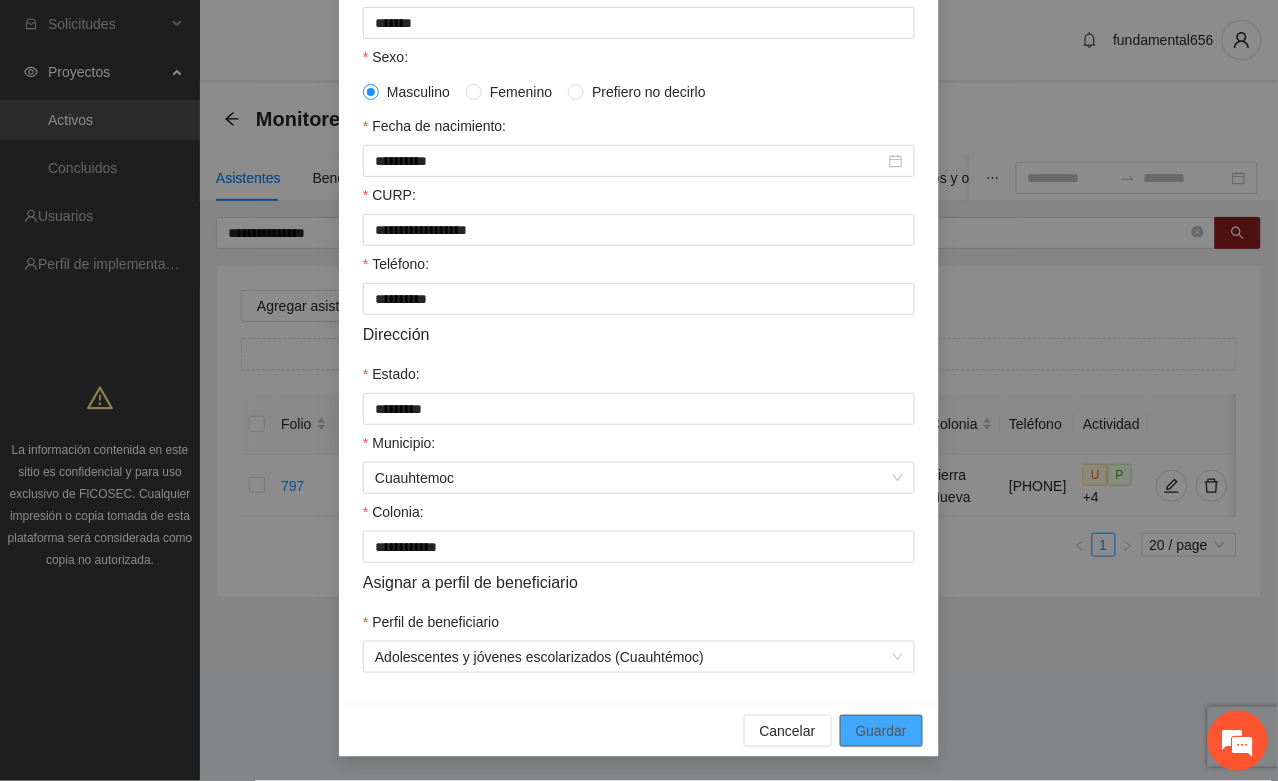 click on "Guardar" at bounding box center (881, 731) 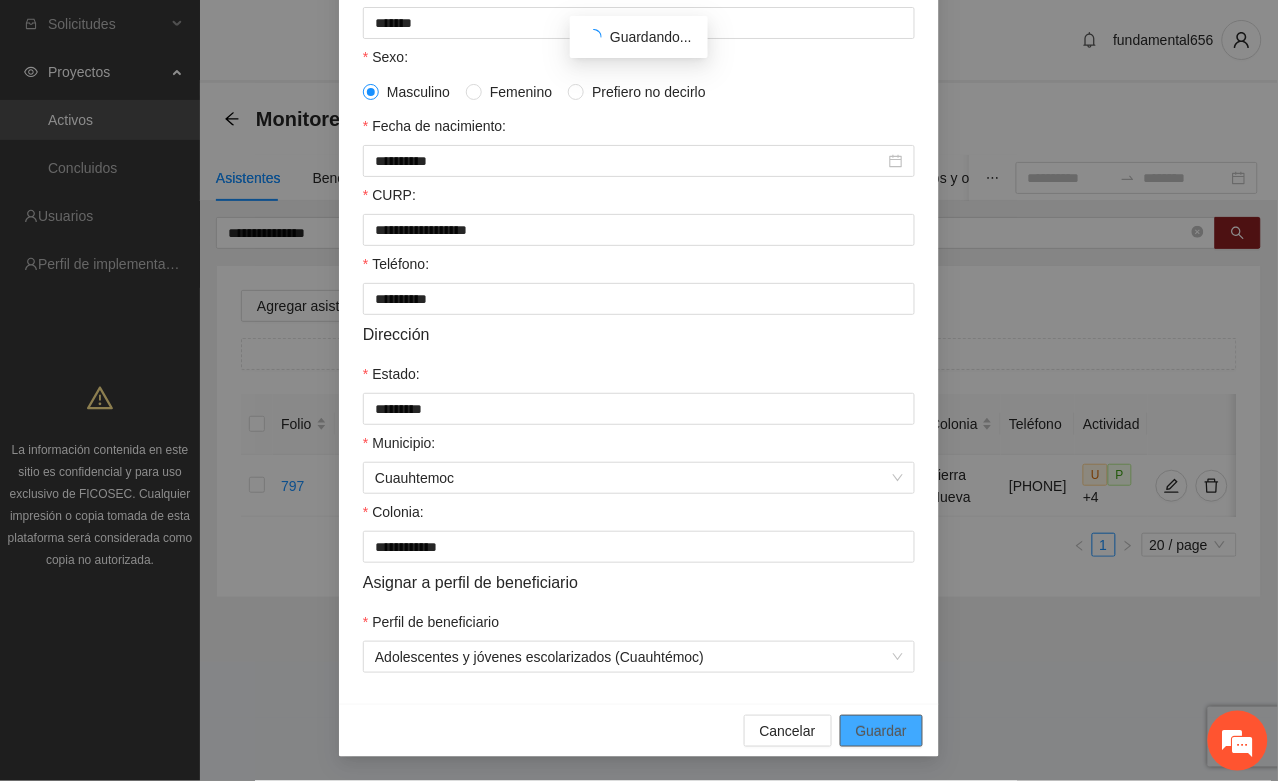 scroll, scrollTop: 296, scrollLeft: 0, axis: vertical 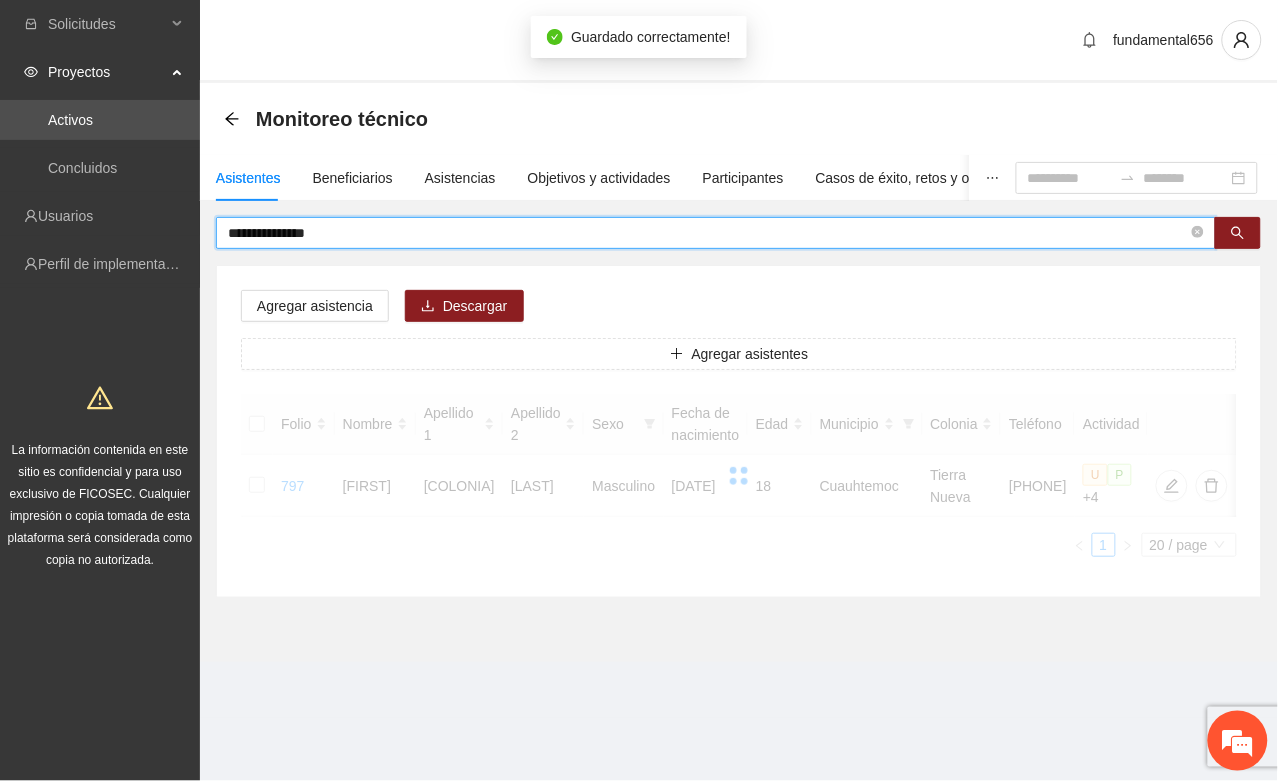 drag, startPoint x: 343, startPoint y: 240, endPoint x: 225, endPoint y: 235, distance: 118.10589 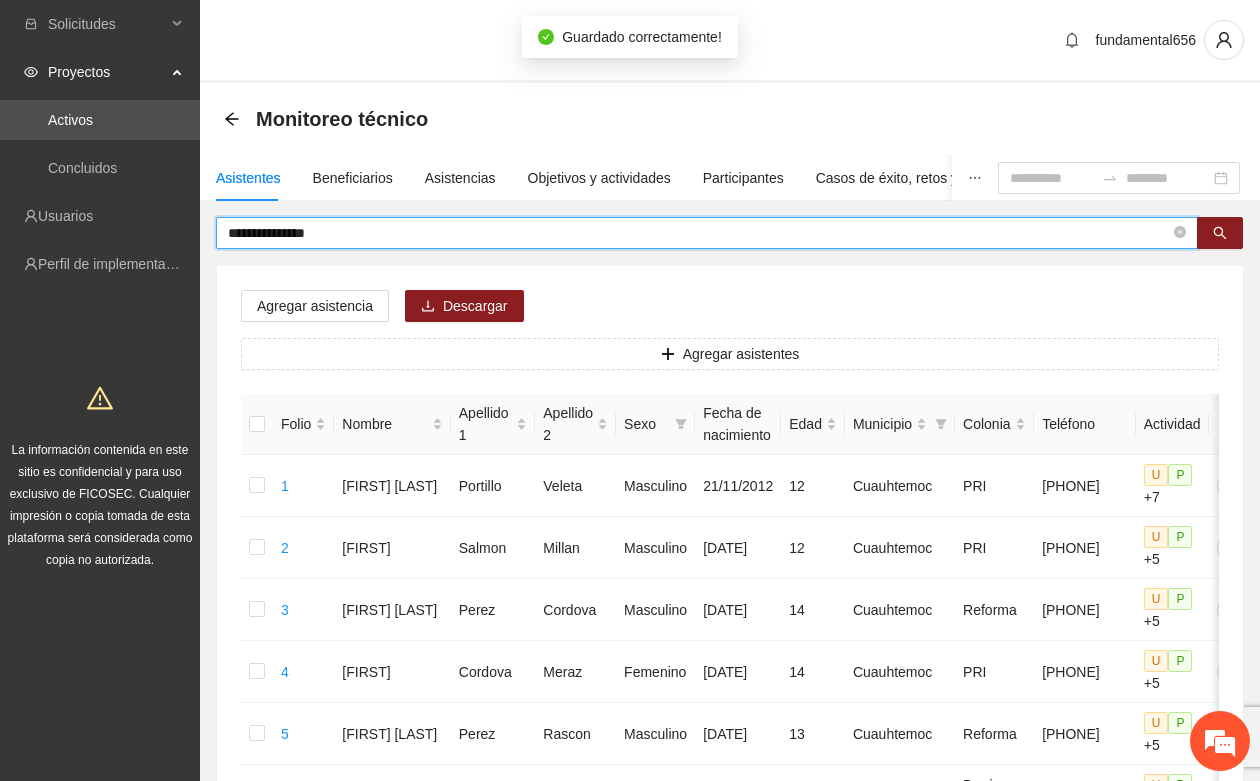 drag, startPoint x: 376, startPoint y: 223, endPoint x: 215, endPoint y: 236, distance: 161.52399 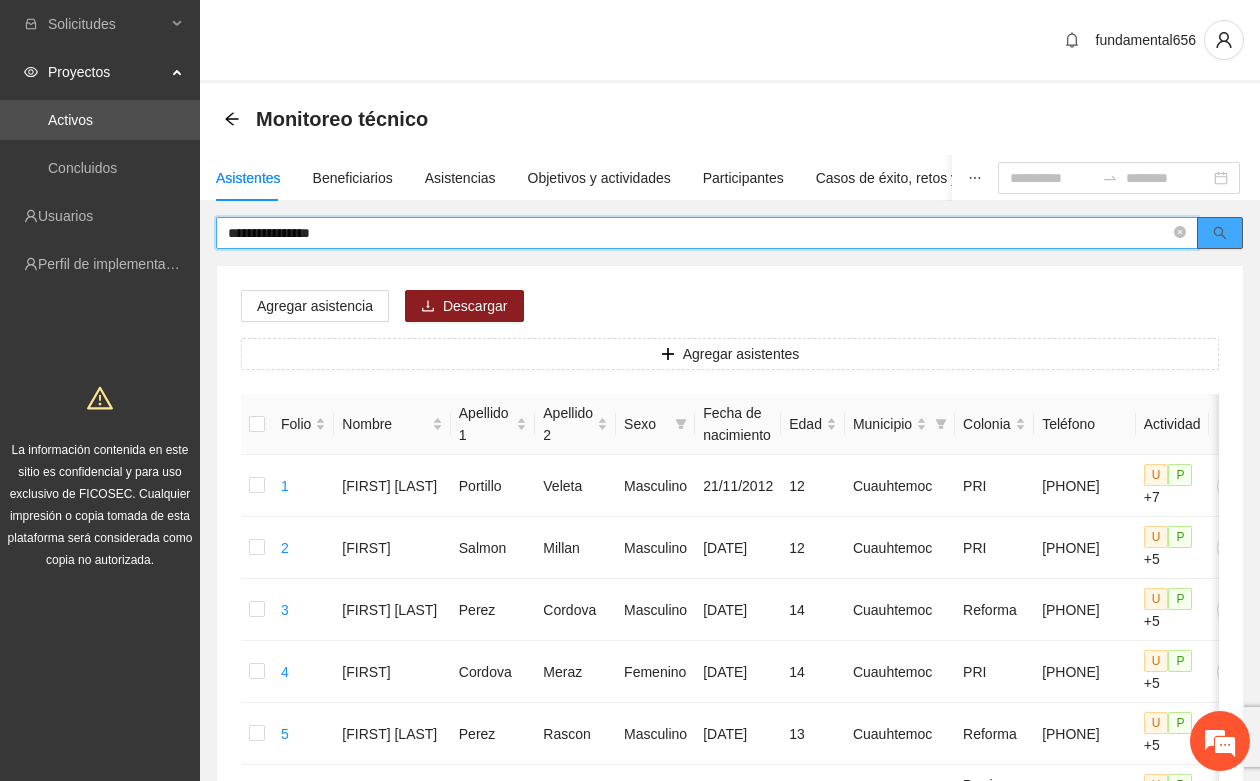click at bounding box center (1220, 233) 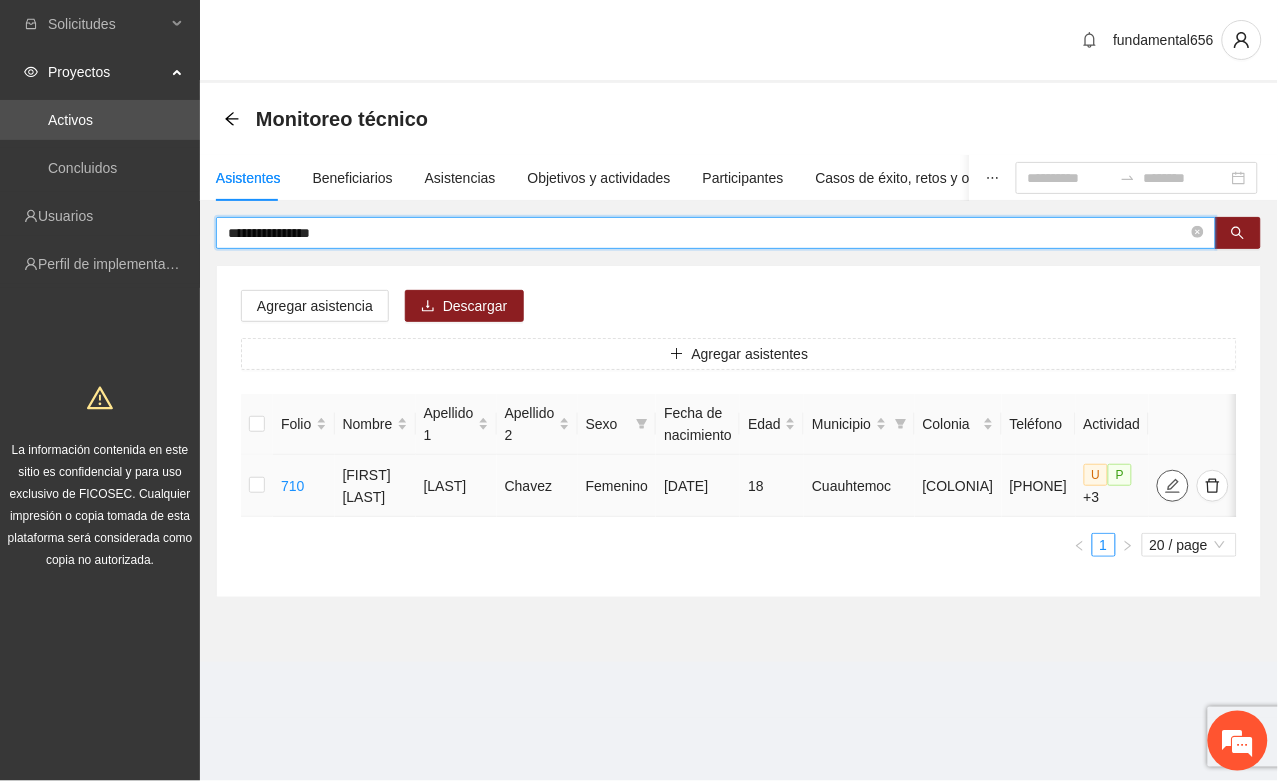 click 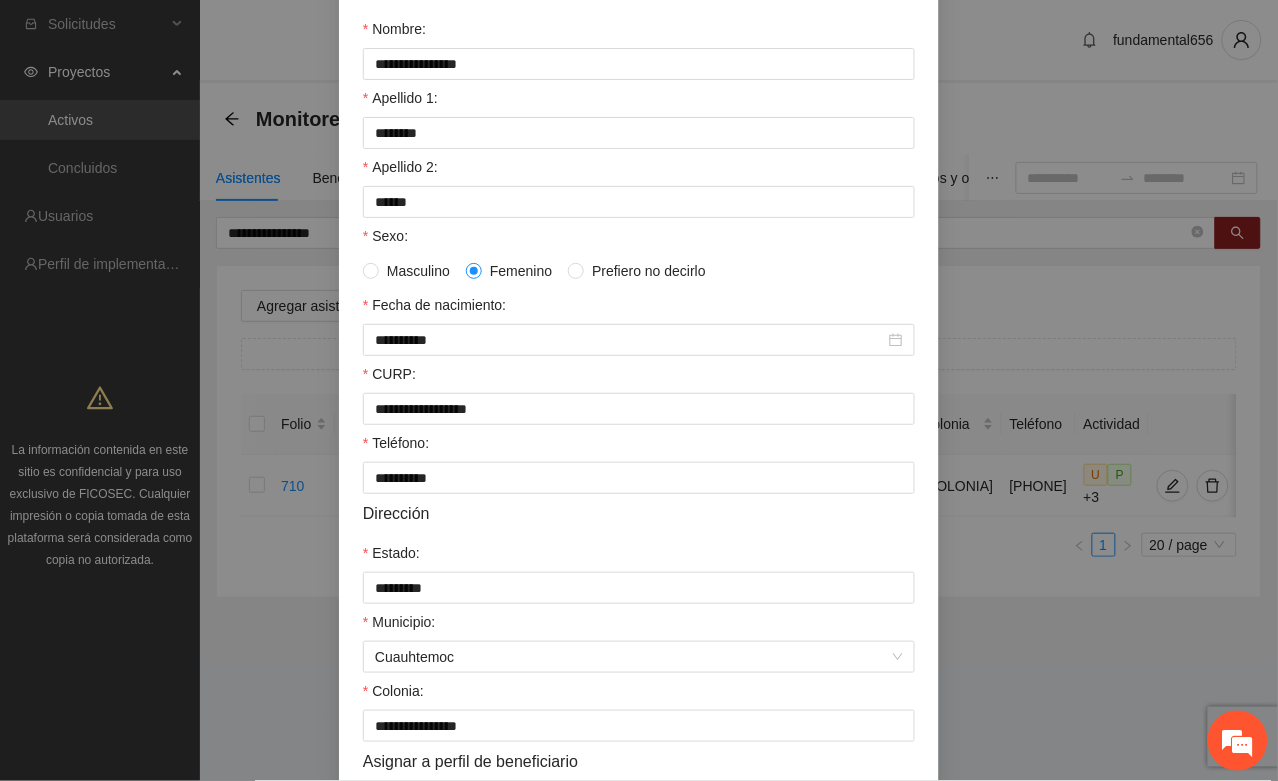 scroll, scrollTop: 396, scrollLeft: 0, axis: vertical 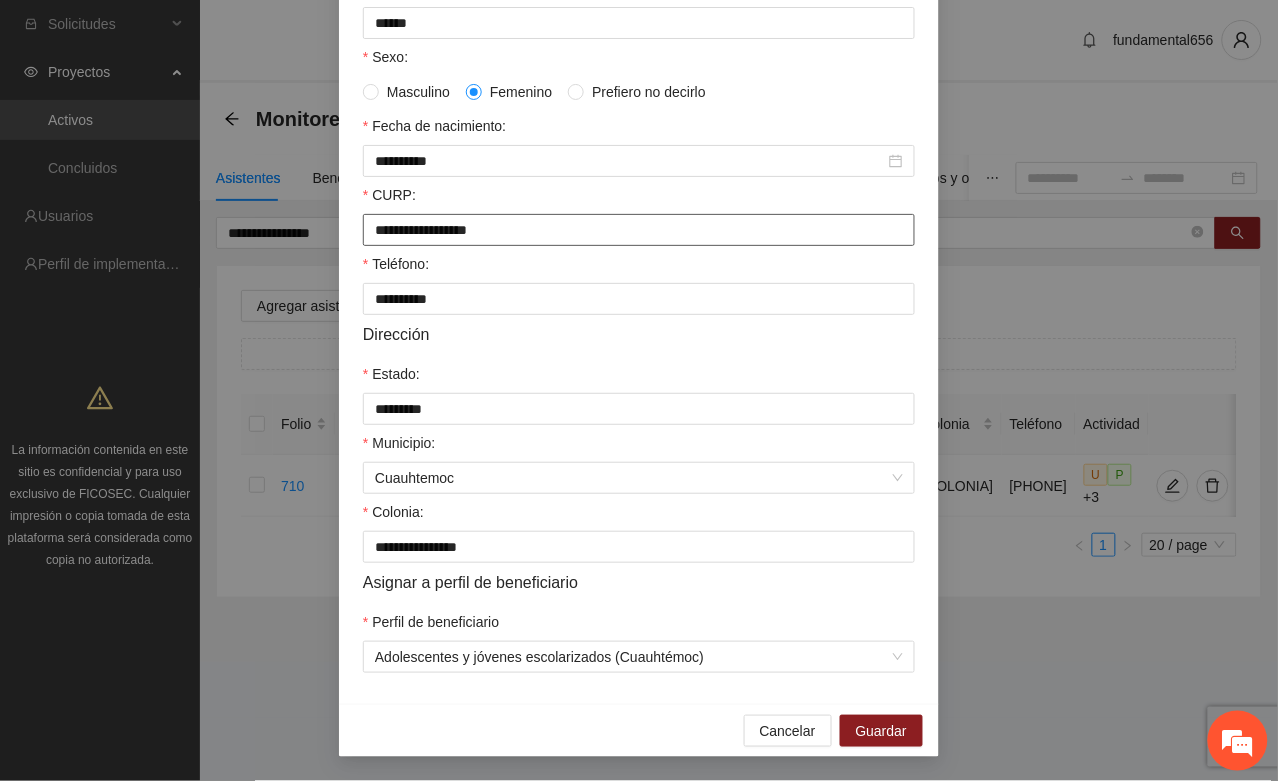drag, startPoint x: 561, startPoint y: 213, endPoint x: 365, endPoint y: 236, distance: 197.34488 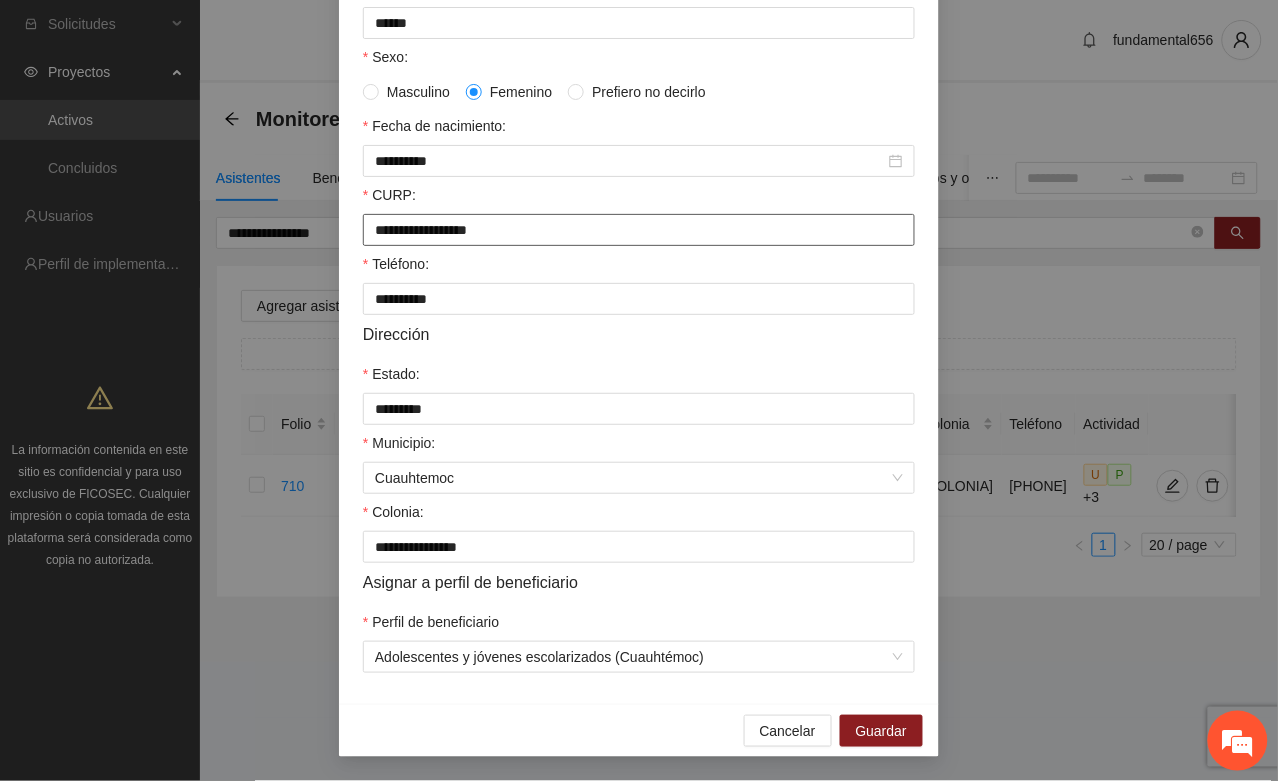 click on "**********" at bounding box center (639, 230) 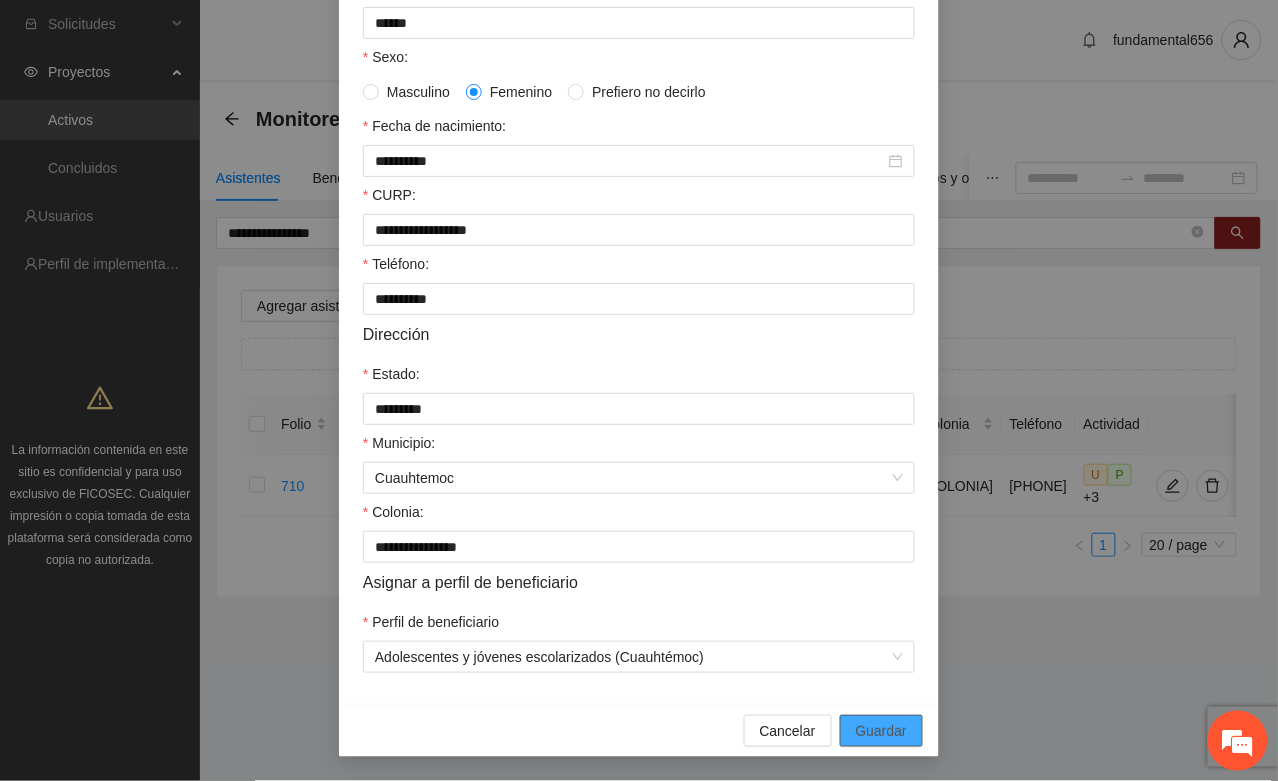 click on "Guardar" at bounding box center (881, 731) 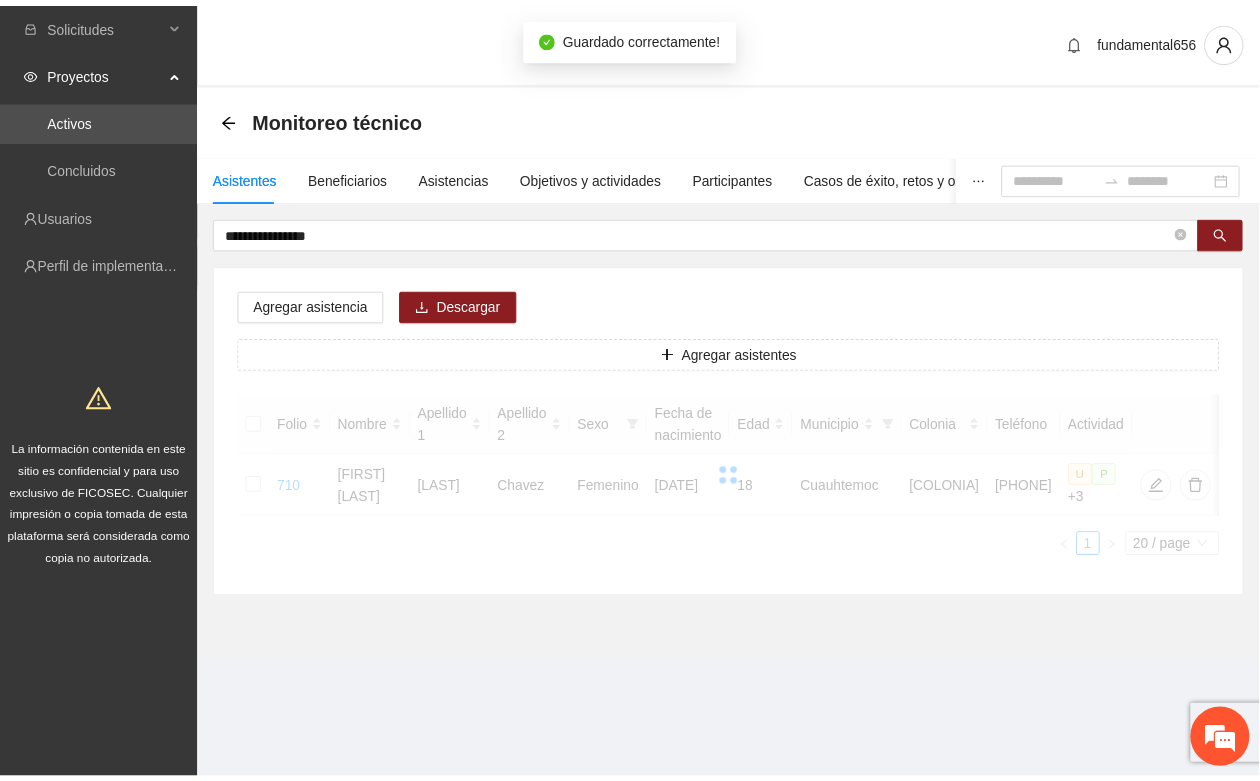 scroll, scrollTop: 296, scrollLeft: 0, axis: vertical 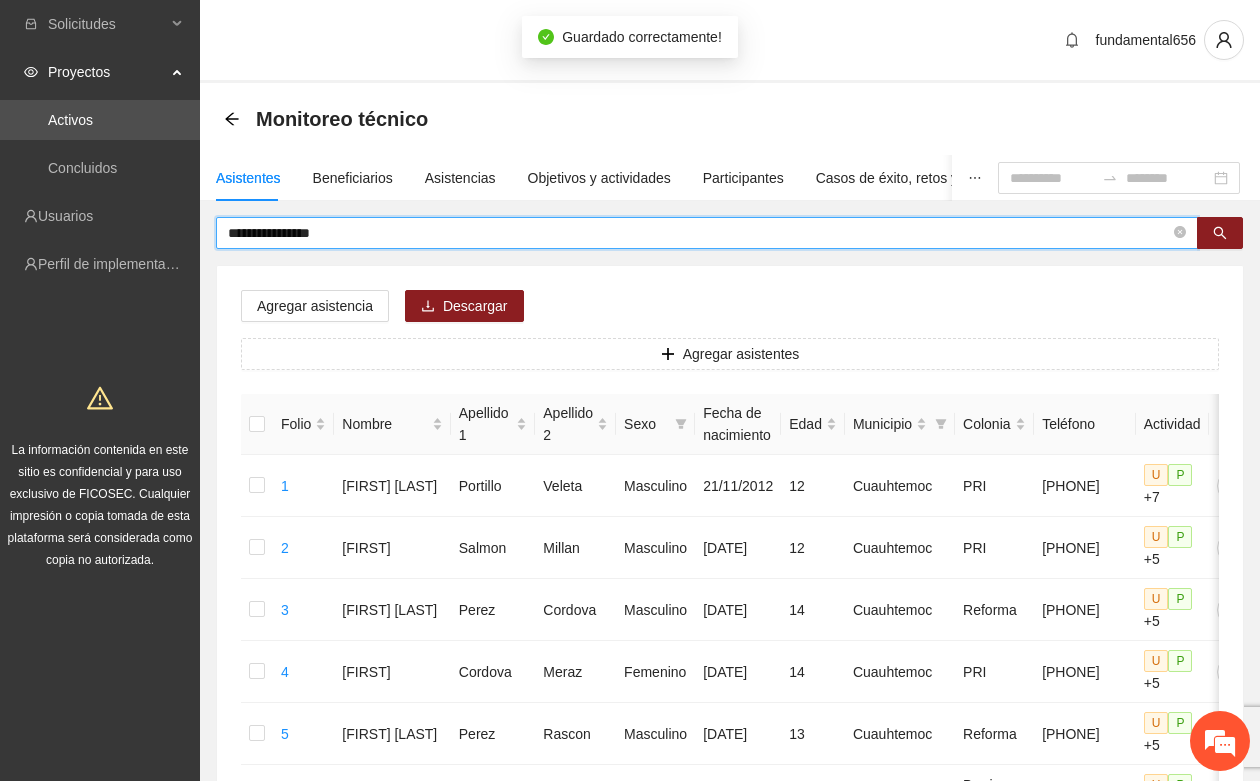 drag, startPoint x: 362, startPoint y: 236, endPoint x: 227, endPoint y: 236, distance: 135 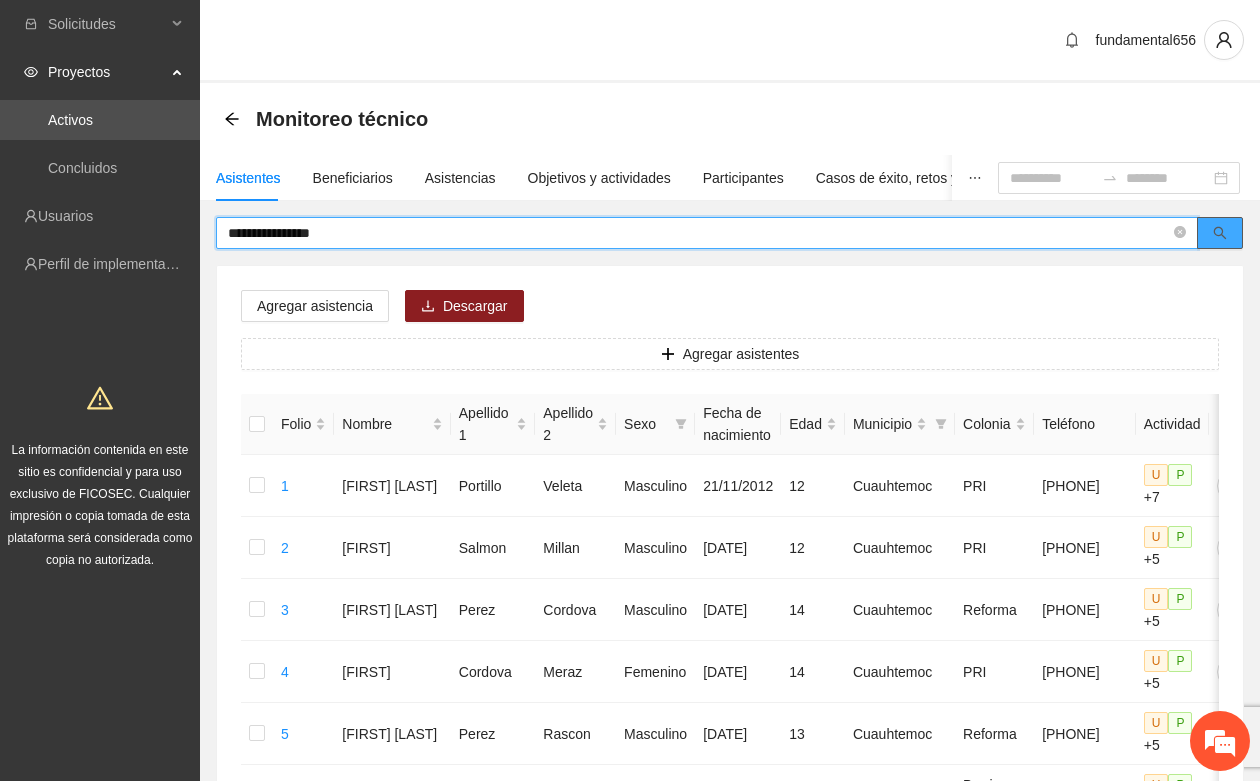 click at bounding box center (1220, 233) 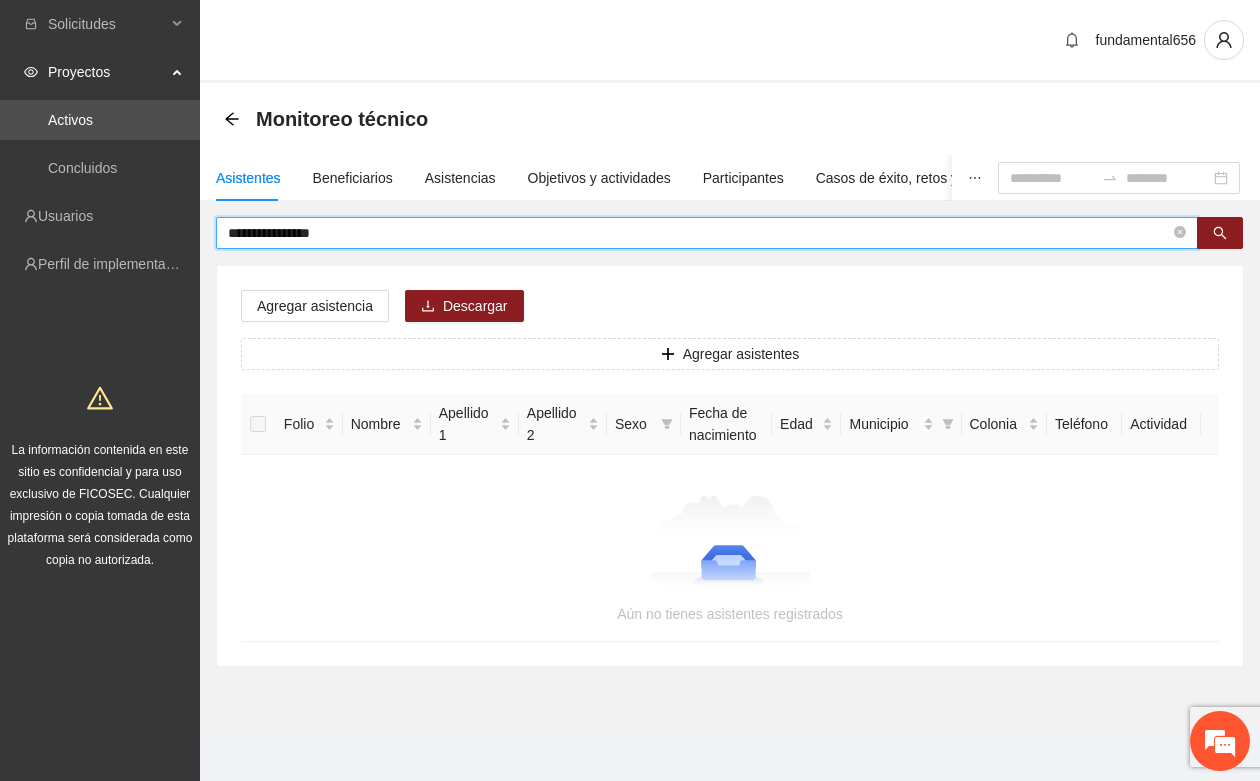 click on "**********" at bounding box center [699, 233] 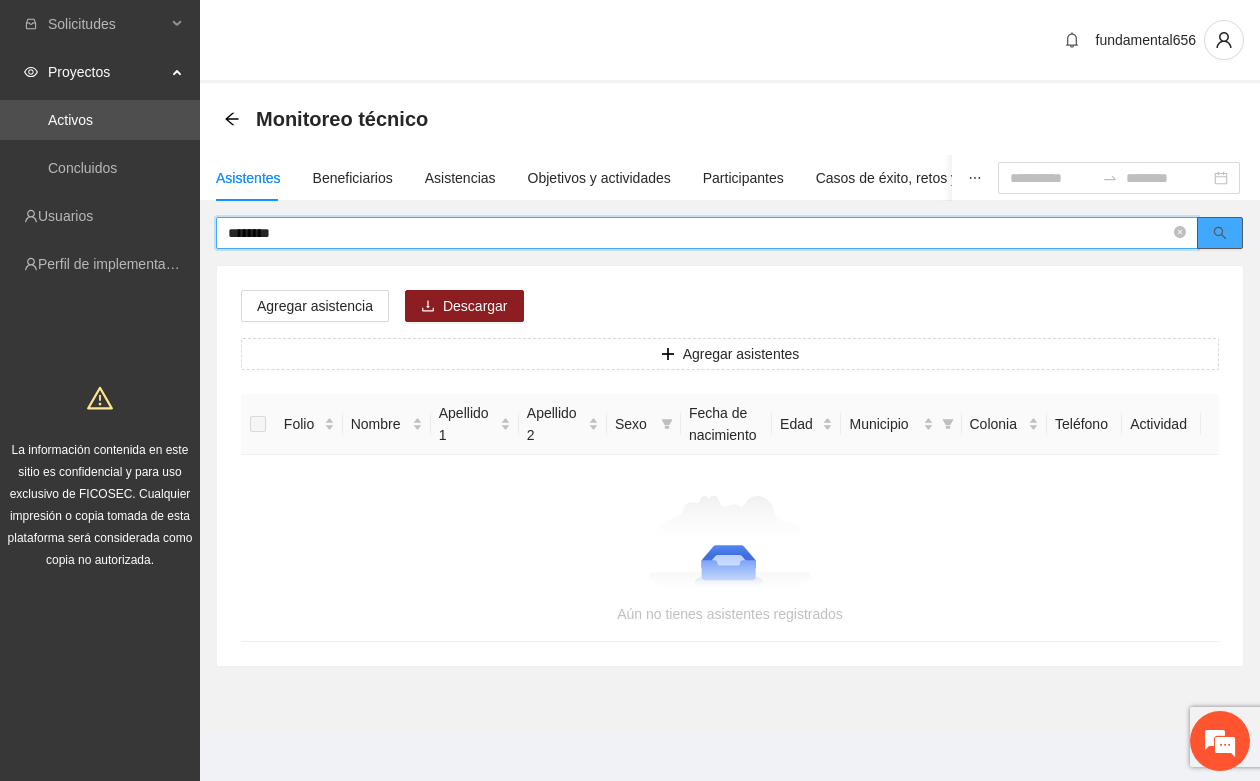 click 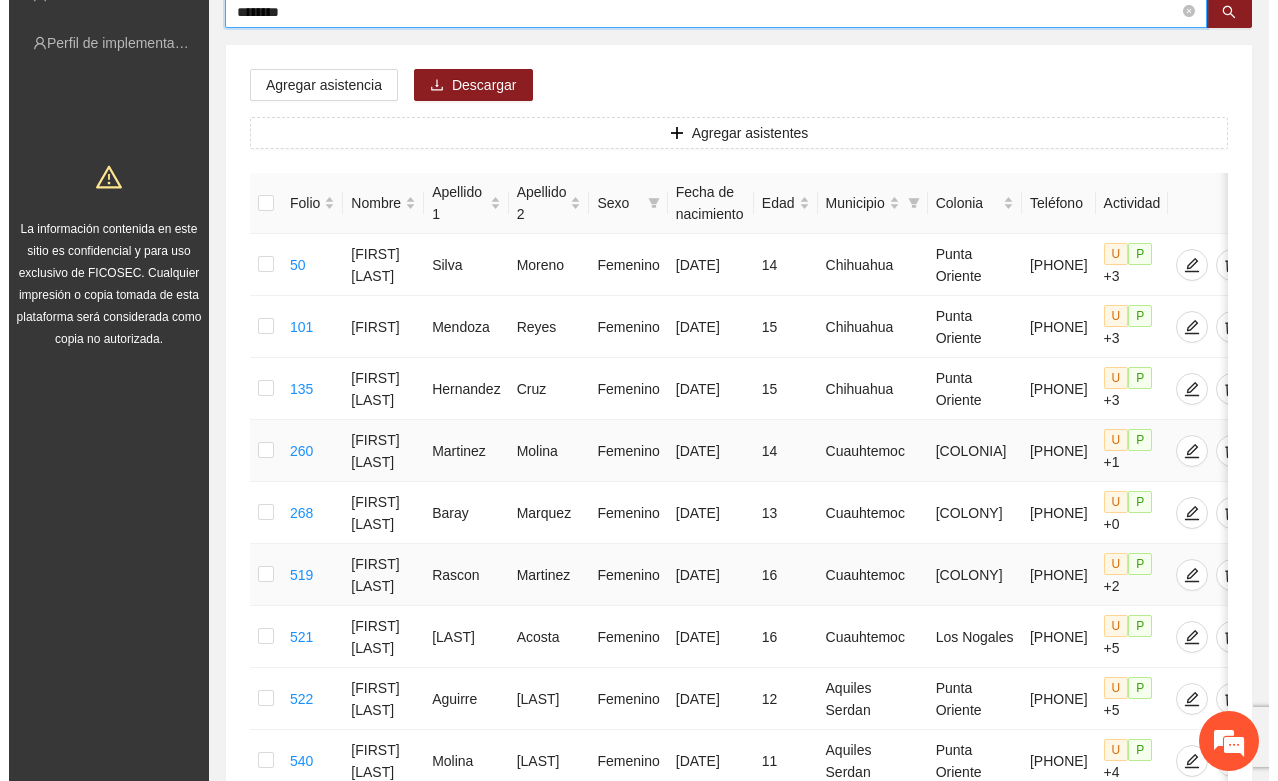 scroll, scrollTop: 250, scrollLeft: 0, axis: vertical 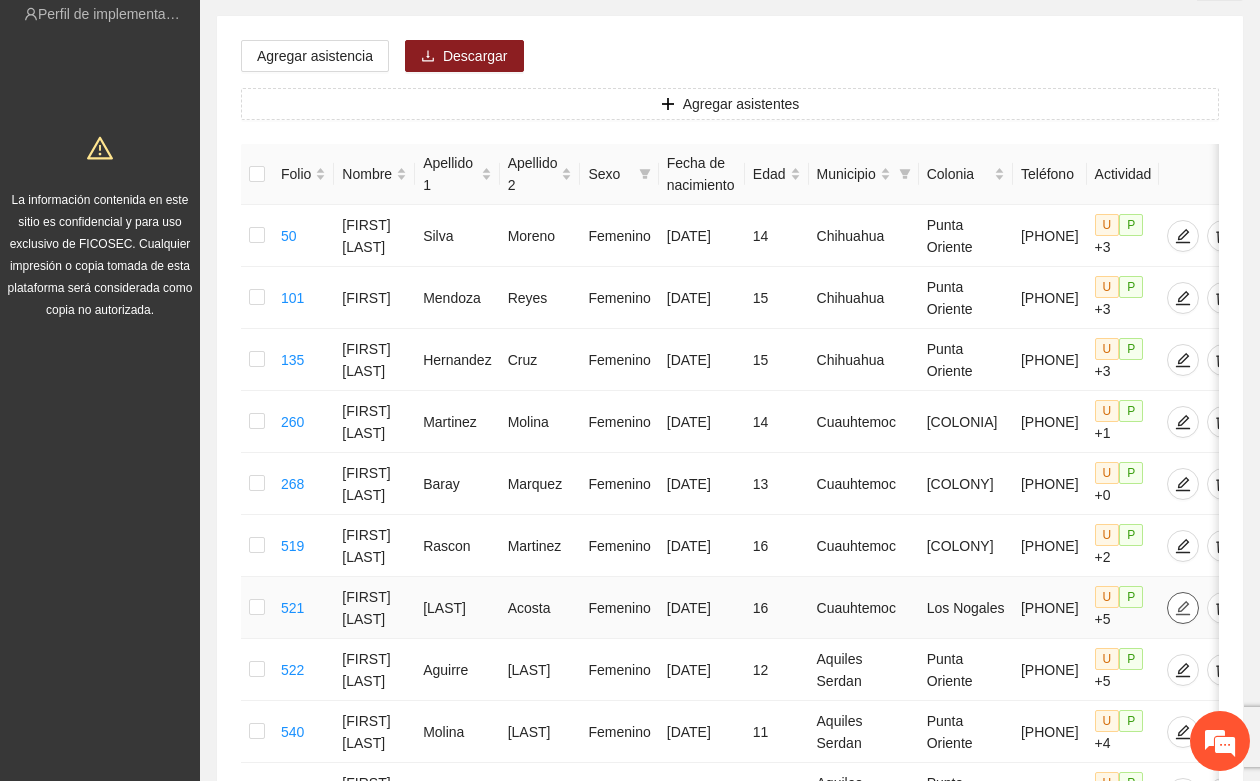 click 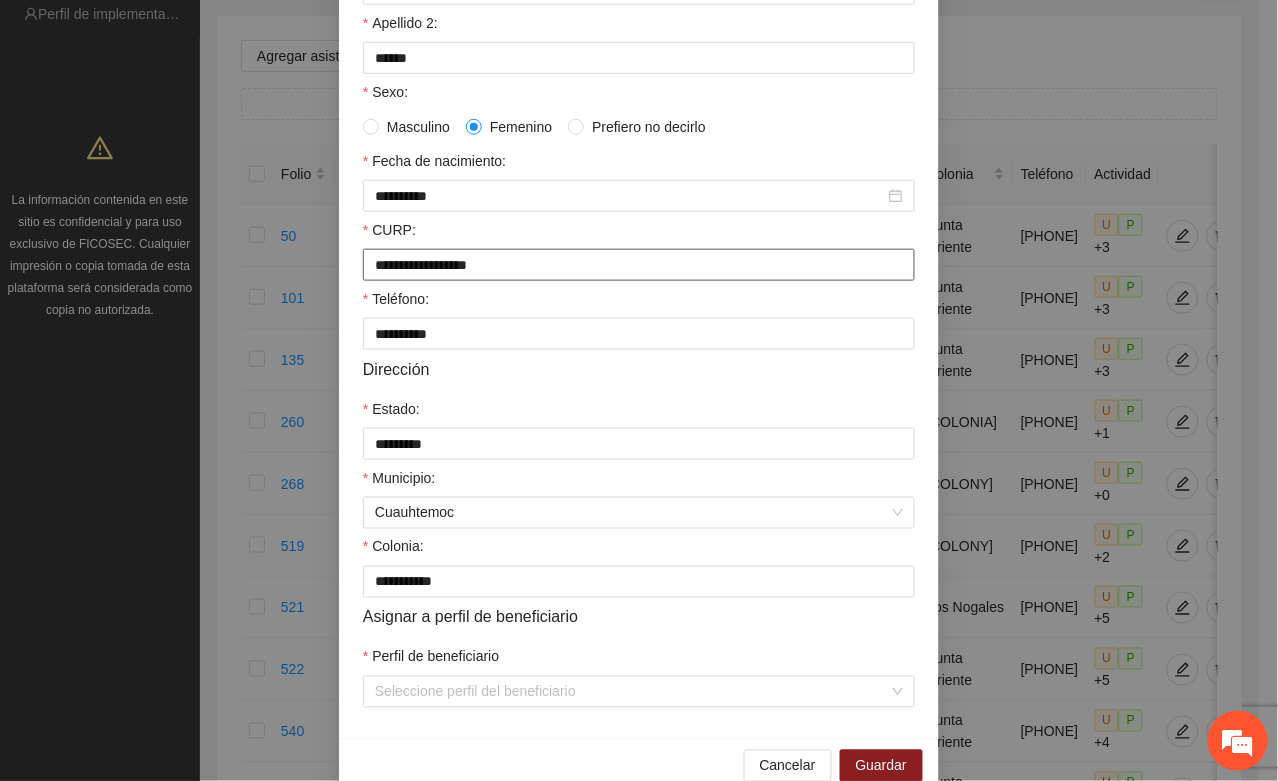 scroll, scrollTop: 375, scrollLeft: 0, axis: vertical 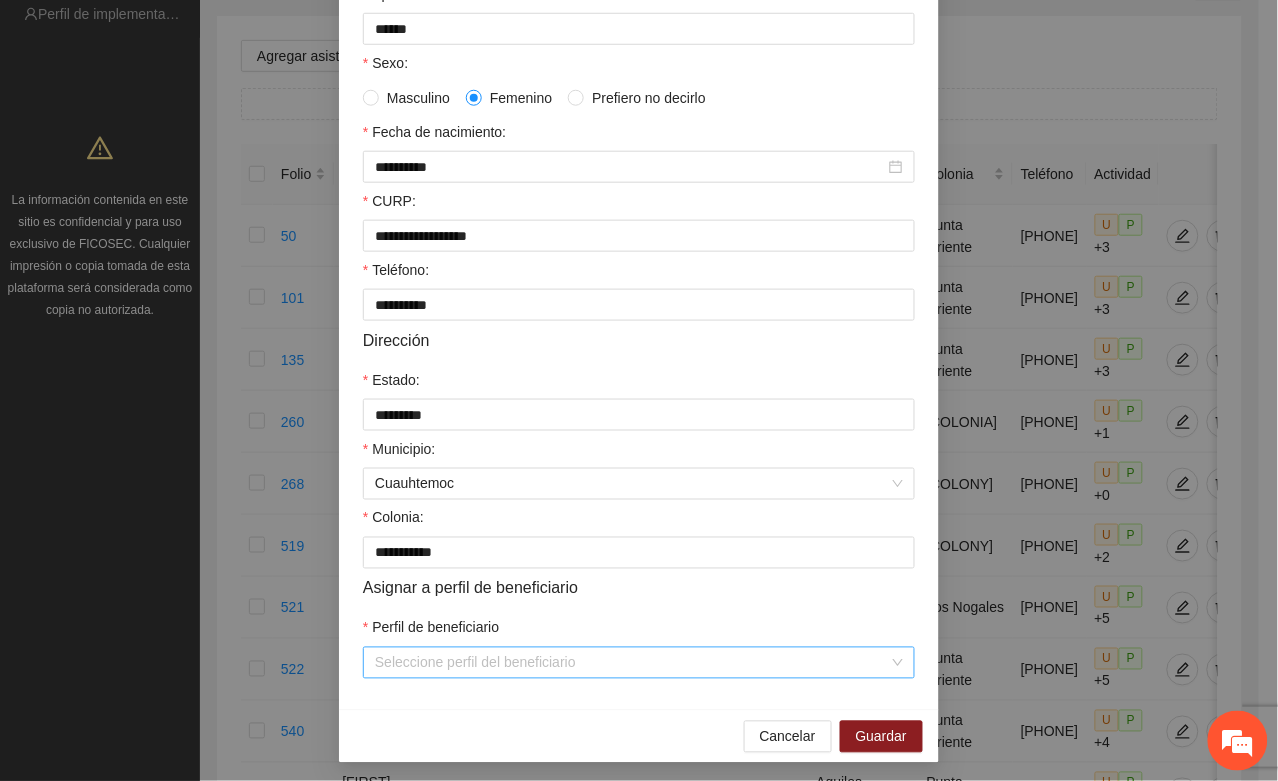 click on "Perfil de beneficiario" at bounding box center [632, 663] 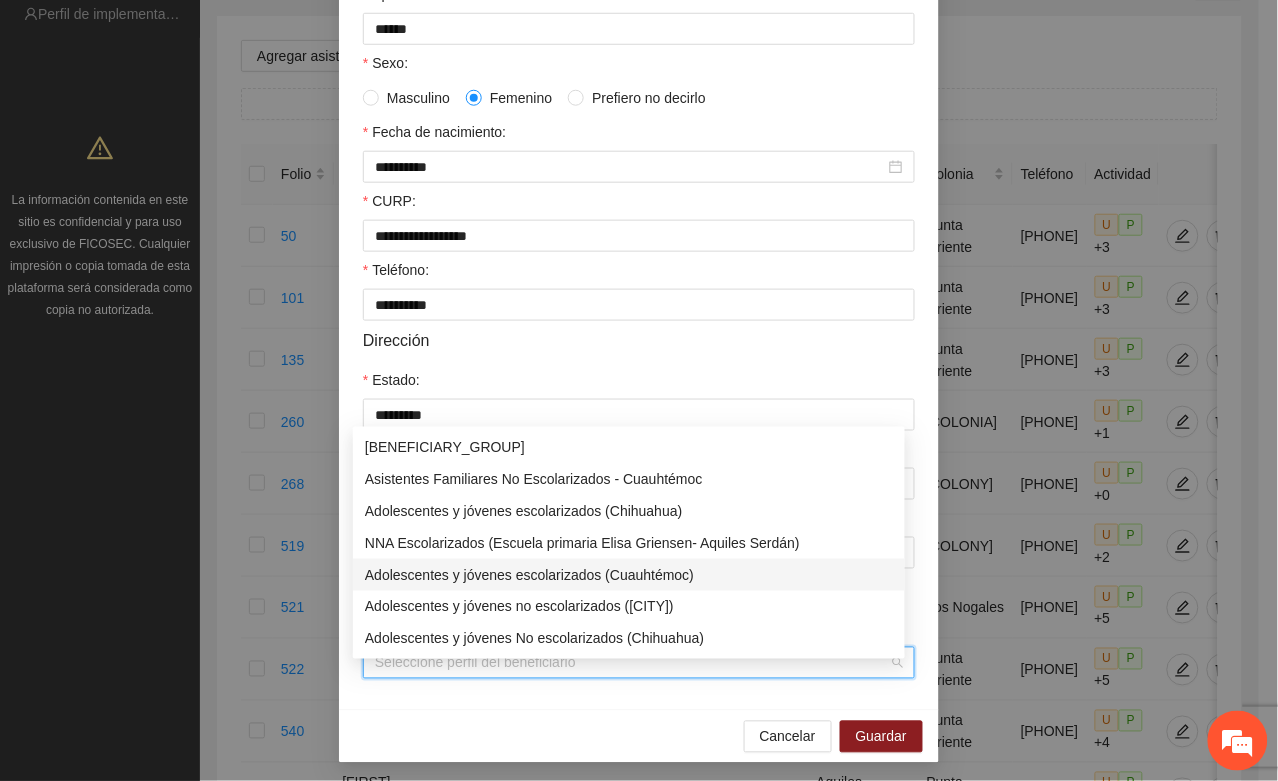 click on "Adolescentes y jóvenes escolarizados (Cuauhtémoc)" at bounding box center [629, 575] 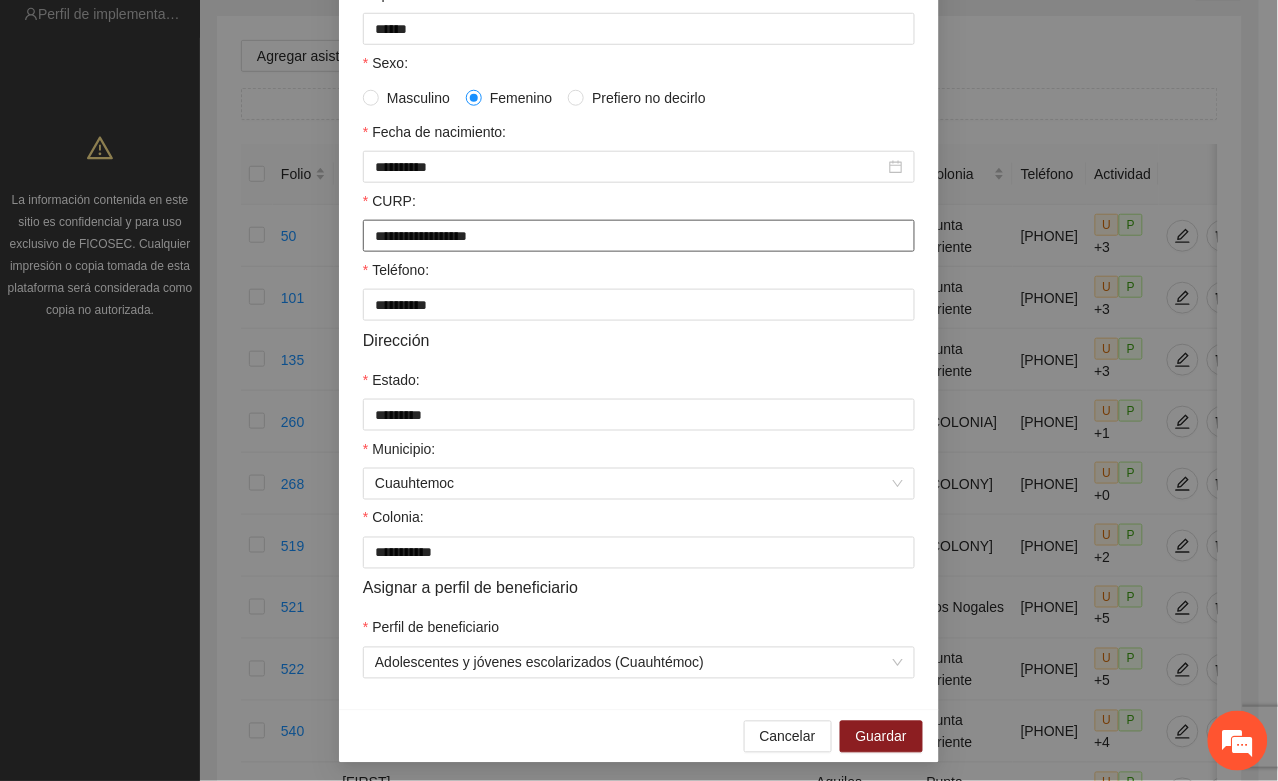 drag, startPoint x: 365, startPoint y: 250, endPoint x: 576, endPoint y: 247, distance: 211.02133 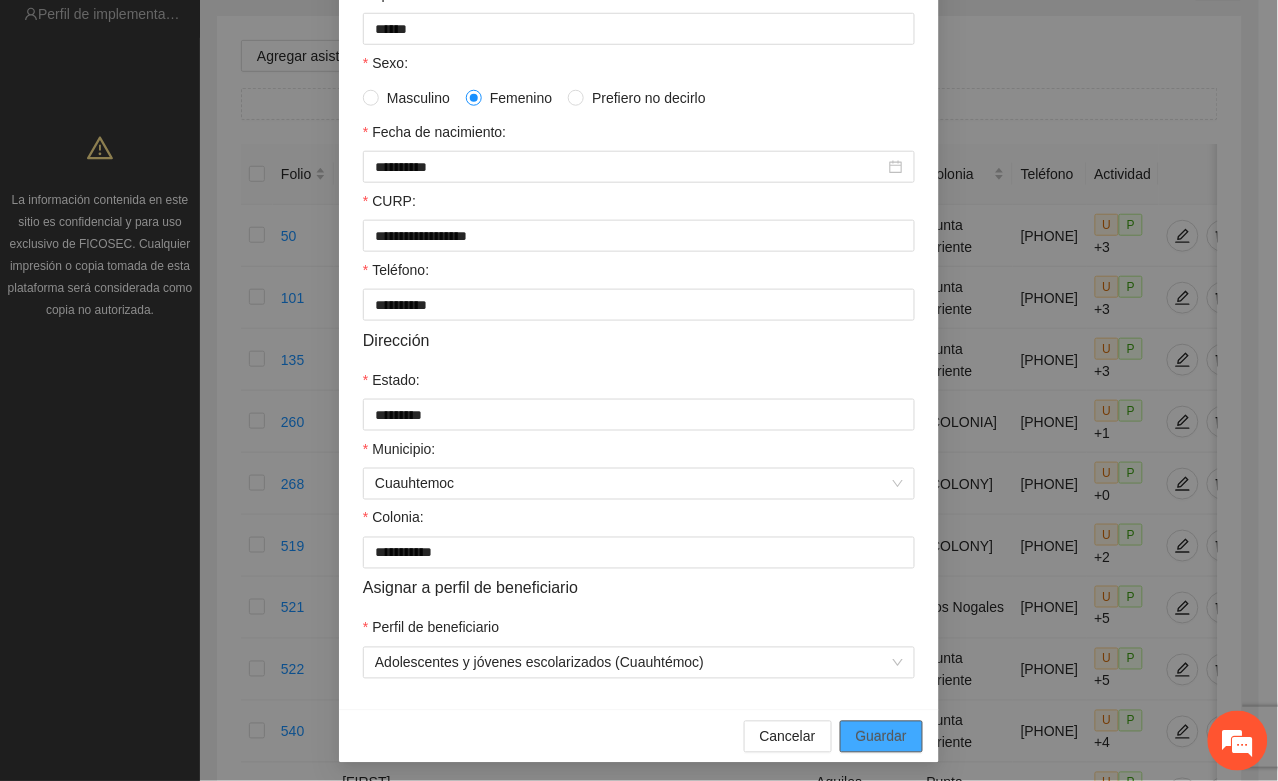 click on "Guardar" at bounding box center (881, 737) 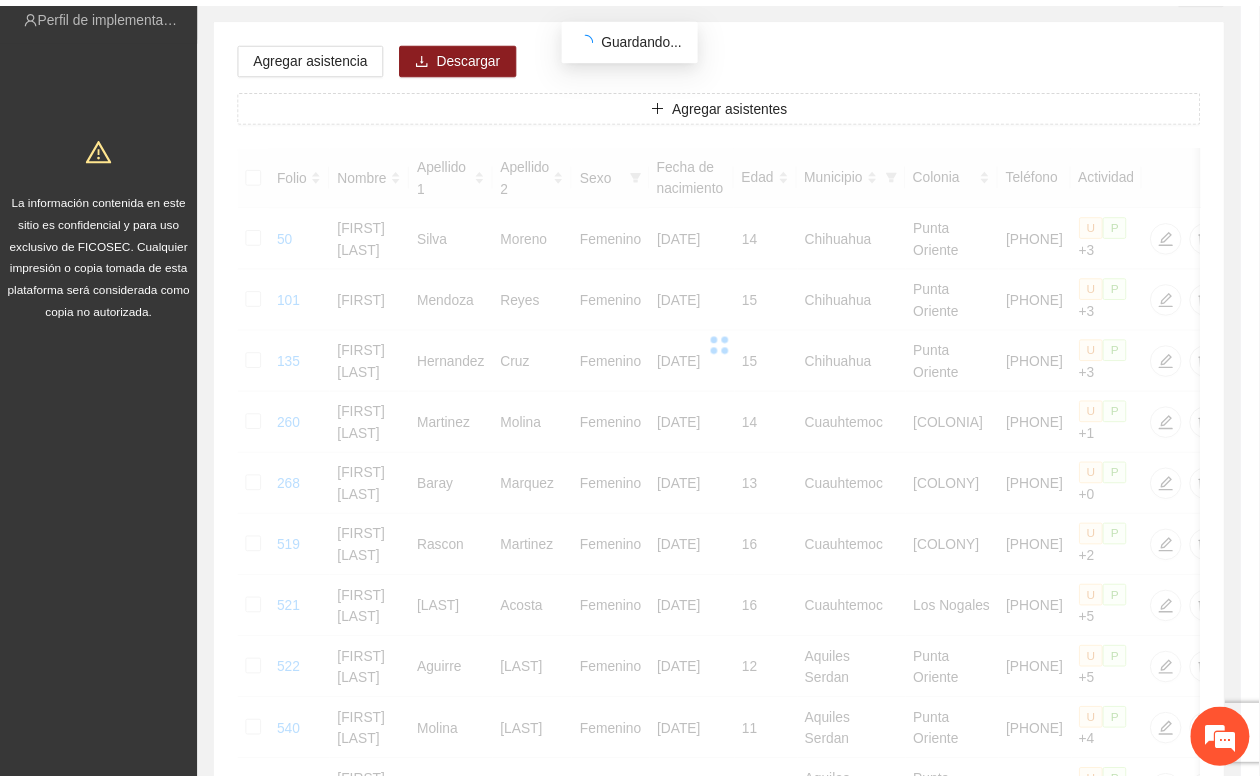 scroll, scrollTop: 296, scrollLeft: 0, axis: vertical 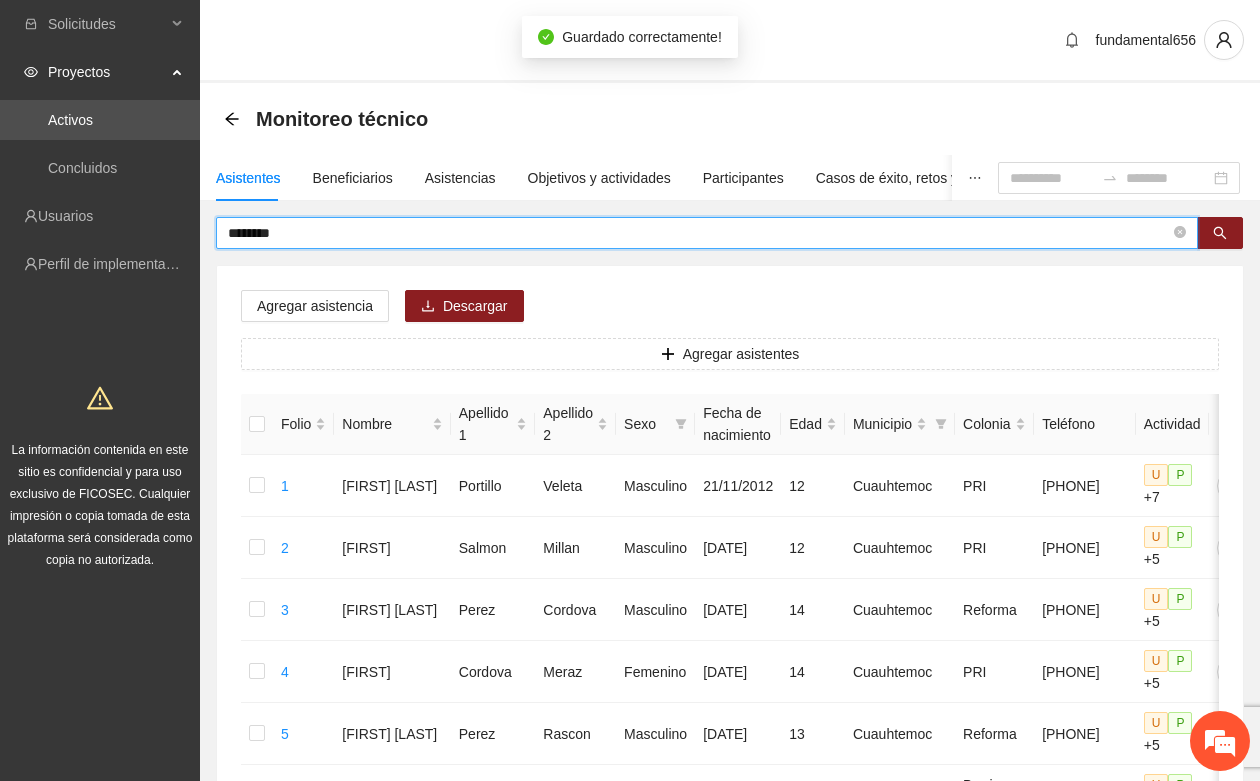 drag, startPoint x: 313, startPoint y: 231, endPoint x: 203, endPoint y: 236, distance: 110.11358 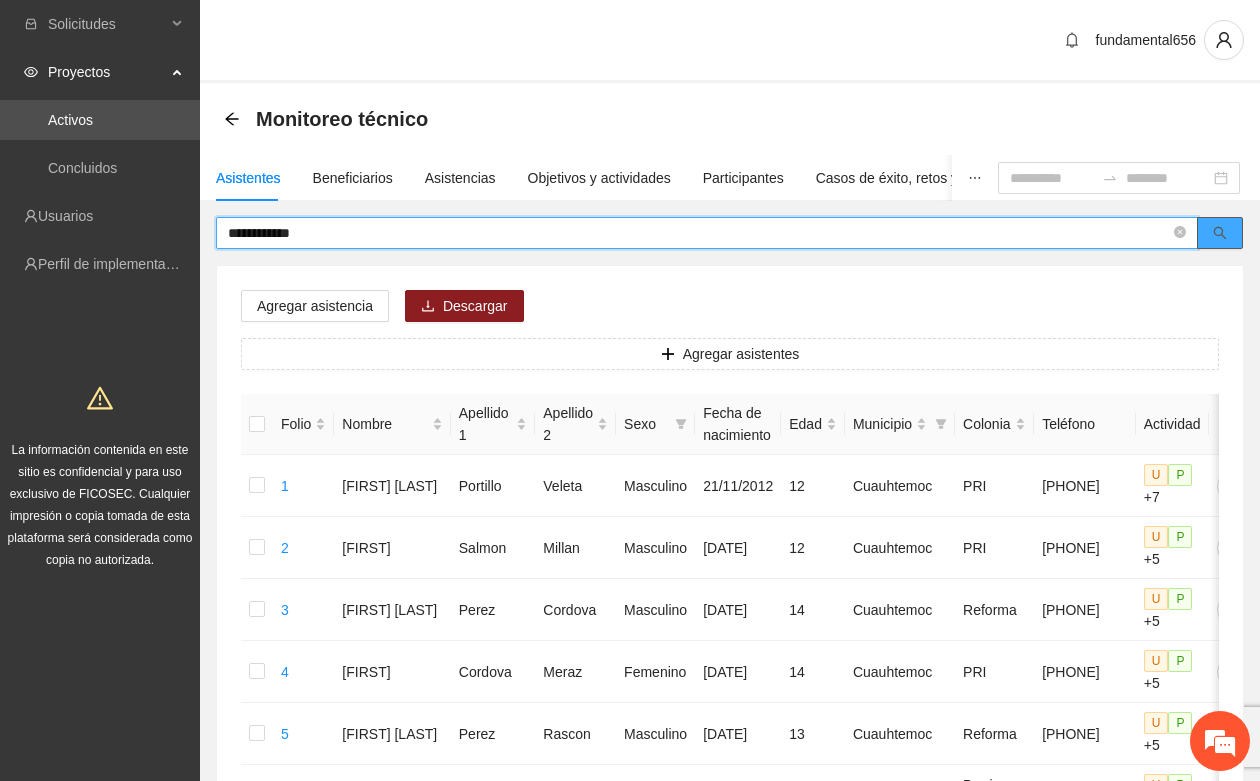 click at bounding box center (1220, 233) 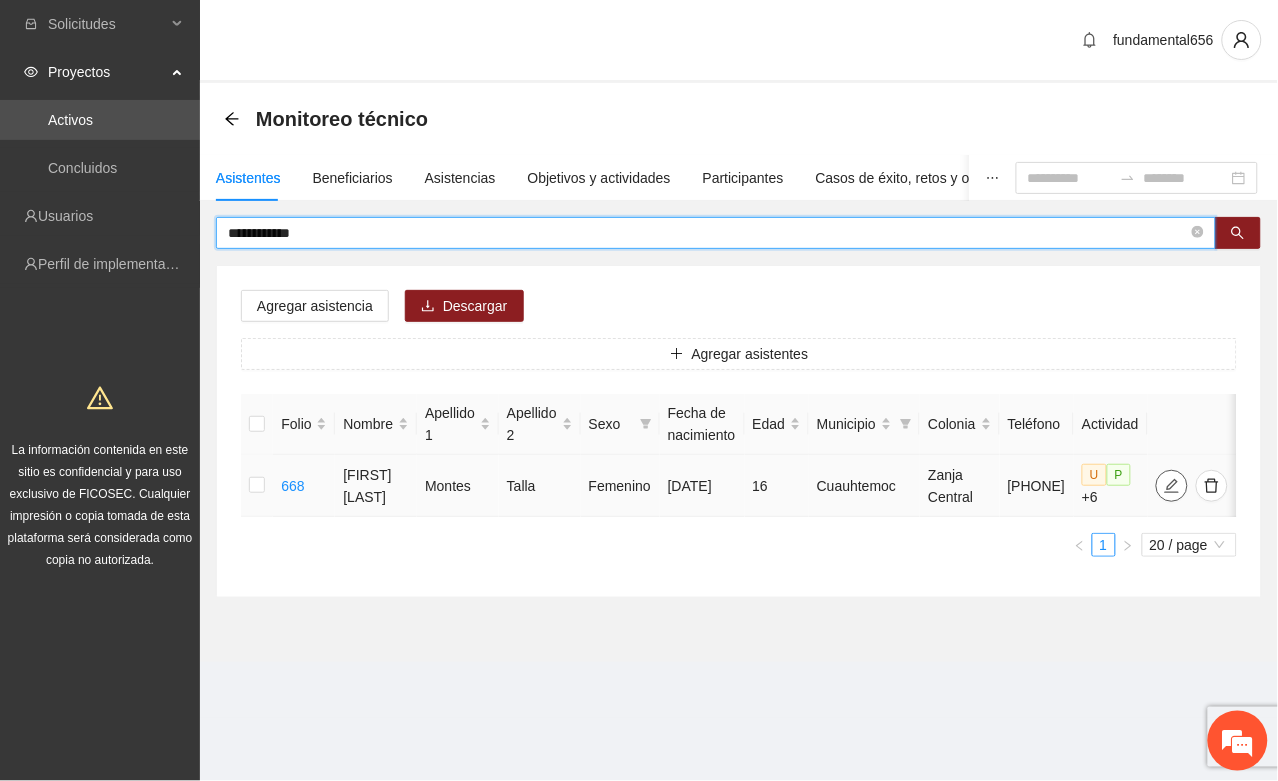 type on "**********" 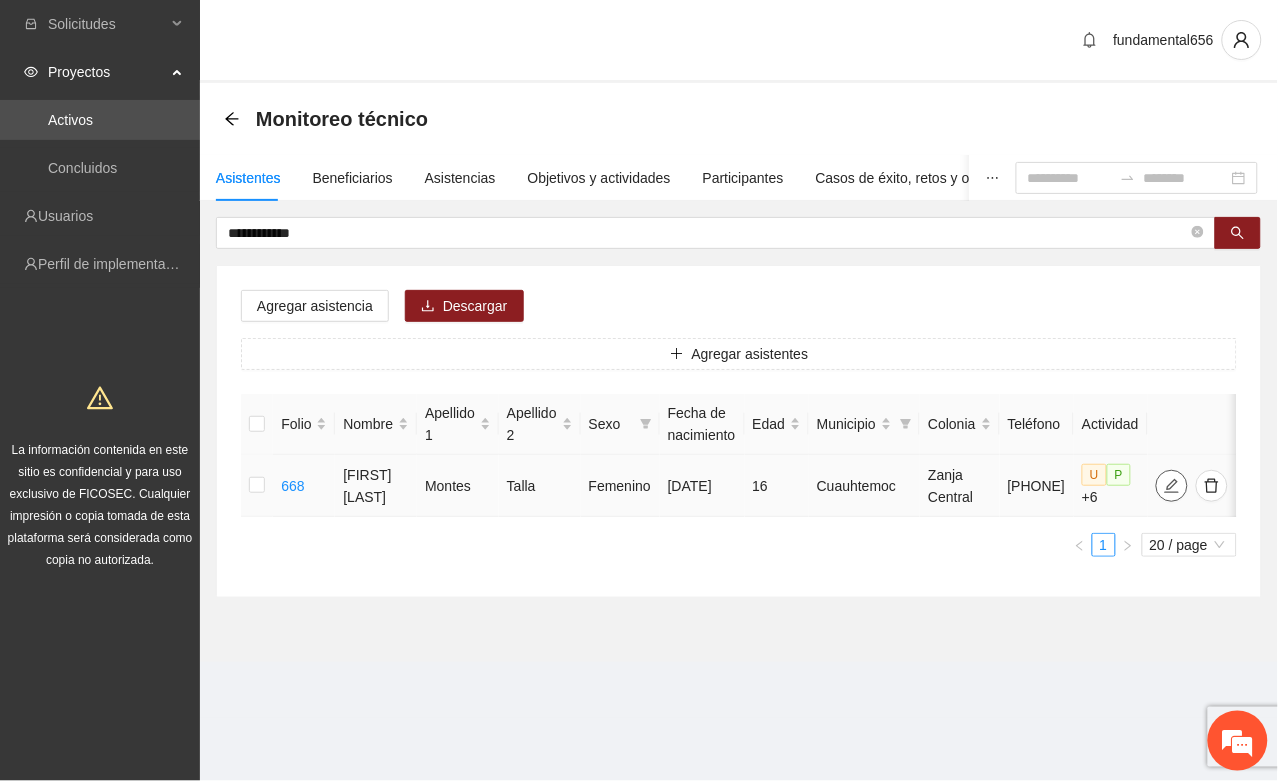 type on "**********" 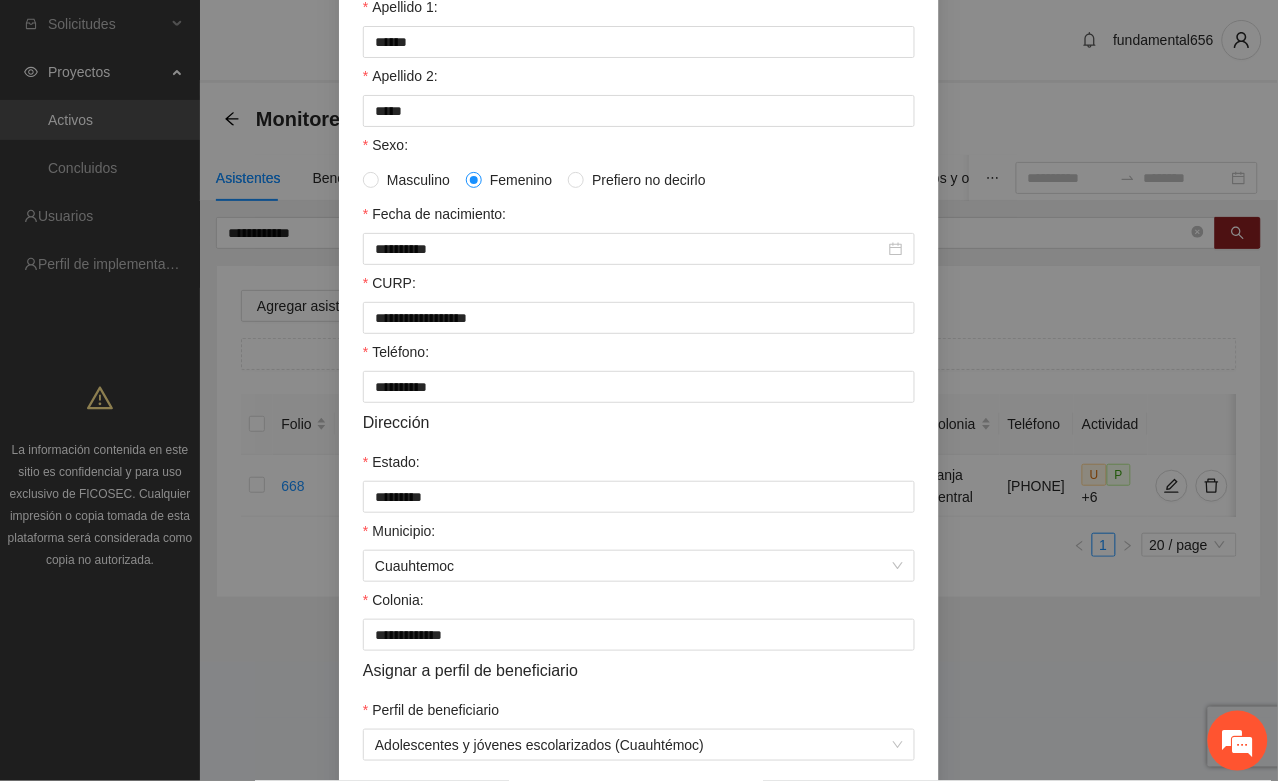 scroll, scrollTop: 250, scrollLeft: 0, axis: vertical 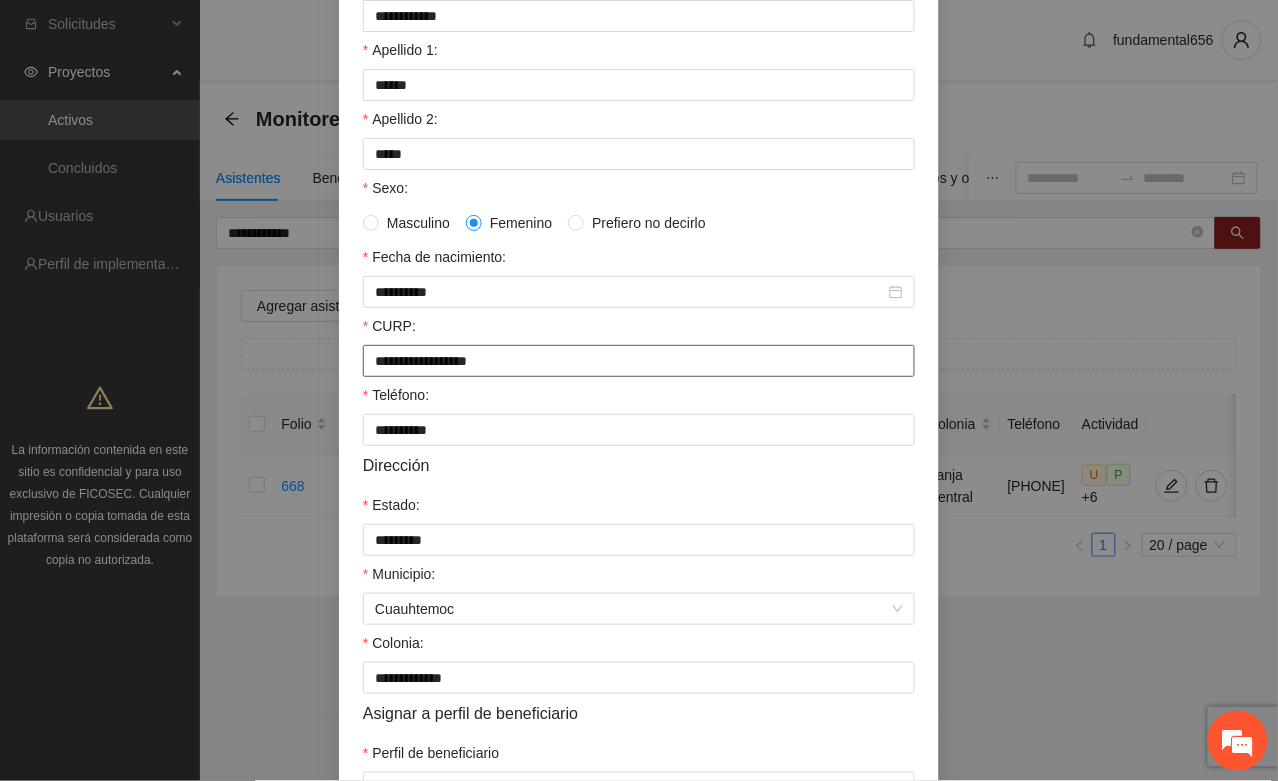 drag, startPoint x: 363, startPoint y: 366, endPoint x: 583, endPoint y: 382, distance: 220.58105 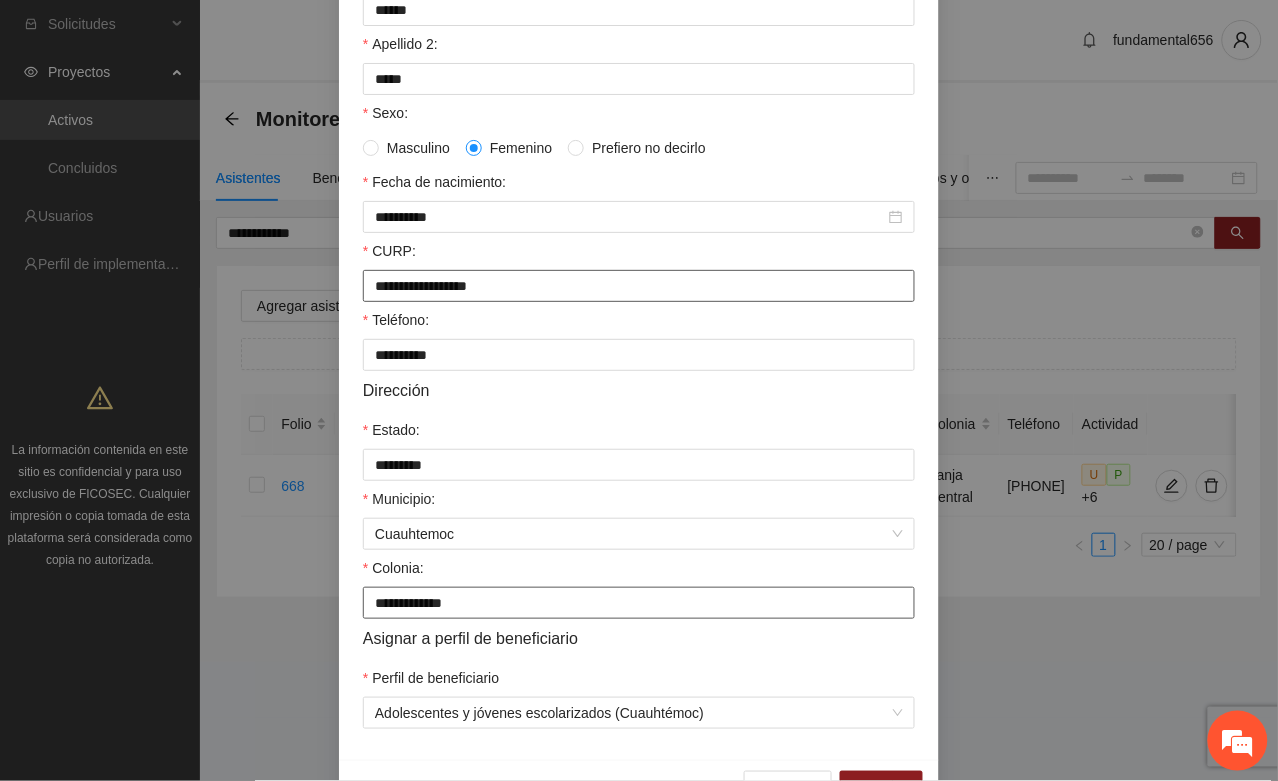 scroll, scrollTop: 396, scrollLeft: 0, axis: vertical 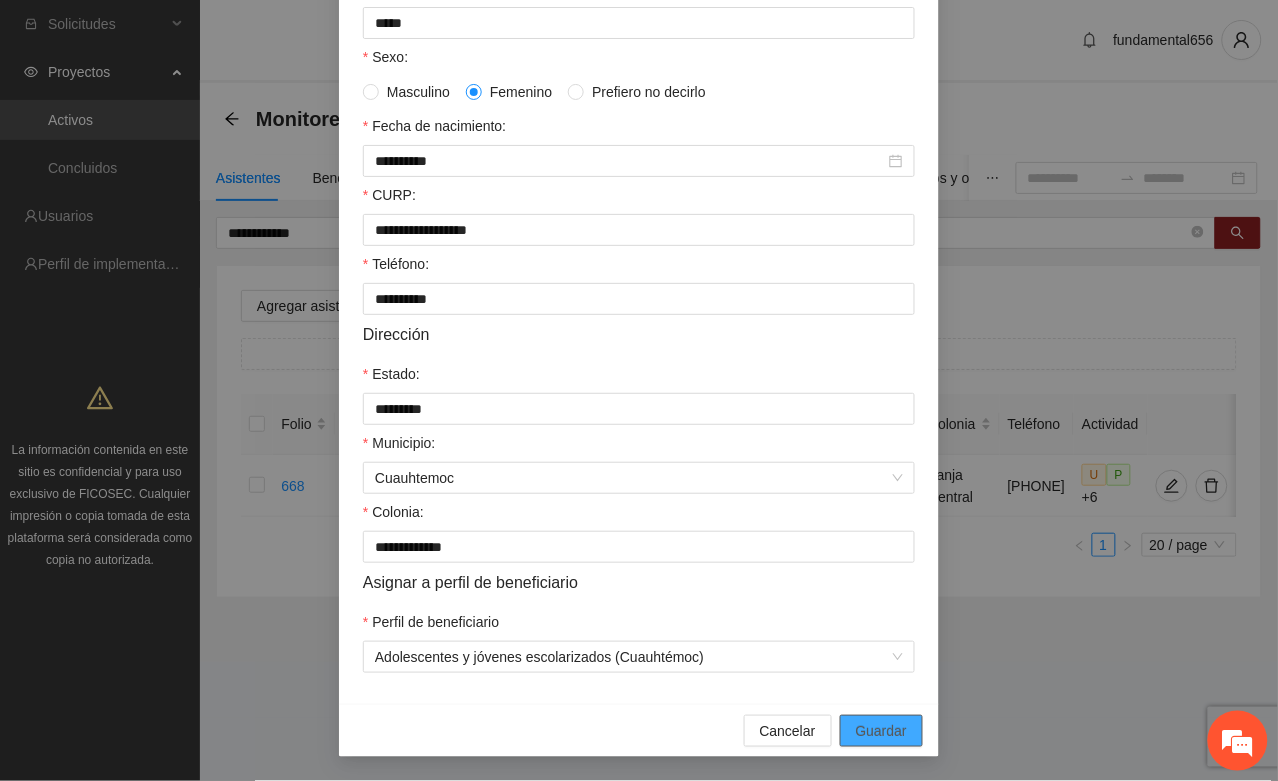 click on "Guardar" at bounding box center (881, 731) 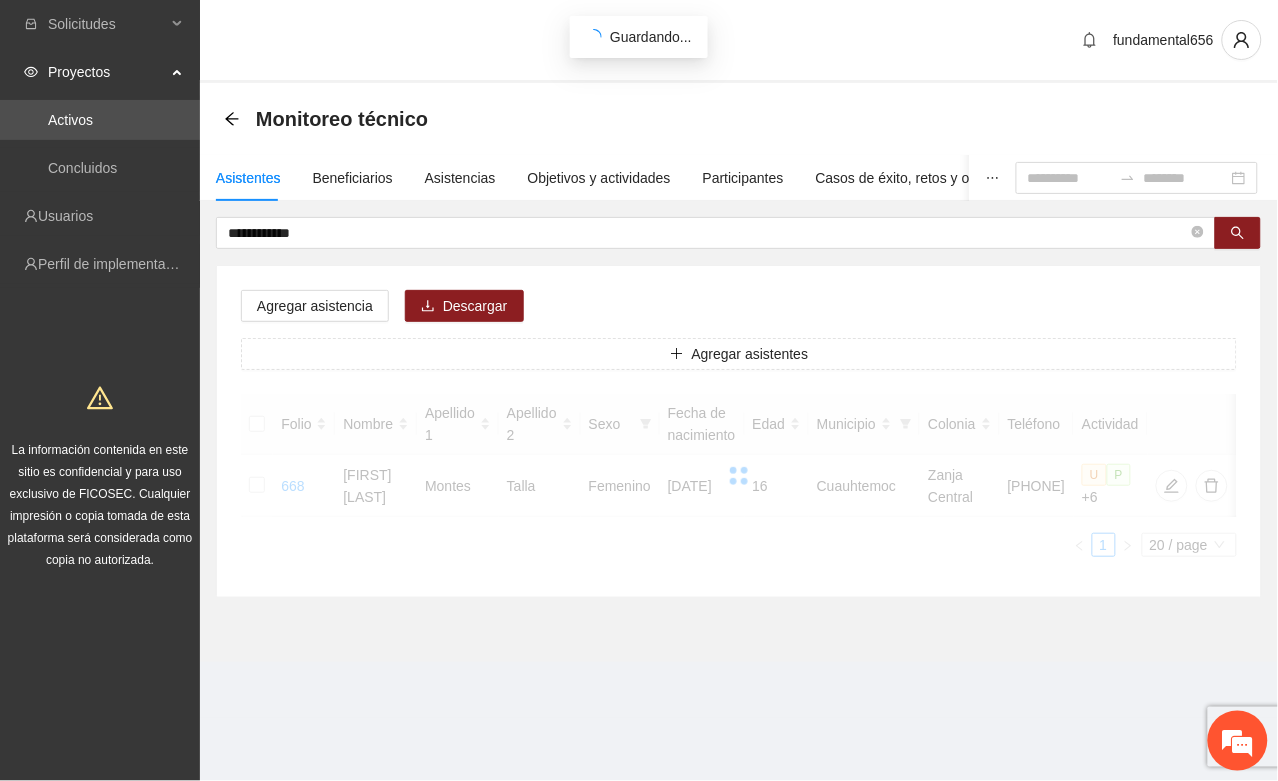 scroll, scrollTop: 296, scrollLeft: 0, axis: vertical 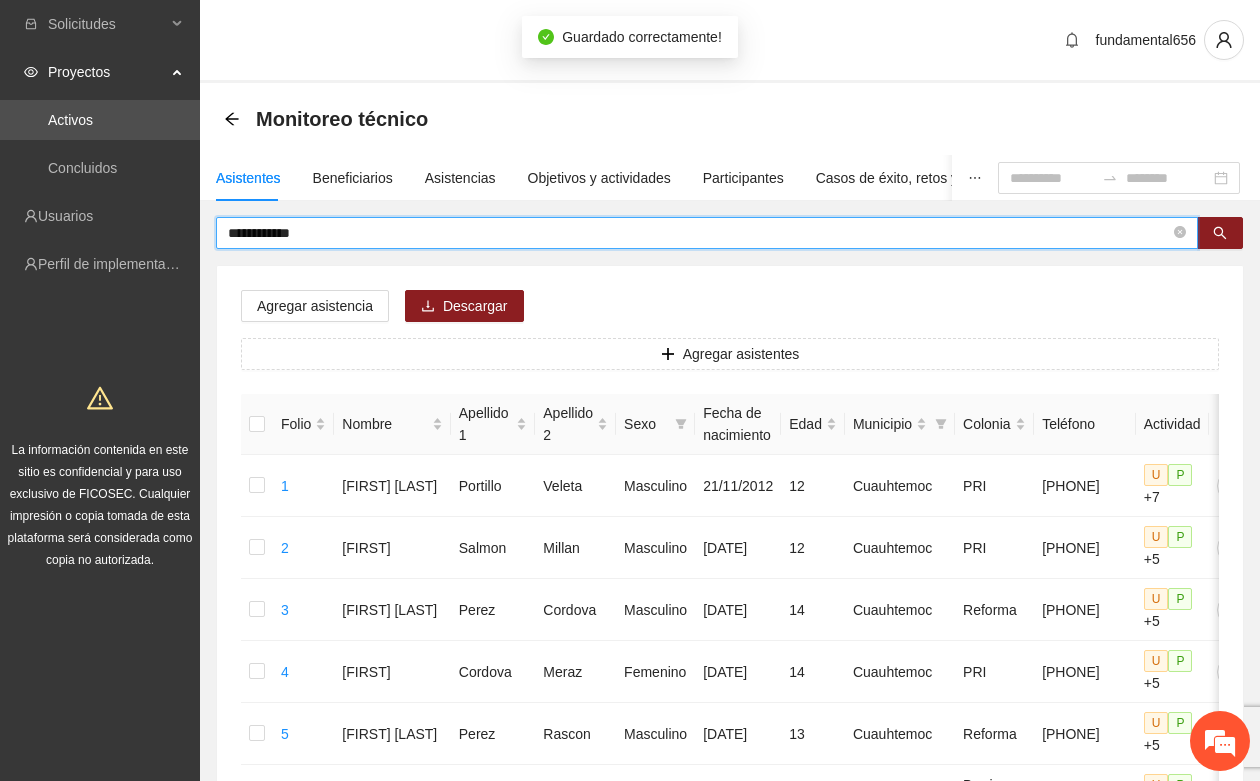 drag, startPoint x: 358, startPoint y: 232, endPoint x: 205, endPoint y: 235, distance: 153.0294 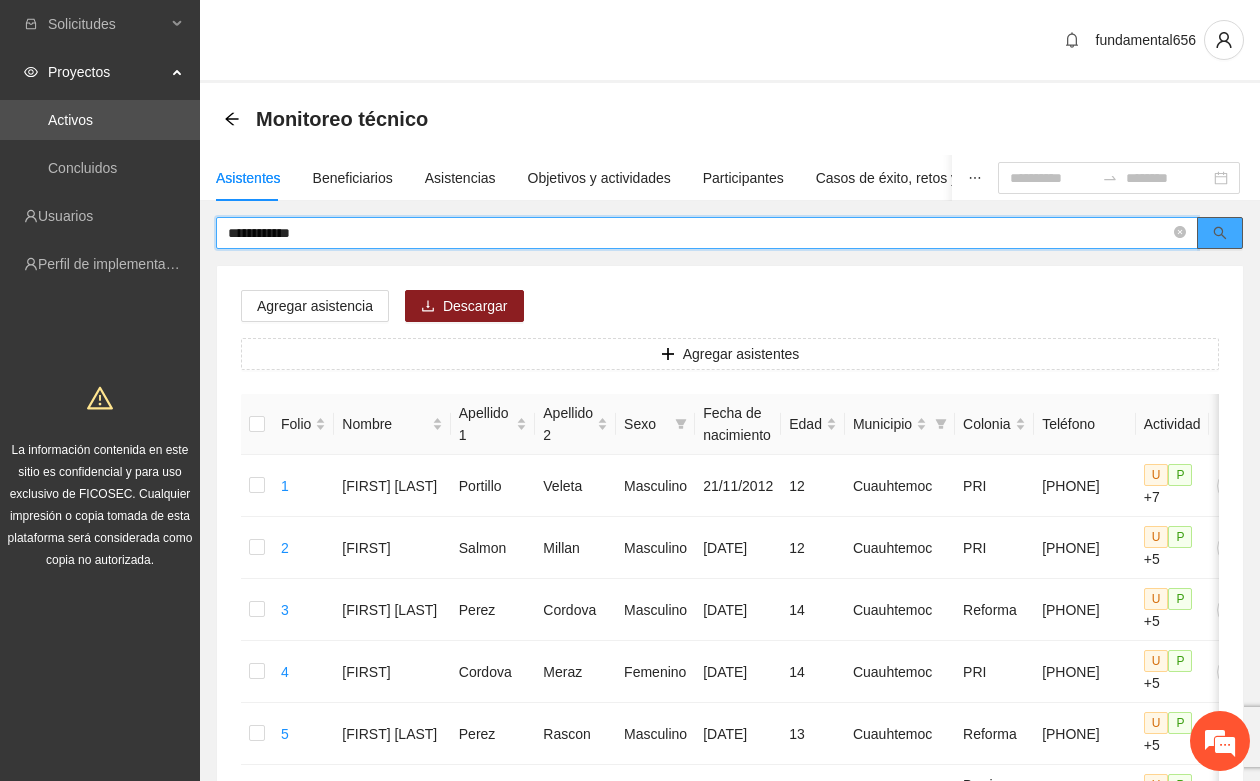 click at bounding box center (1220, 233) 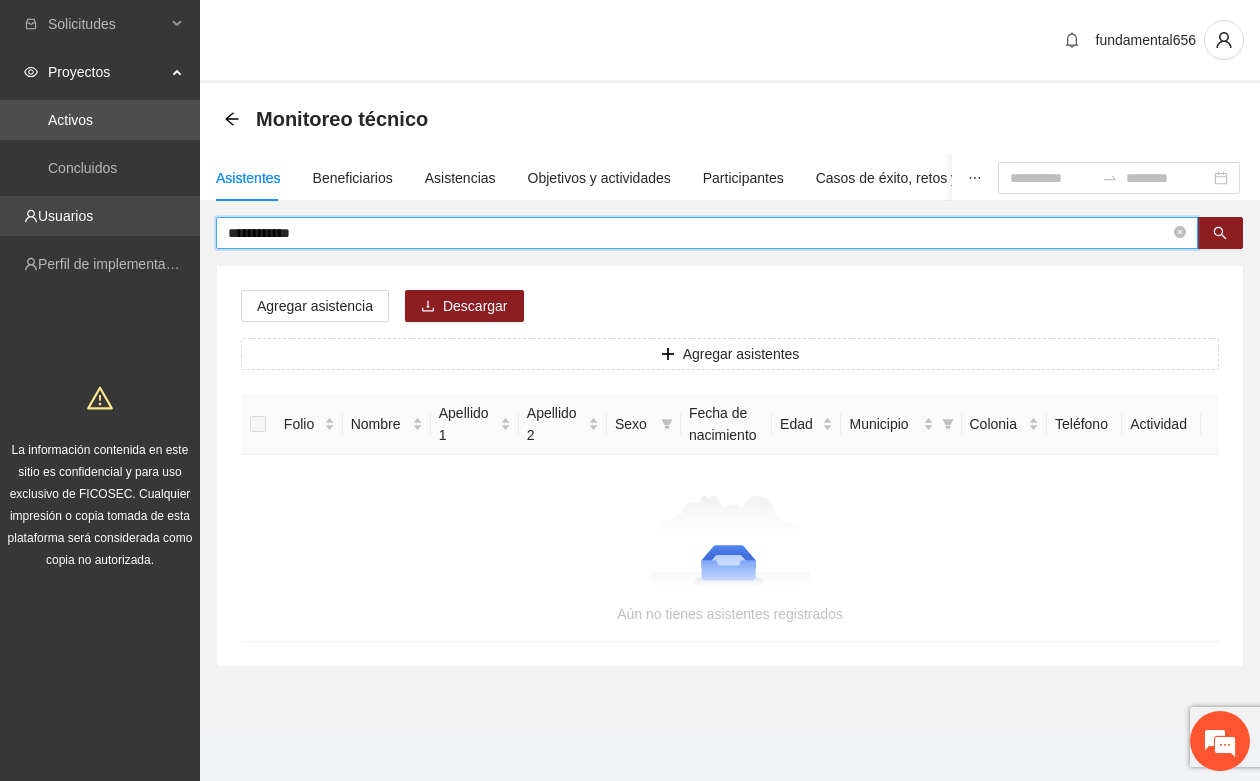 drag, startPoint x: 340, startPoint y: 225, endPoint x: 185, endPoint y: 225, distance: 155 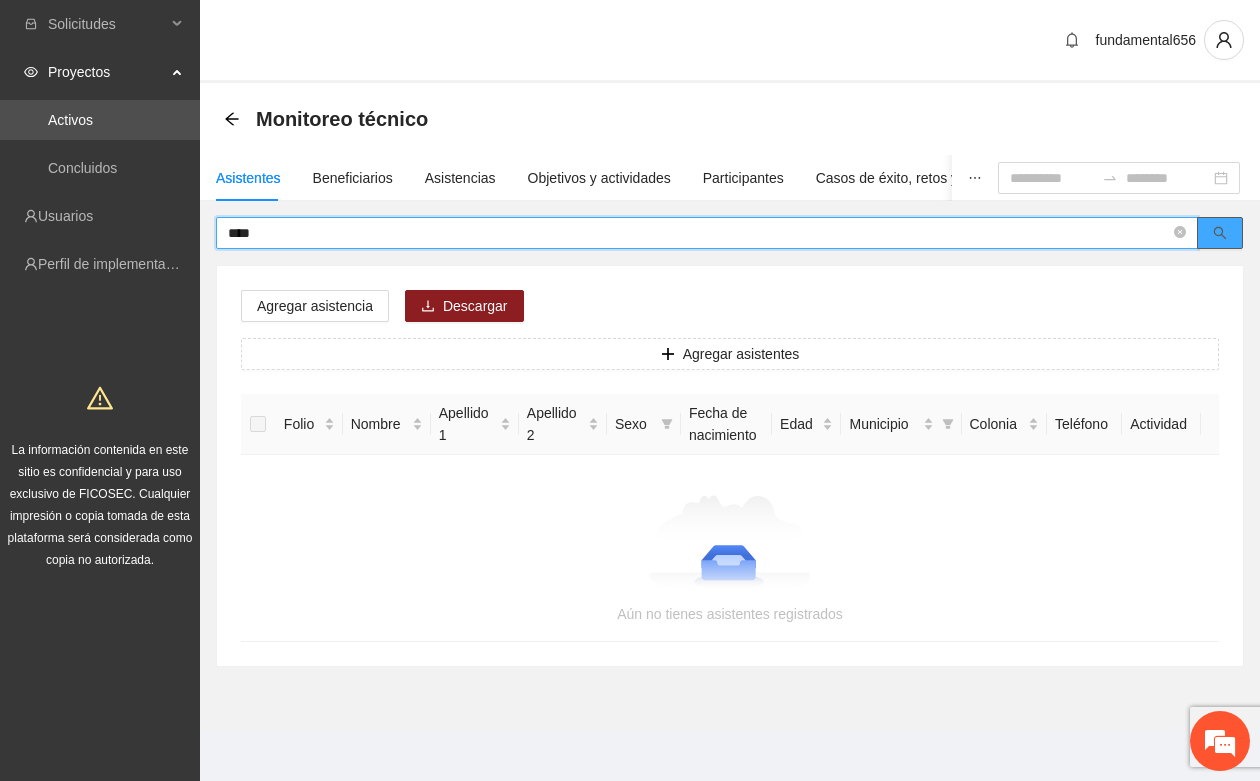 click at bounding box center [1220, 234] 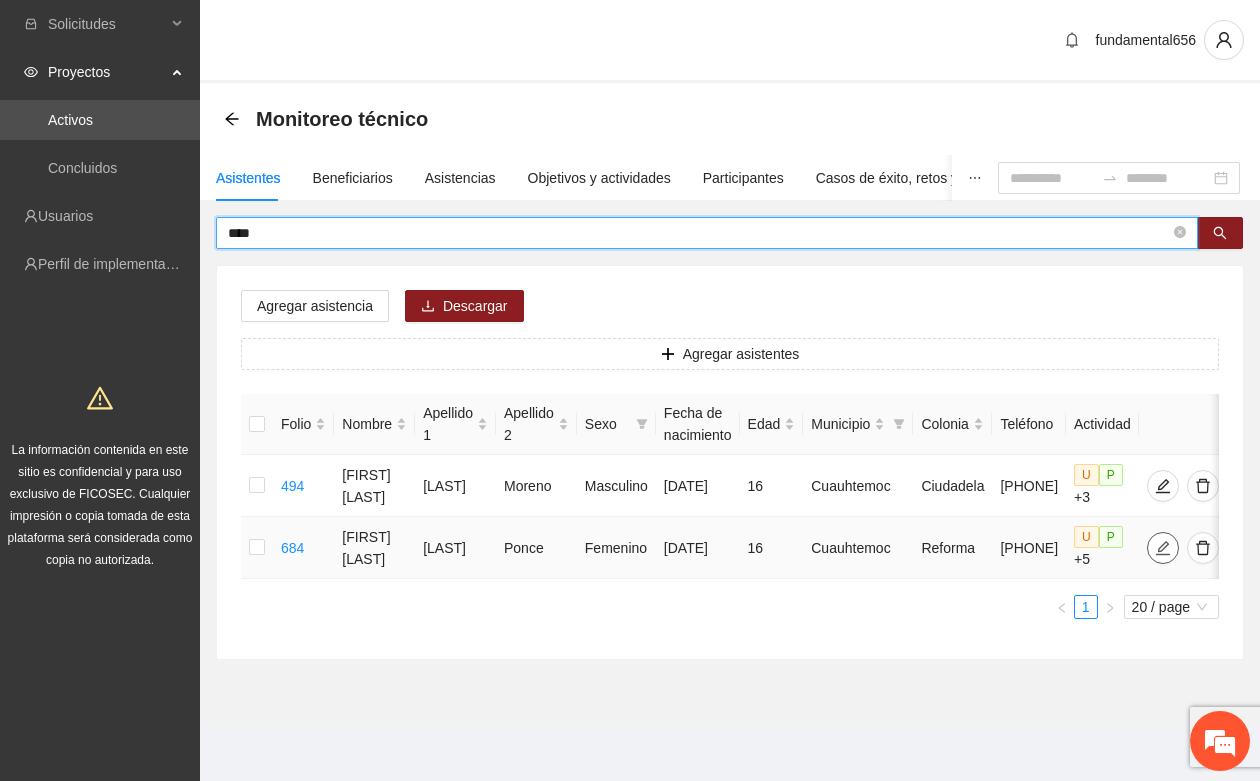 click 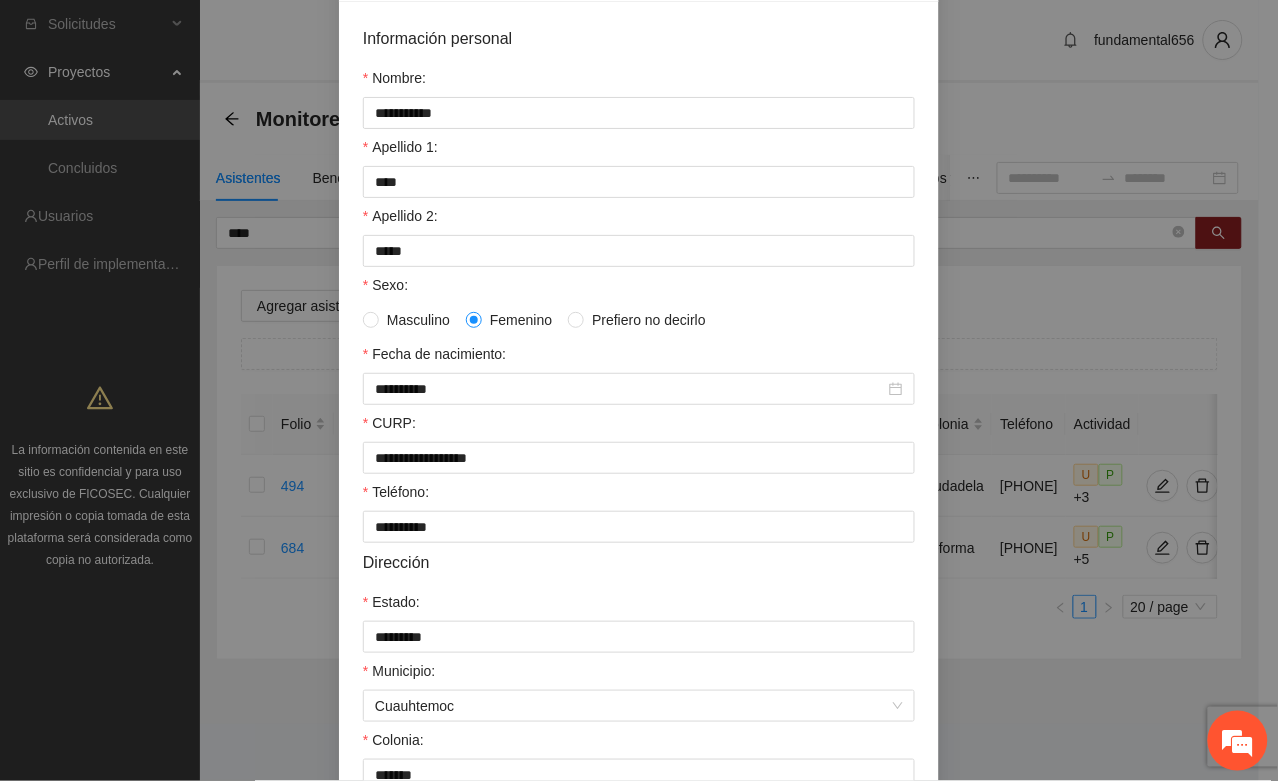 scroll, scrollTop: 396, scrollLeft: 0, axis: vertical 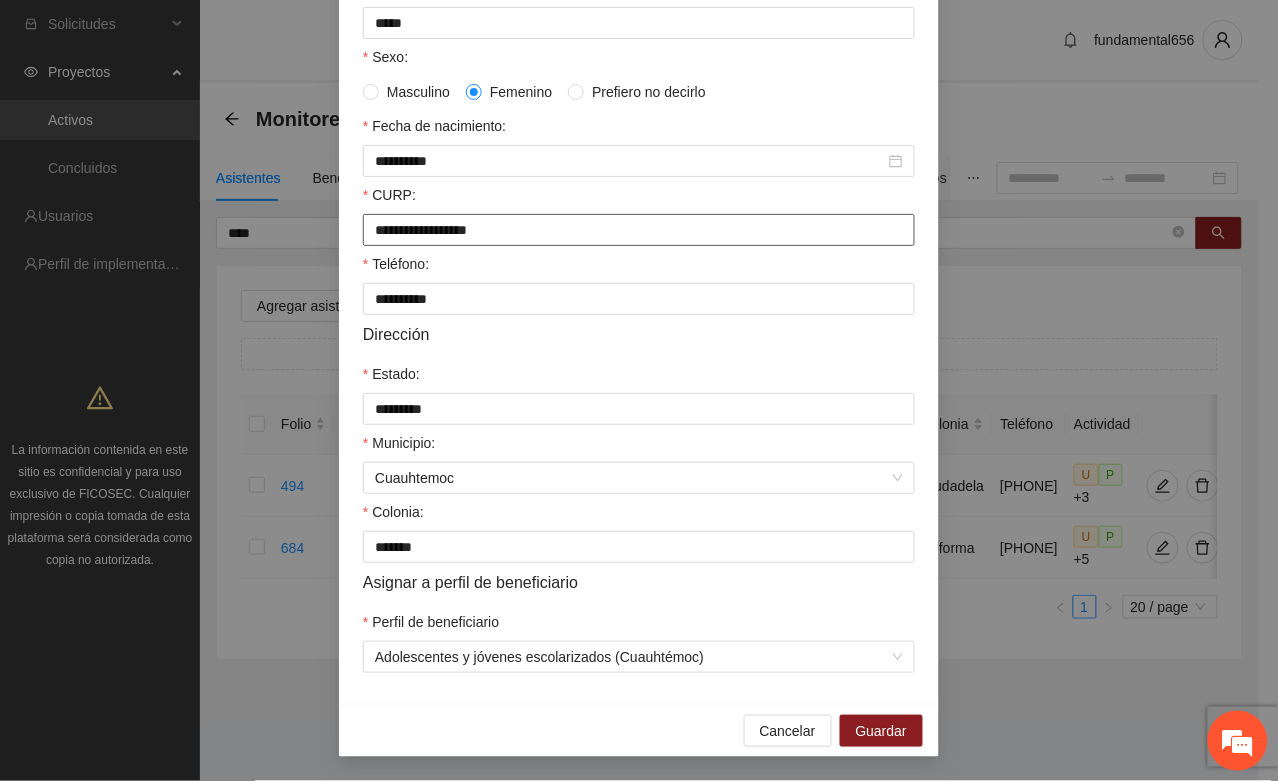 drag, startPoint x: 365, startPoint y: 227, endPoint x: 591, endPoint y: 227, distance: 226 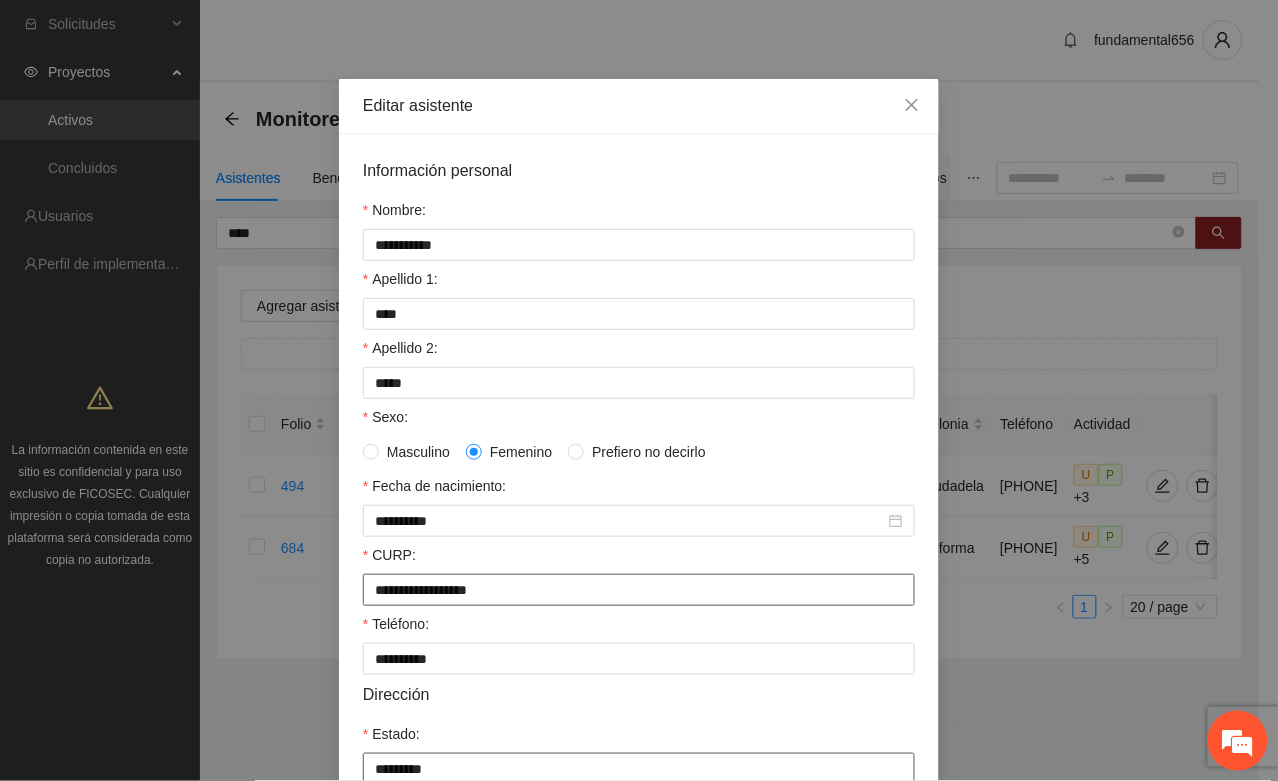 scroll, scrollTop: 396, scrollLeft: 0, axis: vertical 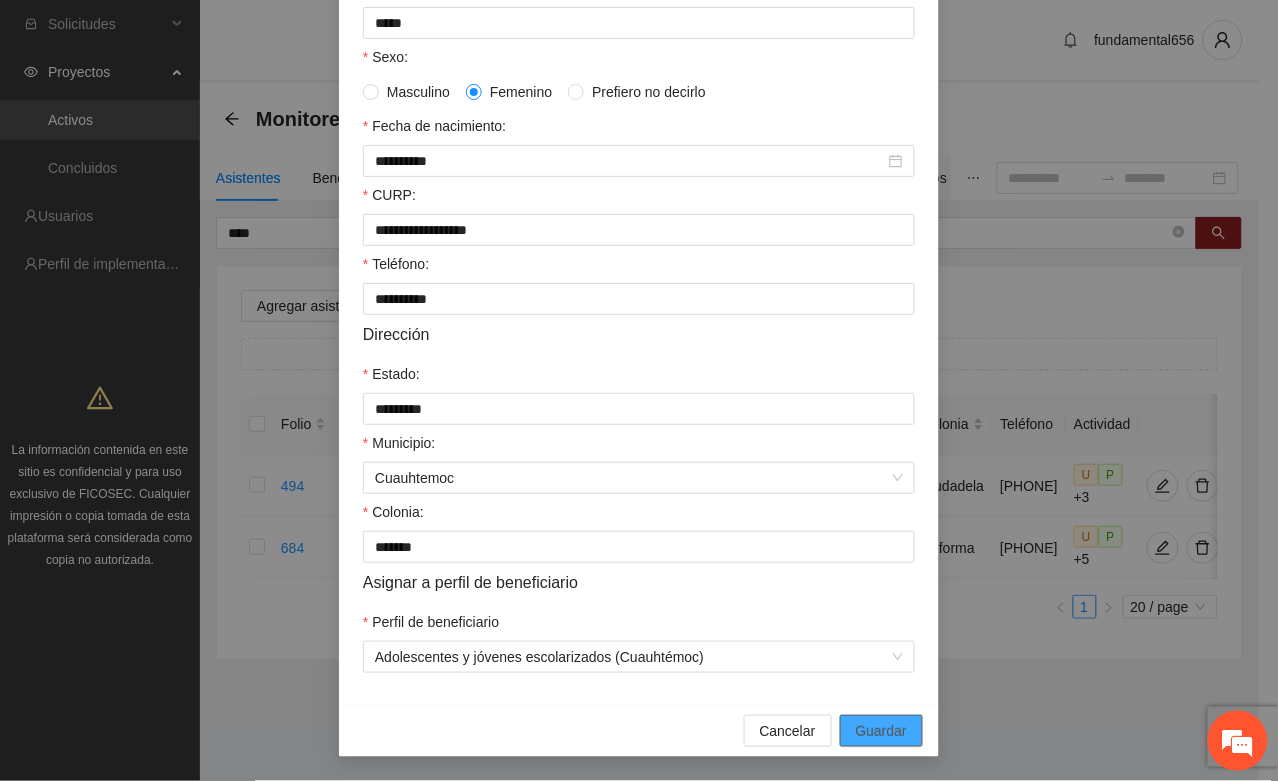 click on "Guardar" at bounding box center [881, 731] 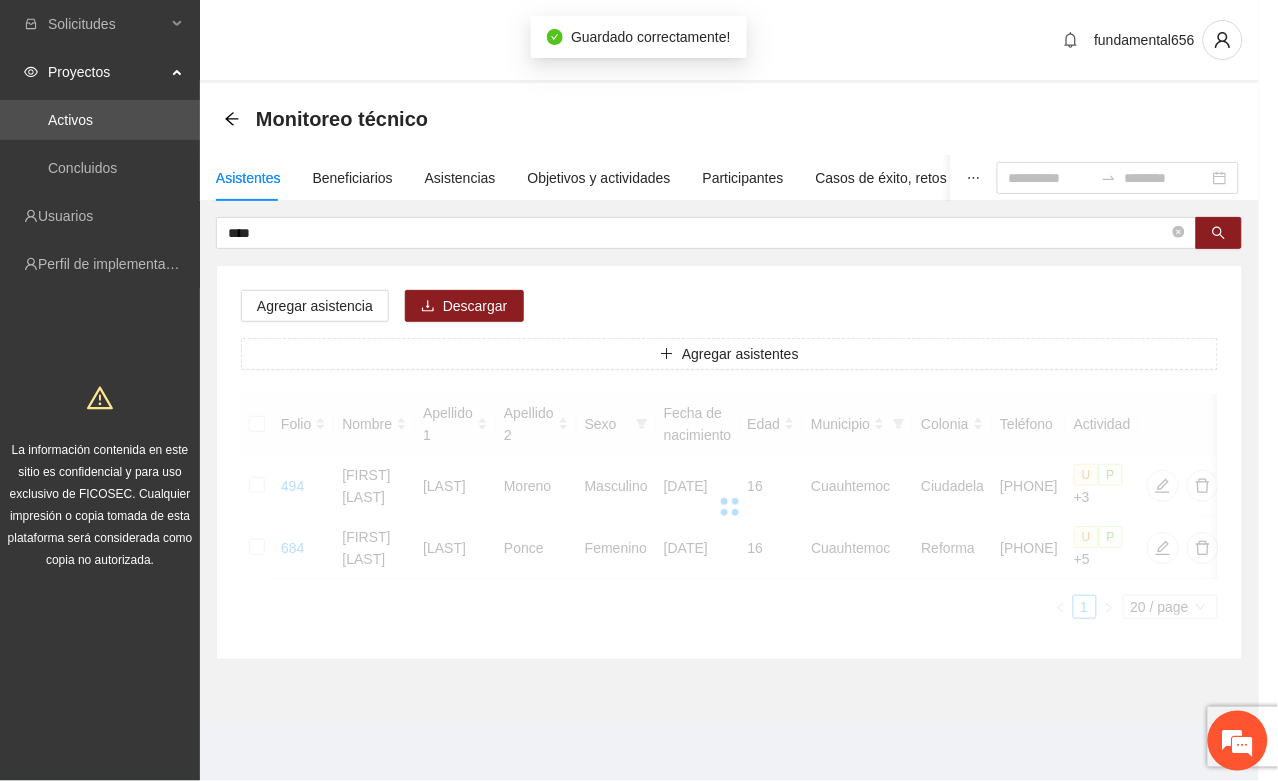 scroll, scrollTop: 296, scrollLeft: 0, axis: vertical 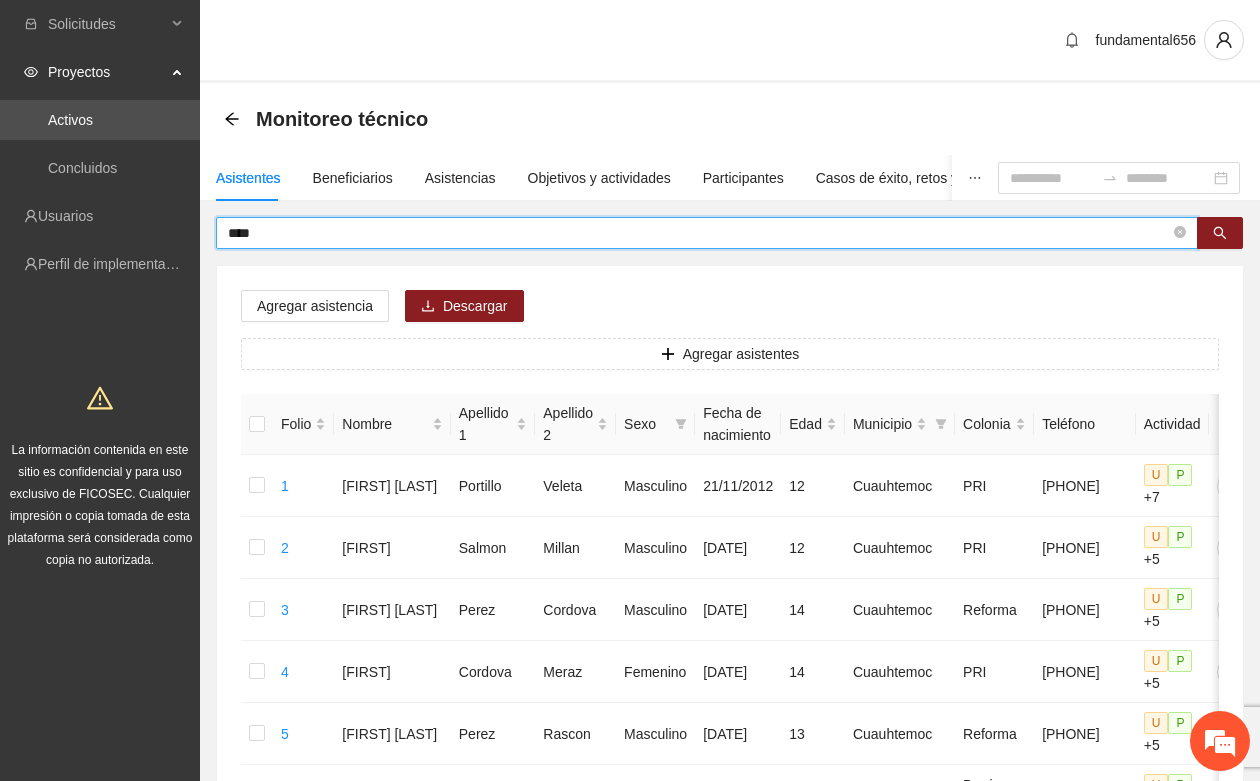 drag, startPoint x: 286, startPoint y: 232, endPoint x: 215, endPoint y: 235, distance: 71.063354 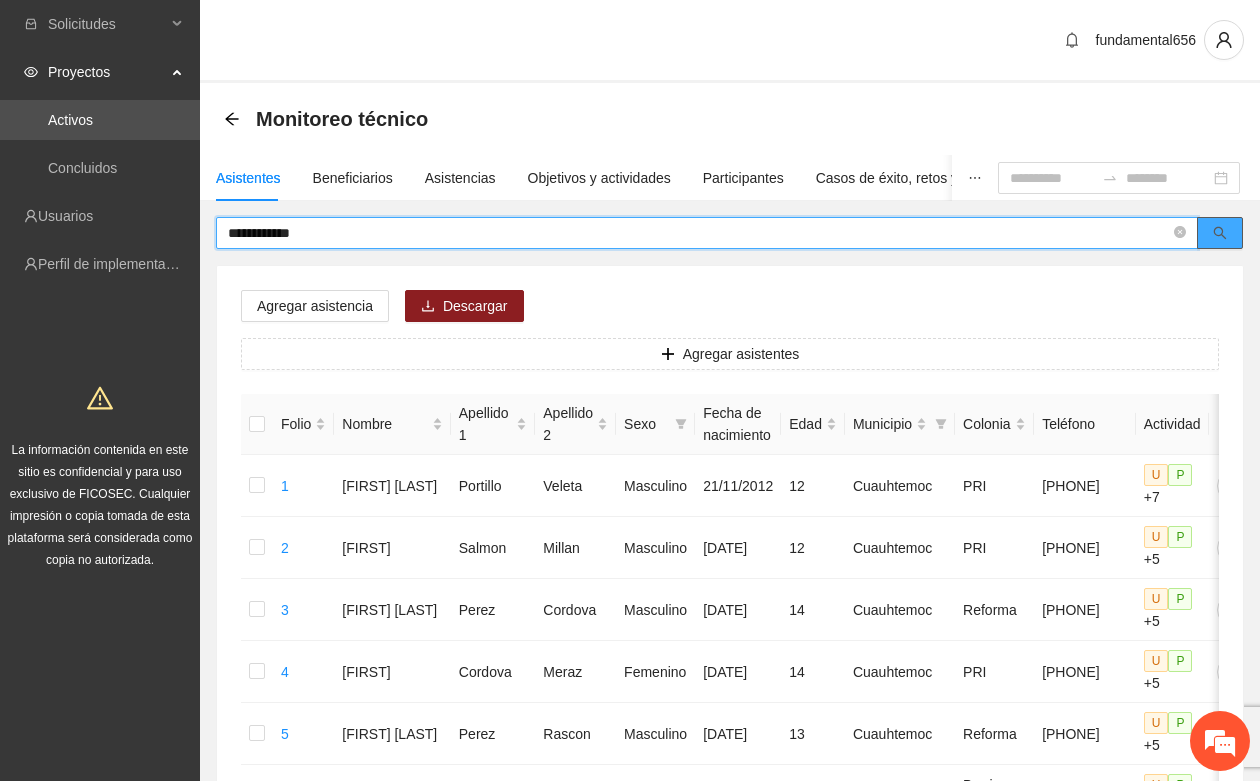click 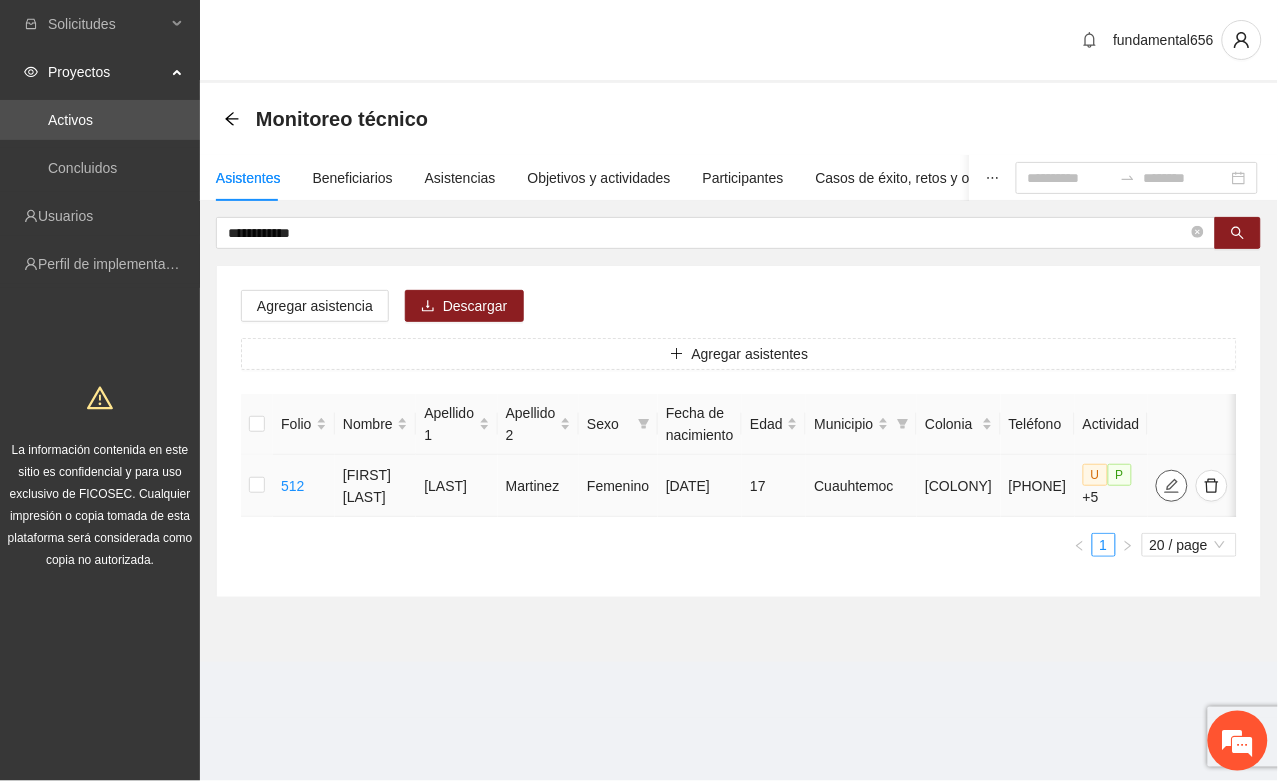 click at bounding box center [1172, 486] 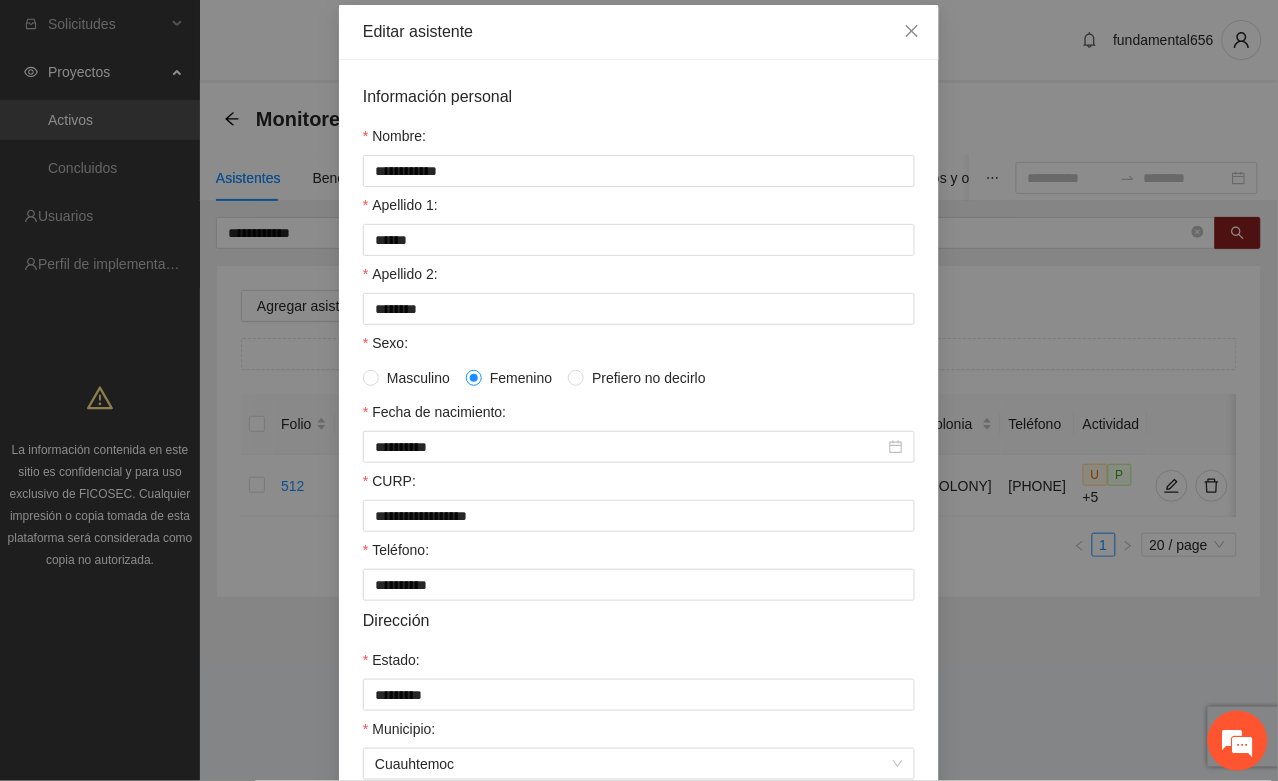 scroll, scrollTop: 396, scrollLeft: 0, axis: vertical 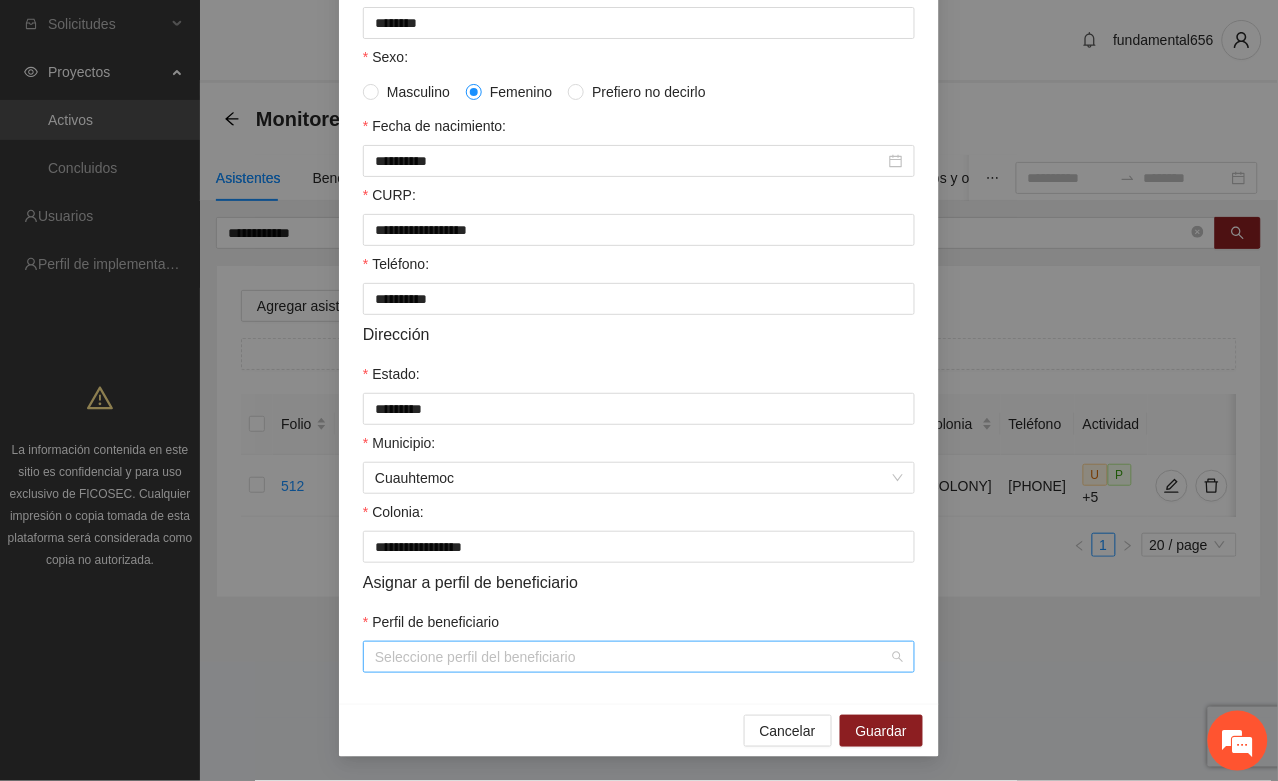 click on "Seleccione perfil del beneficiario" at bounding box center [639, 657] 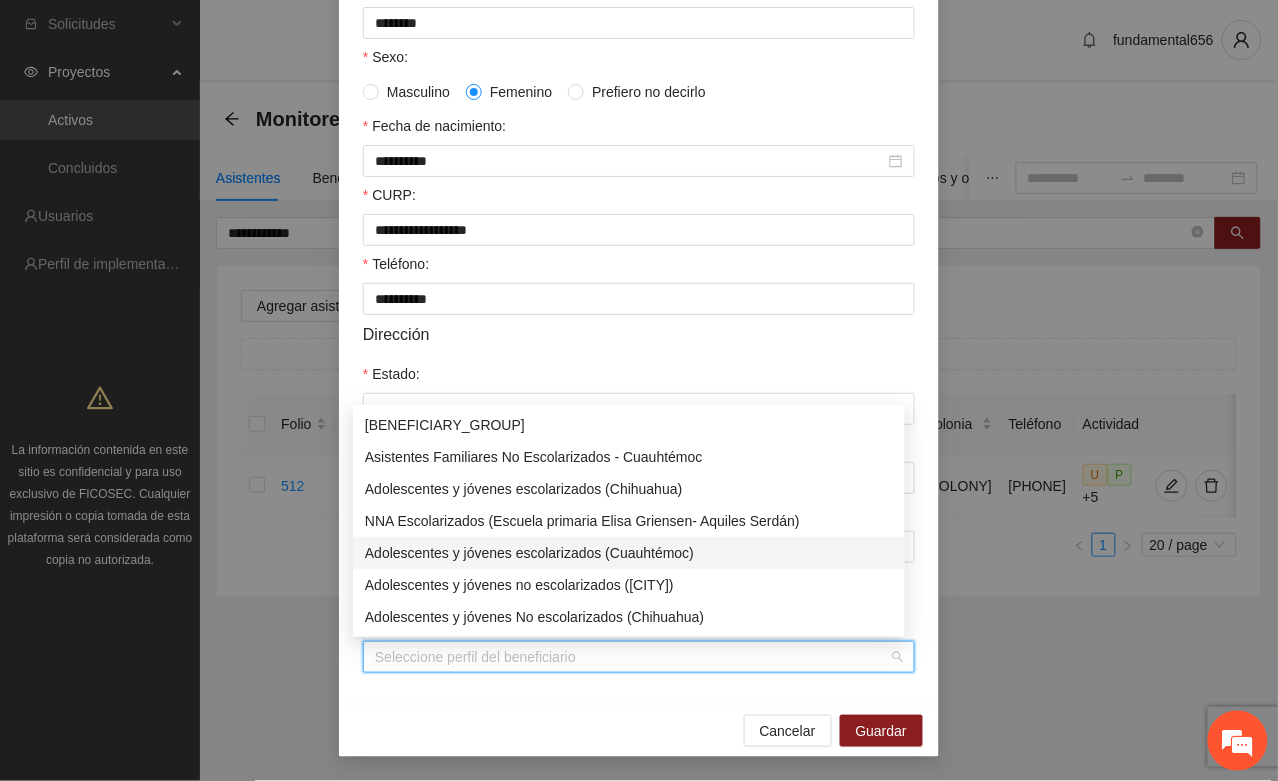 click on "Adolescentes y jóvenes escolarizados (Cuauhtémoc)" at bounding box center [629, 553] 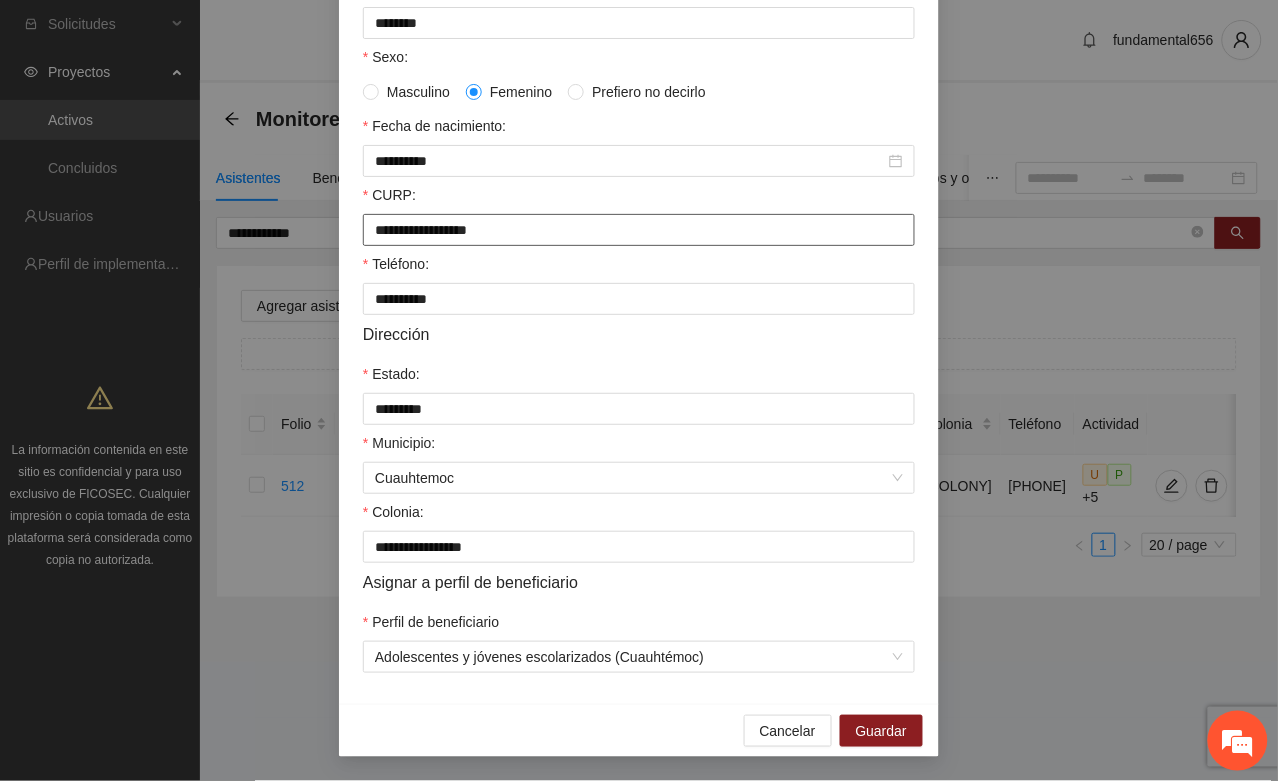 drag, startPoint x: 361, startPoint y: 218, endPoint x: 621, endPoint y: 218, distance: 260 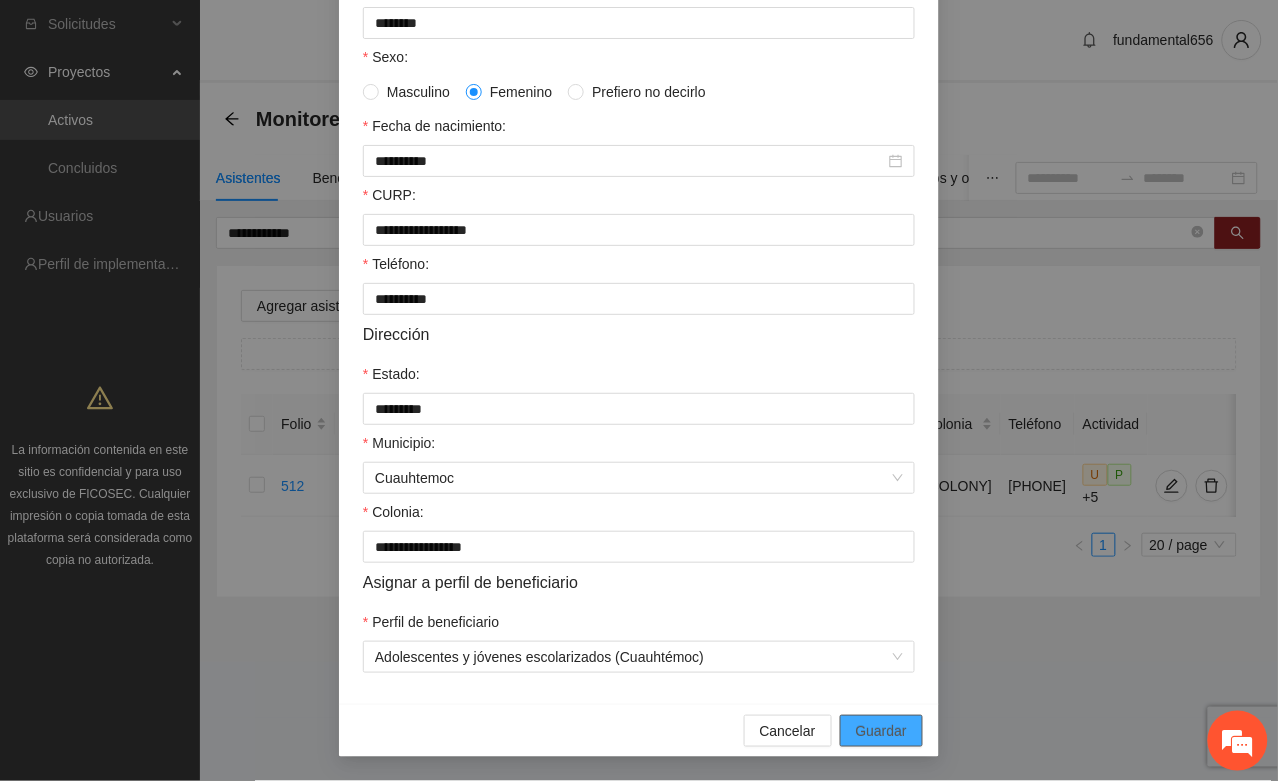 click on "Guardar" at bounding box center [881, 731] 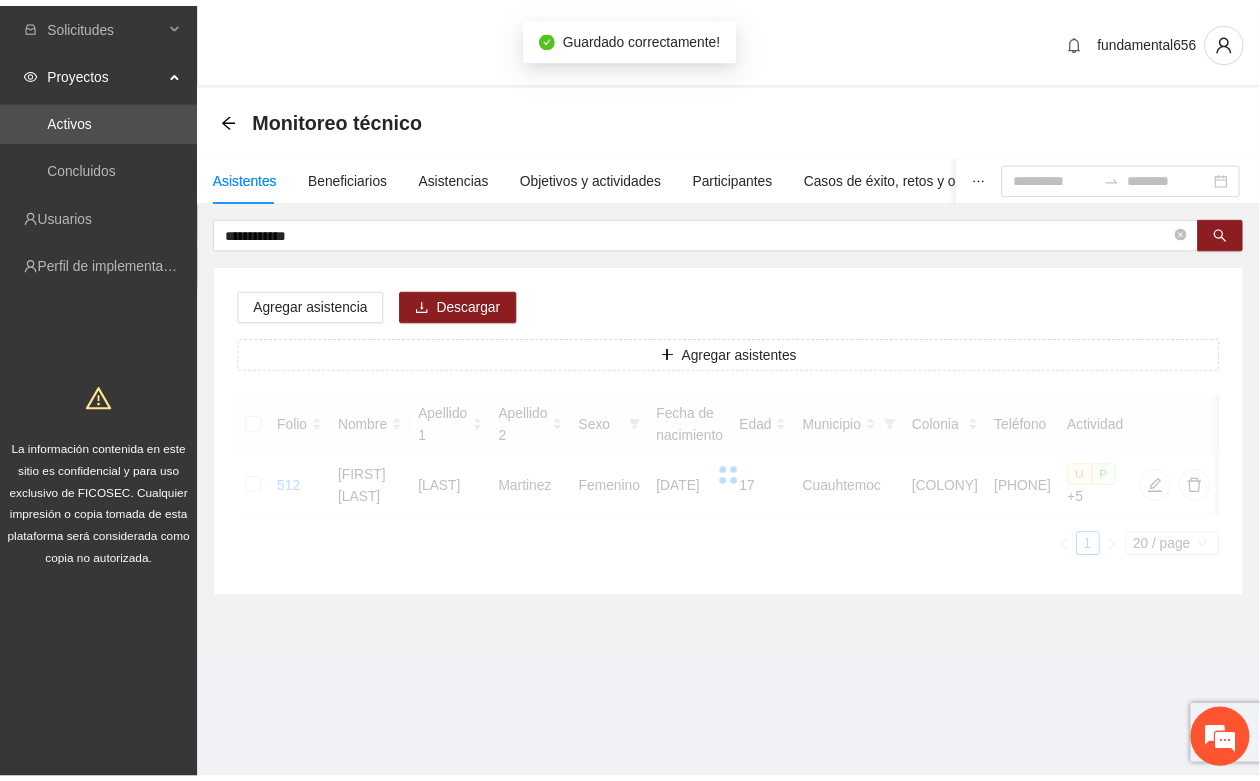 scroll, scrollTop: 296, scrollLeft: 0, axis: vertical 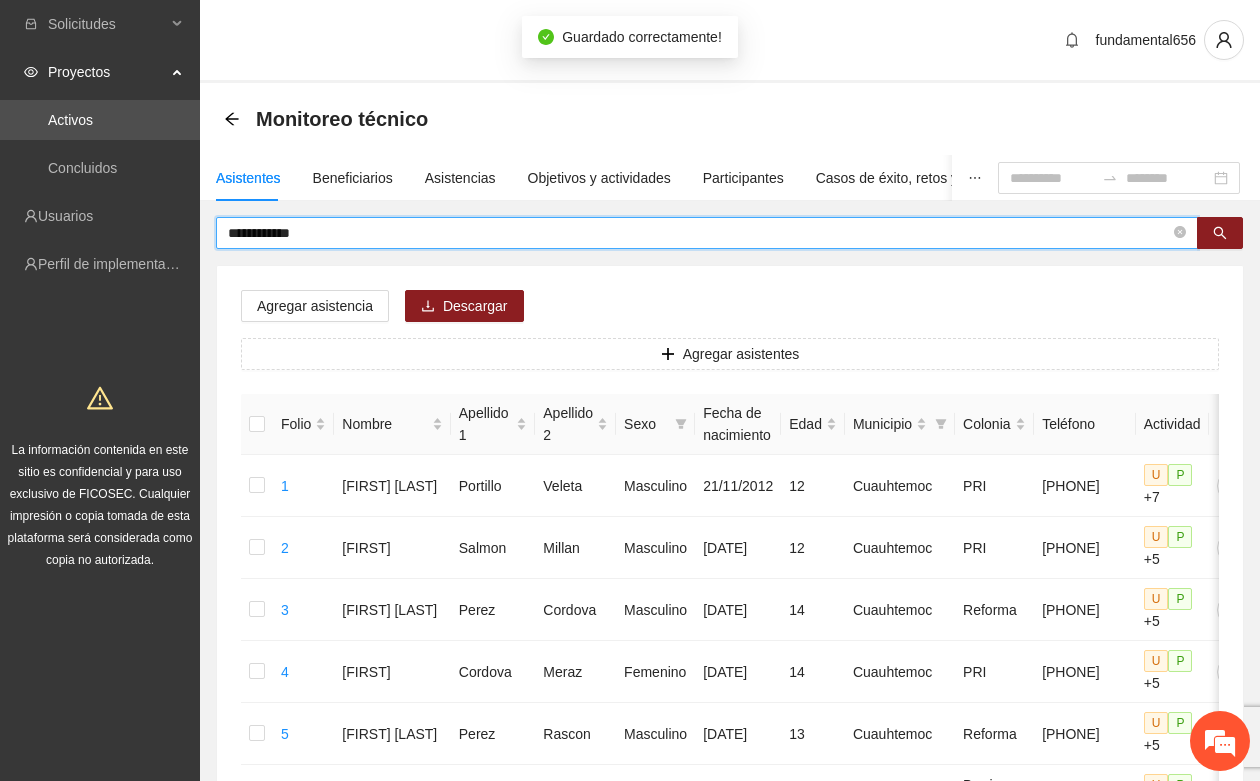 drag, startPoint x: 337, startPoint y: 233, endPoint x: 222, endPoint y: 238, distance: 115.10864 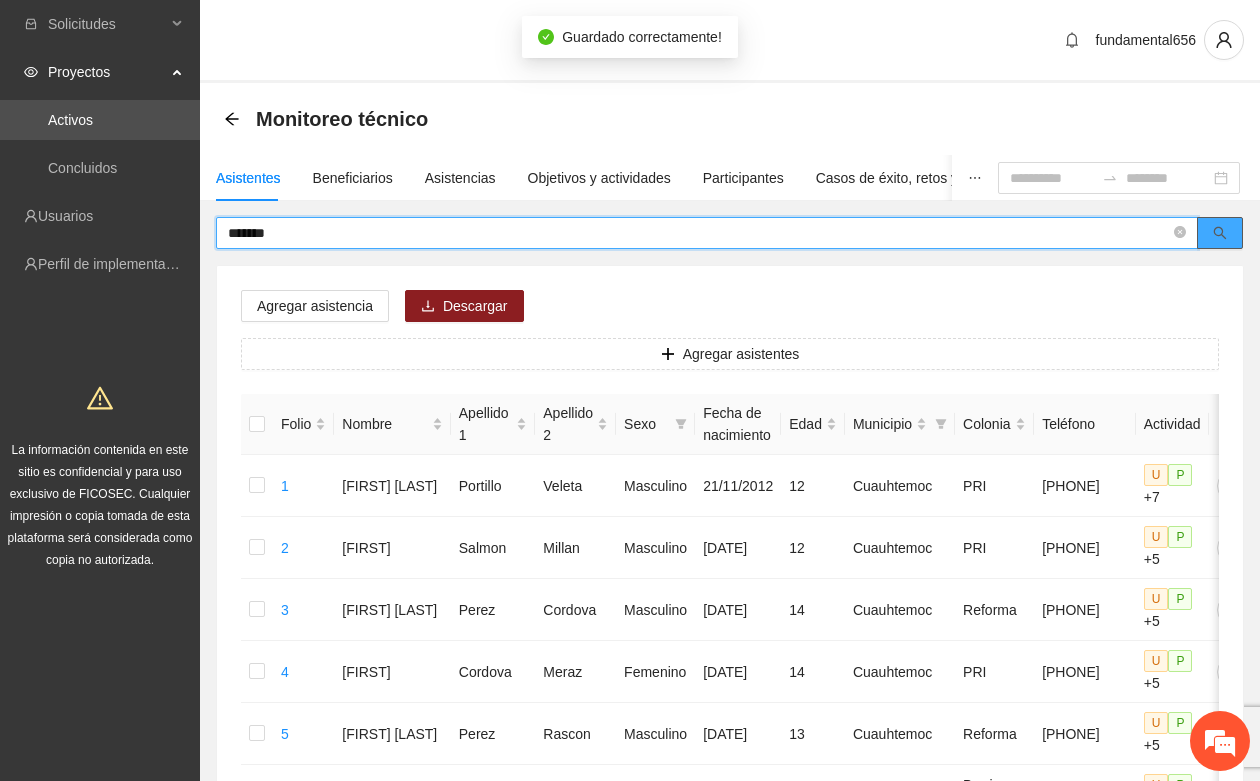 click 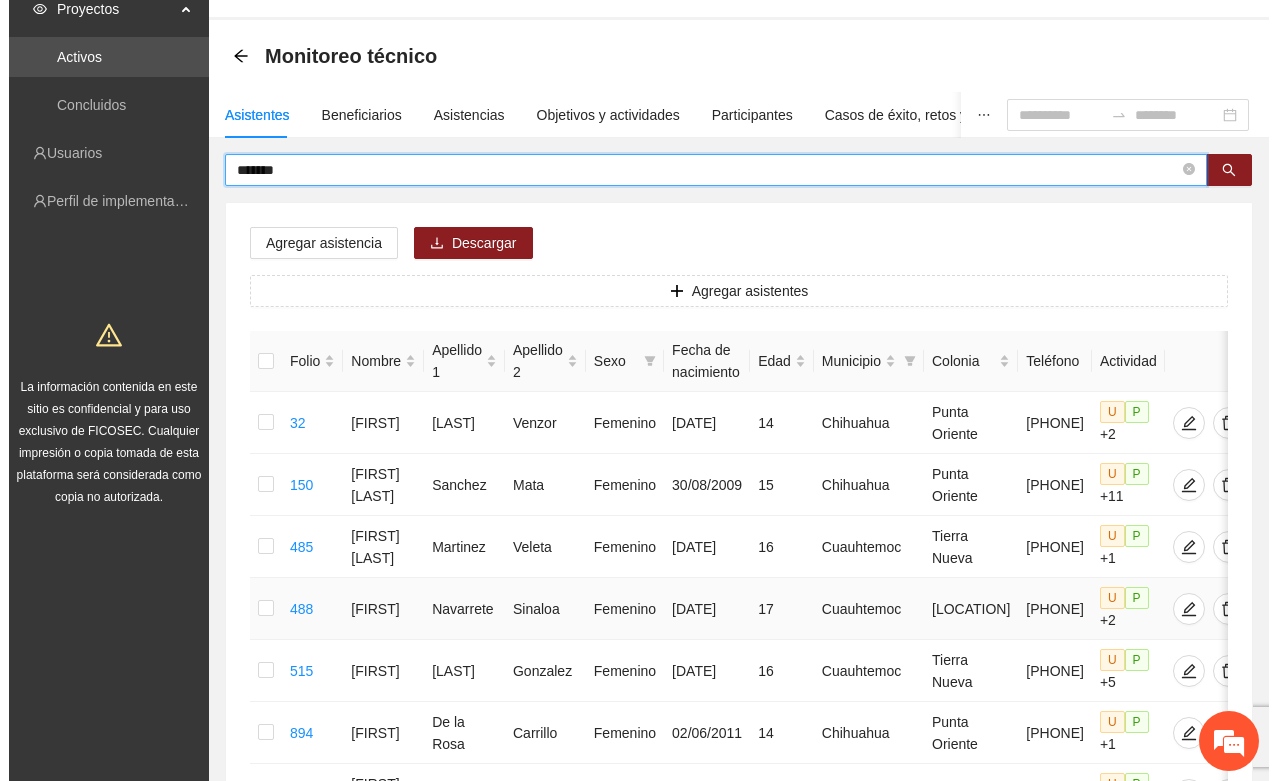 scroll, scrollTop: 125, scrollLeft: 0, axis: vertical 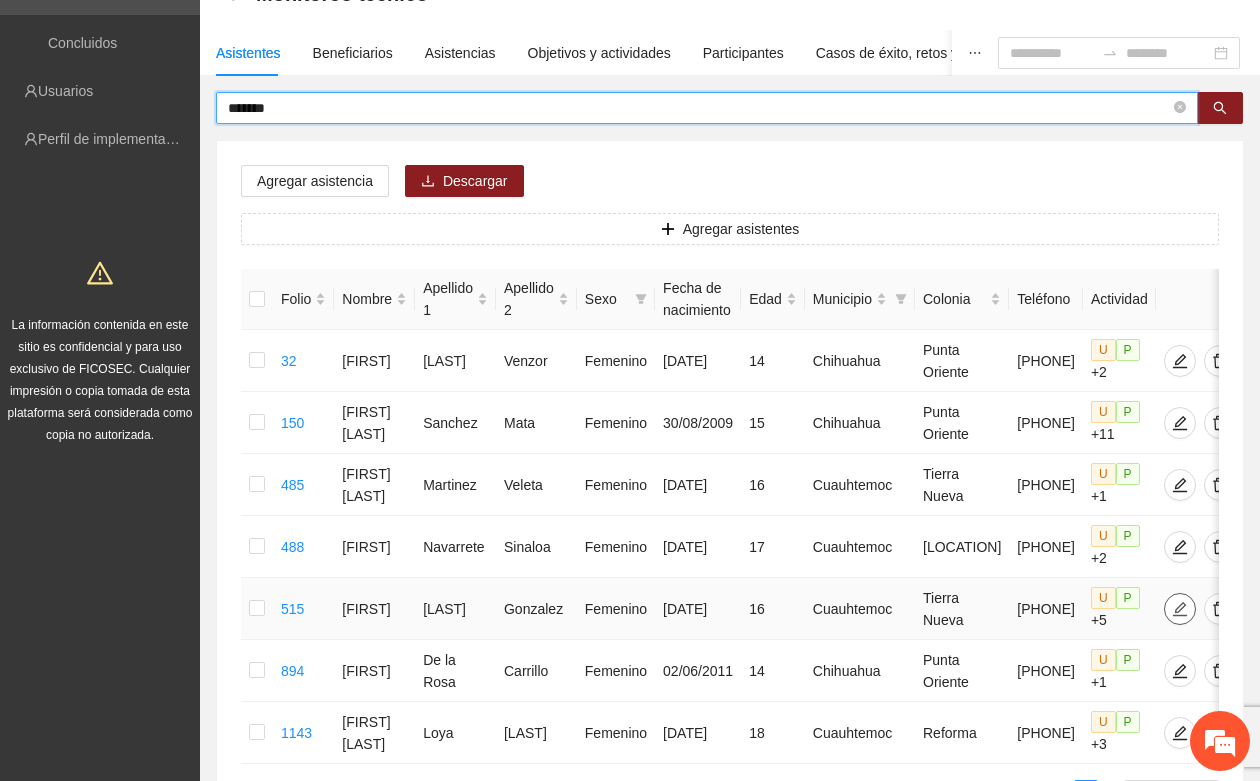 click 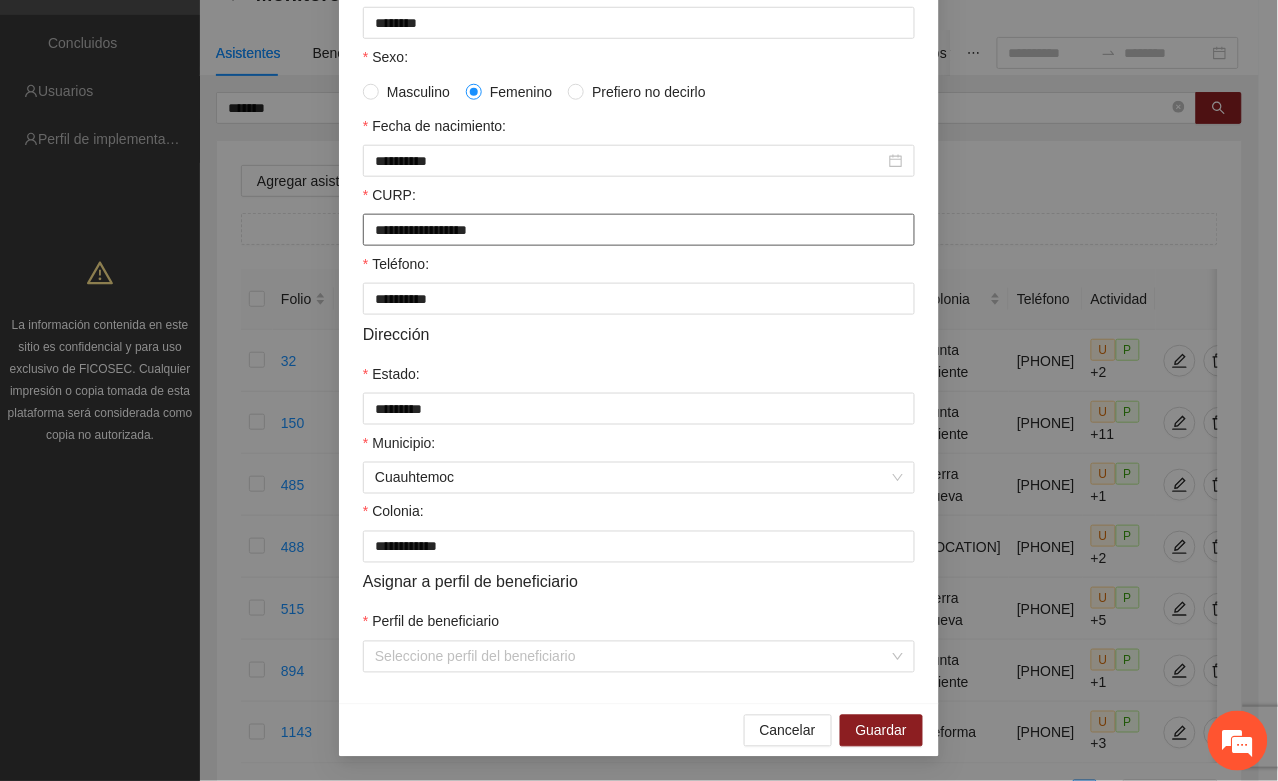scroll, scrollTop: 396, scrollLeft: 0, axis: vertical 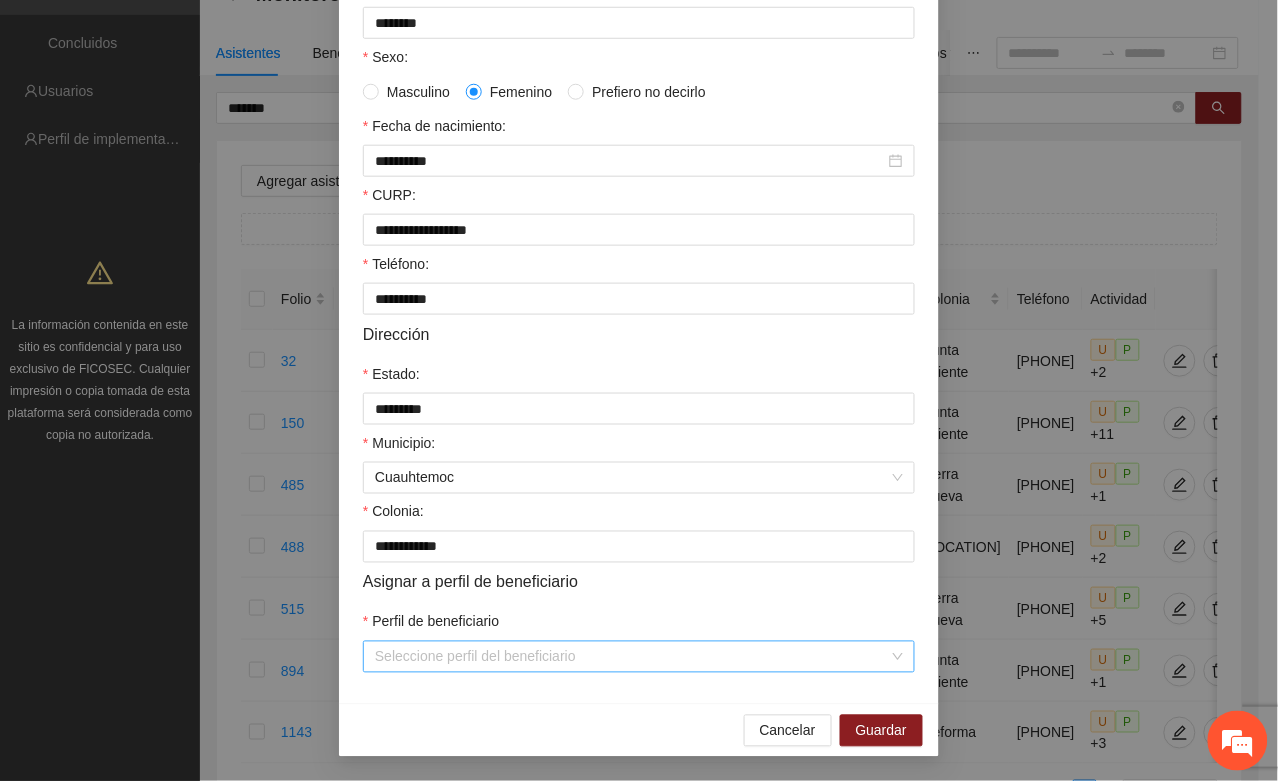 click on "Perfil de beneficiario" at bounding box center (632, 657) 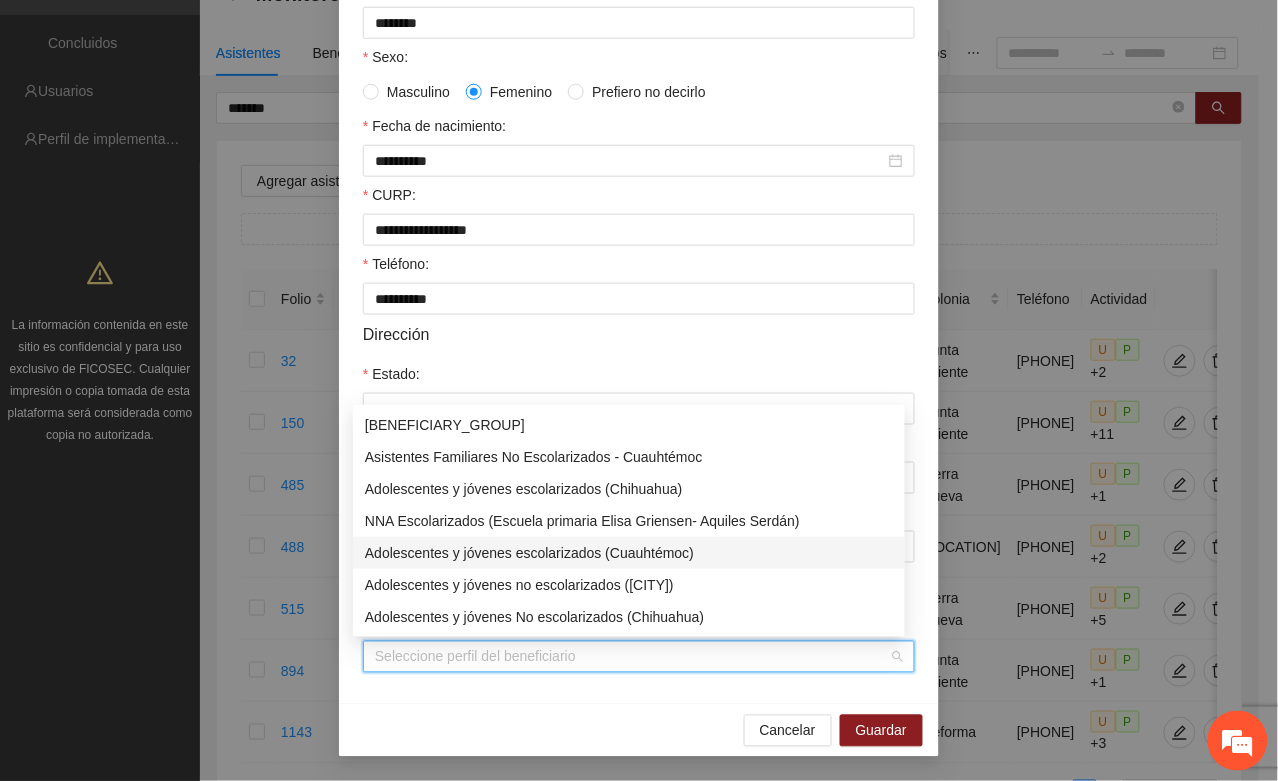 click on "Adolescentes y jóvenes escolarizados (Cuauhtémoc)" at bounding box center [629, 553] 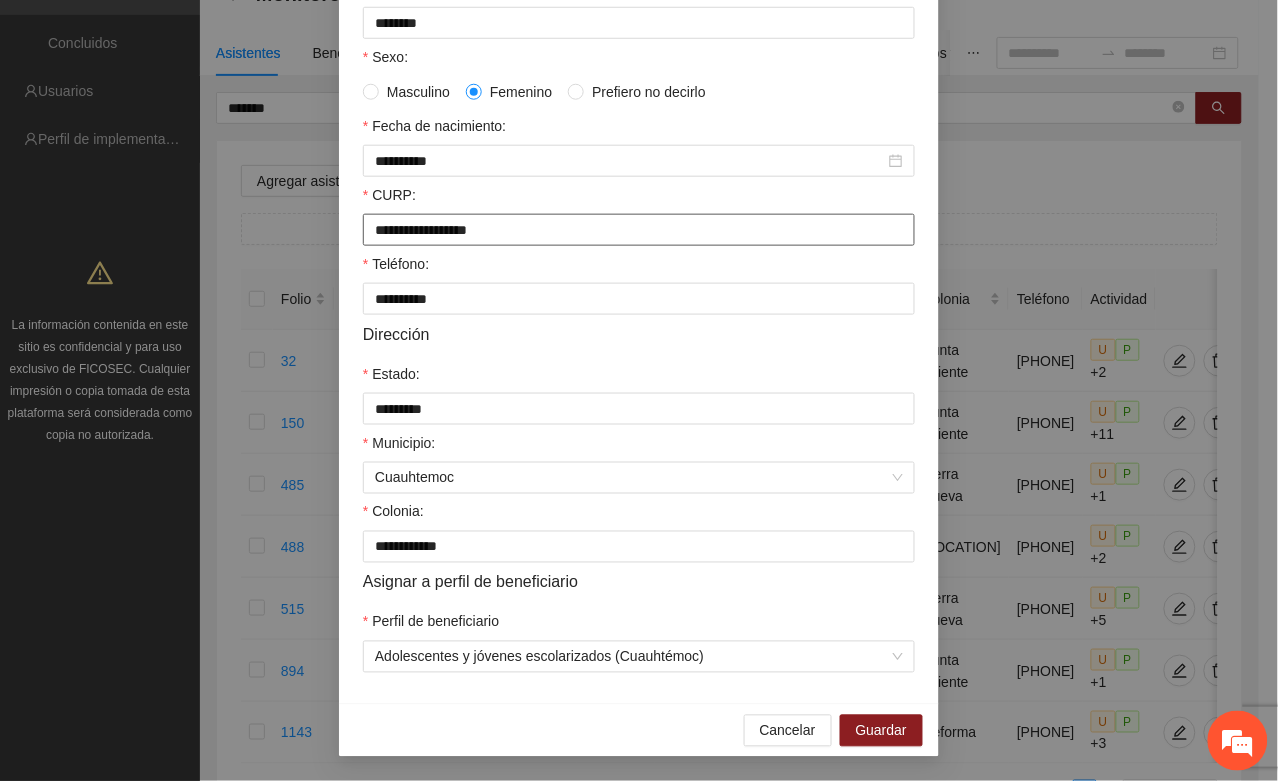 drag, startPoint x: 362, startPoint y: 228, endPoint x: 570, endPoint y: 226, distance: 208.00961 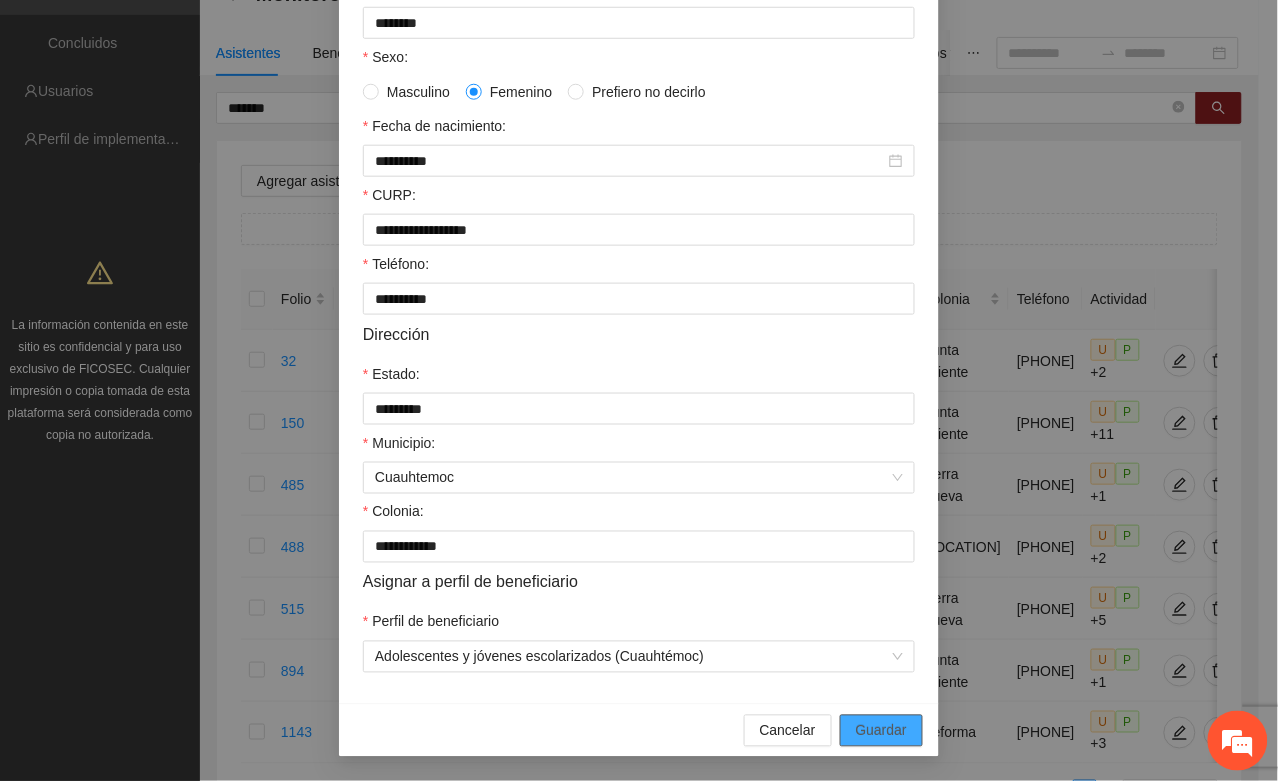 click on "Guardar" at bounding box center [881, 731] 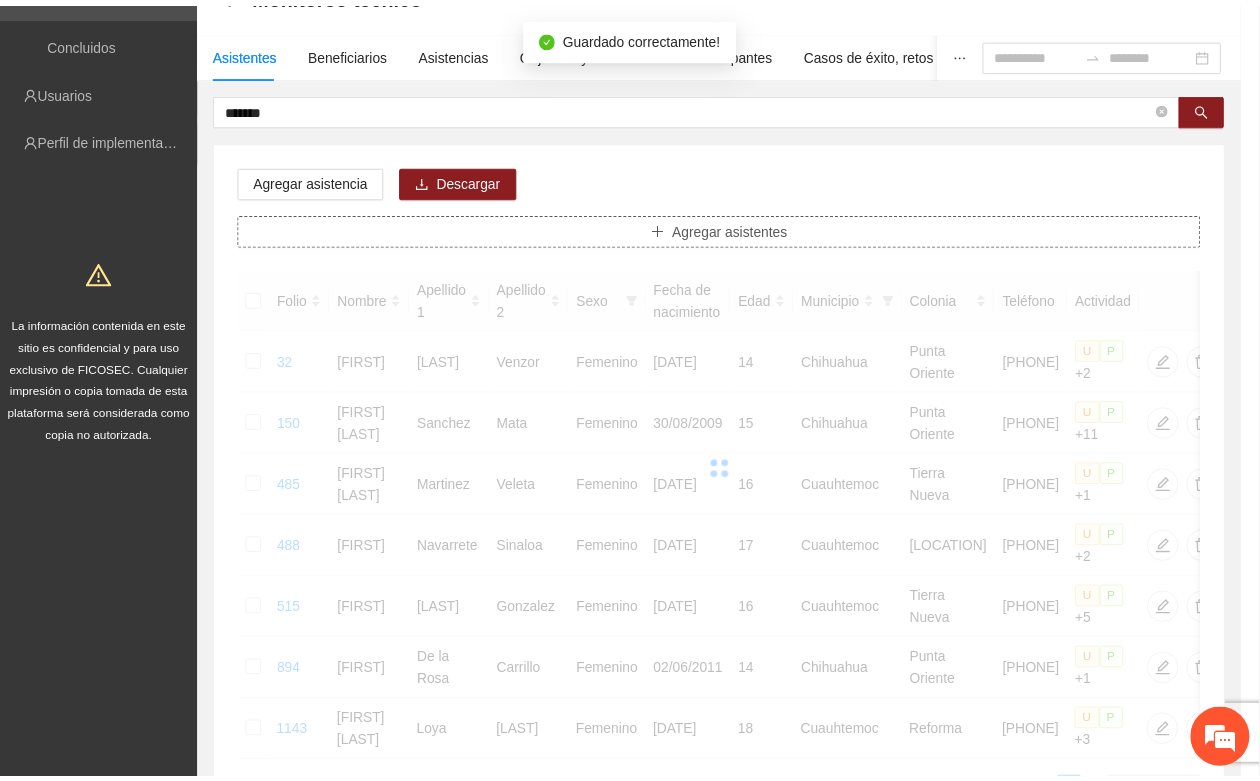 scroll, scrollTop: 296, scrollLeft: 0, axis: vertical 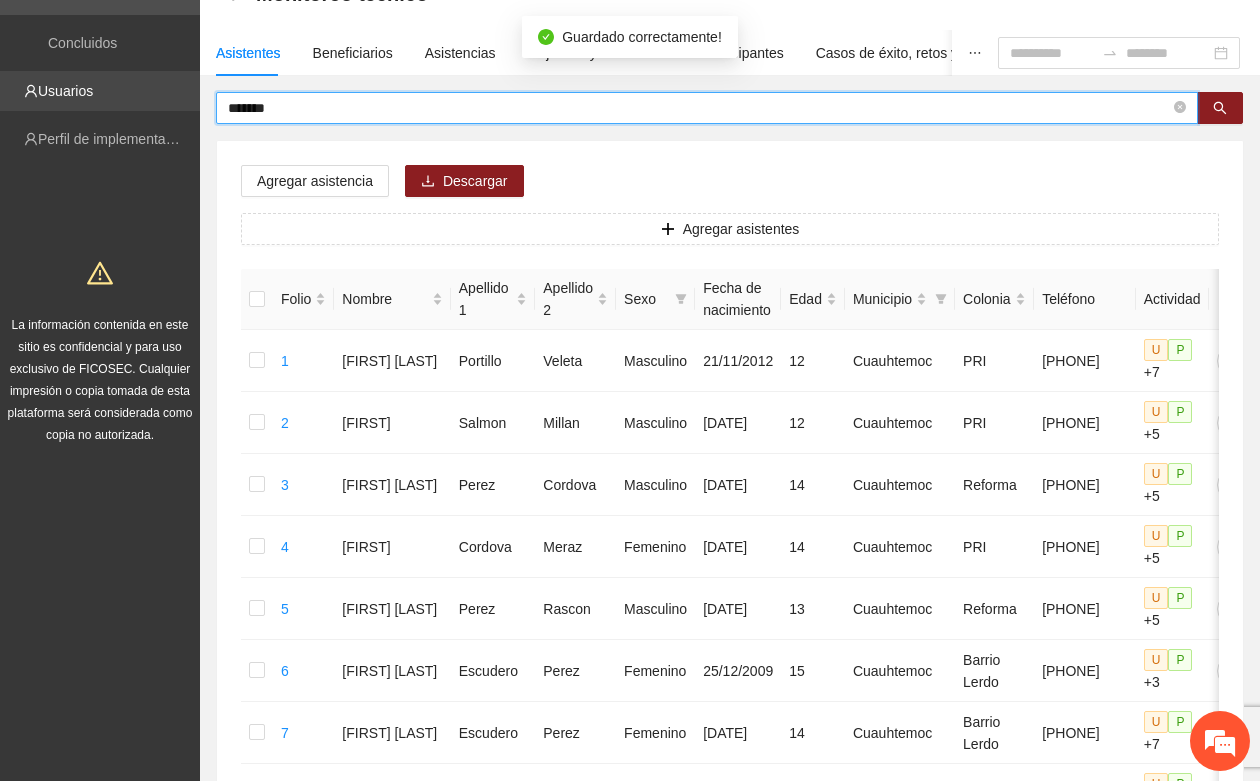 drag, startPoint x: 312, startPoint y: 111, endPoint x: 193, endPoint y: 96, distance: 119.94165 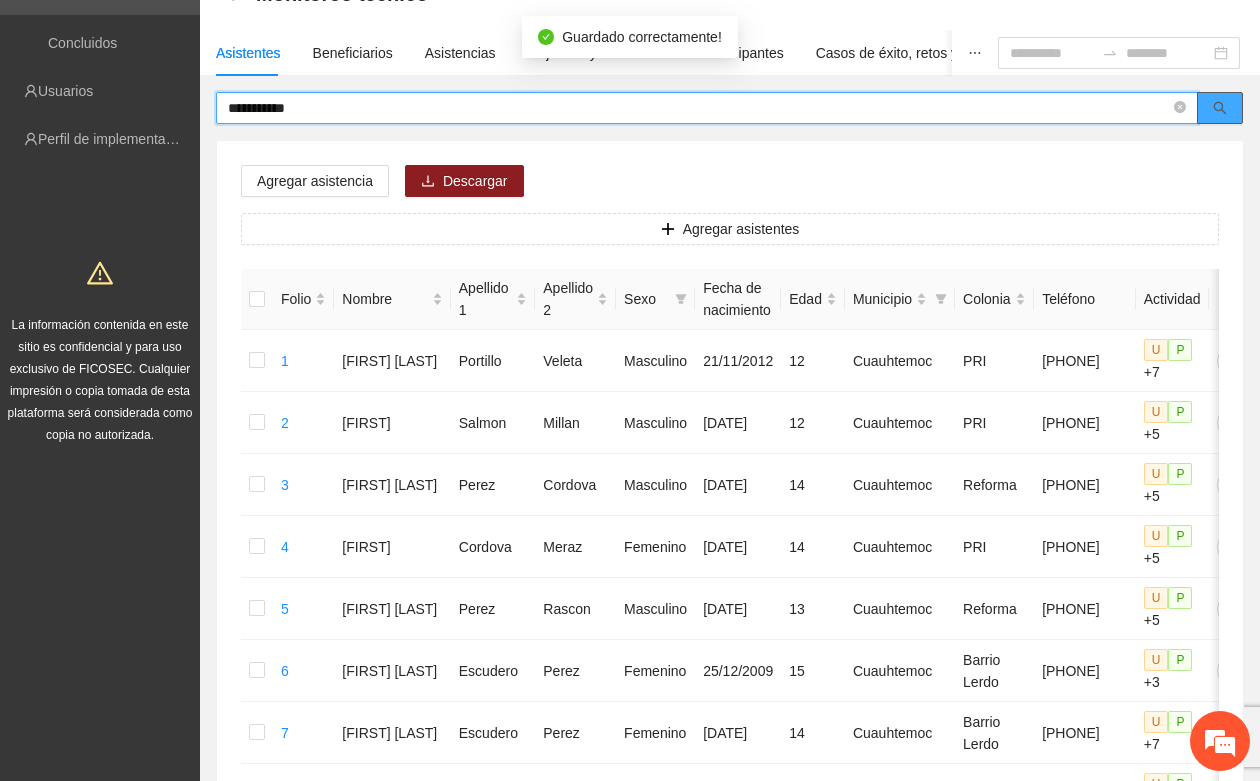 click at bounding box center [1220, 108] 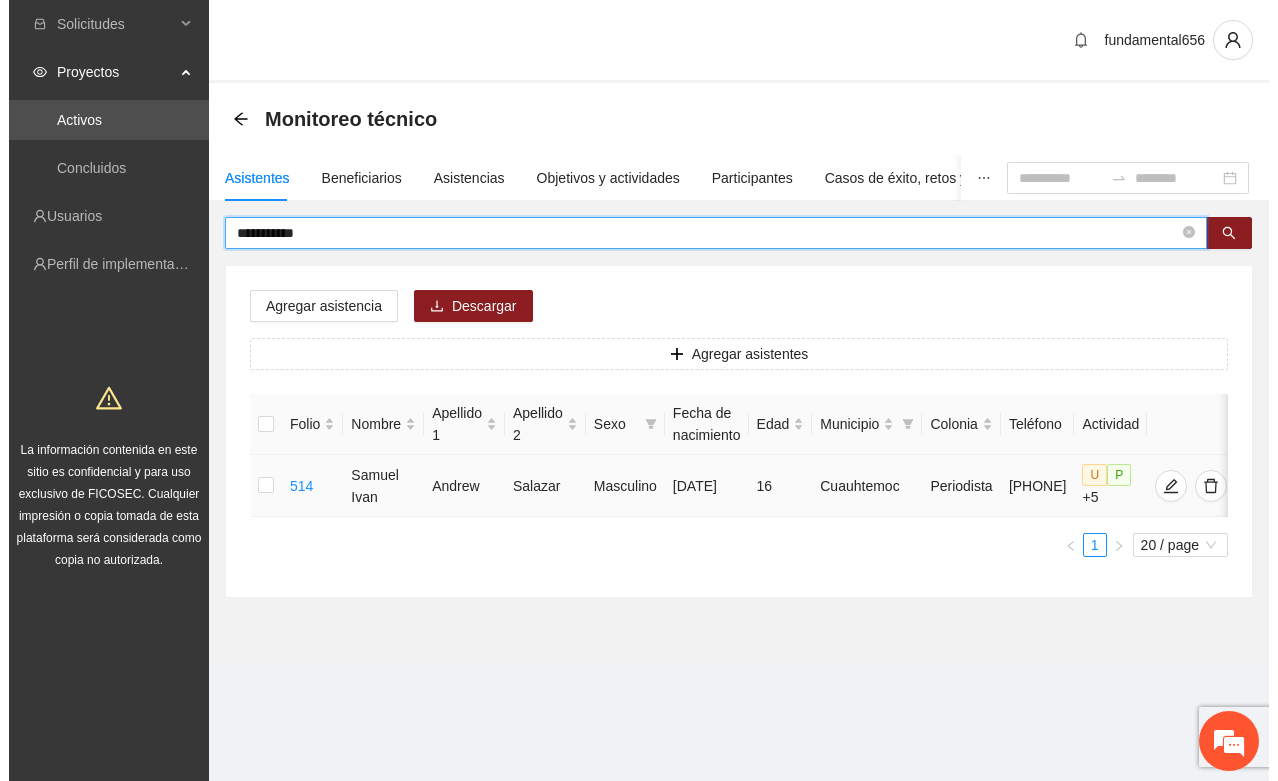 scroll, scrollTop: 0, scrollLeft: 0, axis: both 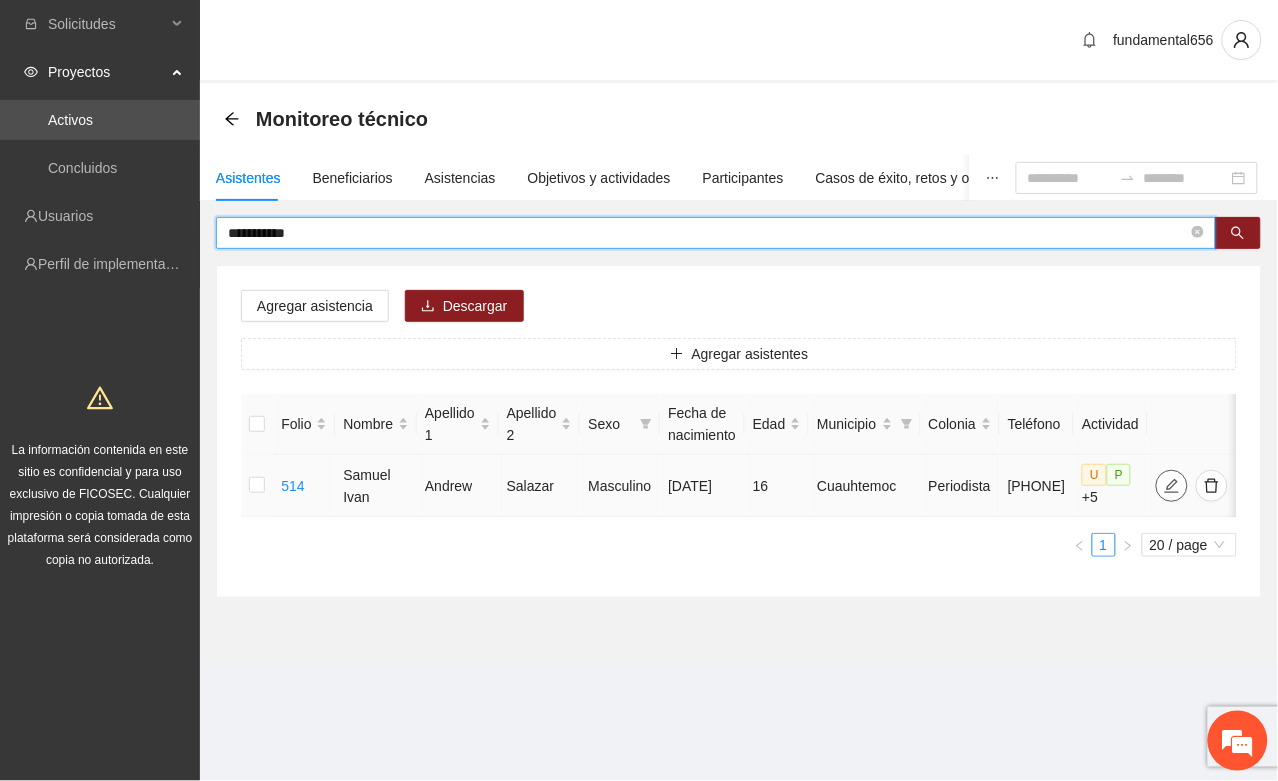 click 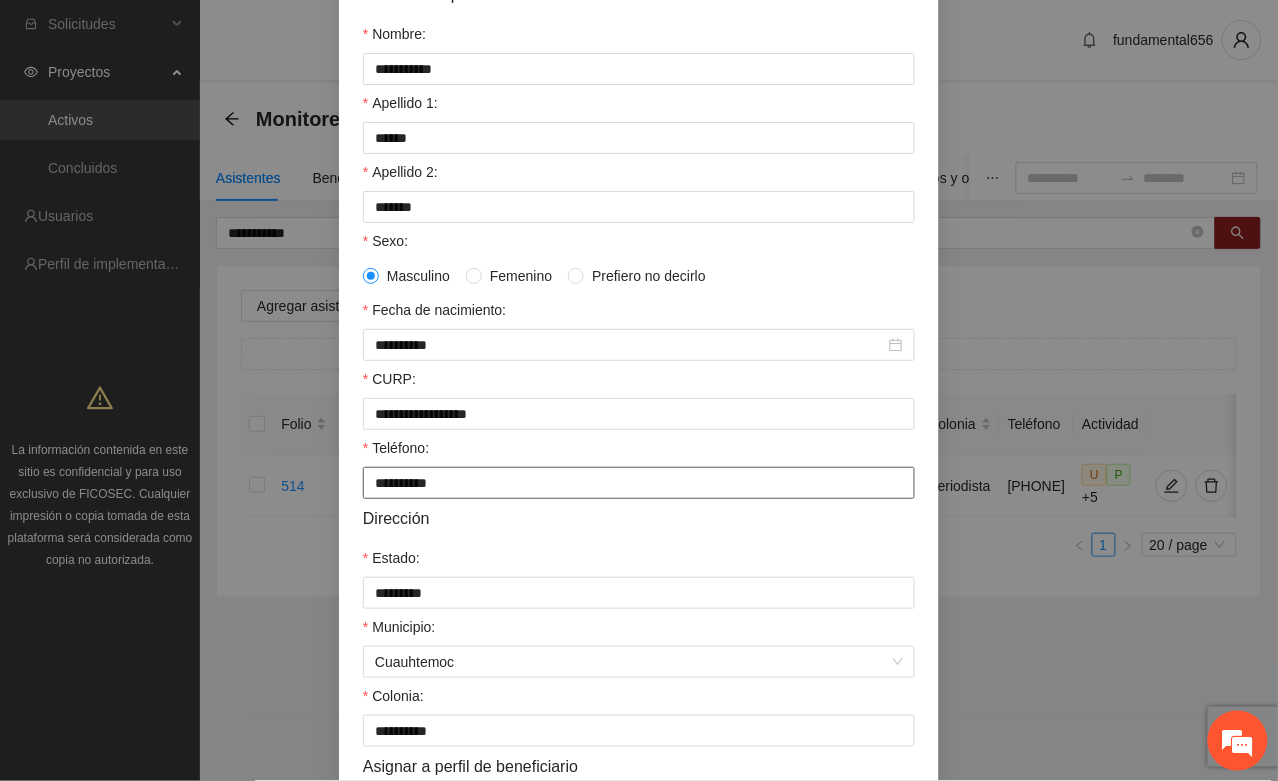 scroll, scrollTop: 396, scrollLeft: 0, axis: vertical 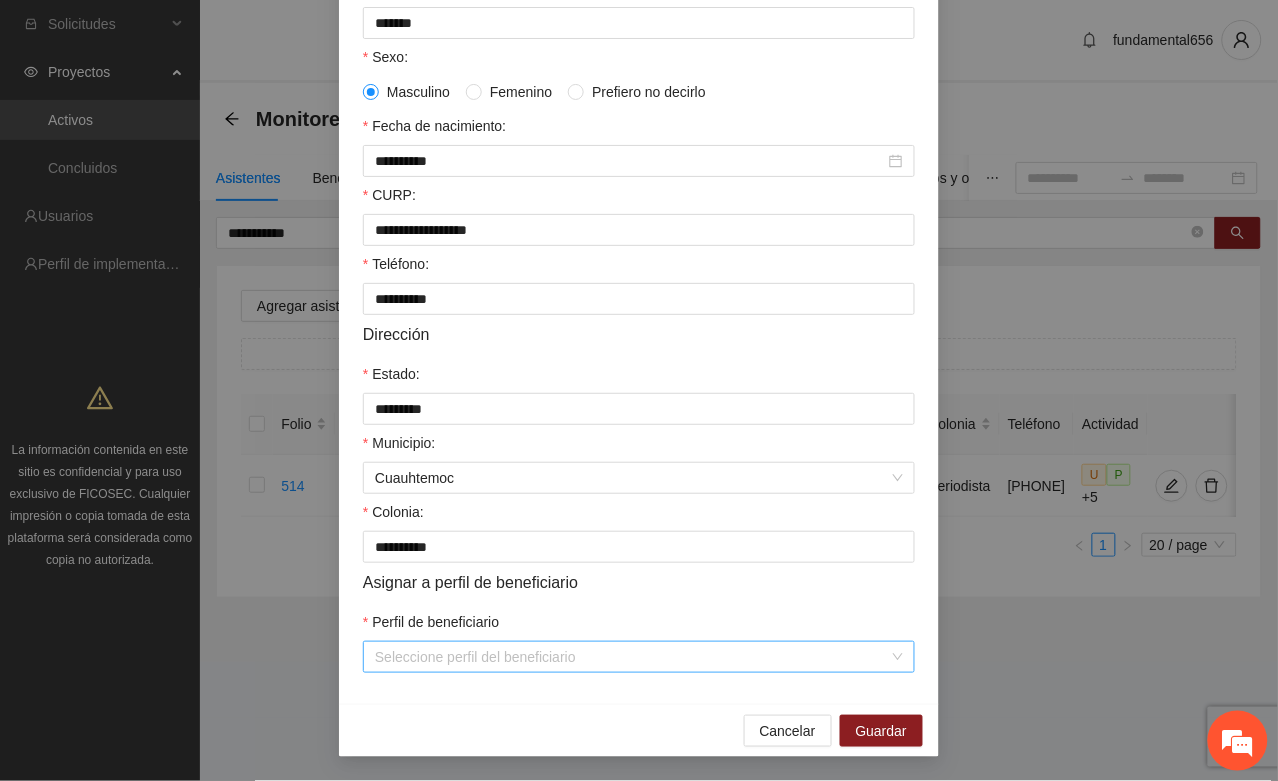 click on "Perfil de beneficiario" at bounding box center (632, 657) 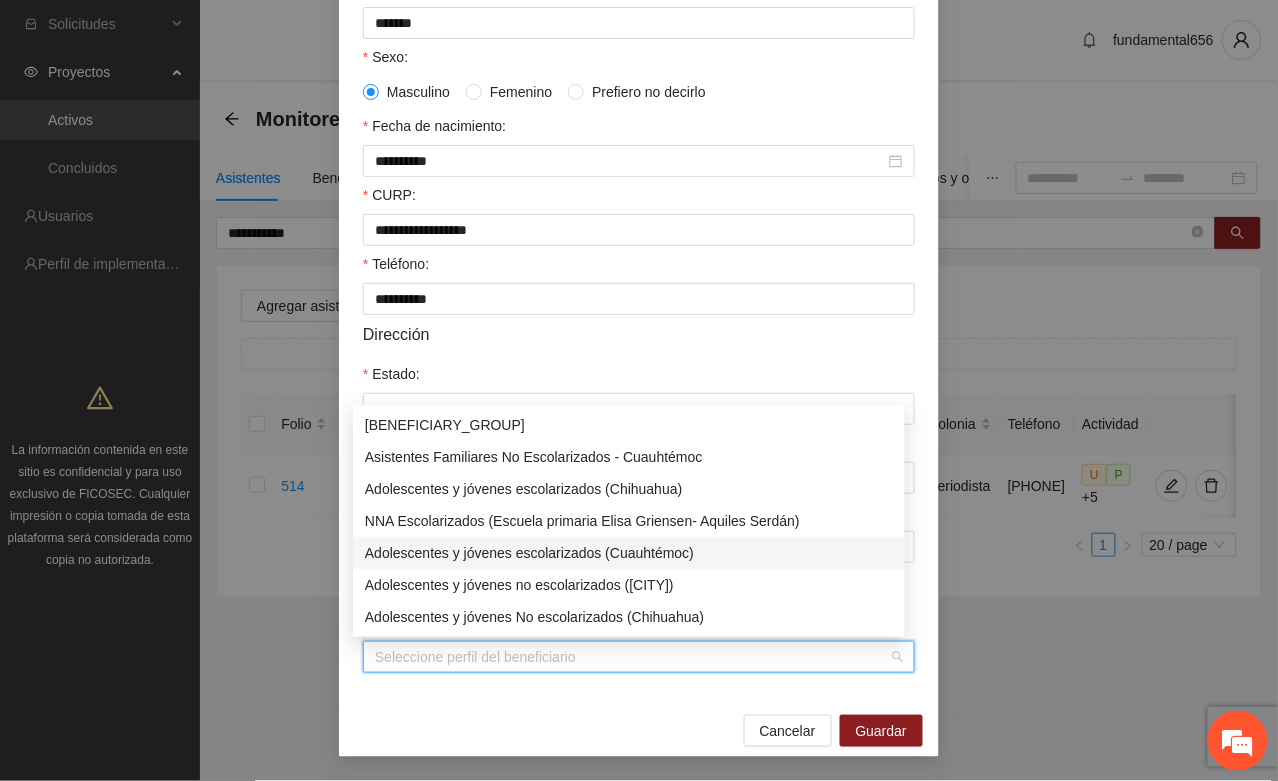 click on "Adolescentes y jóvenes escolarizados (Cuauhtémoc)" at bounding box center [629, 553] 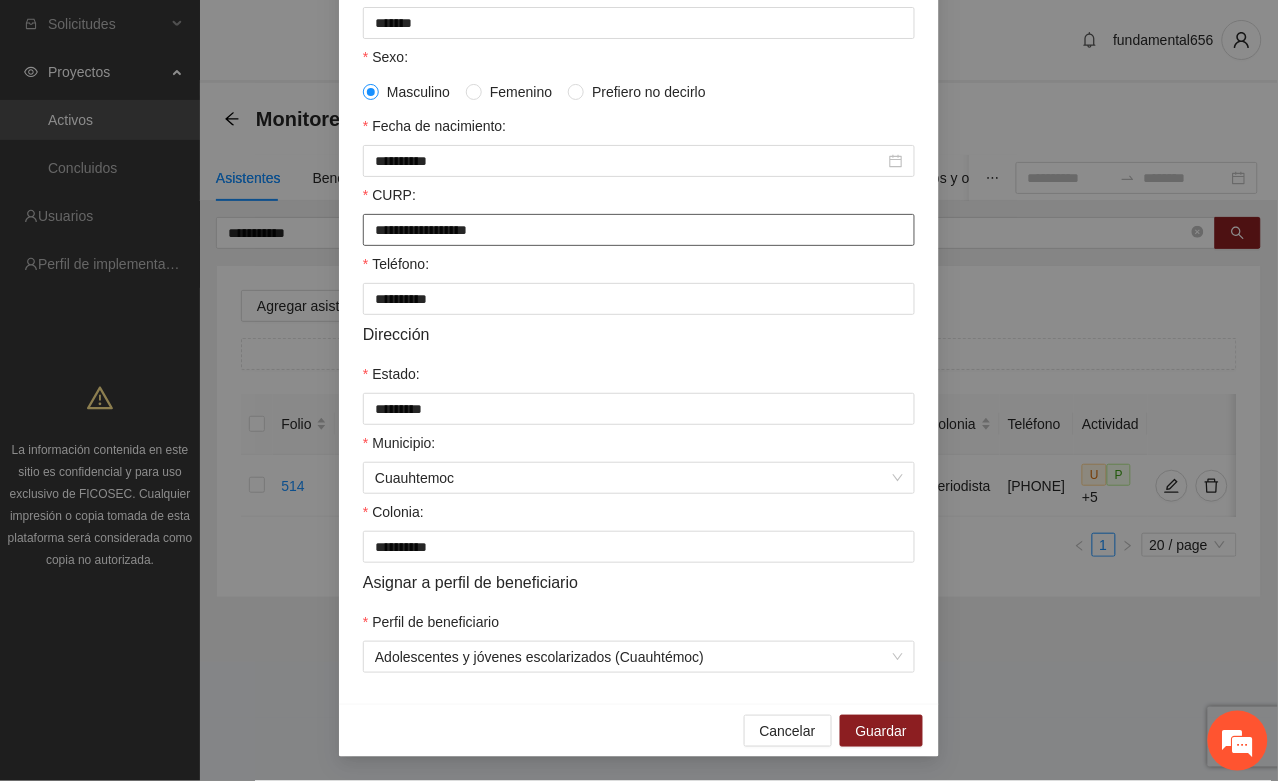 drag, startPoint x: 363, startPoint y: 213, endPoint x: 550, endPoint y: 213, distance: 187 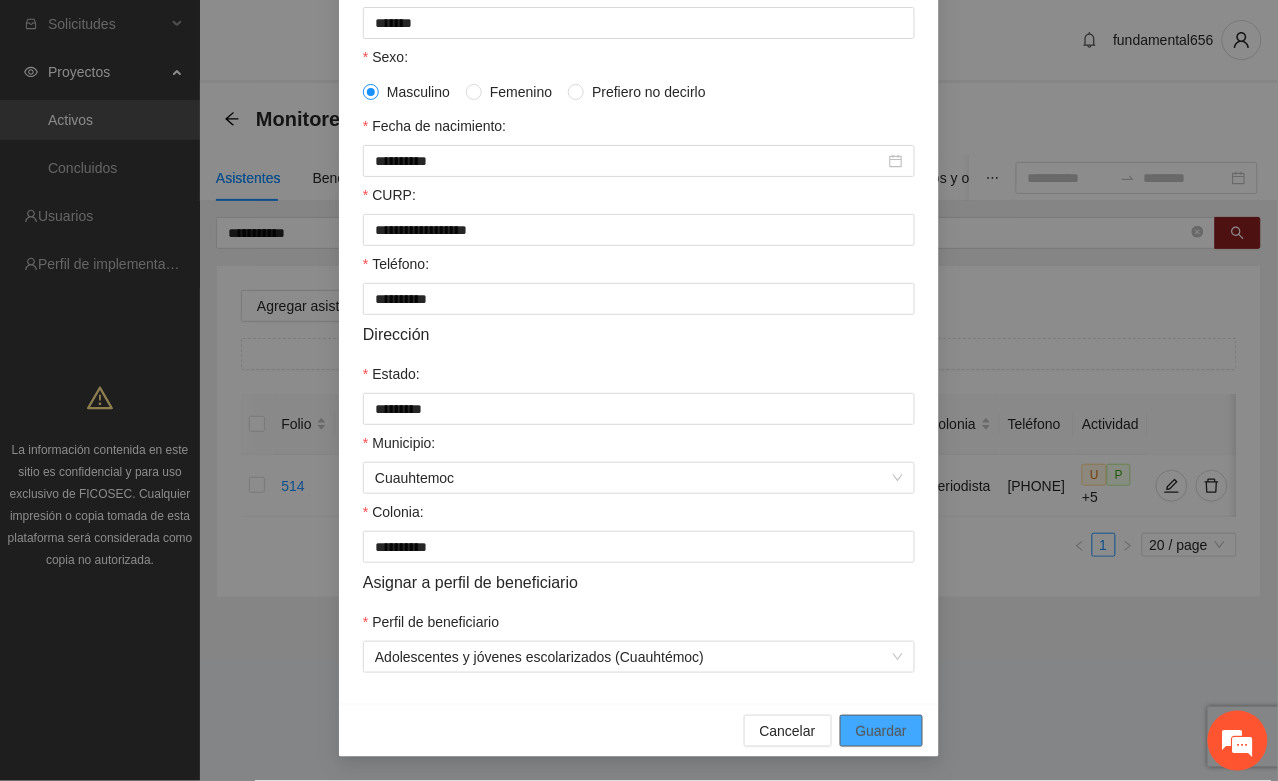 click on "Guardar" at bounding box center [881, 731] 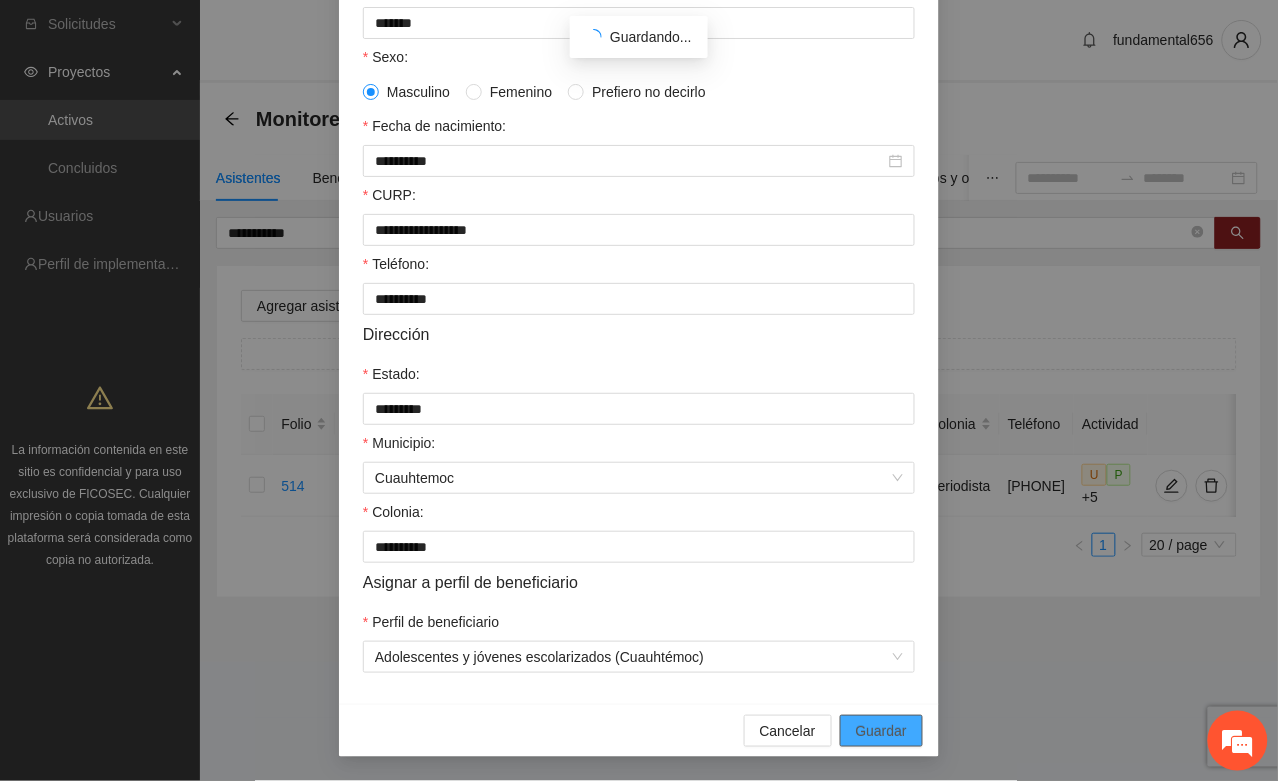 scroll, scrollTop: 296, scrollLeft: 0, axis: vertical 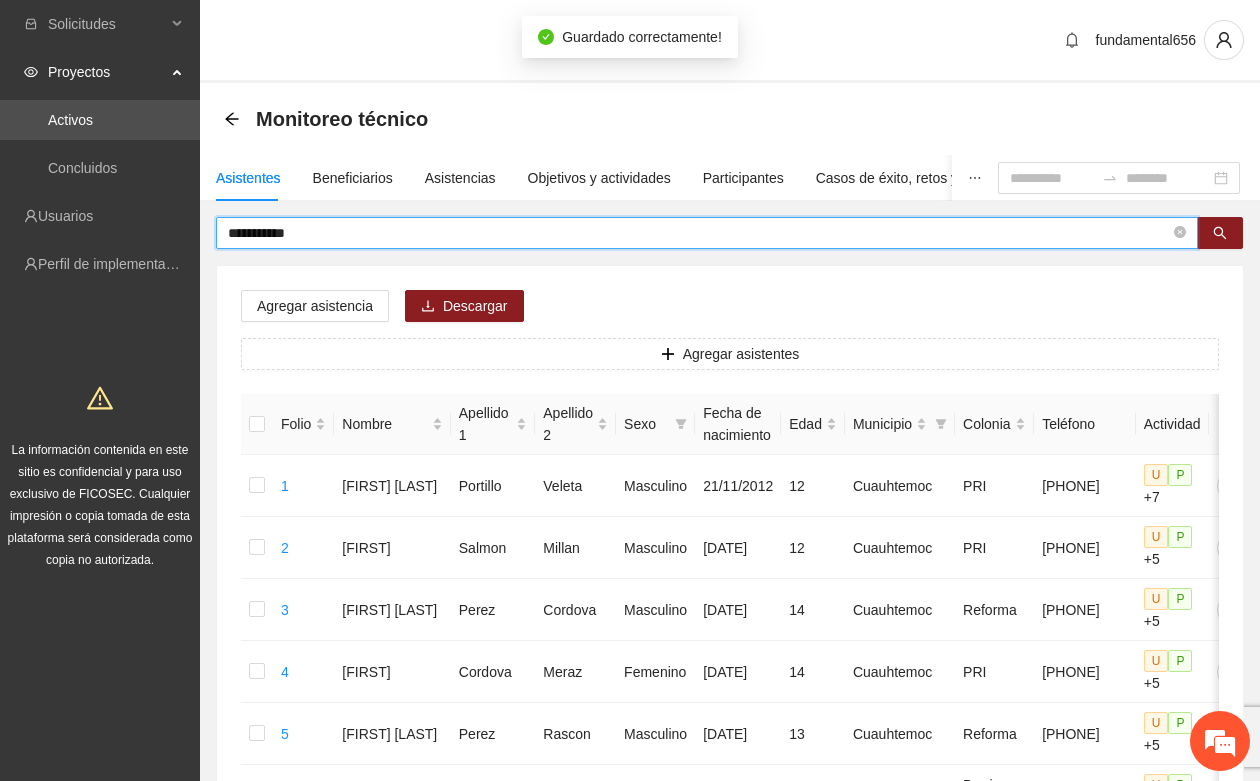 drag, startPoint x: 333, startPoint y: 221, endPoint x: 202, endPoint y: 232, distance: 131.46101 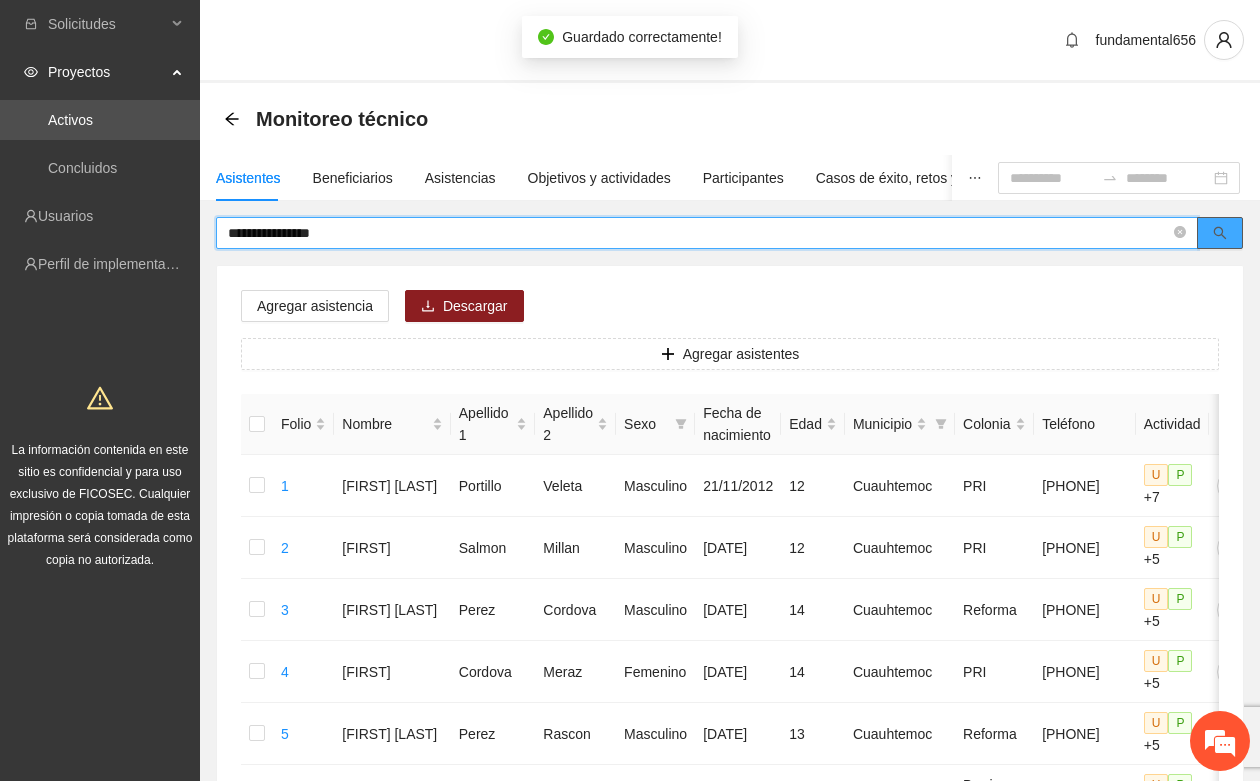 click 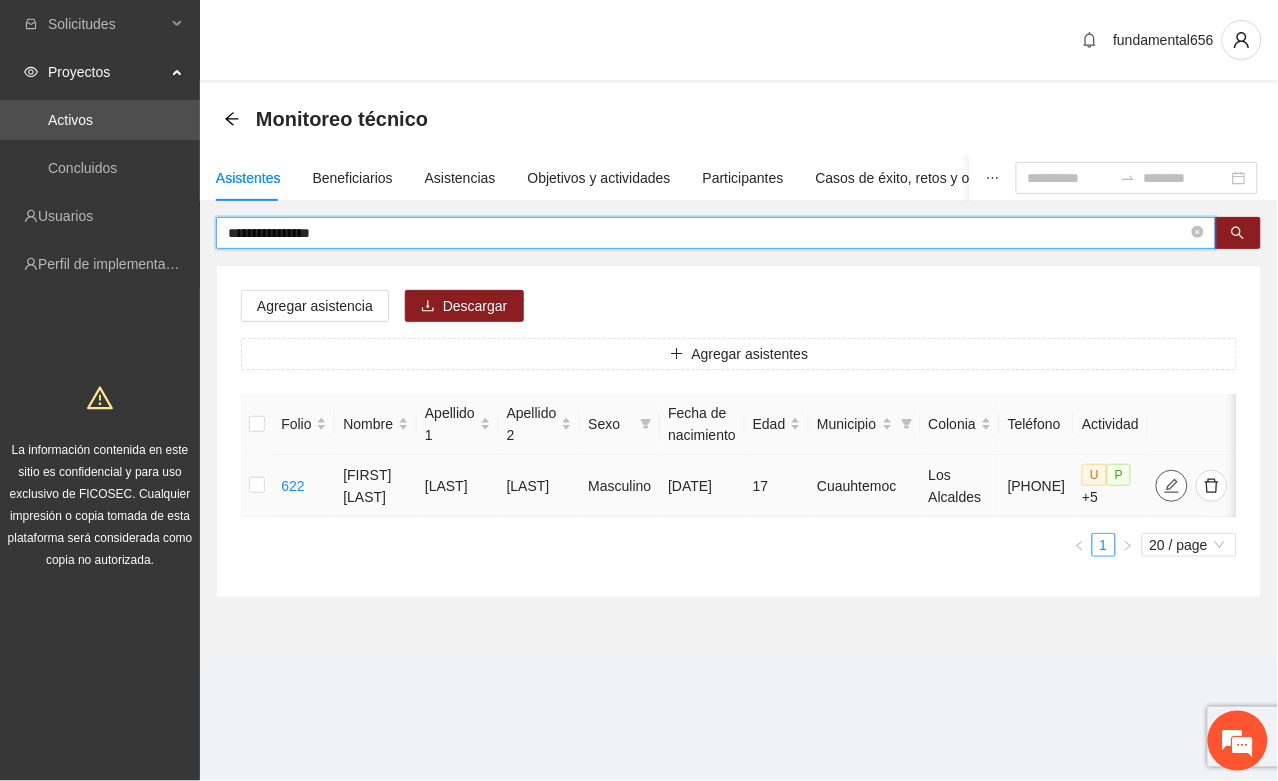 click 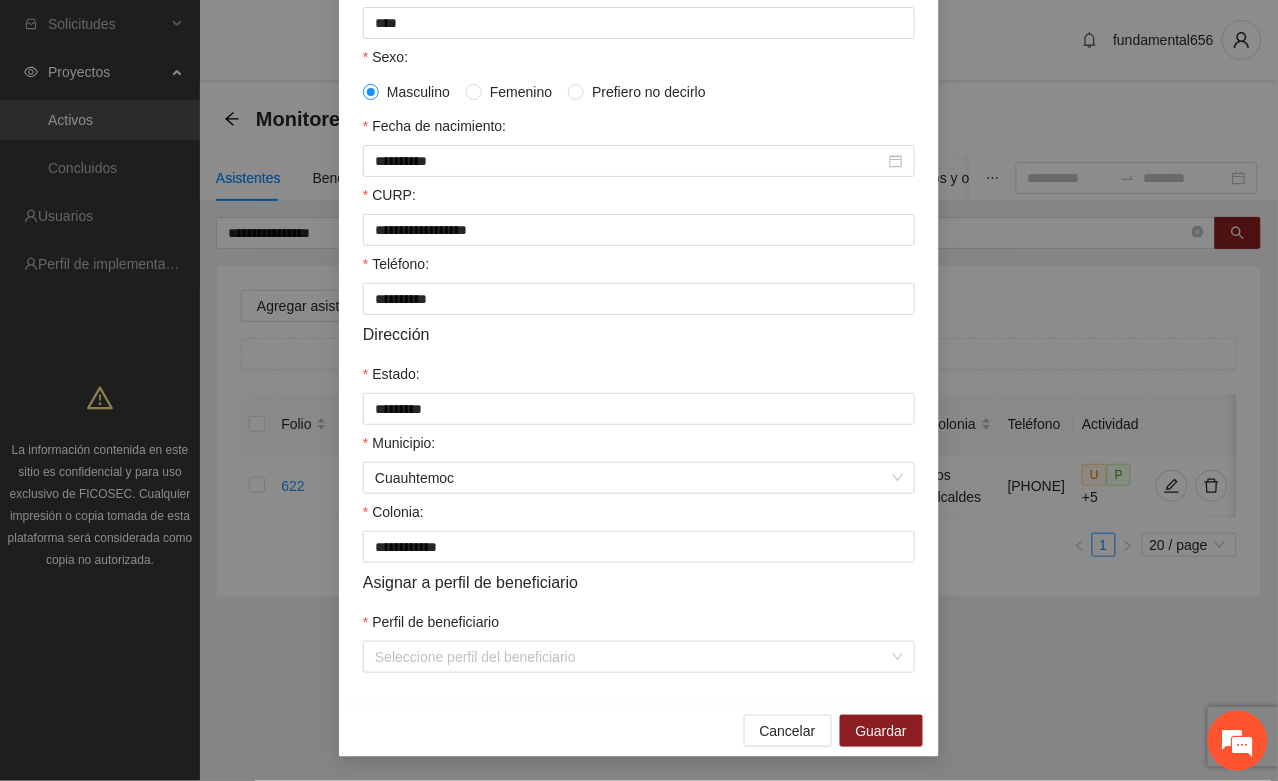 scroll, scrollTop: 396, scrollLeft: 0, axis: vertical 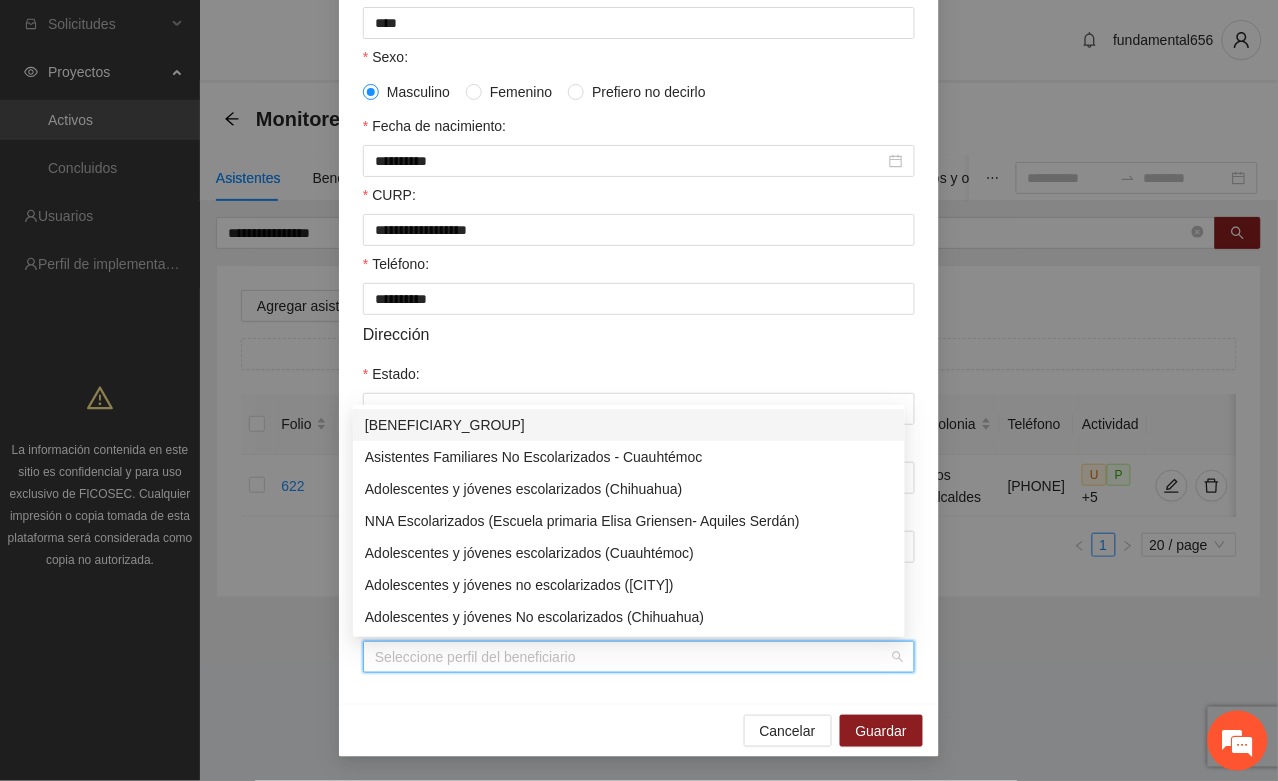 click on "Perfil de beneficiario" at bounding box center [632, 657] 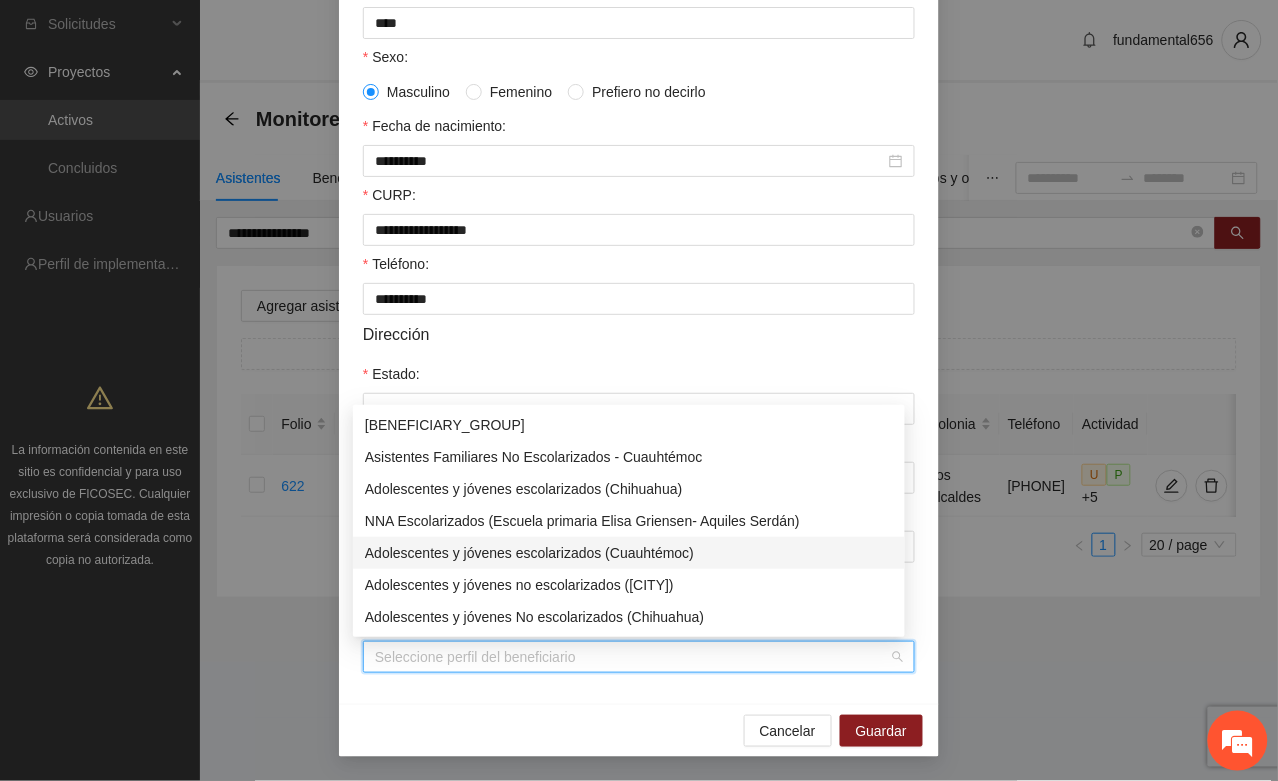 click on "Adolescentes y jóvenes escolarizados (Cuauhtémoc)" at bounding box center (629, 553) 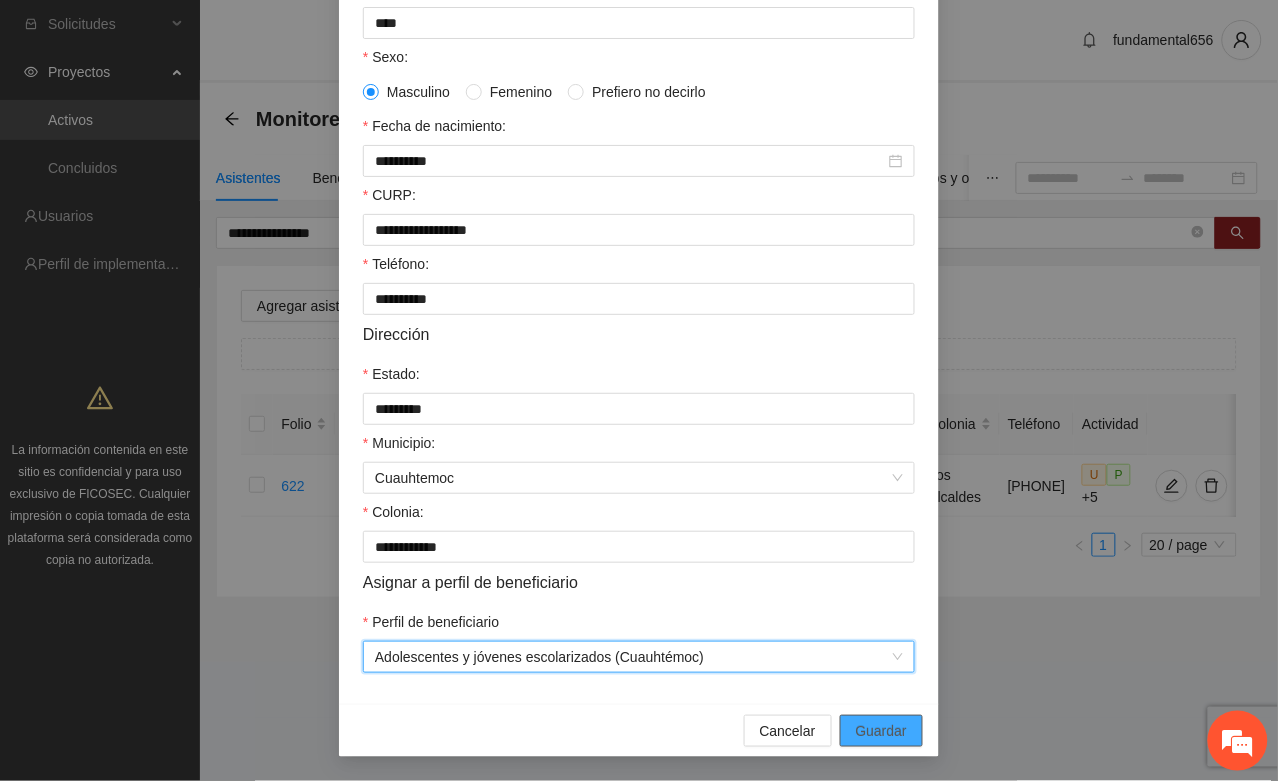click on "Guardar" at bounding box center (881, 731) 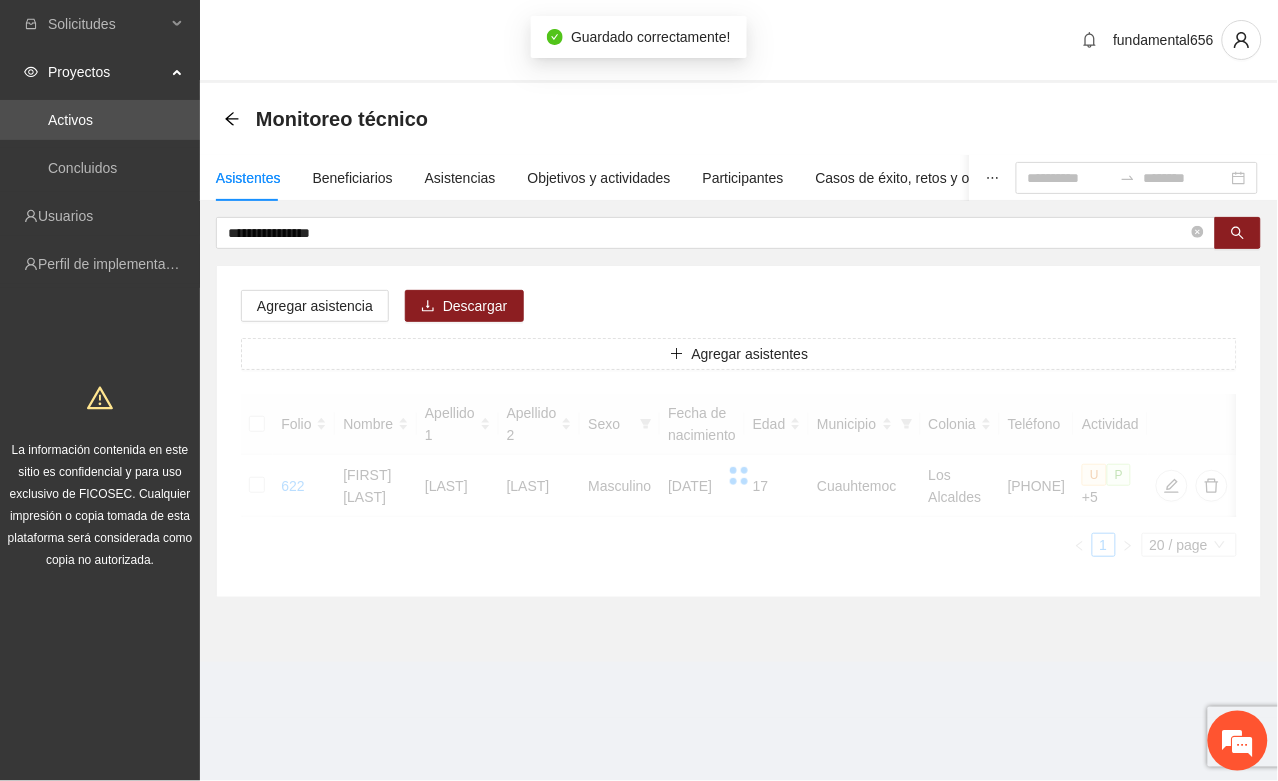 scroll, scrollTop: 296, scrollLeft: 0, axis: vertical 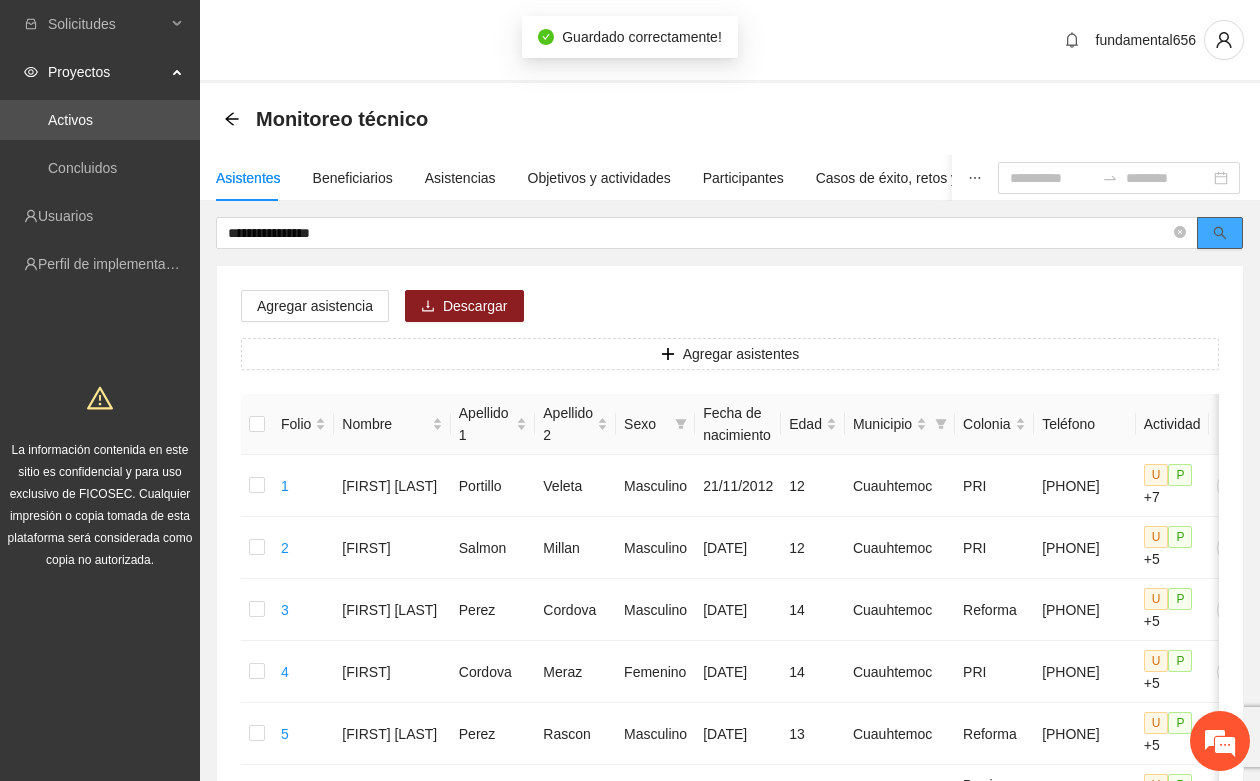 click at bounding box center (1220, 233) 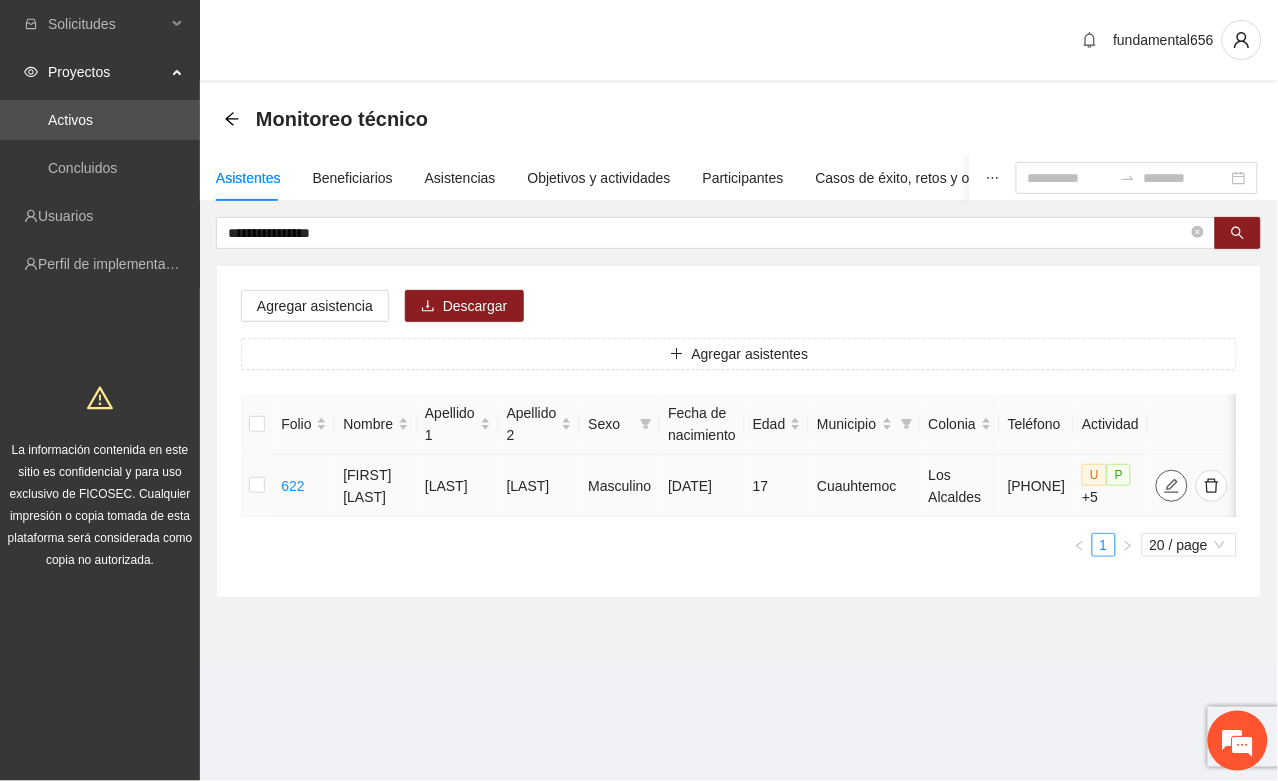 click at bounding box center [1172, 486] 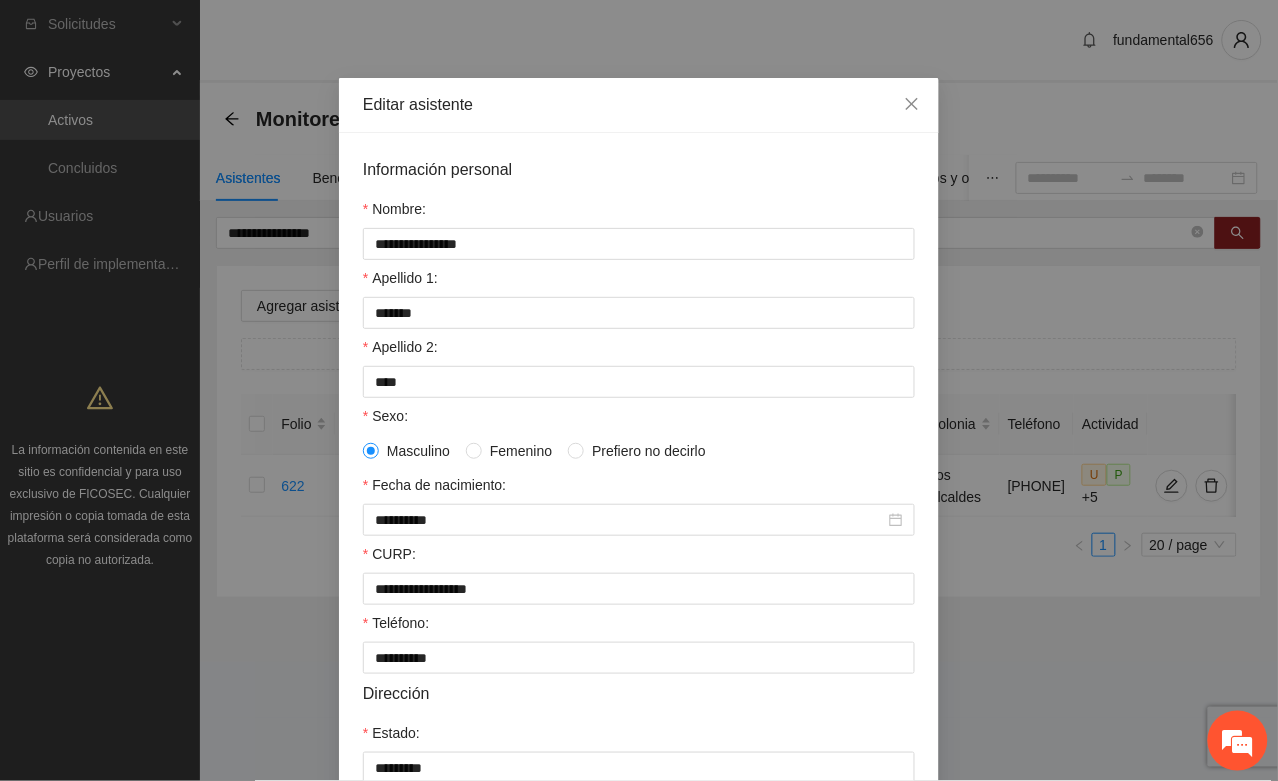 scroll, scrollTop: 21, scrollLeft: 0, axis: vertical 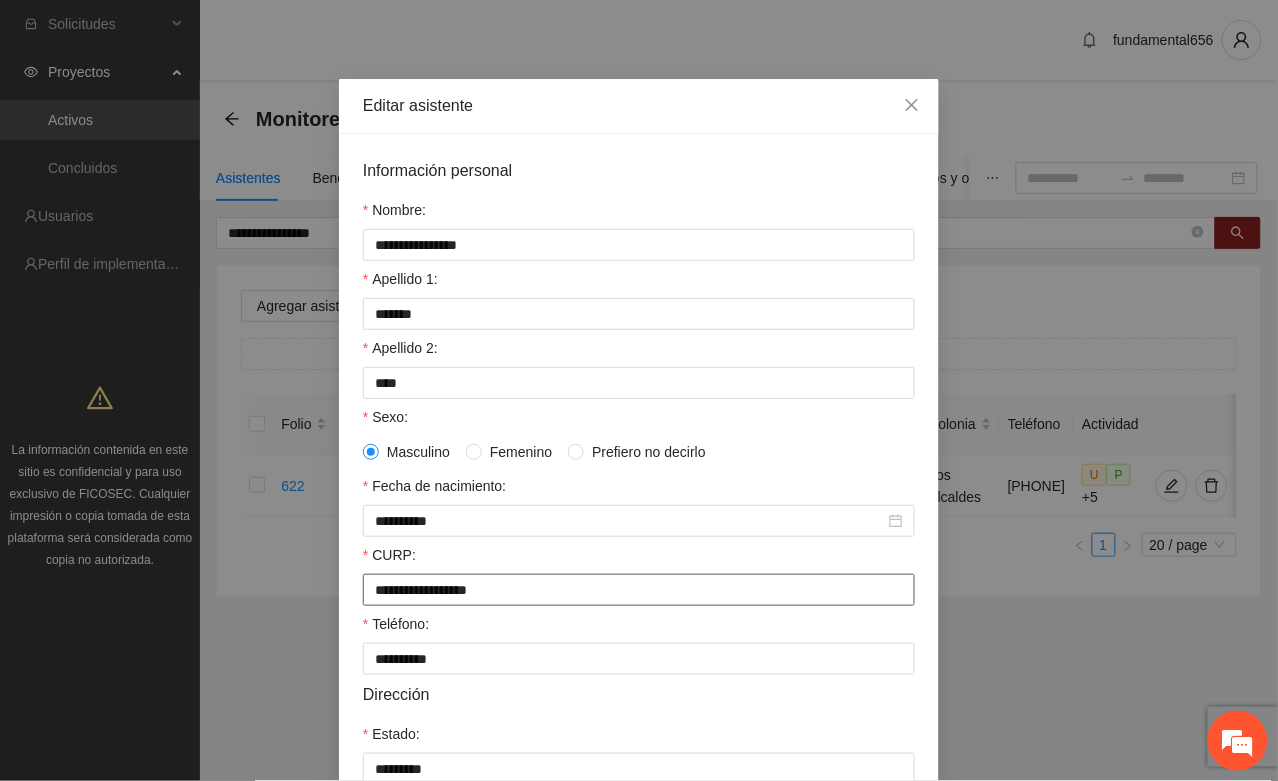 drag, startPoint x: 365, startPoint y: 595, endPoint x: 581, endPoint y: 618, distance: 217.22108 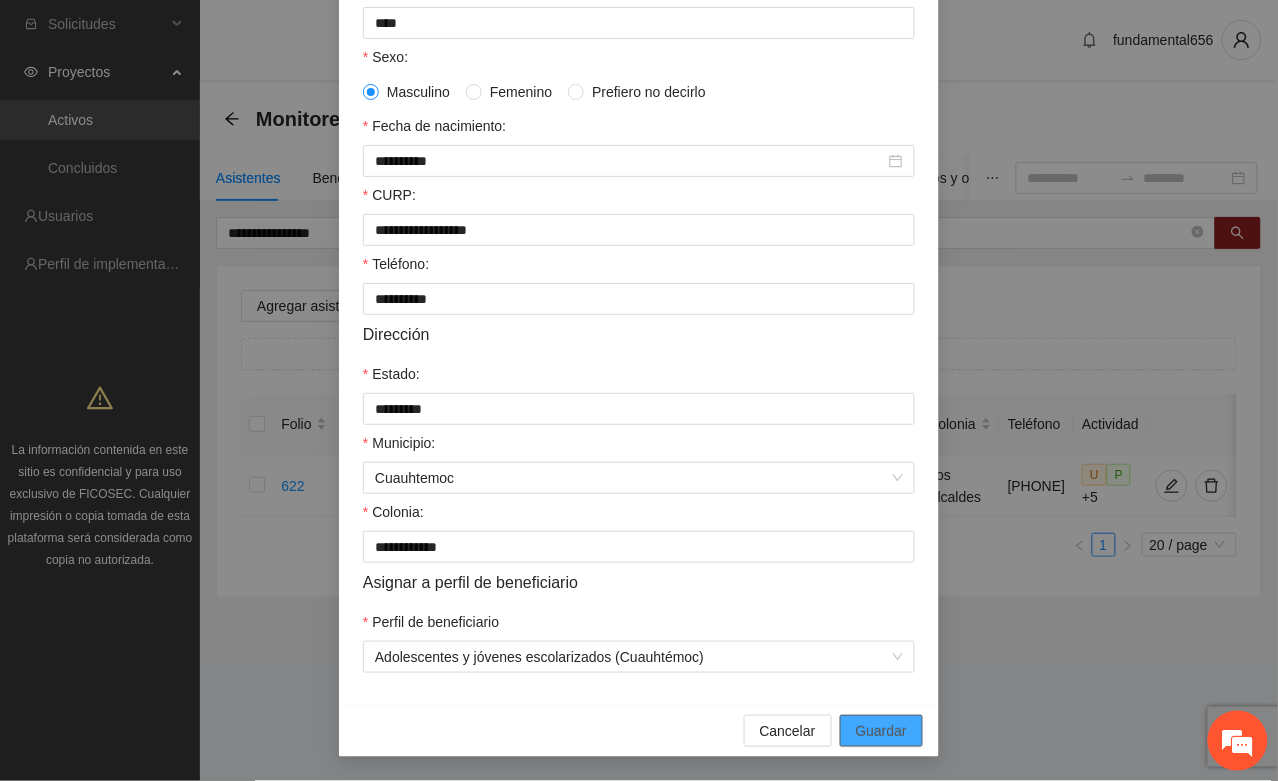 click on "Guardar" at bounding box center [881, 731] 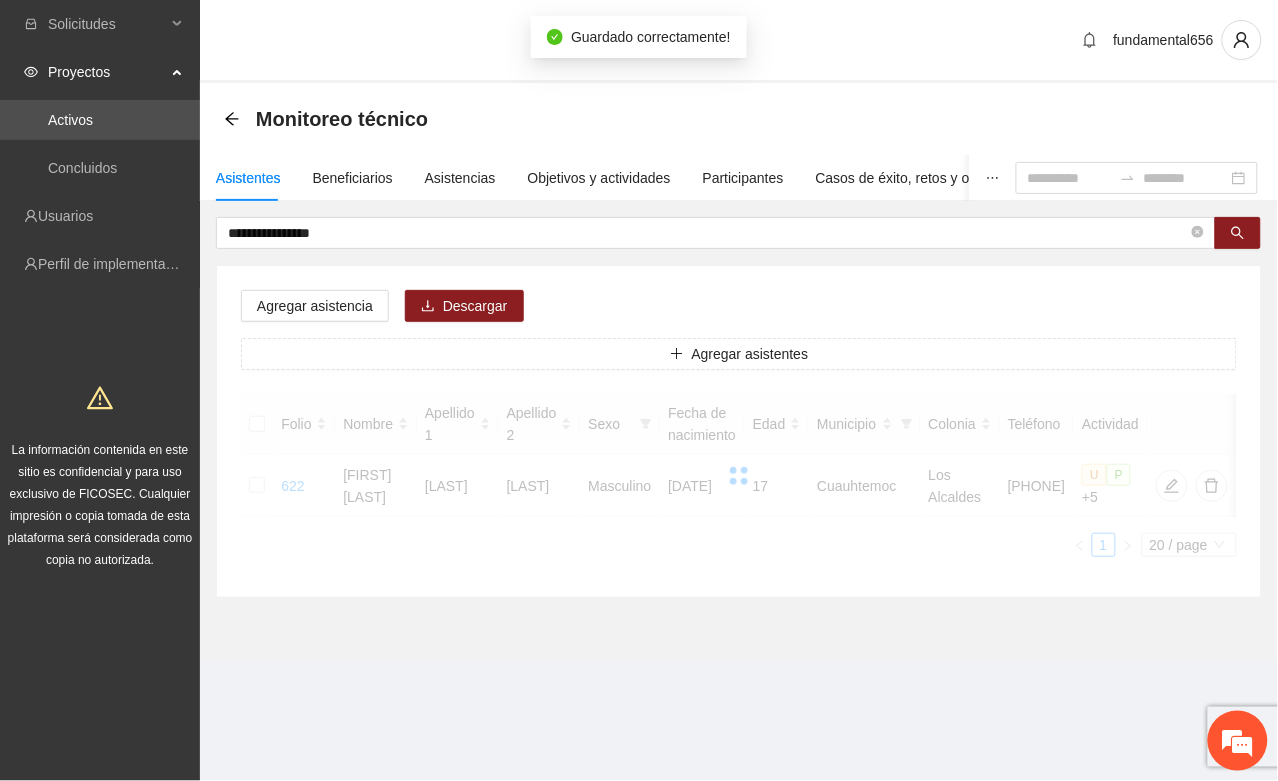 scroll, scrollTop: 296, scrollLeft: 0, axis: vertical 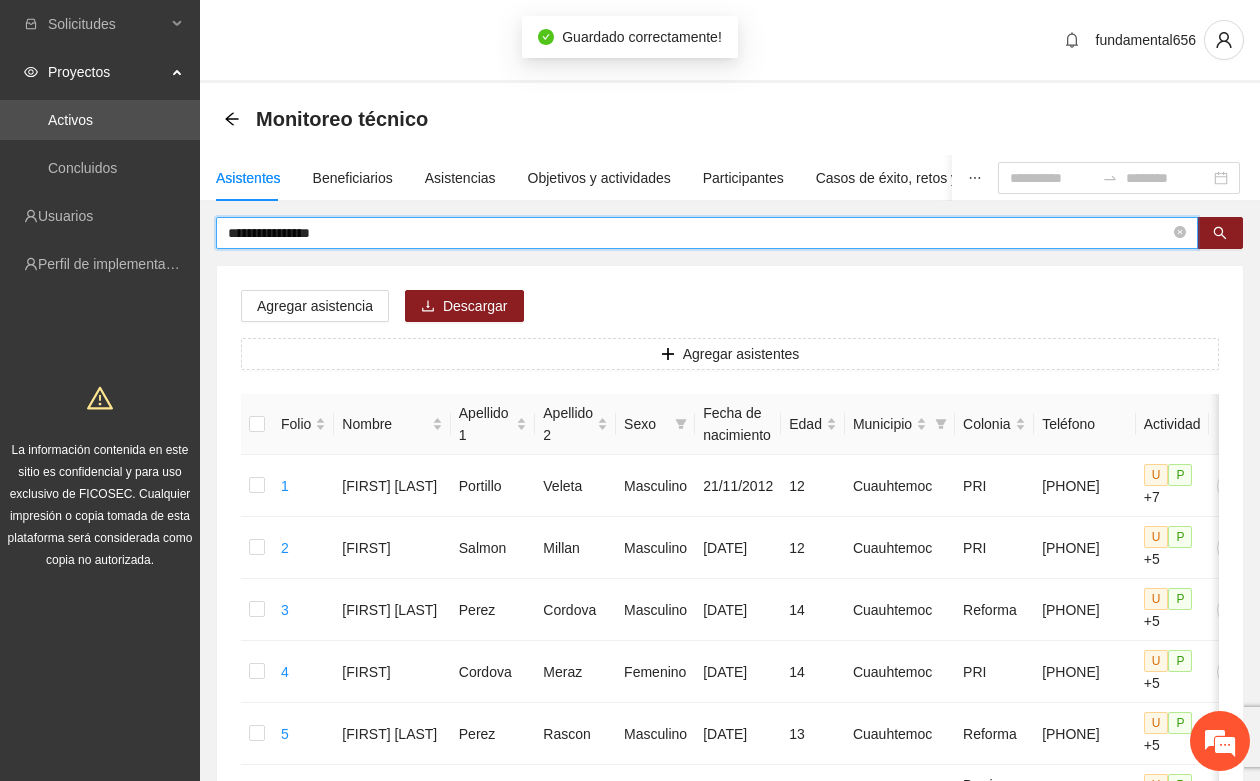drag, startPoint x: 373, startPoint y: 235, endPoint x: 195, endPoint y: 241, distance: 178.10109 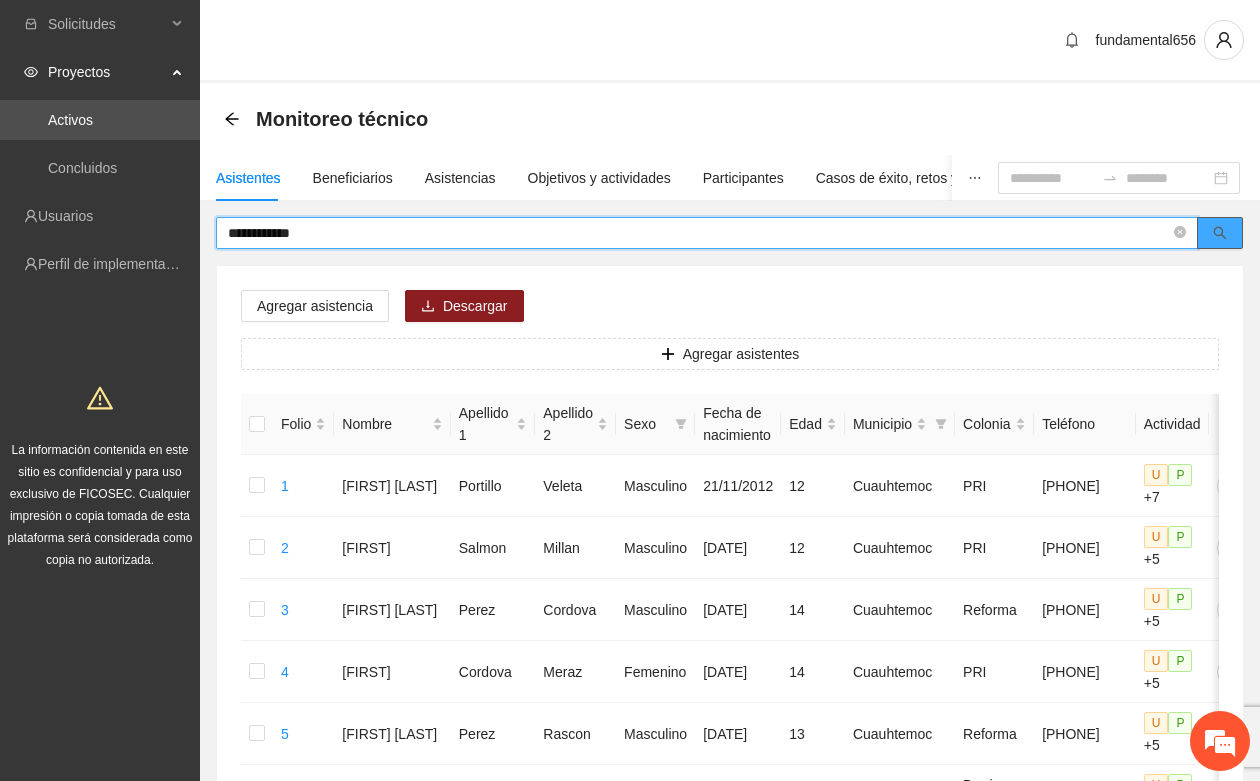 click at bounding box center [1220, 233] 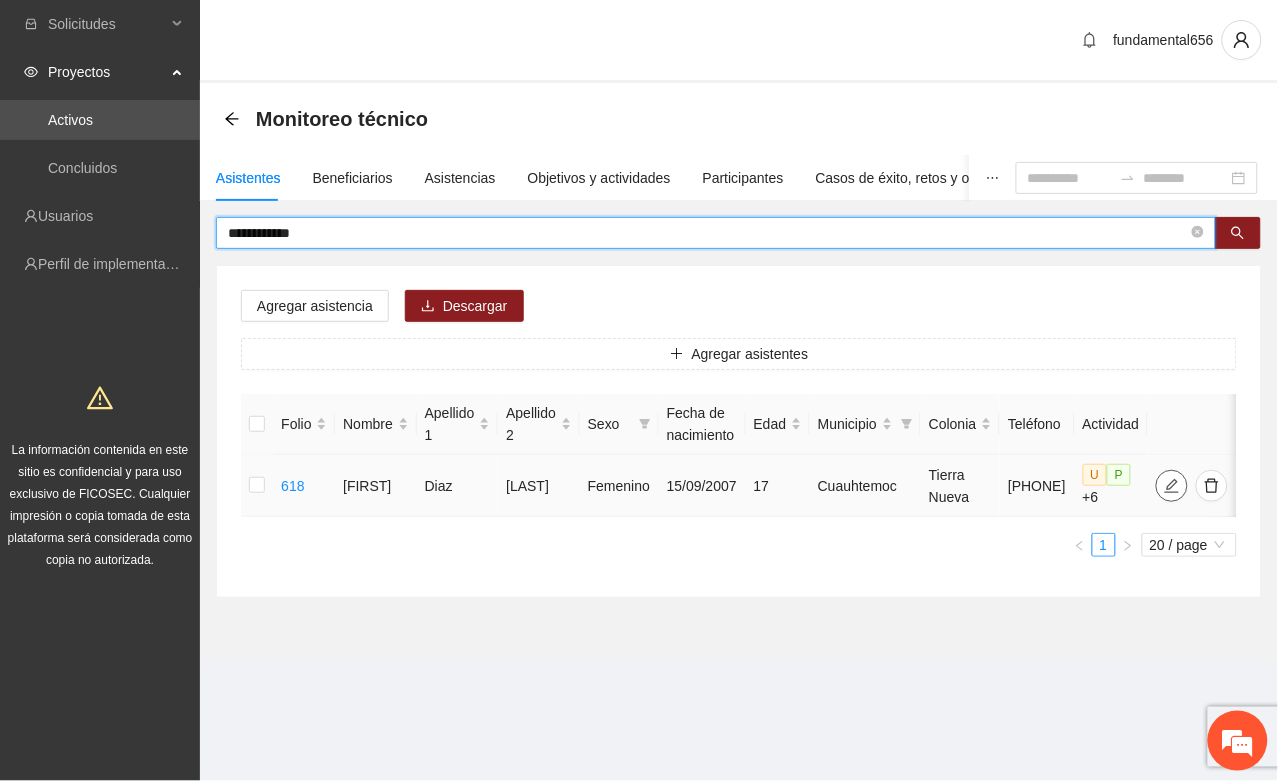 click 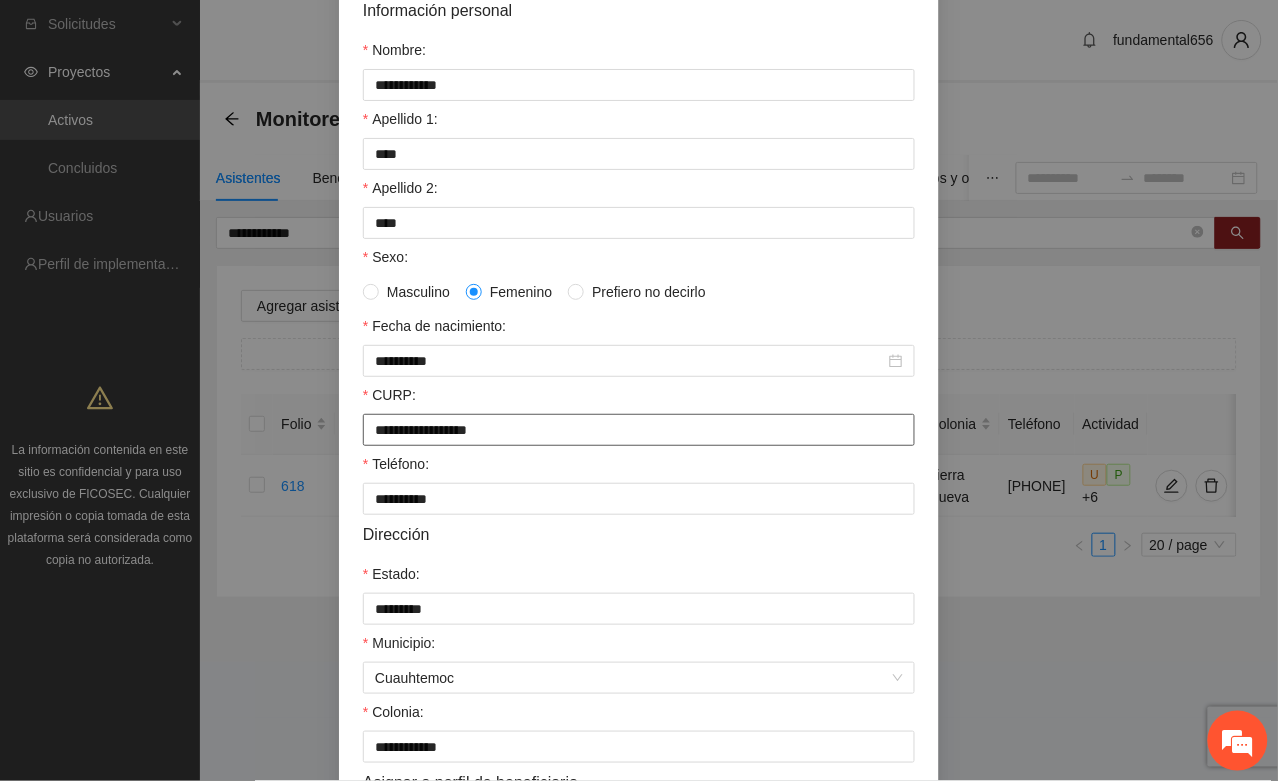 scroll, scrollTop: 375, scrollLeft: 0, axis: vertical 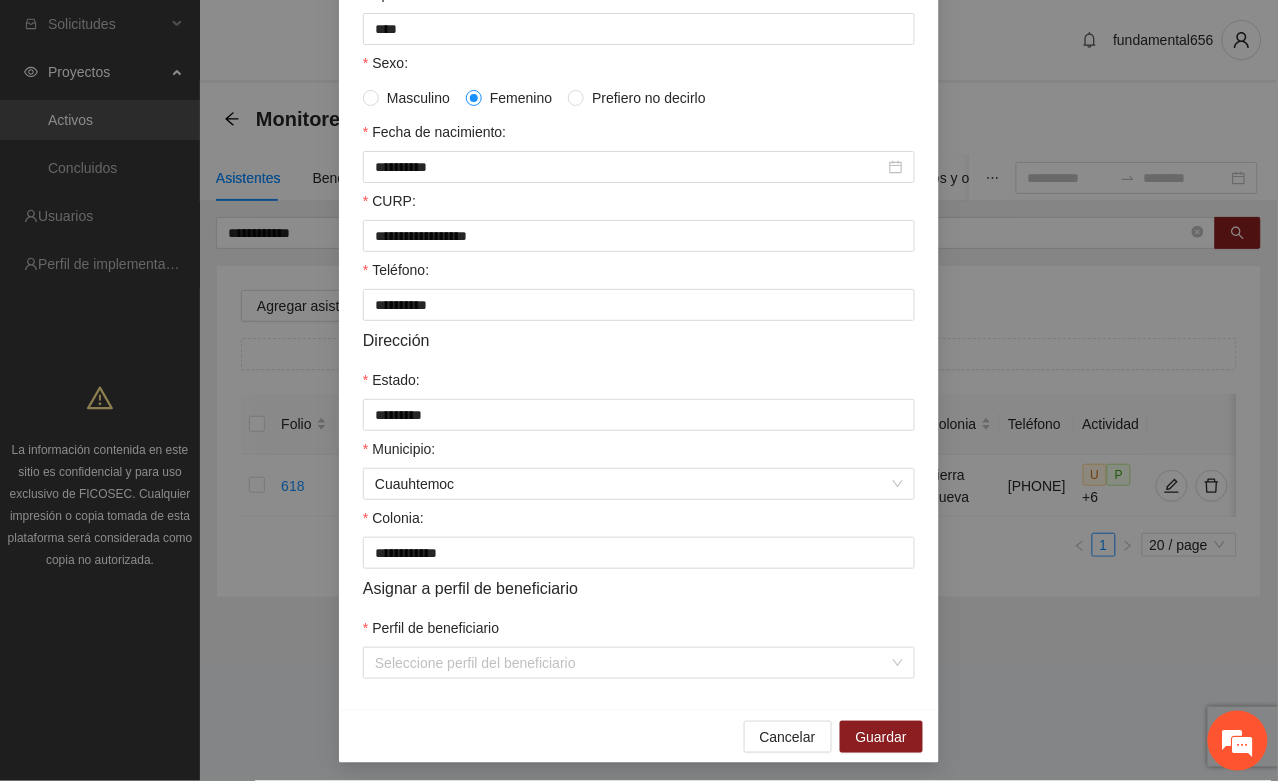click on "**********" at bounding box center [639, 245] 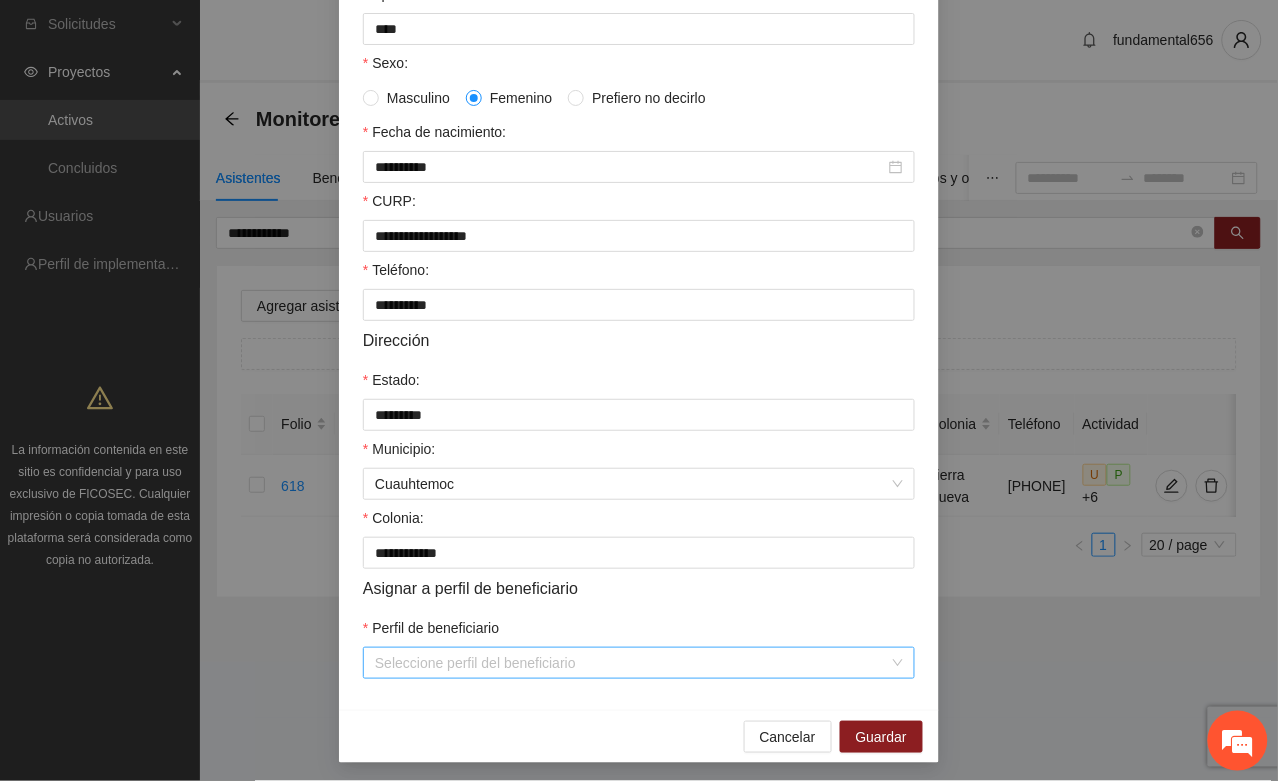 click on "Perfil de beneficiario" at bounding box center (632, 663) 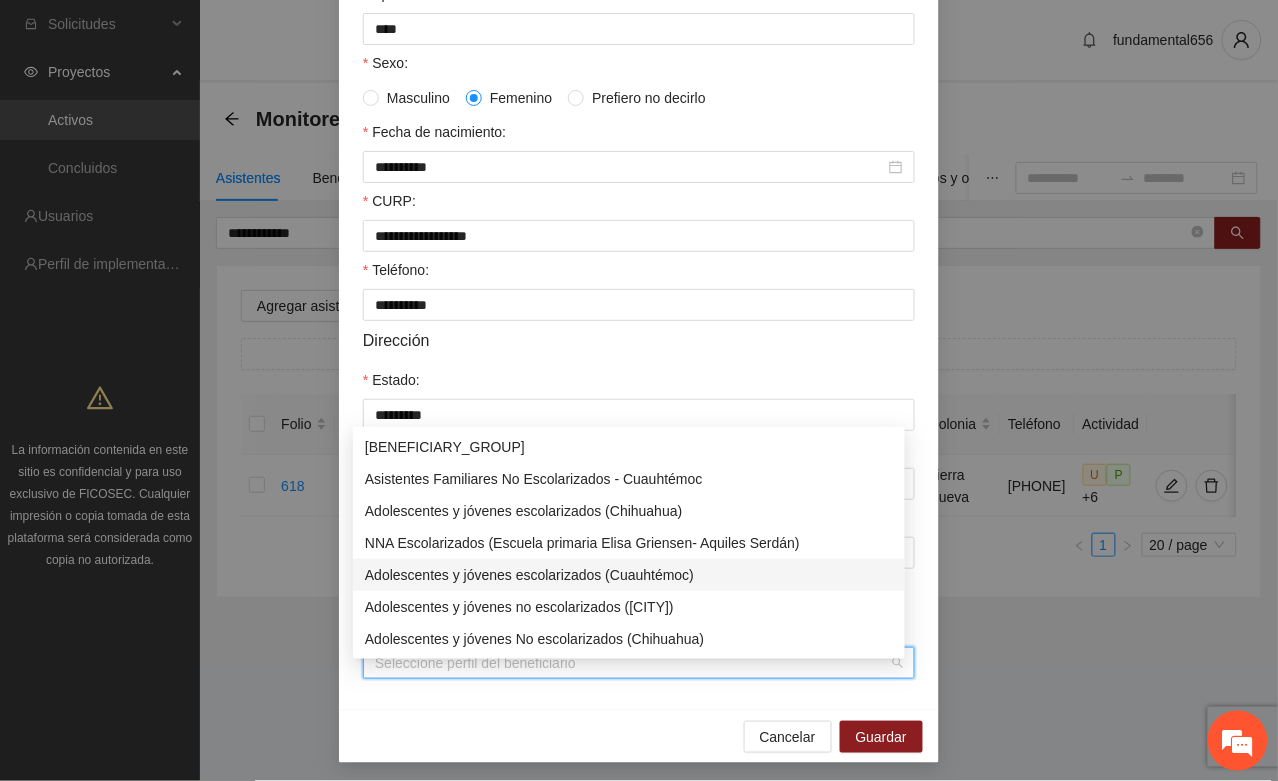 click on "Adolescentes y jóvenes escolarizados (Cuauhtémoc)" at bounding box center [629, 575] 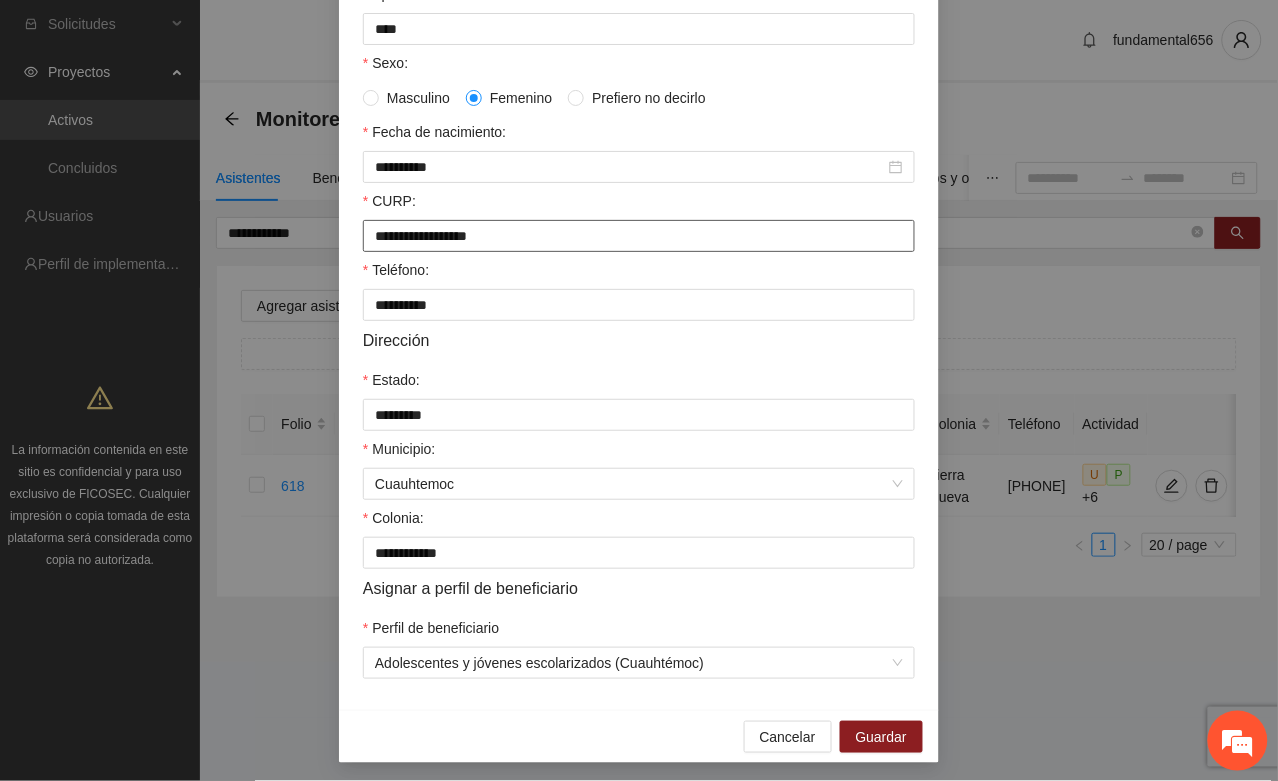 drag, startPoint x: 521, startPoint y: 242, endPoint x: 352, endPoint y: 255, distance: 169.49927 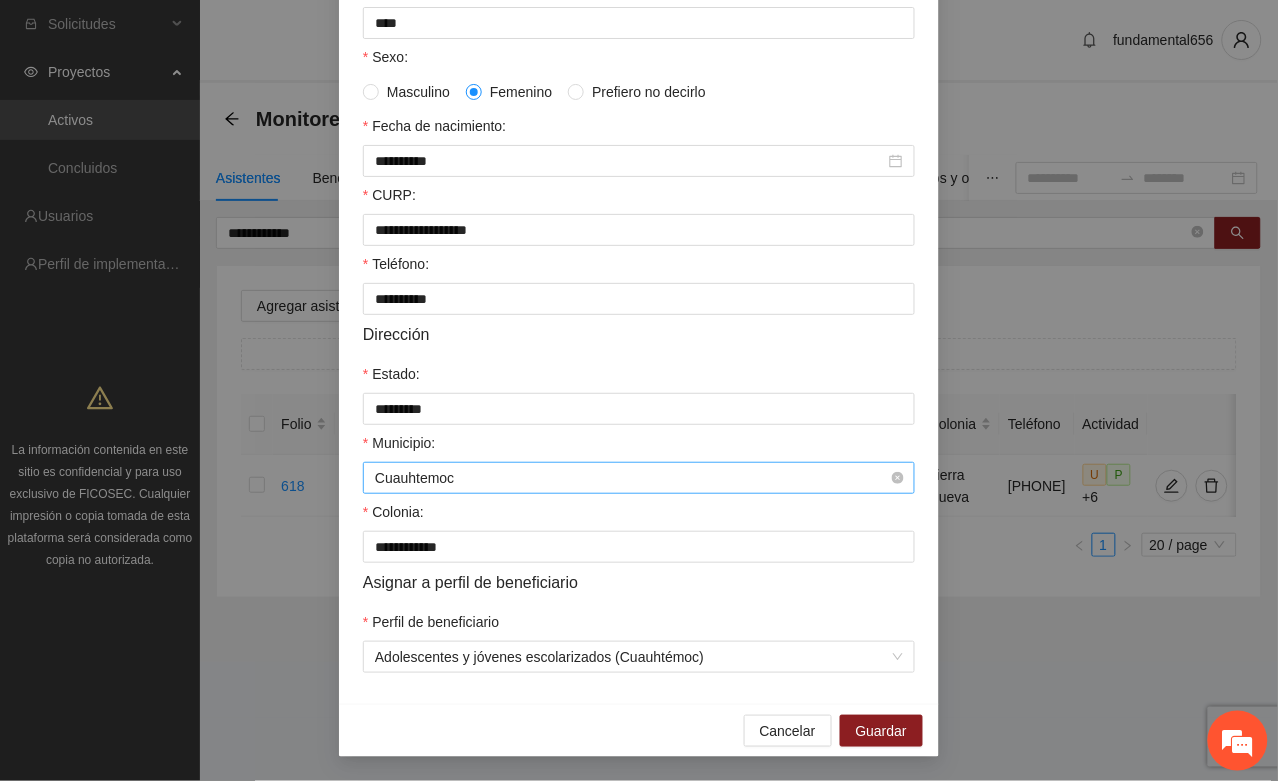 scroll, scrollTop: 396, scrollLeft: 0, axis: vertical 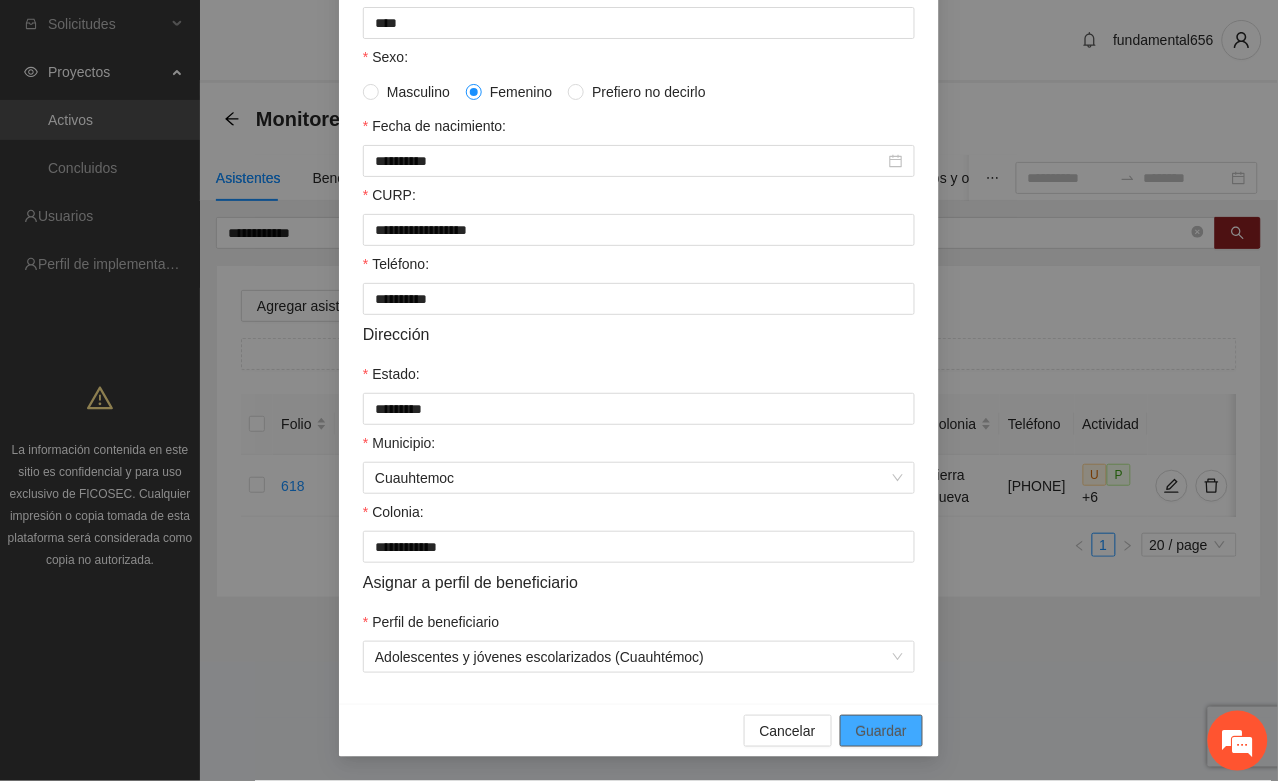 click on "Guardar" at bounding box center (881, 731) 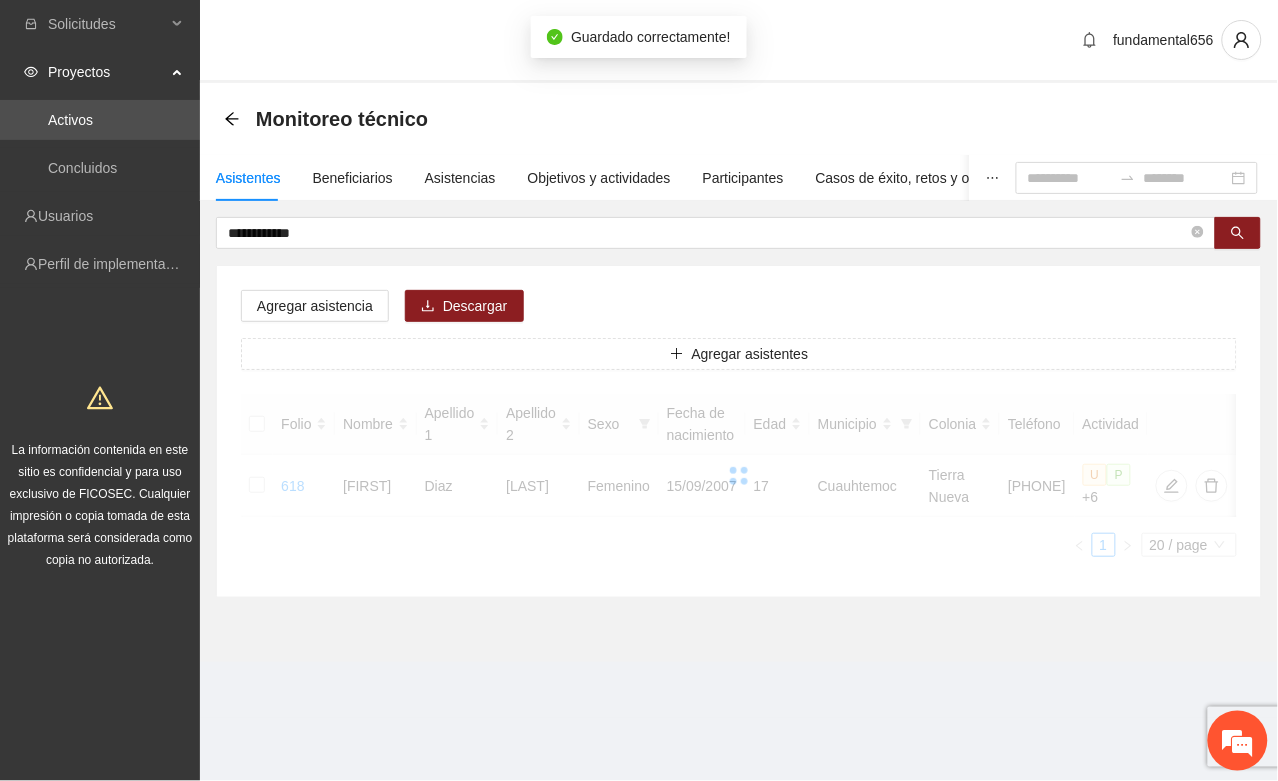 scroll, scrollTop: 296, scrollLeft: 0, axis: vertical 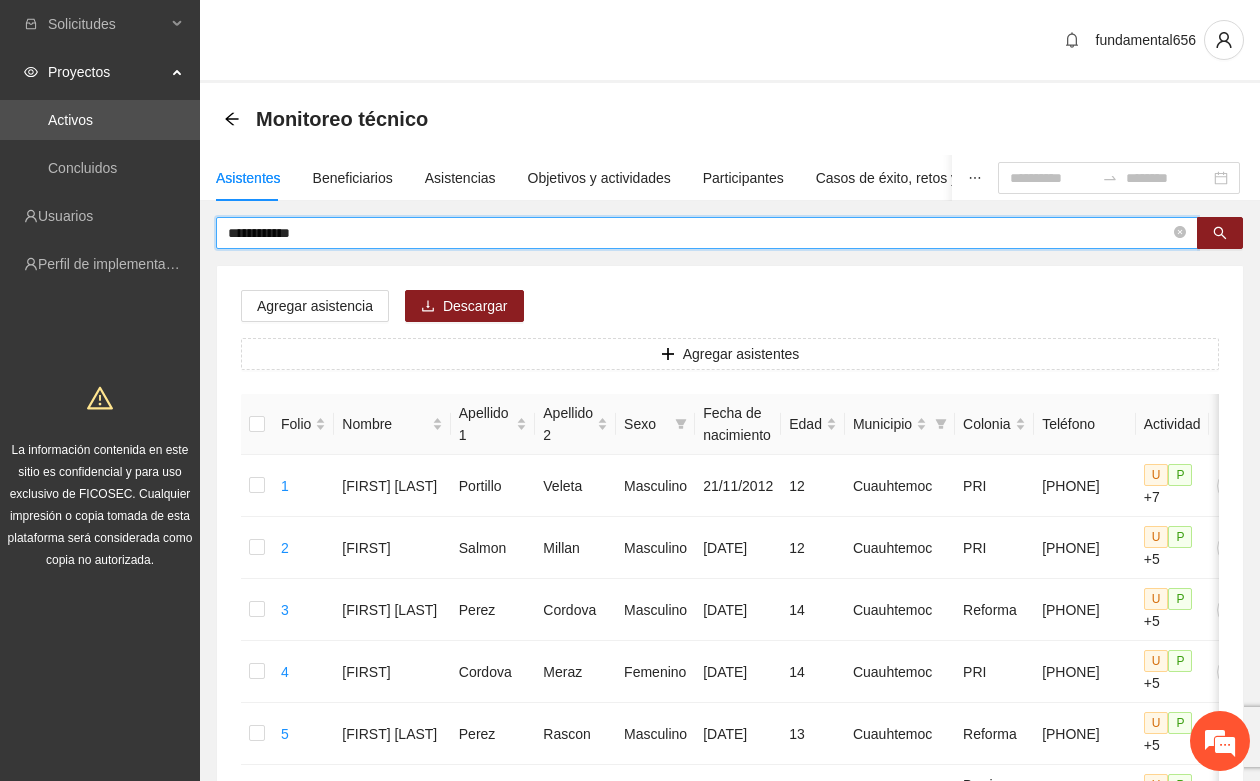 drag, startPoint x: 305, startPoint y: 233, endPoint x: 282, endPoint y: 233, distance: 23 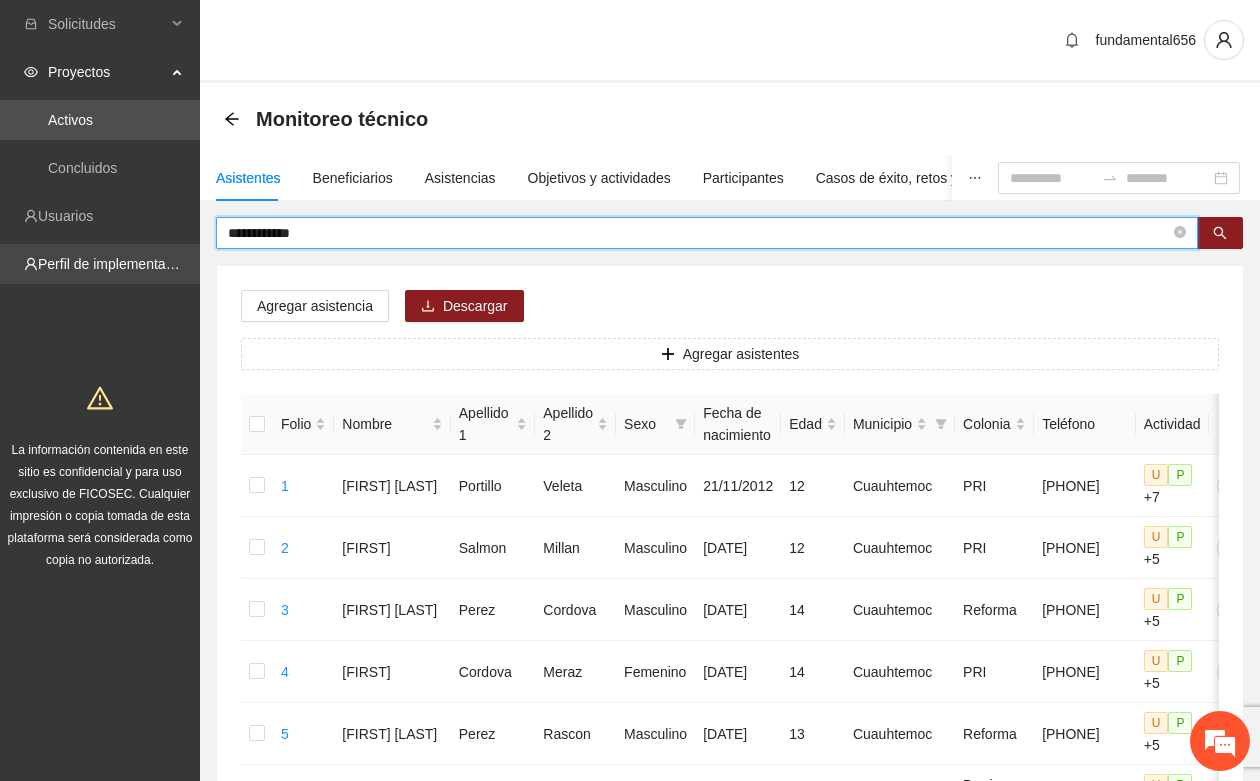 drag, startPoint x: 371, startPoint y: 231, endPoint x: 182, endPoint y: 257, distance: 190.77998 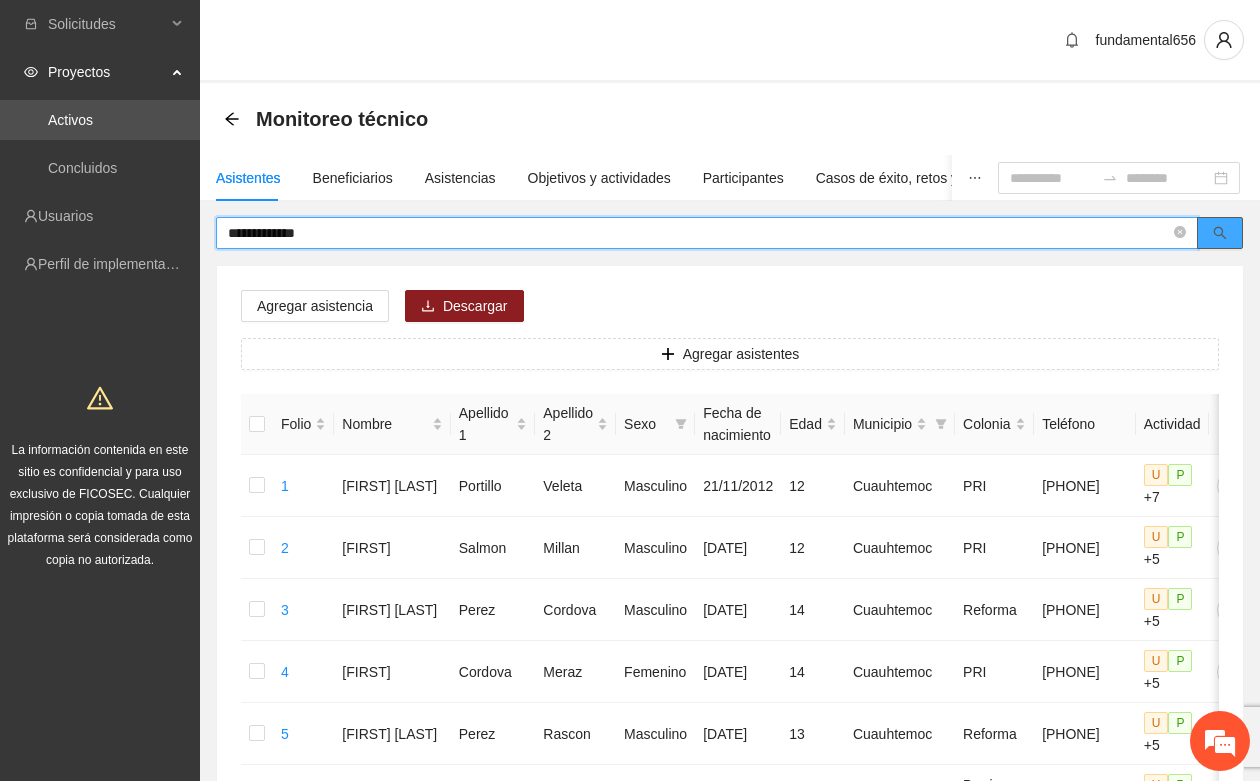 click at bounding box center (1220, 233) 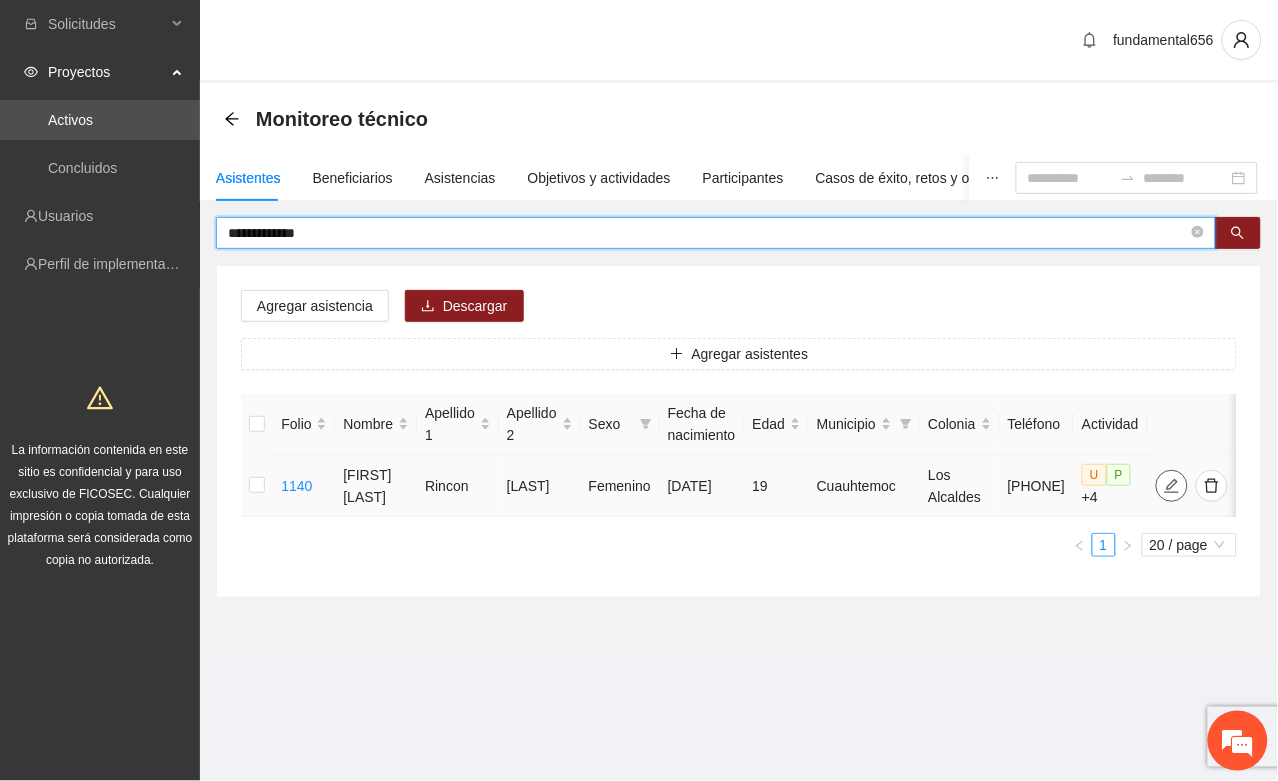 click 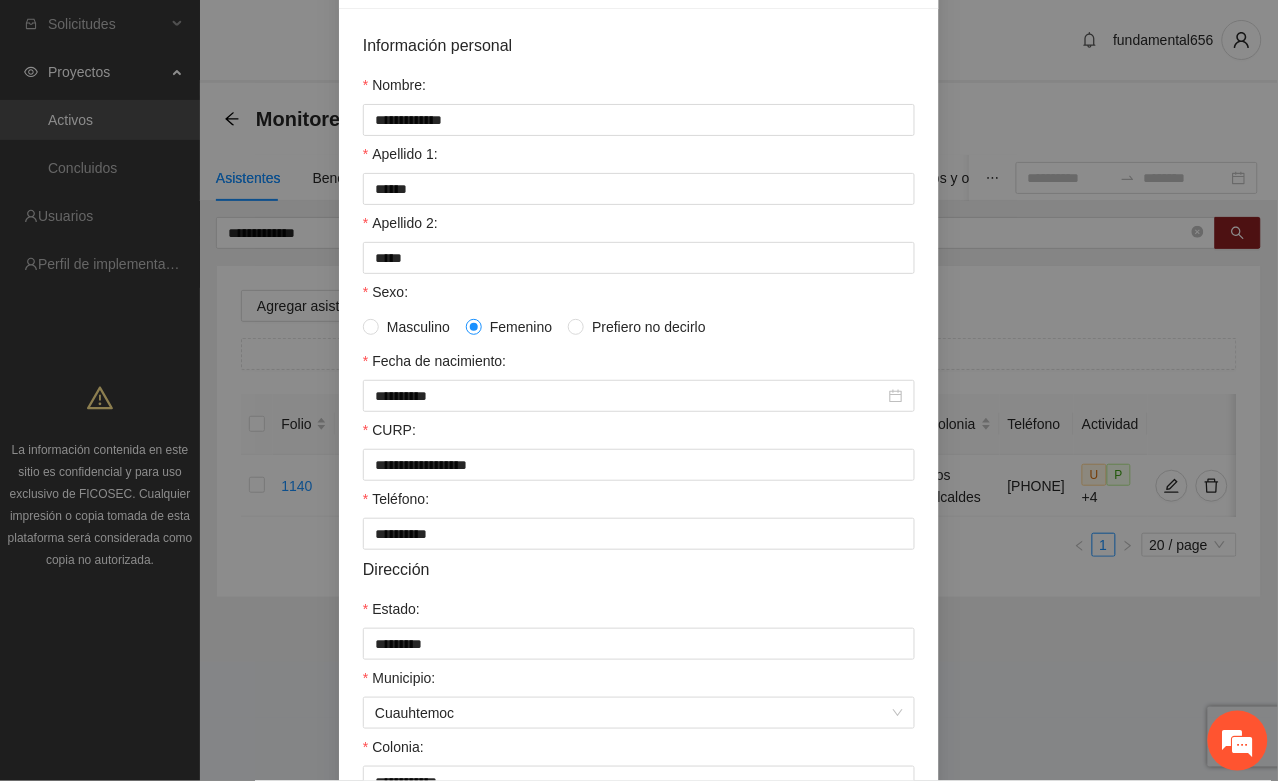 scroll, scrollTop: 396, scrollLeft: 0, axis: vertical 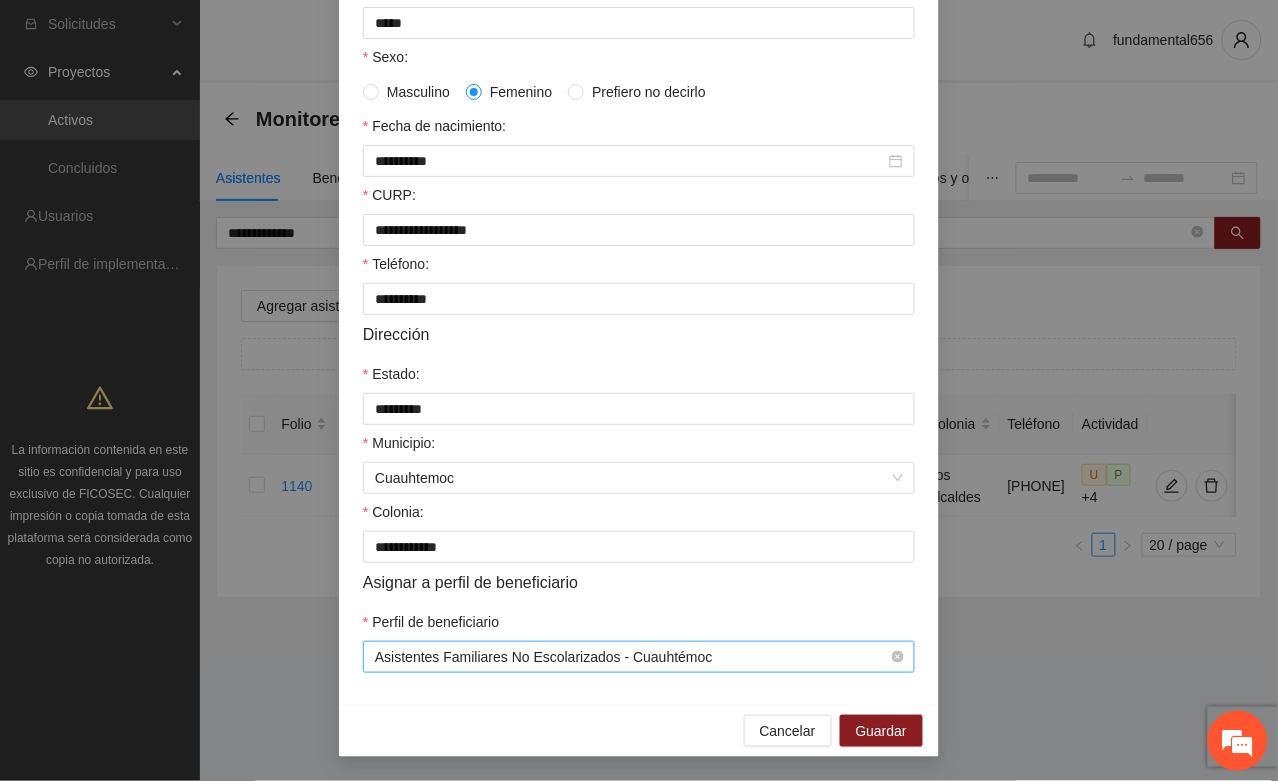 click on "Asistentes Familiares No Escolarizados - Cuauhtémoc" at bounding box center [639, 657] 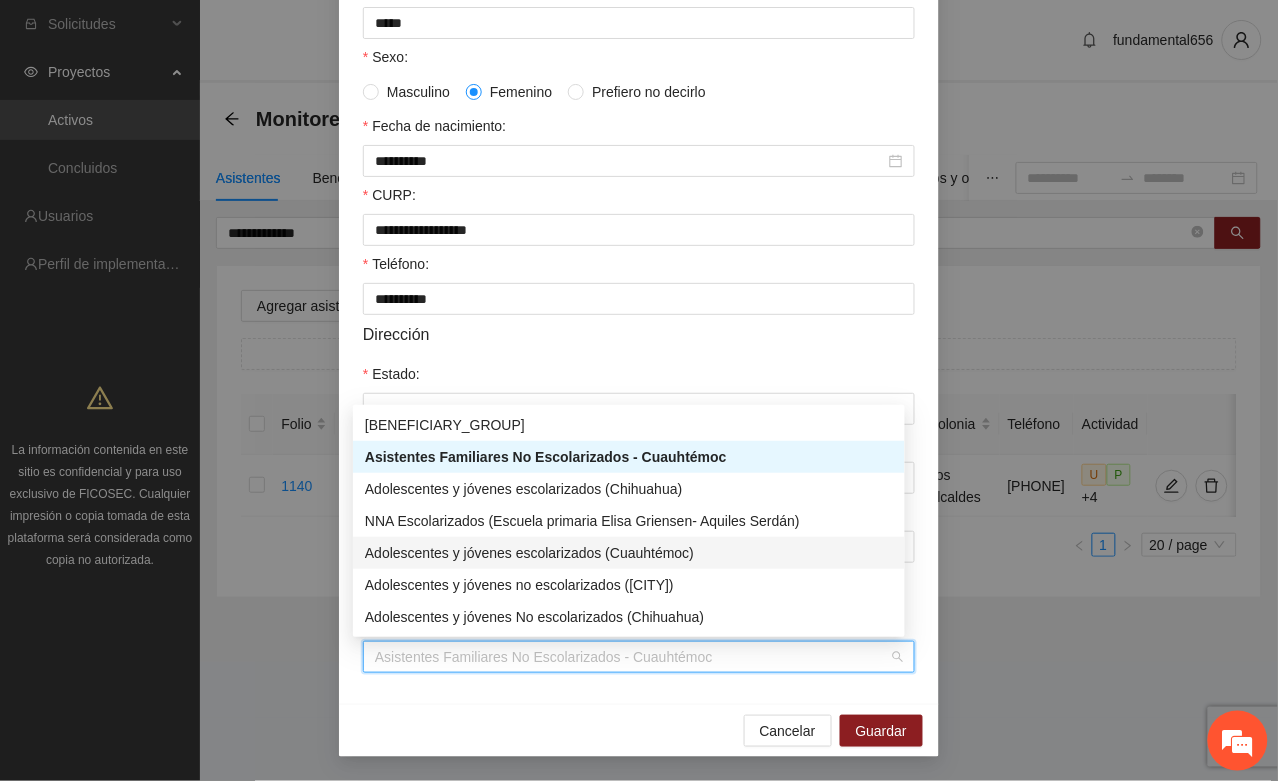 click on "Adolescentes y jóvenes escolarizados (Cuauhtémoc)" at bounding box center [629, 553] 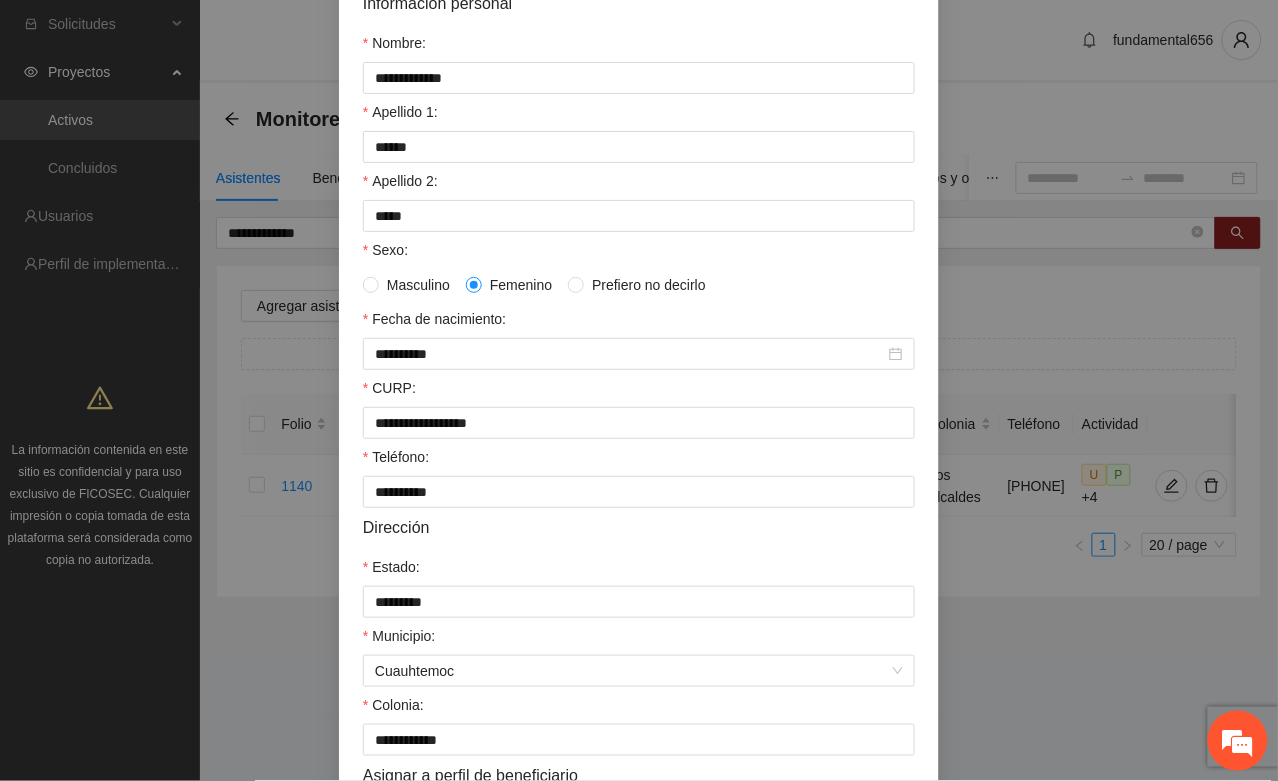 scroll, scrollTop: 146, scrollLeft: 0, axis: vertical 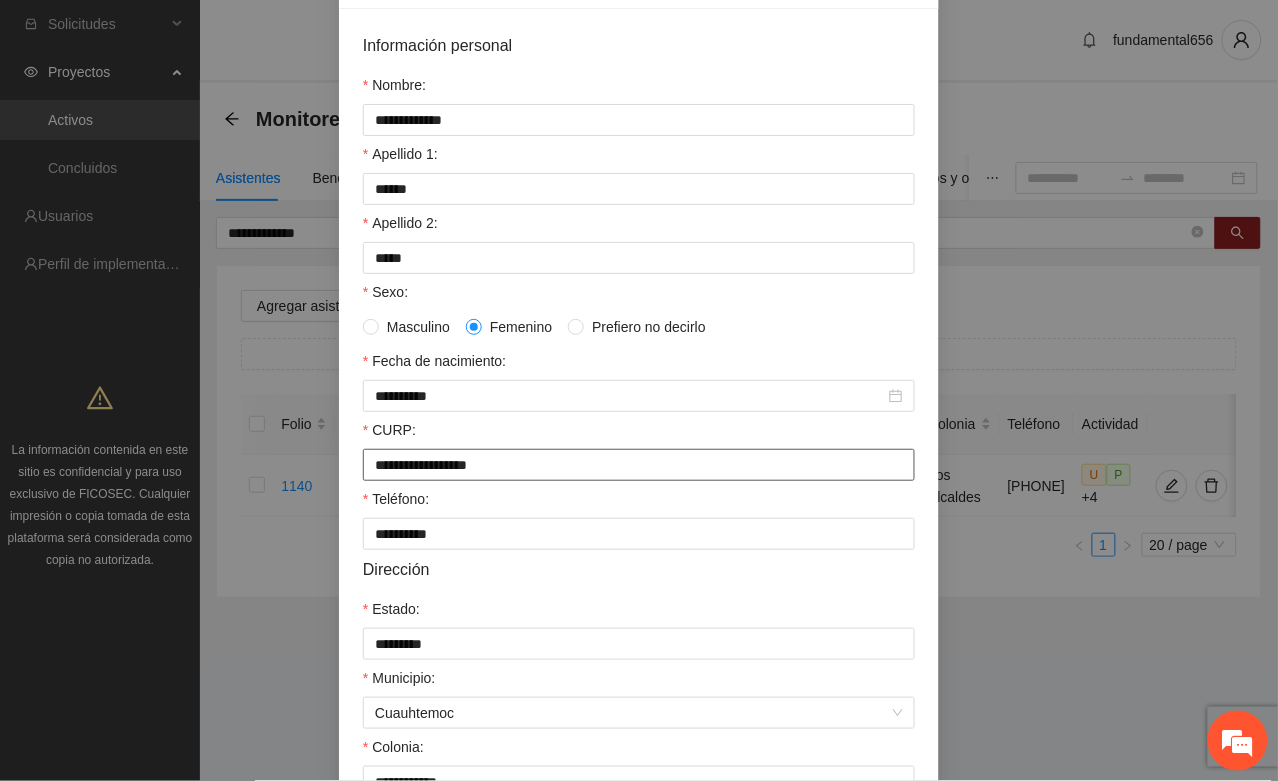 drag, startPoint x: 368, startPoint y: 478, endPoint x: 576, endPoint y: 468, distance: 208.24025 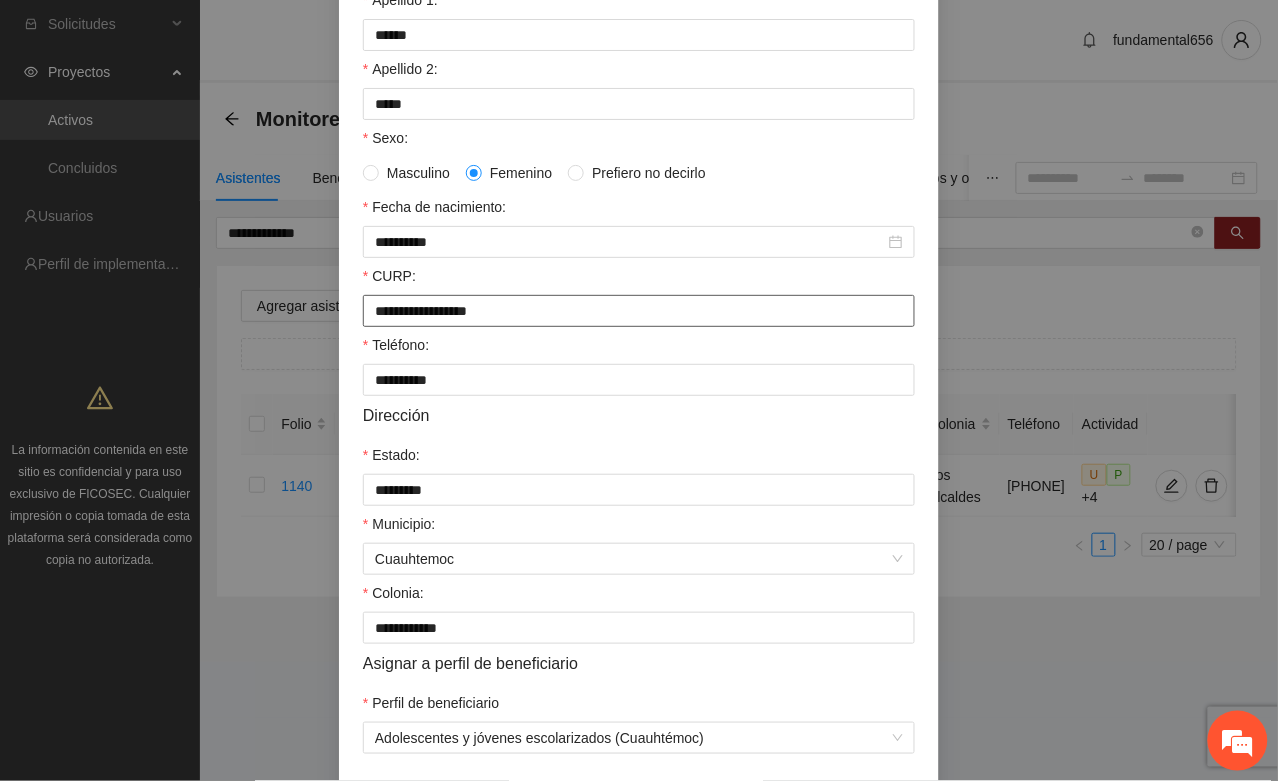 scroll, scrollTop: 396, scrollLeft: 0, axis: vertical 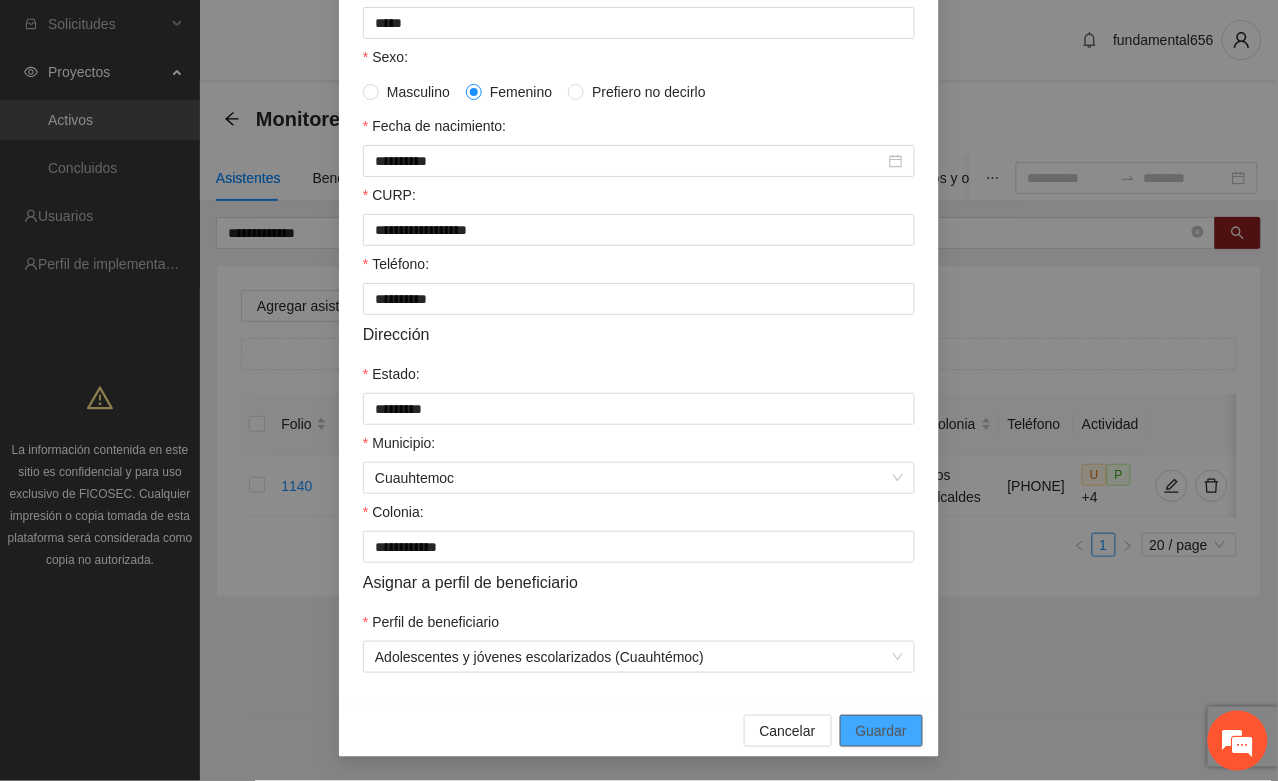 click on "Guardar" at bounding box center (881, 731) 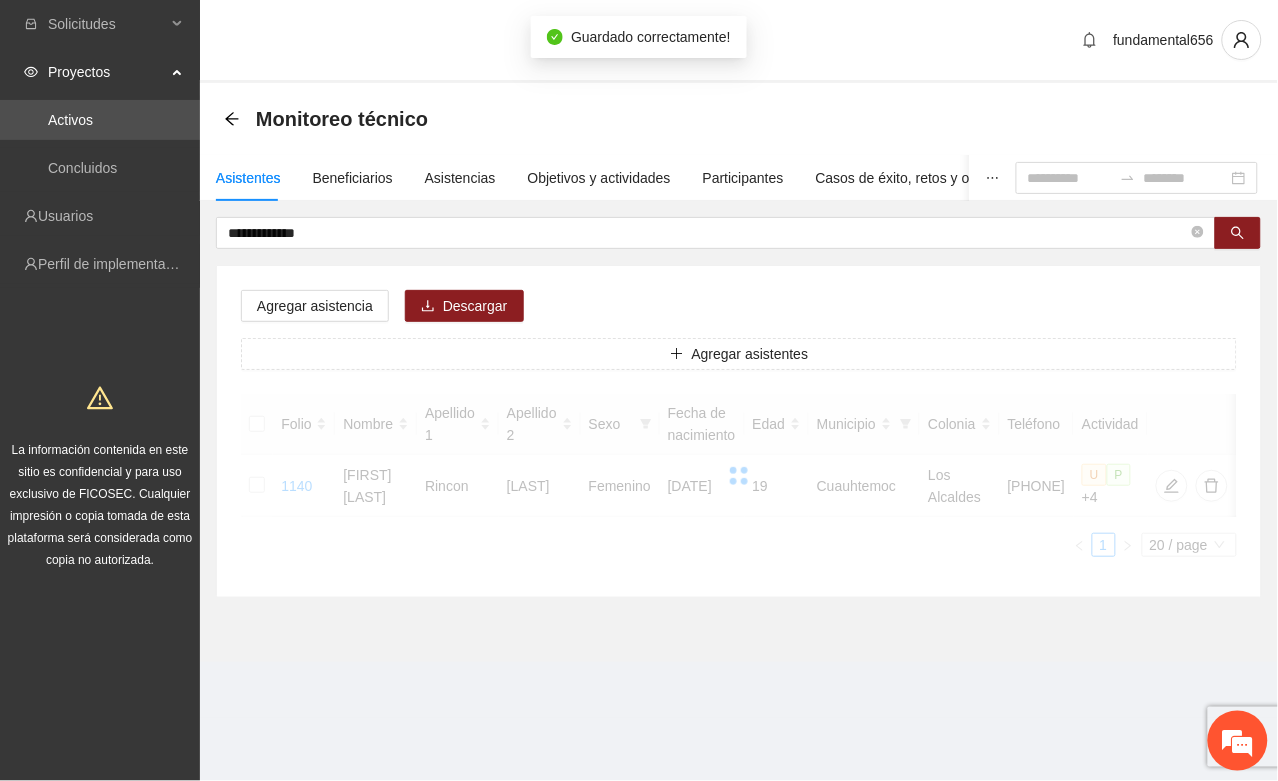 scroll, scrollTop: 296, scrollLeft: 0, axis: vertical 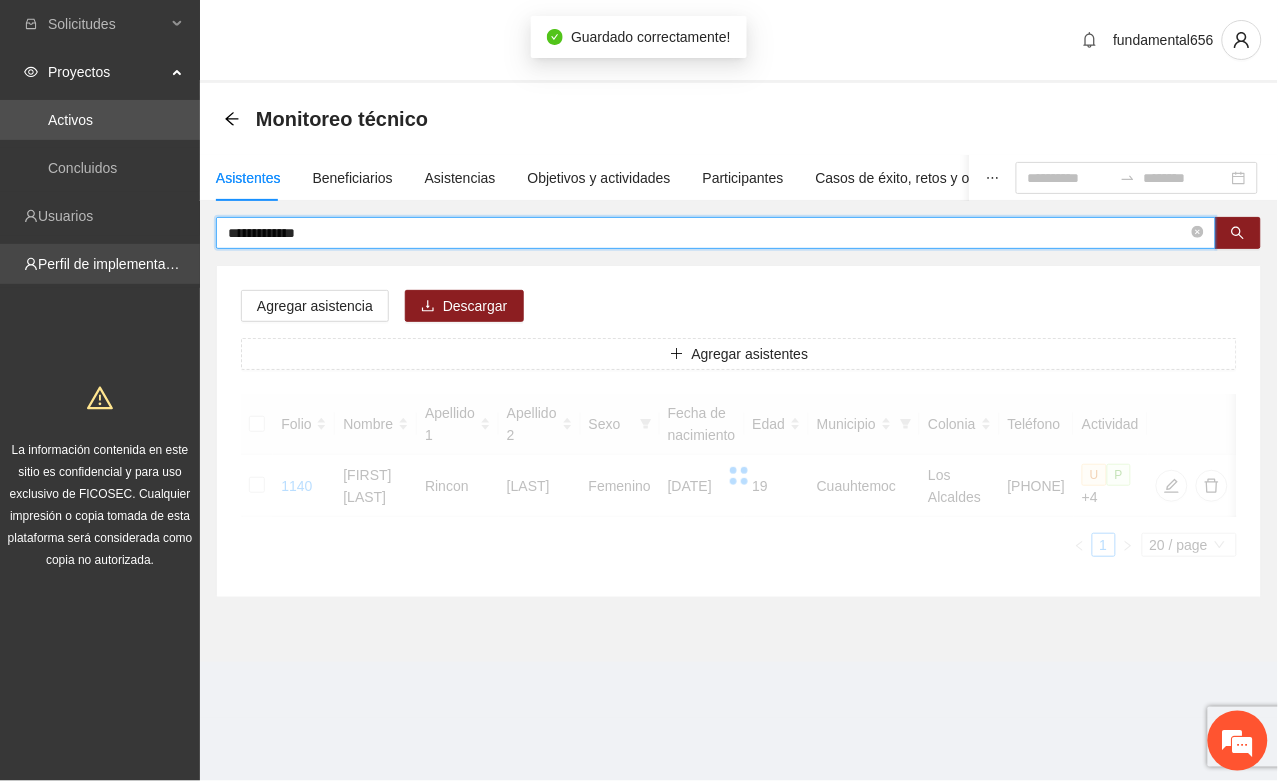 drag, startPoint x: 336, startPoint y: 230, endPoint x: 198, endPoint y: 246, distance: 138.92444 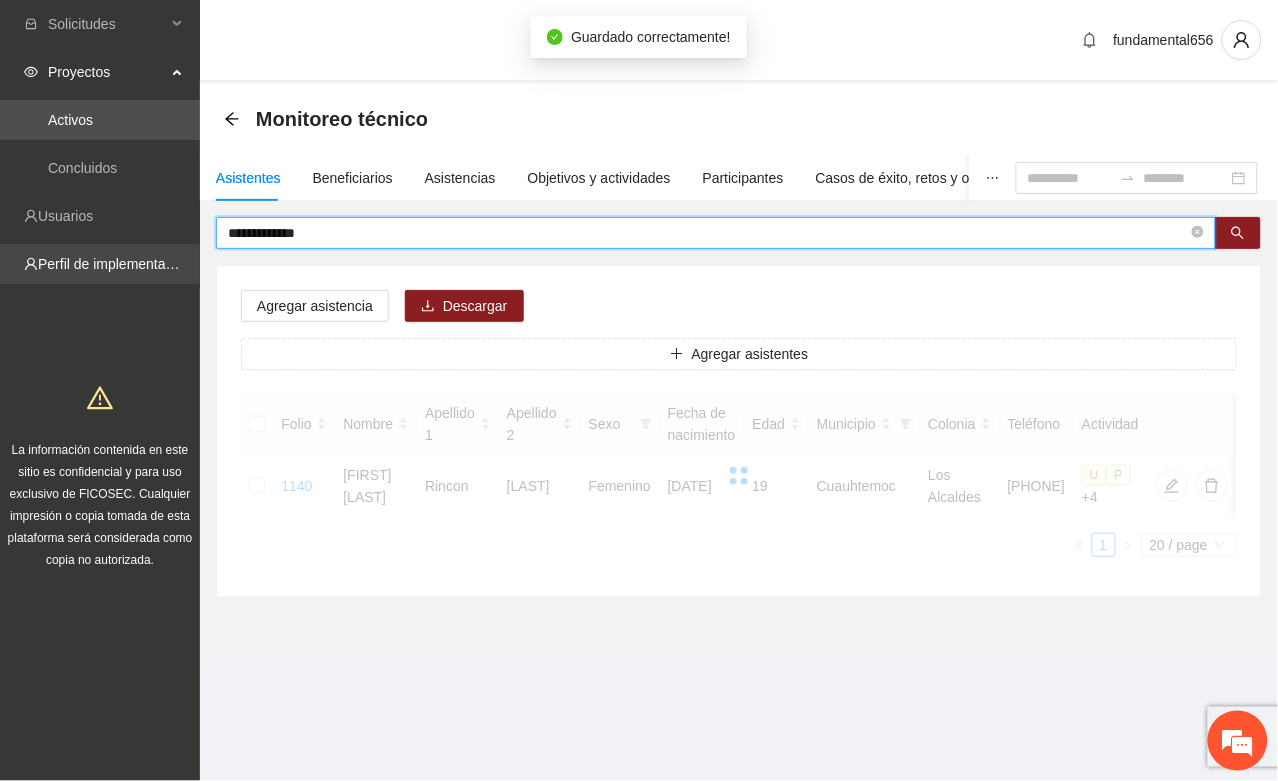 click on "**********" at bounding box center [639, 390] 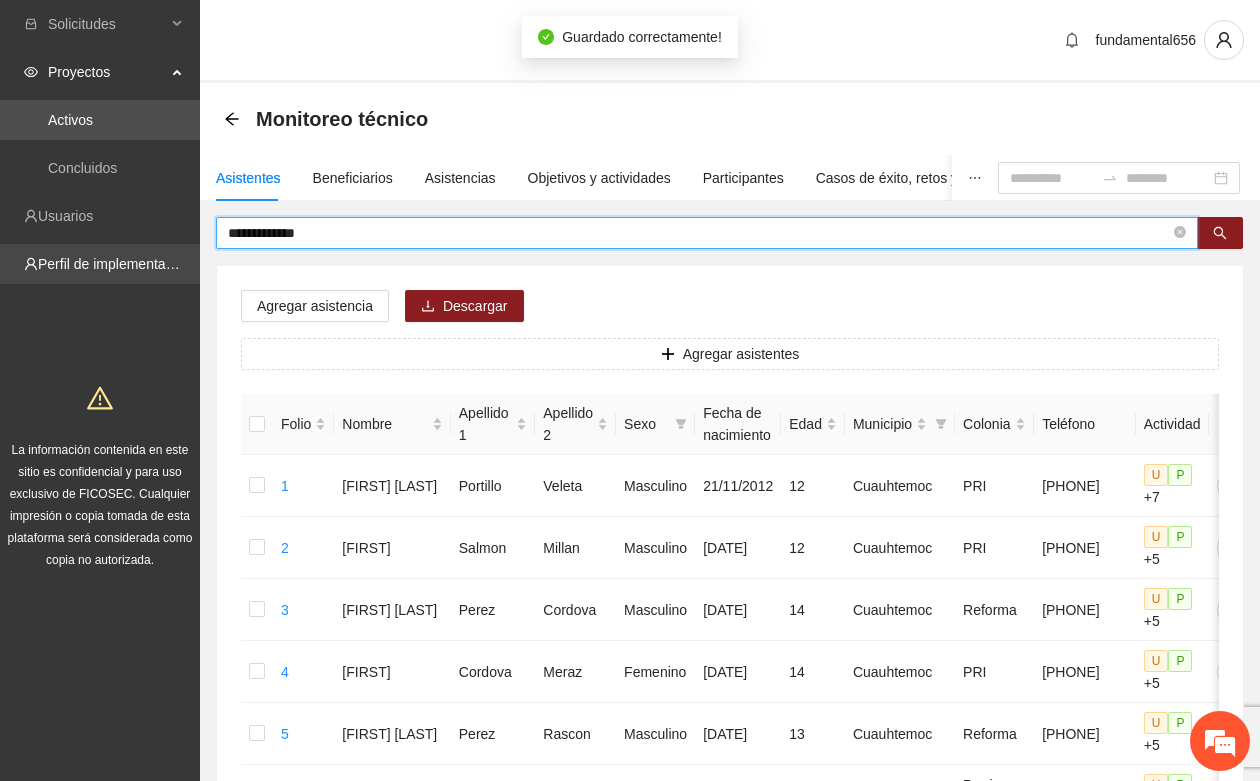 paste 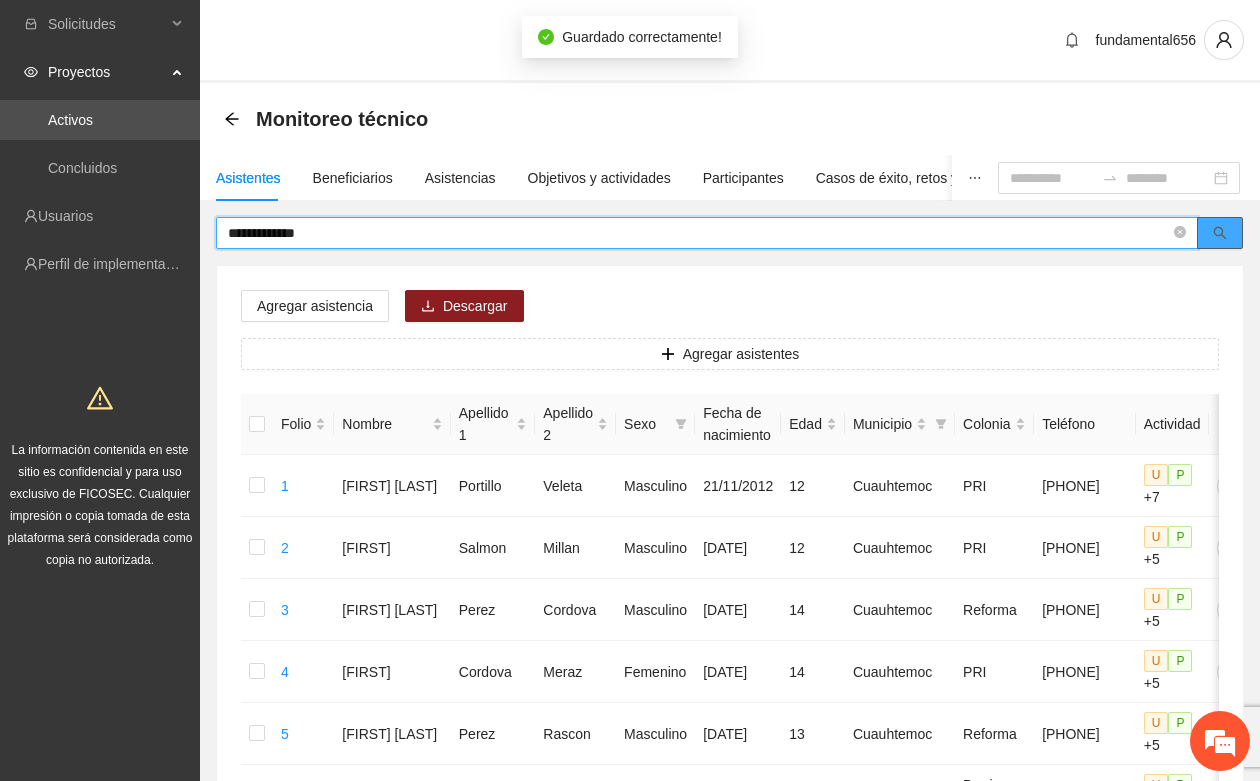 click 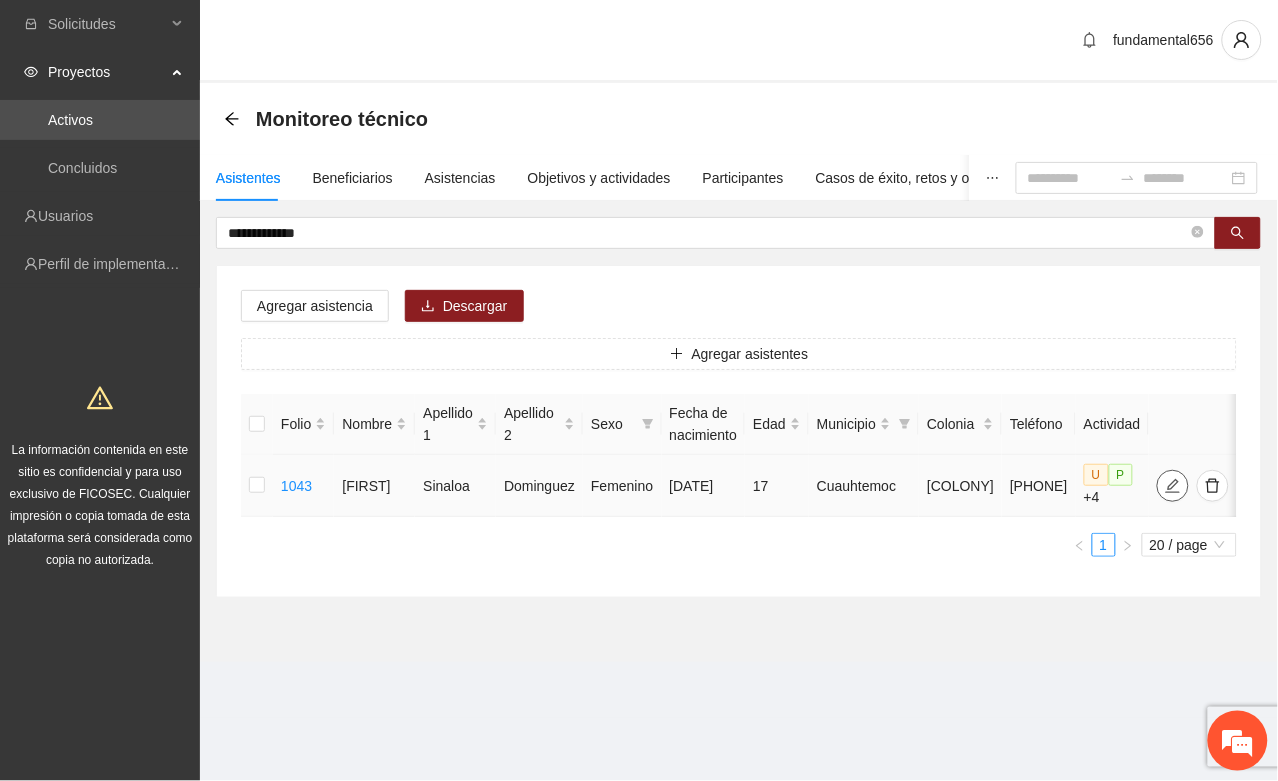 click 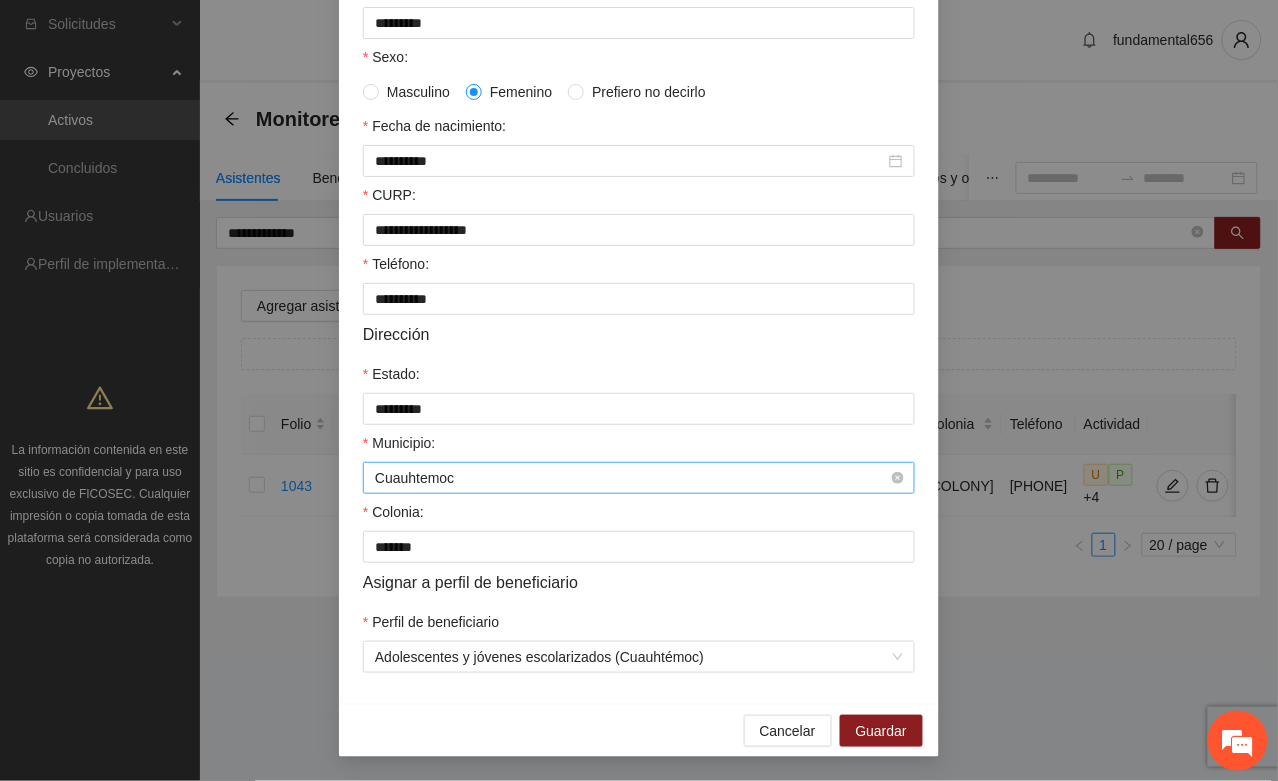 scroll, scrollTop: 396, scrollLeft: 0, axis: vertical 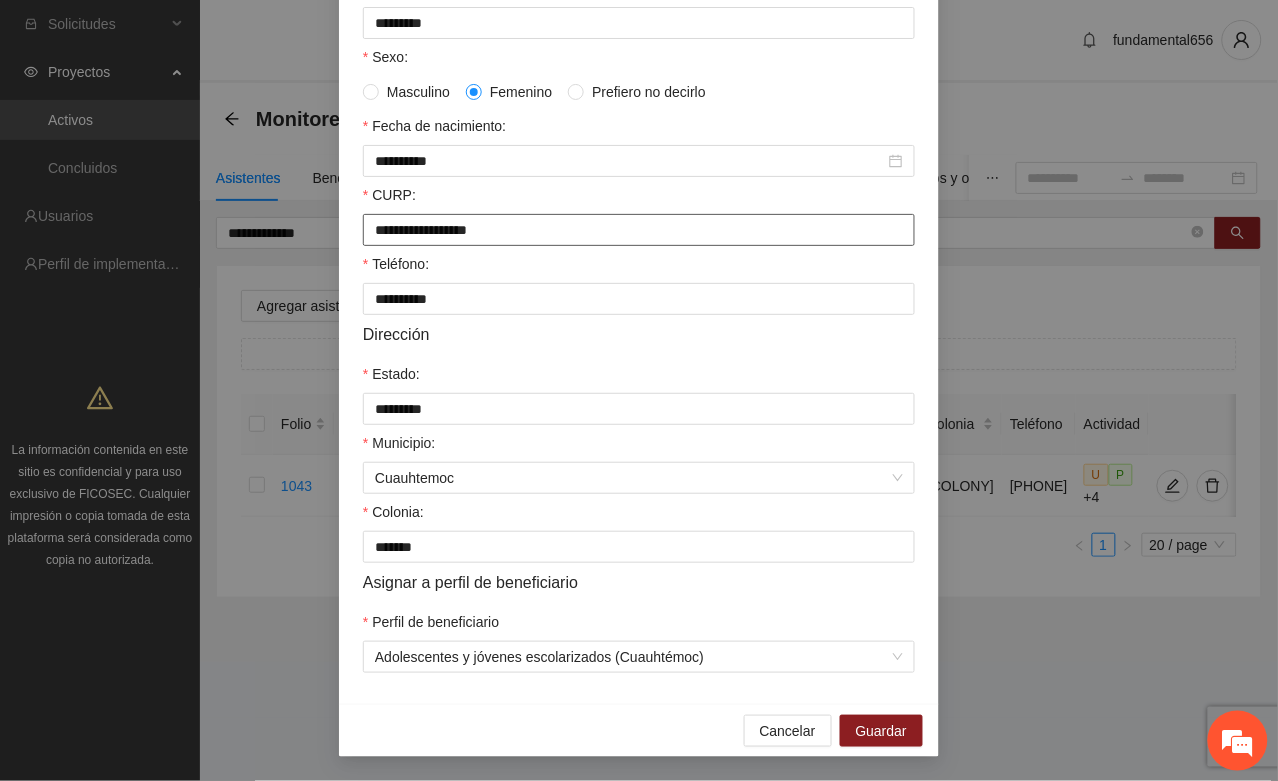 drag, startPoint x: 358, startPoint y: 230, endPoint x: 545, endPoint y: 227, distance: 187.02406 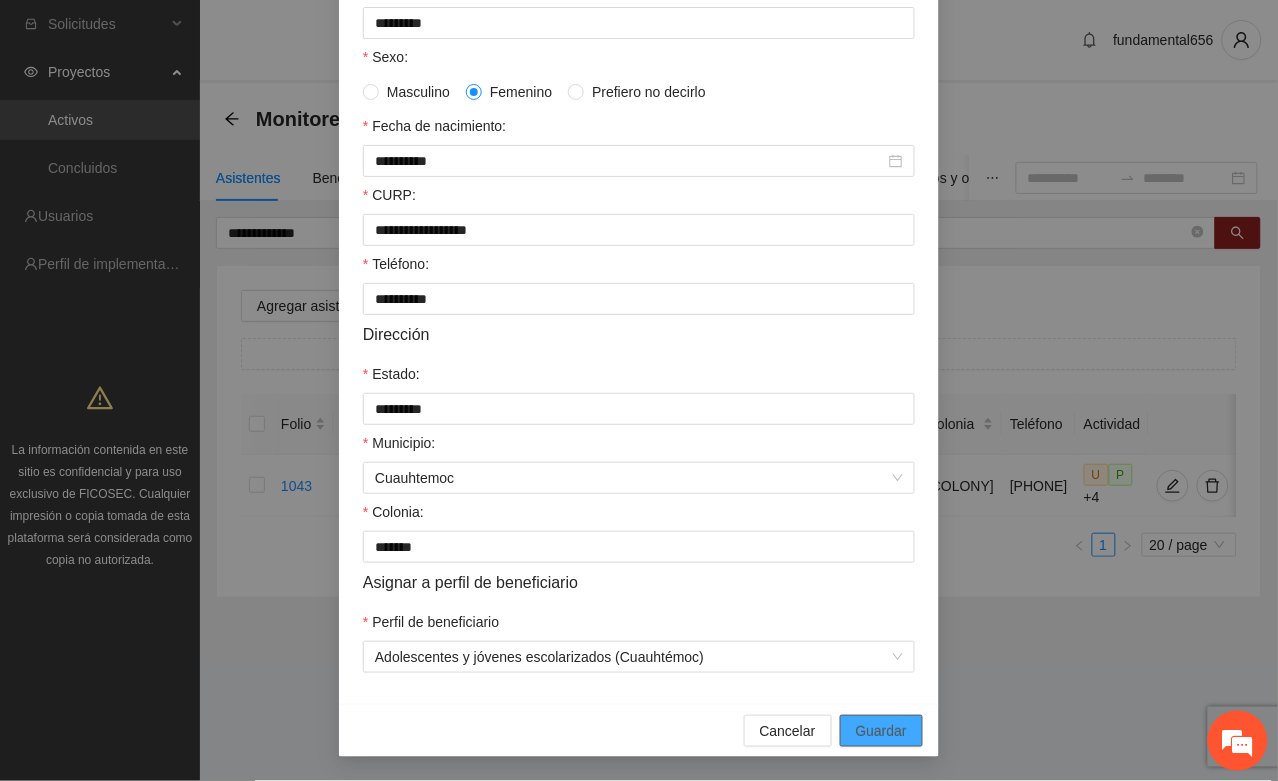 click on "Guardar" at bounding box center [881, 731] 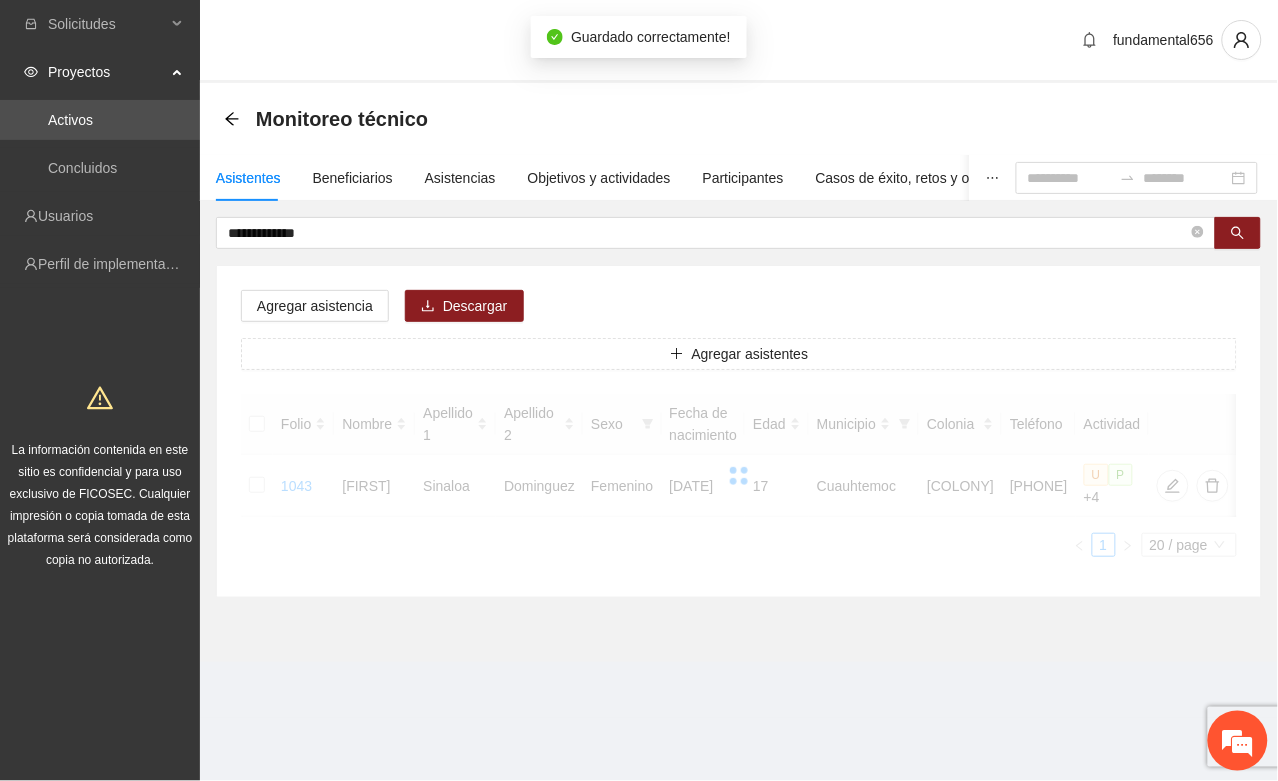 scroll, scrollTop: 296, scrollLeft: 0, axis: vertical 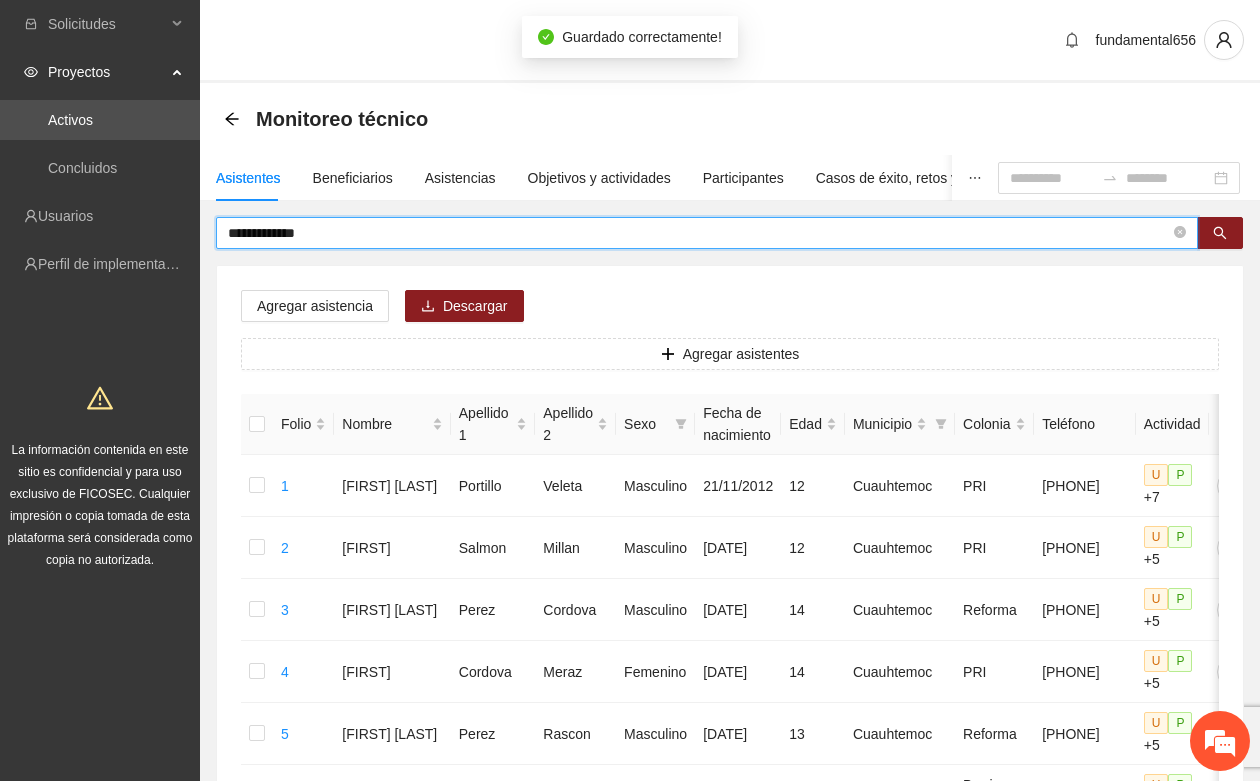 drag, startPoint x: 333, startPoint y: 223, endPoint x: 215, endPoint y: 248, distance: 120.61923 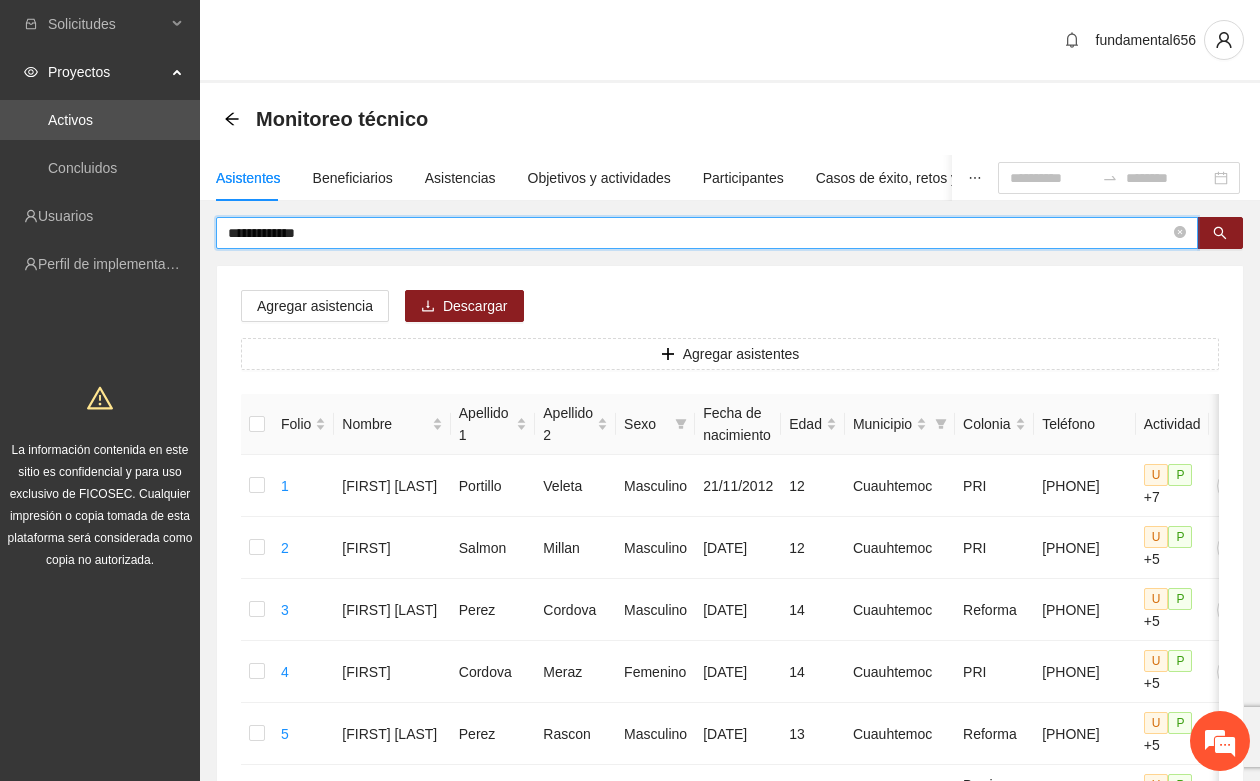 paste 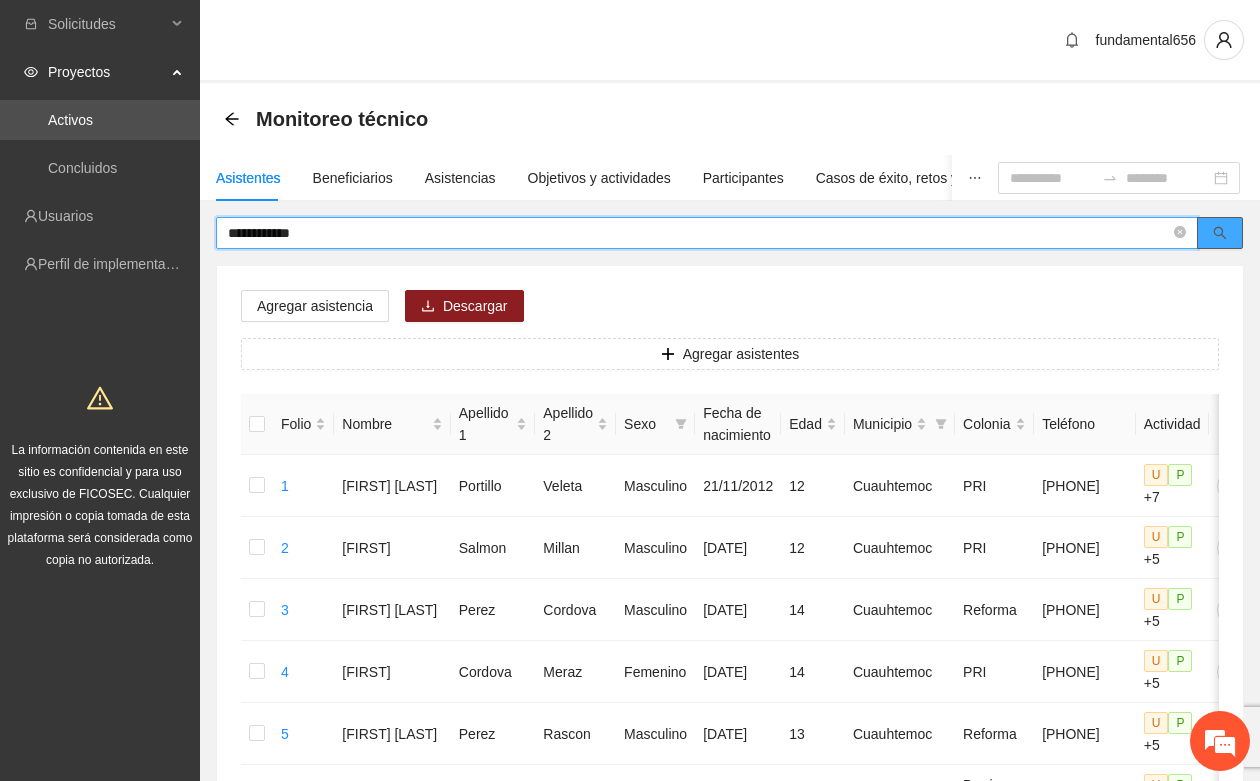 click at bounding box center (1220, 233) 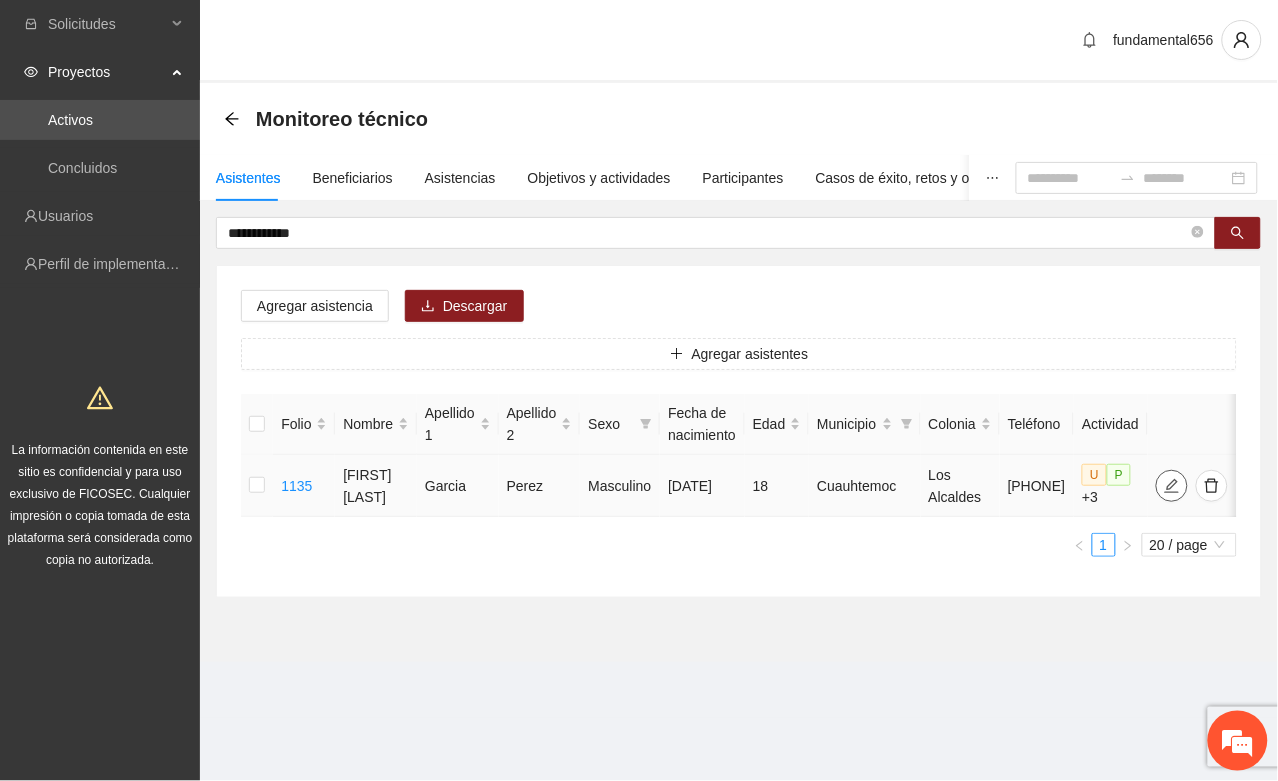 click 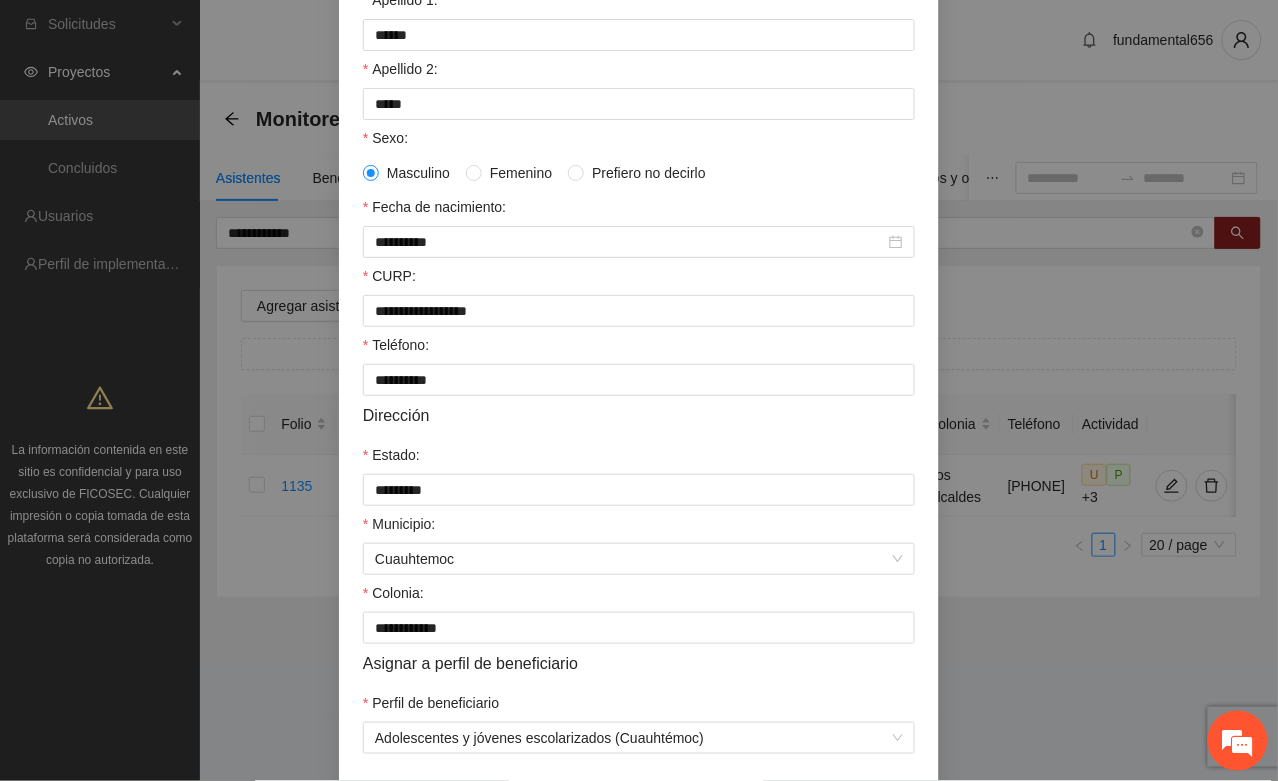 scroll, scrollTop: 271, scrollLeft: 0, axis: vertical 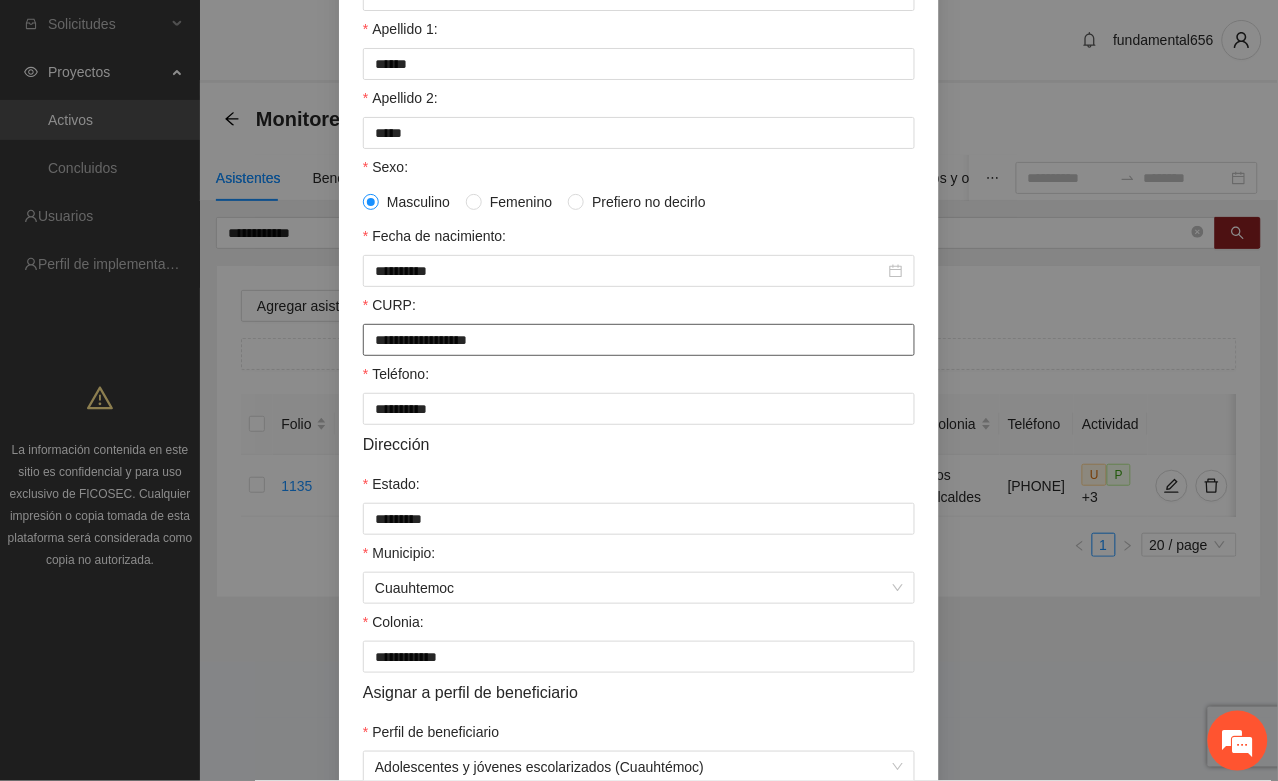 drag, startPoint x: 363, startPoint y: 346, endPoint x: 552, endPoint y: 342, distance: 189.04233 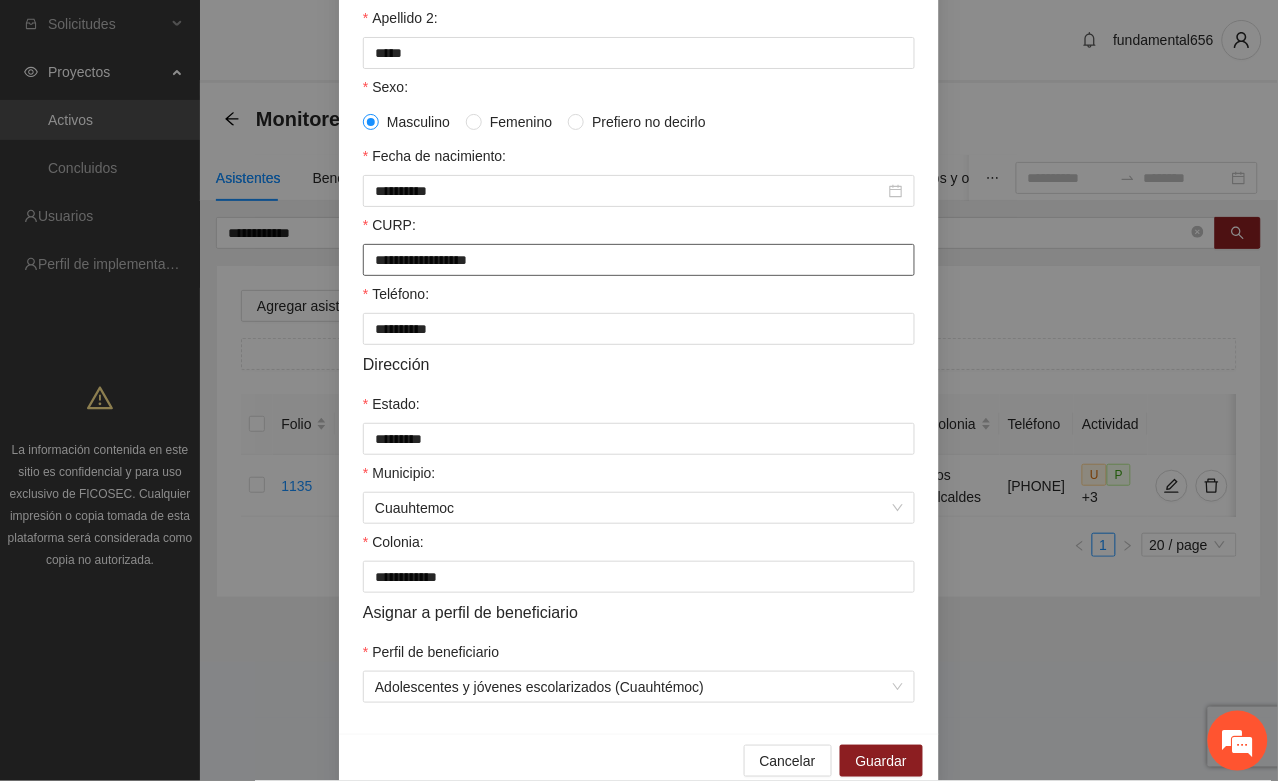 scroll, scrollTop: 396, scrollLeft: 0, axis: vertical 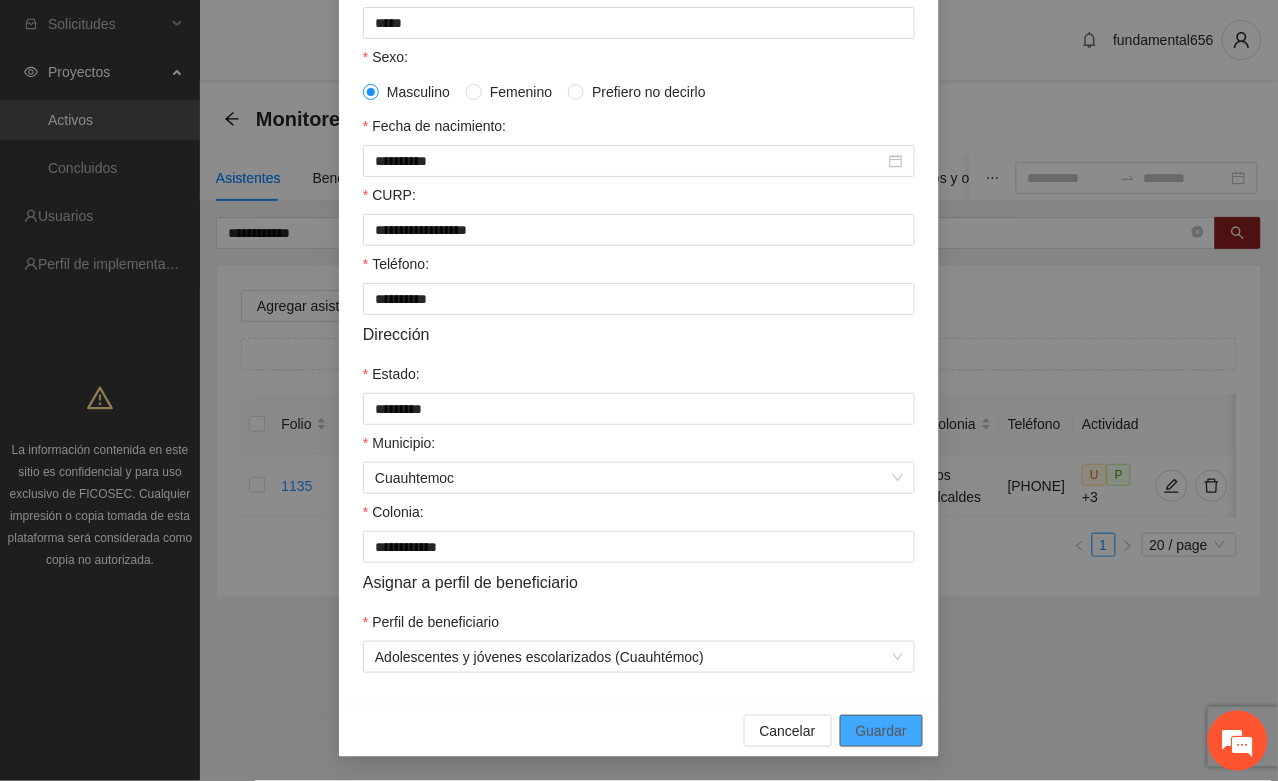click on "Guardar" at bounding box center (881, 731) 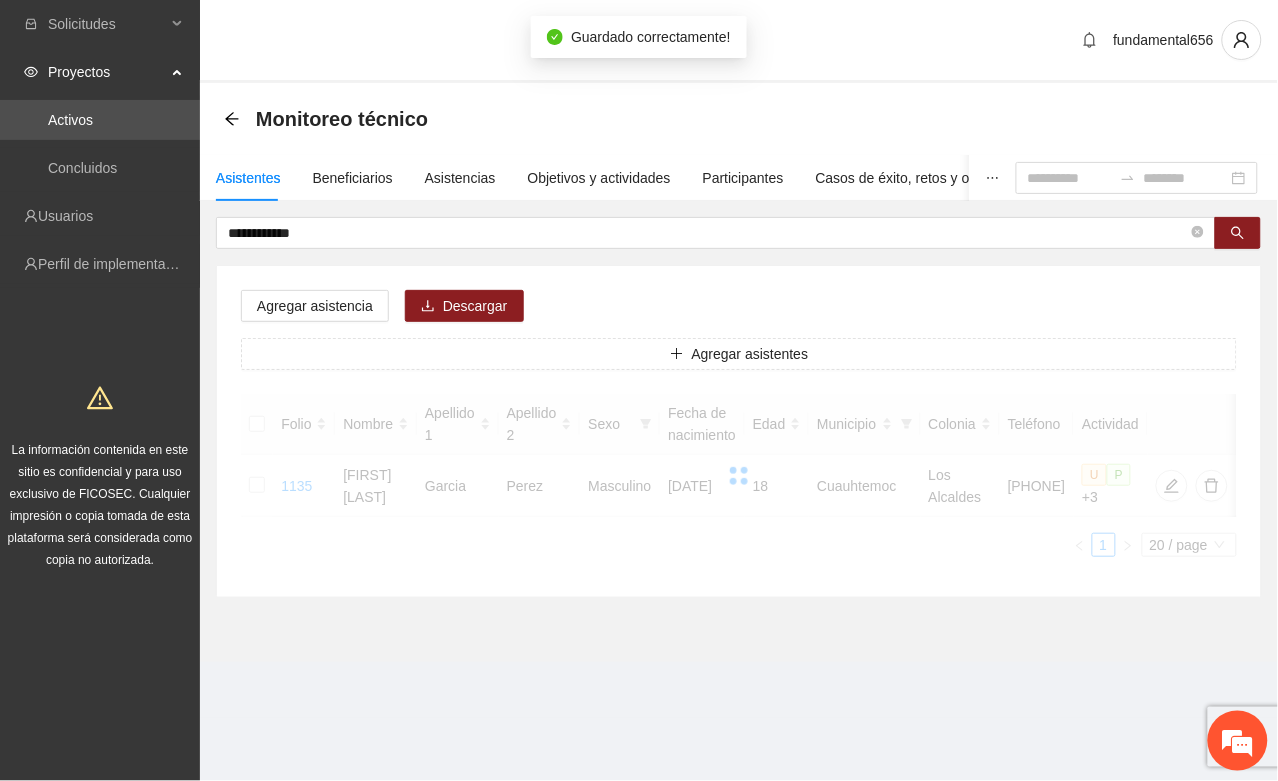 scroll, scrollTop: 296, scrollLeft: 0, axis: vertical 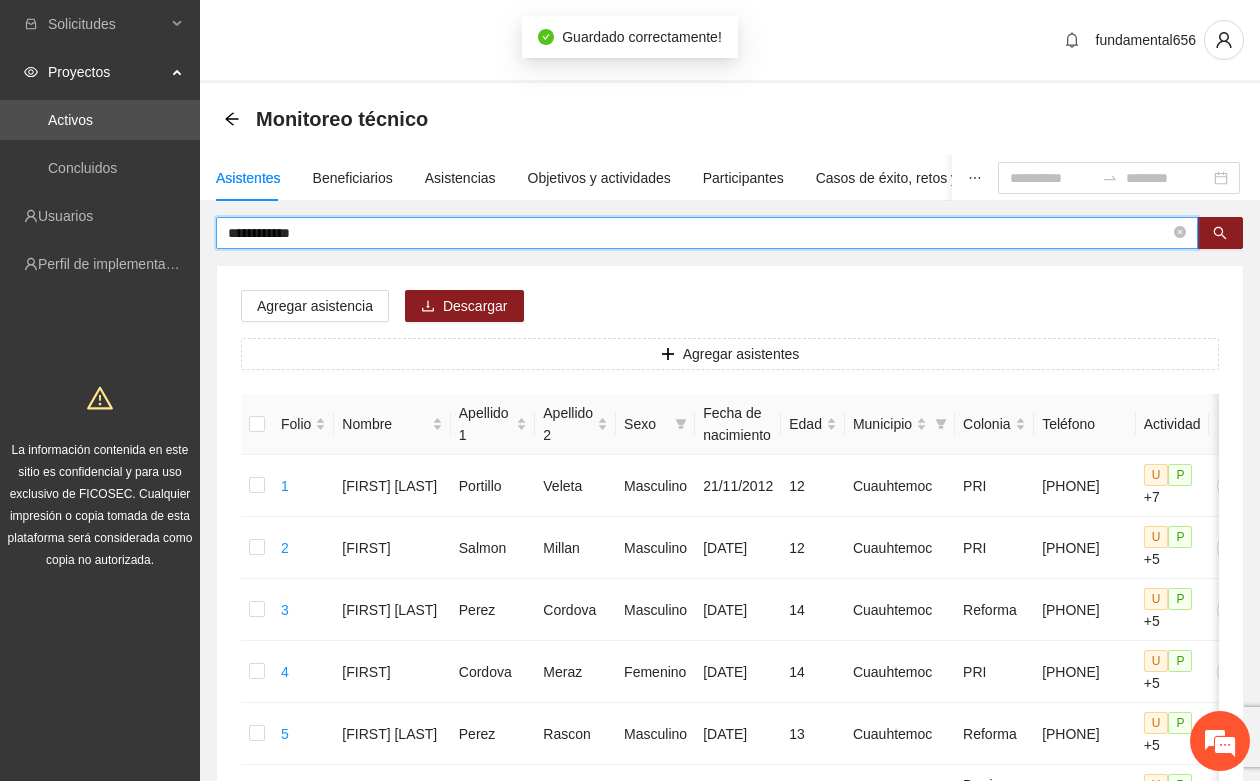drag, startPoint x: 352, startPoint y: 240, endPoint x: 213, endPoint y: 241, distance: 139.0036 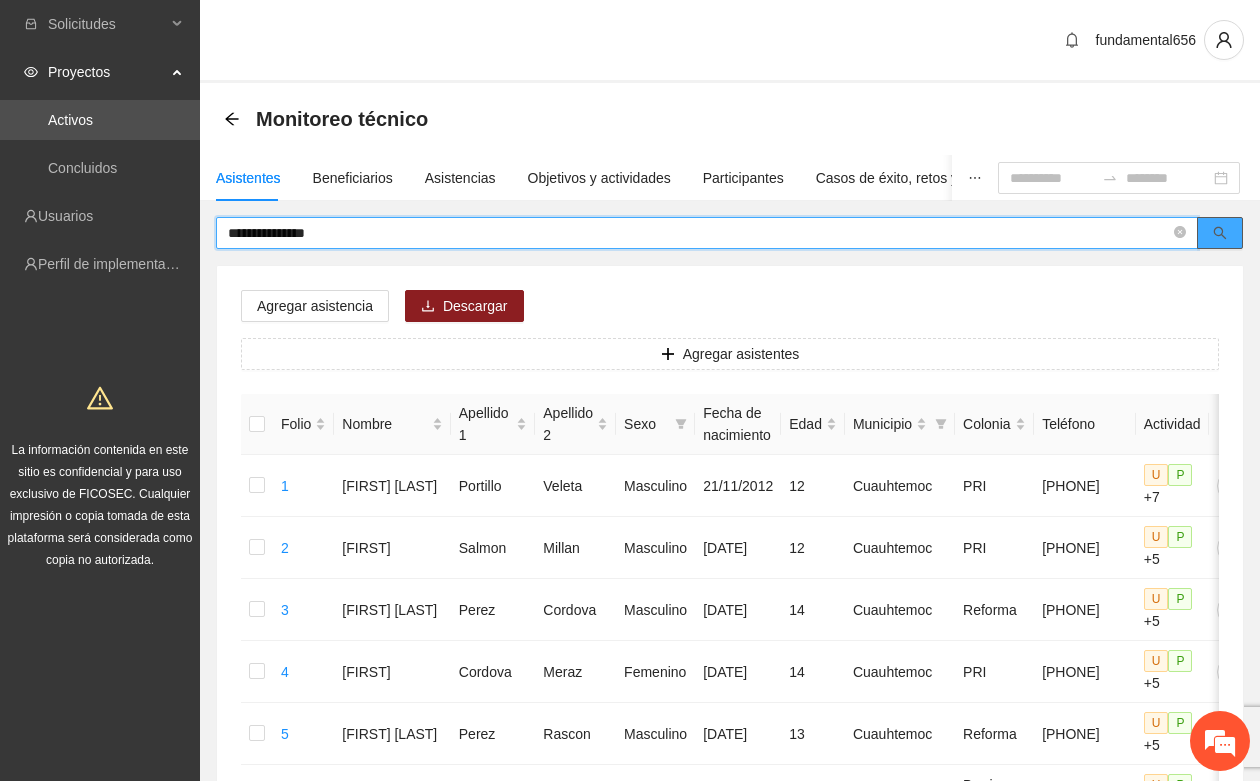 click 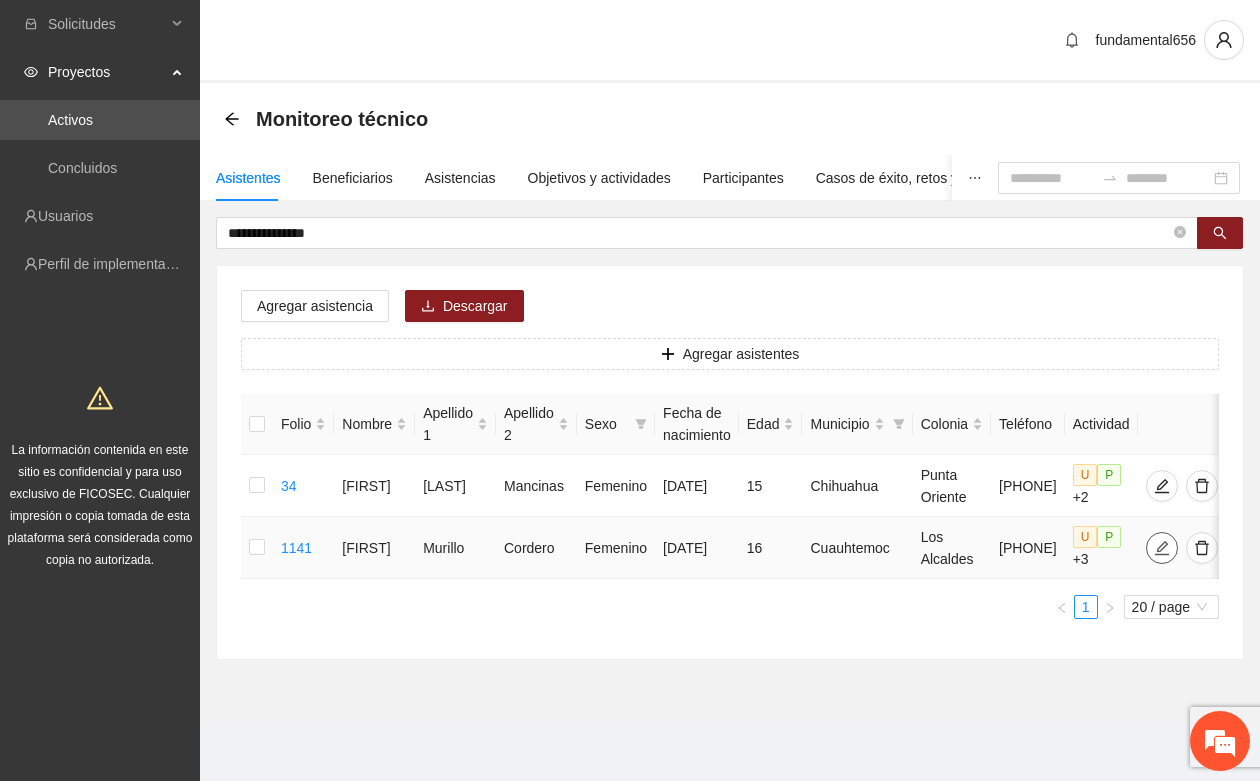 click 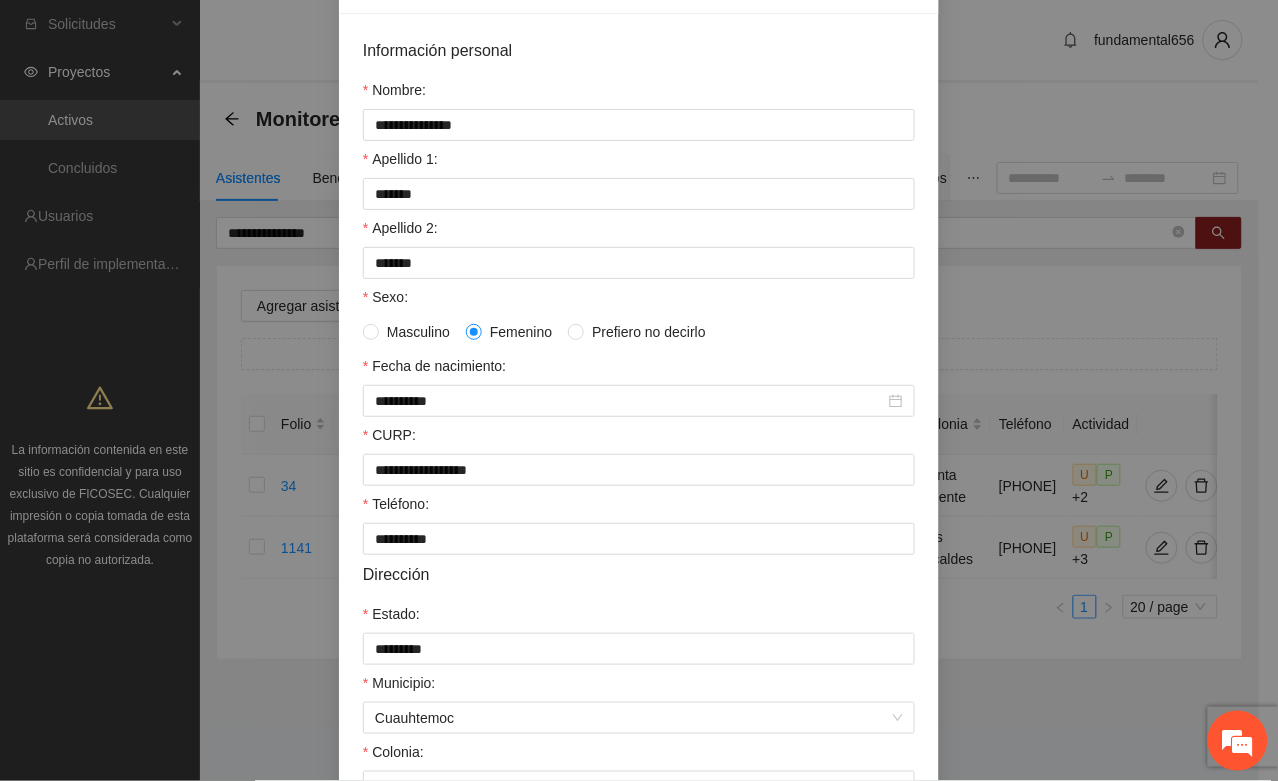 scroll, scrollTop: 125, scrollLeft: 0, axis: vertical 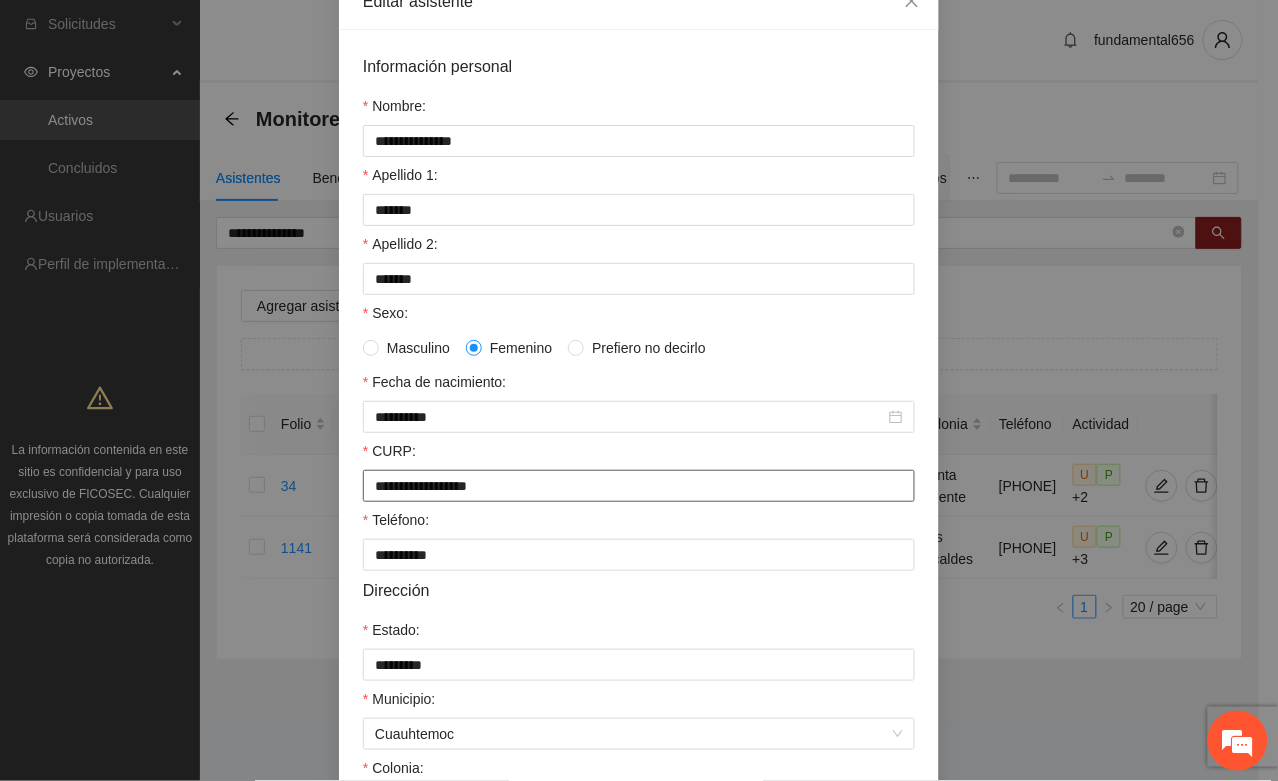 drag, startPoint x: 362, startPoint y: 498, endPoint x: 626, endPoint y: 493, distance: 264.04733 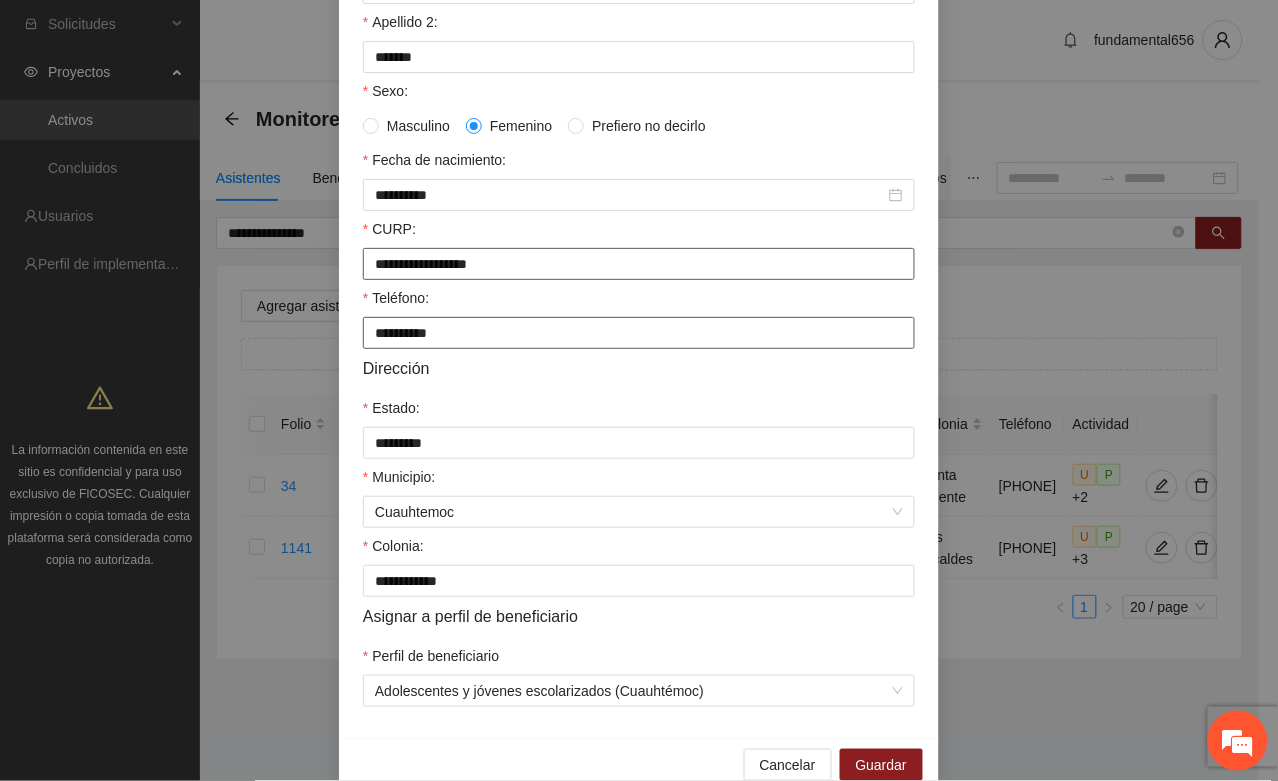 scroll, scrollTop: 396, scrollLeft: 0, axis: vertical 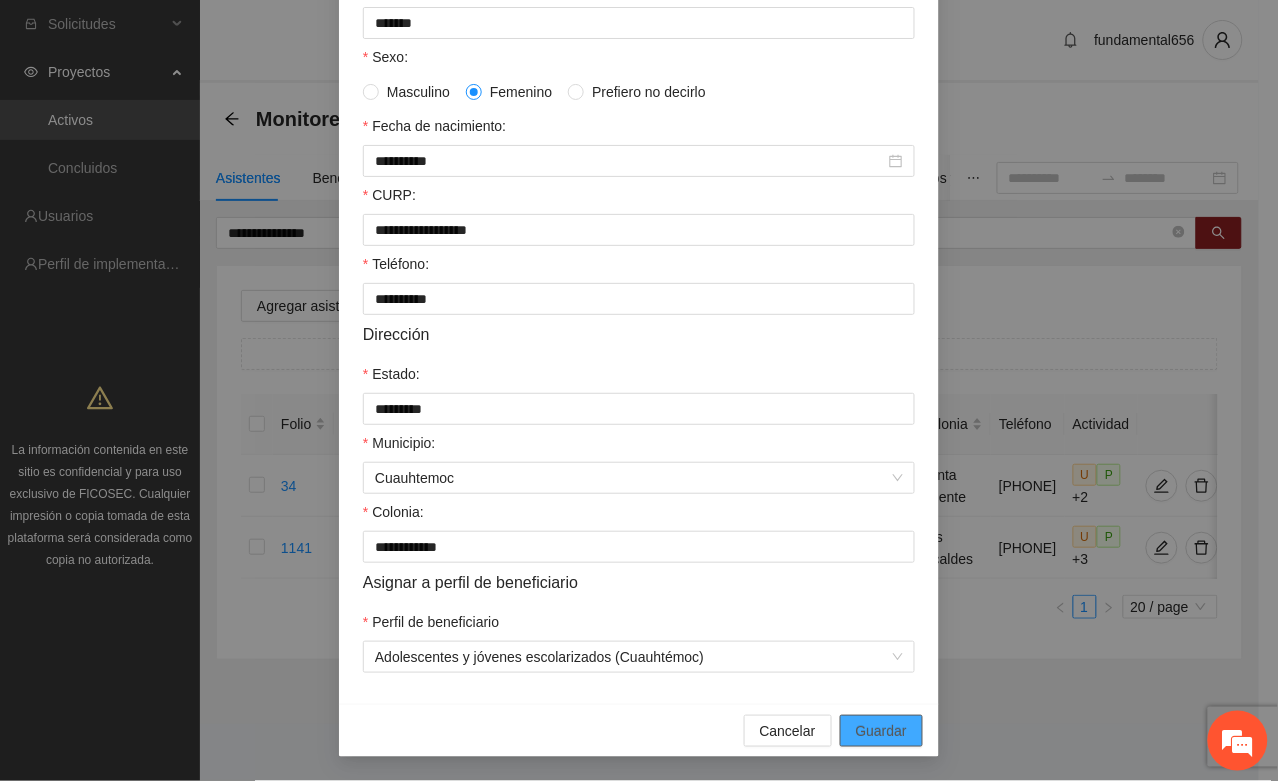 click on "Guardar" at bounding box center [881, 731] 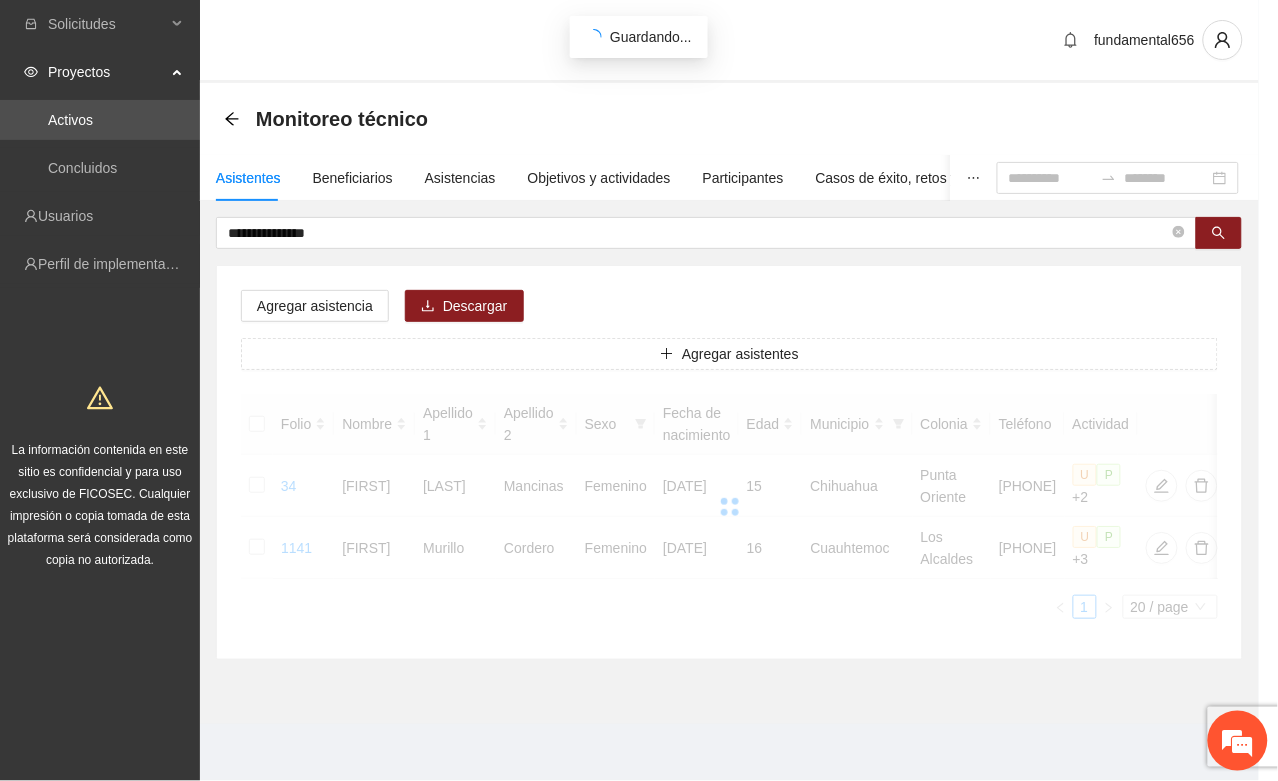 scroll, scrollTop: 296, scrollLeft: 0, axis: vertical 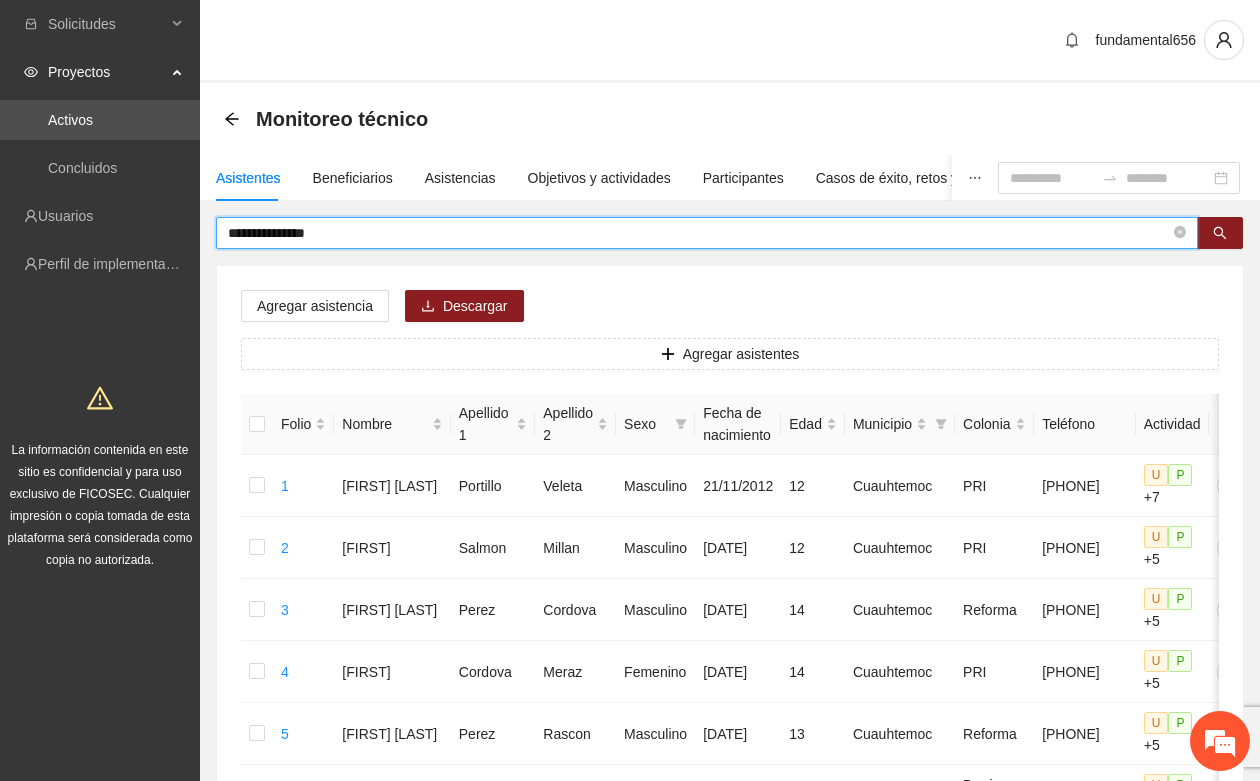 drag, startPoint x: 356, startPoint y: 230, endPoint x: 208, endPoint y: 253, distance: 149.7765 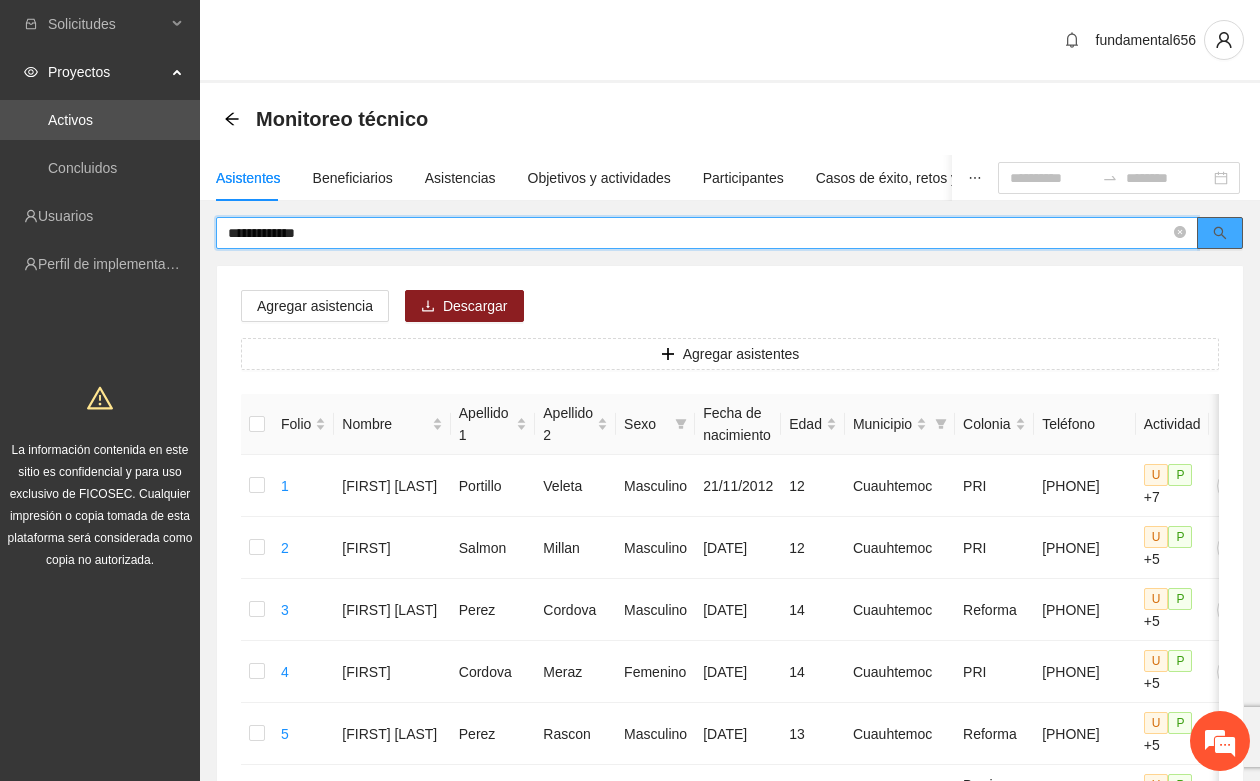 click at bounding box center [1220, 233] 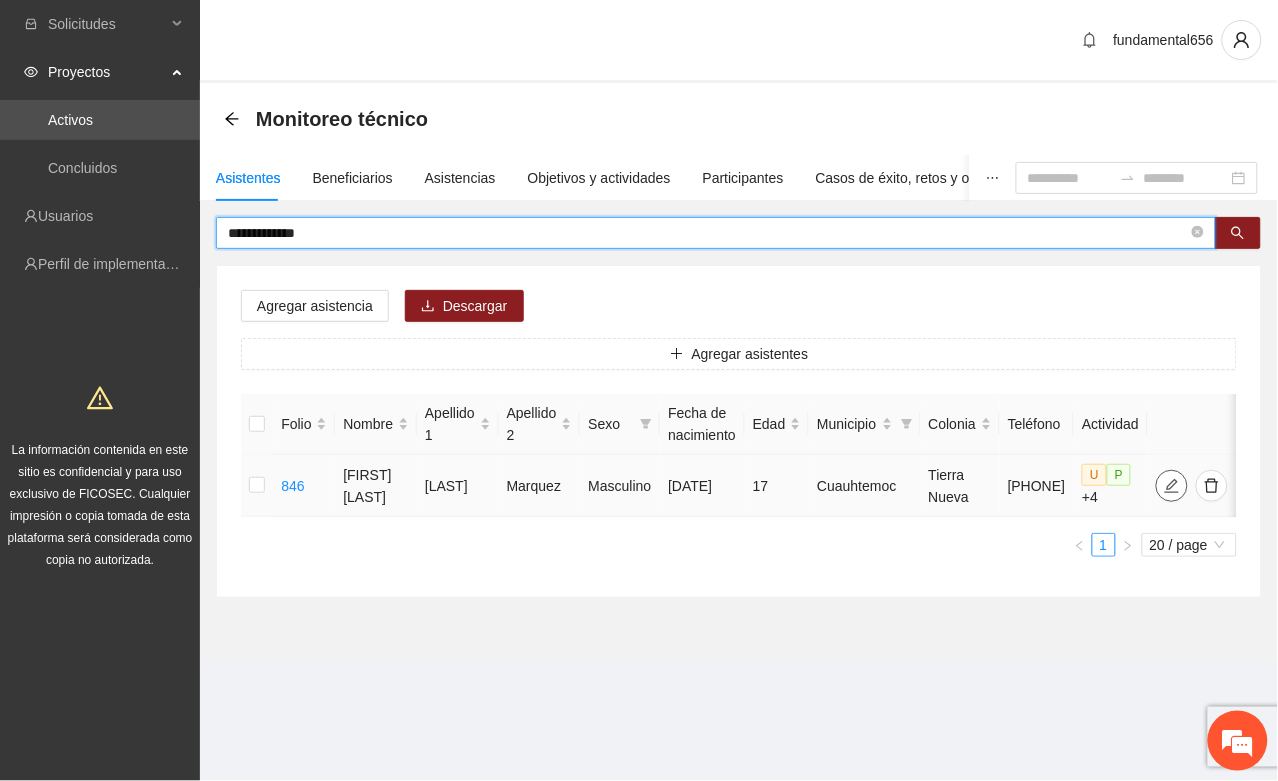 click 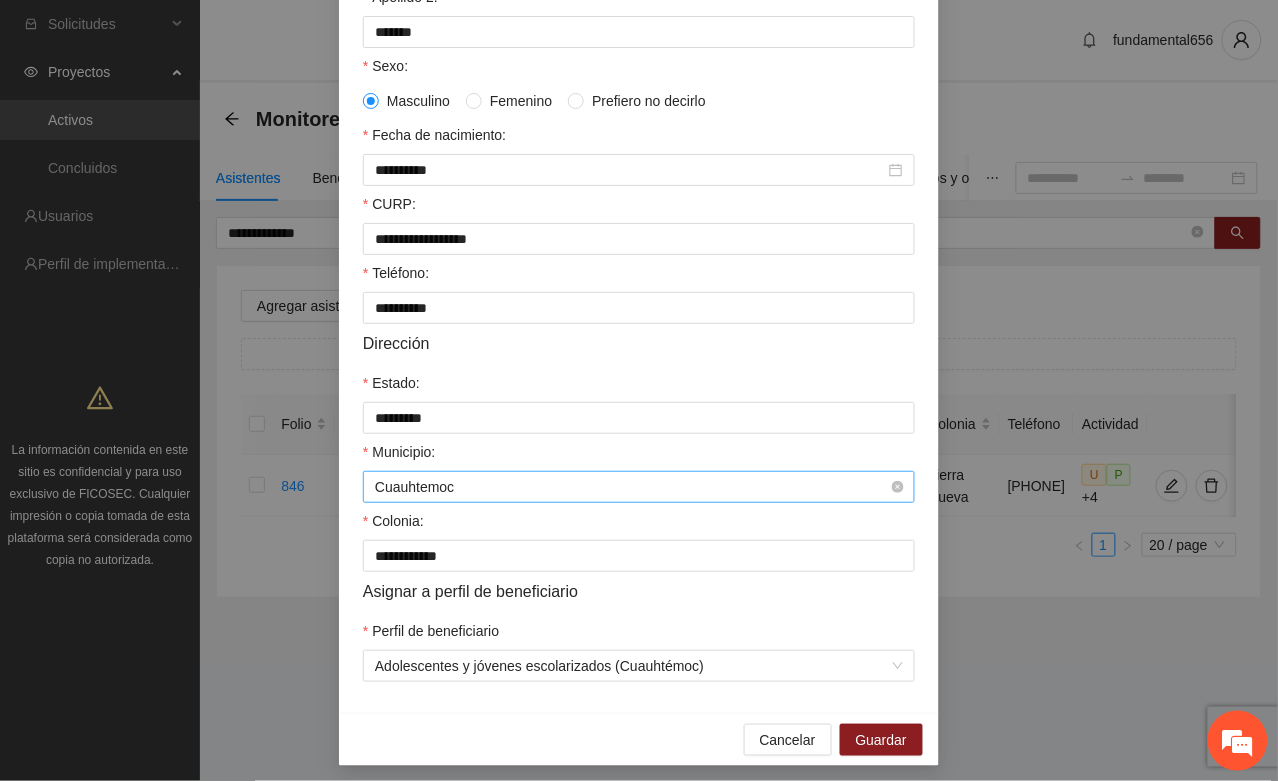 scroll, scrollTop: 375, scrollLeft: 0, axis: vertical 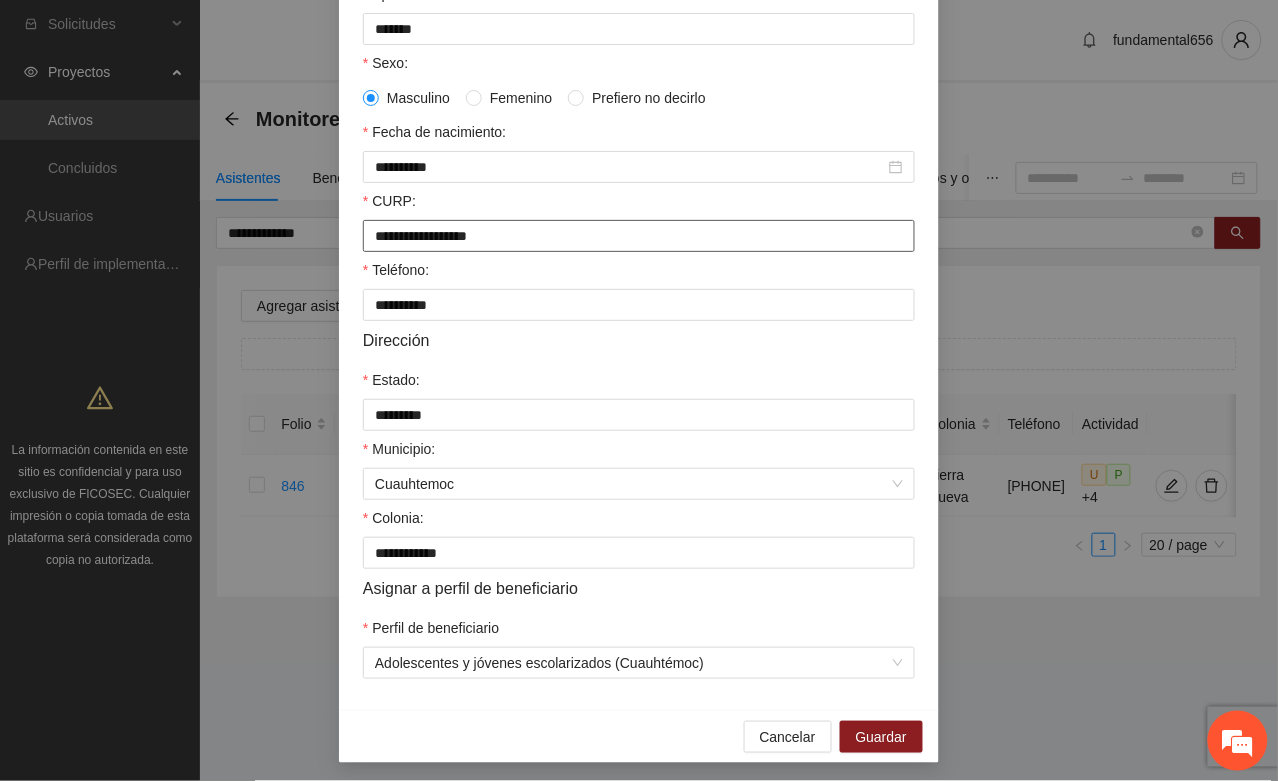 drag, startPoint x: 363, startPoint y: 245, endPoint x: 582, endPoint y: 247, distance: 219.00912 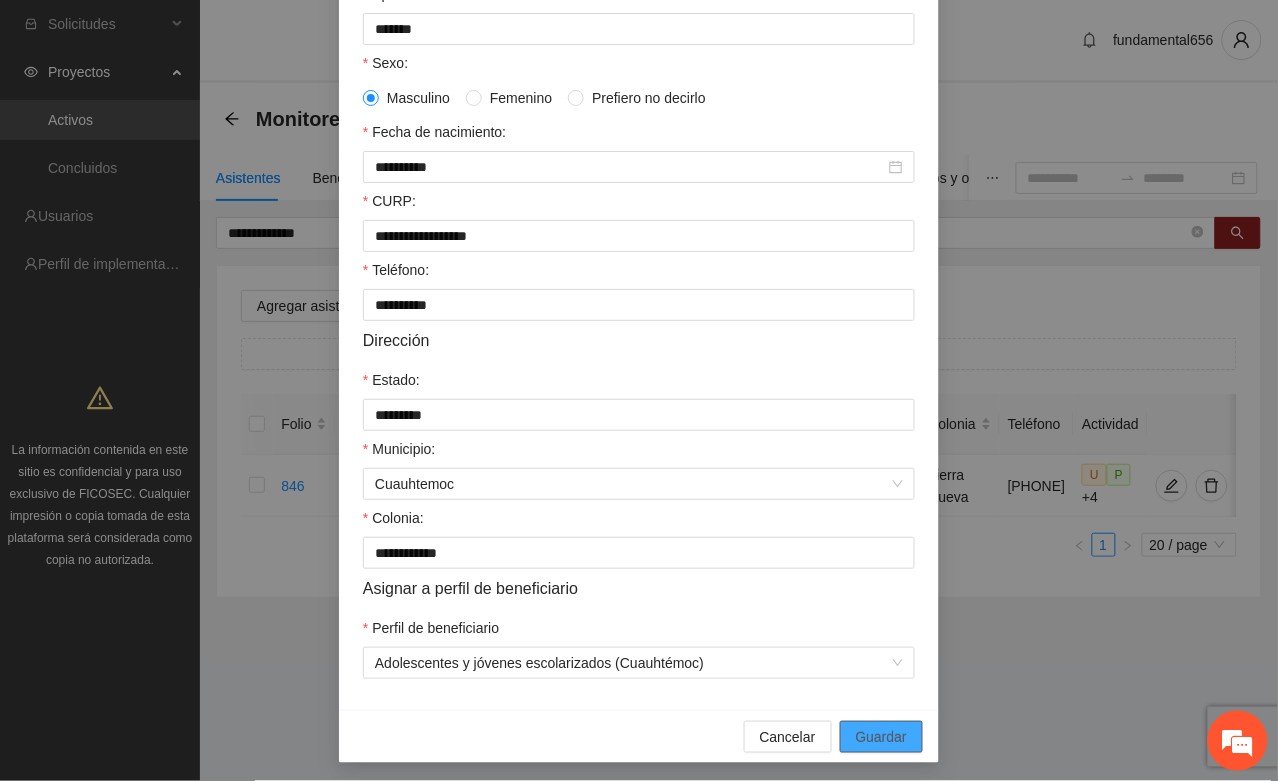click on "Guardar" at bounding box center [881, 737] 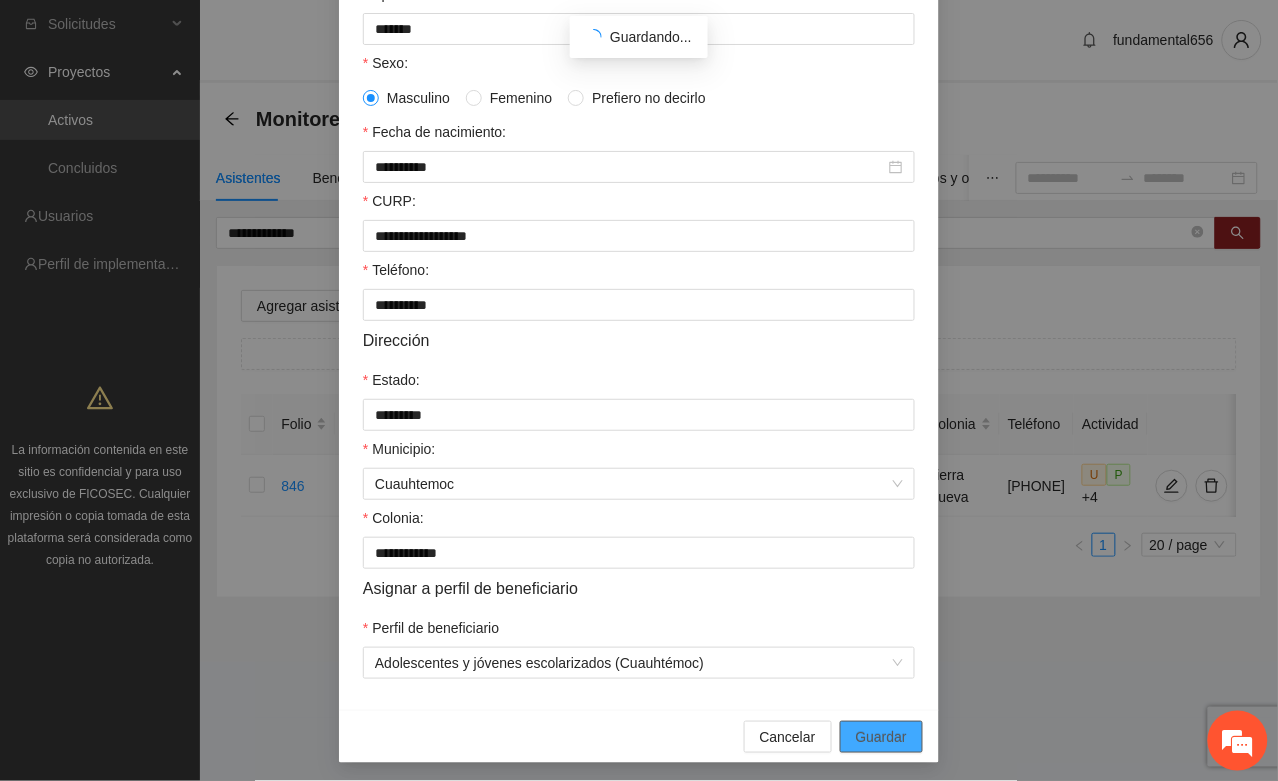 scroll, scrollTop: 296, scrollLeft: 0, axis: vertical 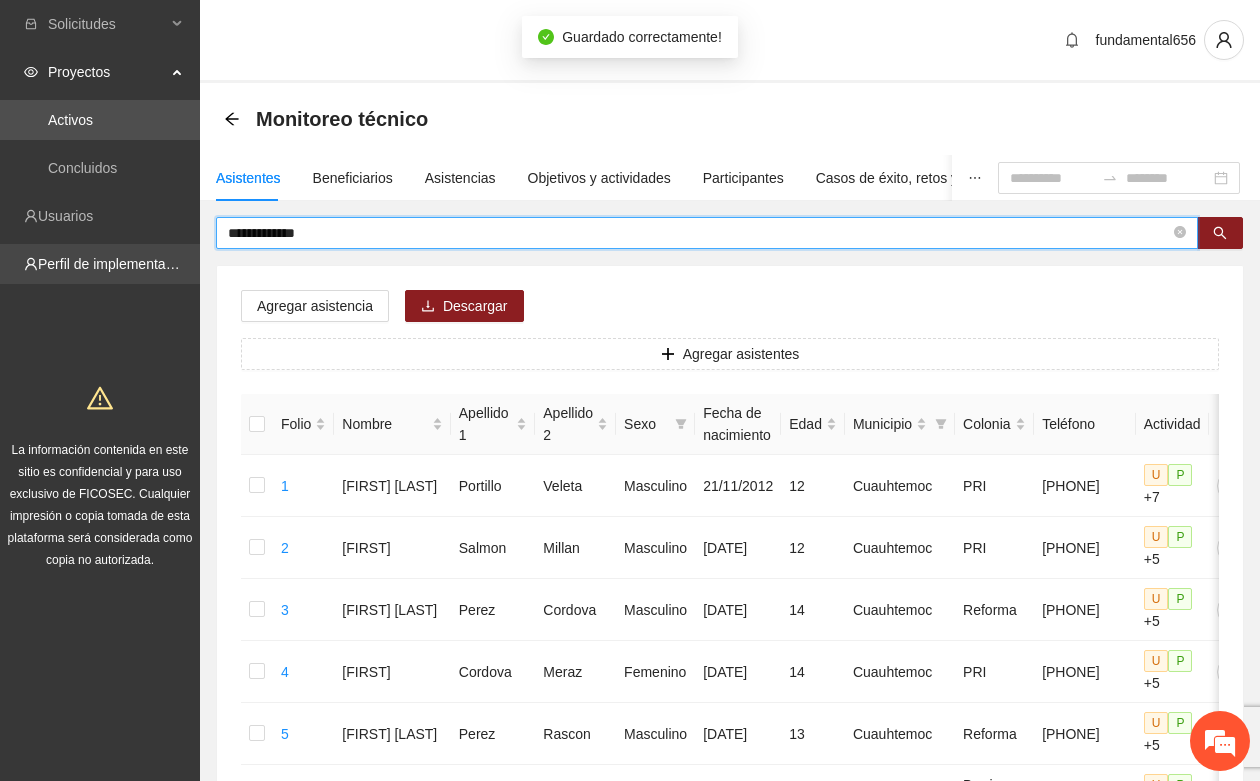 drag, startPoint x: 343, startPoint y: 231, endPoint x: 175, endPoint y: 258, distance: 170.1558 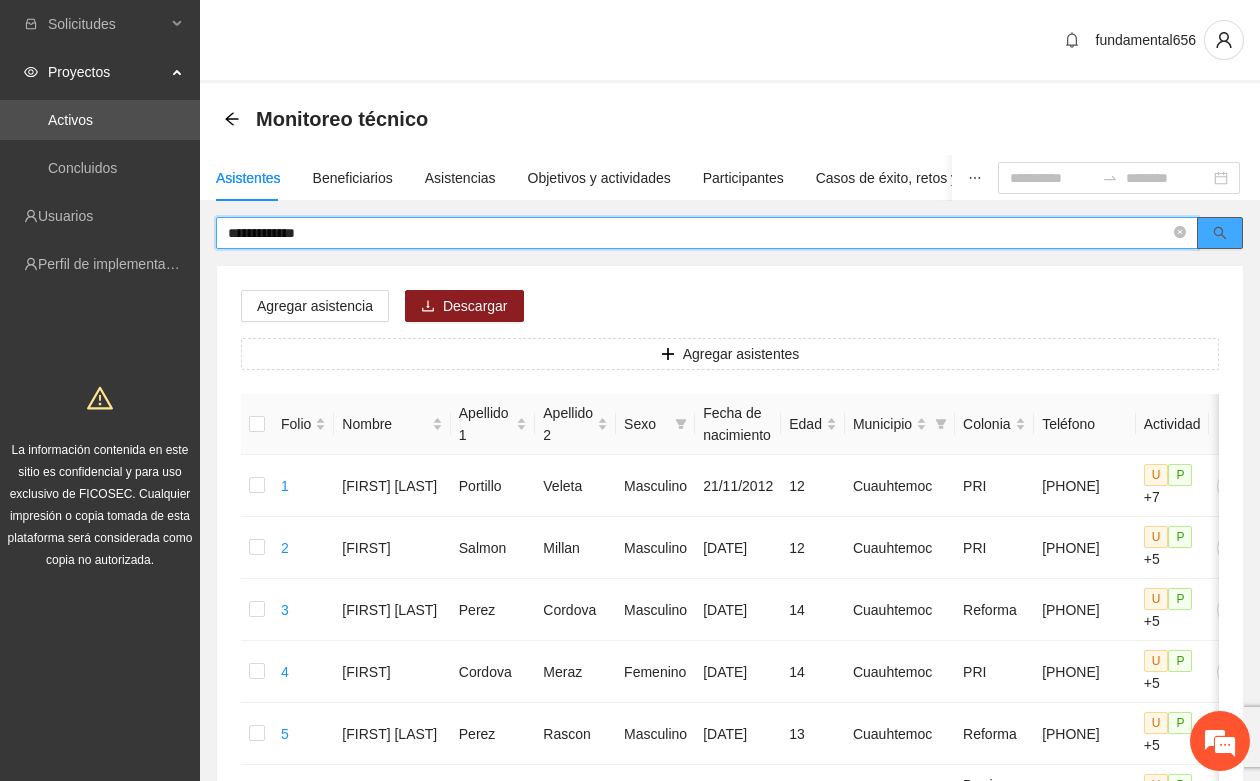 click 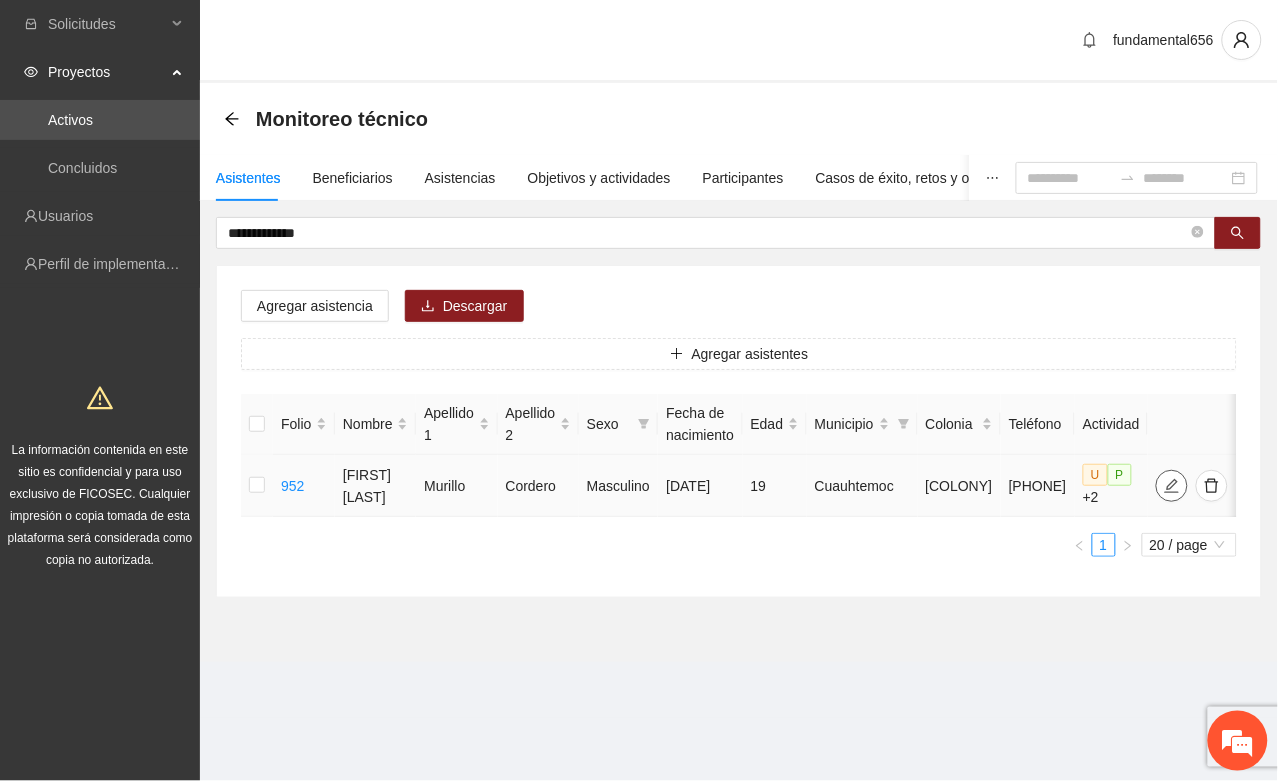 click 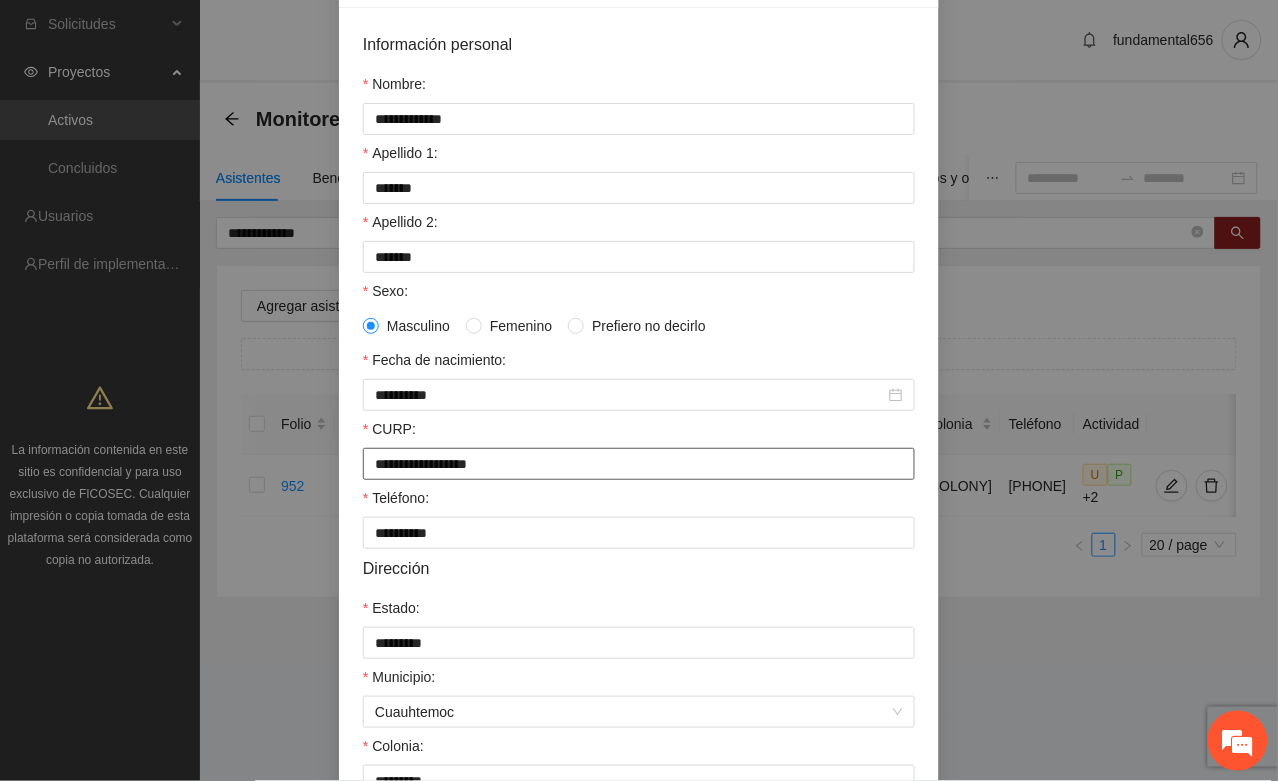 scroll, scrollTop: 146, scrollLeft: 0, axis: vertical 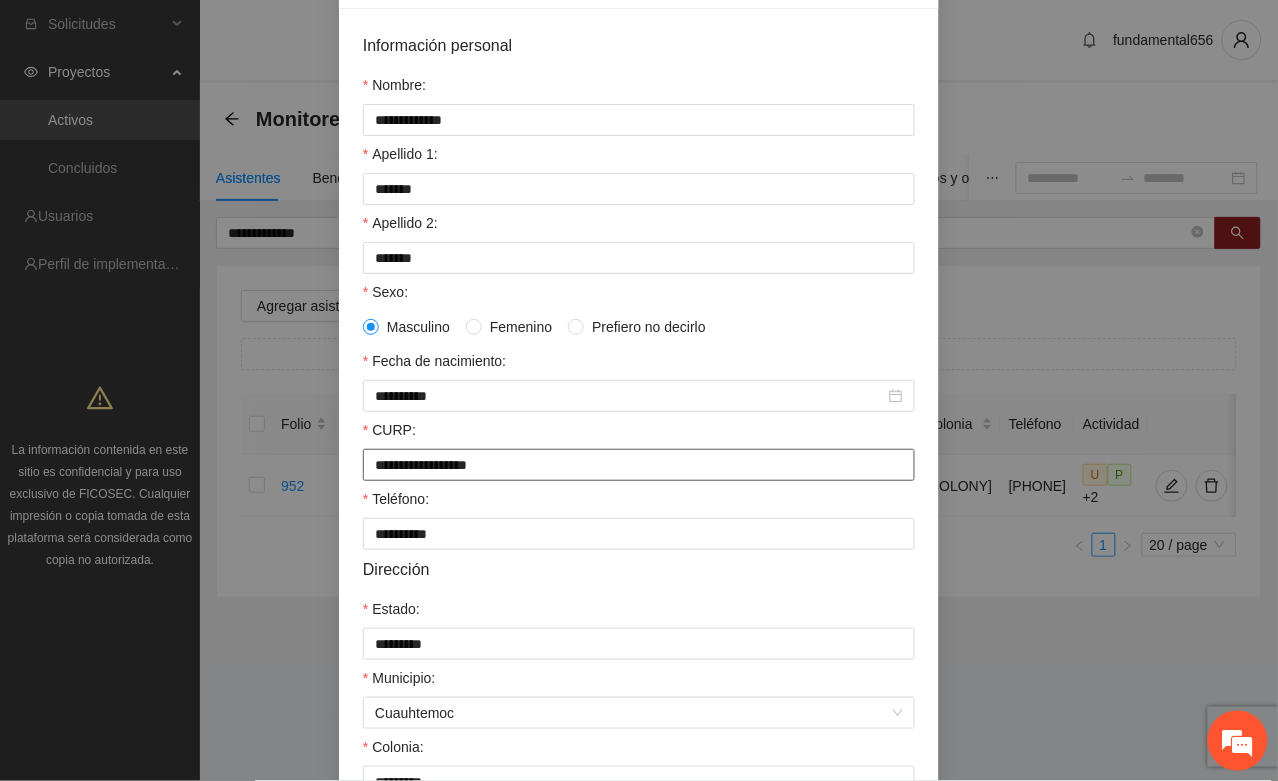 drag, startPoint x: 368, startPoint y: 475, endPoint x: 536, endPoint y: 477, distance: 168.0119 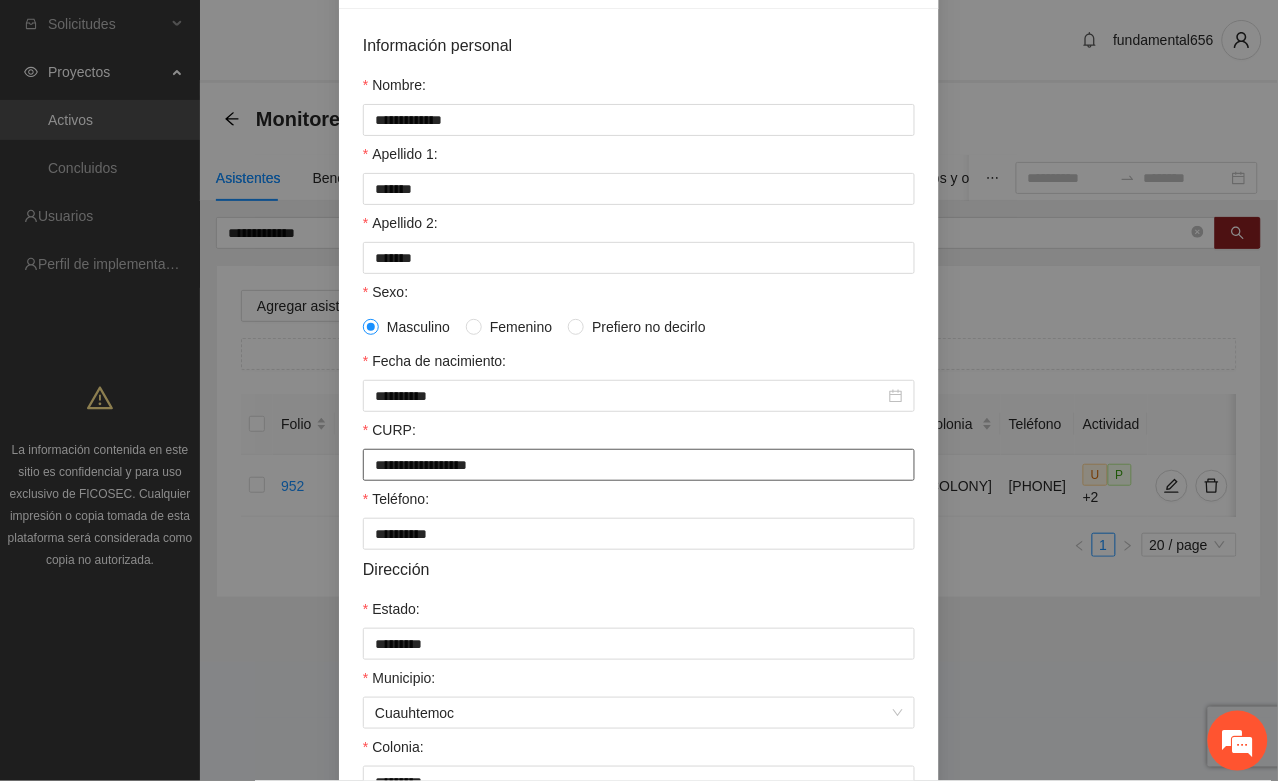 scroll, scrollTop: 396, scrollLeft: 0, axis: vertical 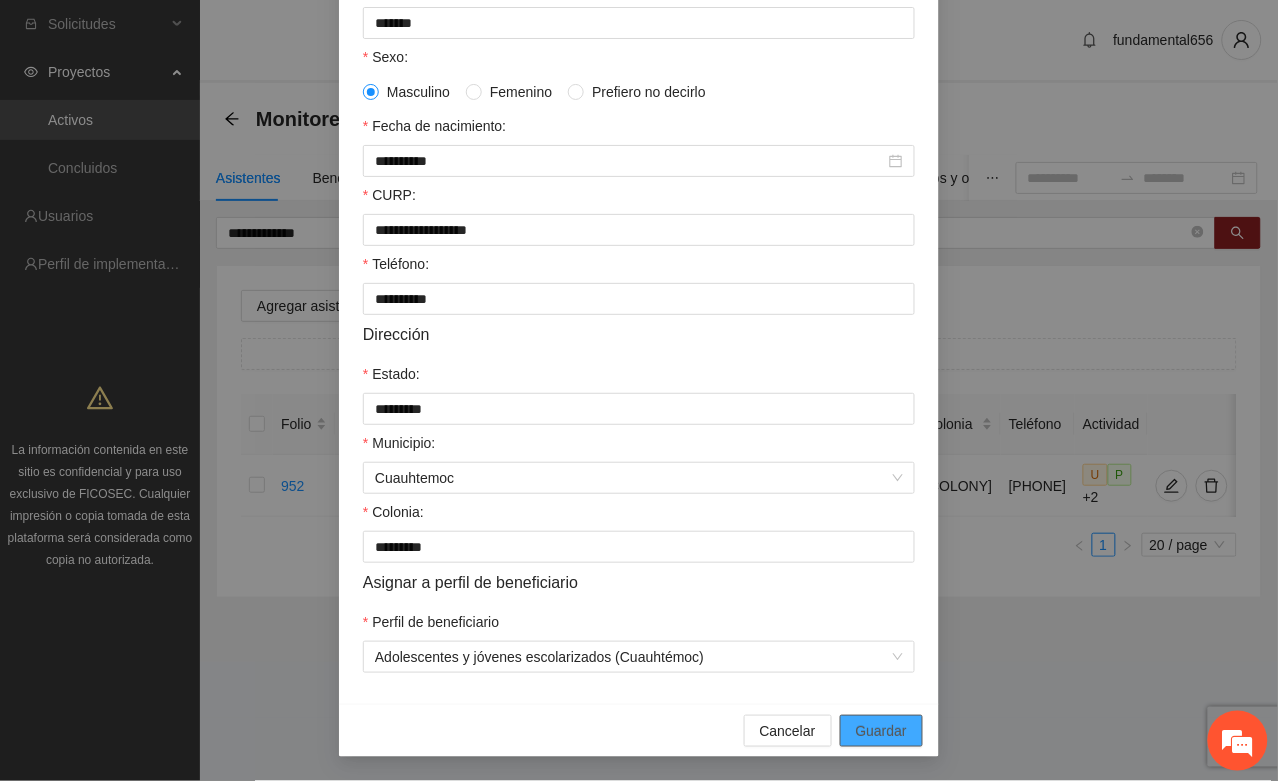 click on "Guardar" at bounding box center (881, 731) 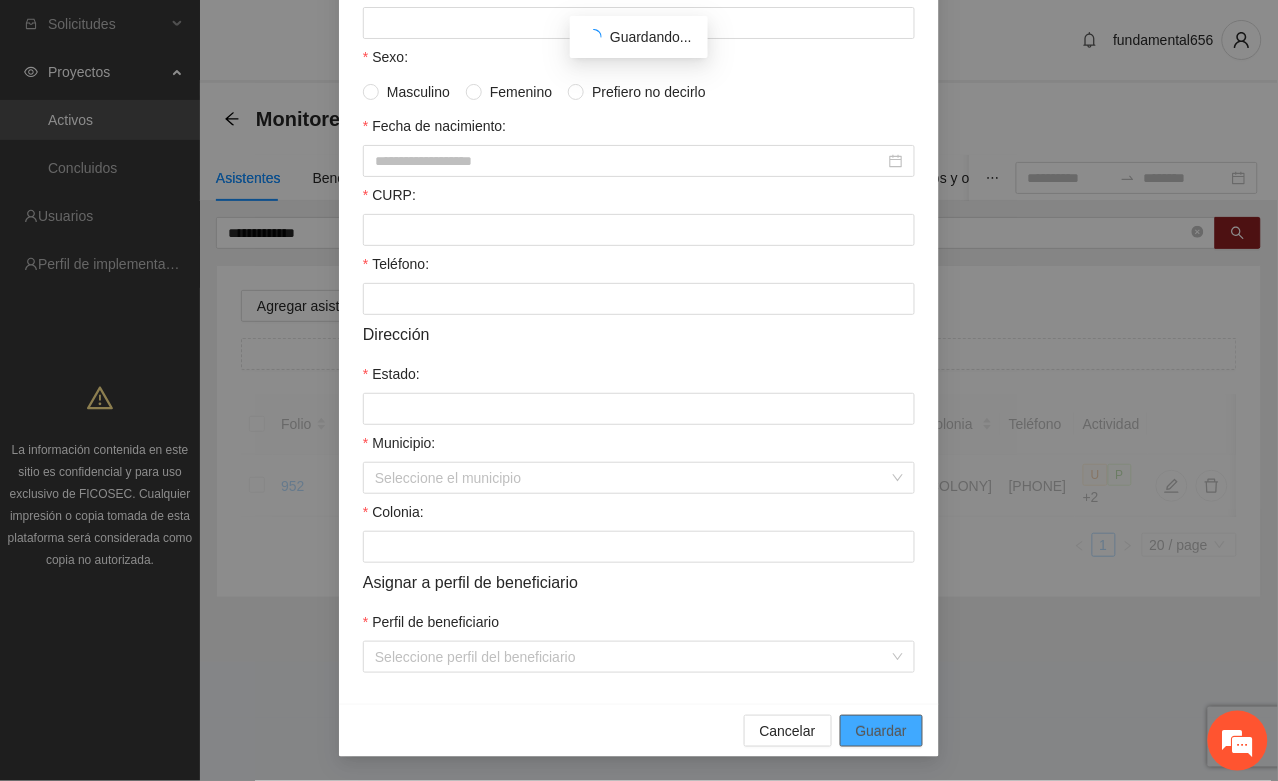 scroll, scrollTop: 296, scrollLeft: 0, axis: vertical 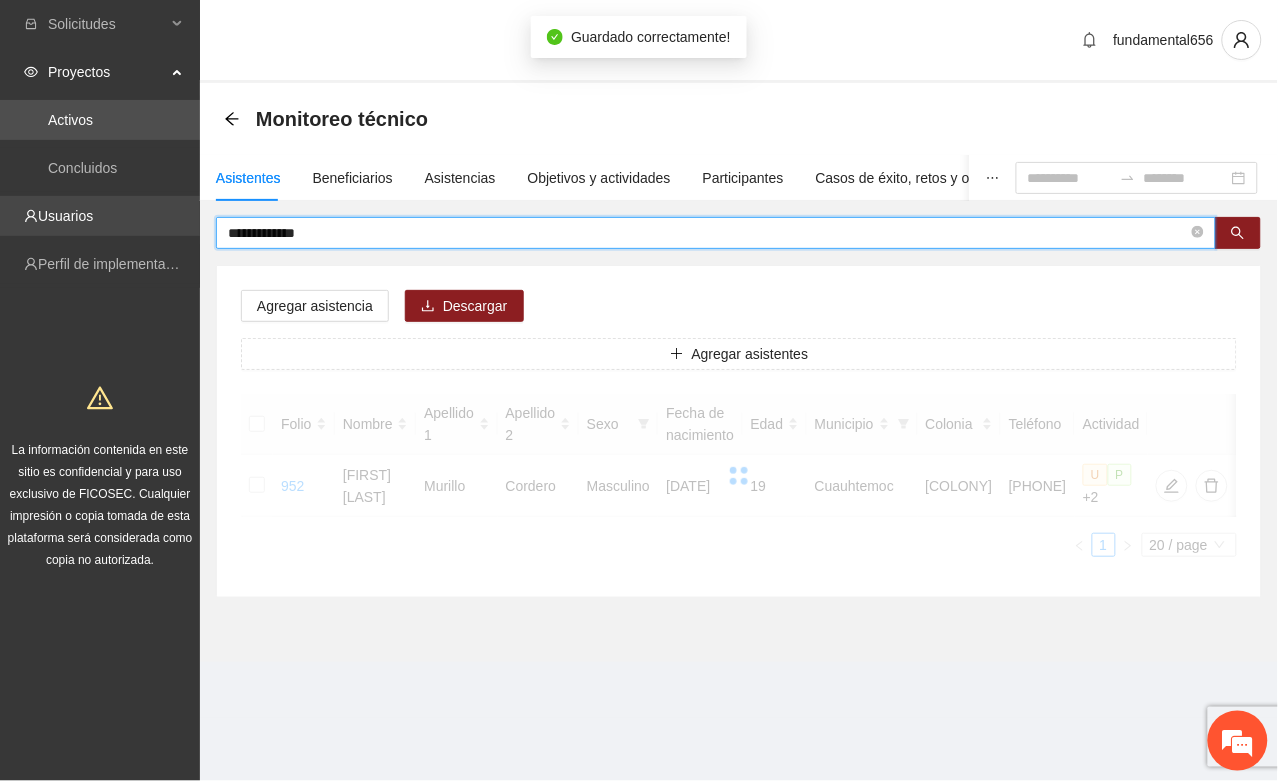 drag, startPoint x: 330, startPoint y: 232, endPoint x: 193, endPoint y: 231, distance: 137.00365 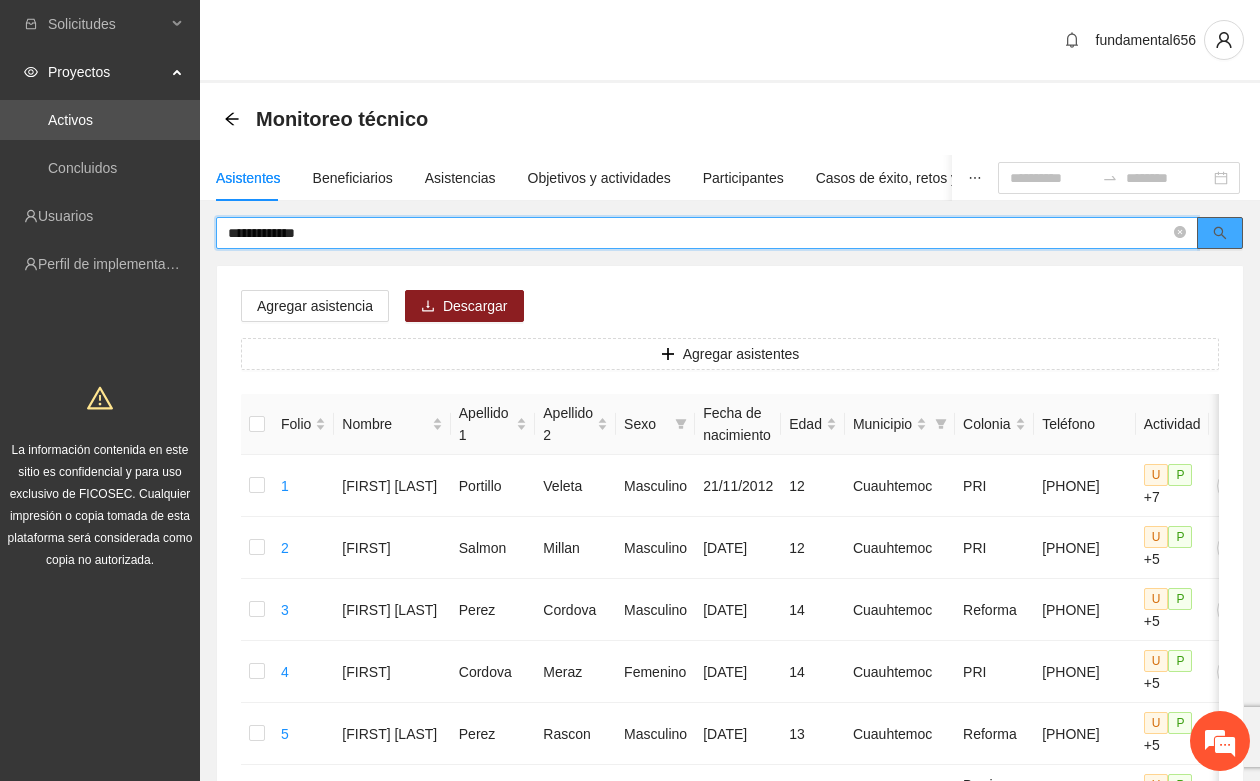 click at bounding box center (1220, 233) 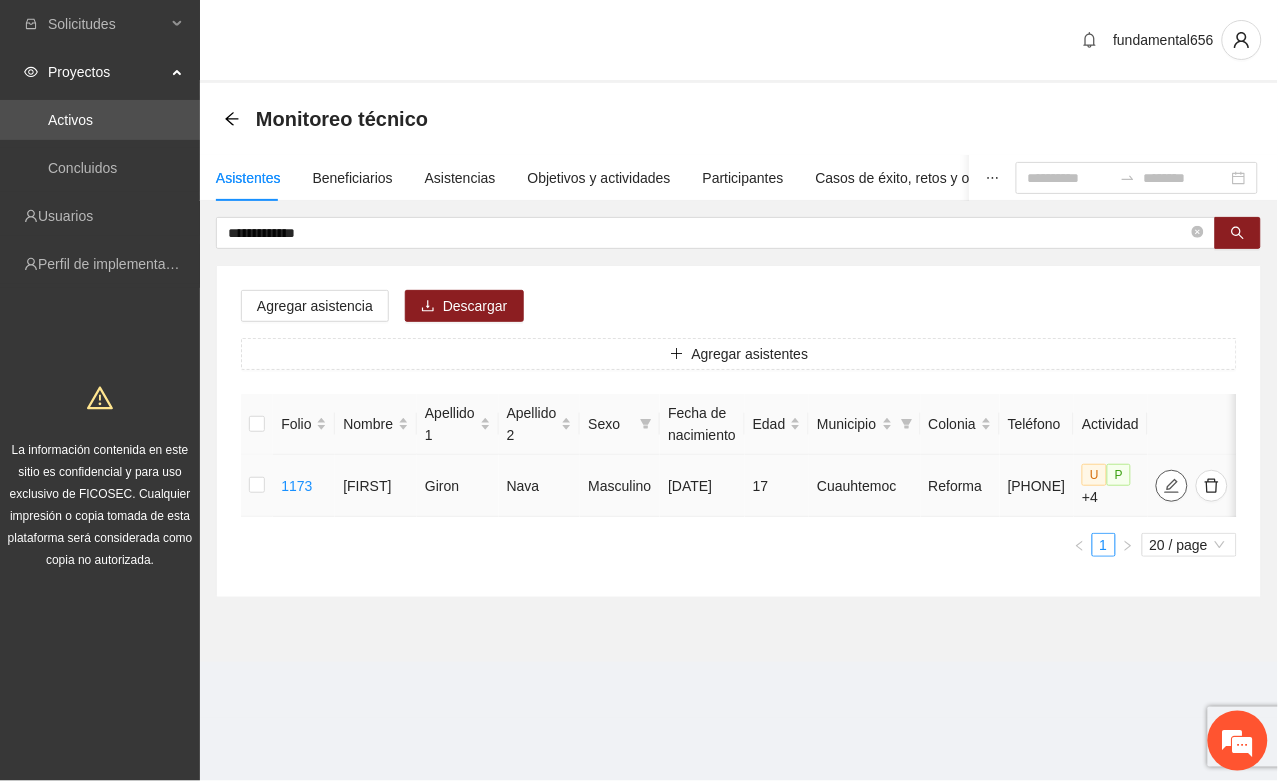 click 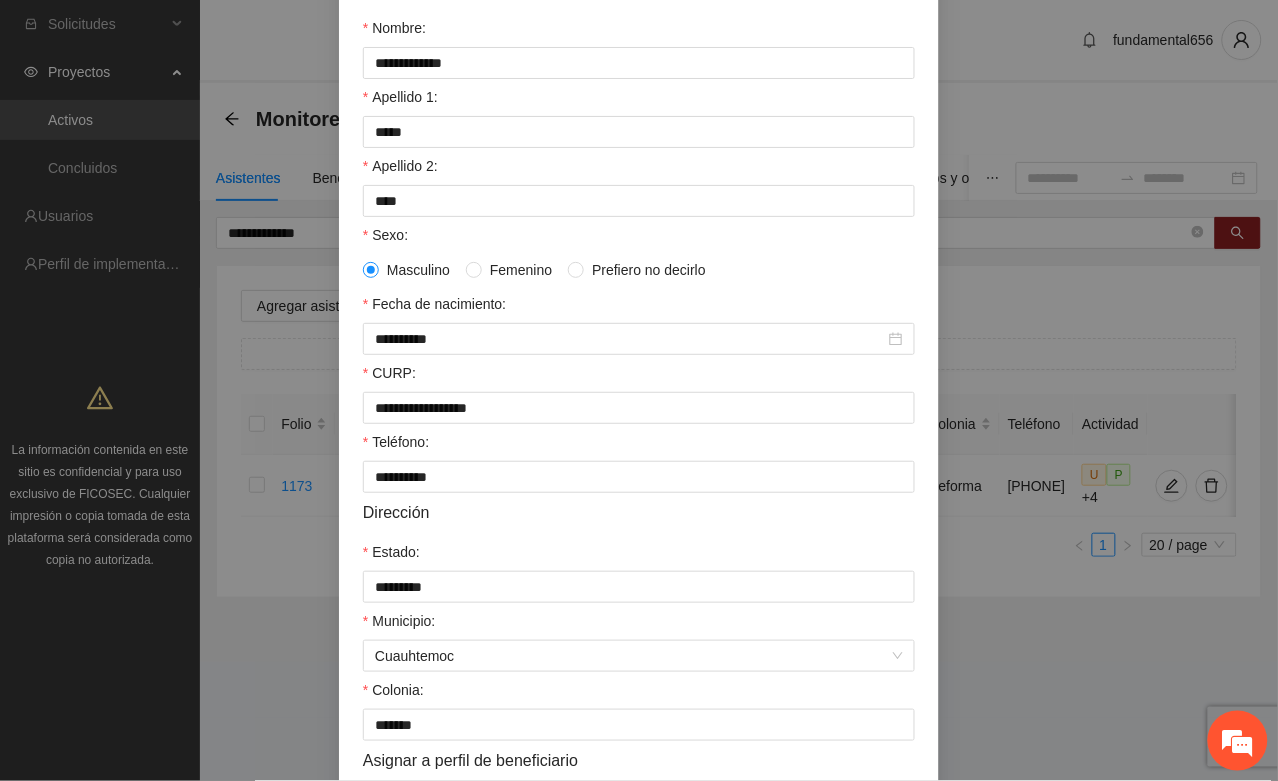 scroll, scrollTop: 396, scrollLeft: 0, axis: vertical 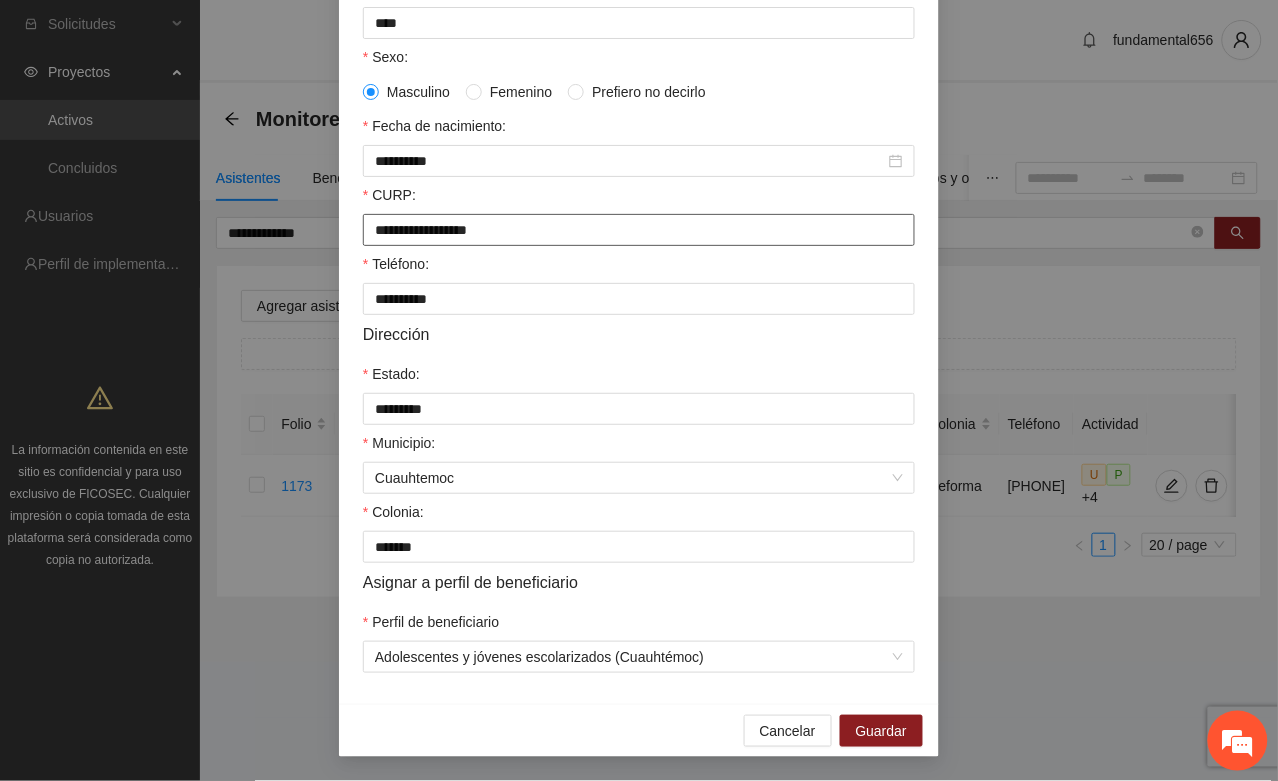drag, startPoint x: 356, startPoint y: 223, endPoint x: 546, endPoint y: 230, distance: 190.1289 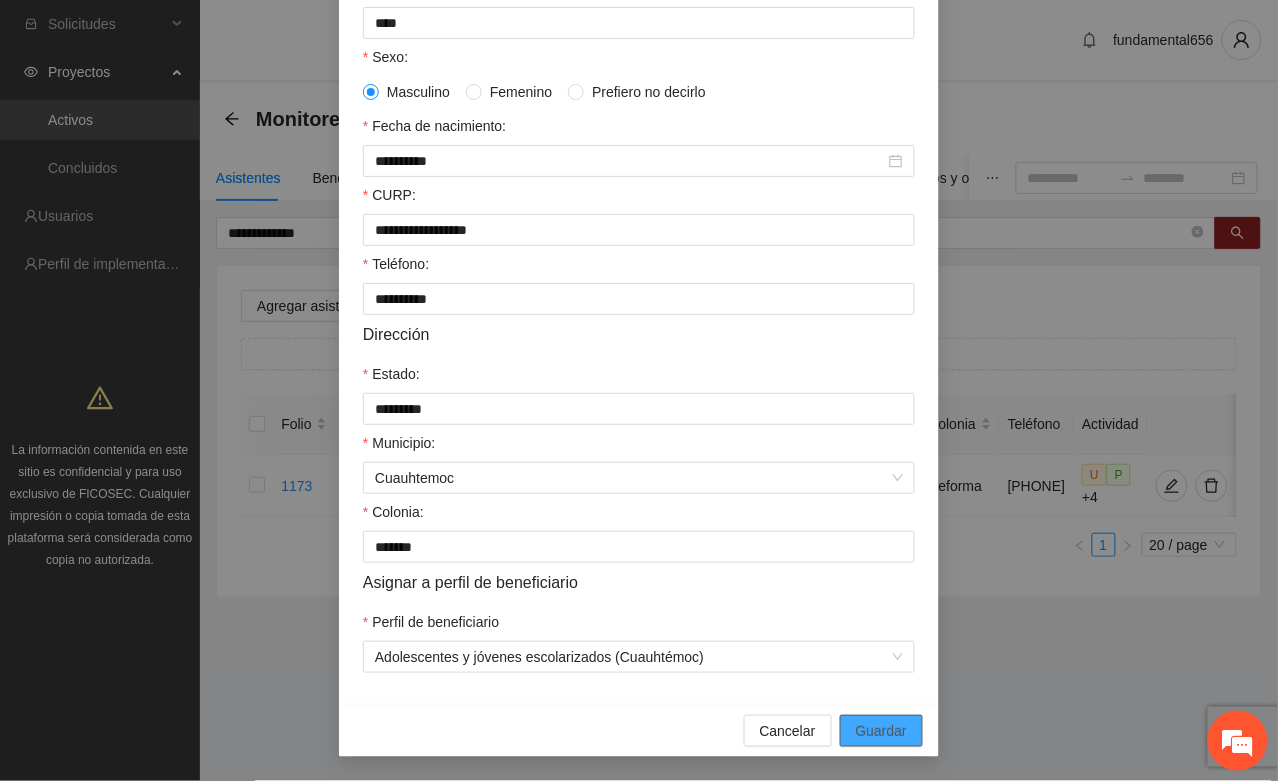 click on "Guardar" at bounding box center [881, 731] 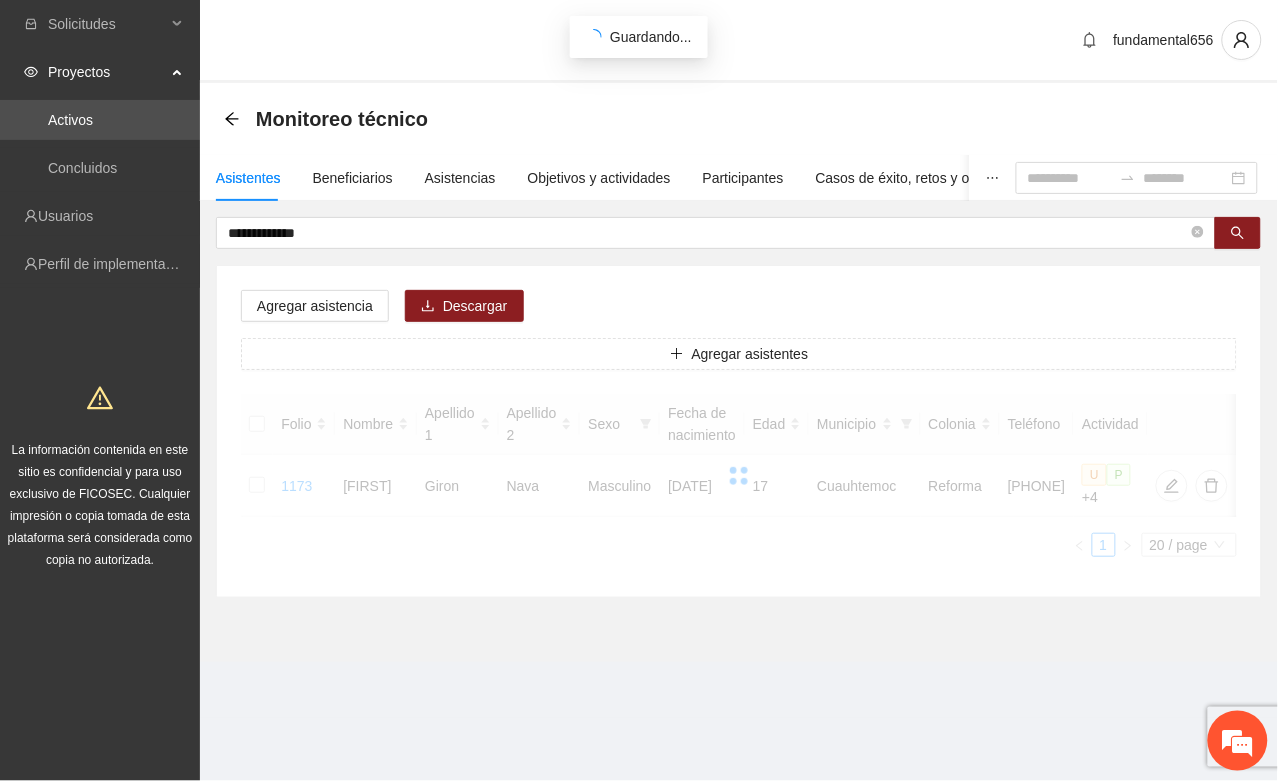 scroll, scrollTop: 296, scrollLeft: 0, axis: vertical 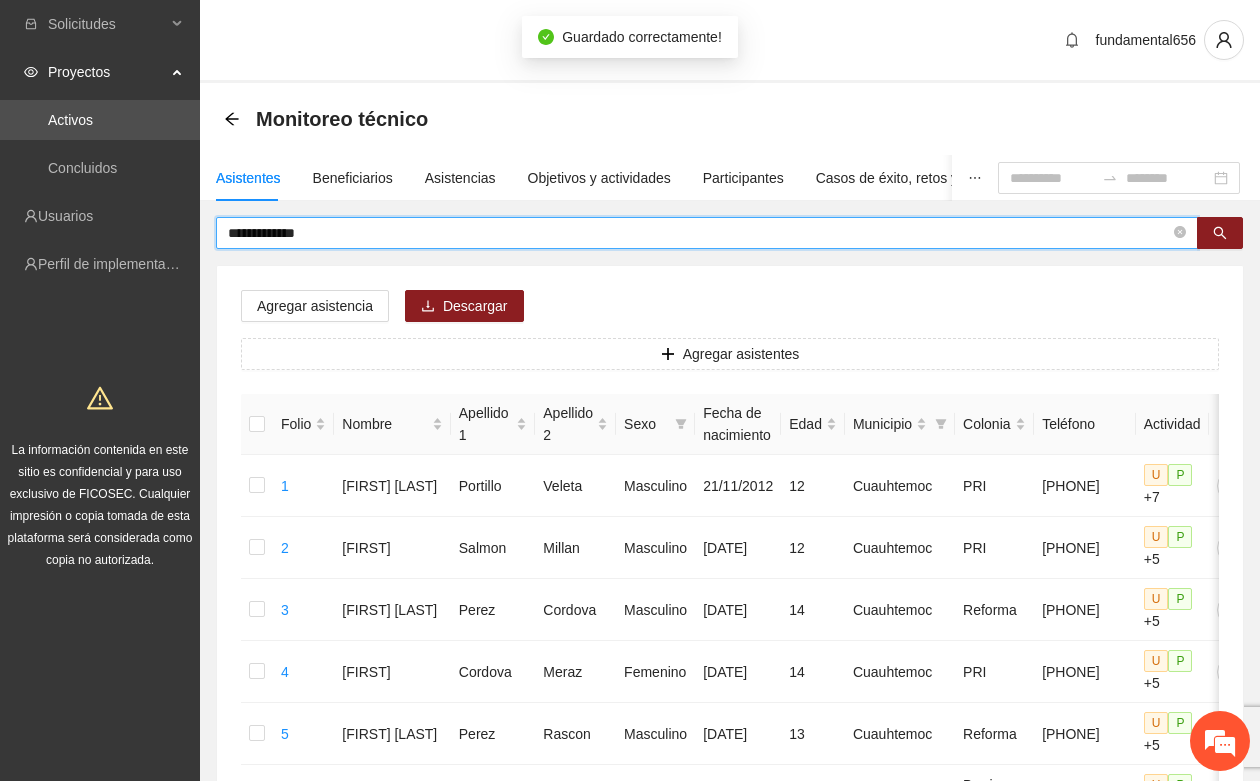 drag, startPoint x: 331, startPoint y: 227, endPoint x: 223, endPoint y: 232, distance: 108.11568 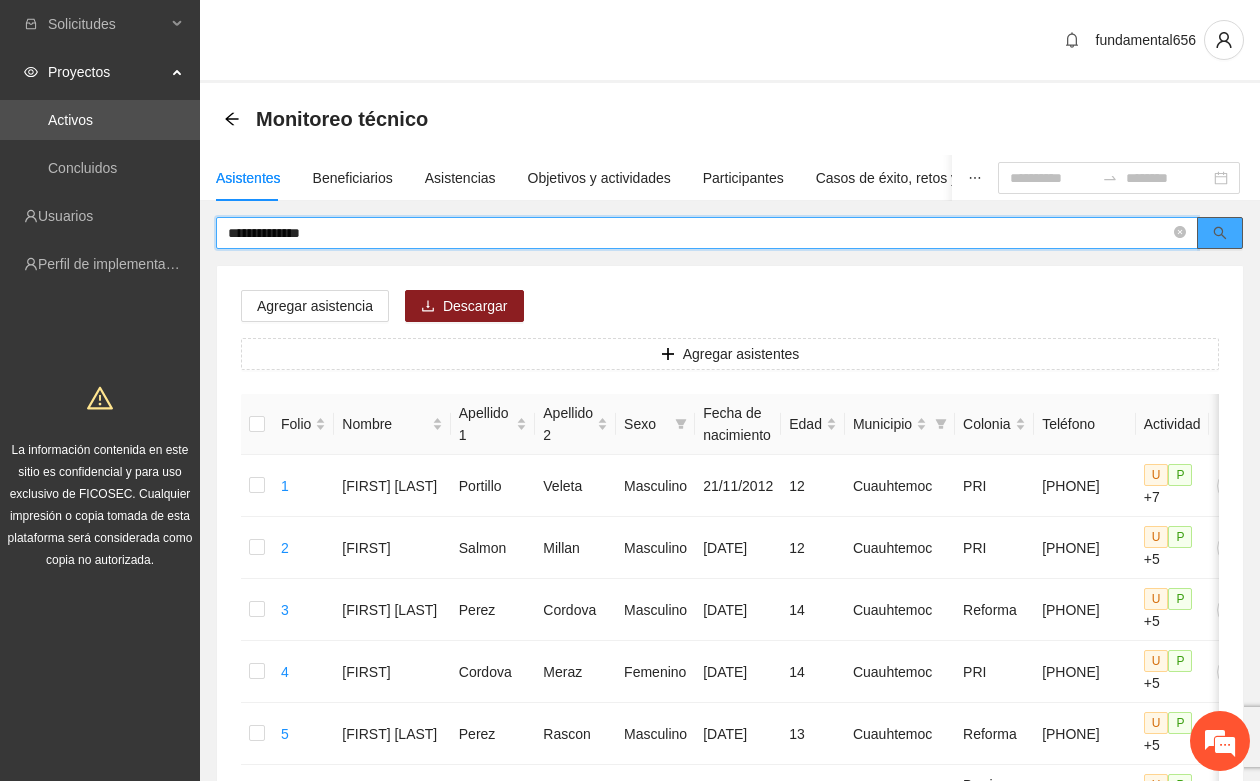 click at bounding box center [1220, 233] 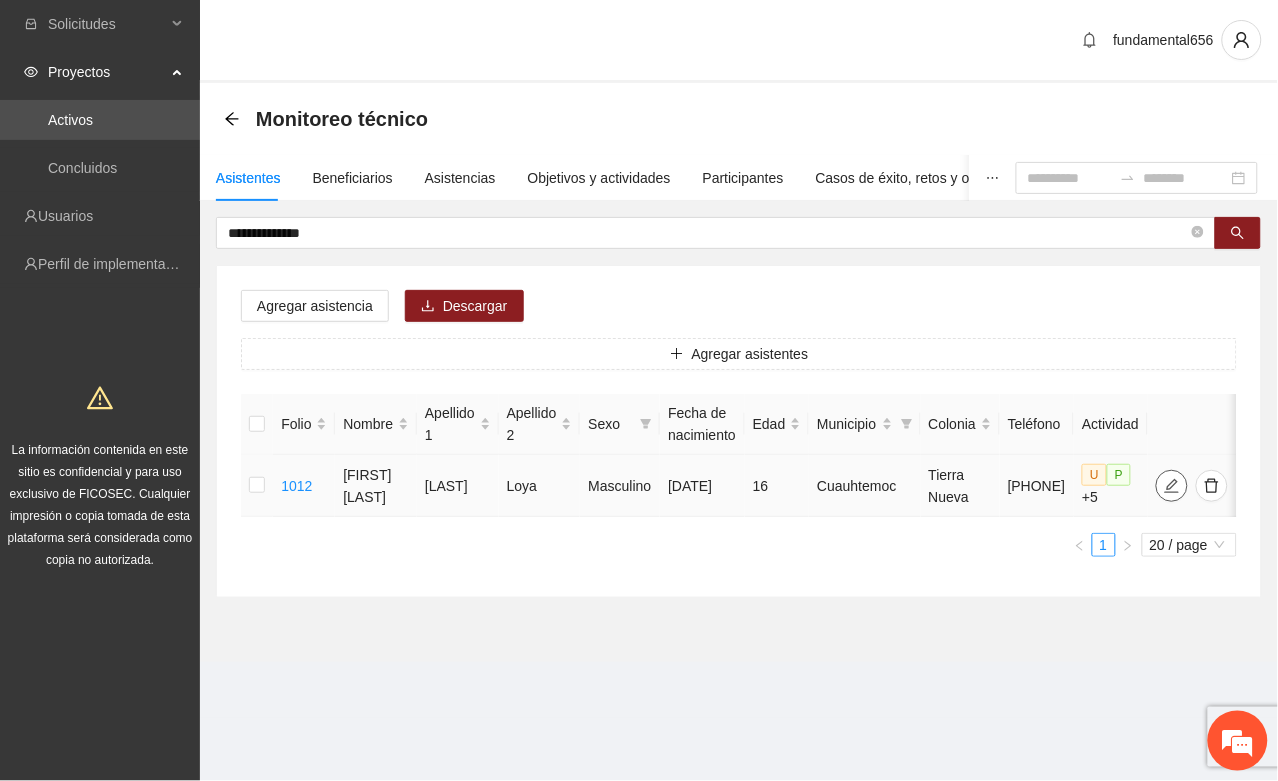 click 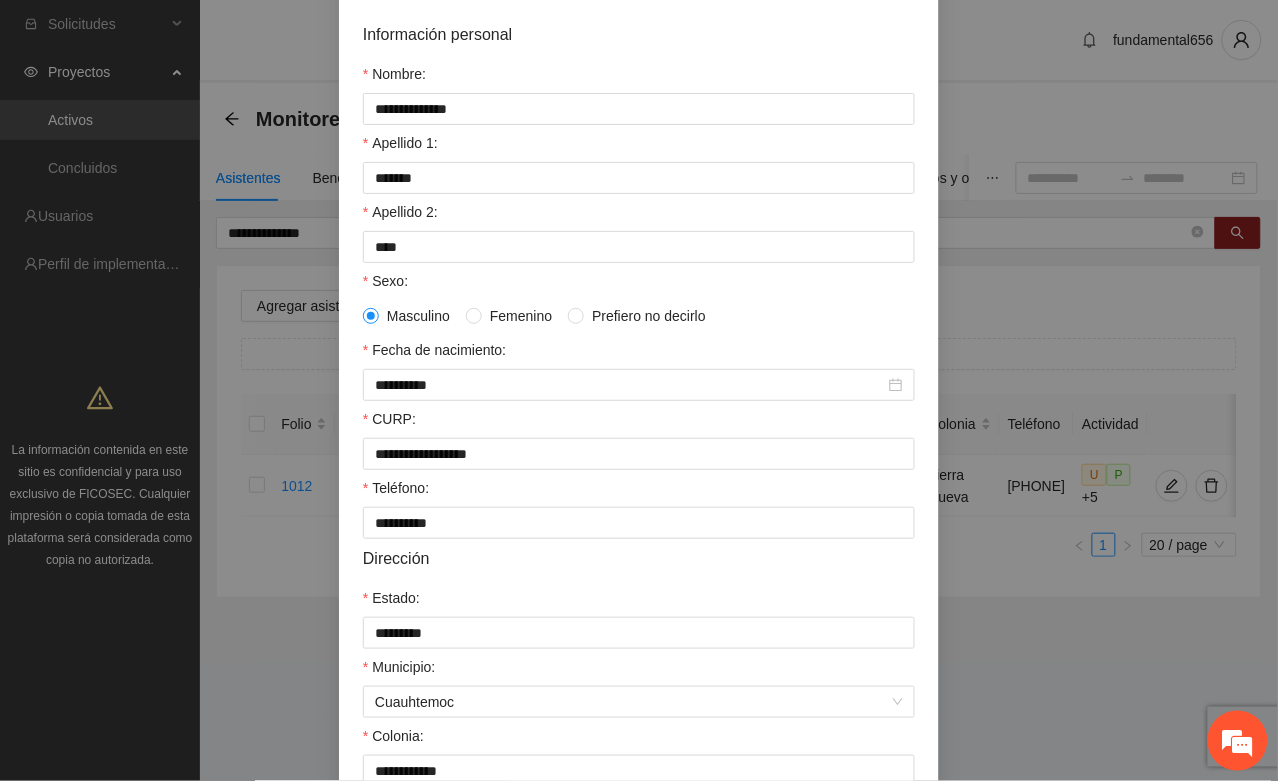 scroll, scrollTop: 375, scrollLeft: 0, axis: vertical 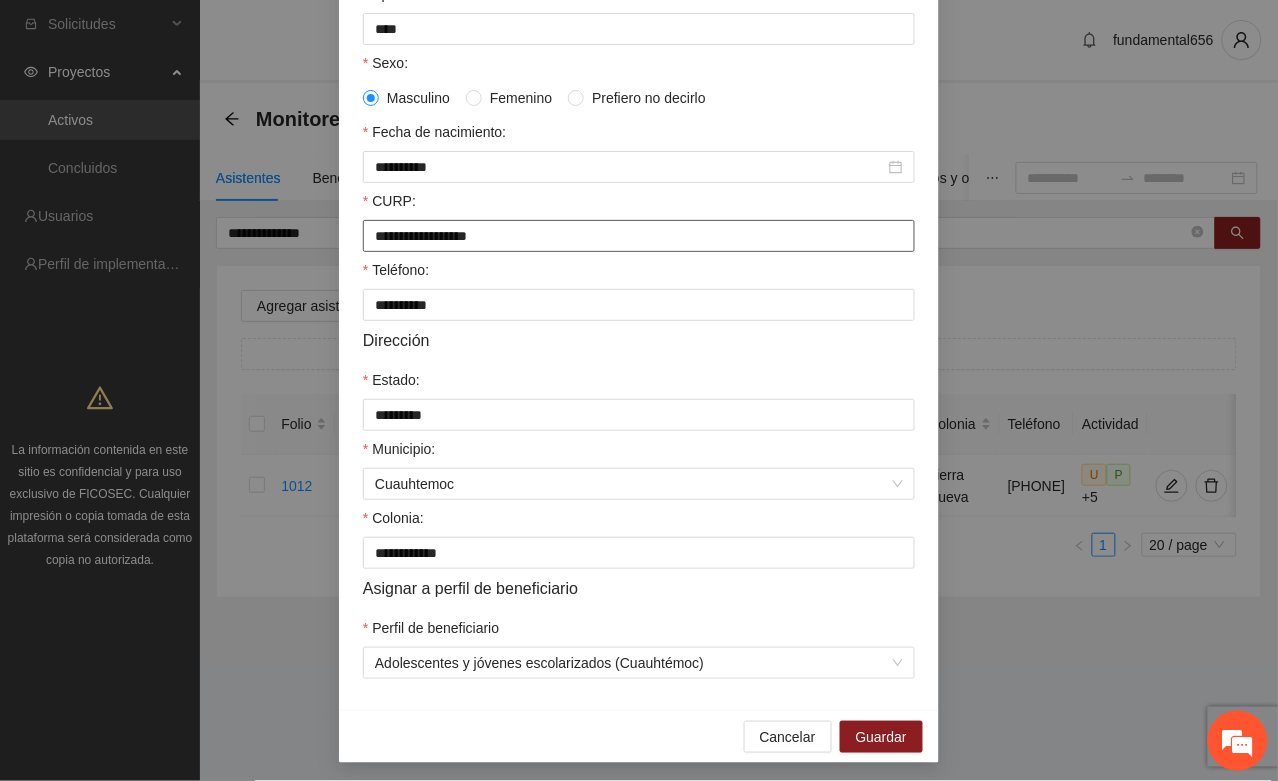 drag, startPoint x: 365, startPoint y: 258, endPoint x: 523, endPoint y: 258, distance: 158 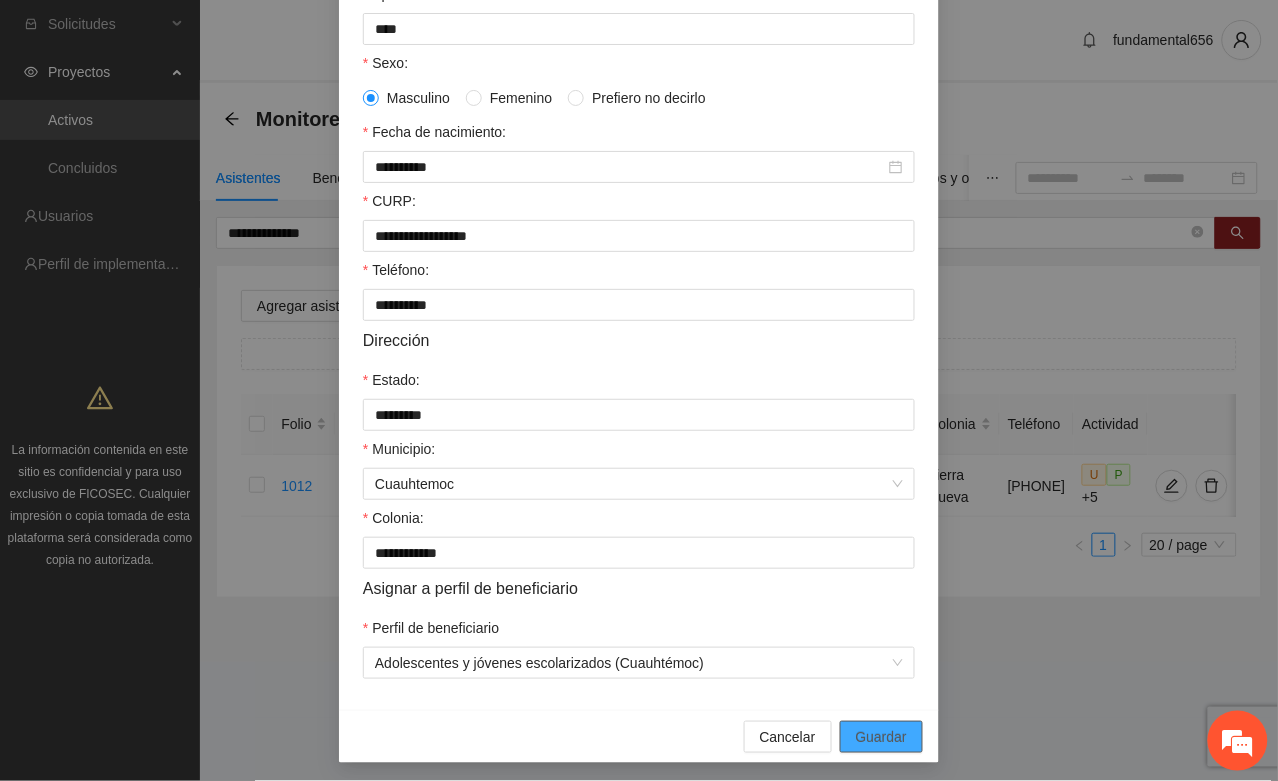 click on "Guardar" at bounding box center [881, 737] 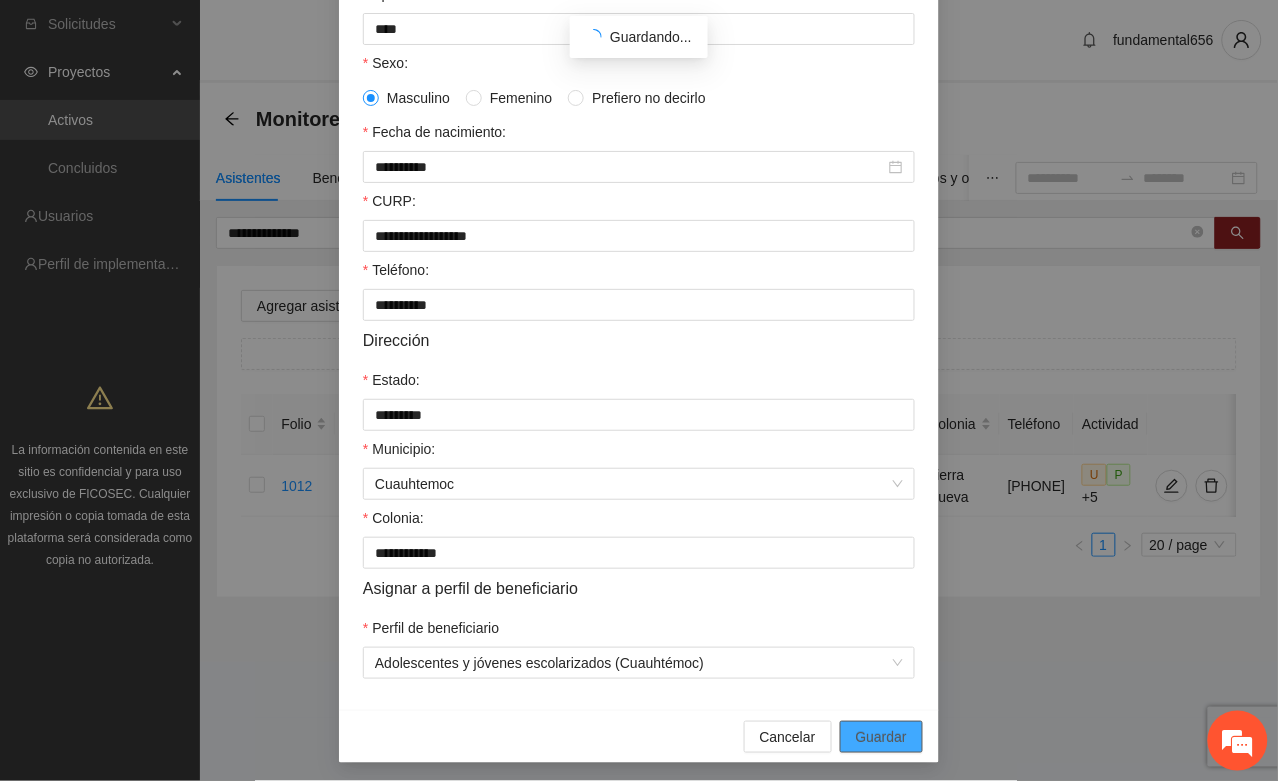 scroll, scrollTop: 296, scrollLeft: 0, axis: vertical 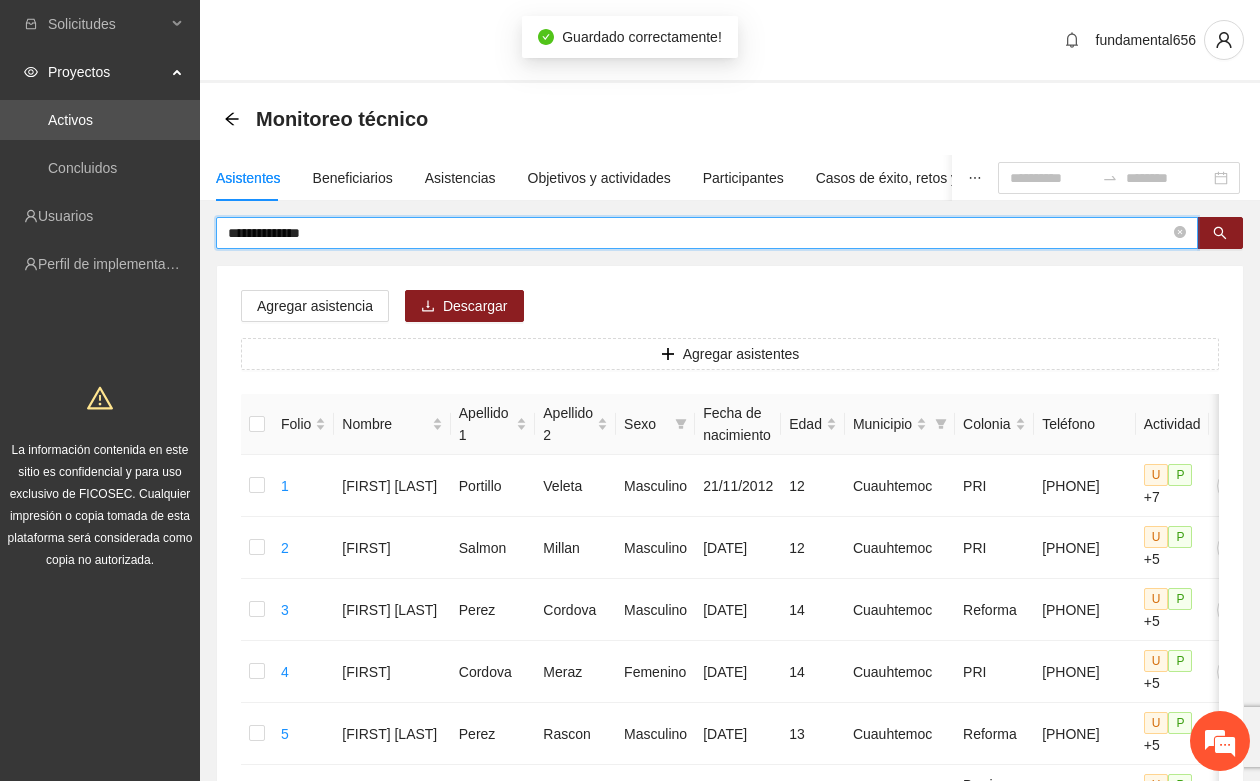 drag, startPoint x: 343, startPoint y: 233, endPoint x: 208, endPoint y: 241, distance: 135.23683 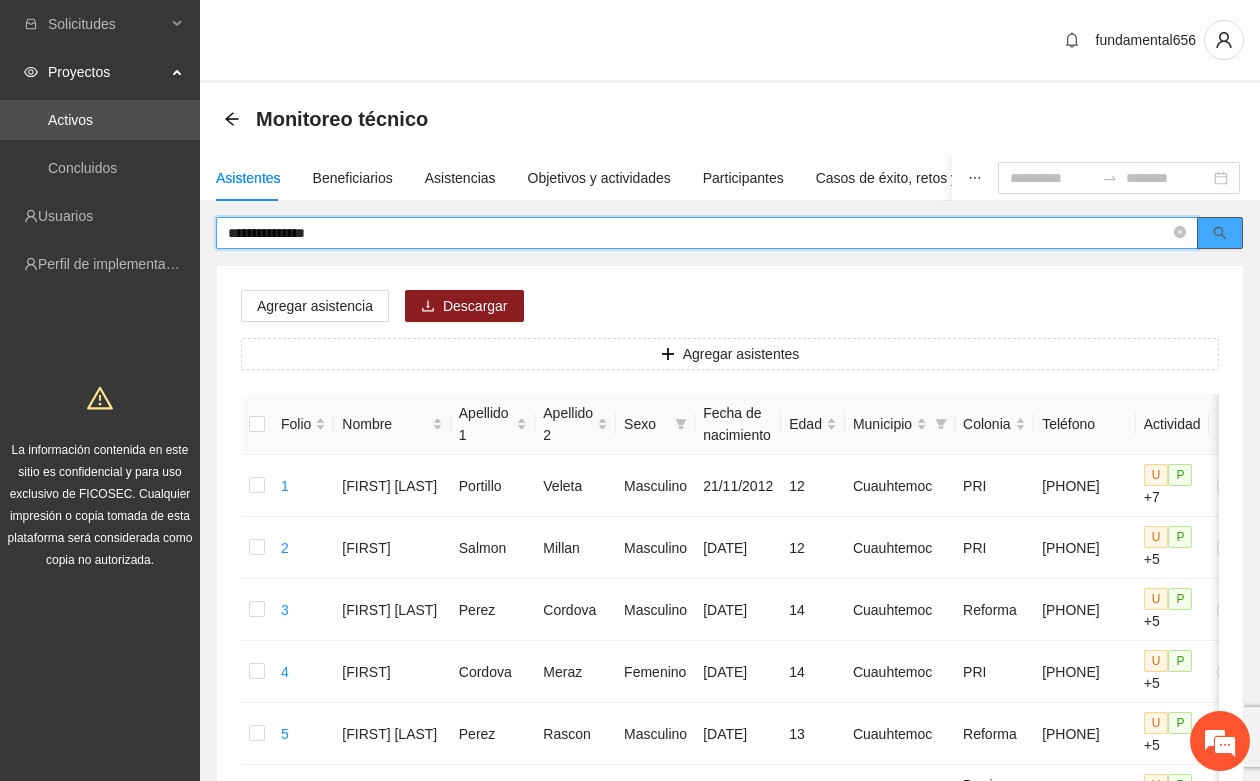 click 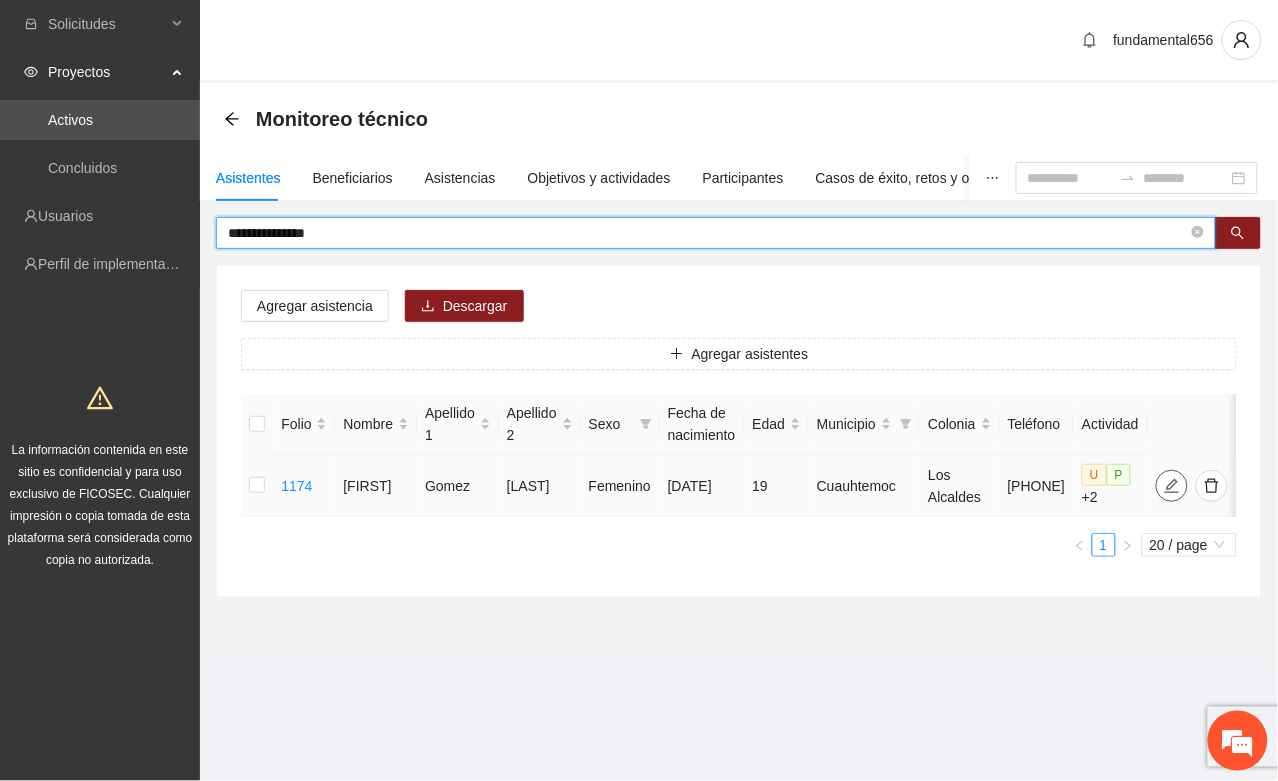 click at bounding box center (1172, 486) 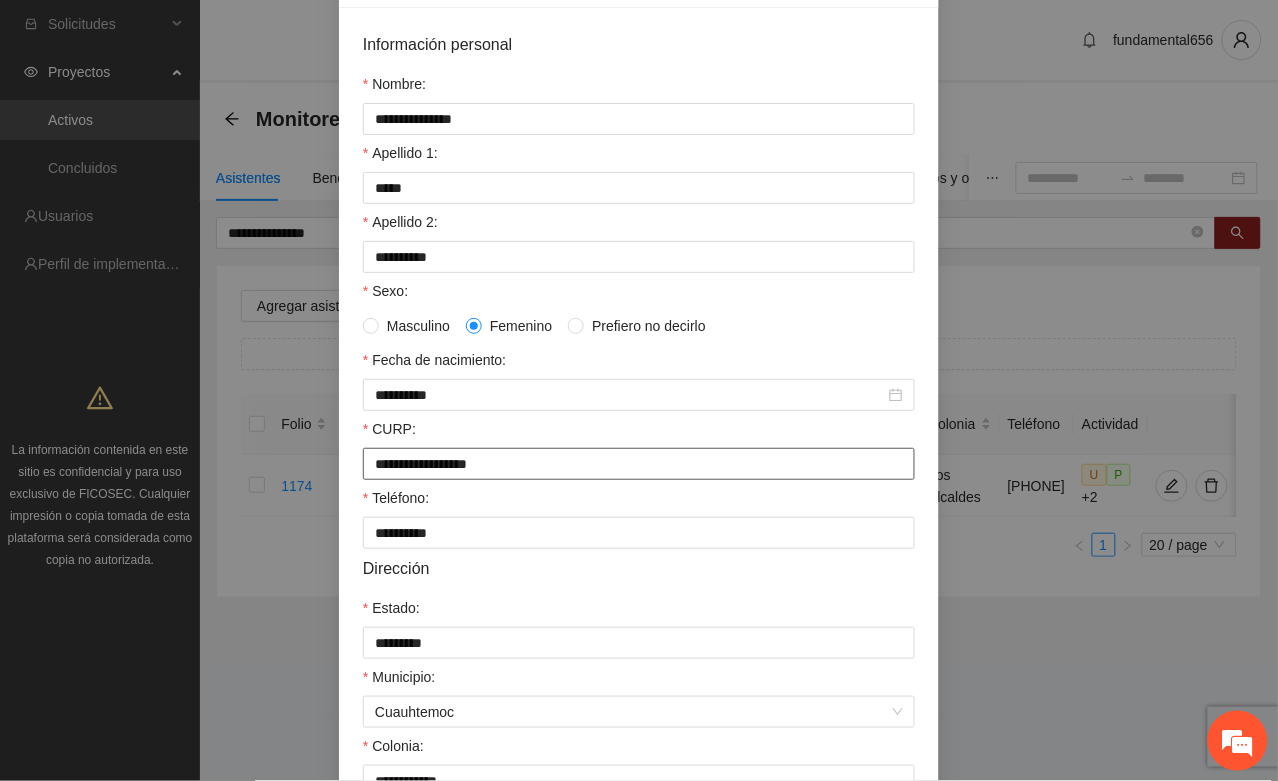 scroll, scrollTop: 375, scrollLeft: 0, axis: vertical 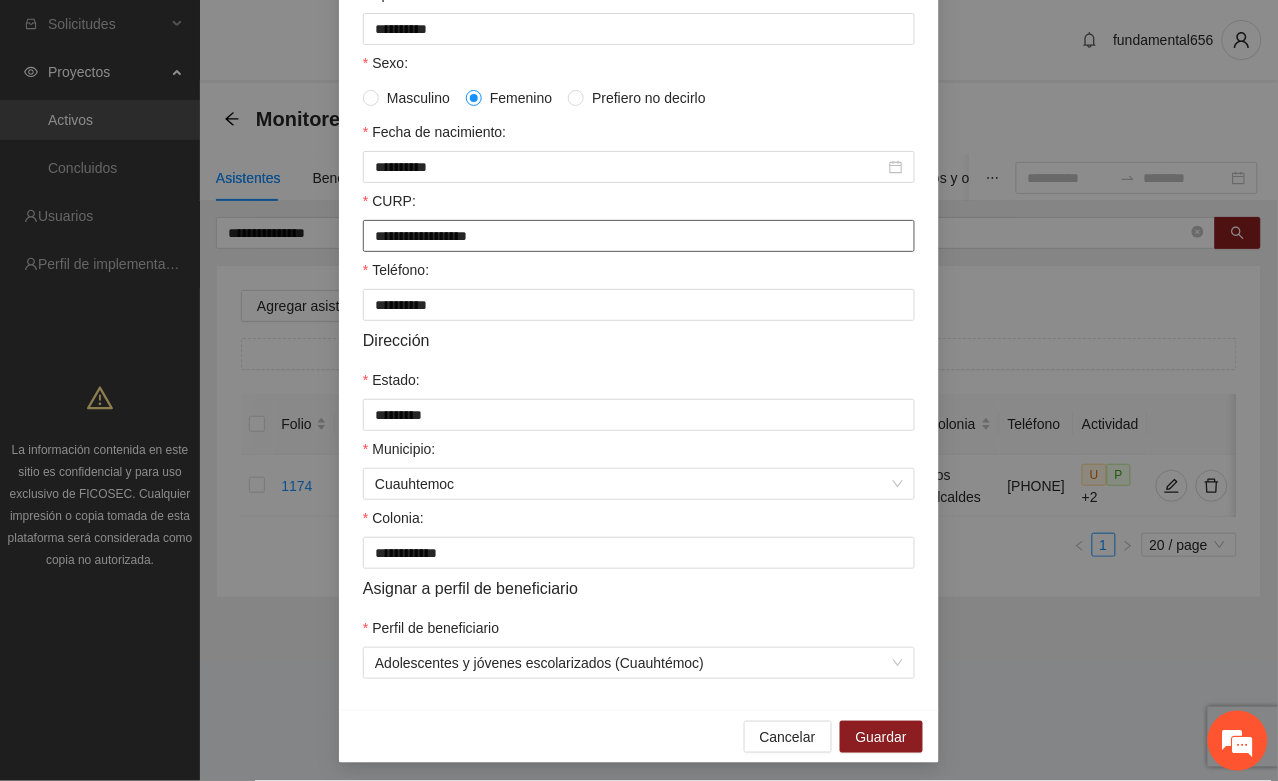 drag, startPoint x: 546, startPoint y: 241, endPoint x: 352, endPoint y: 260, distance: 194.92819 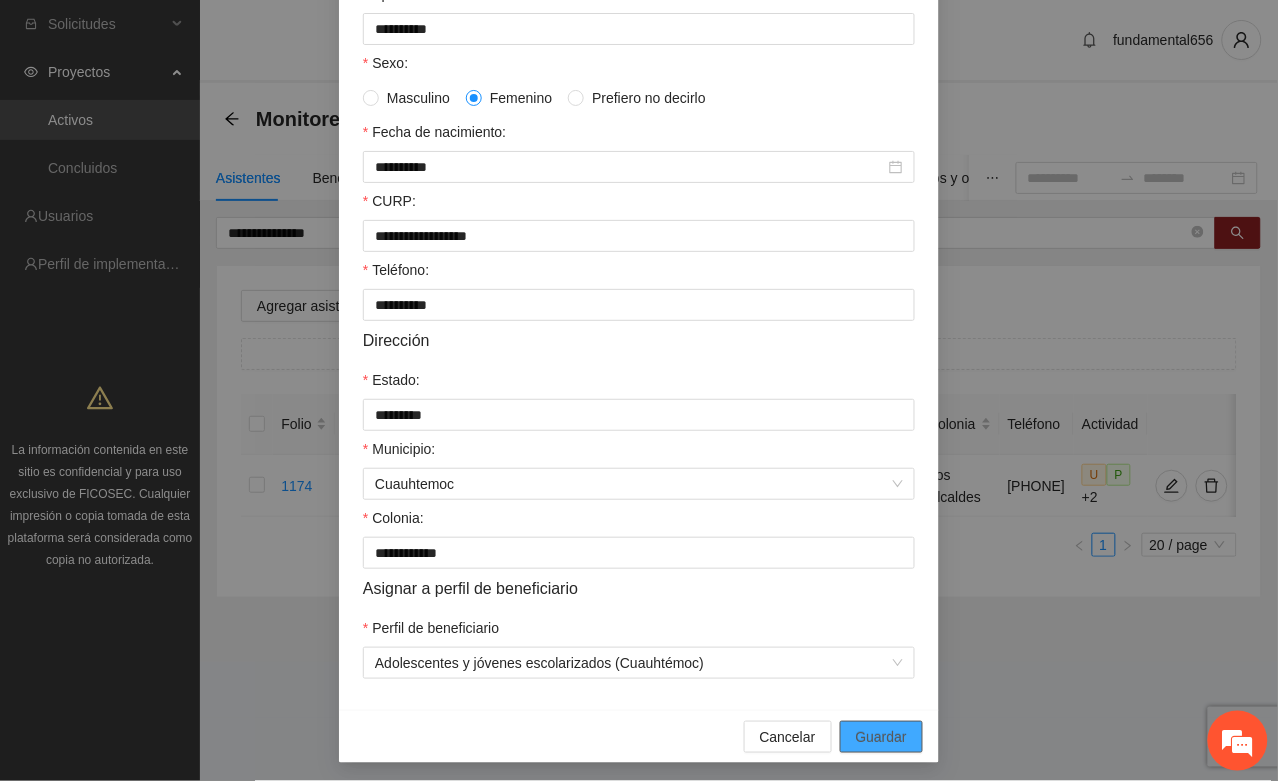 click on "Guardar" at bounding box center [881, 737] 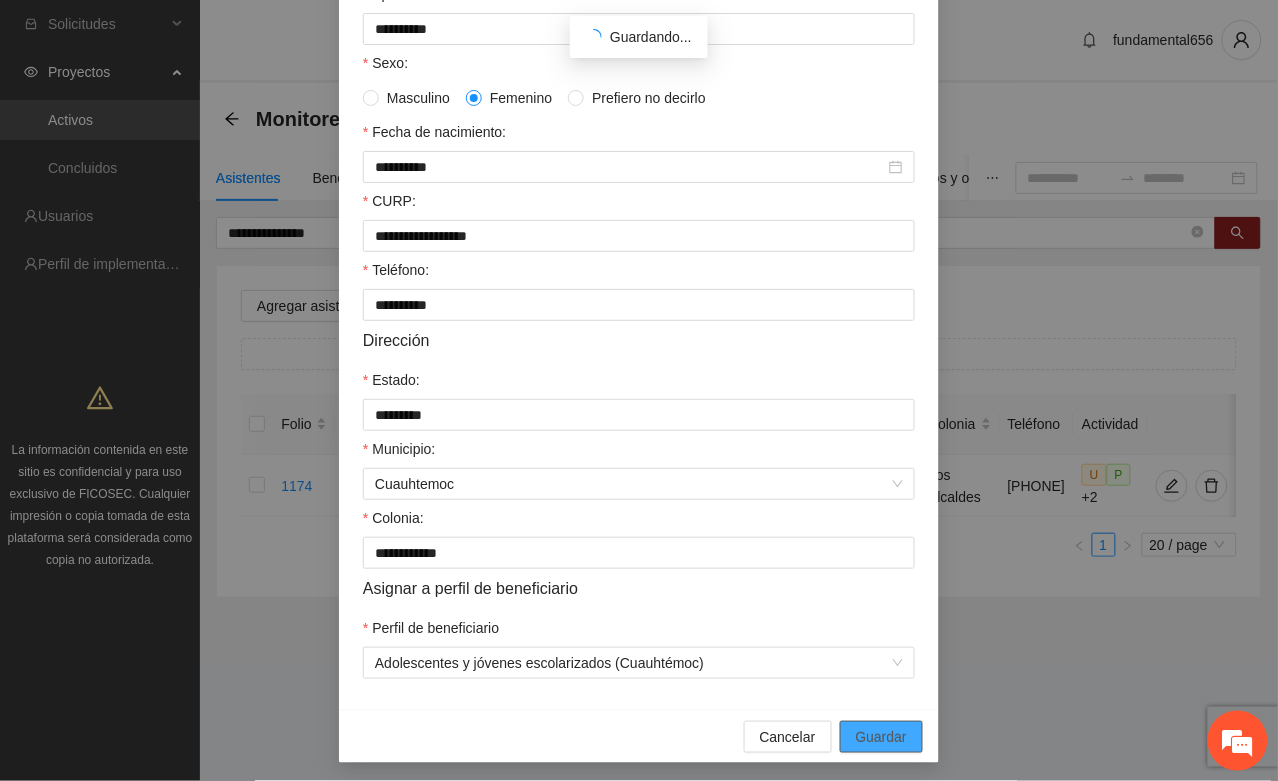 scroll, scrollTop: 296, scrollLeft: 0, axis: vertical 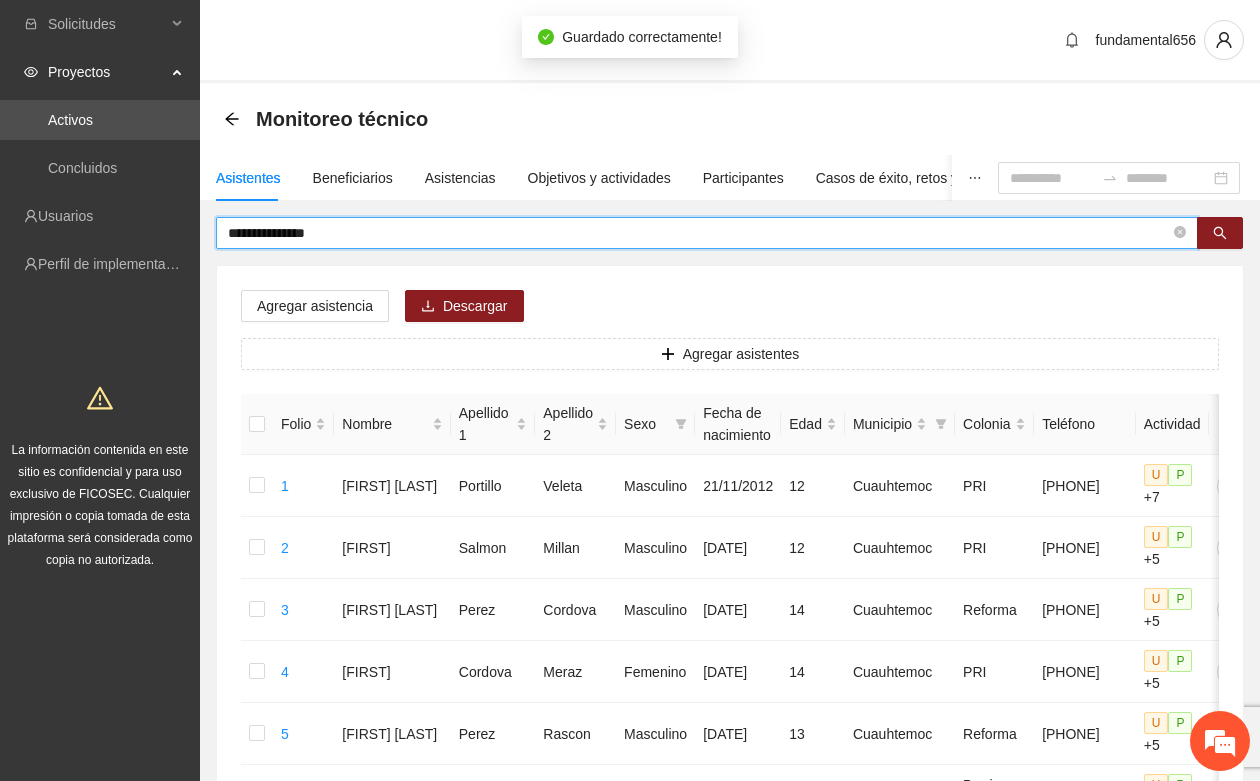 drag, startPoint x: 356, startPoint y: 230, endPoint x: 228, endPoint y: 230, distance: 128 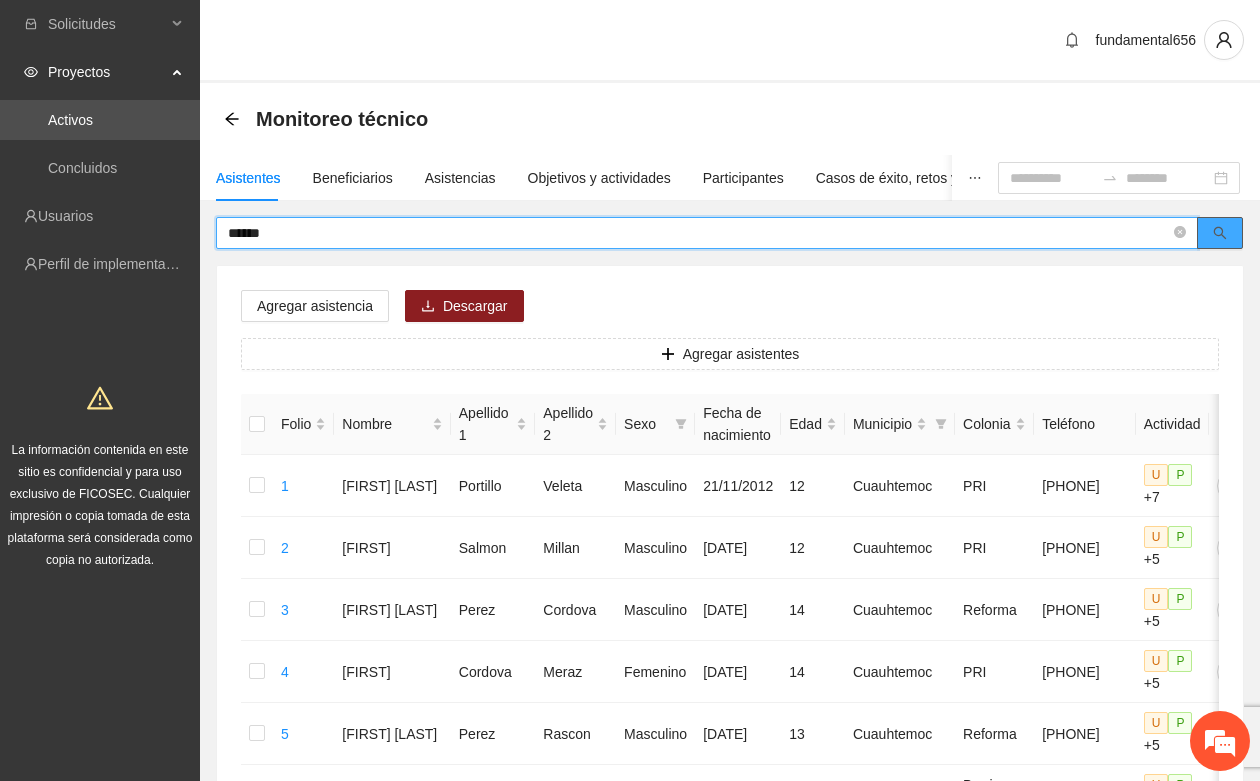 click 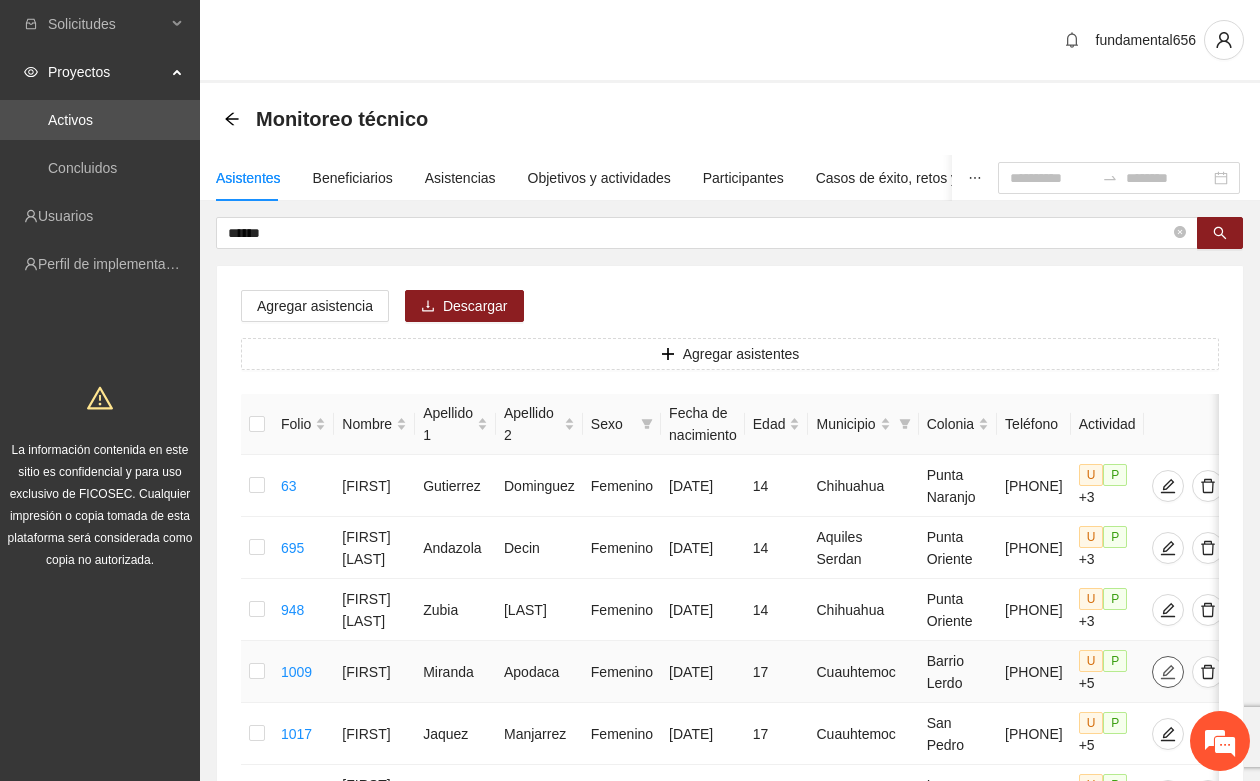 click 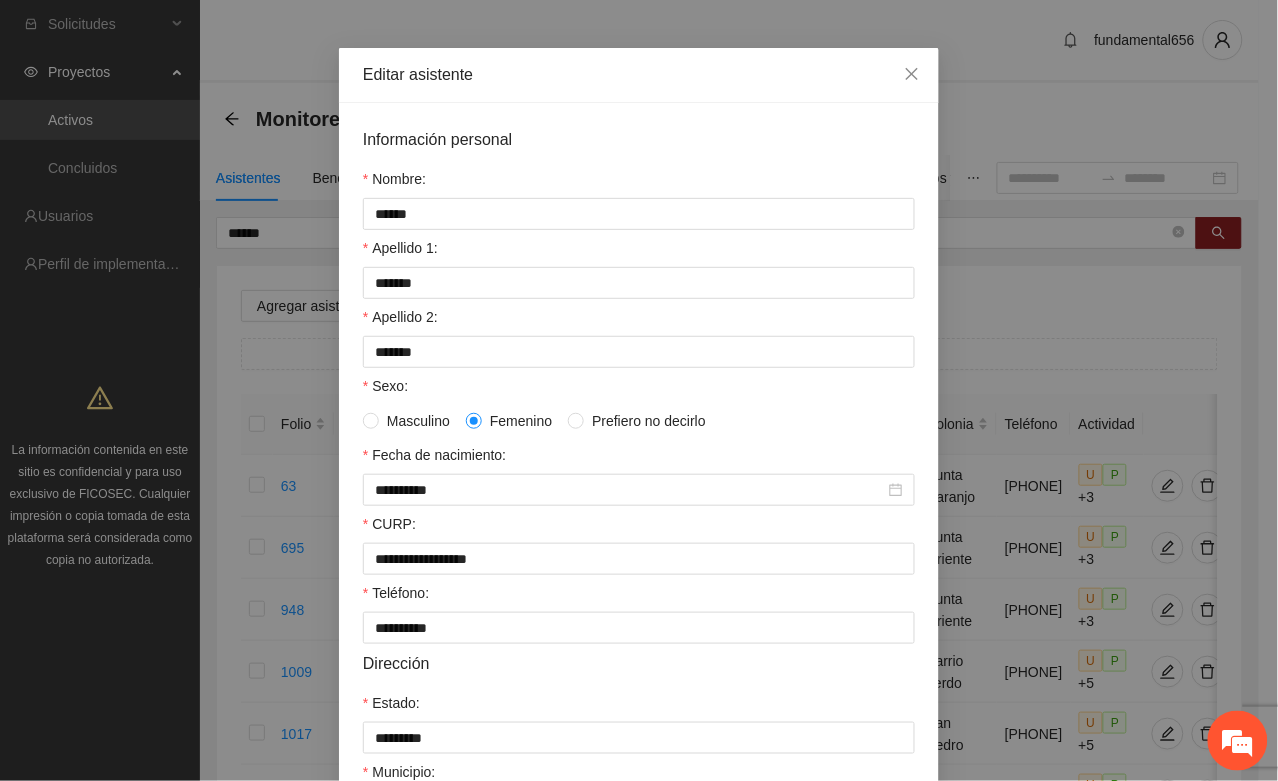 scroll, scrollTop: 21, scrollLeft: 0, axis: vertical 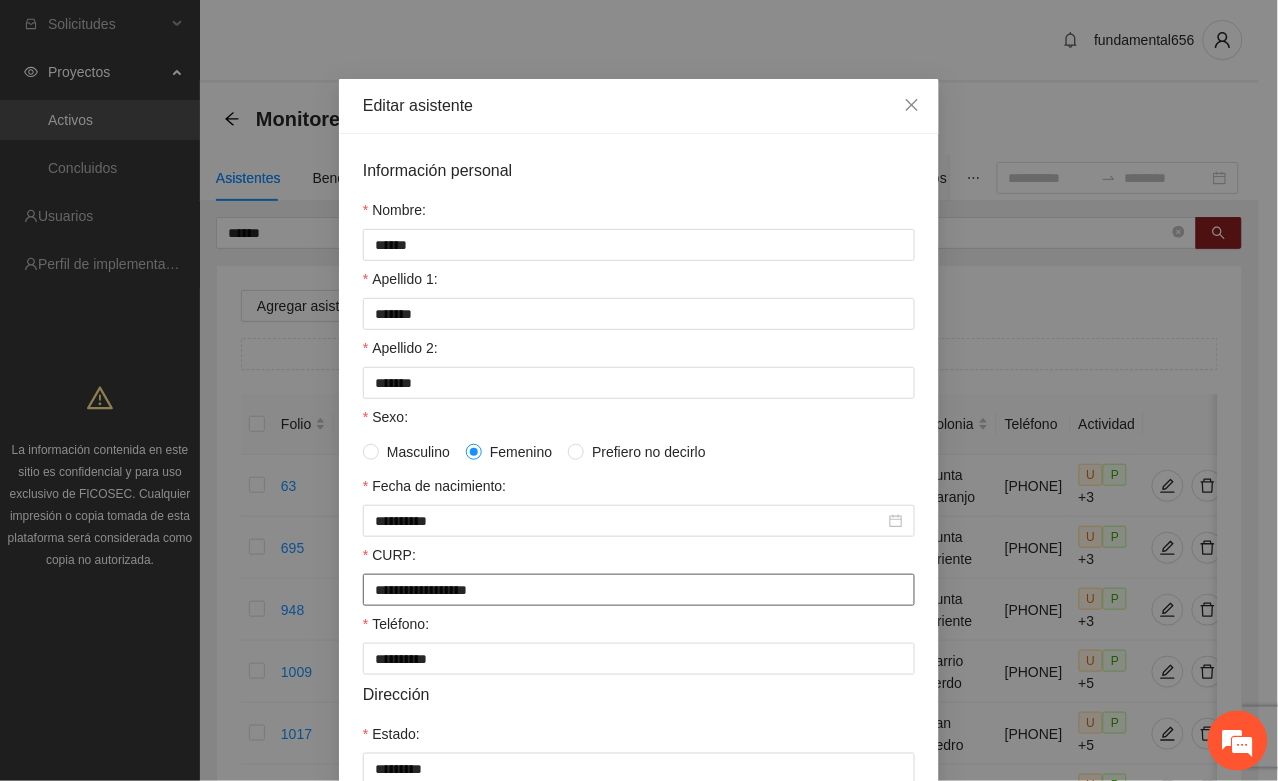 drag, startPoint x: 356, startPoint y: 602, endPoint x: 573, endPoint y: 593, distance: 217.18655 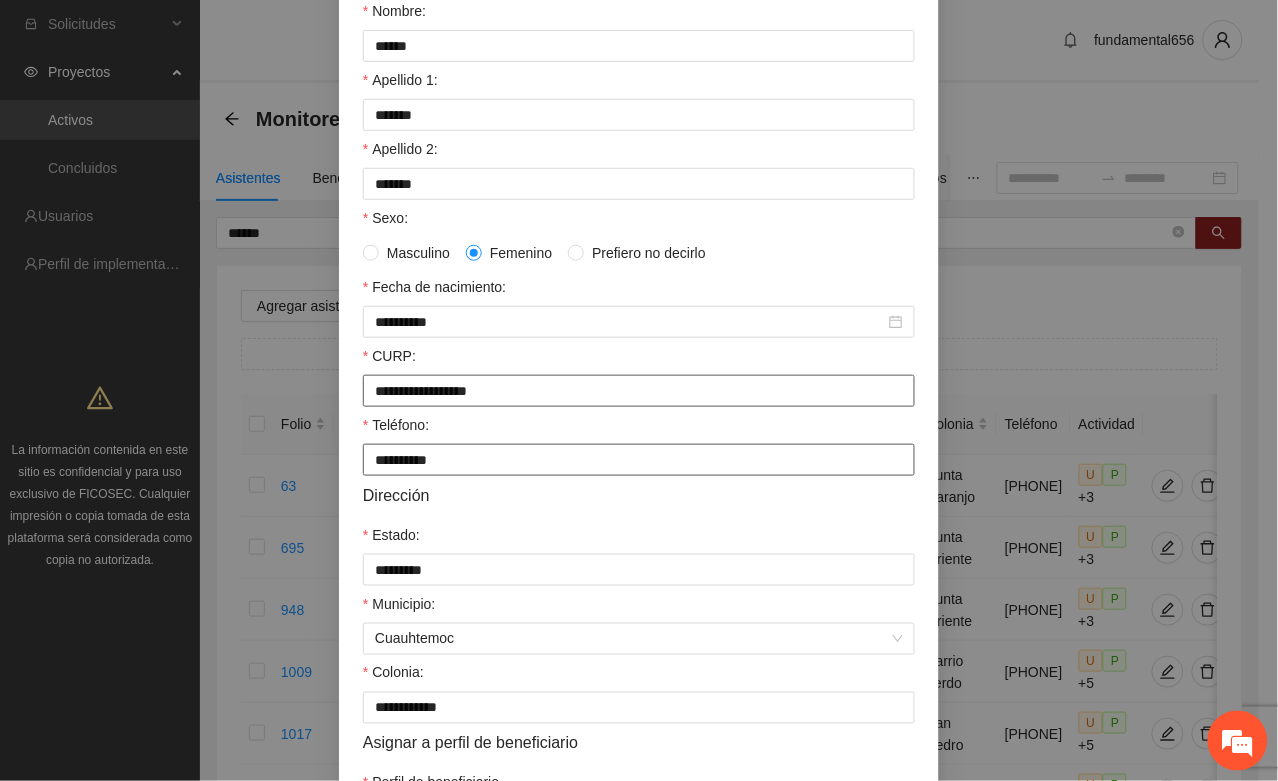 scroll, scrollTop: 396, scrollLeft: 0, axis: vertical 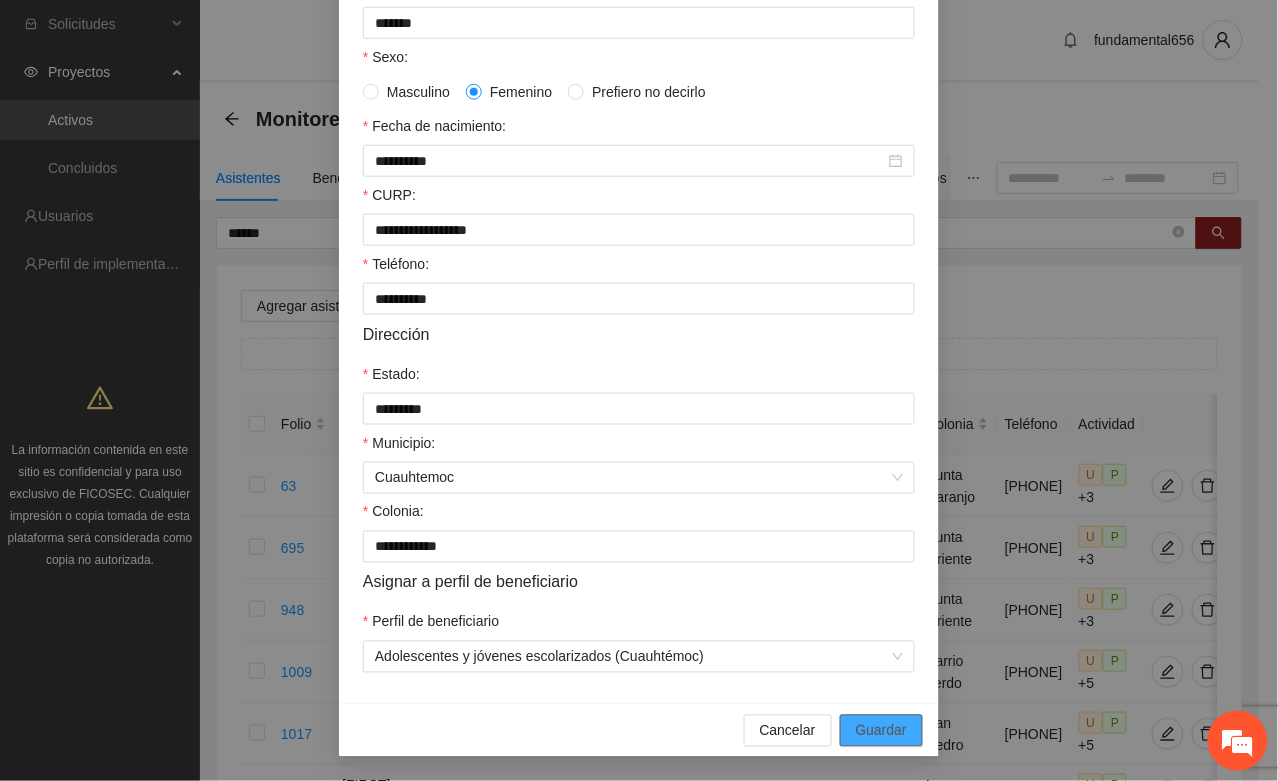 click on "Guardar" at bounding box center (881, 731) 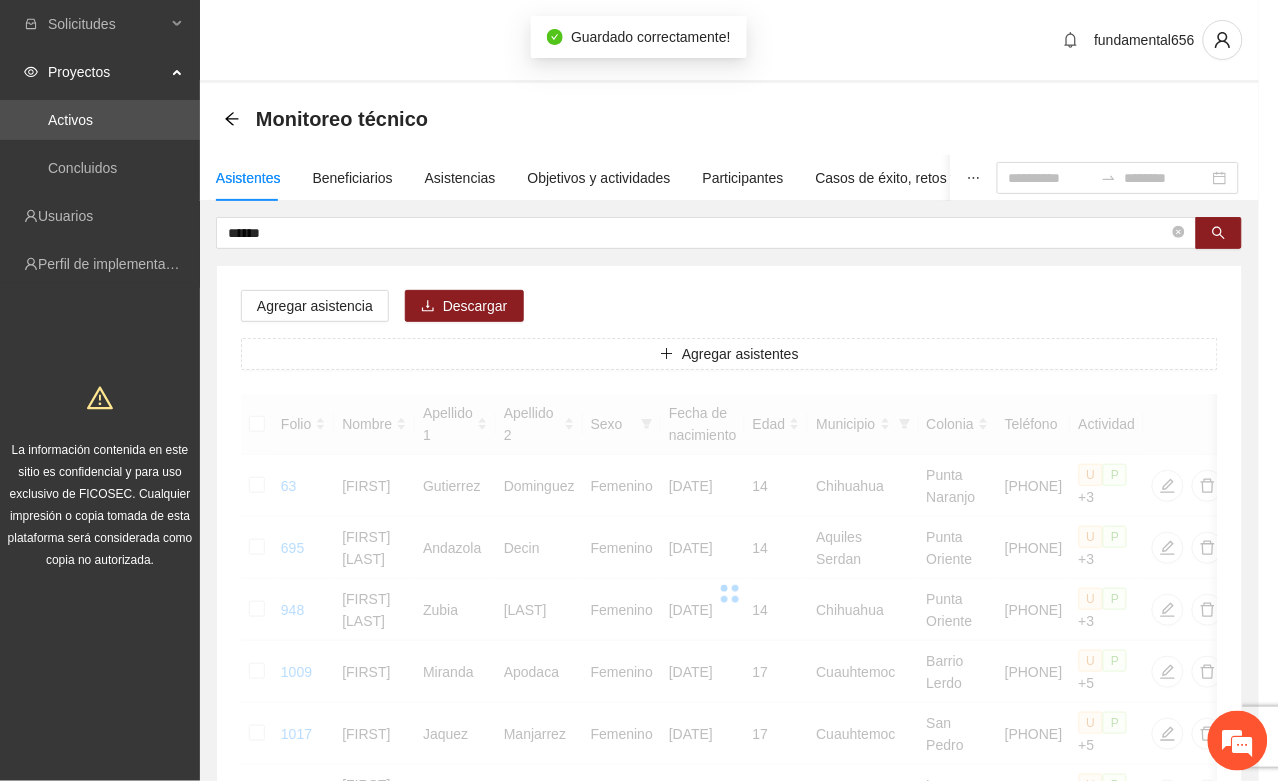 scroll, scrollTop: 296, scrollLeft: 0, axis: vertical 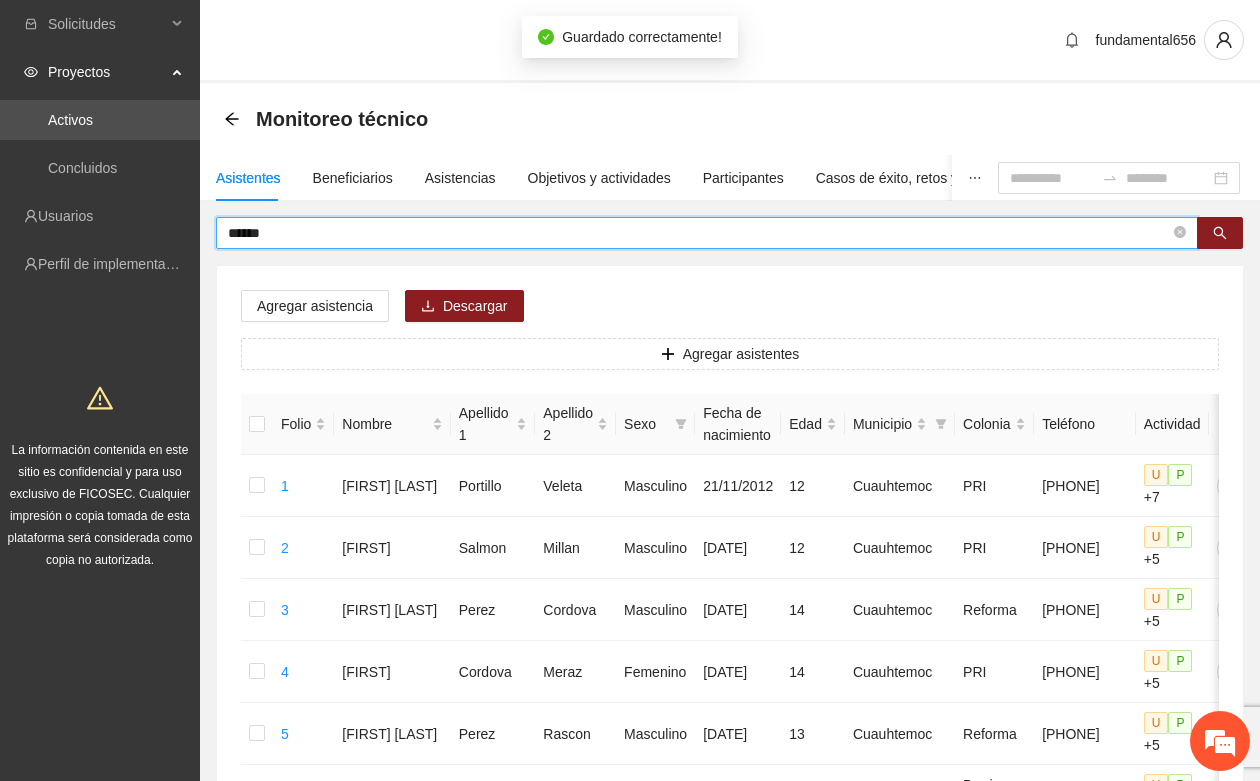 drag, startPoint x: 295, startPoint y: 242, endPoint x: 215, endPoint y: 238, distance: 80.09994 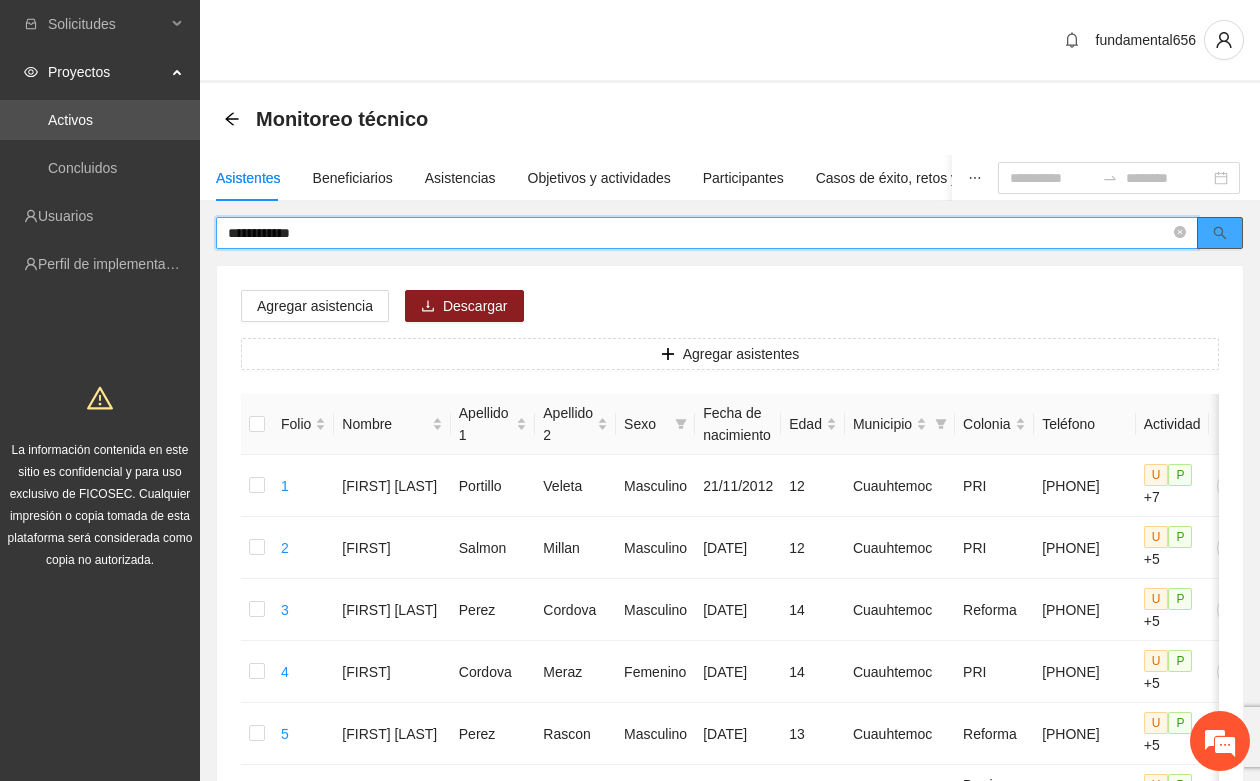 click 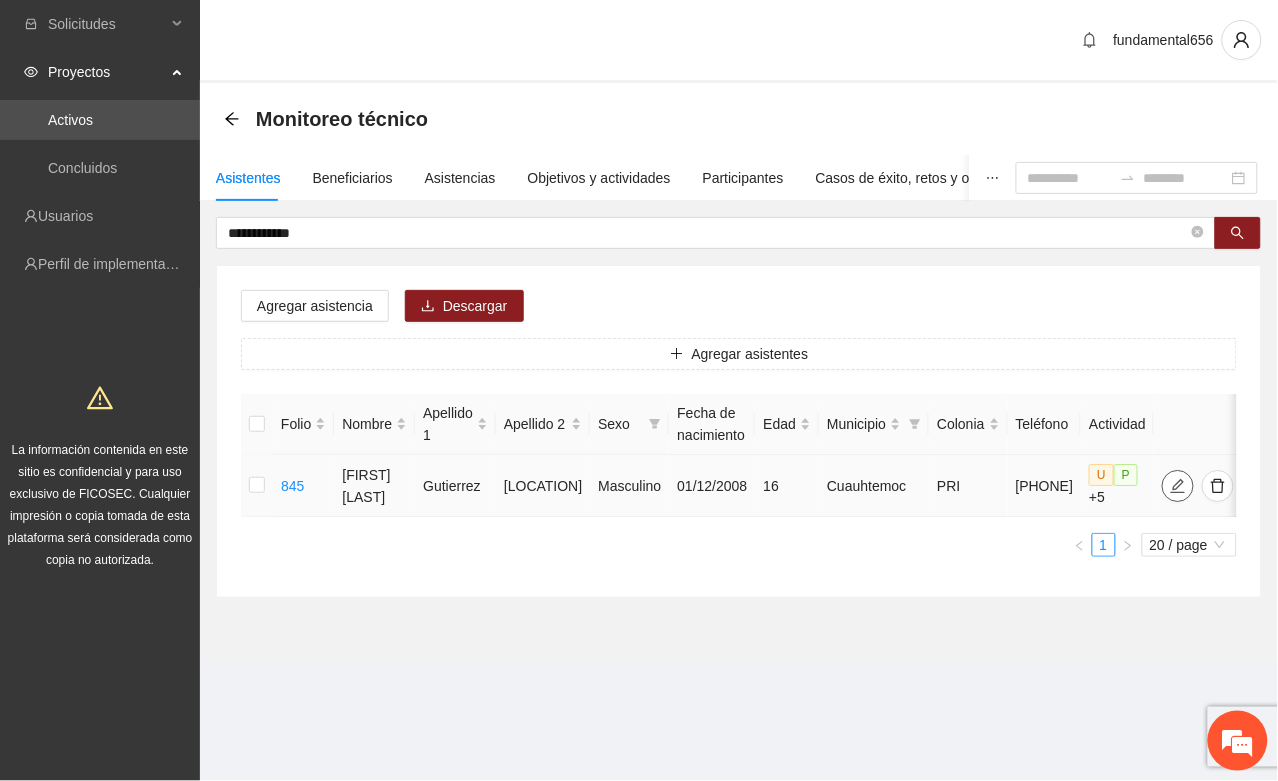 click 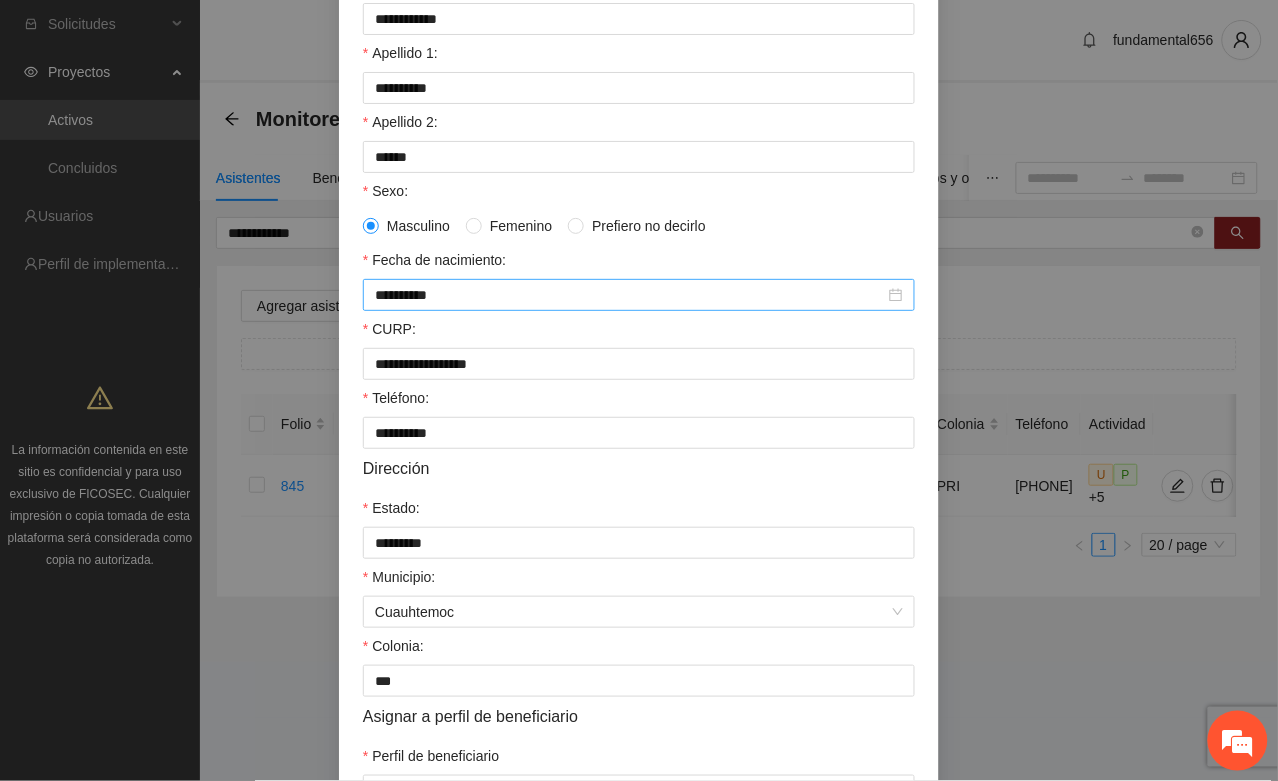 scroll, scrollTop: 396, scrollLeft: 0, axis: vertical 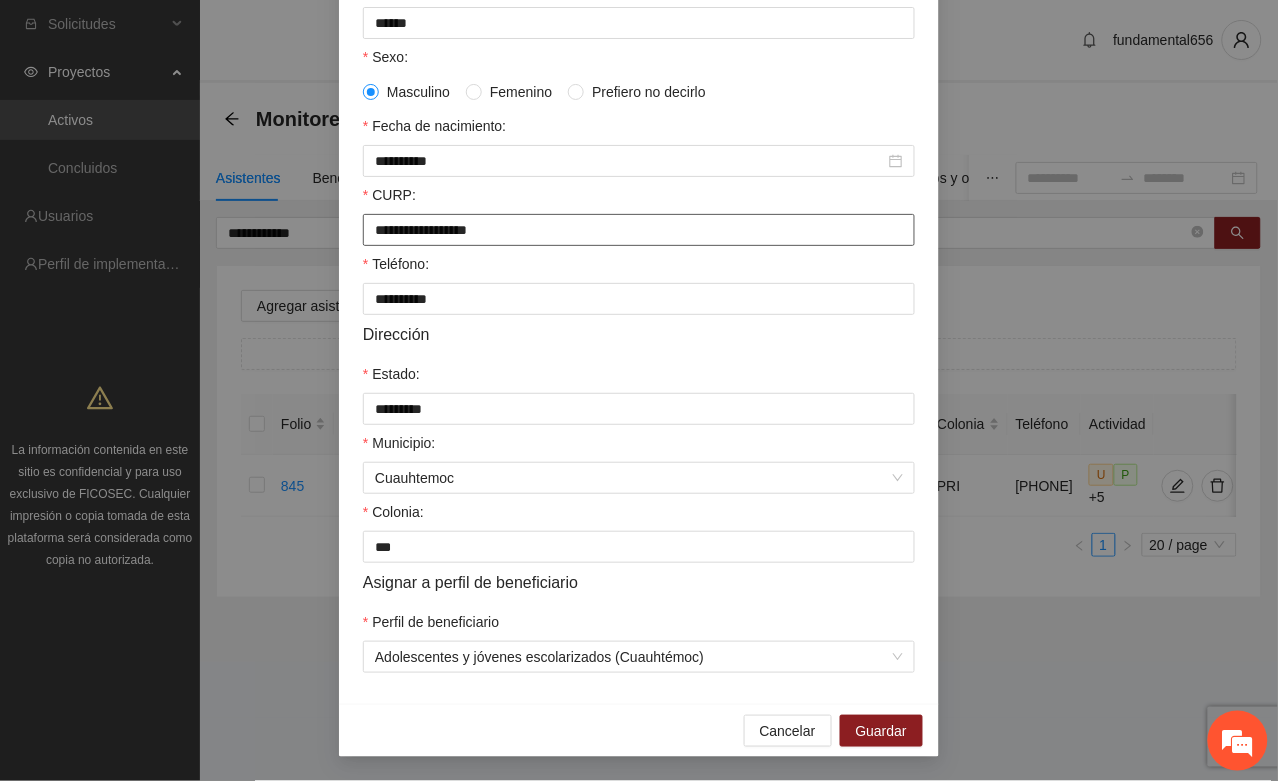 drag, startPoint x: 536, startPoint y: 223, endPoint x: 350, endPoint y: 225, distance: 186.01076 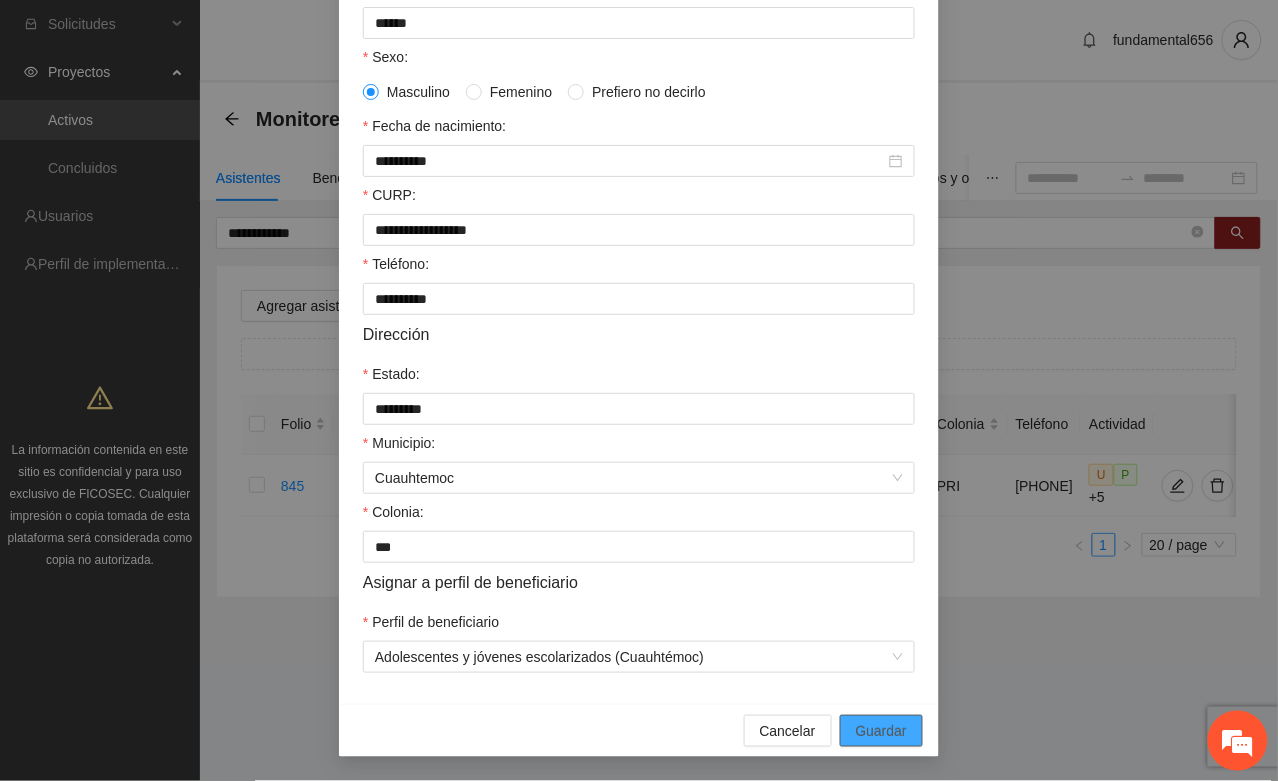 click on "Guardar" at bounding box center (881, 731) 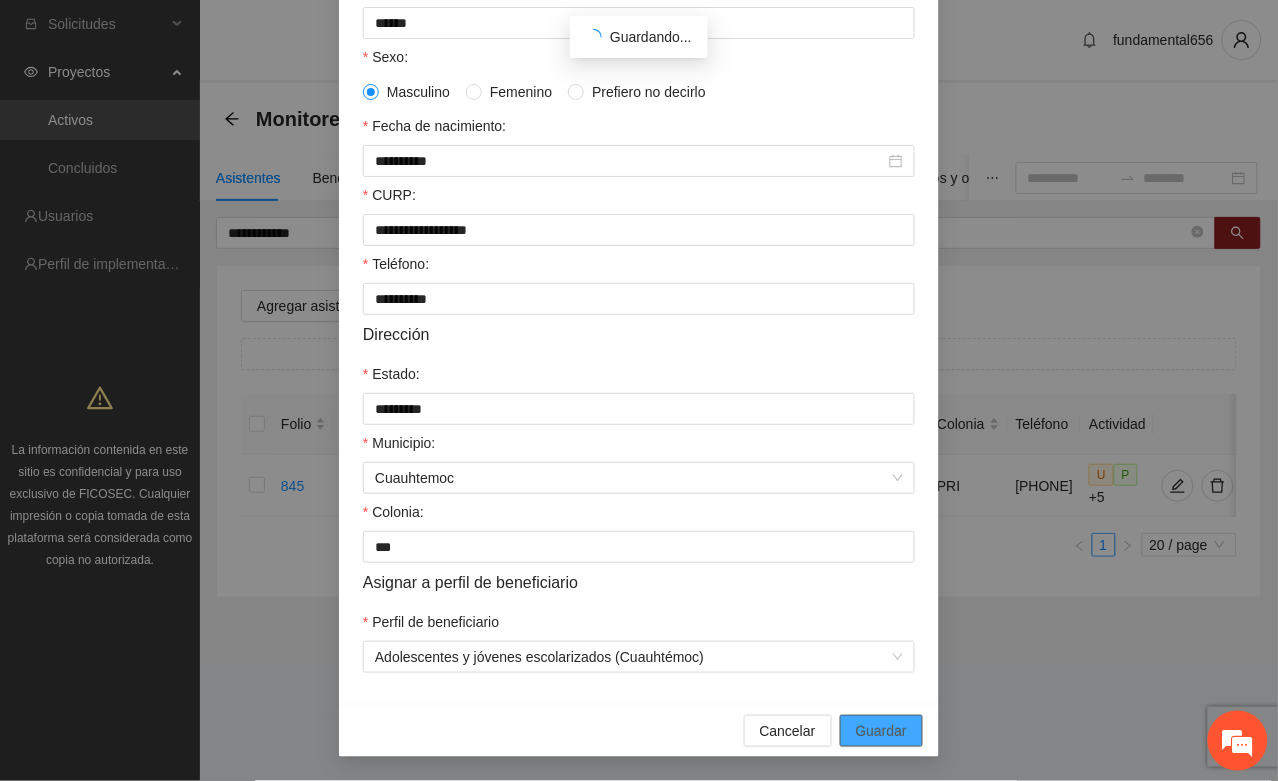 scroll, scrollTop: 296, scrollLeft: 0, axis: vertical 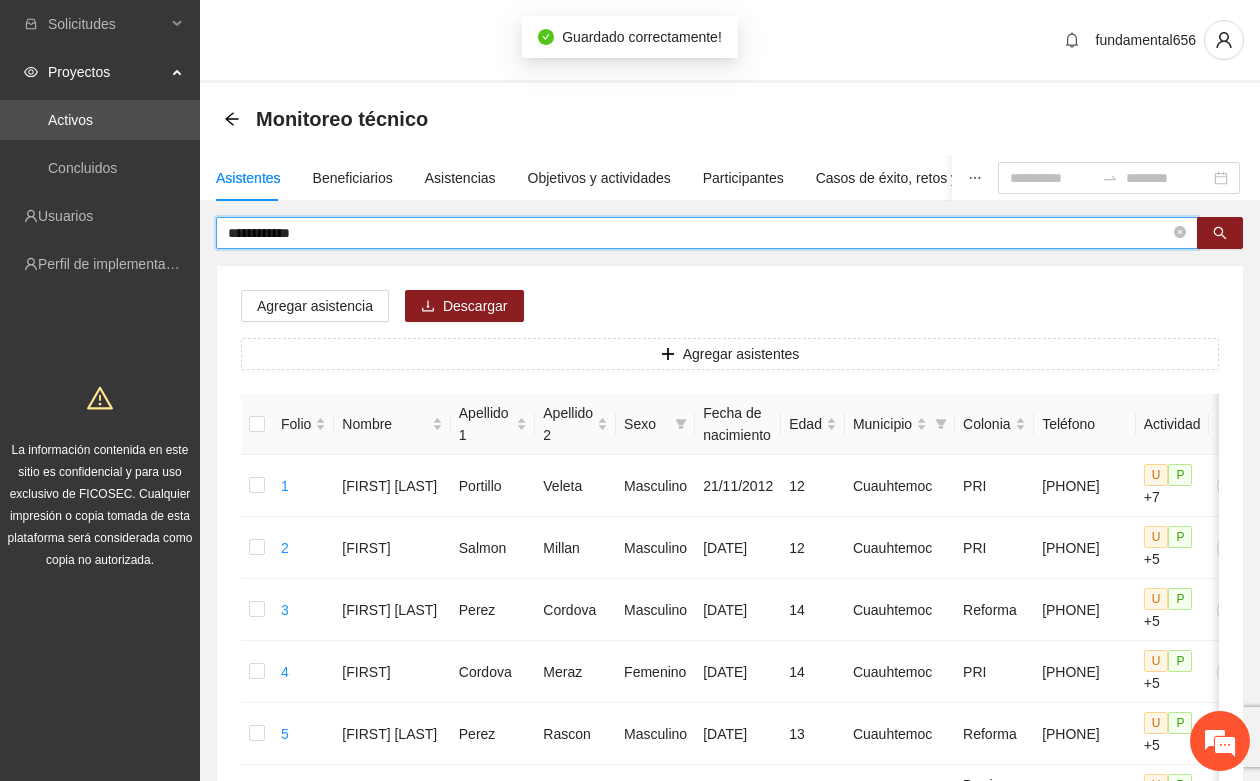 drag, startPoint x: 327, startPoint y: 232, endPoint x: 218, endPoint y: 232, distance: 109 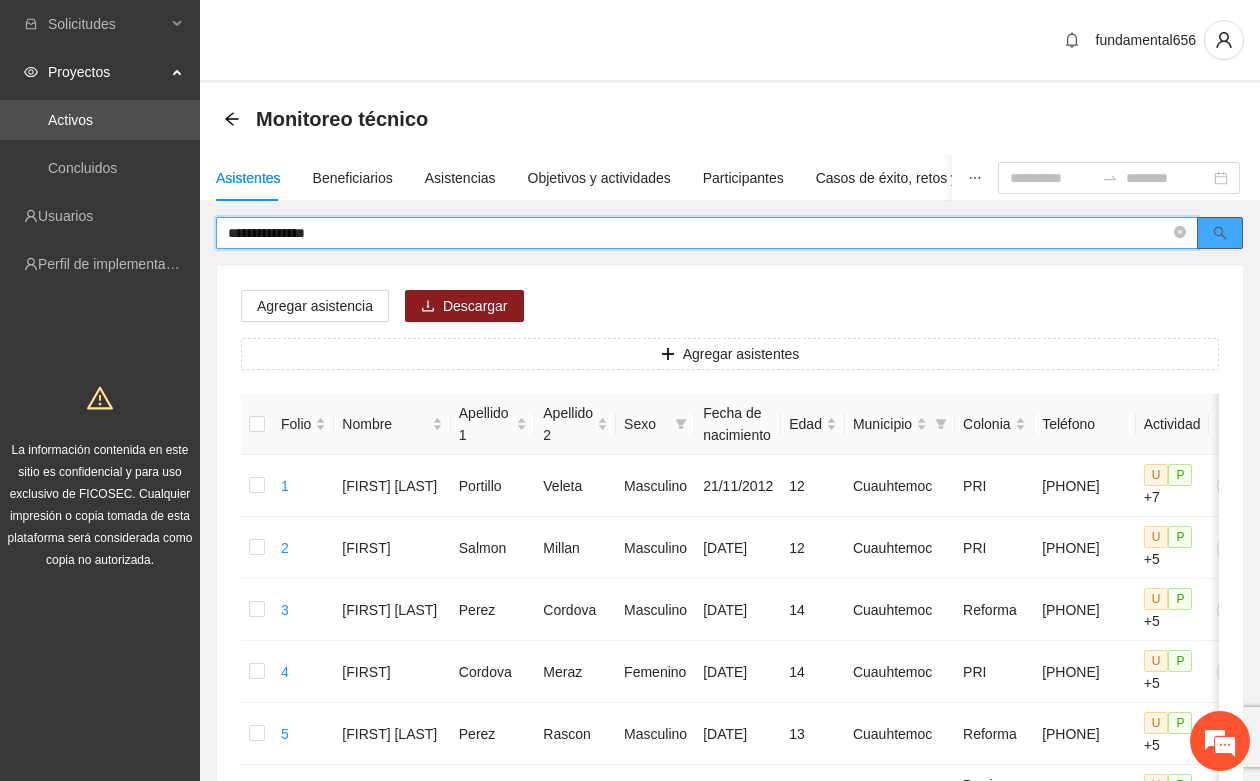 click at bounding box center (1220, 233) 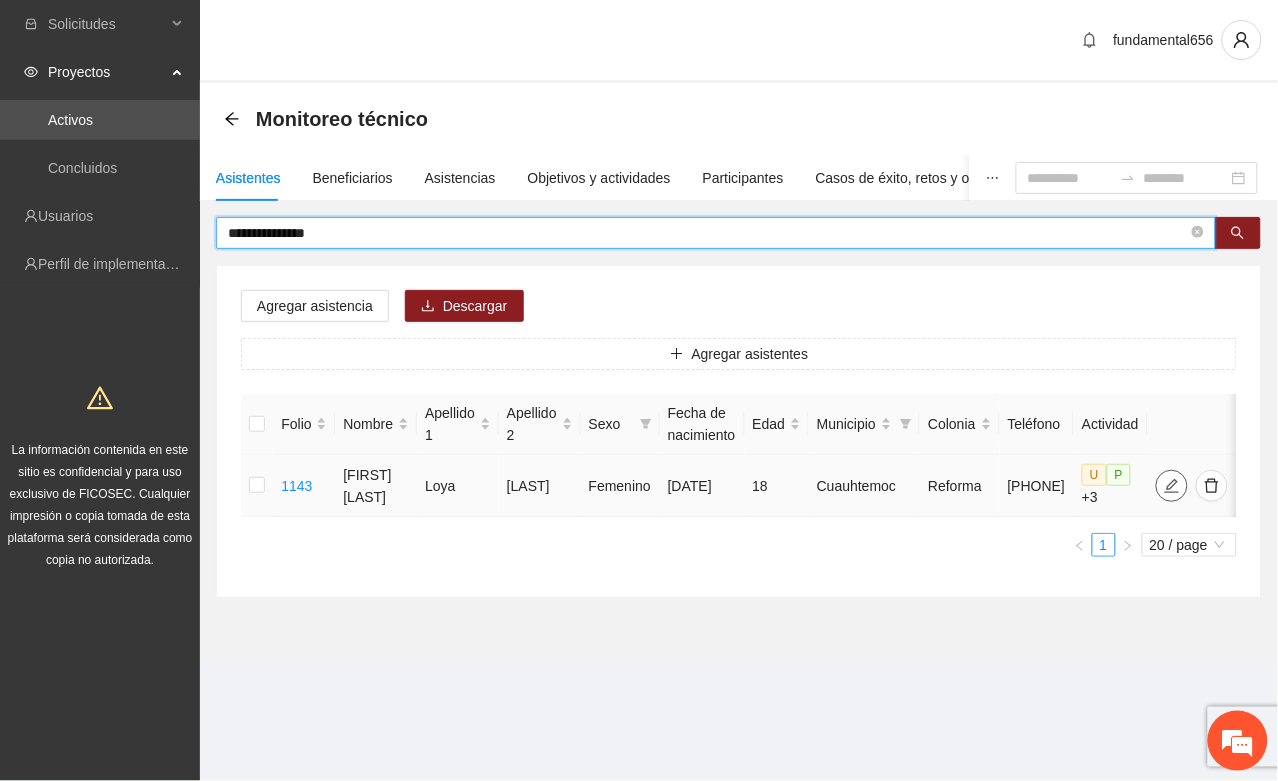 click at bounding box center (1172, 486) 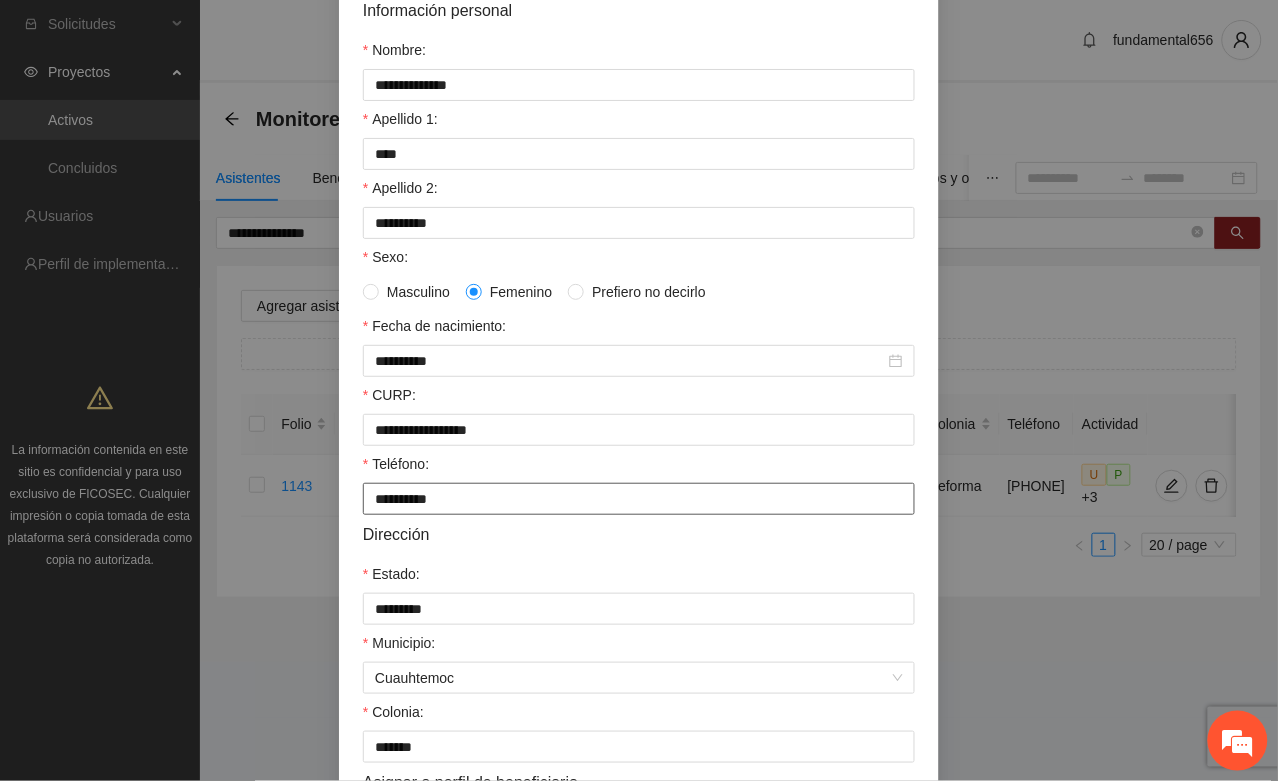 scroll, scrollTop: 396, scrollLeft: 0, axis: vertical 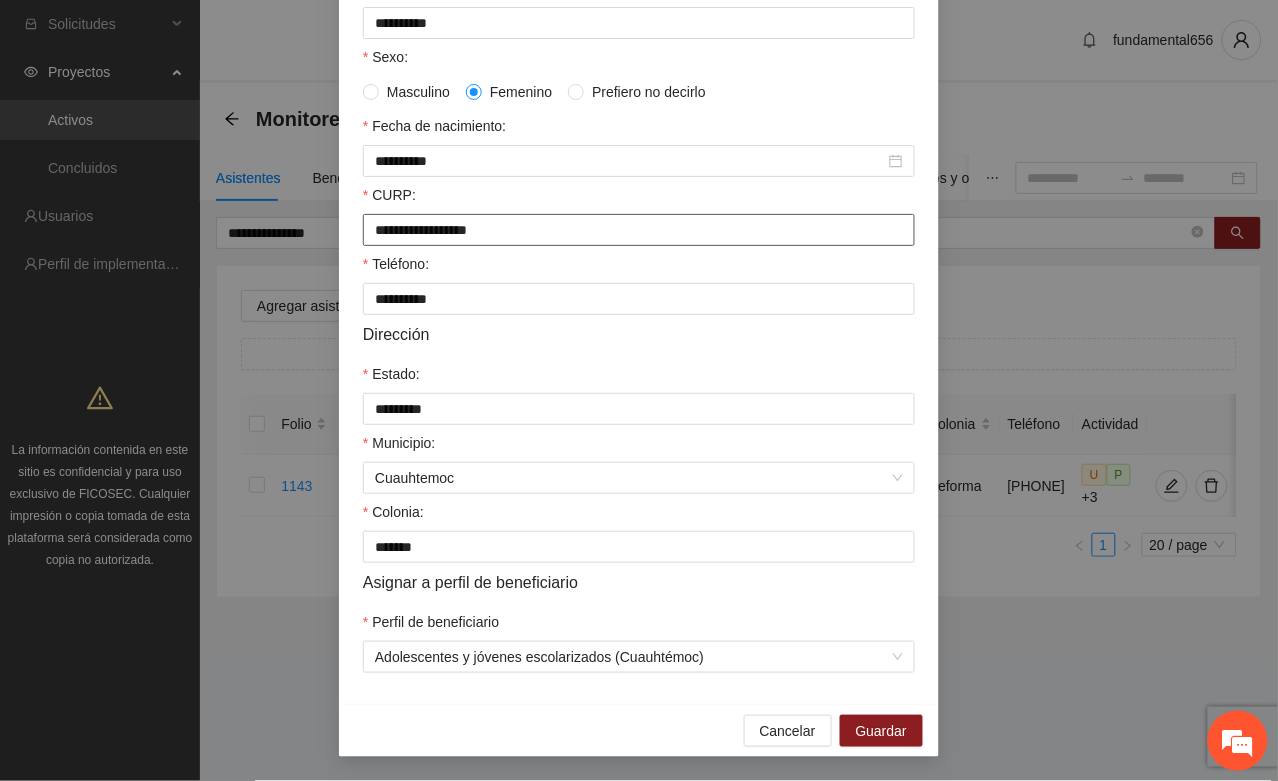 drag, startPoint x: 355, startPoint y: 225, endPoint x: 541, endPoint y: 240, distance: 186.60385 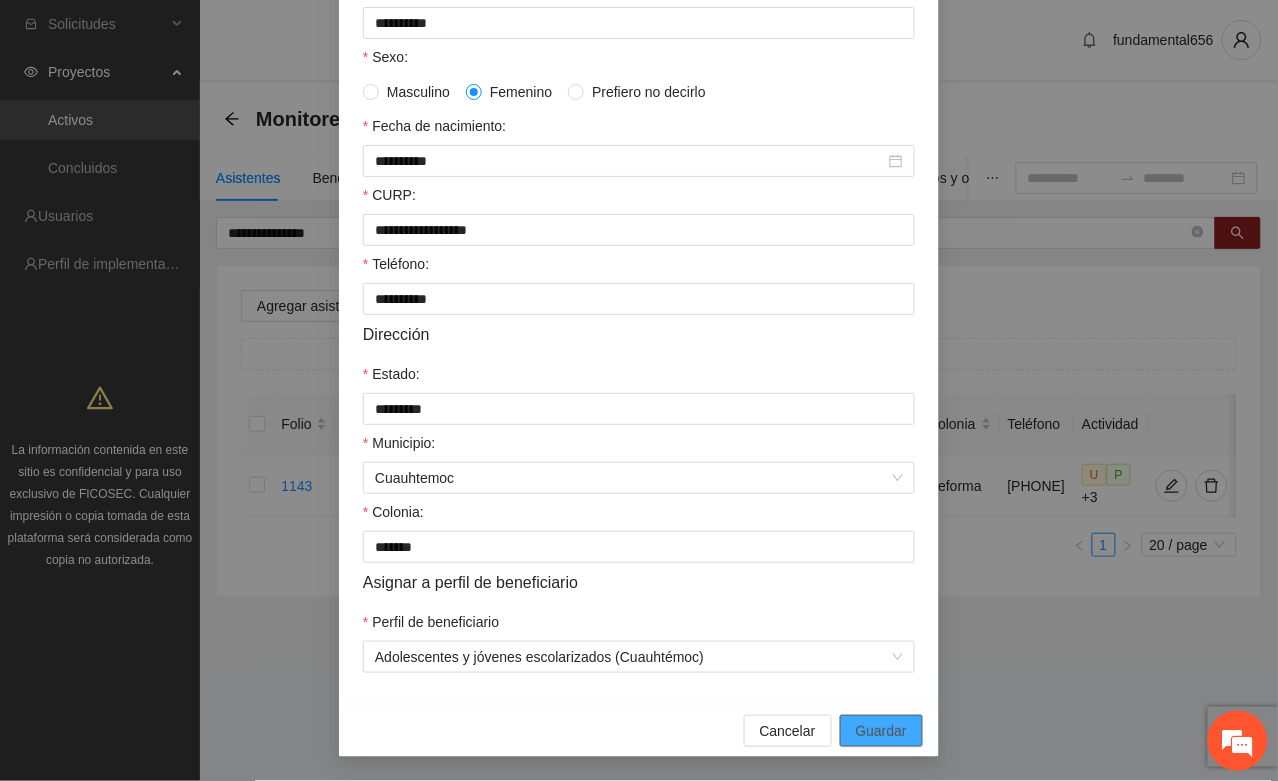 click on "Guardar" at bounding box center (881, 731) 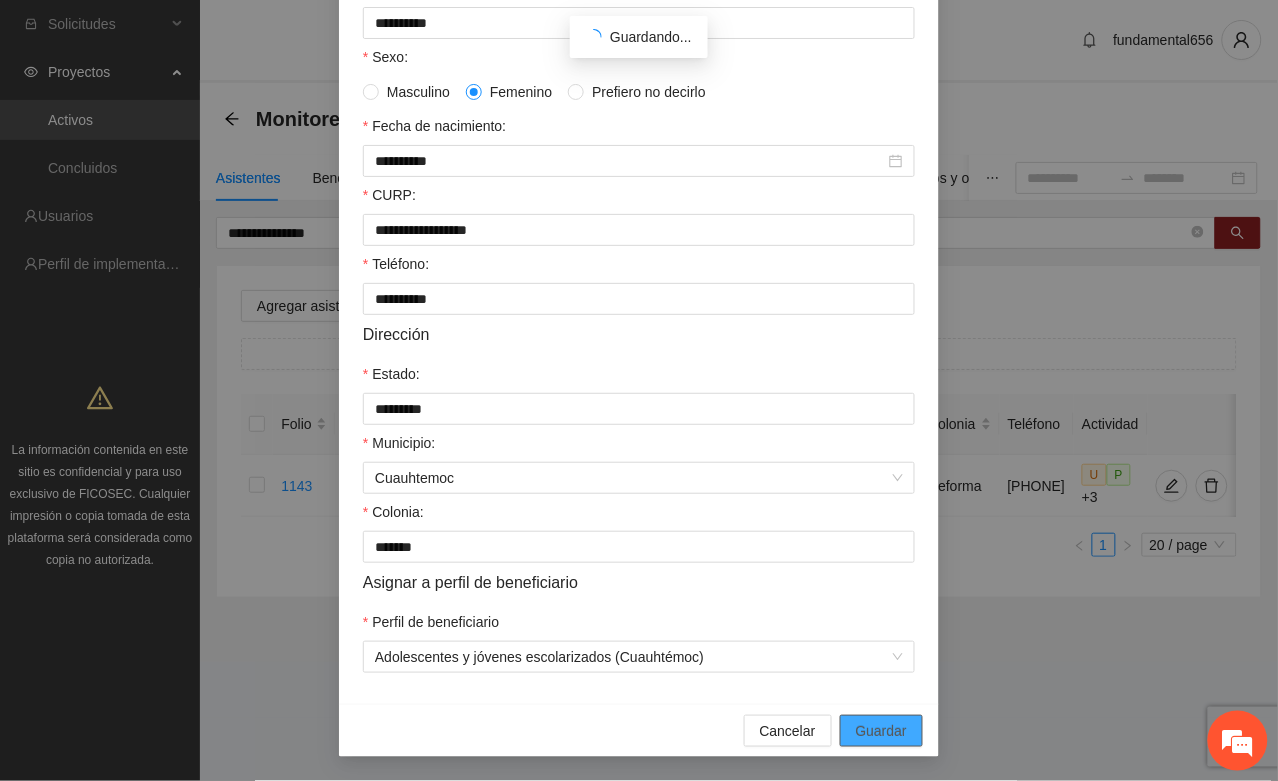 scroll, scrollTop: 296, scrollLeft: 0, axis: vertical 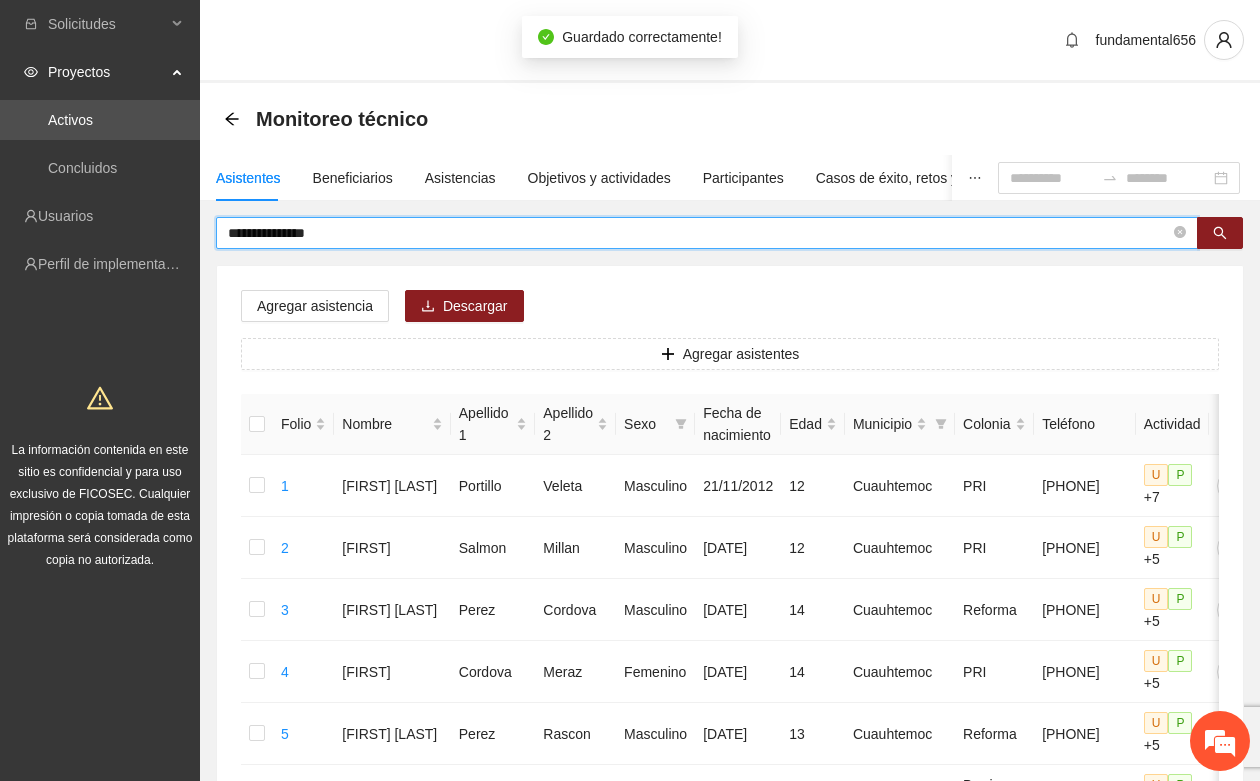 drag, startPoint x: 360, startPoint y: 228, endPoint x: 218, endPoint y: 227, distance: 142.00352 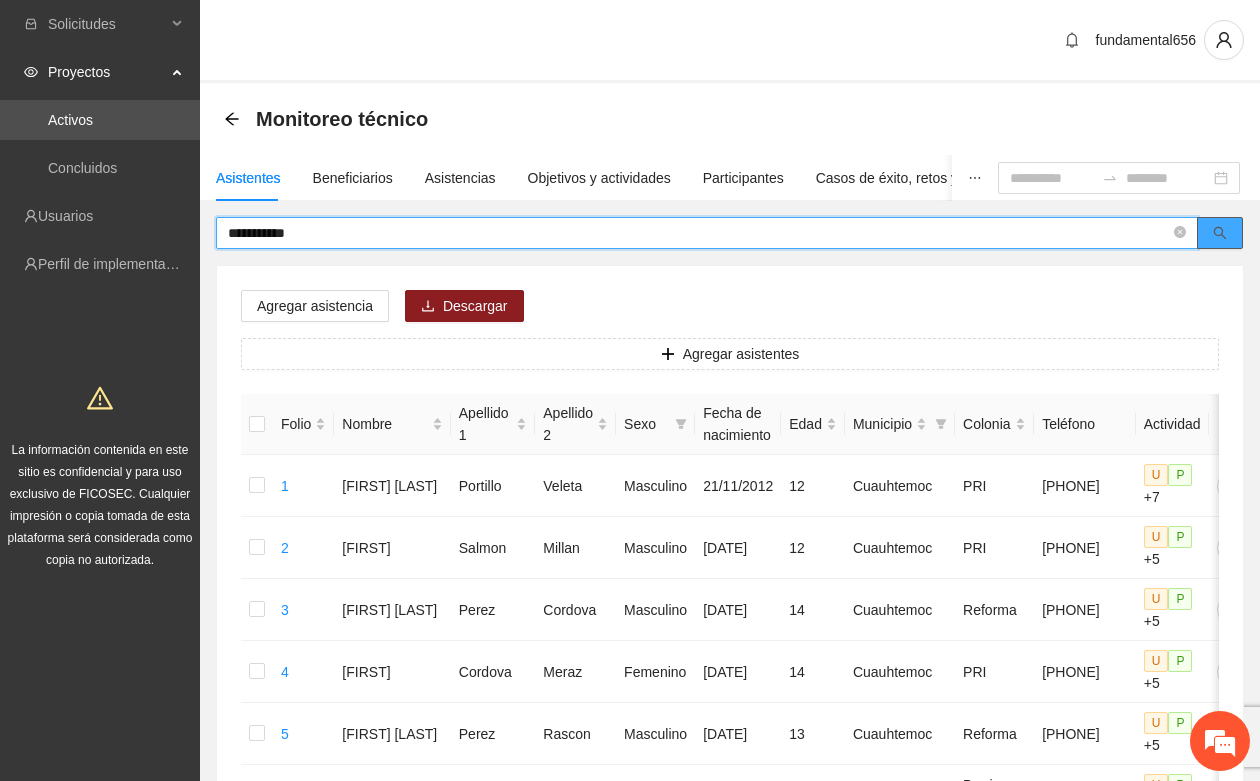click at bounding box center (1220, 233) 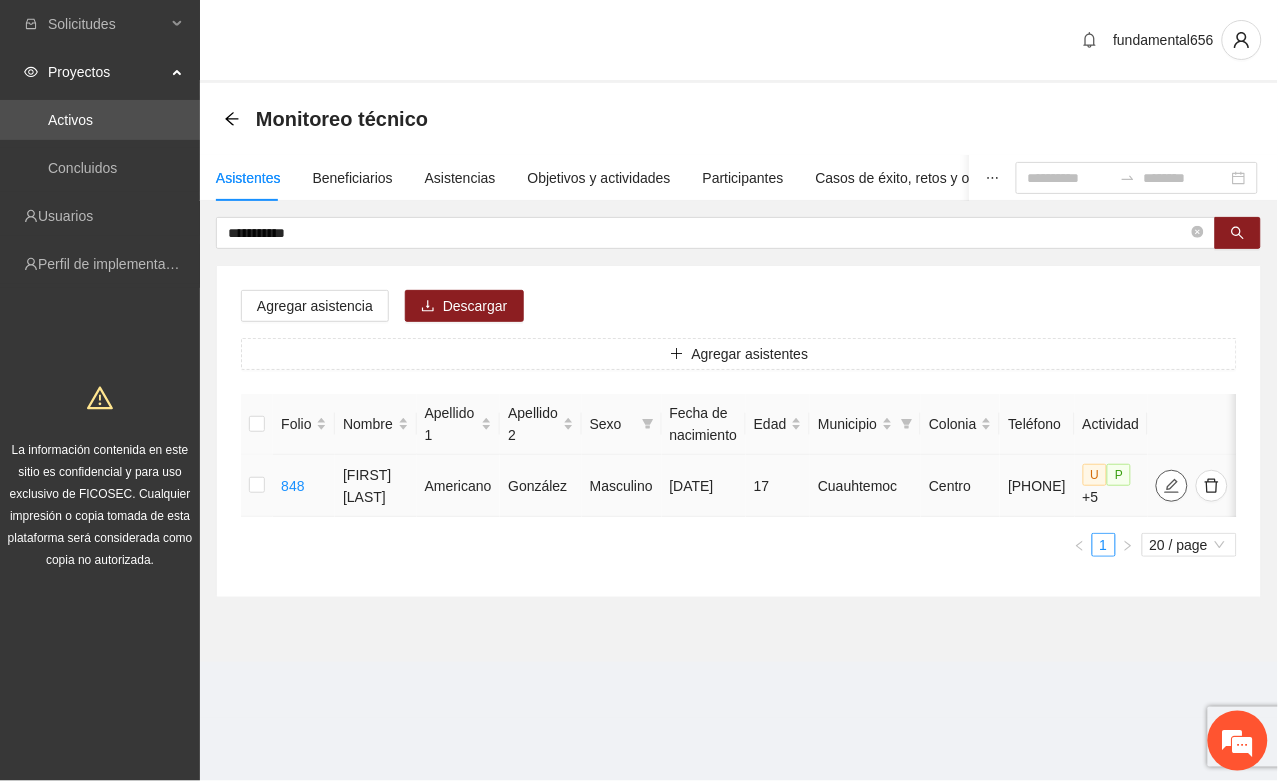 click 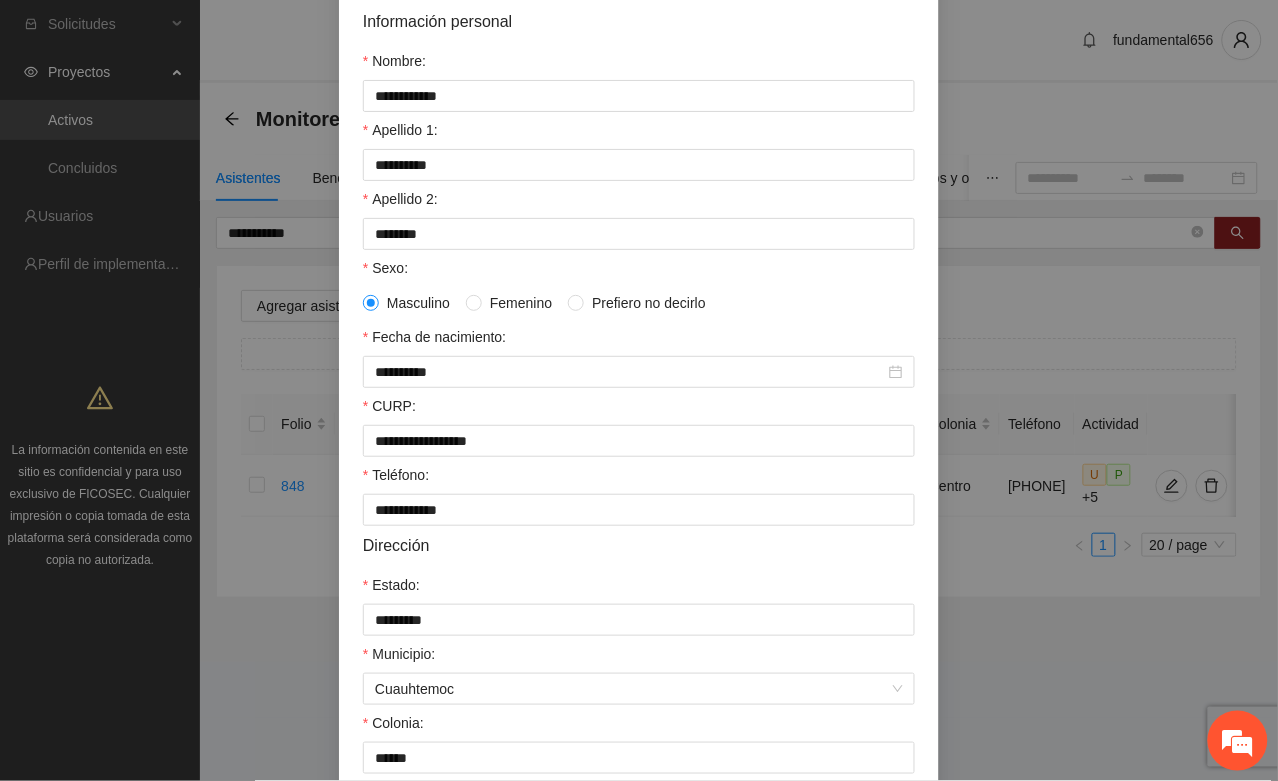 scroll, scrollTop: 396, scrollLeft: 0, axis: vertical 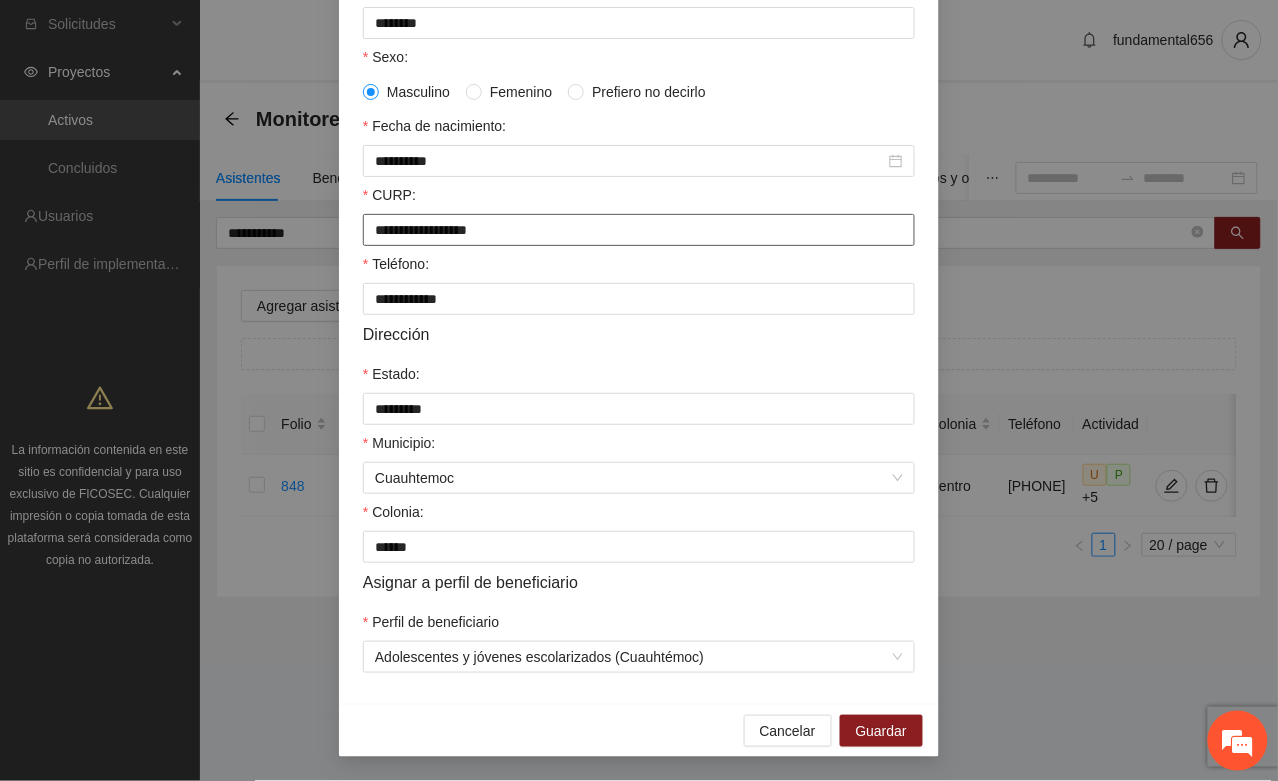 drag, startPoint x: 363, startPoint y: 232, endPoint x: 592, endPoint y: 238, distance: 229.07858 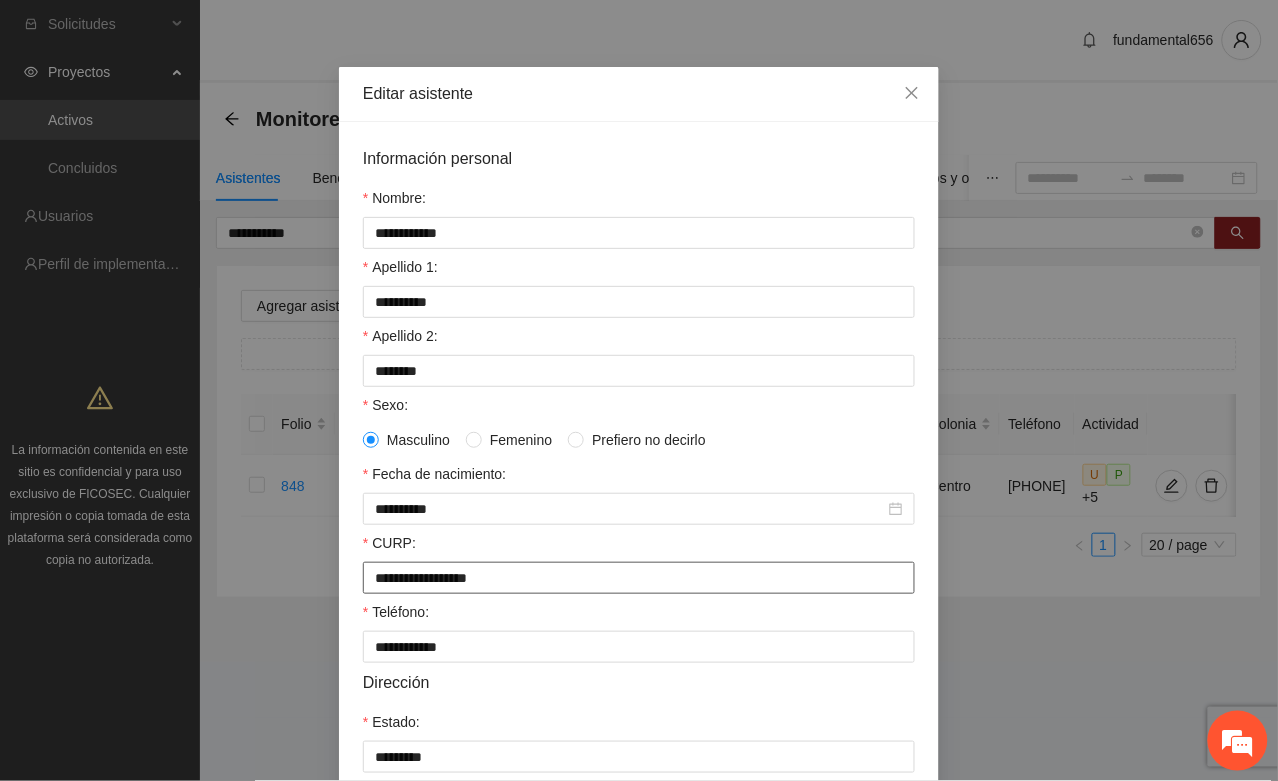 scroll, scrollTop: 21, scrollLeft: 0, axis: vertical 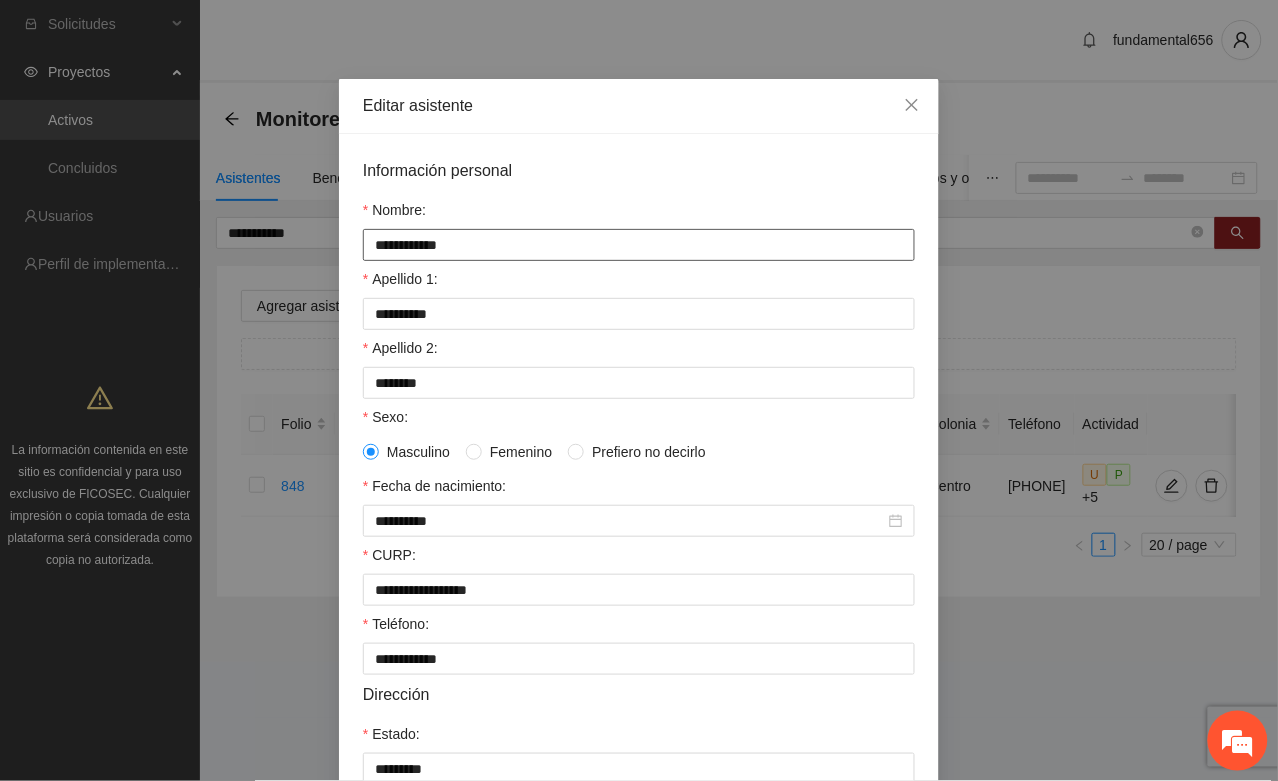 drag, startPoint x: 366, startPoint y: 240, endPoint x: 492, endPoint y: 243, distance: 126.035706 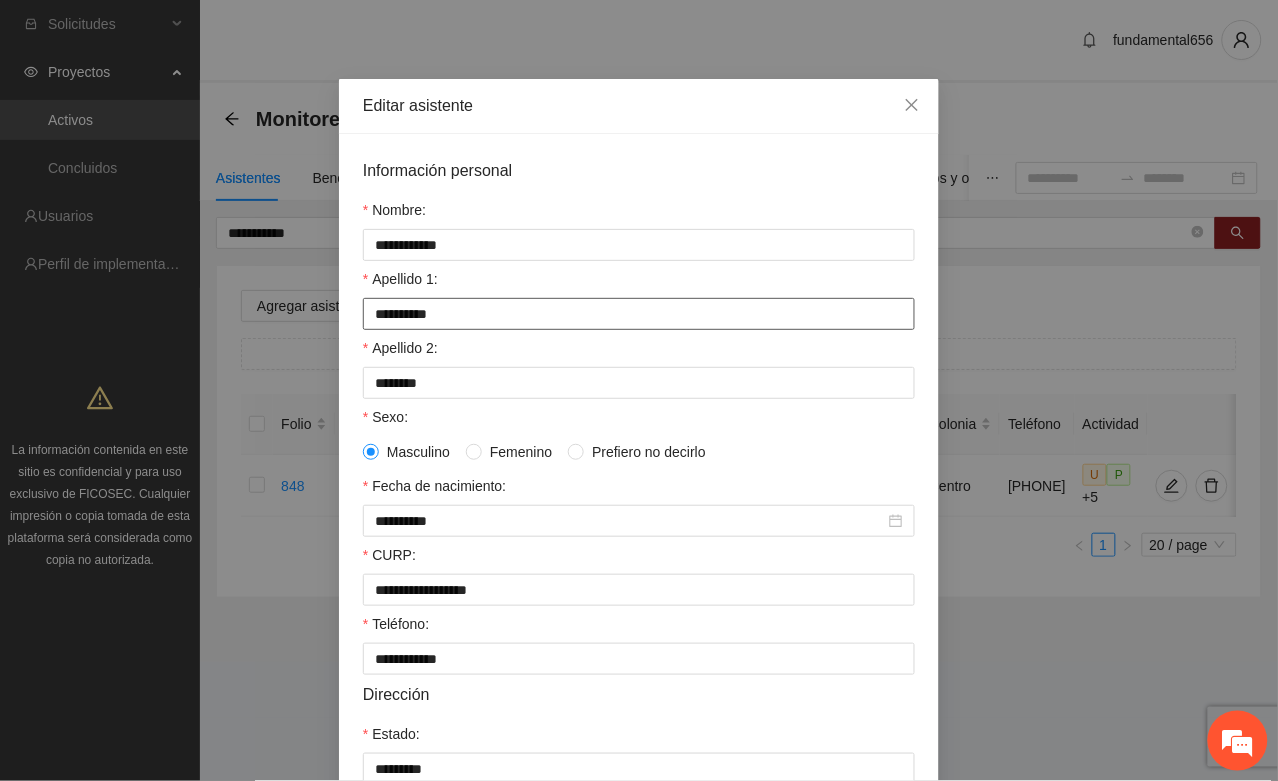 drag, startPoint x: 415, startPoint y: 317, endPoint x: 467, endPoint y: 312, distance: 52.23983 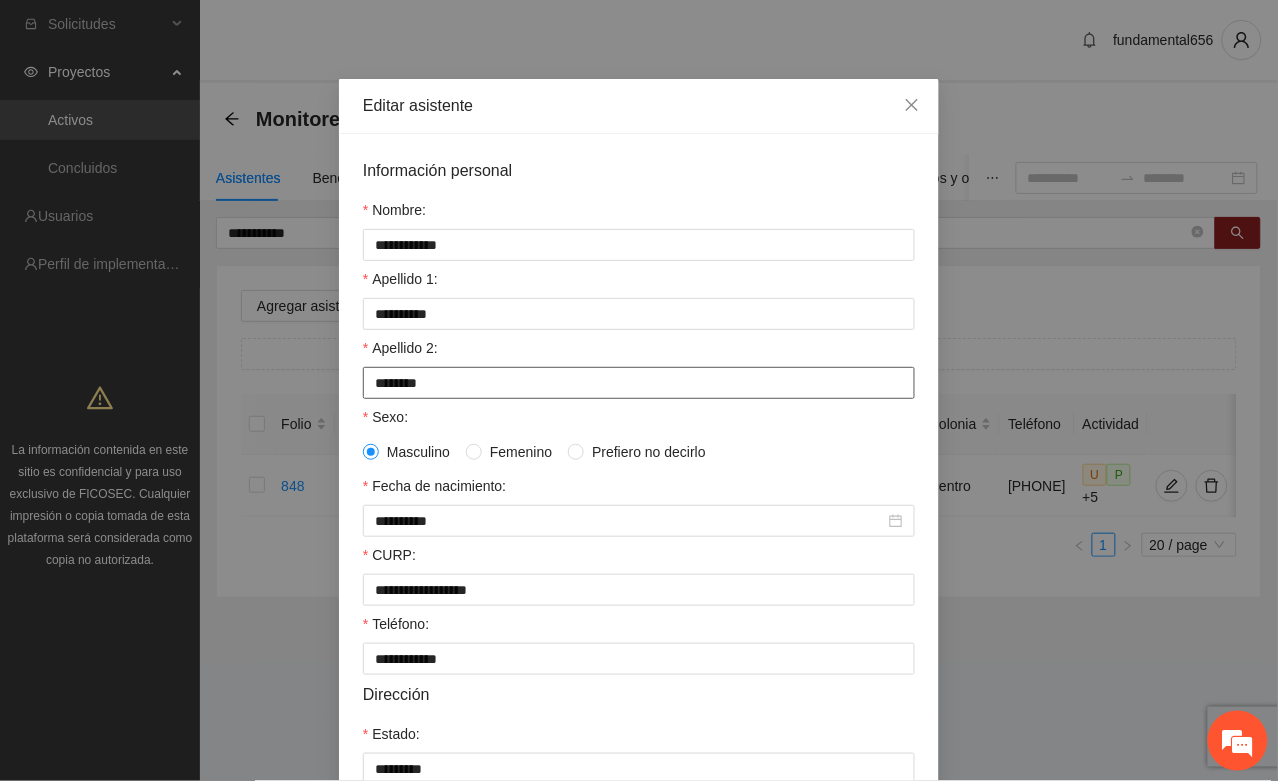 drag, startPoint x: 363, startPoint y: 393, endPoint x: 457, endPoint y: 383, distance: 94.53042 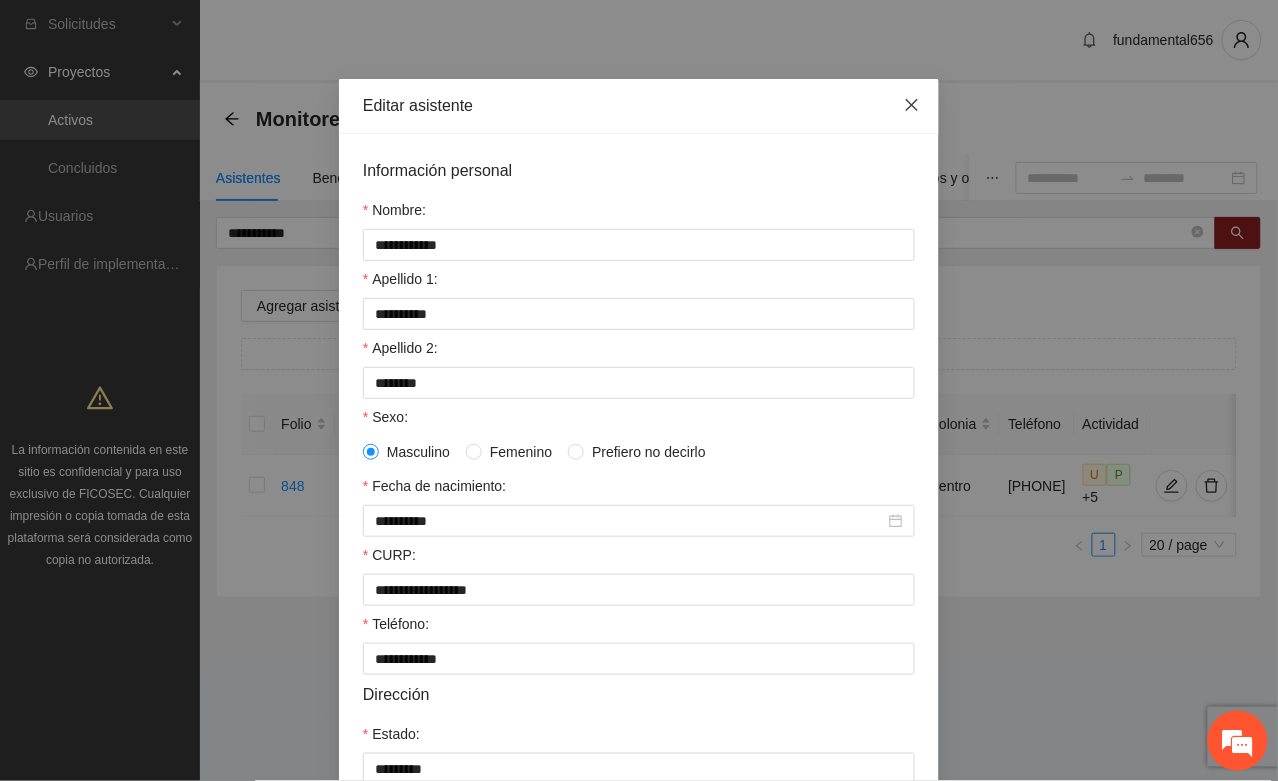 click at bounding box center (912, 106) 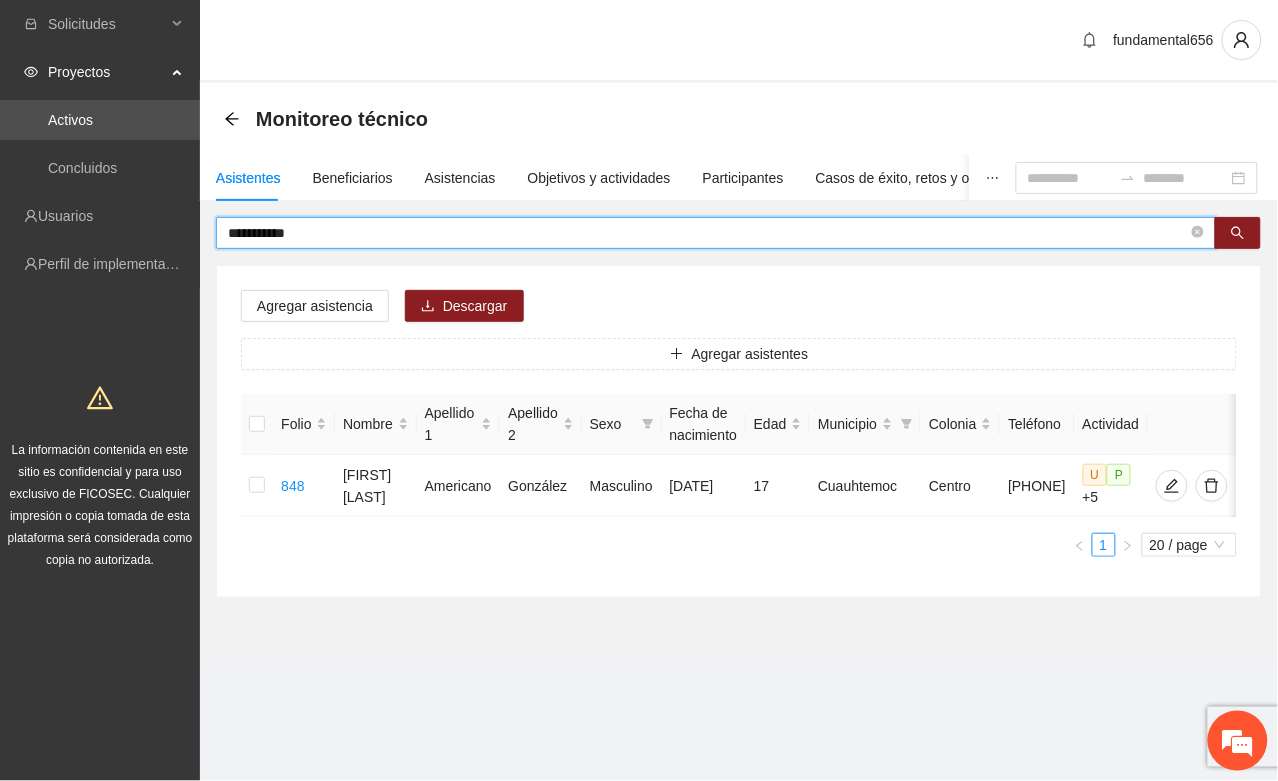 drag, startPoint x: 331, startPoint y: 232, endPoint x: 216, endPoint y: 227, distance: 115.10864 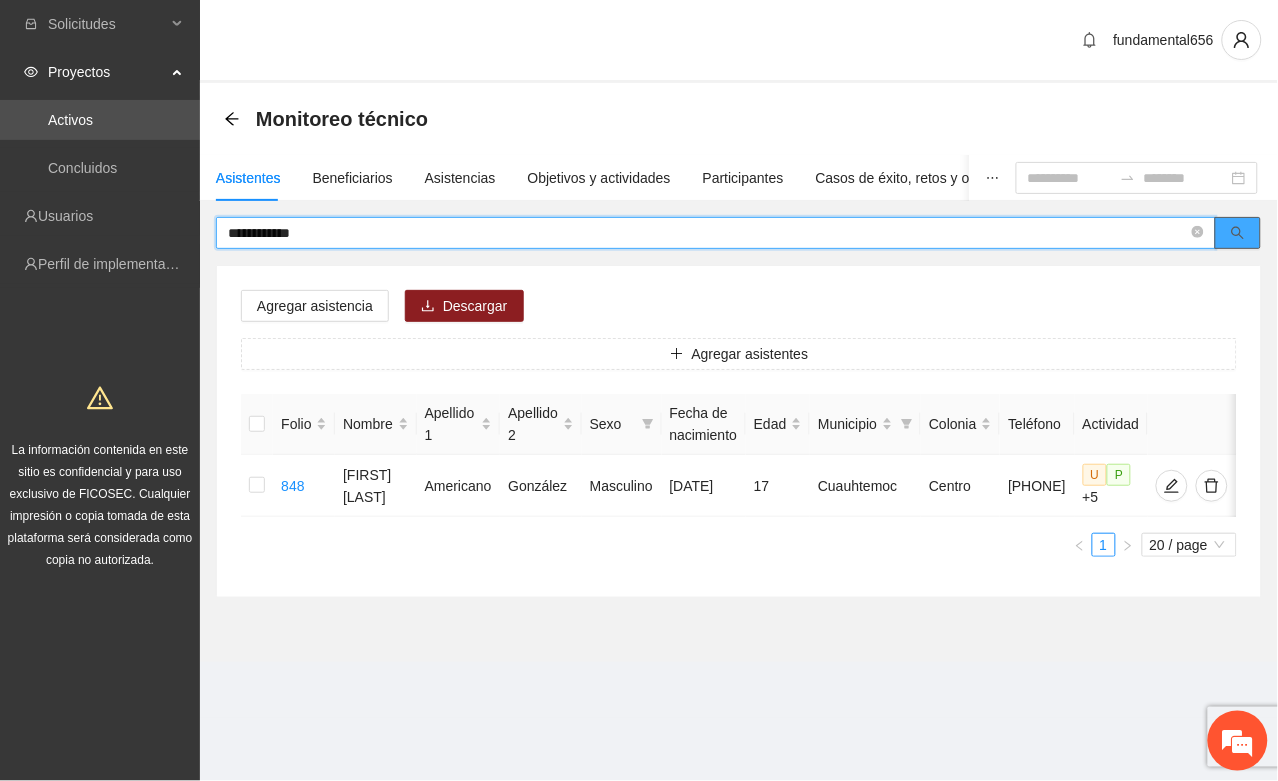 click 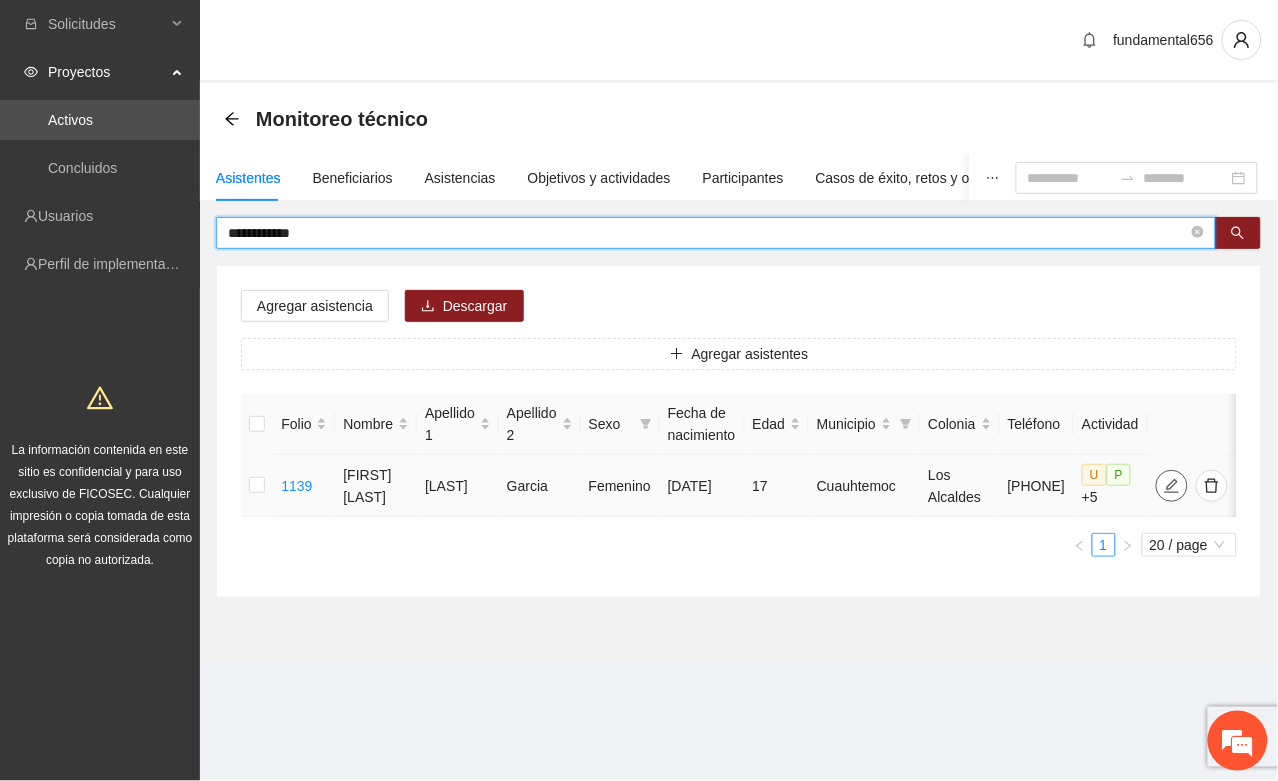 click 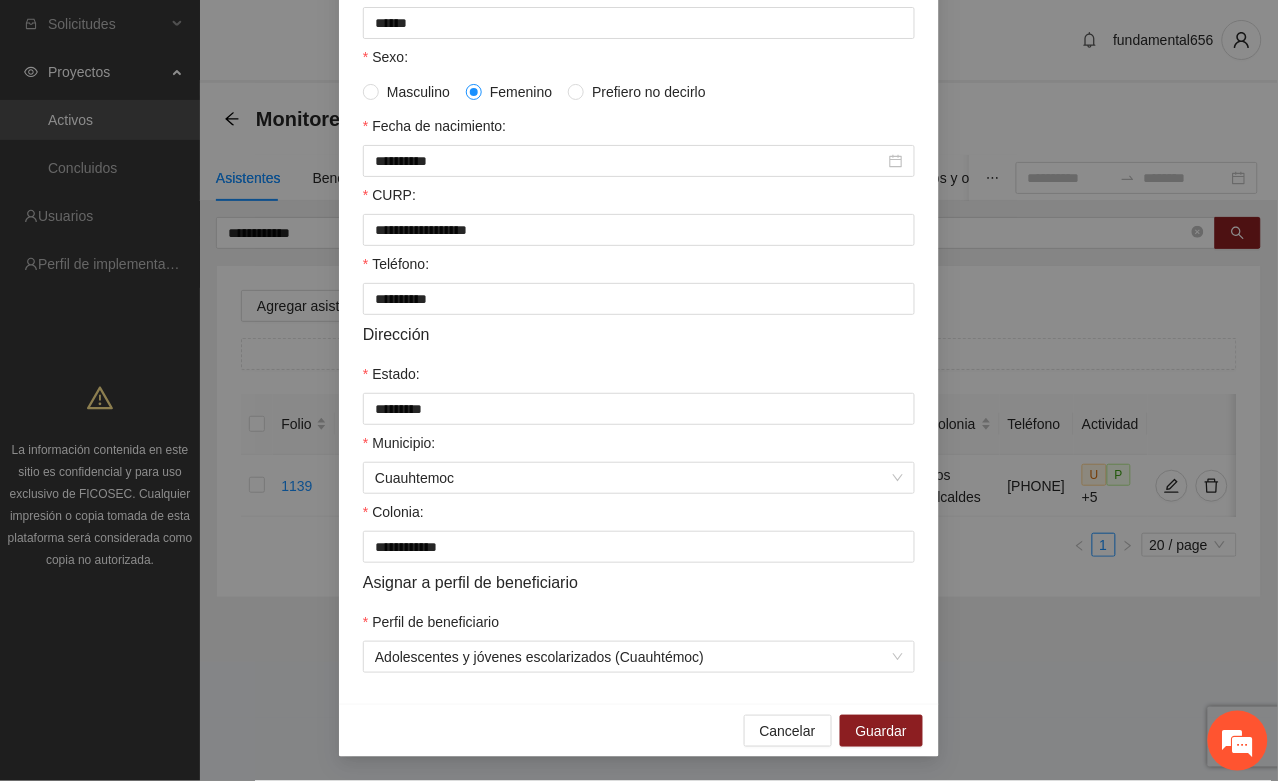 scroll, scrollTop: 396, scrollLeft: 0, axis: vertical 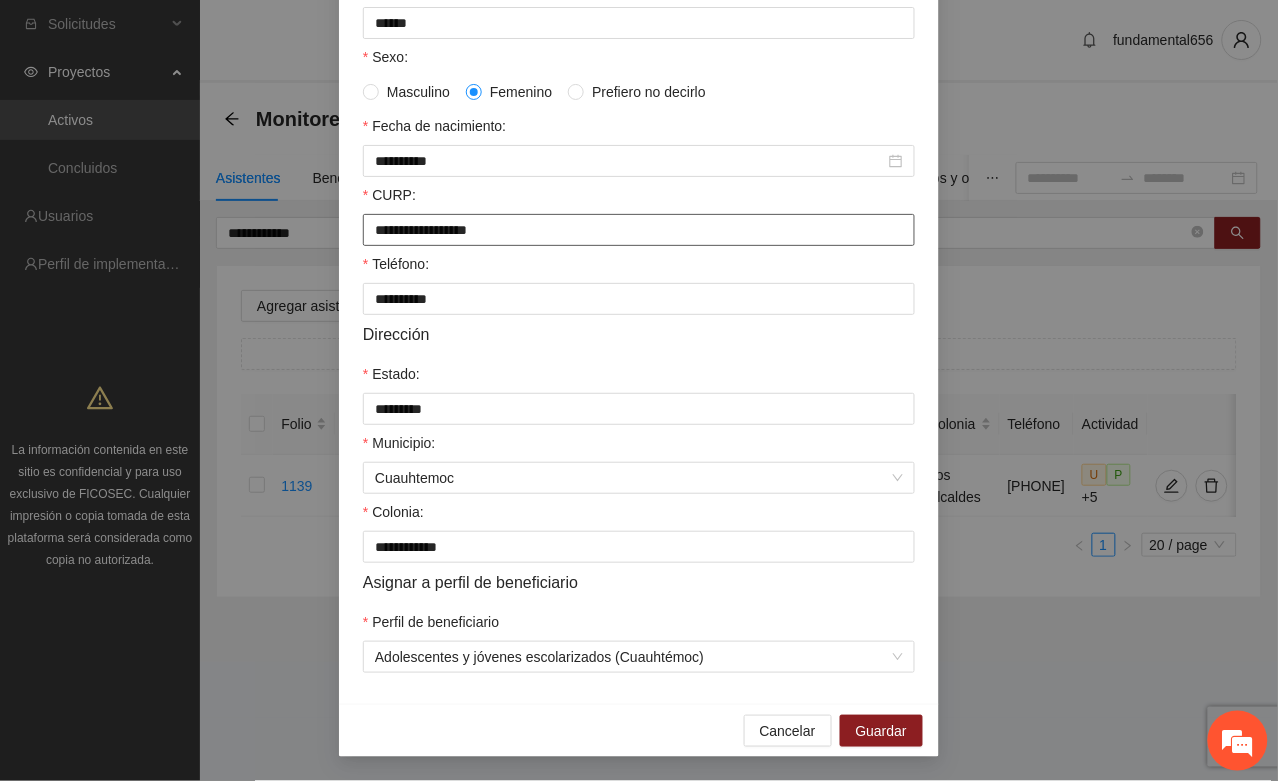 drag, startPoint x: 355, startPoint y: 228, endPoint x: 558, endPoint y: 223, distance: 203.06157 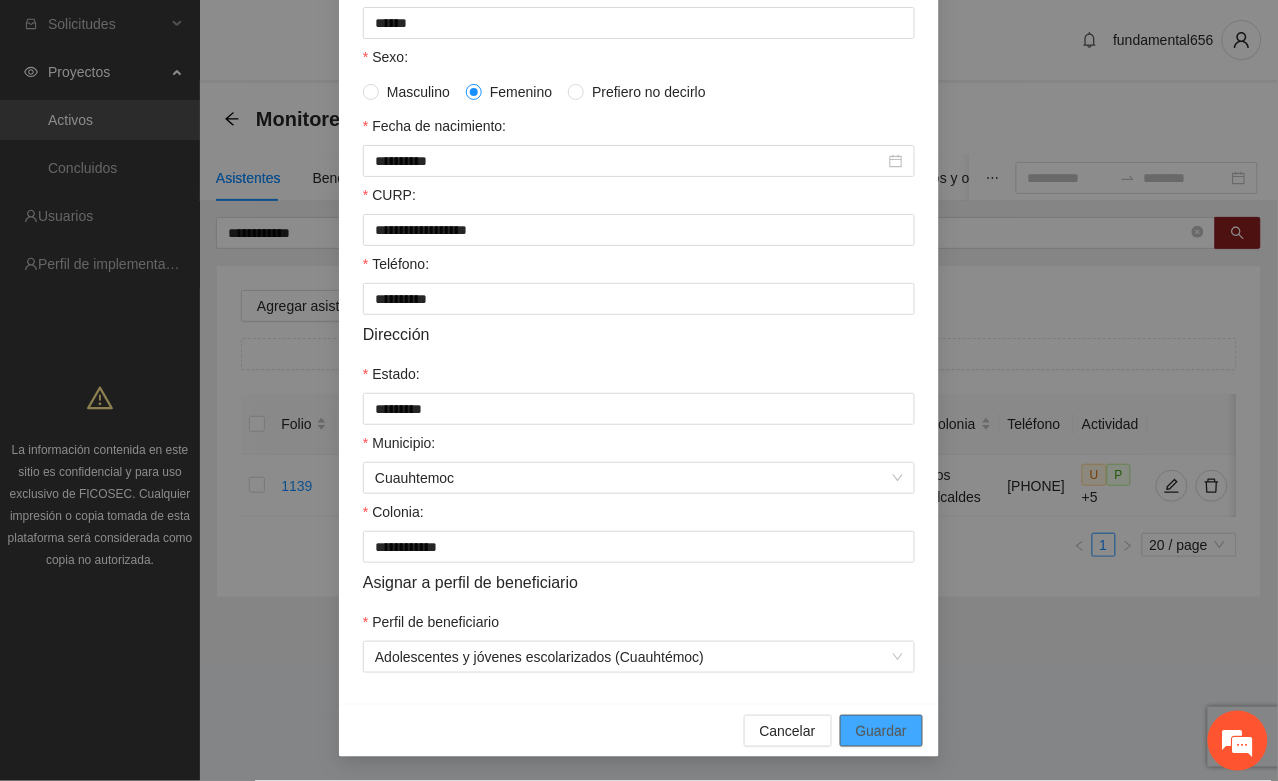 click on "Guardar" at bounding box center (881, 731) 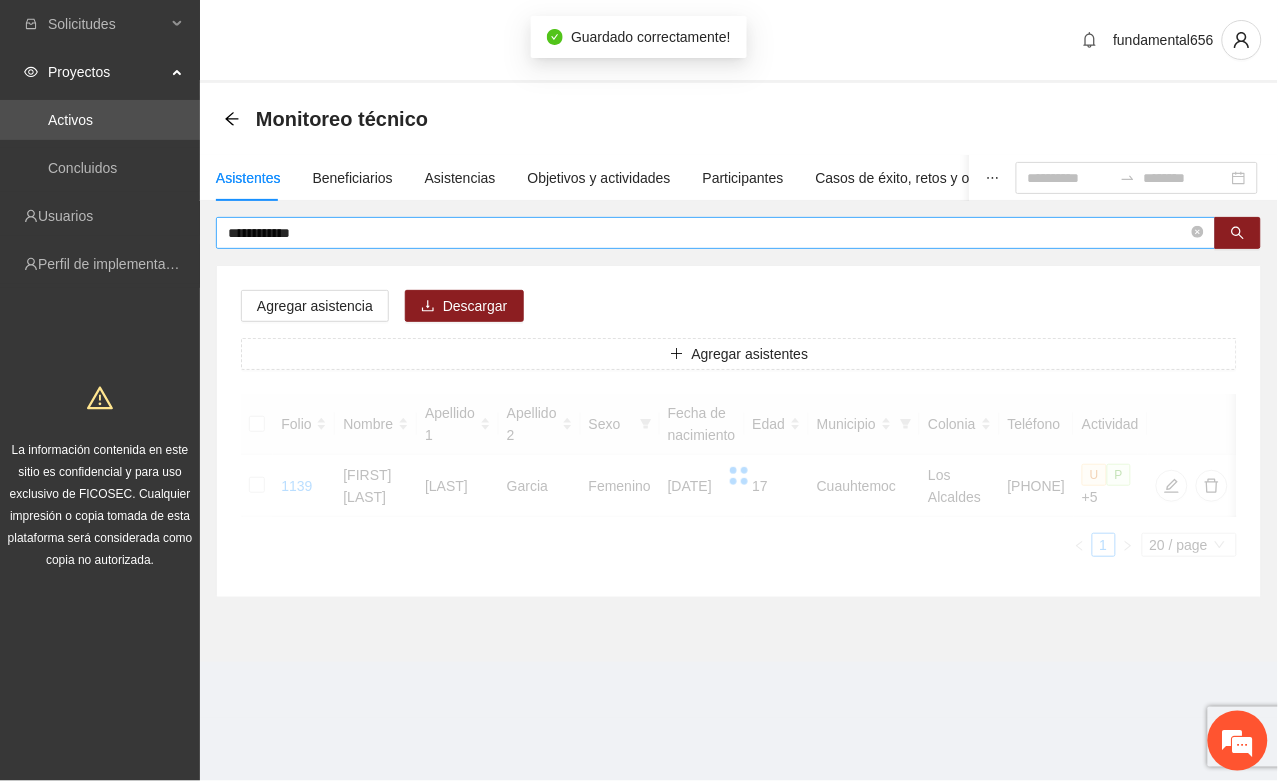 scroll, scrollTop: 296, scrollLeft: 0, axis: vertical 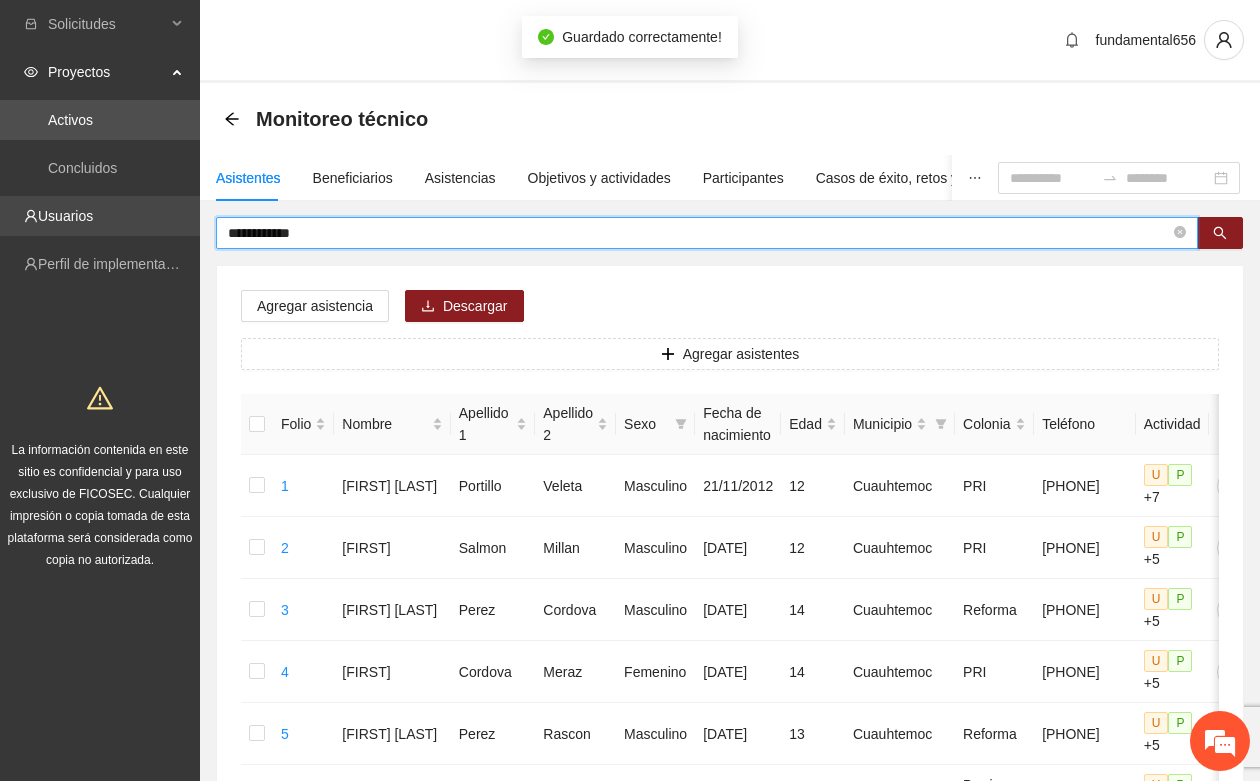 drag, startPoint x: 337, startPoint y: 228, endPoint x: 195, endPoint y: 223, distance: 142.088 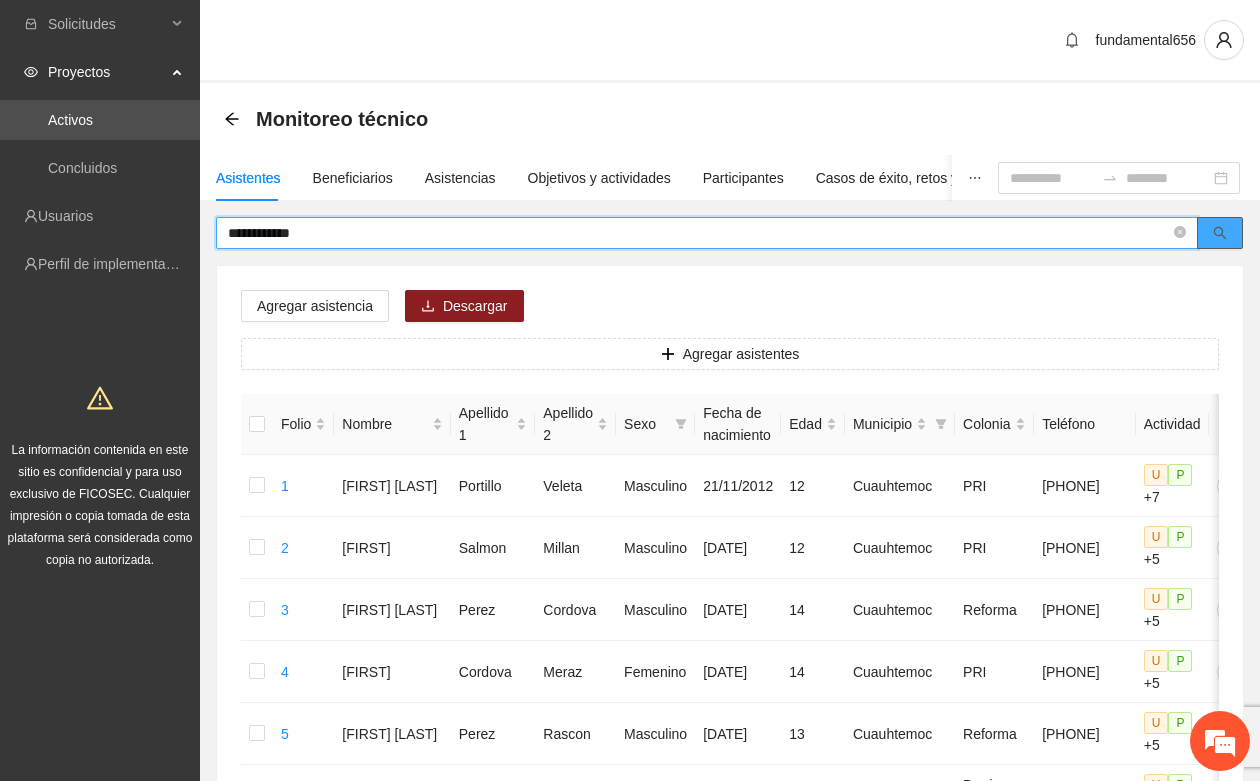 click 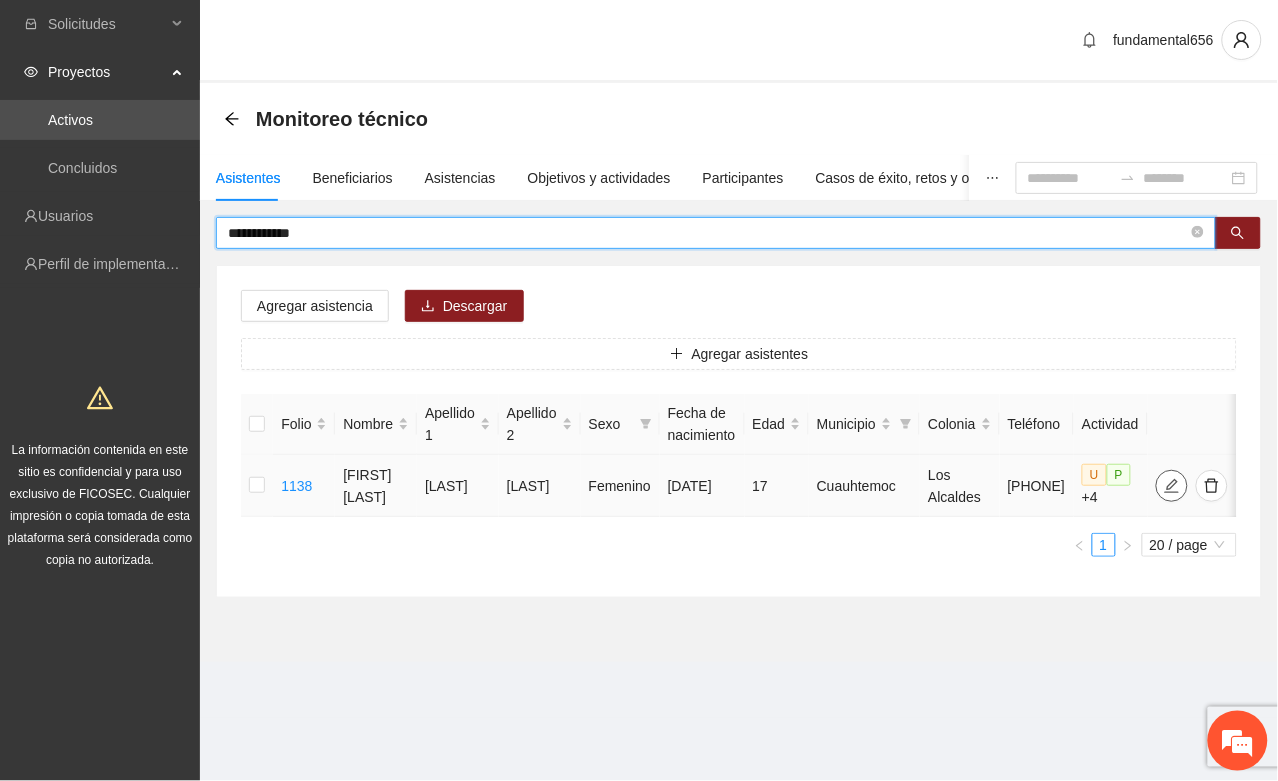 click 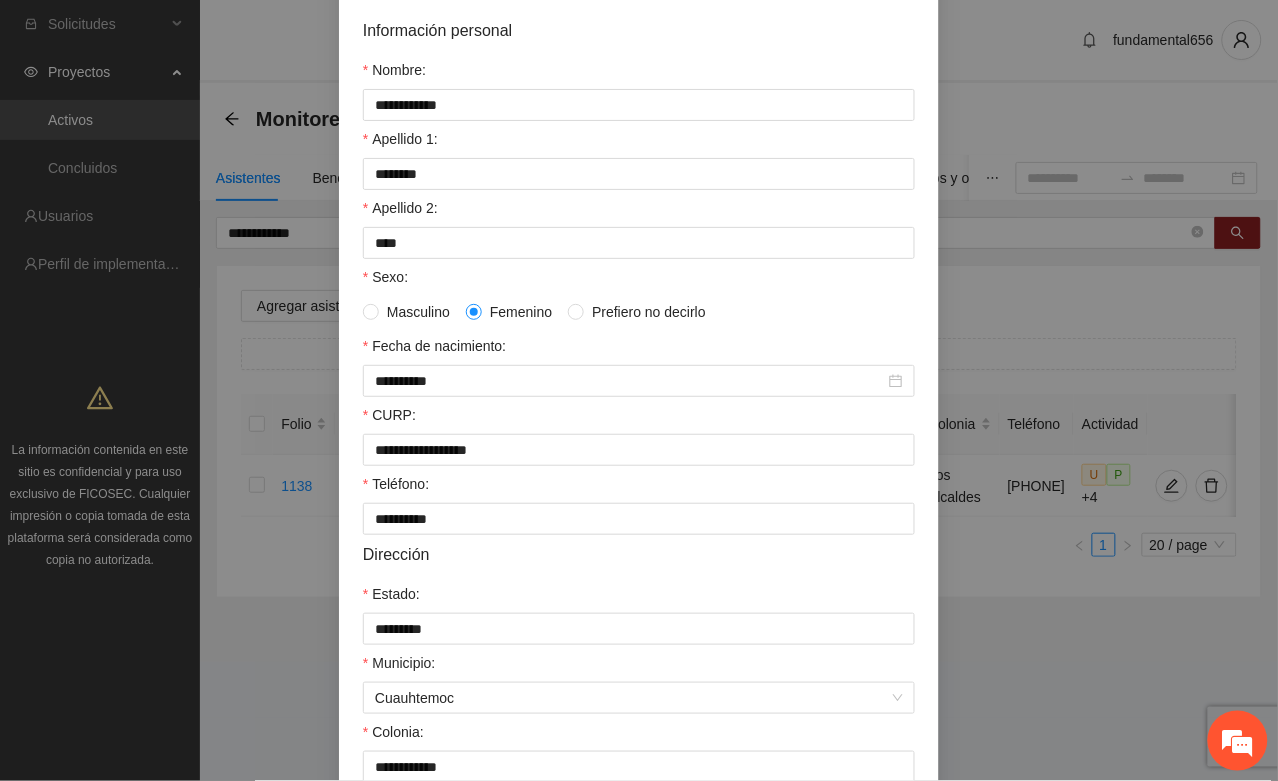 scroll, scrollTop: 396, scrollLeft: 0, axis: vertical 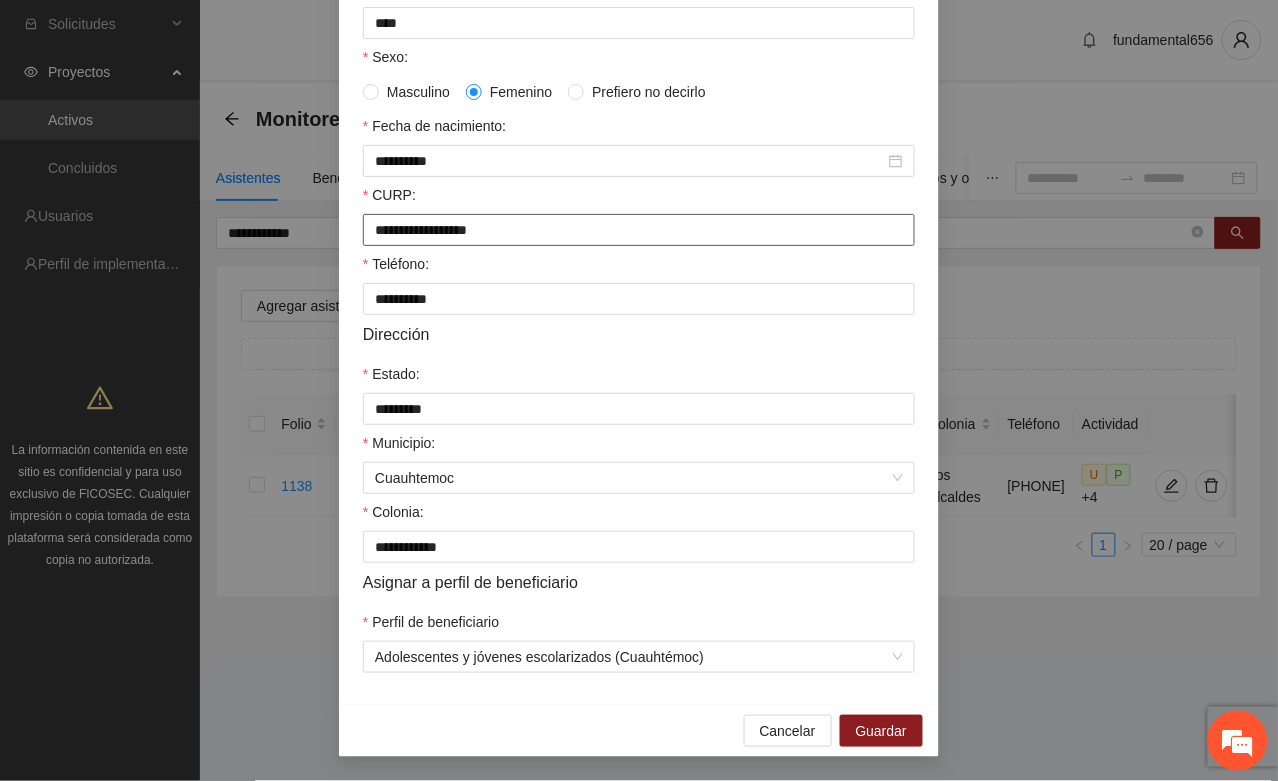drag, startPoint x: 366, startPoint y: 221, endPoint x: 563, endPoint y: 233, distance: 197.36514 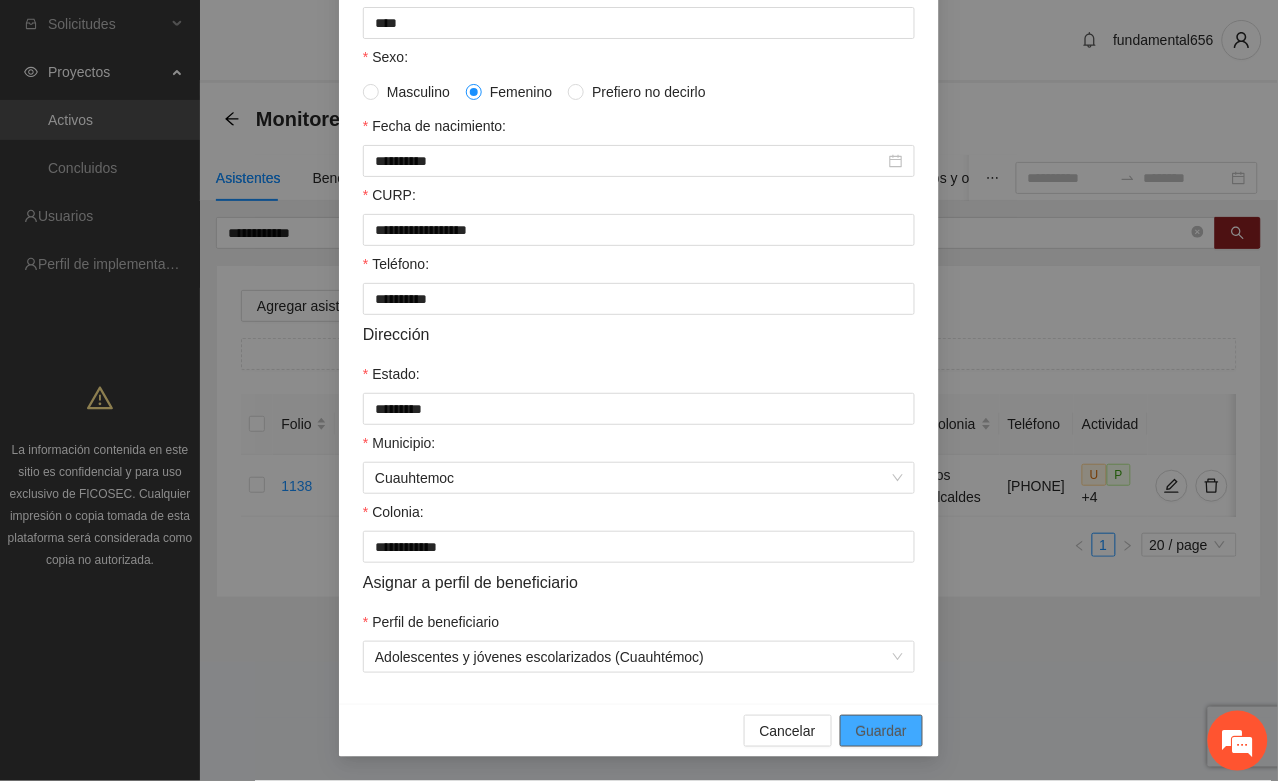 click on "Guardar" at bounding box center (881, 731) 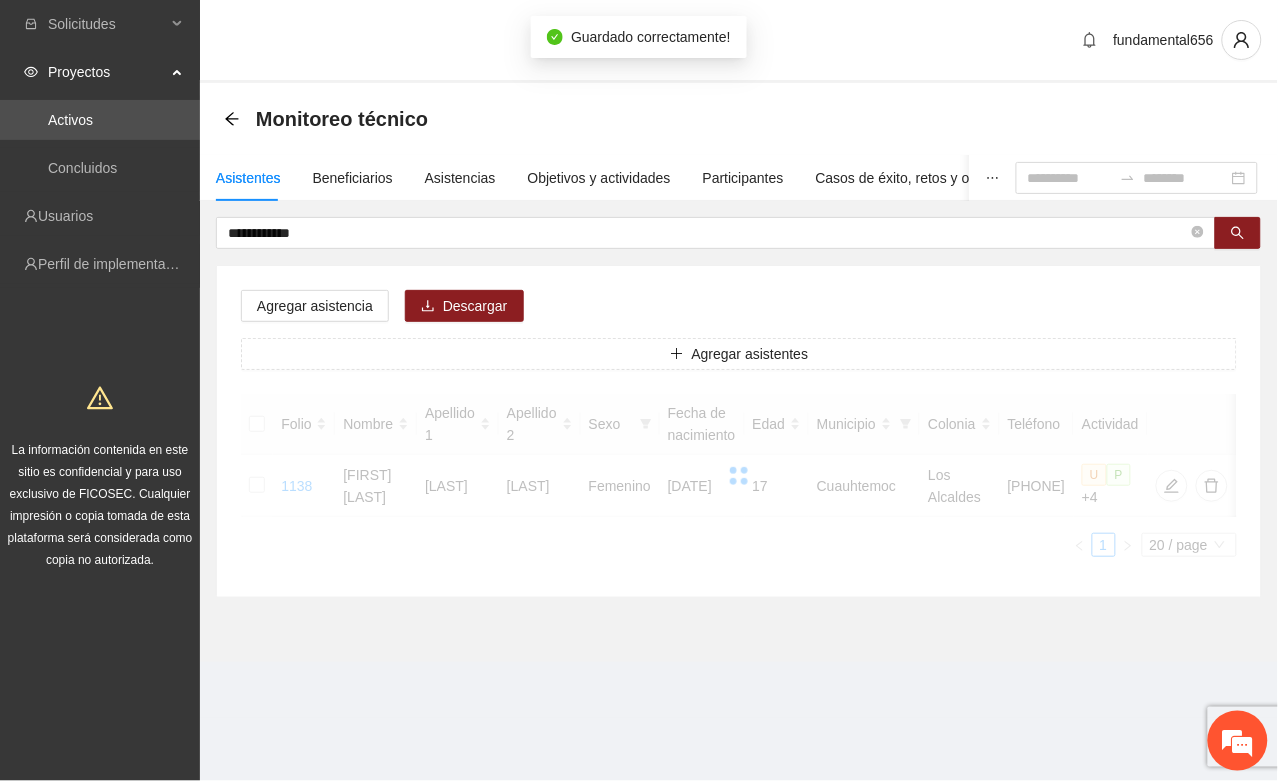 scroll, scrollTop: 296, scrollLeft: 0, axis: vertical 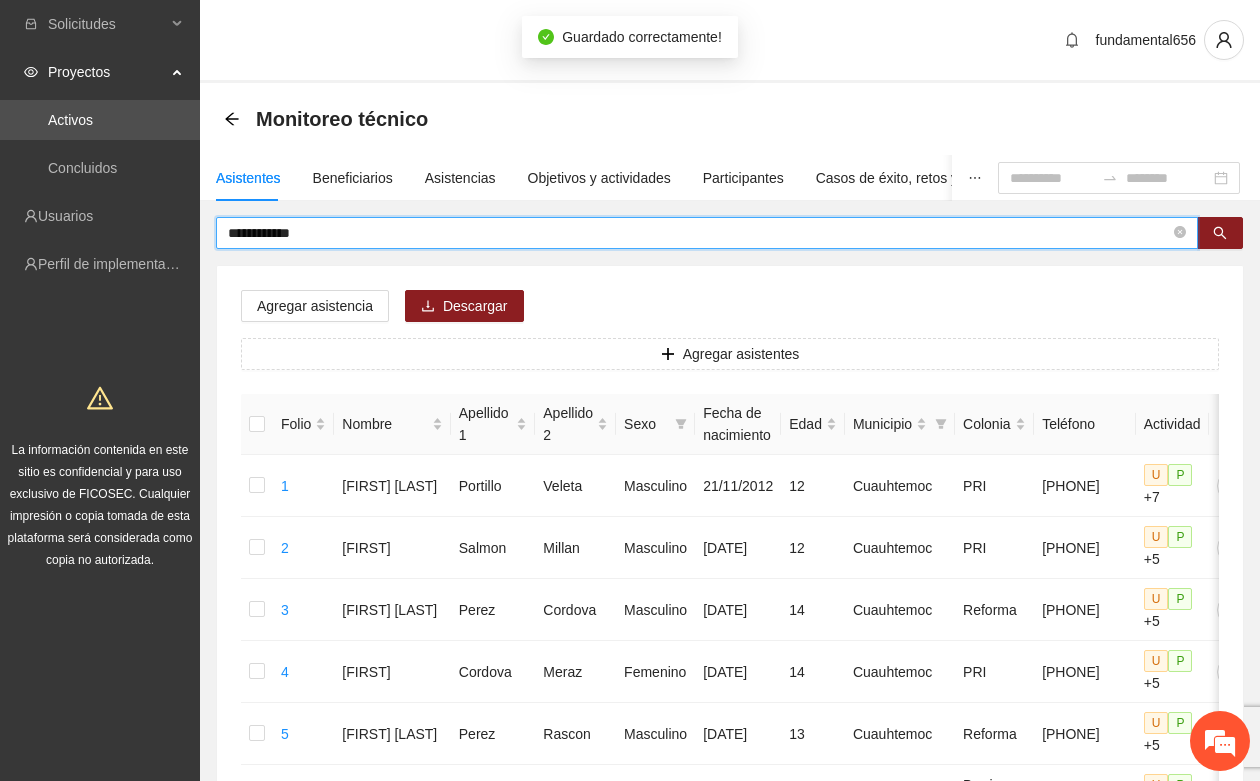 drag, startPoint x: 328, startPoint y: 238, endPoint x: 221, endPoint y: 250, distance: 107.67079 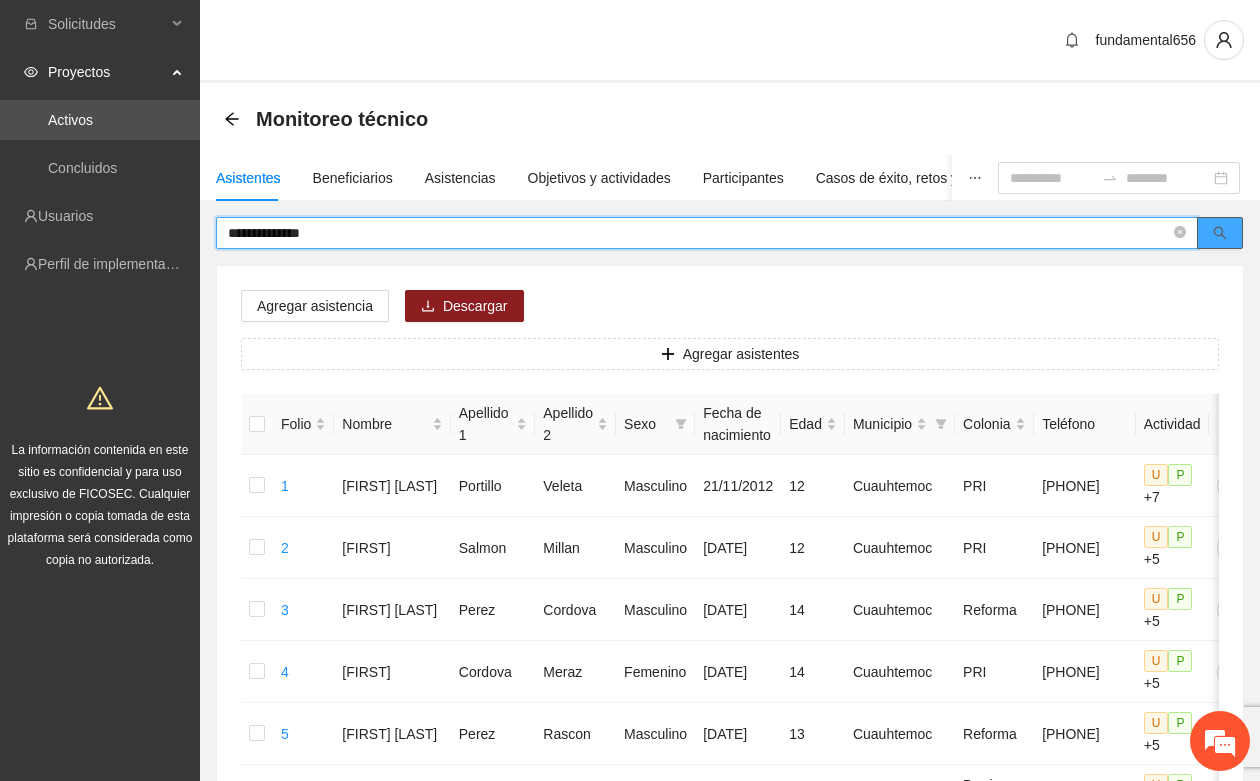 click 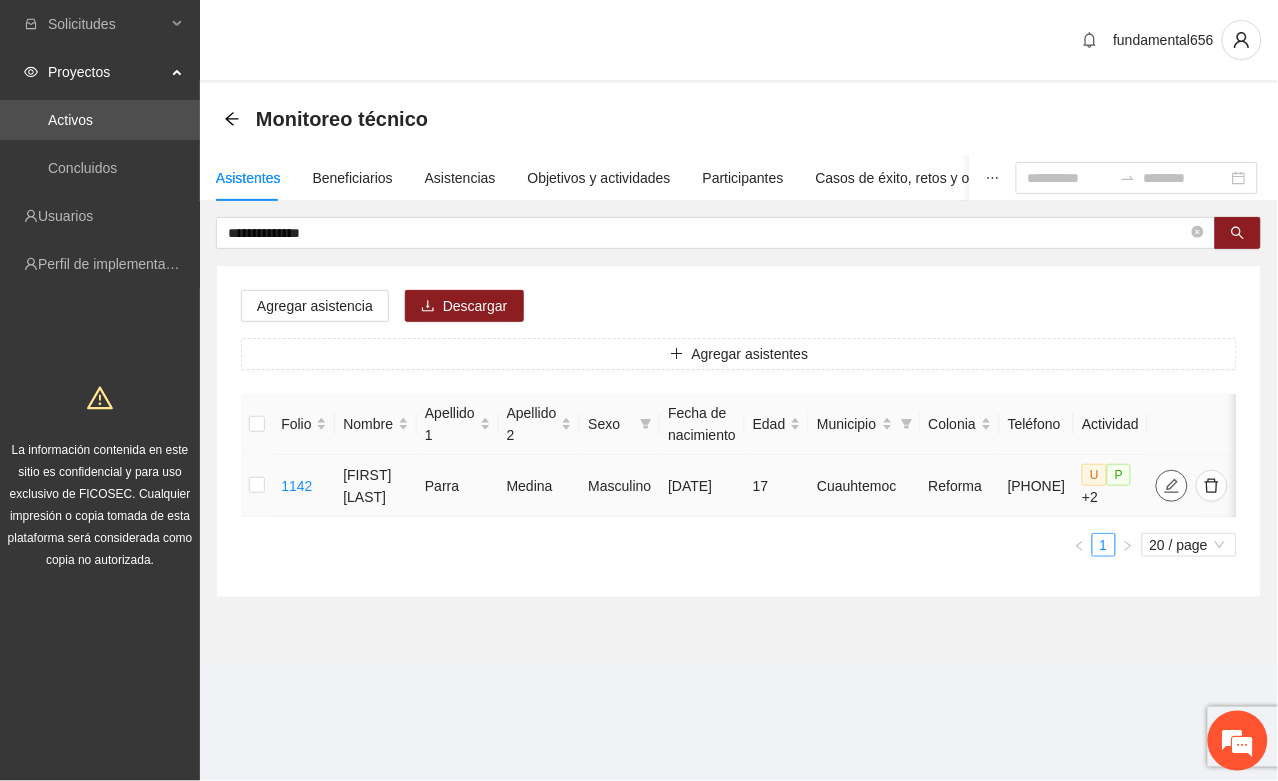 click 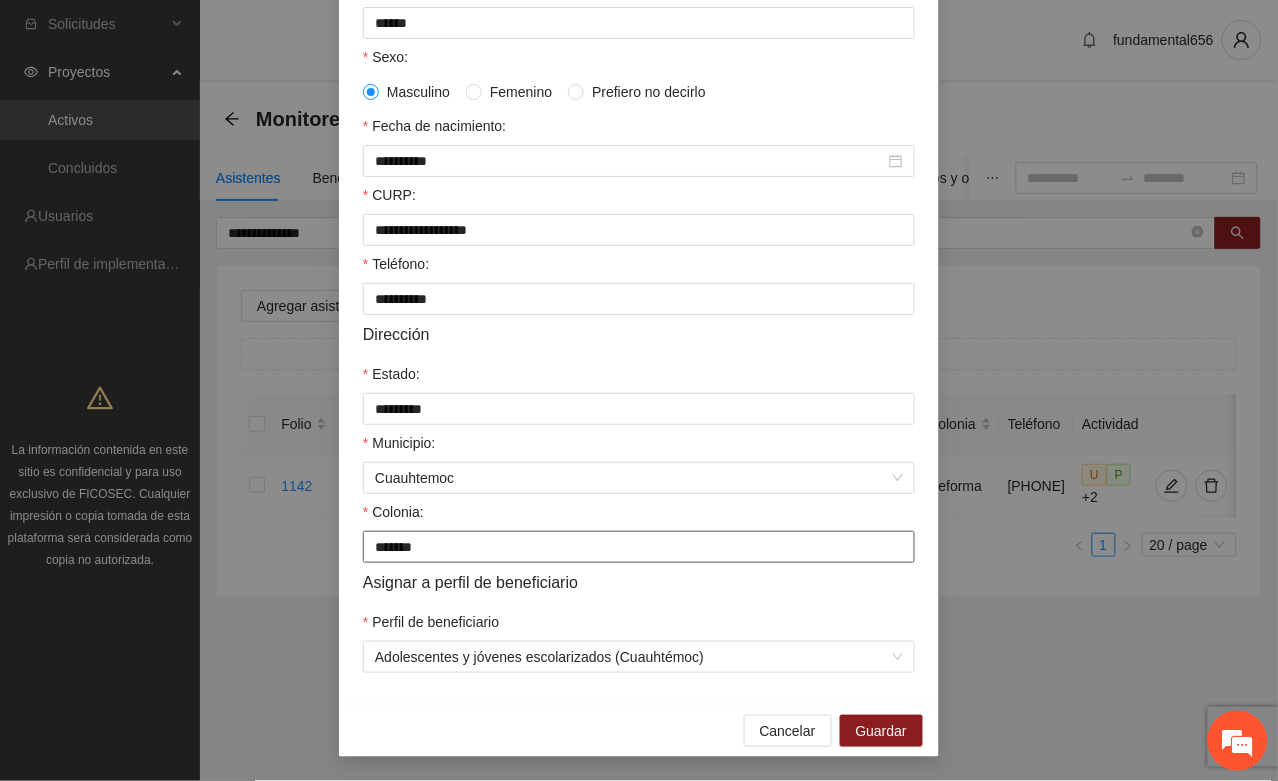 scroll, scrollTop: 396, scrollLeft: 0, axis: vertical 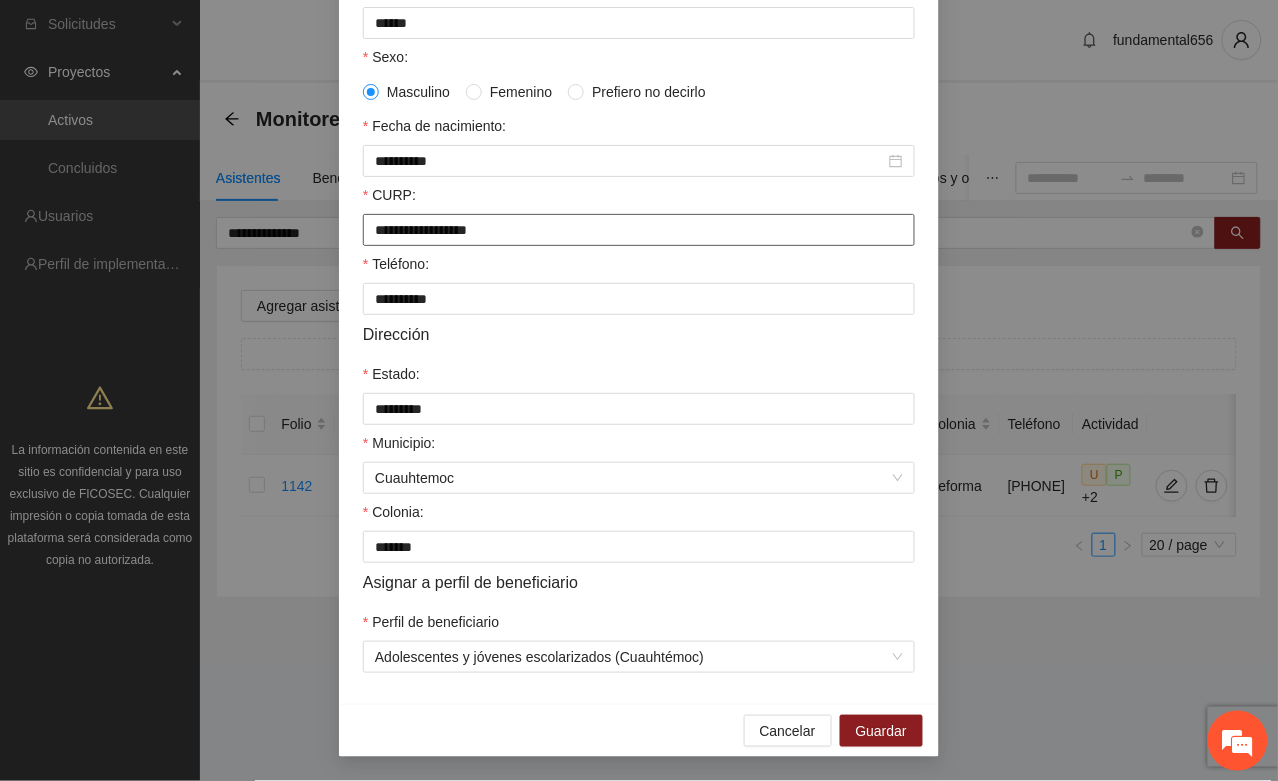 drag, startPoint x: 527, startPoint y: 217, endPoint x: 343, endPoint y: 221, distance: 184.04347 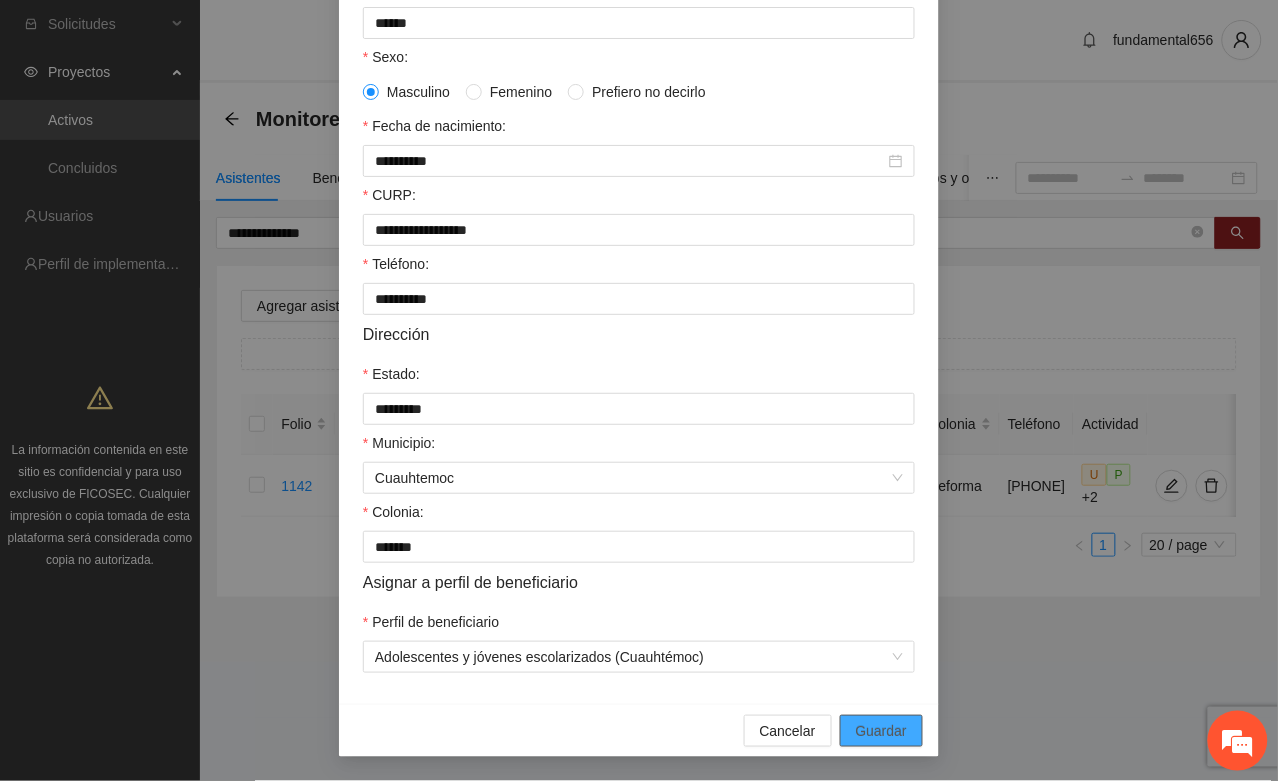 click on "Guardar" at bounding box center [881, 731] 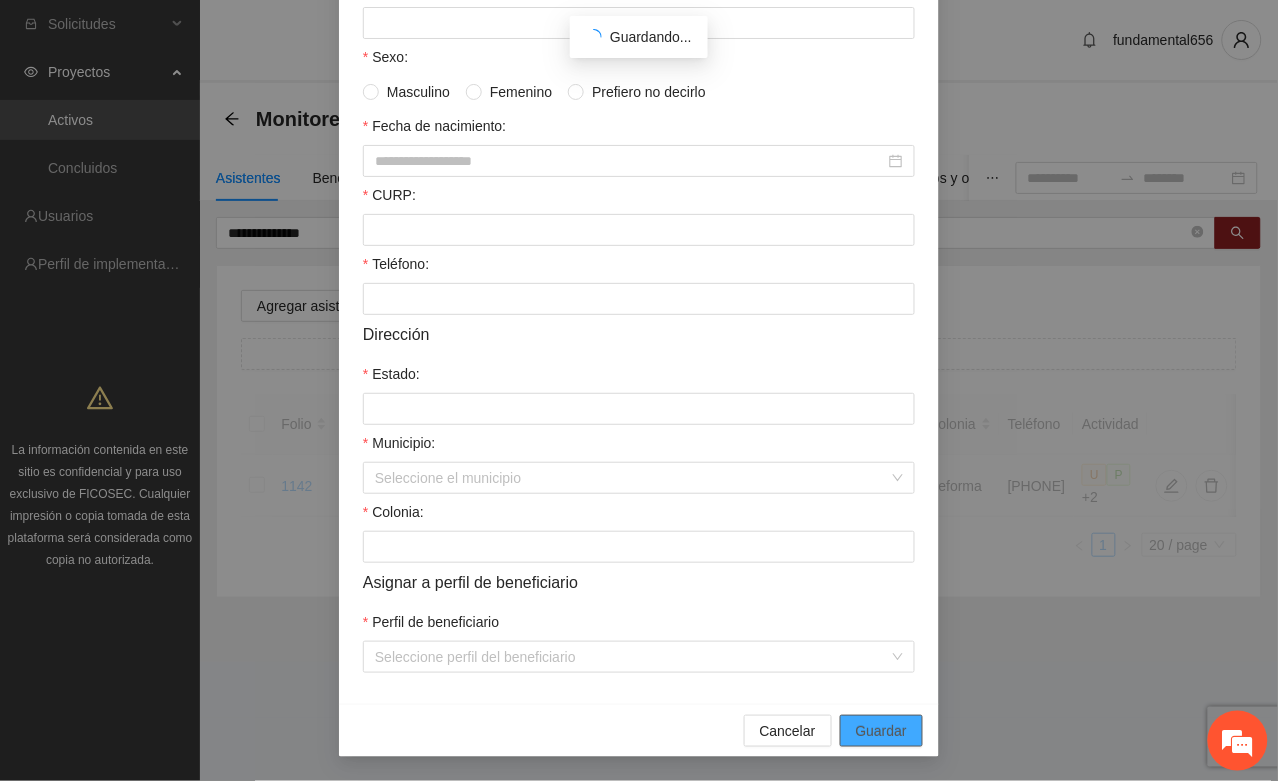 scroll, scrollTop: 296, scrollLeft: 0, axis: vertical 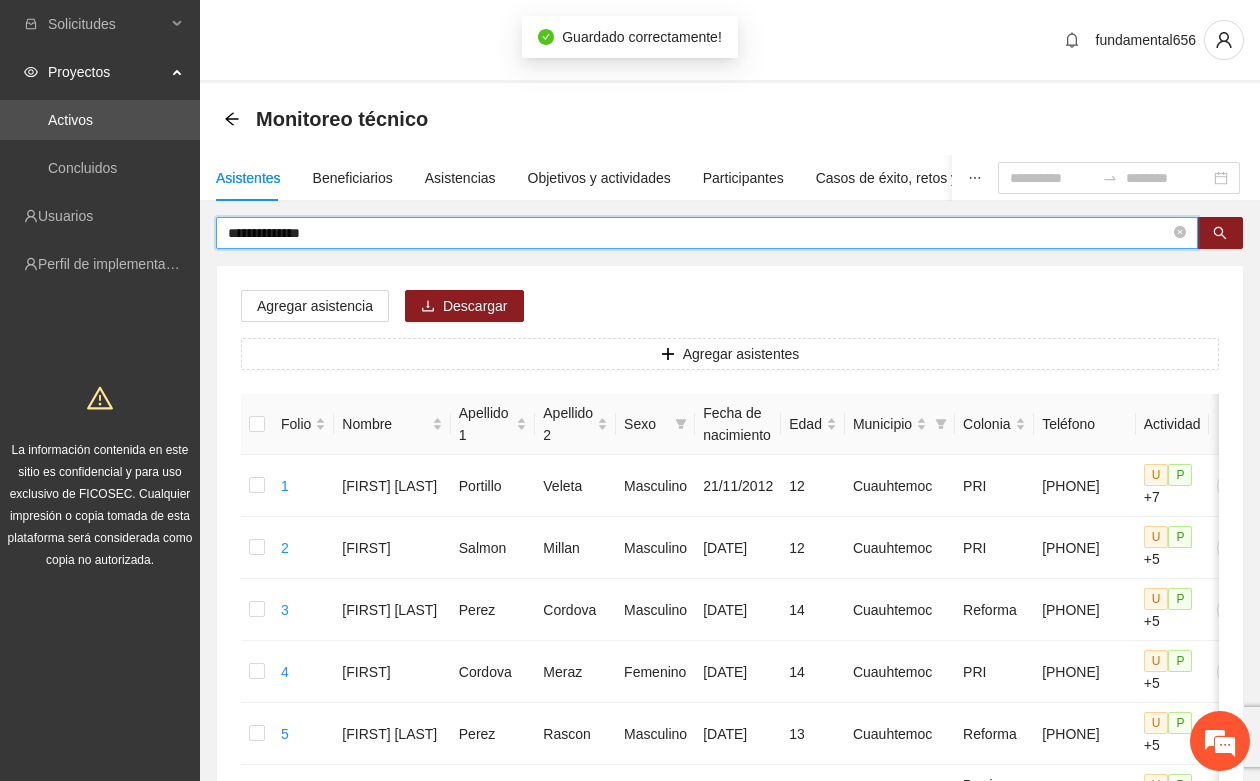 drag, startPoint x: 363, startPoint y: 231, endPoint x: 215, endPoint y: 260, distance: 150.81445 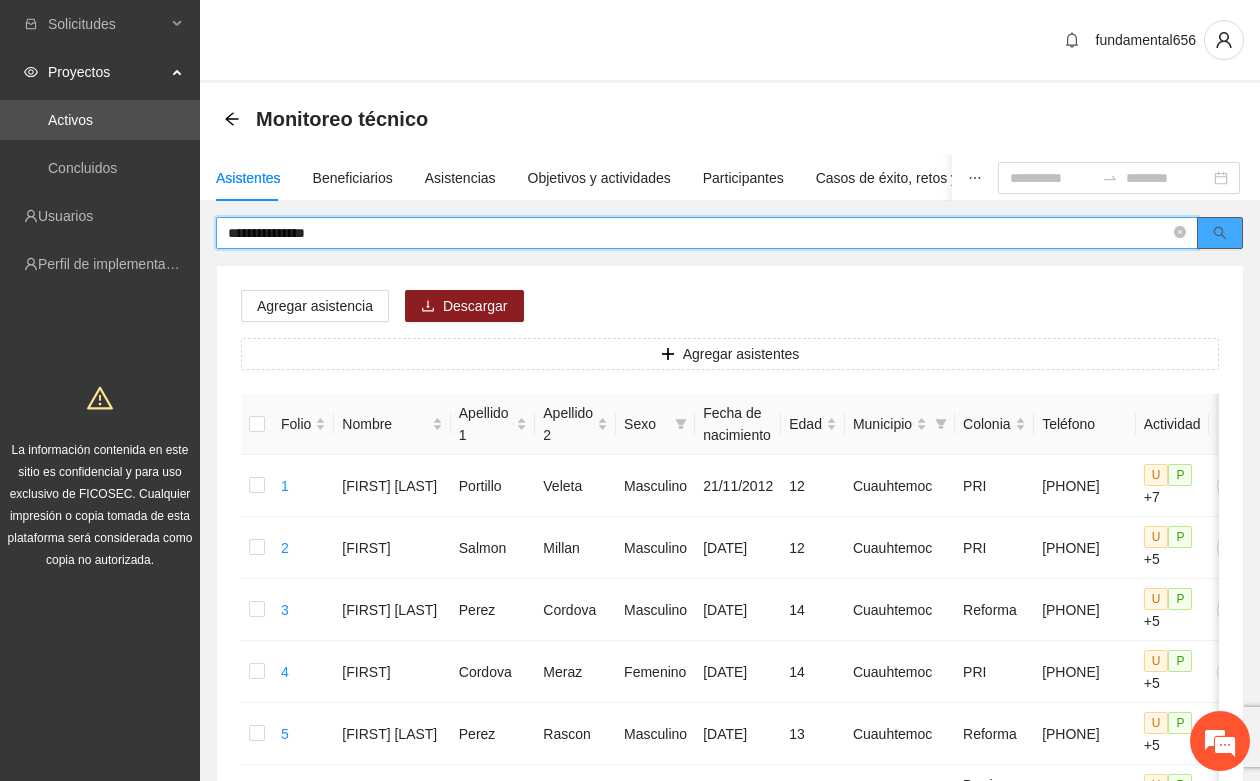 click at bounding box center (1220, 233) 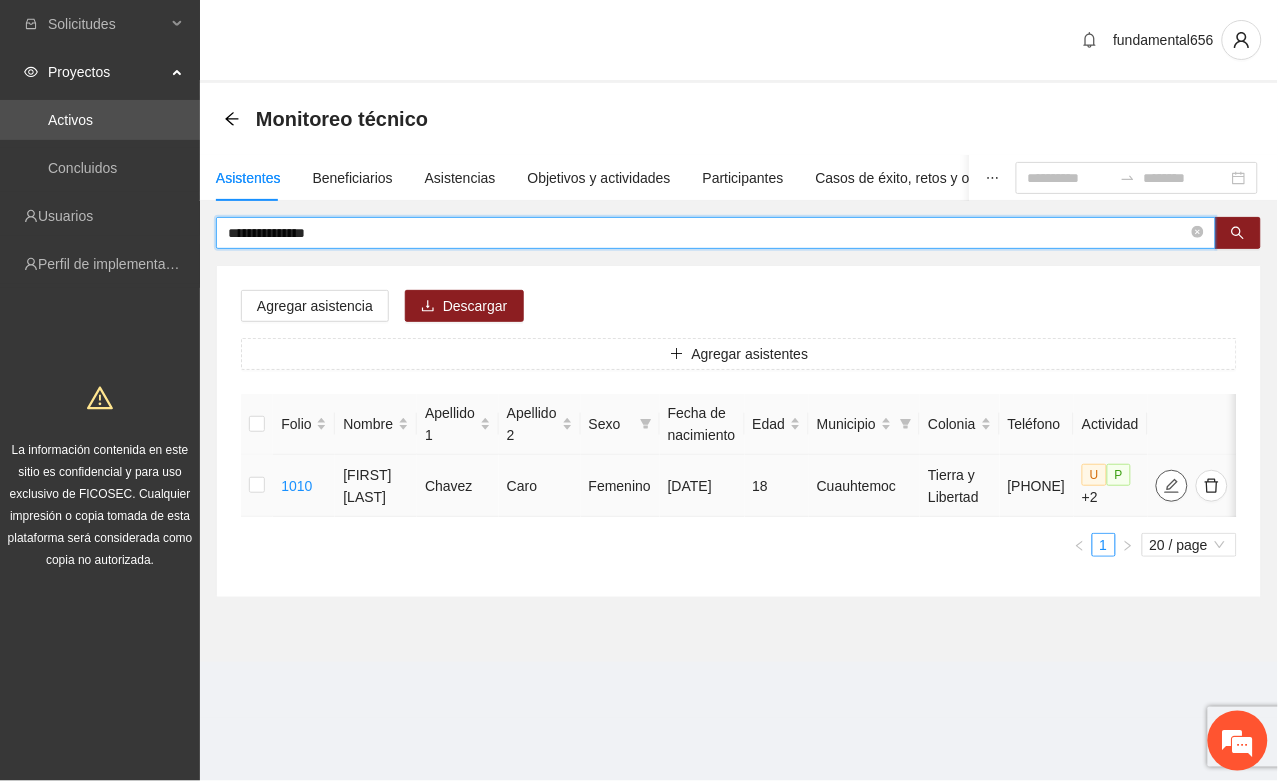 click 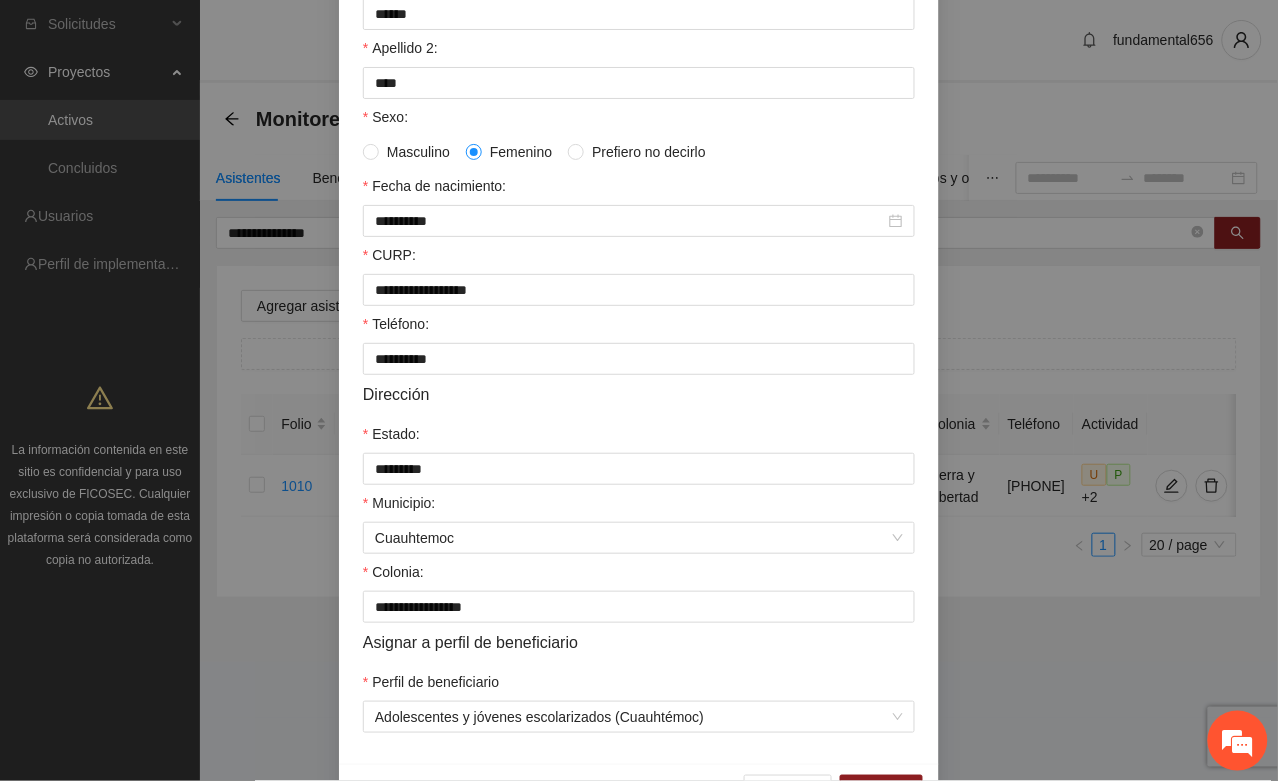 scroll, scrollTop: 396, scrollLeft: 0, axis: vertical 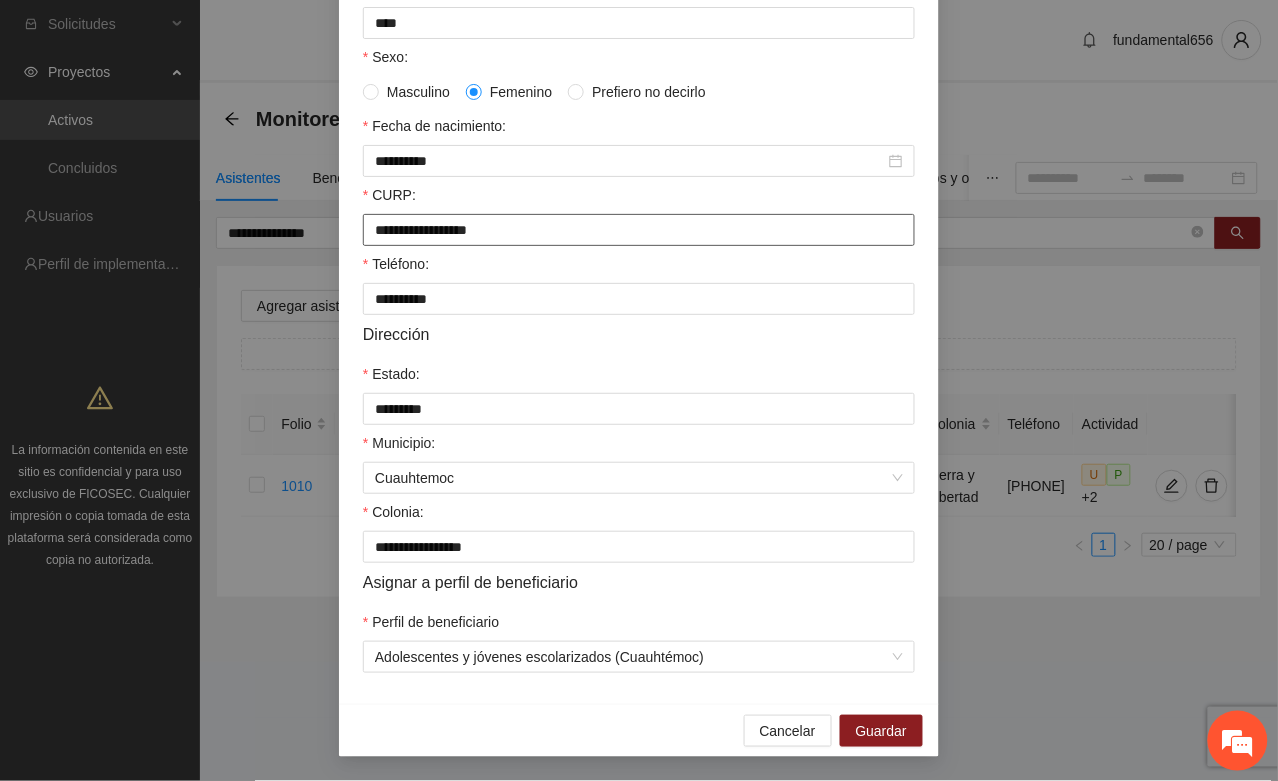 drag, startPoint x: 367, startPoint y: 223, endPoint x: 526, endPoint y: 225, distance: 159.01257 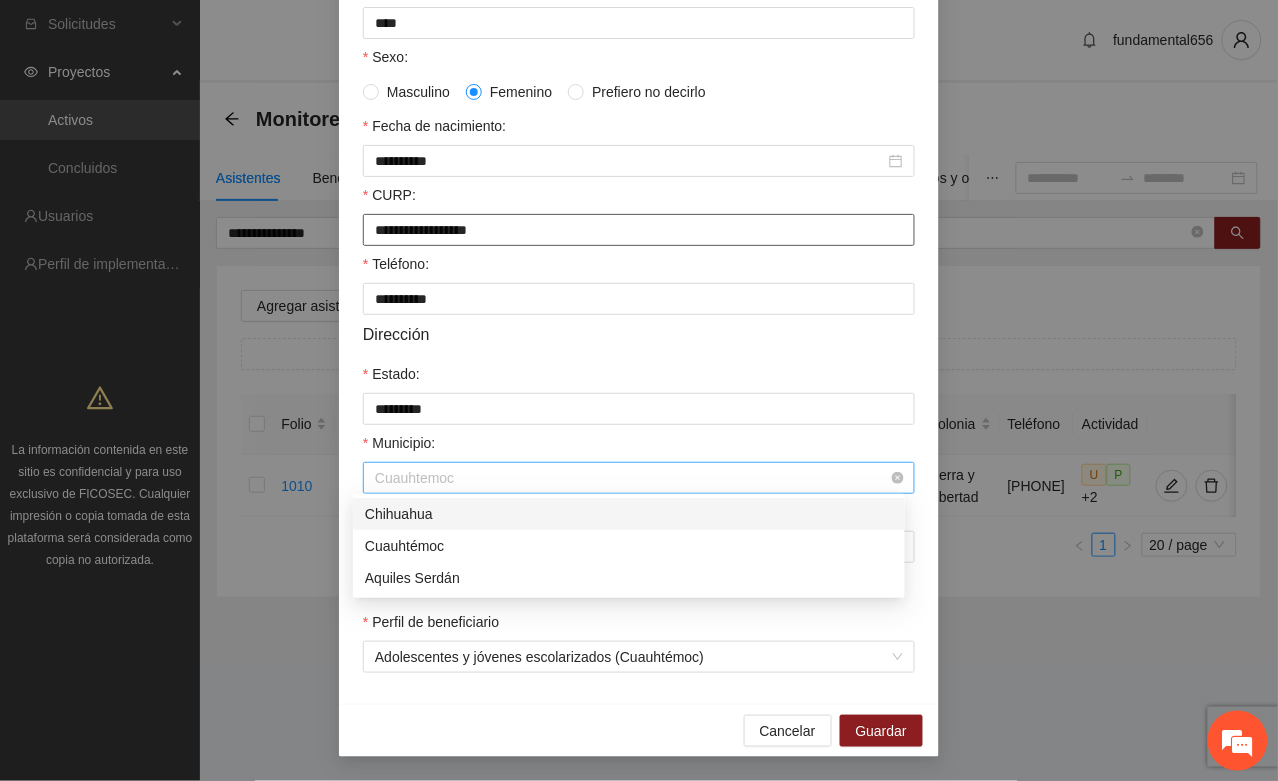 click on "Cuauhtemoc" at bounding box center [639, 478] 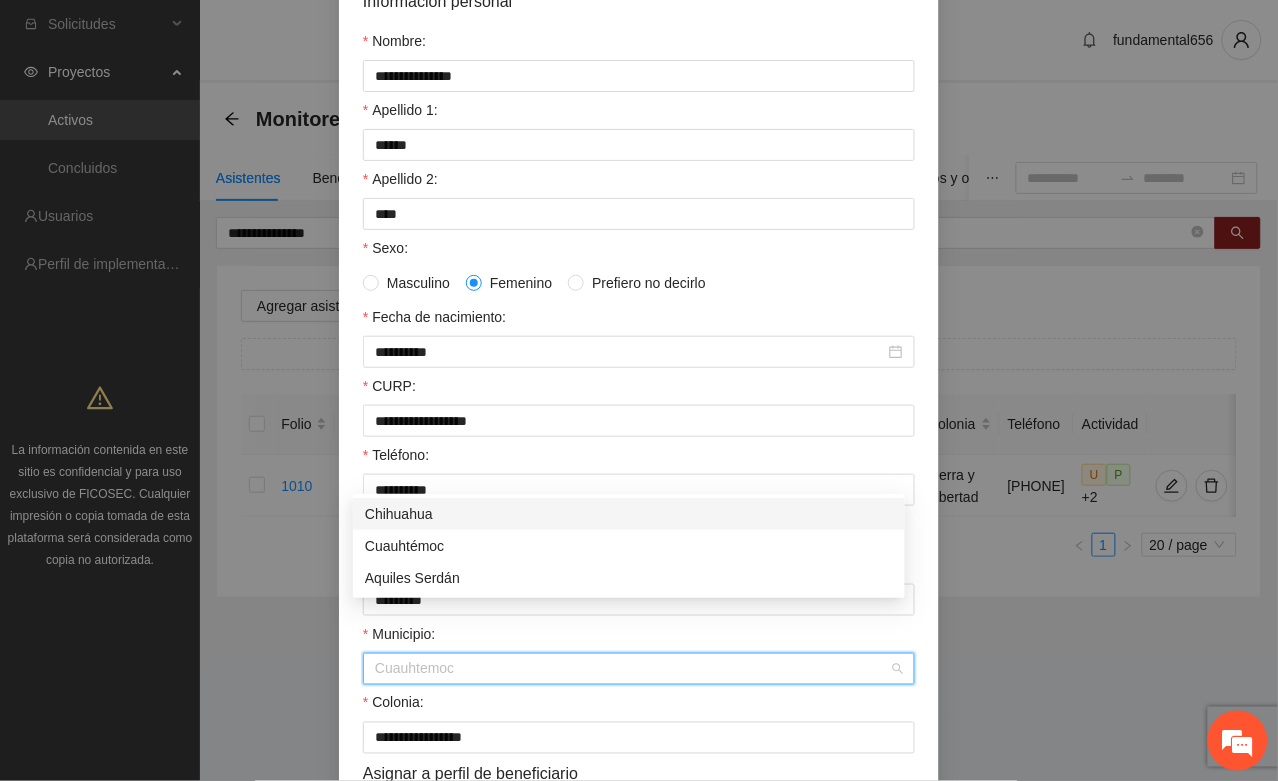 scroll, scrollTop: 146, scrollLeft: 0, axis: vertical 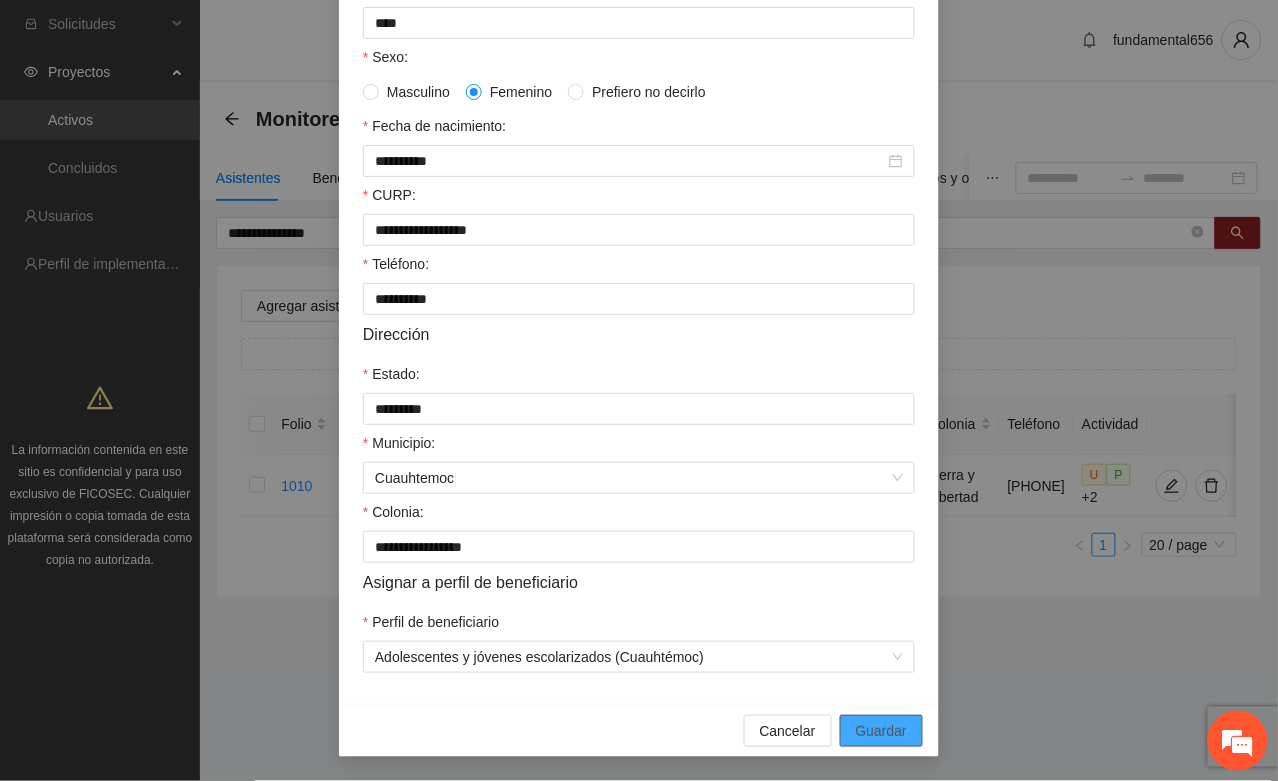 click on "Guardar" at bounding box center (881, 731) 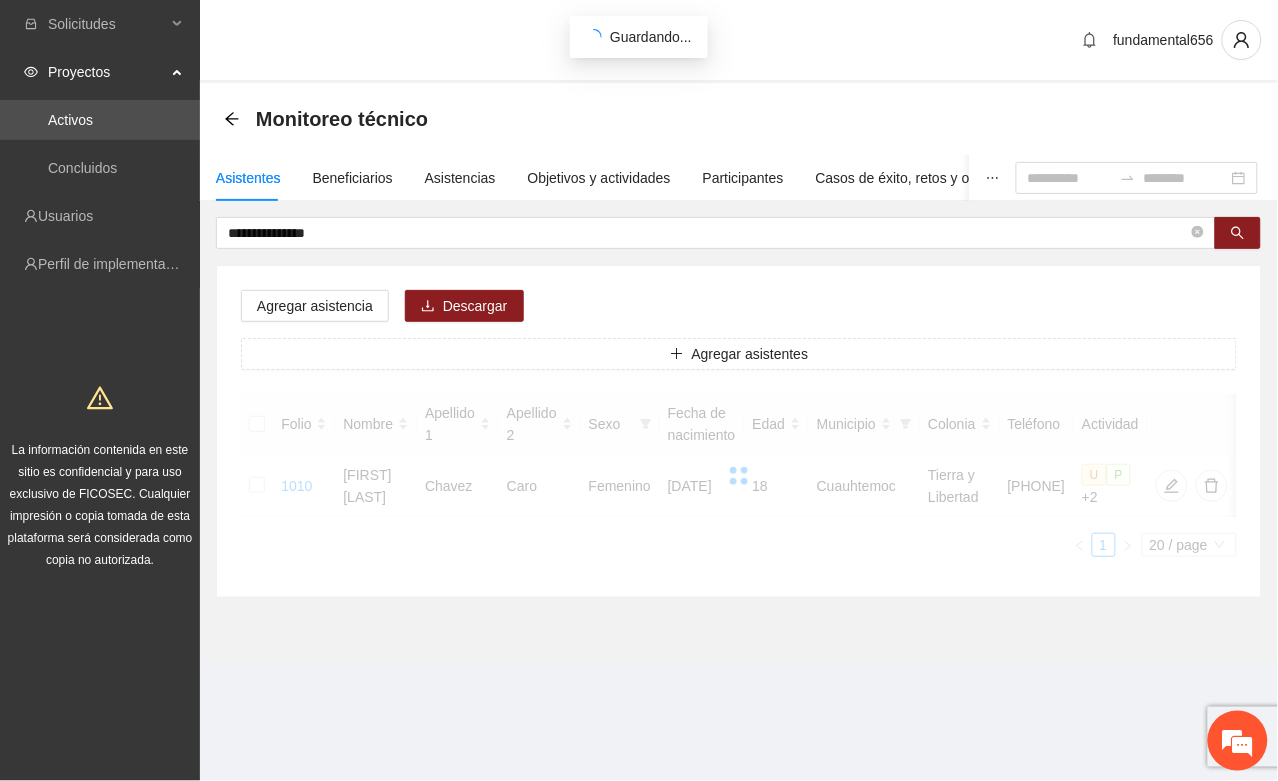 scroll, scrollTop: 296, scrollLeft: 0, axis: vertical 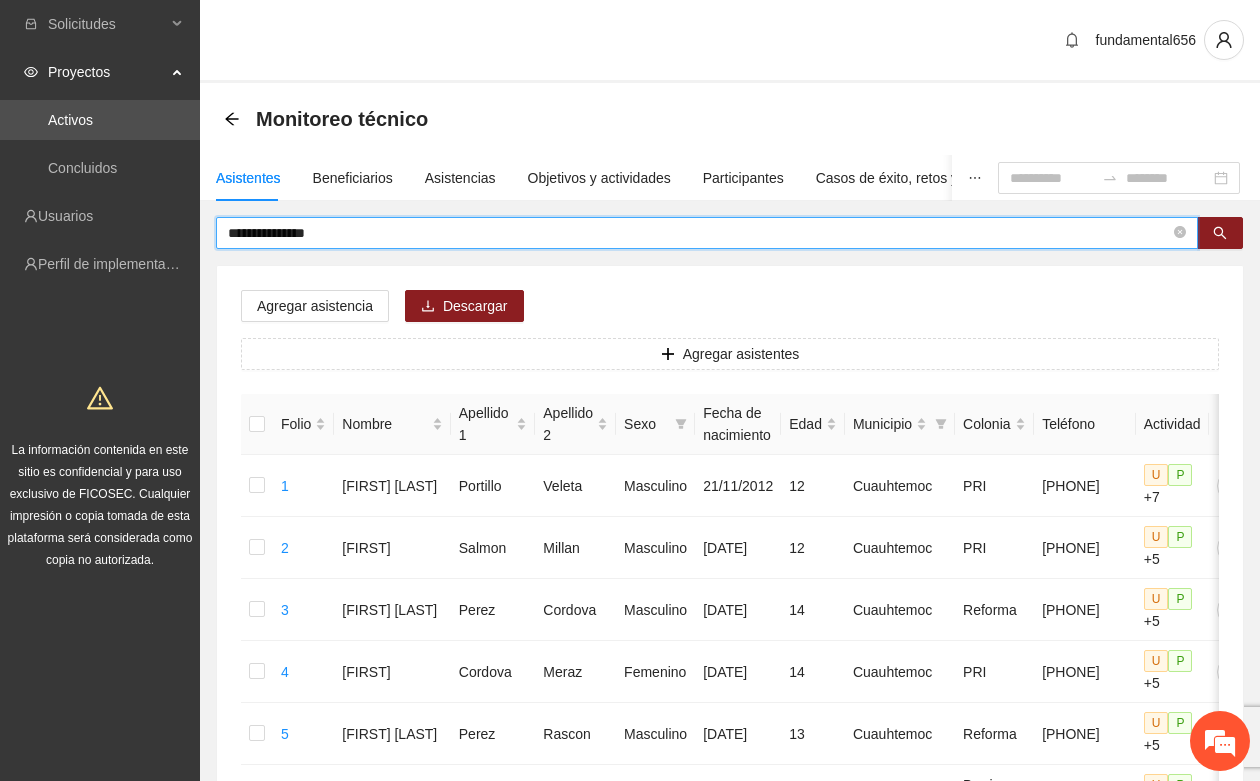 drag, startPoint x: 366, startPoint y: 242, endPoint x: 200, endPoint y: 245, distance: 166.0271 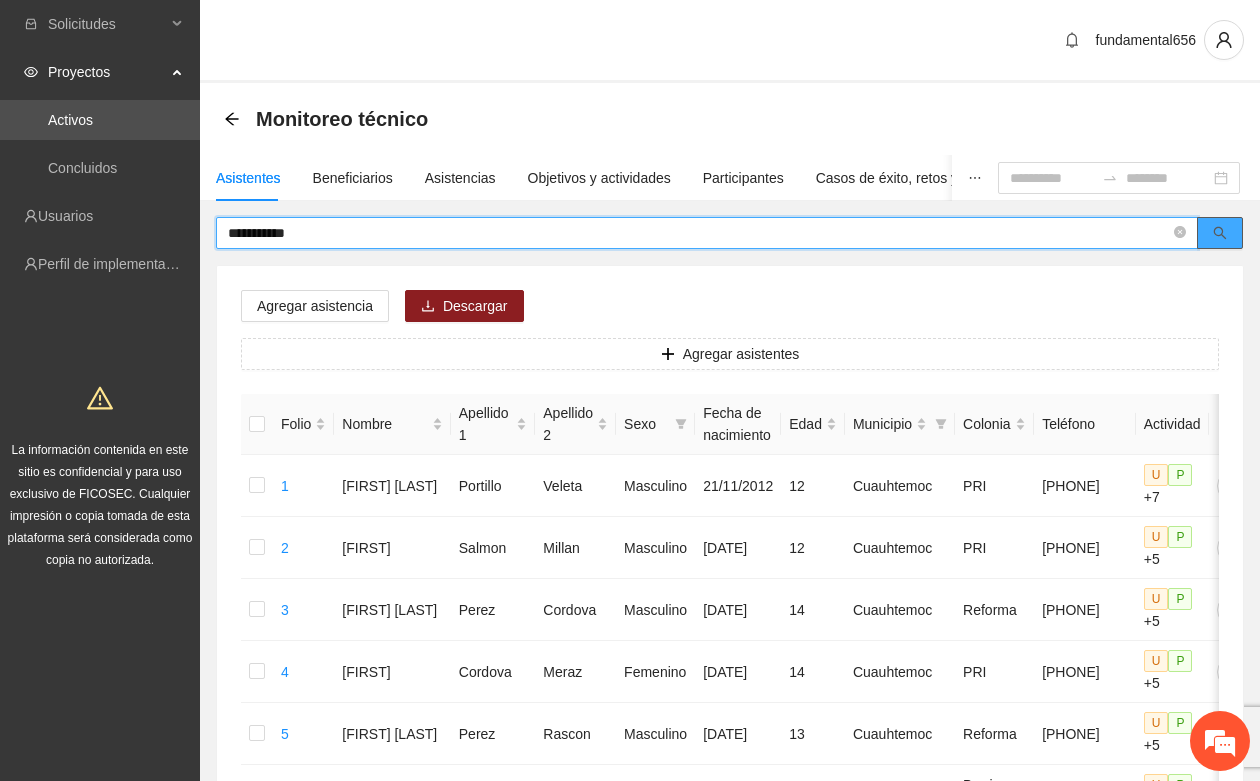 click at bounding box center (1220, 233) 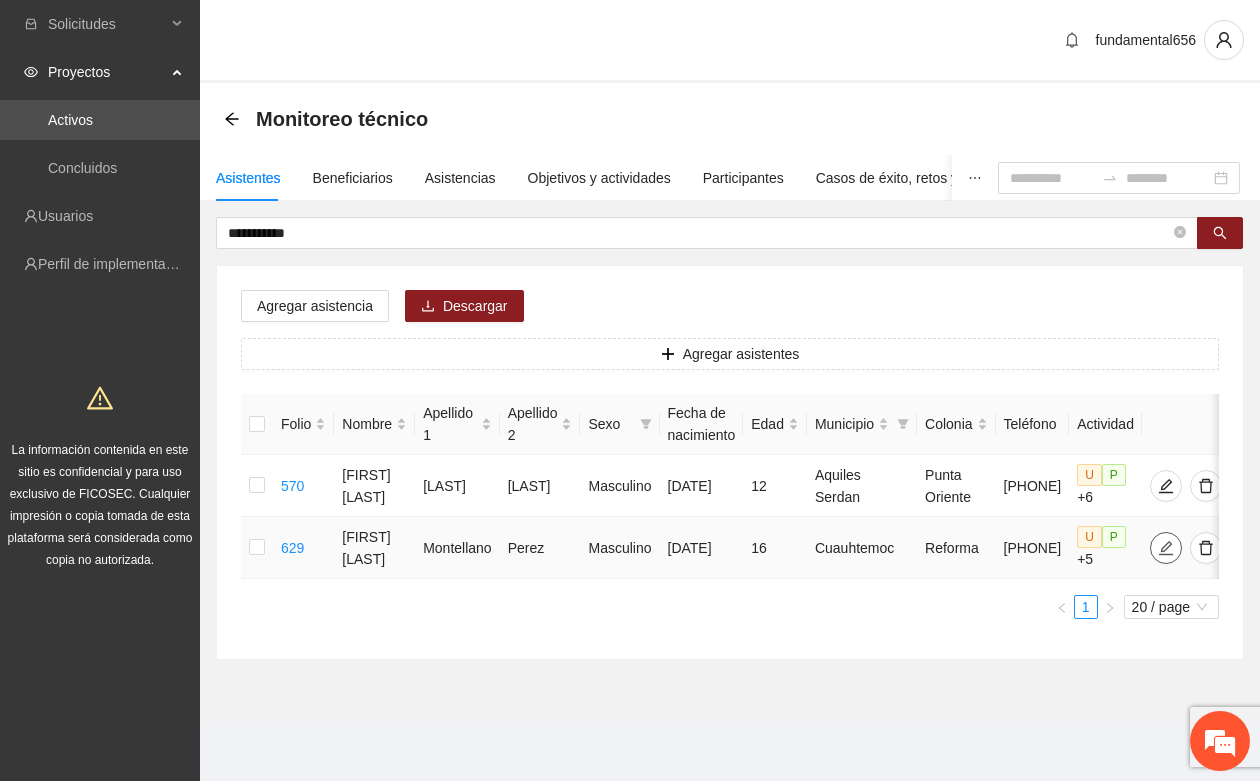 click at bounding box center (1166, 548) 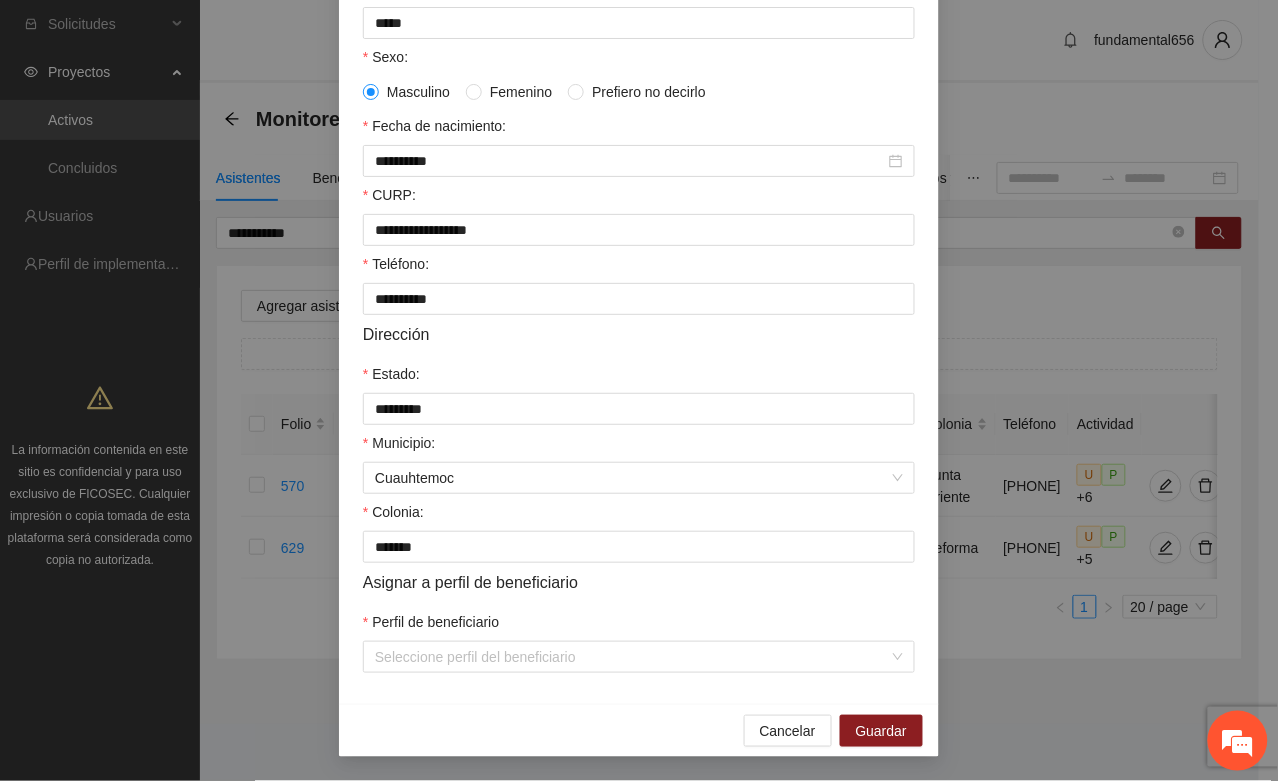 scroll, scrollTop: 396, scrollLeft: 0, axis: vertical 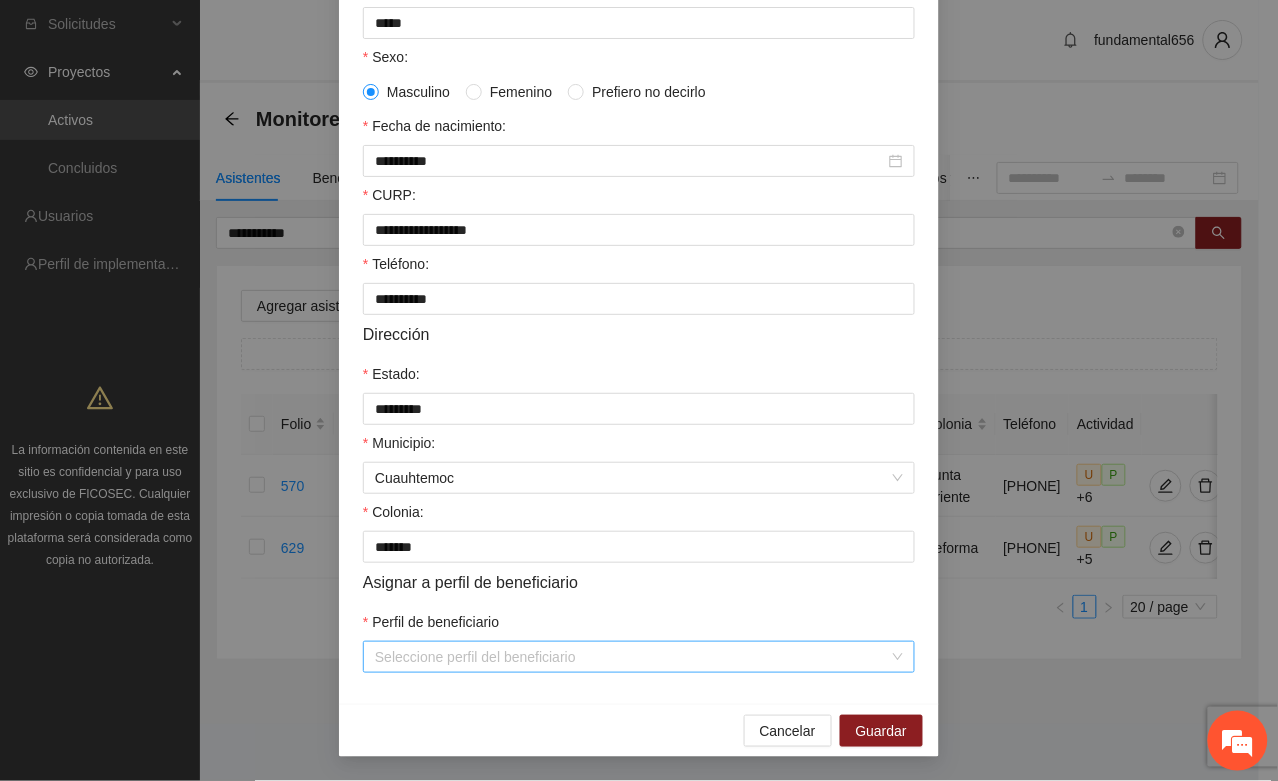 click on "Perfil de beneficiario" at bounding box center [632, 657] 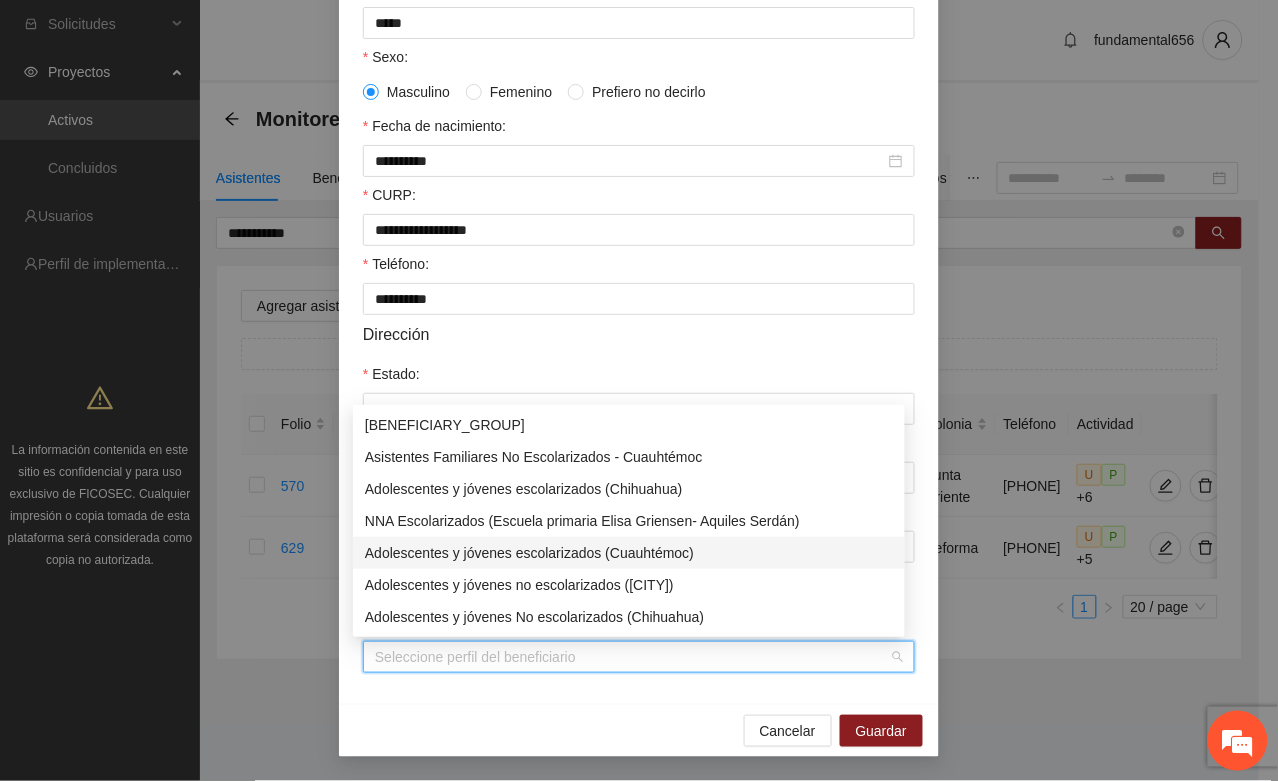 click on "Adolescentes y jóvenes escolarizados (Cuauhtémoc)" at bounding box center [629, 553] 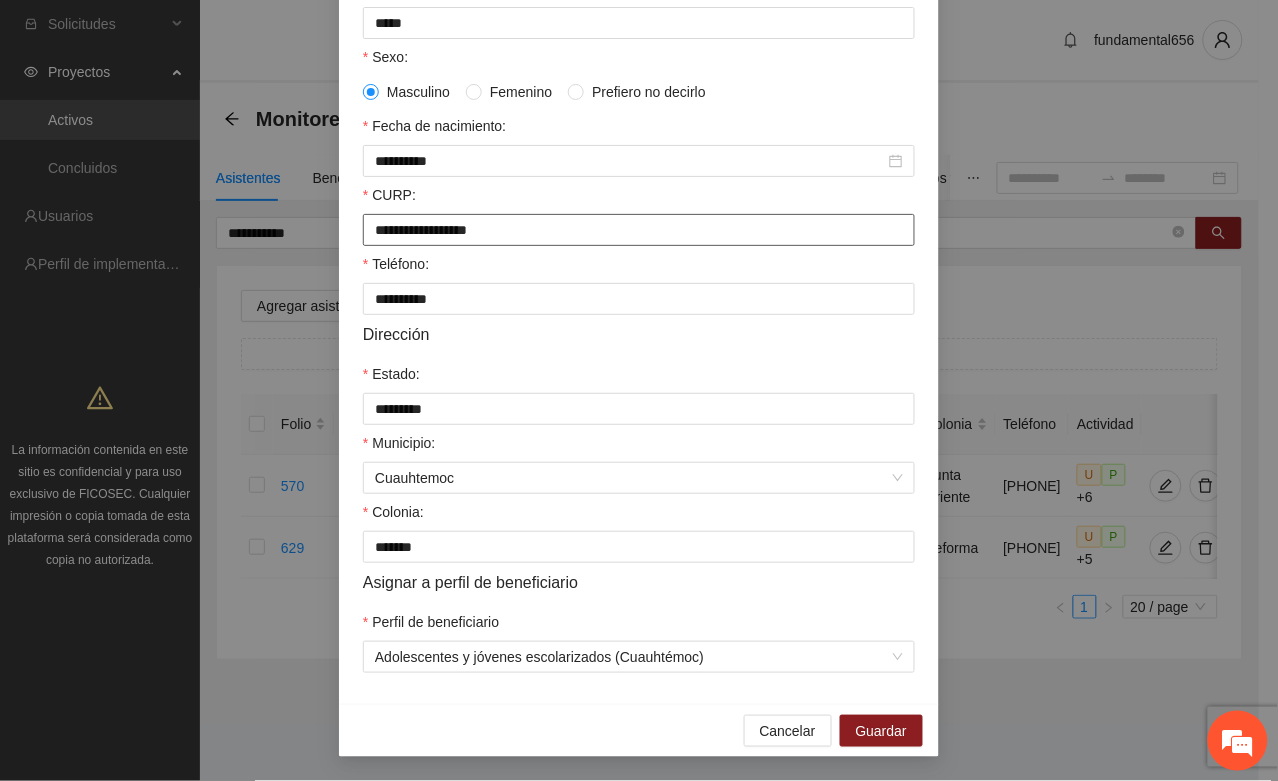 drag, startPoint x: 355, startPoint y: 221, endPoint x: 541, endPoint y: 220, distance: 186.00269 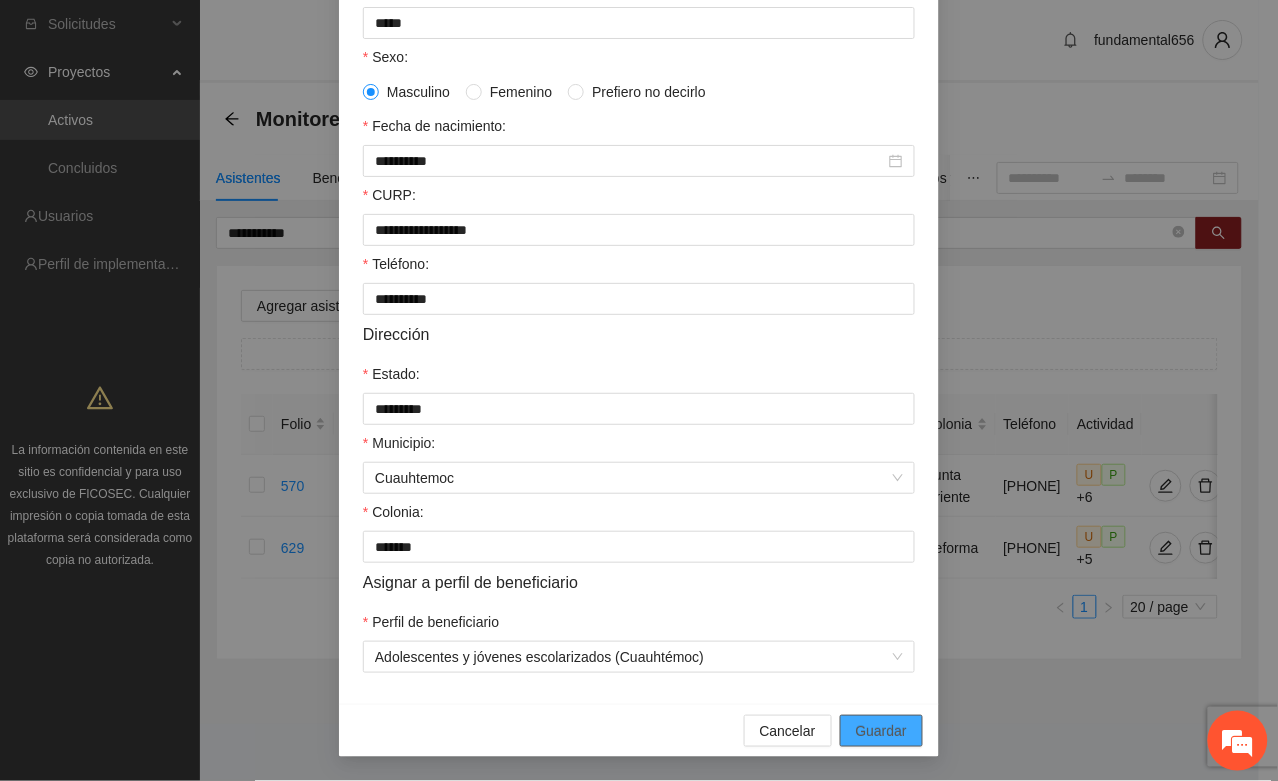 click on "Guardar" at bounding box center [881, 731] 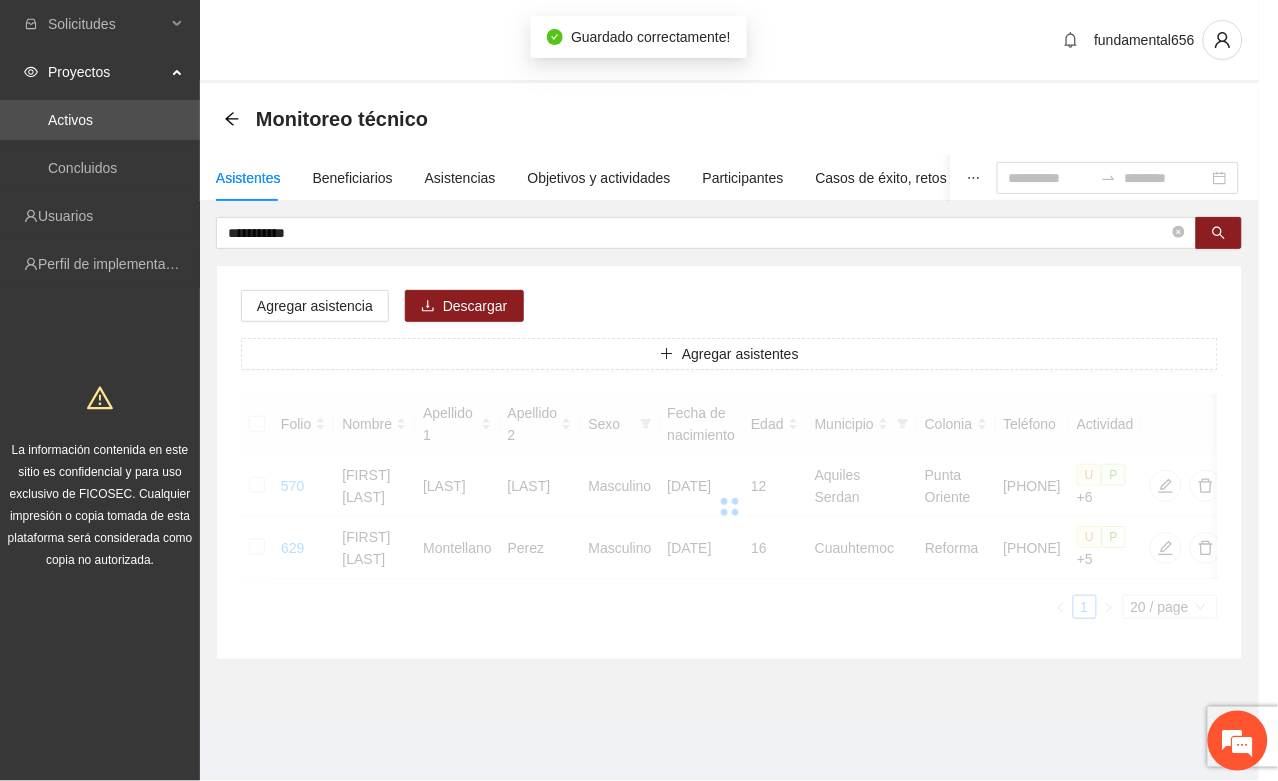 scroll, scrollTop: 296, scrollLeft: 0, axis: vertical 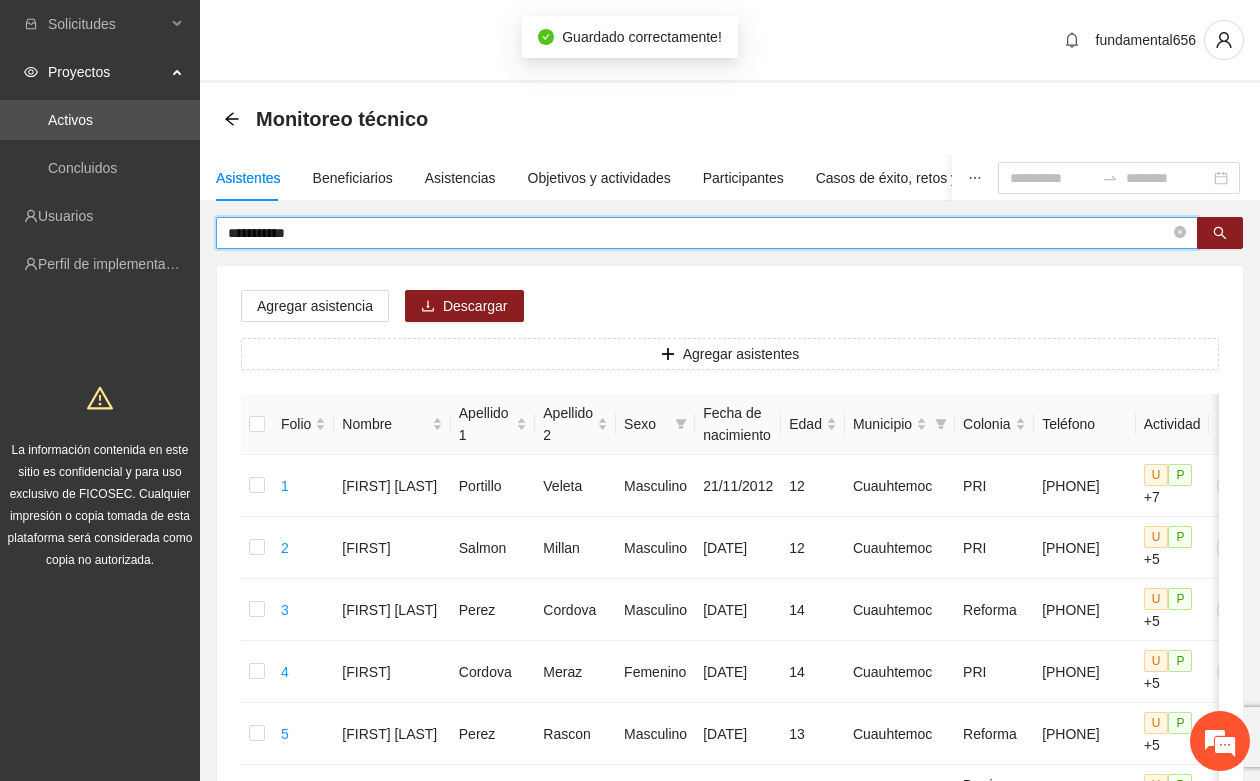 drag, startPoint x: 320, startPoint y: 240, endPoint x: 217, endPoint y: 233, distance: 103.23759 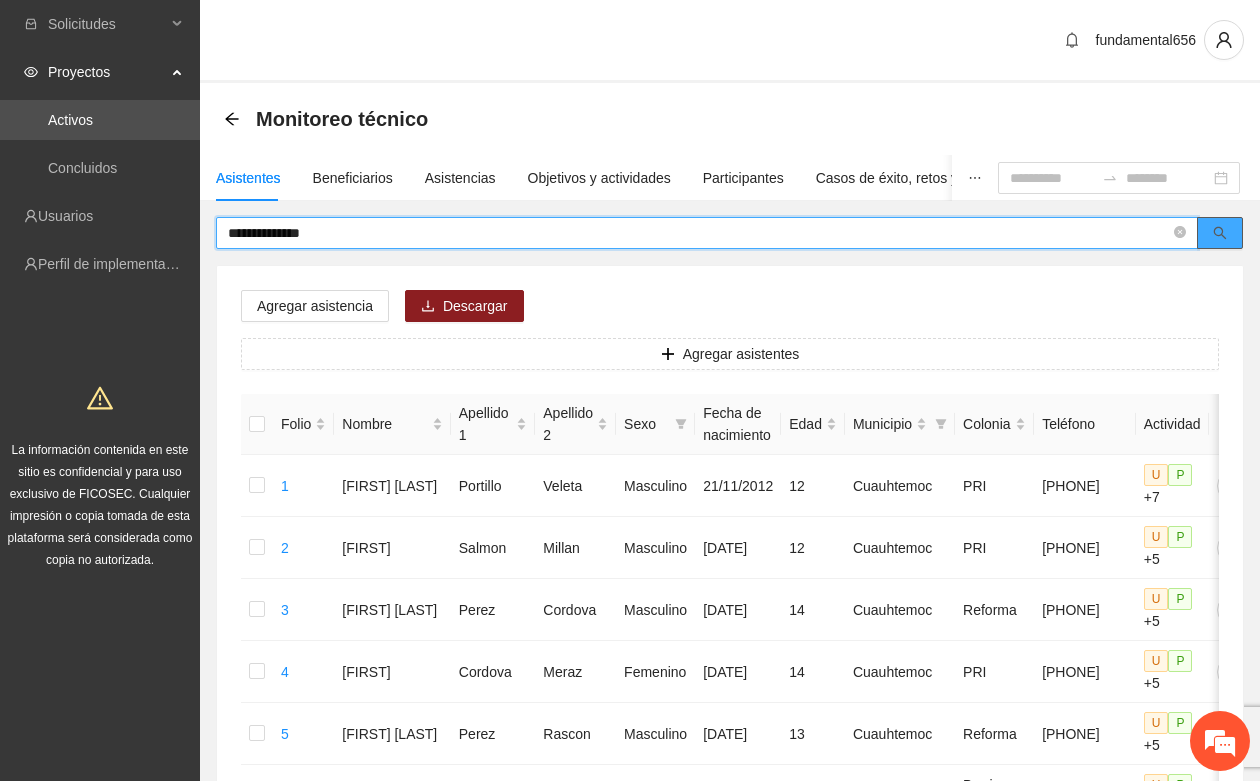 click 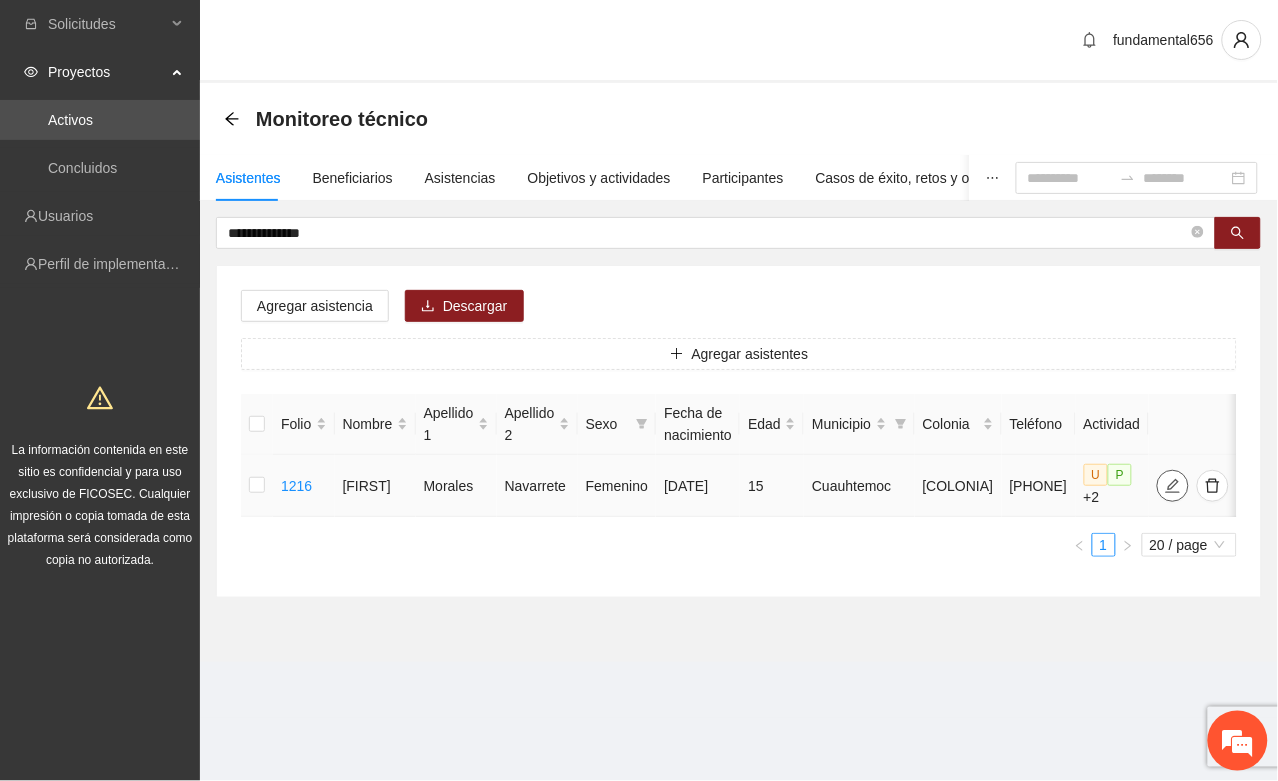 click 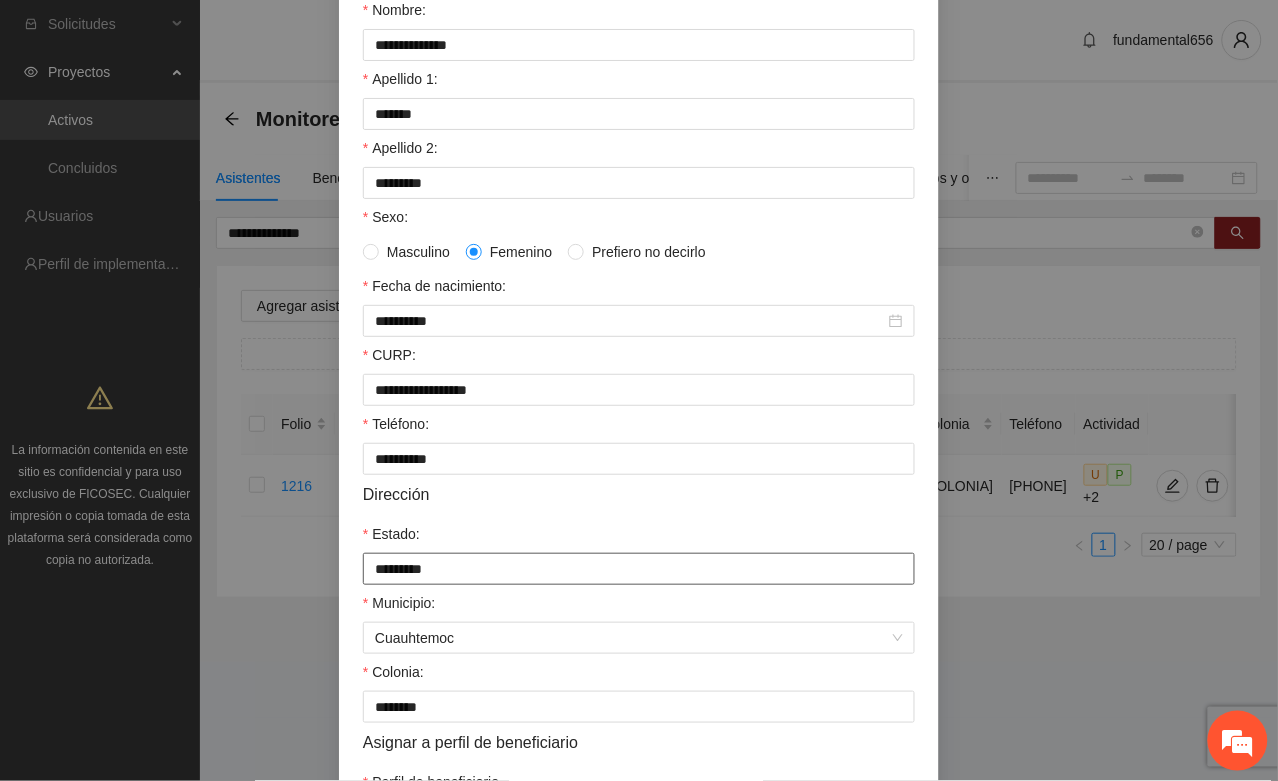 scroll, scrollTop: 375, scrollLeft: 0, axis: vertical 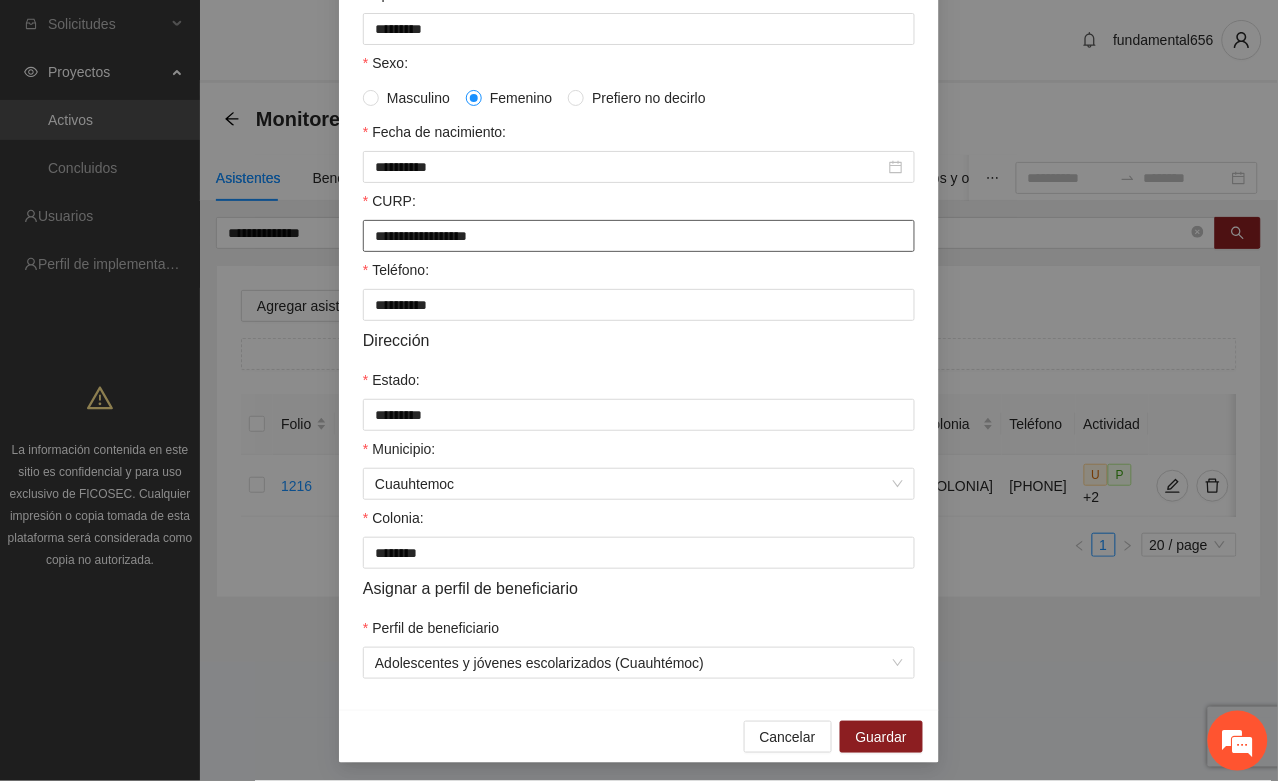 drag, startPoint x: 368, startPoint y: 241, endPoint x: 530, endPoint y: 241, distance: 162 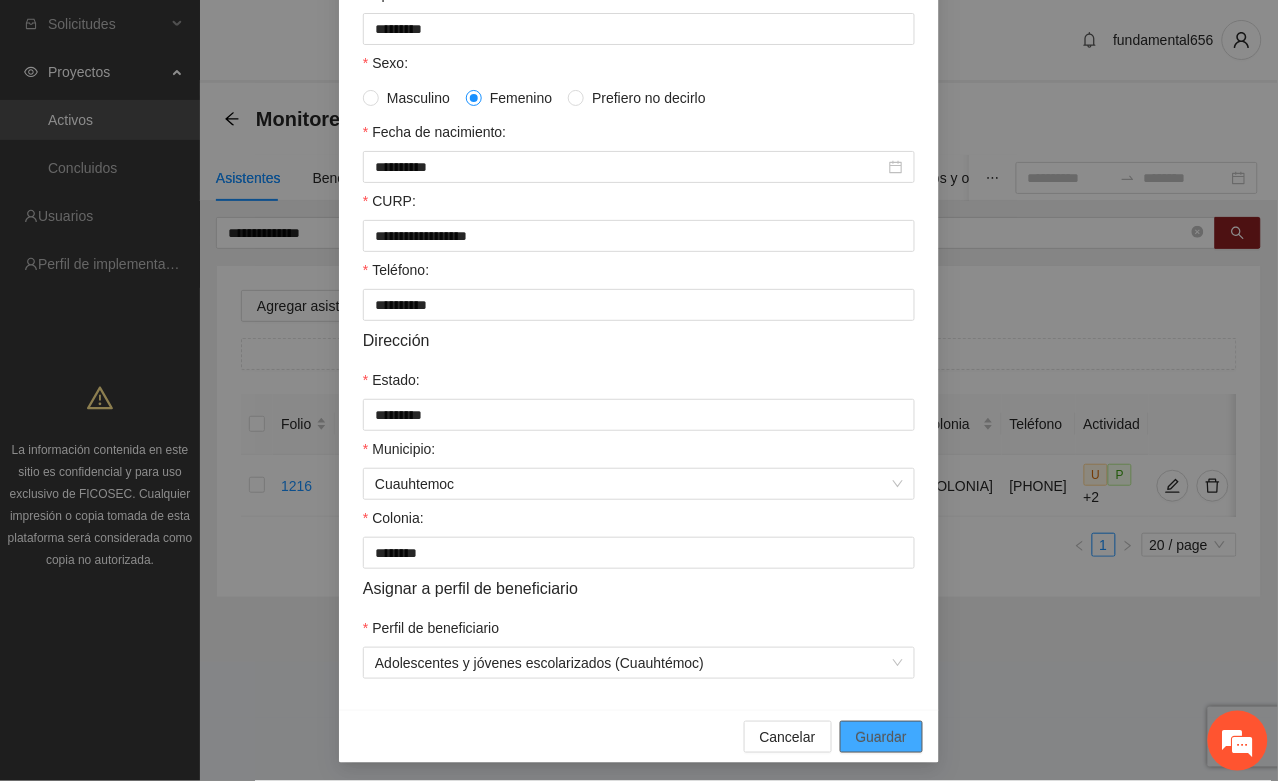 click on "Guardar" at bounding box center (881, 737) 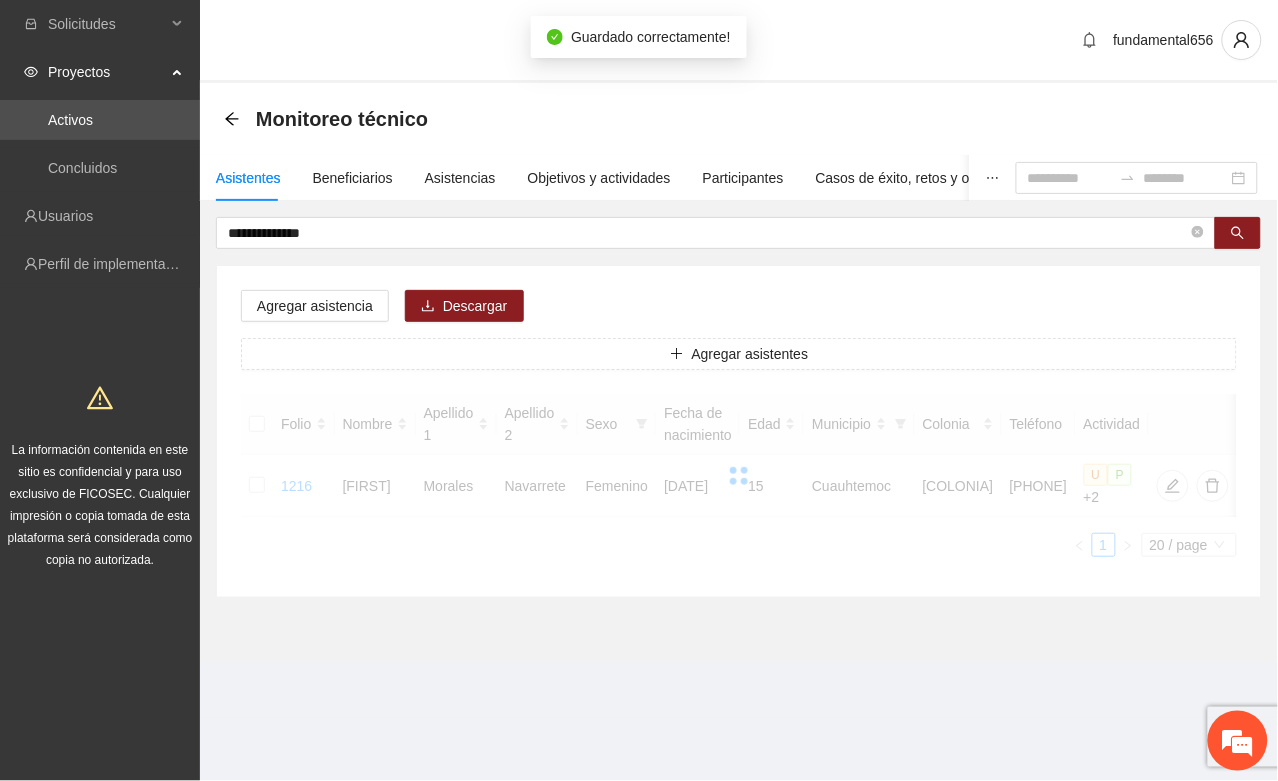 scroll, scrollTop: 296, scrollLeft: 0, axis: vertical 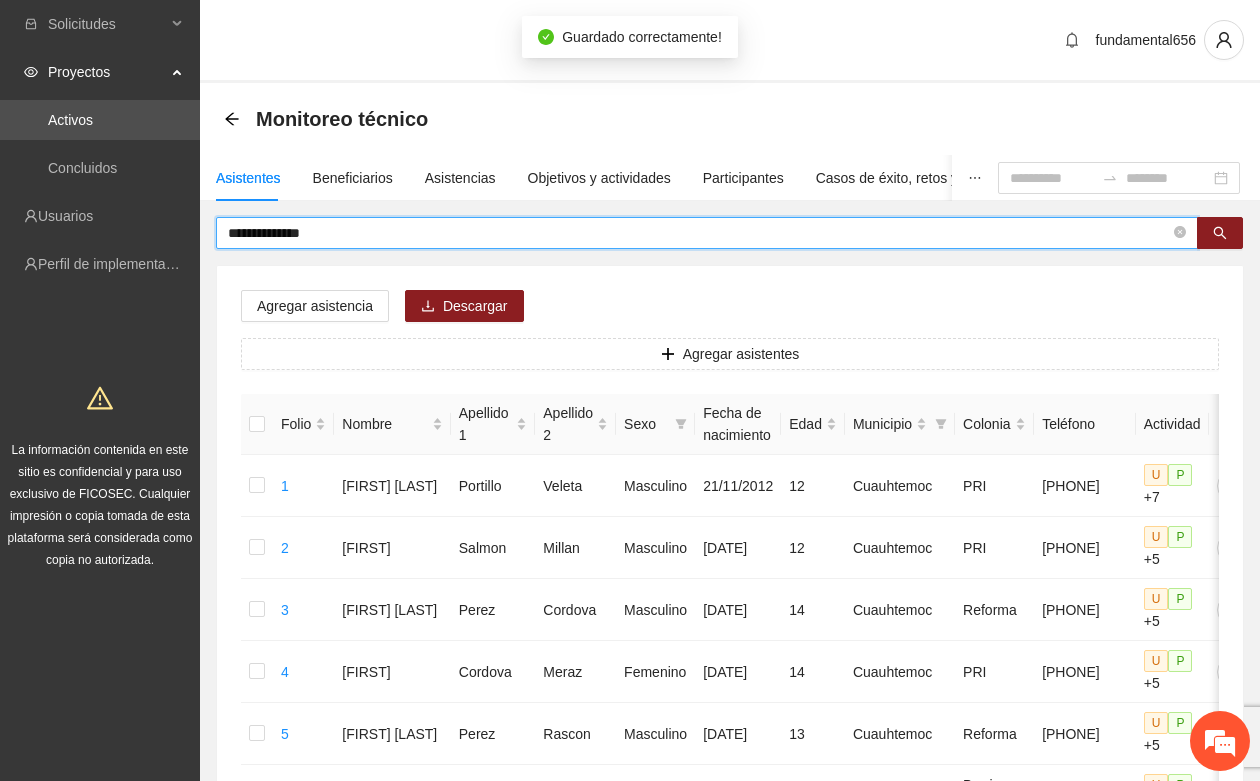 drag, startPoint x: 376, startPoint y: 237, endPoint x: 217, endPoint y: 236, distance: 159.00314 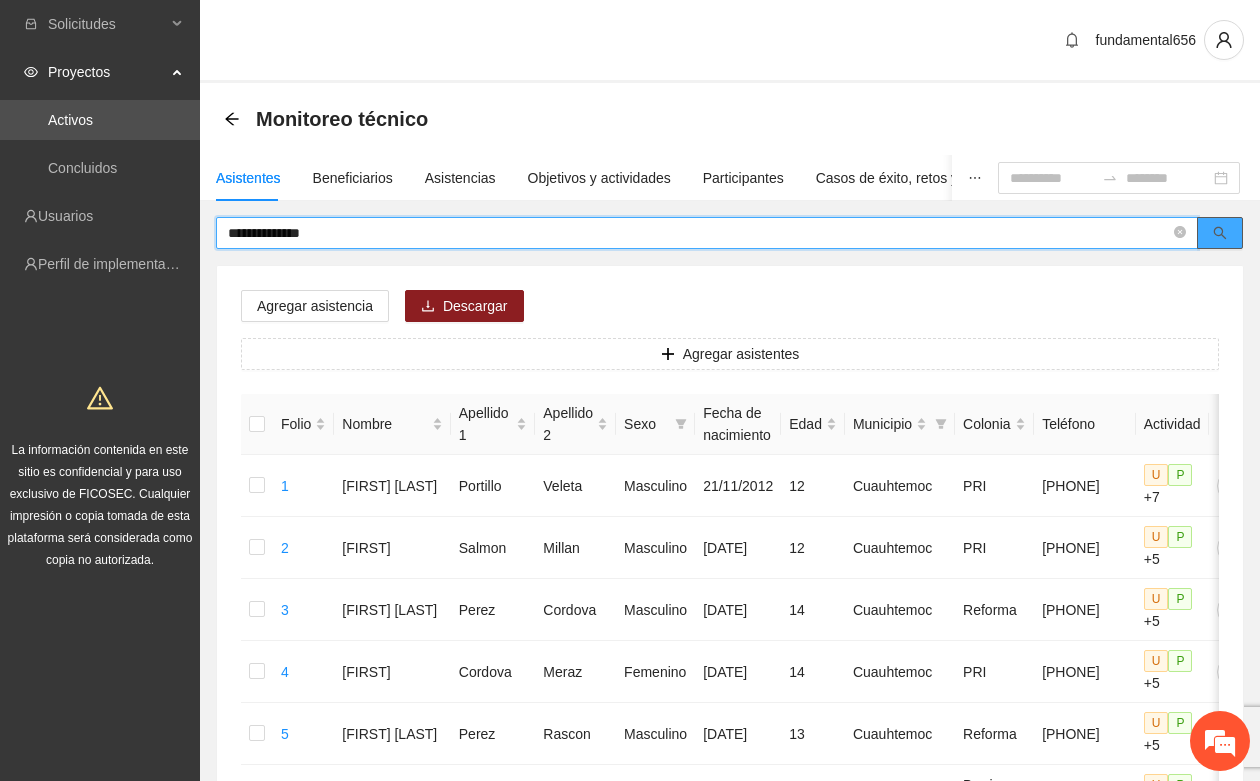 click at bounding box center (1220, 233) 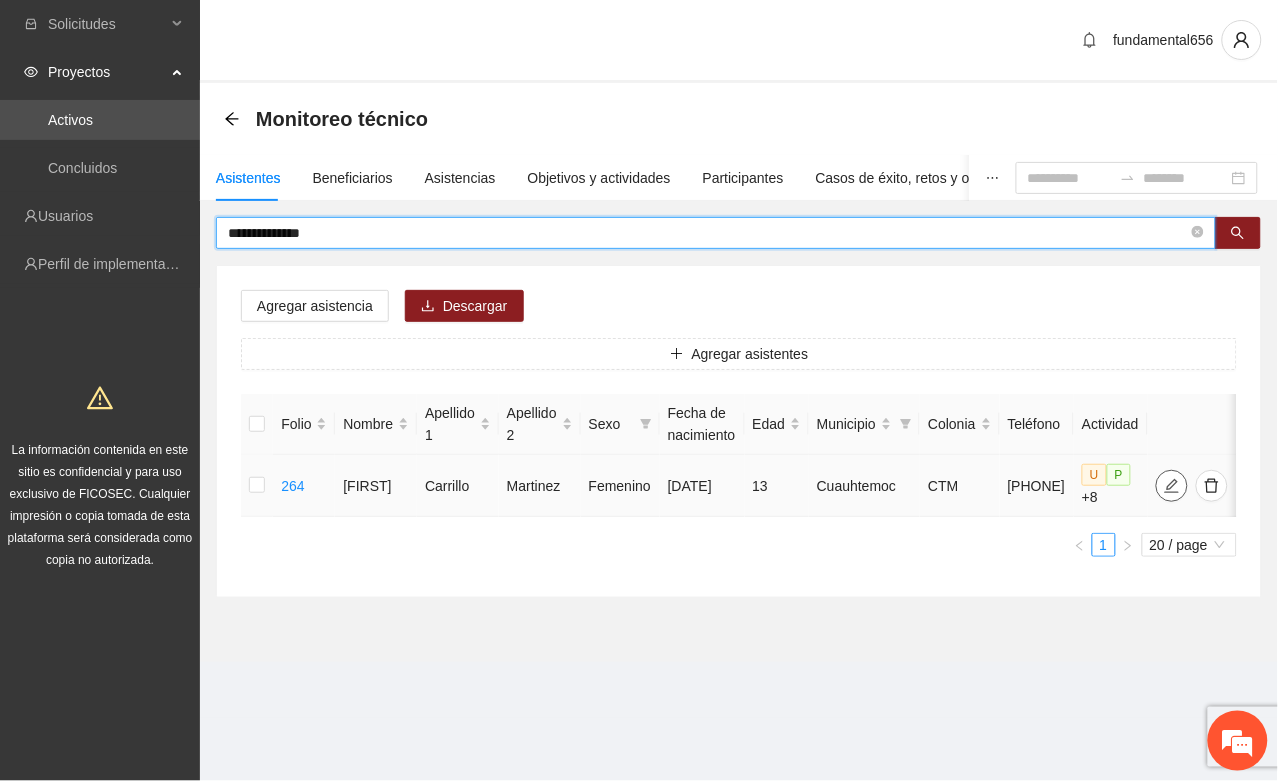 click at bounding box center (1172, 486) 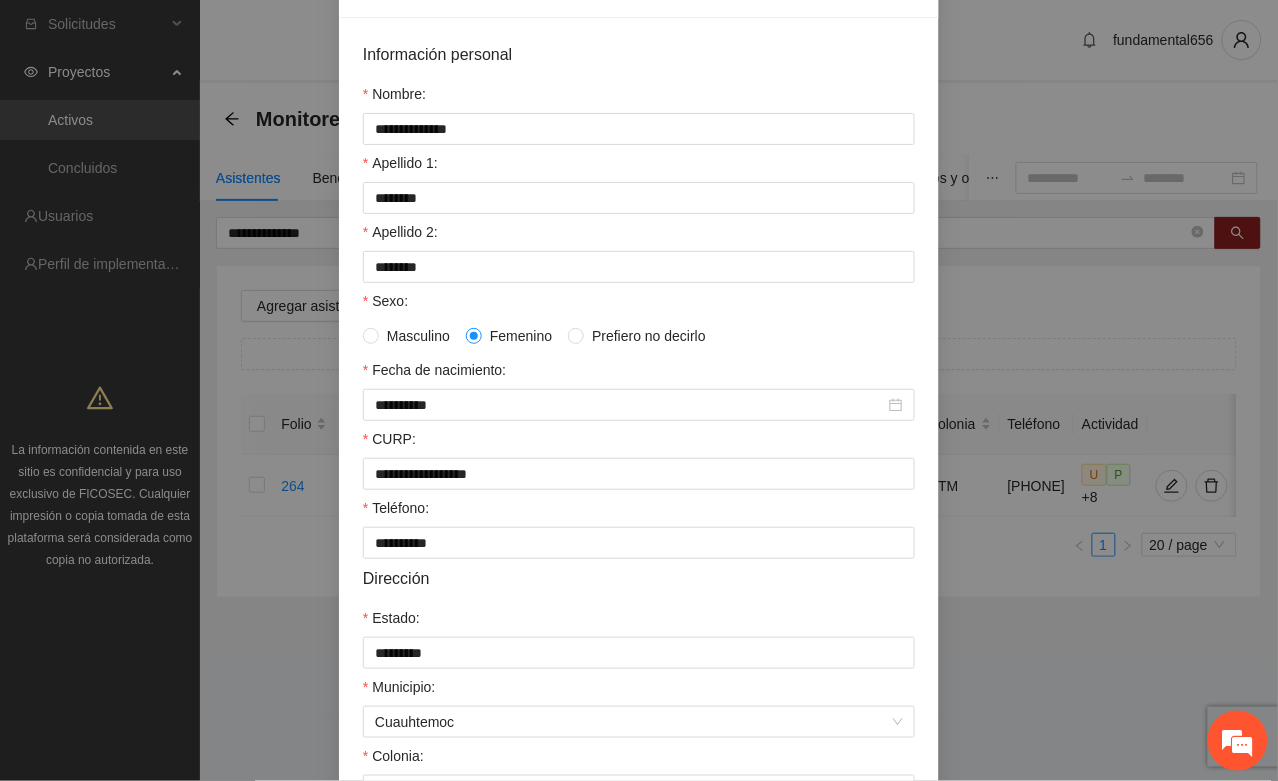 scroll, scrollTop: 375, scrollLeft: 0, axis: vertical 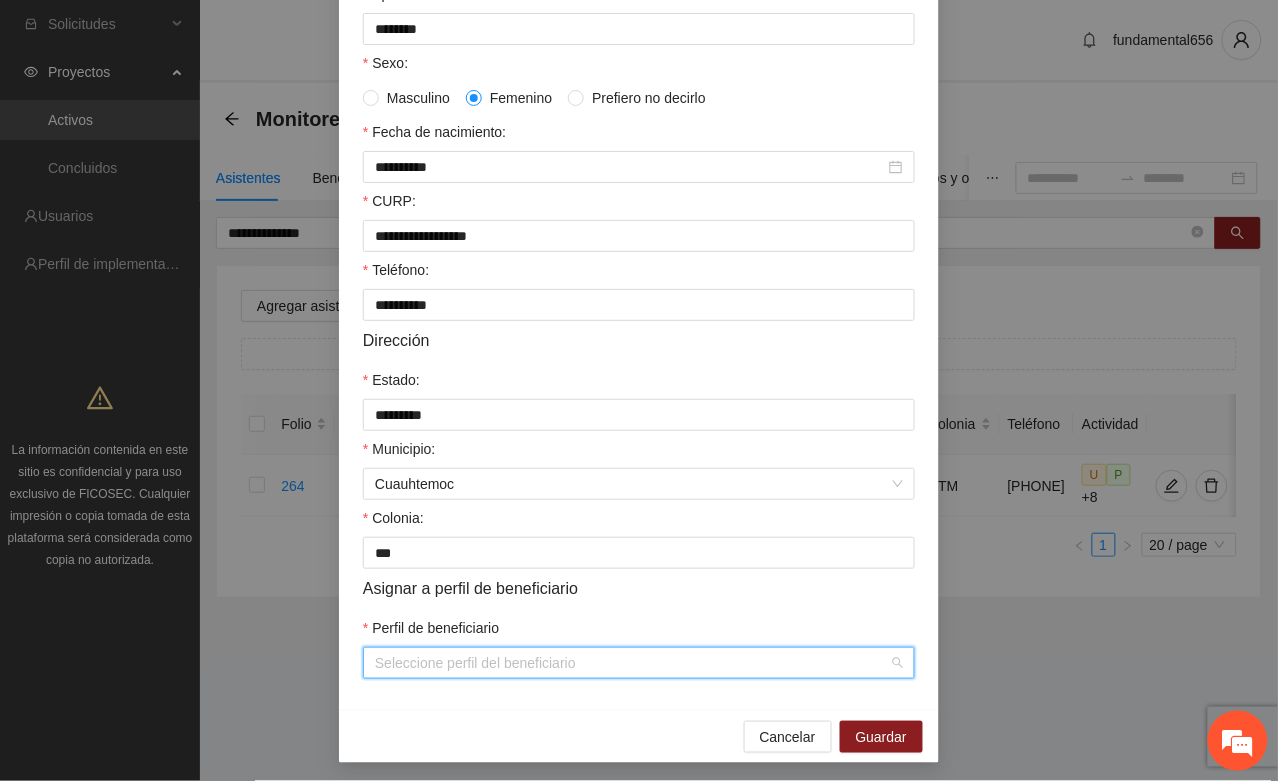 click on "Perfil de beneficiario" at bounding box center (632, 663) 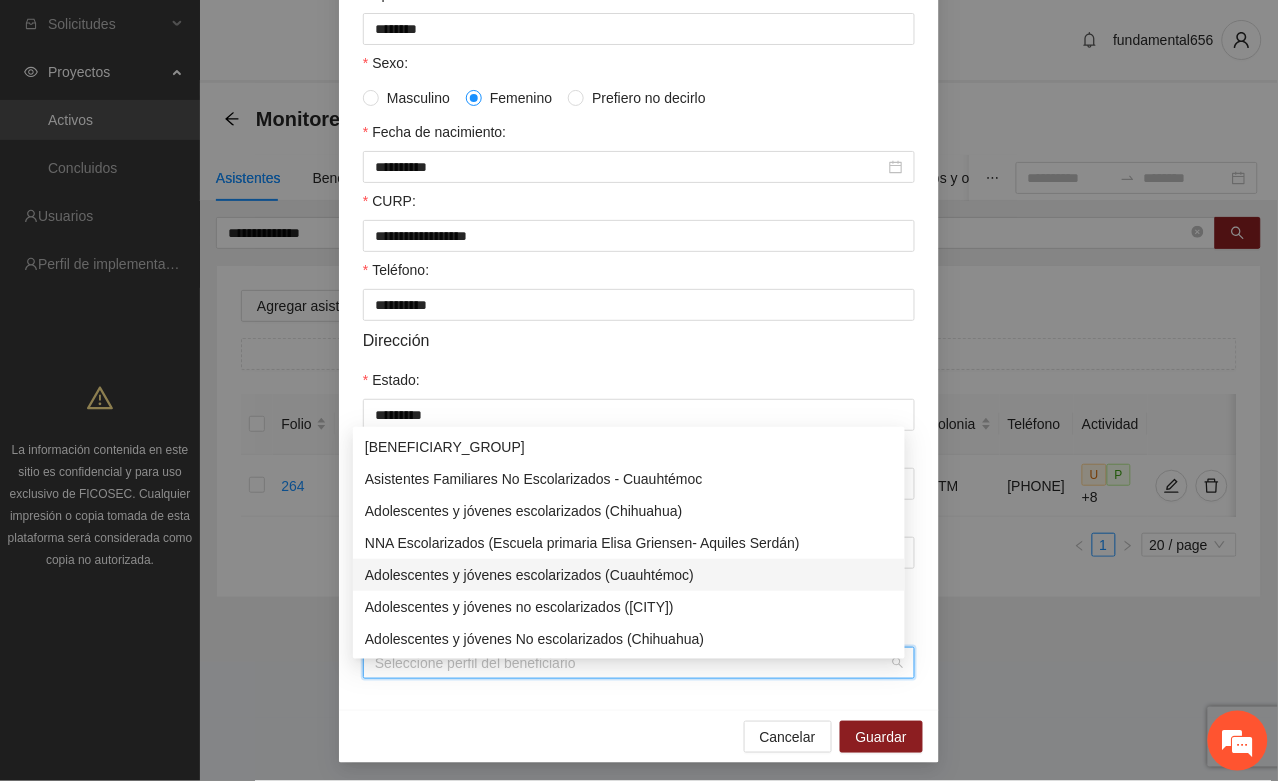 click on "Adolescentes y jóvenes escolarizados (Cuauhtémoc)" at bounding box center (629, 575) 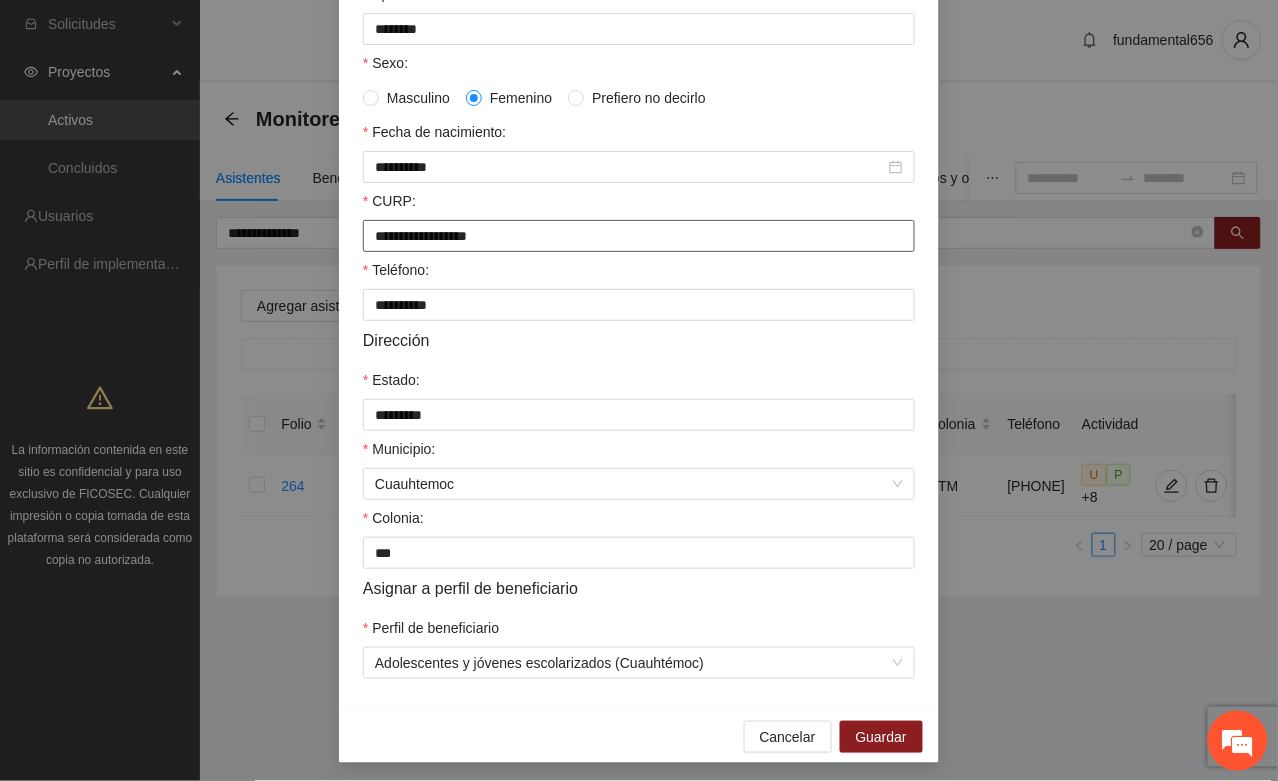 drag, startPoint x: 568, startPoint y: 253, endPoint x: 356, endPoint y: 247, distance: 212.08488 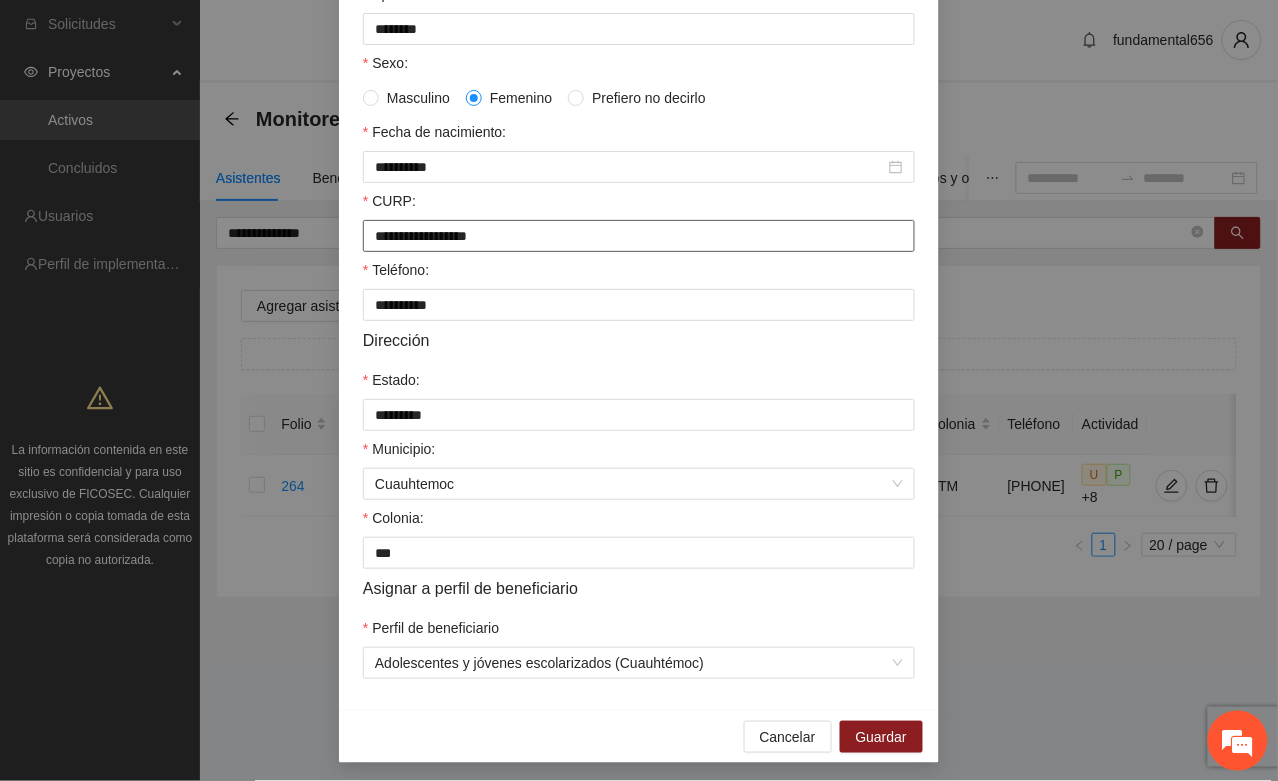 click on "**********" at bounding box center (639, 236) 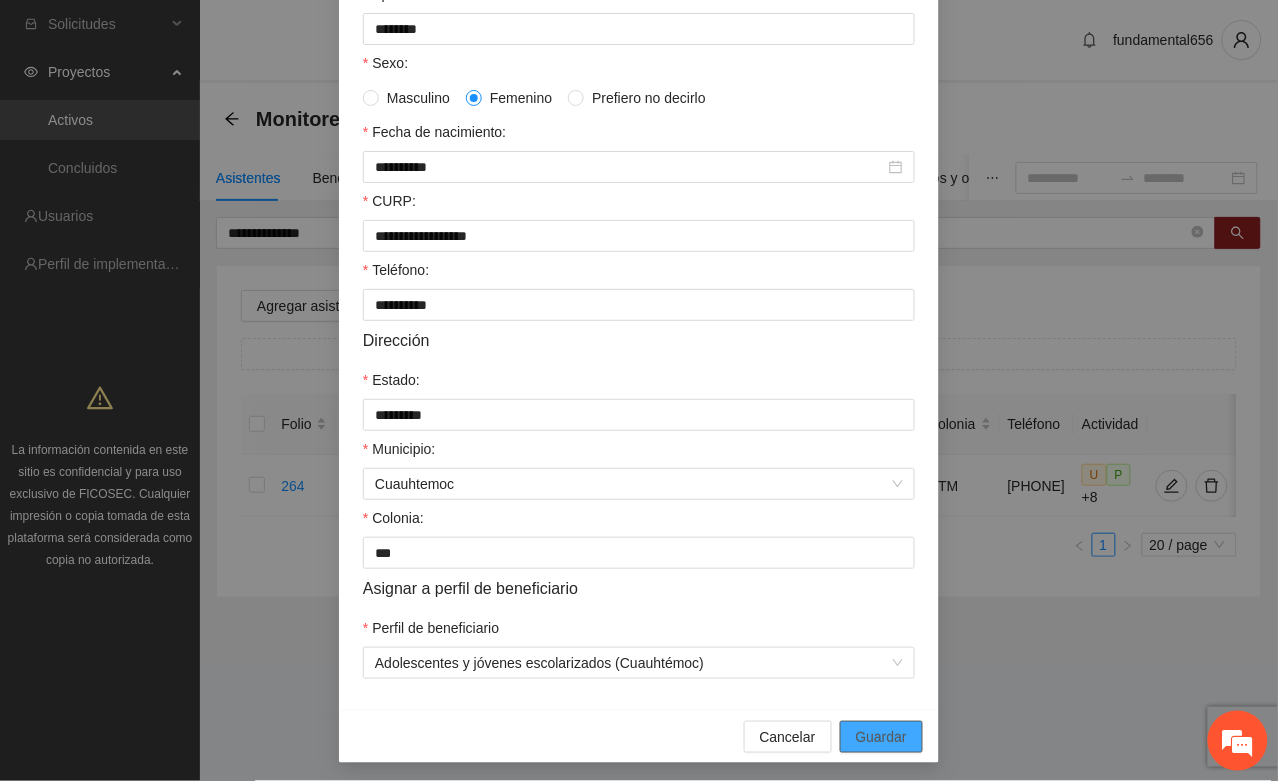 click on "Guardar" at bounding box center (881, 737) 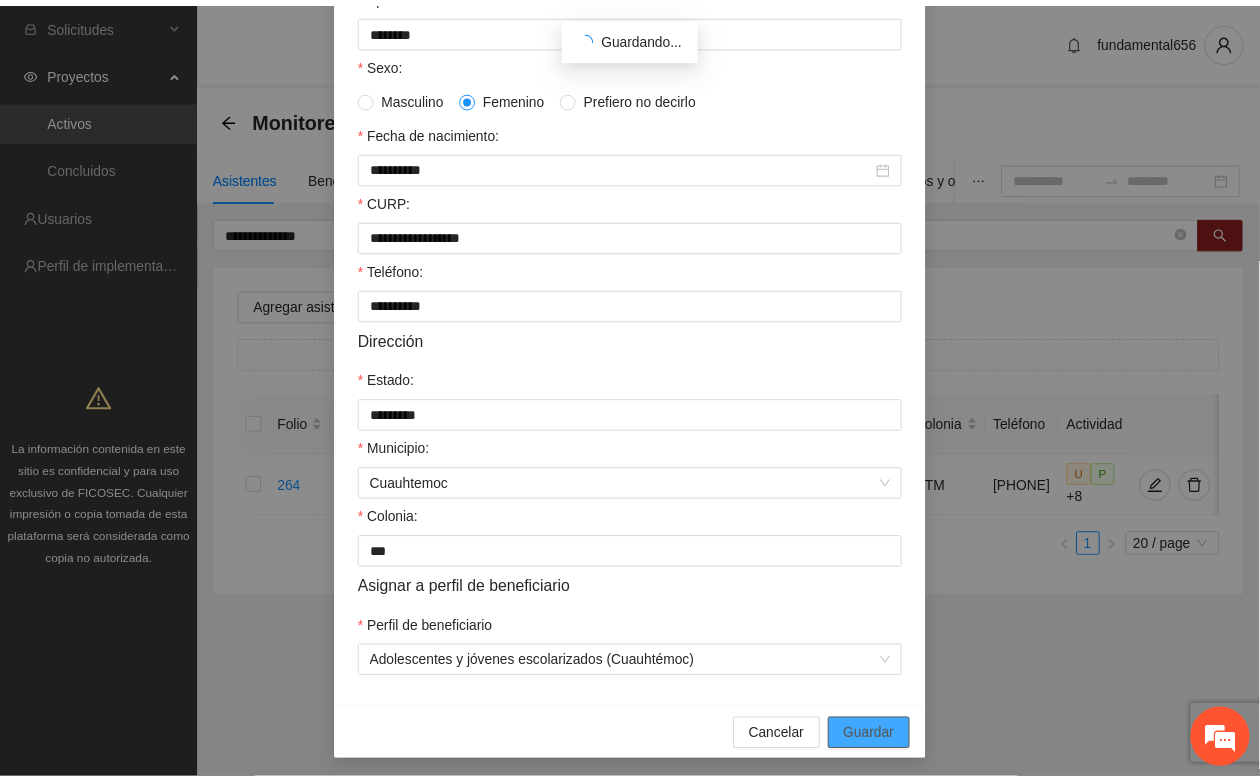 scroll, scrollTop: 296, scrollLeft: 0, axis: vertical 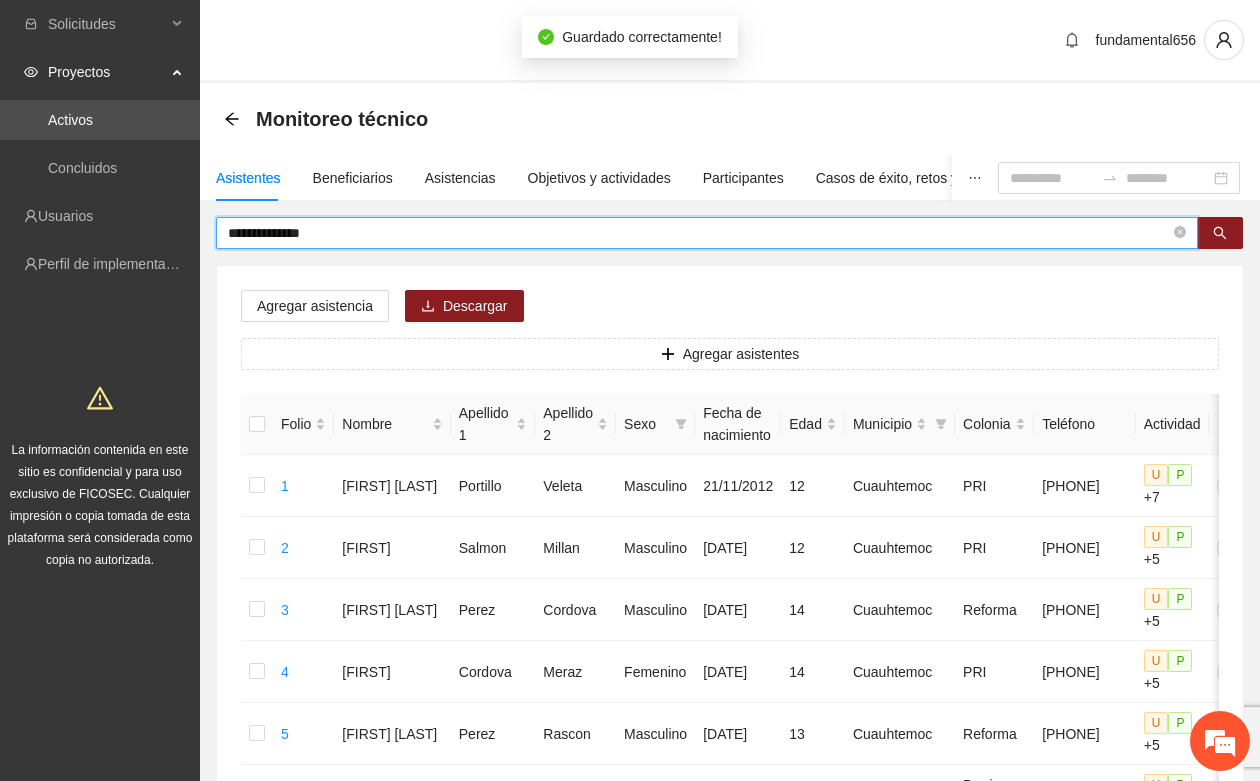 drag, startPoint x: 355, startPoint y: 235, endPoint x: 208, endPoint y: 242, distance: 147.16656 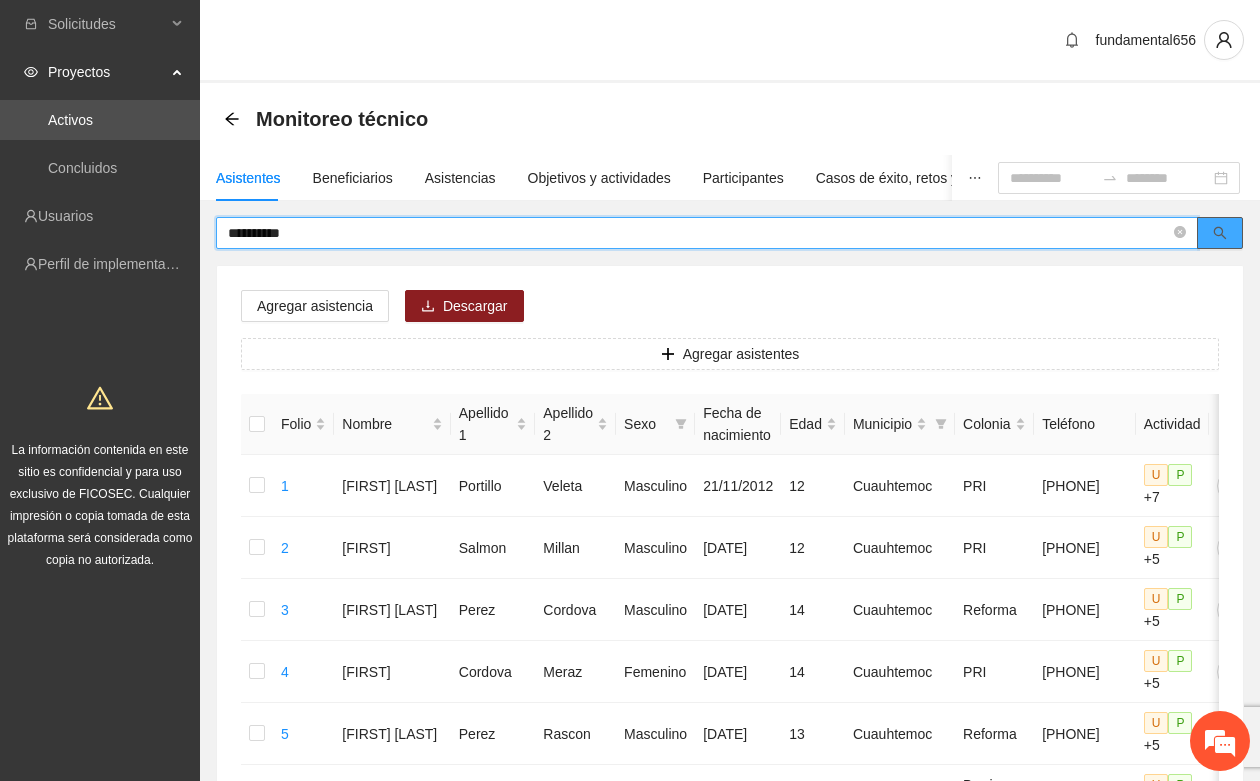 click 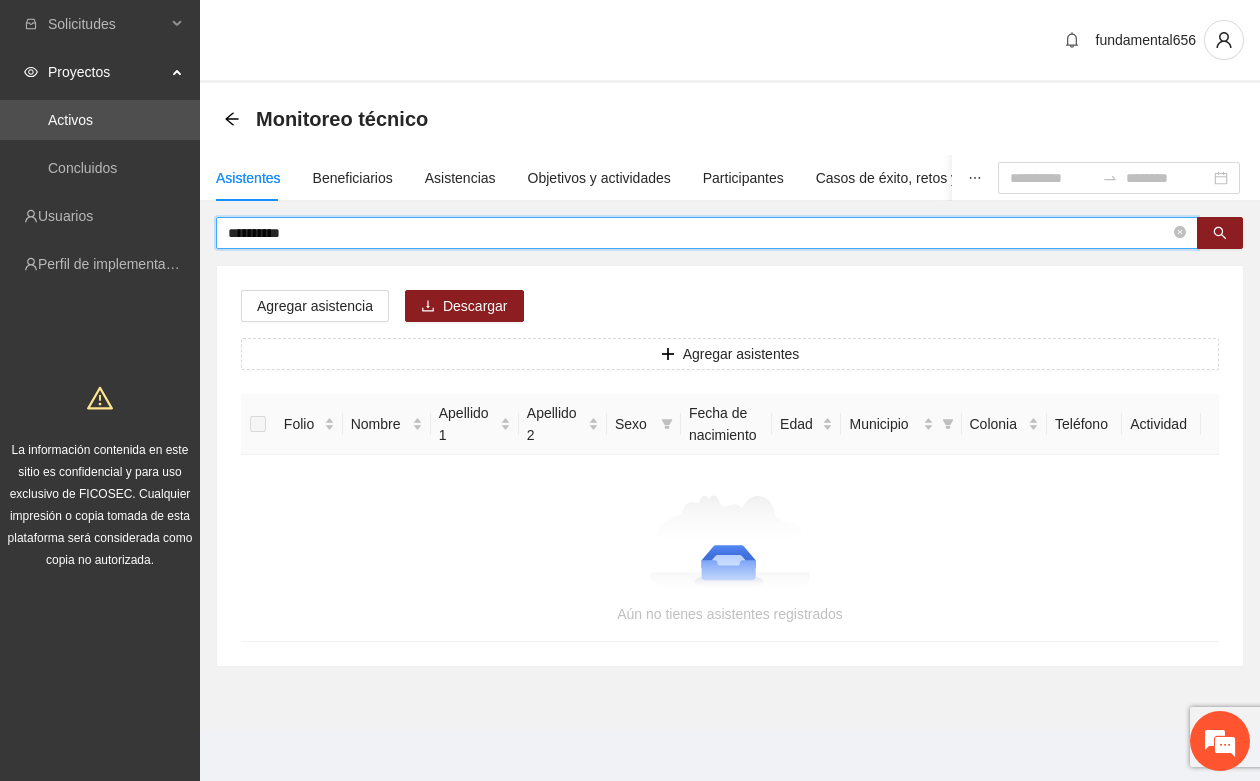 click on "**********" at bounding box center (699, 233) 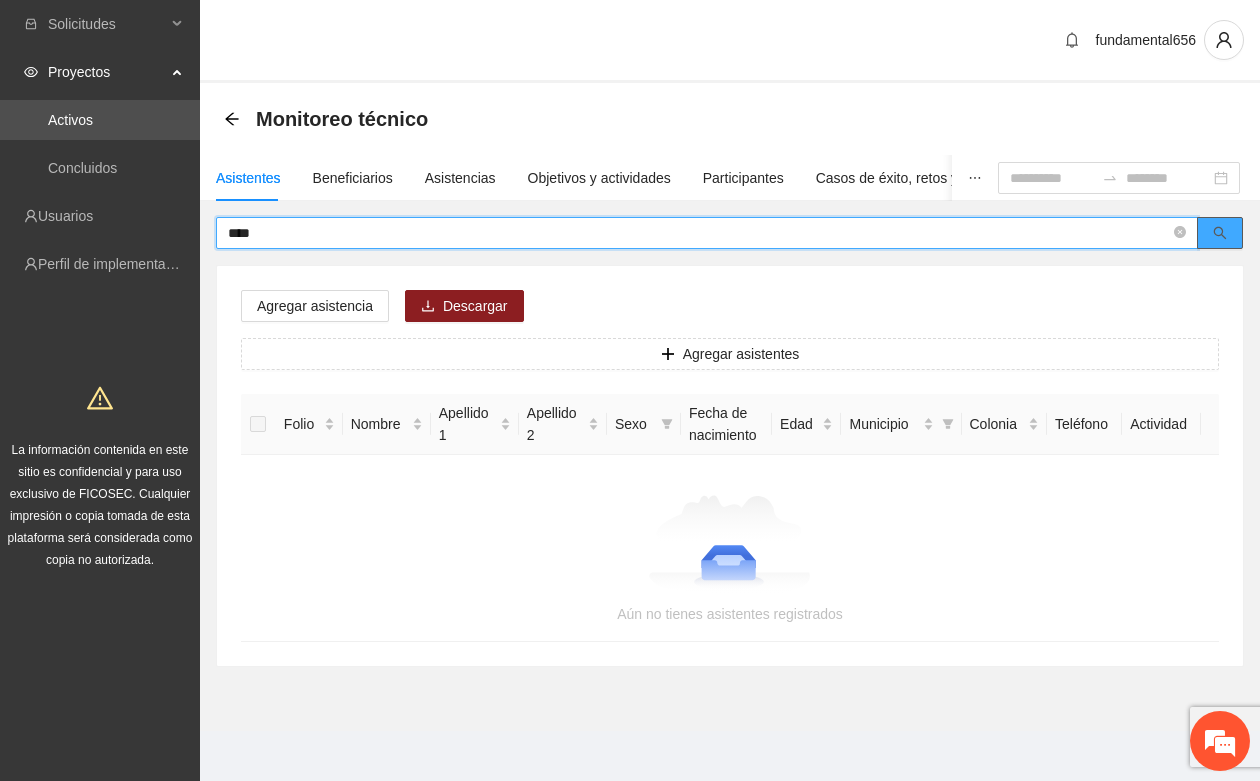click 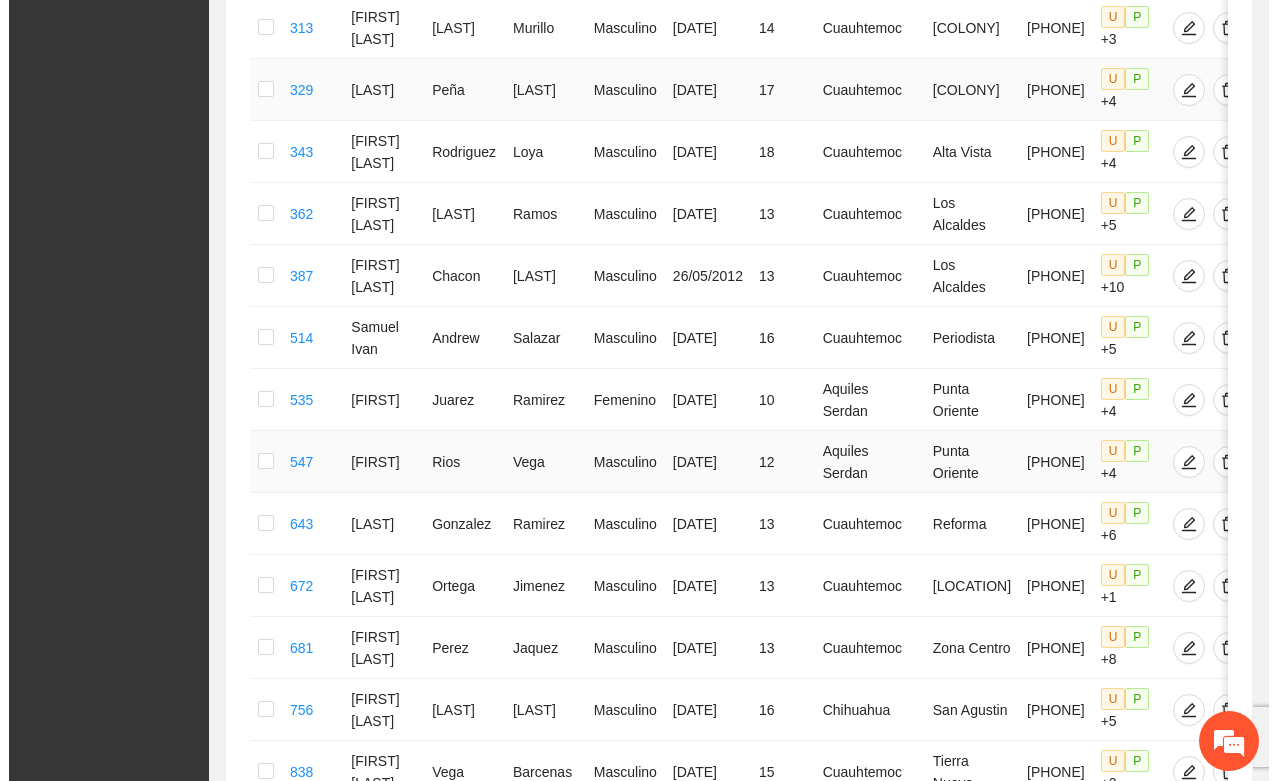 scroll, scrollTop: 750, scrollLeft: 0, axis: vertical 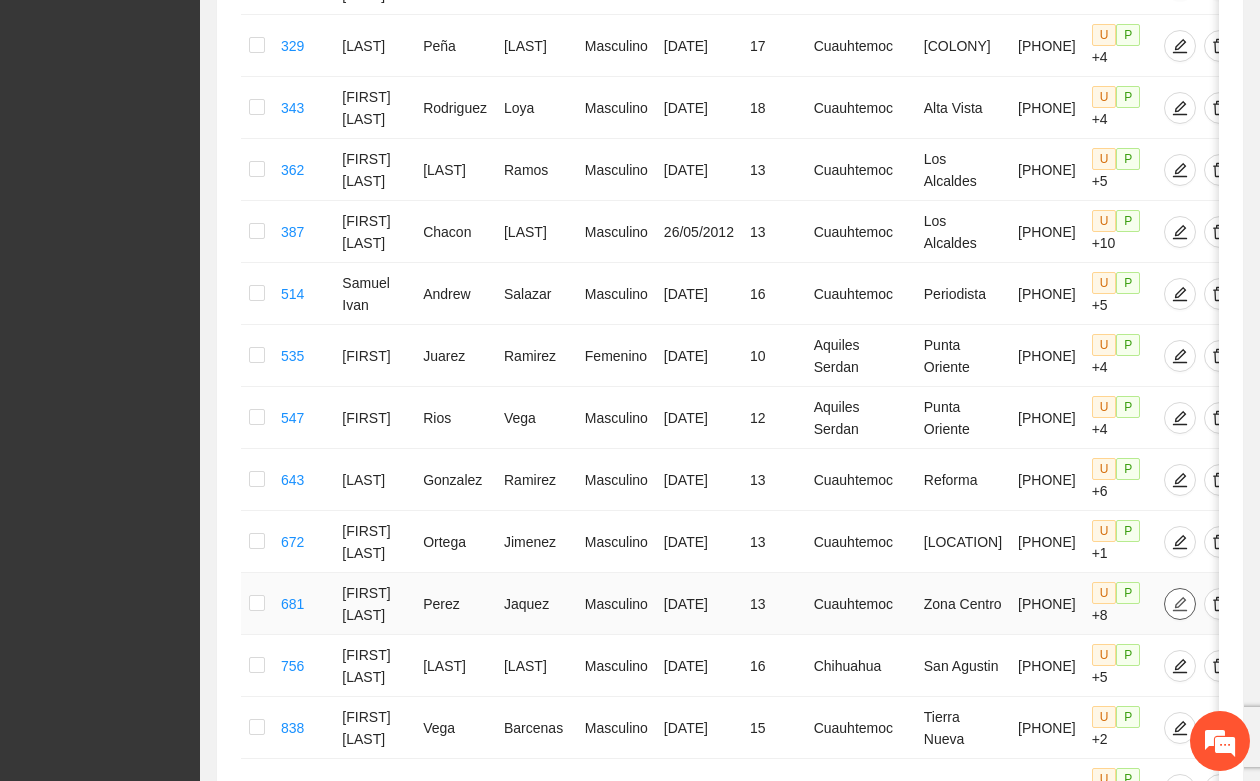 click at bounding box center (1180, 604) 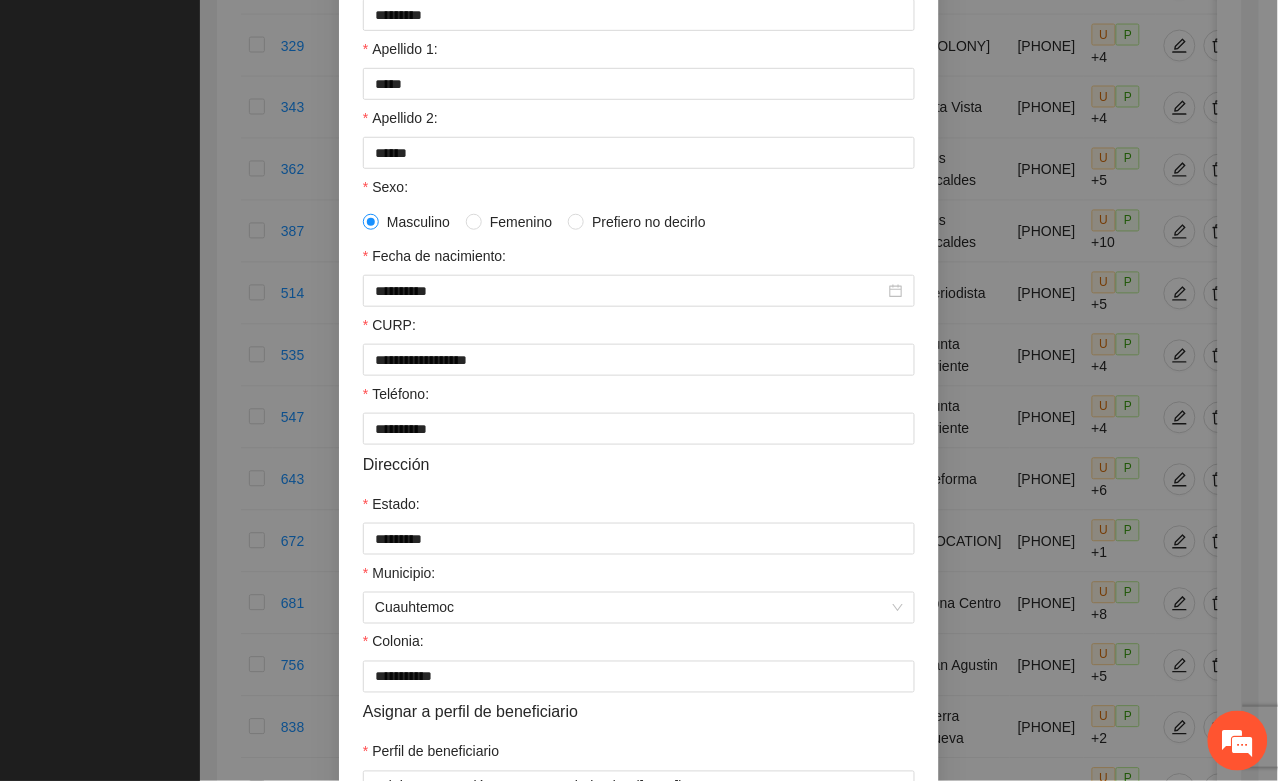 scroll, scrollTop: 375, scrollLeft: 0, axis: vertical 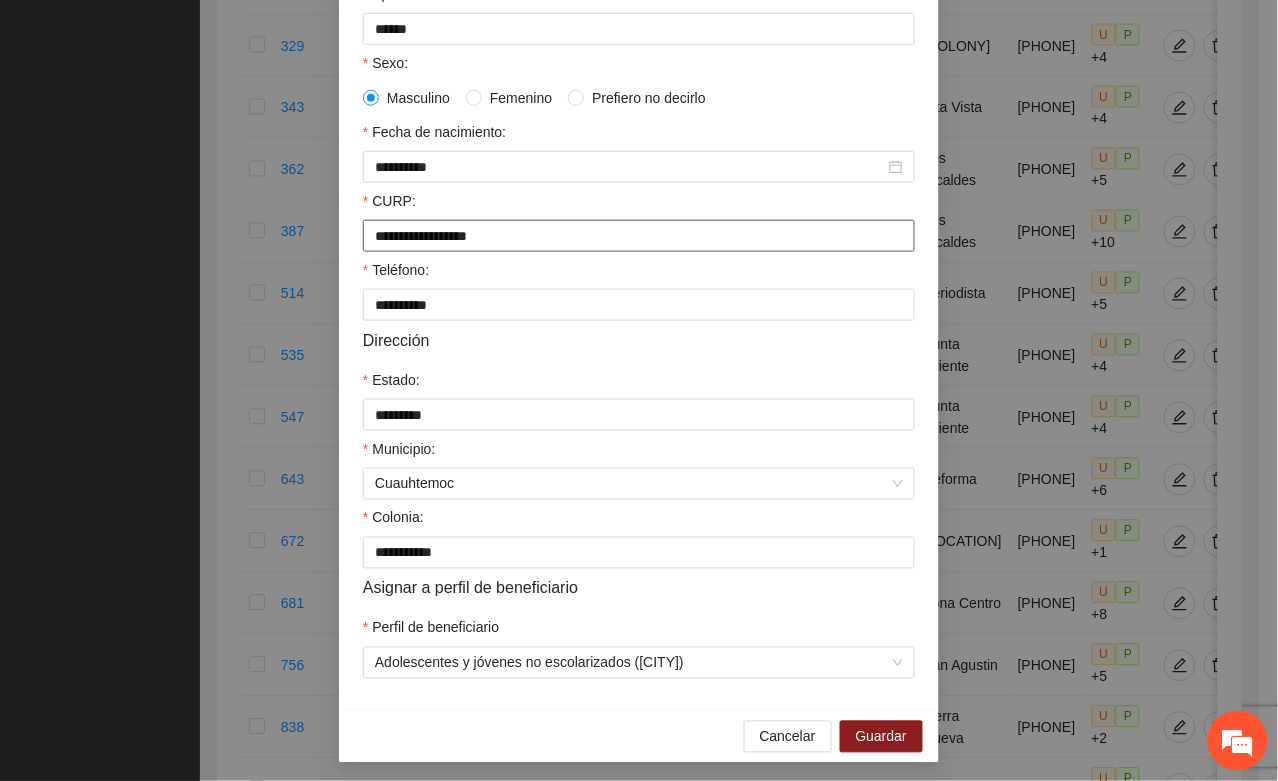 drag, startPoint x: 360, startPoint y: 247, endPoint x: 598, endPoint y: 250, distance: 238.0189 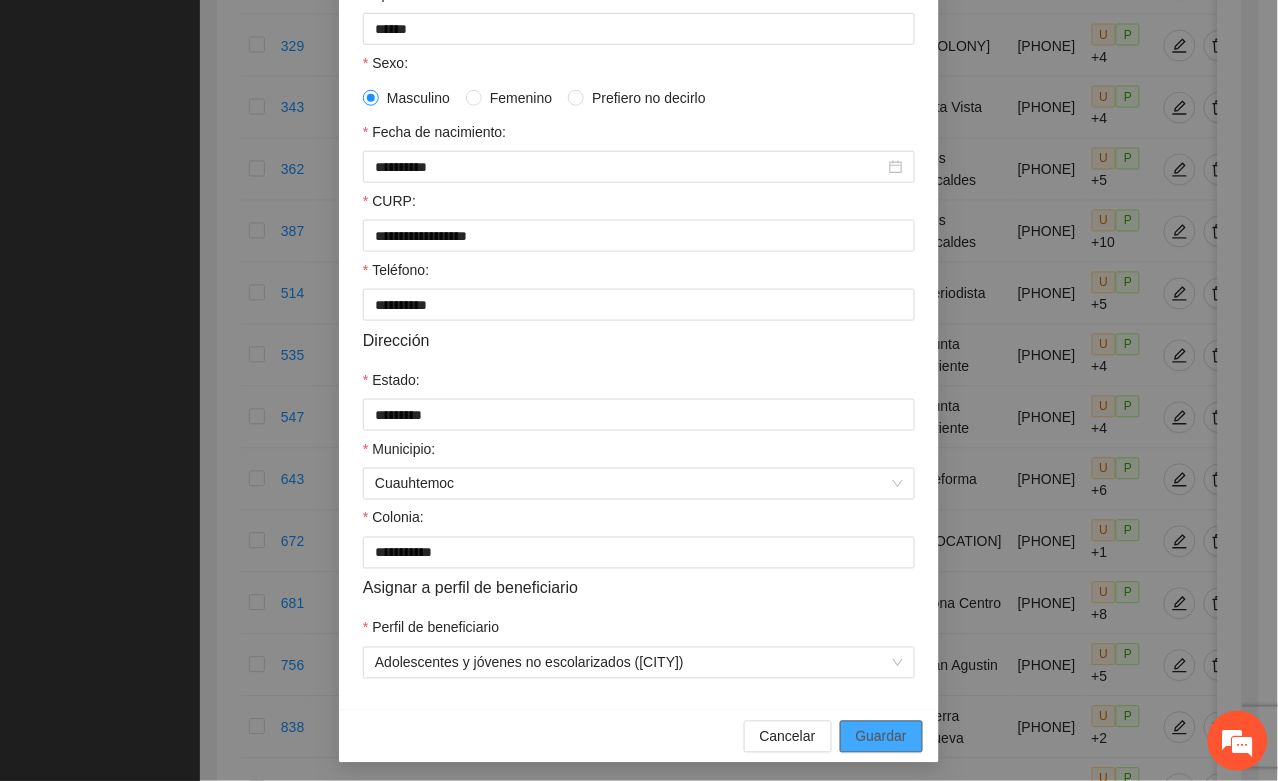 click on "Guardar" at bounding box center [881, 737] 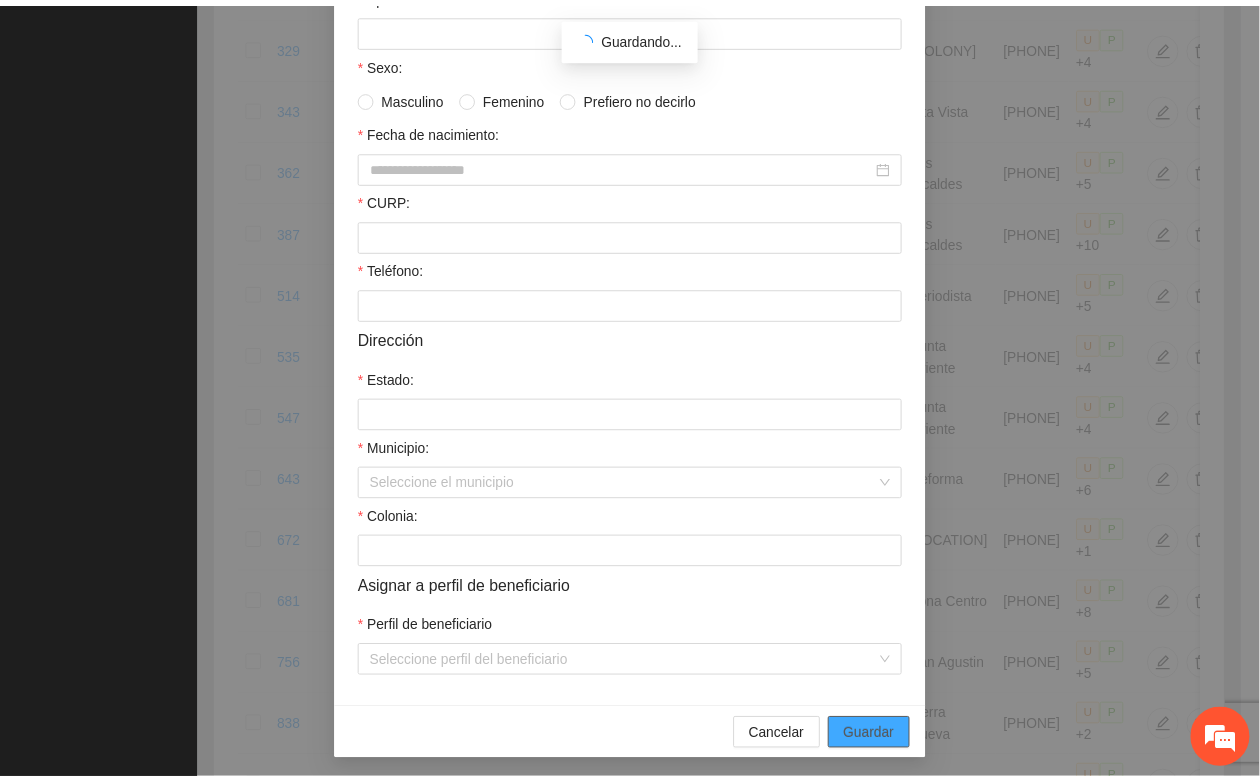 scroll, scrollTop: 296, scrollLeft: 0, axis: vertical 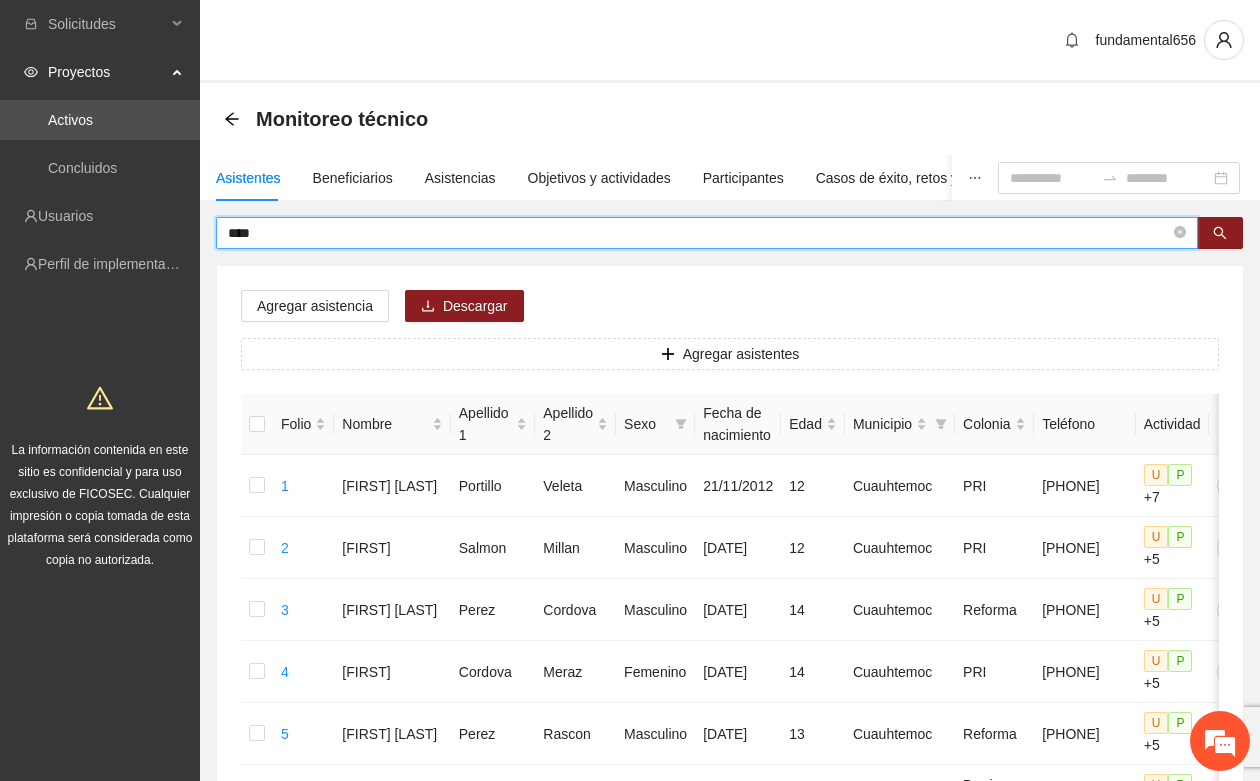 drag, startPoint x: 313, startPoint y: 232, endPoint x: 215, endPoint y: 248, distance: 99.29753 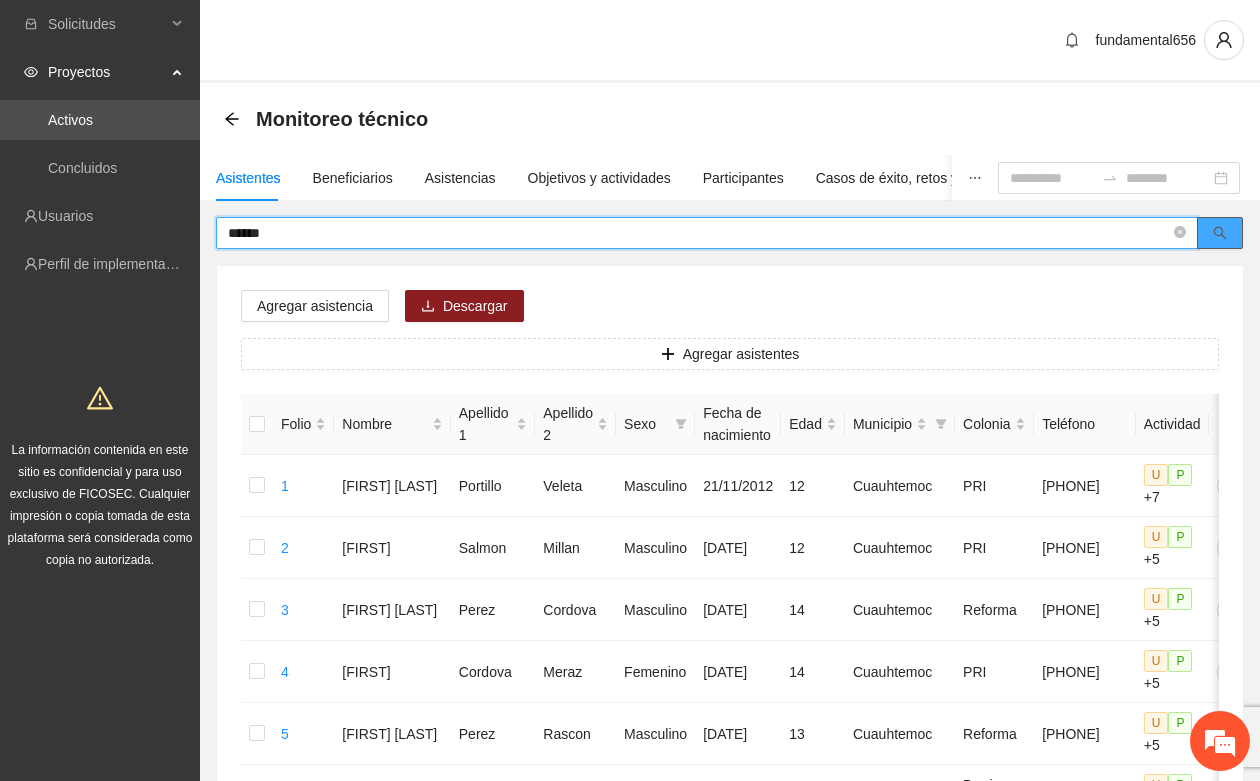 click at bounding box center (1220, 233) 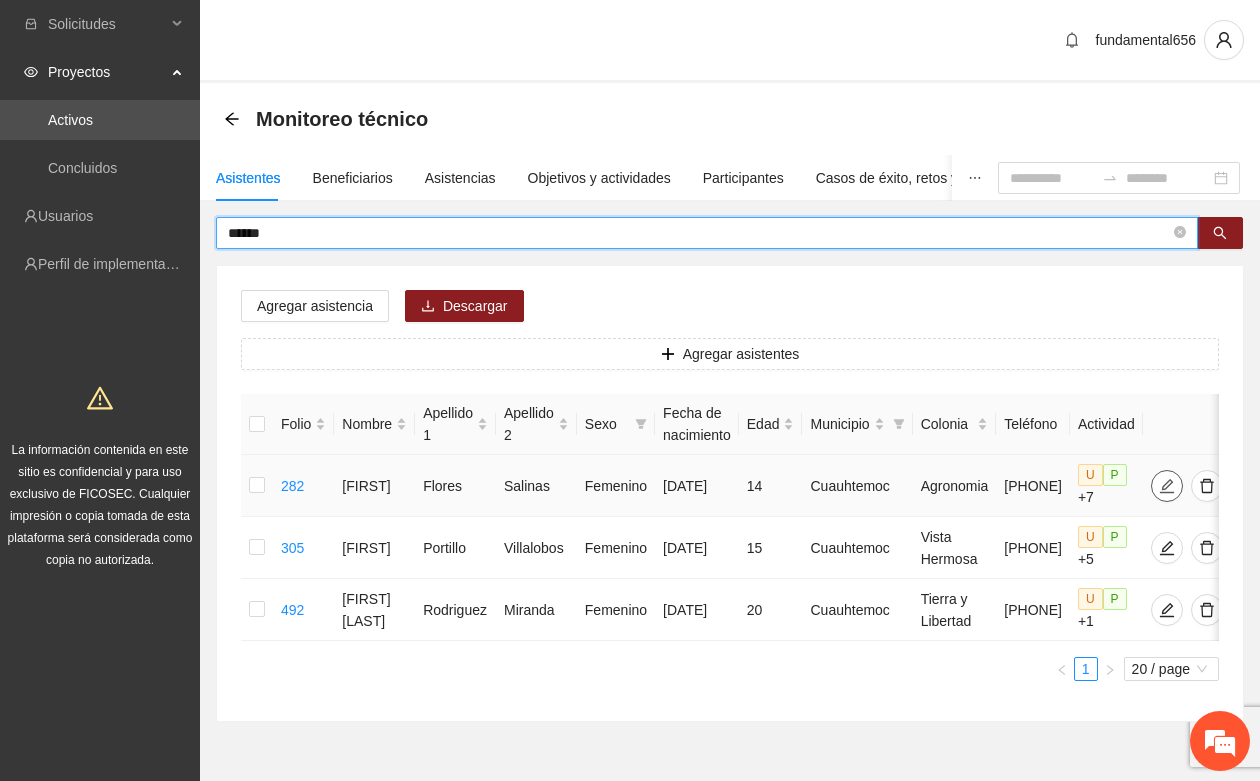 type on "******" 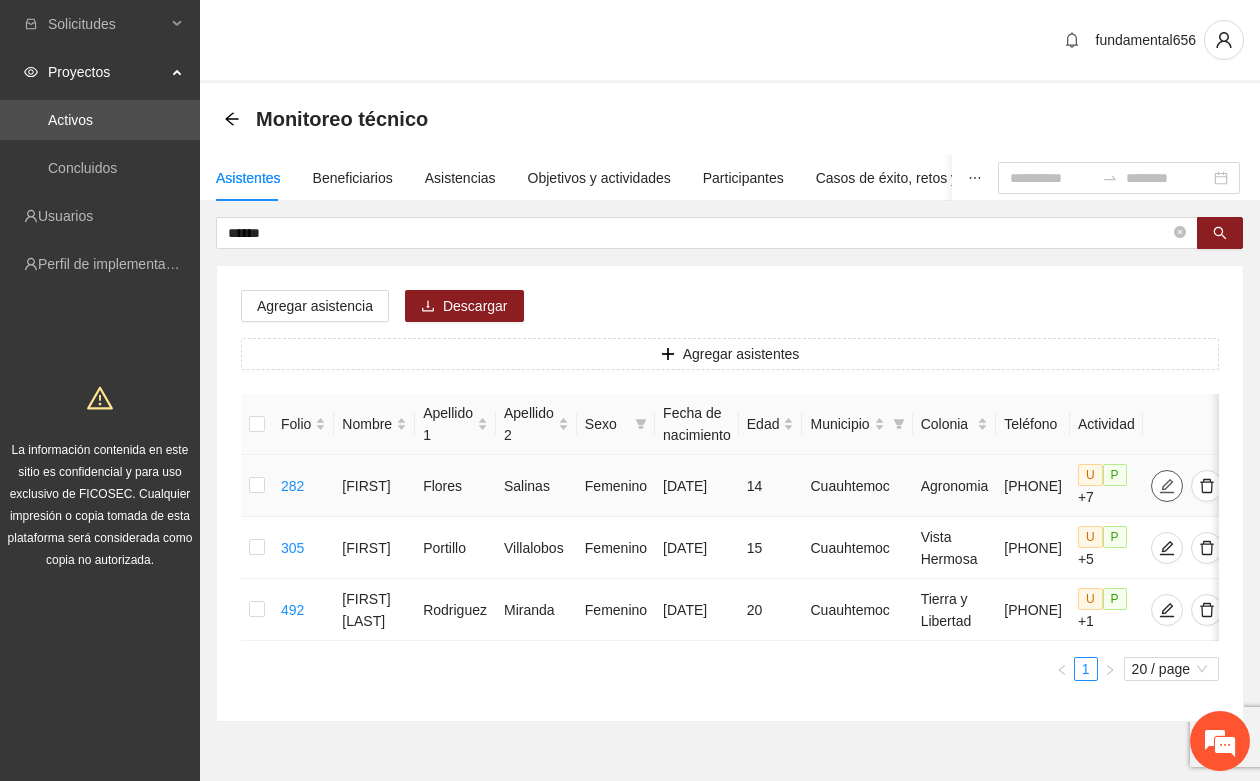 click at bounding box center (1167, 486) 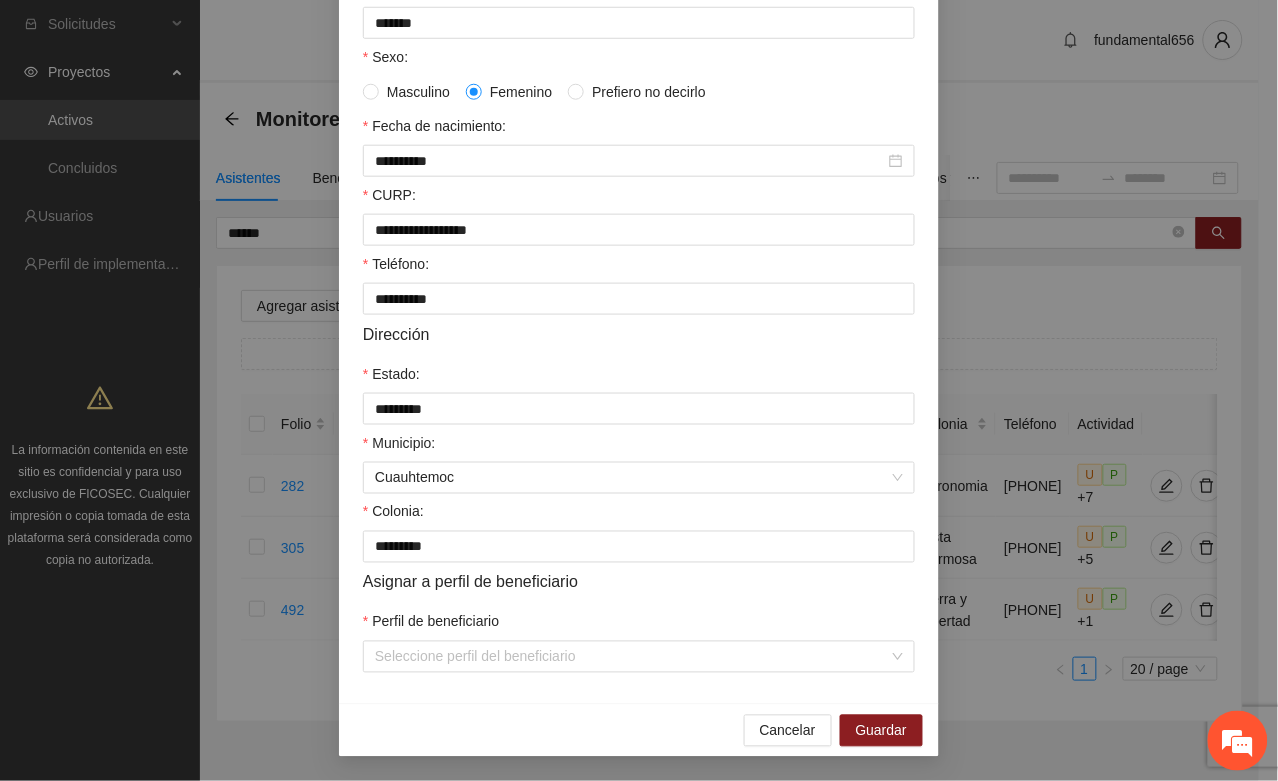 scroll, scrollTop: 396, scrollLeft: 0, axis: vertical 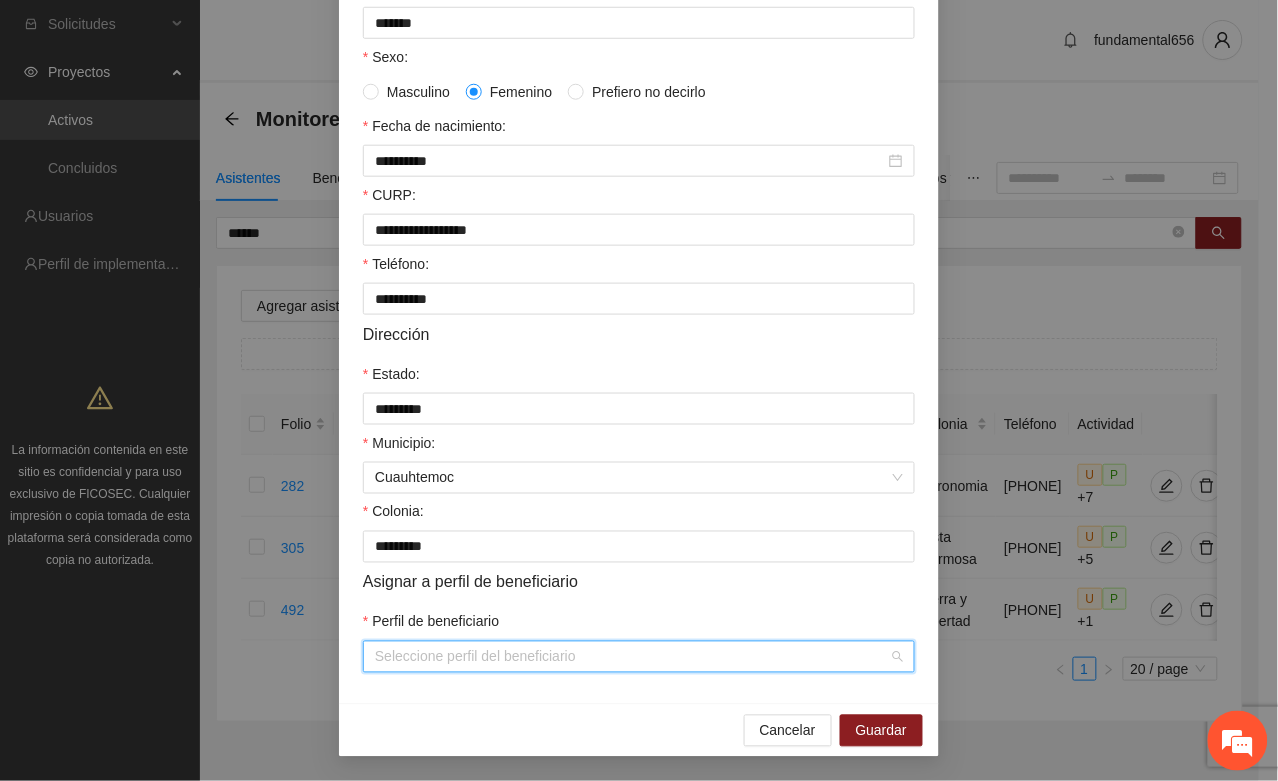 click on "Perfil de beneficiario" at bounding box center [632, 657] 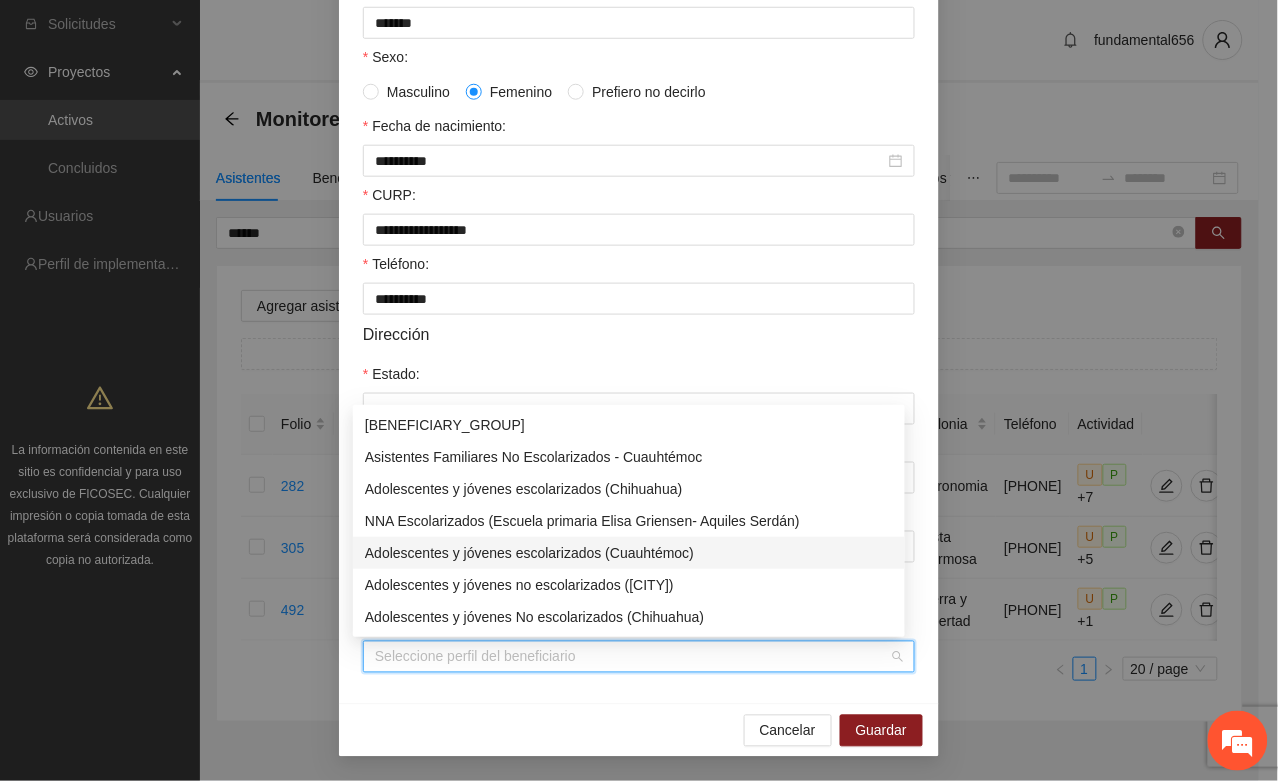 click on "Adolescentes y jóvenes escolarizados (Cuauhtémoc)" at bounding box center [629, 553] 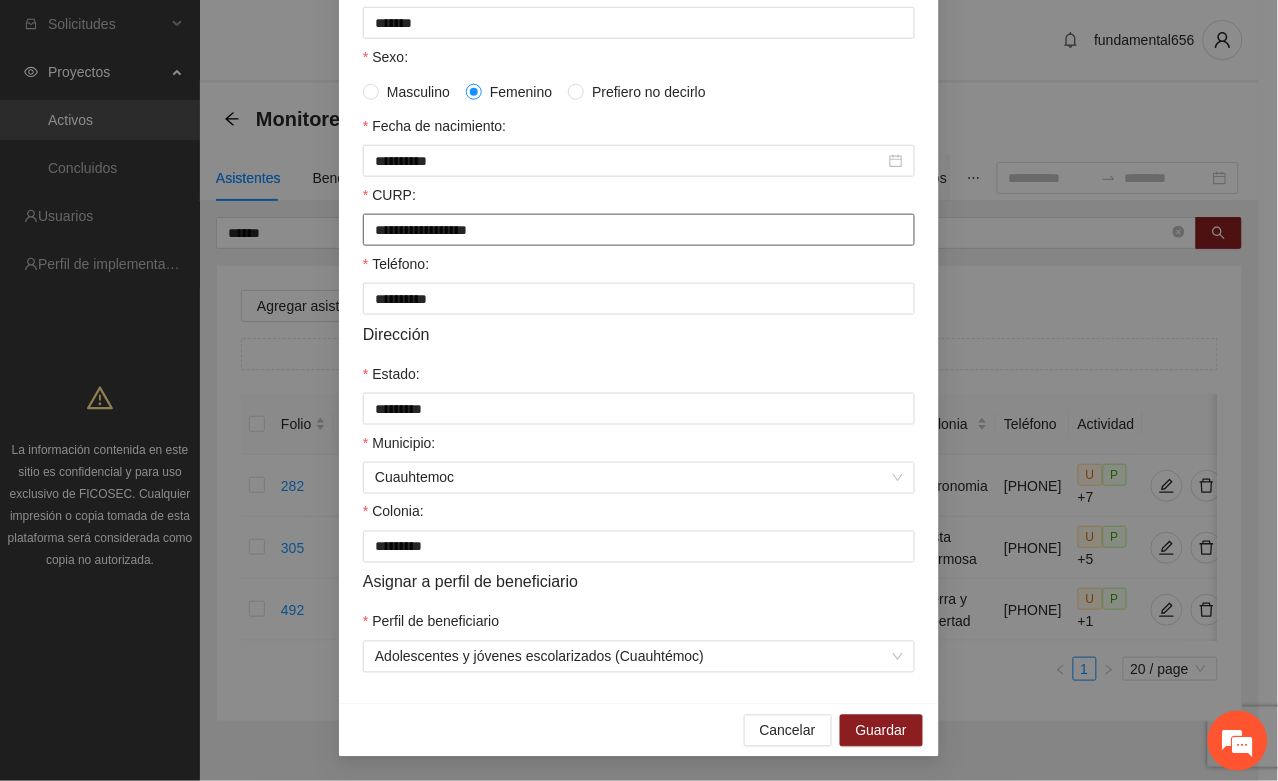 drag, startPoint x: 365, startPoint y: 221, endPoint x: 530, endPoint y: 213, distance: 165.19383 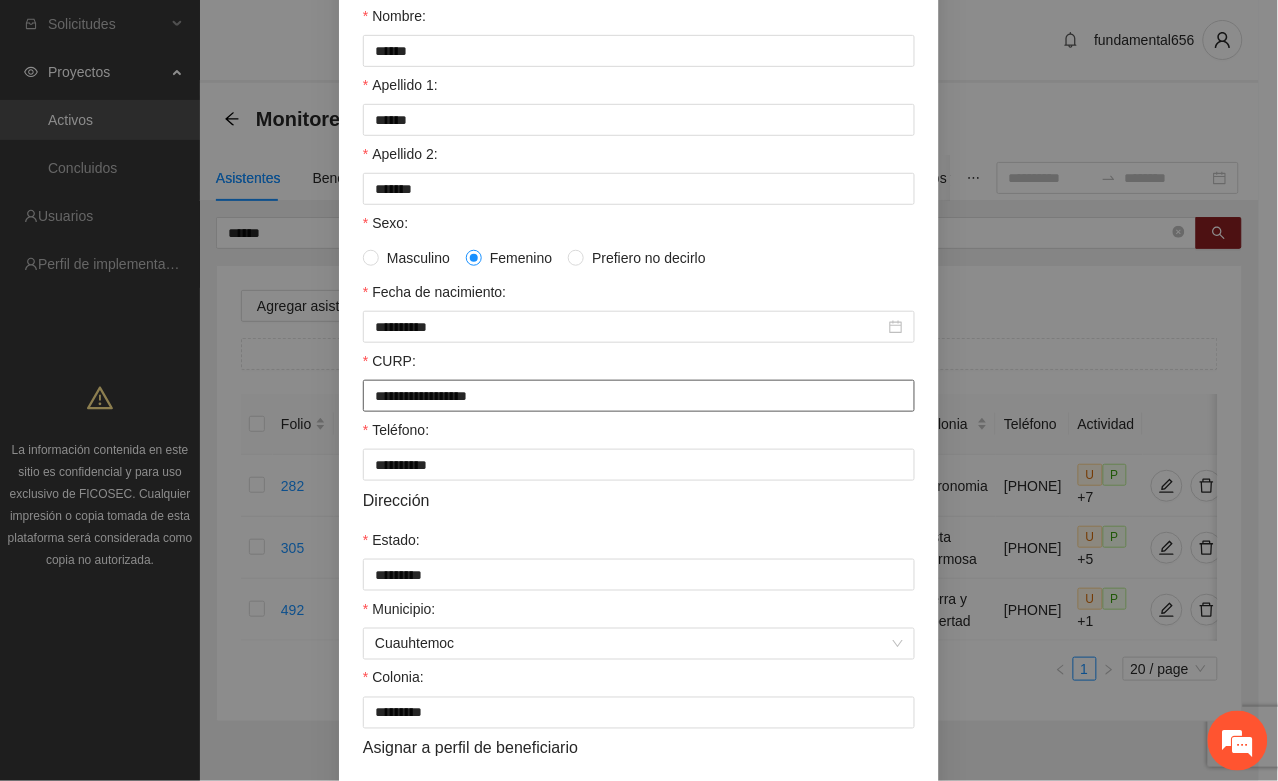 scroll, scrollTop: 21, scrollLeft: 0, axis: vertical 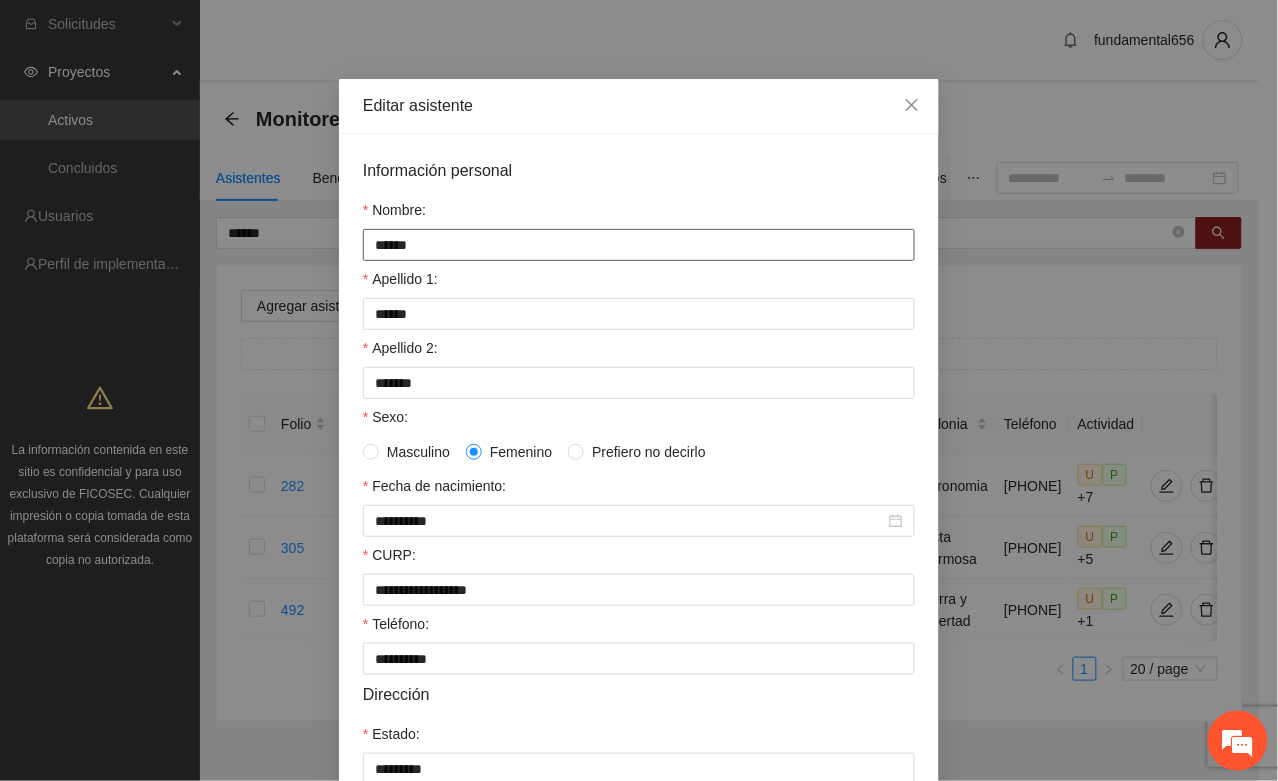 drag, startPoint x: 366, startPoint y: 248, endPoint x: 493, endPoint y: 248, distance: 127 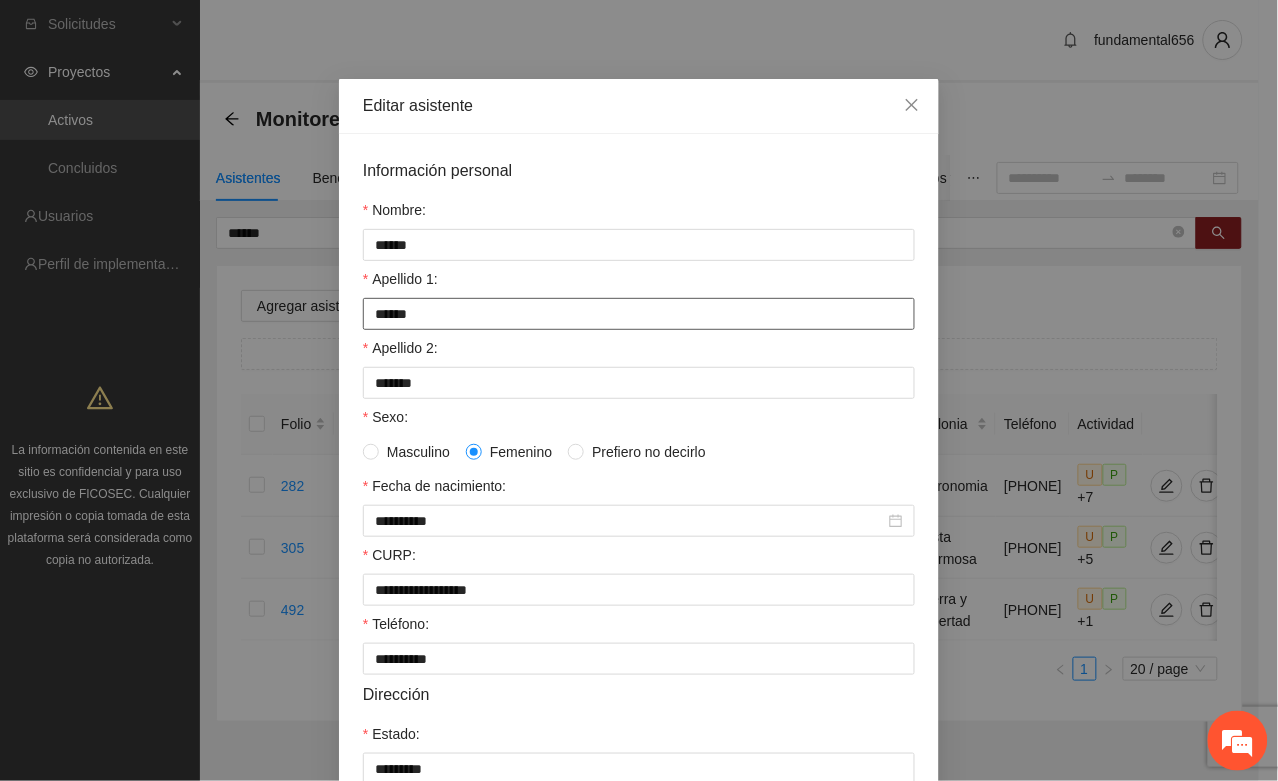 drag, startPoint x: 360, startPoint y: 327, endPoint x: 436, endPoint y: 316, distance: 76.79192 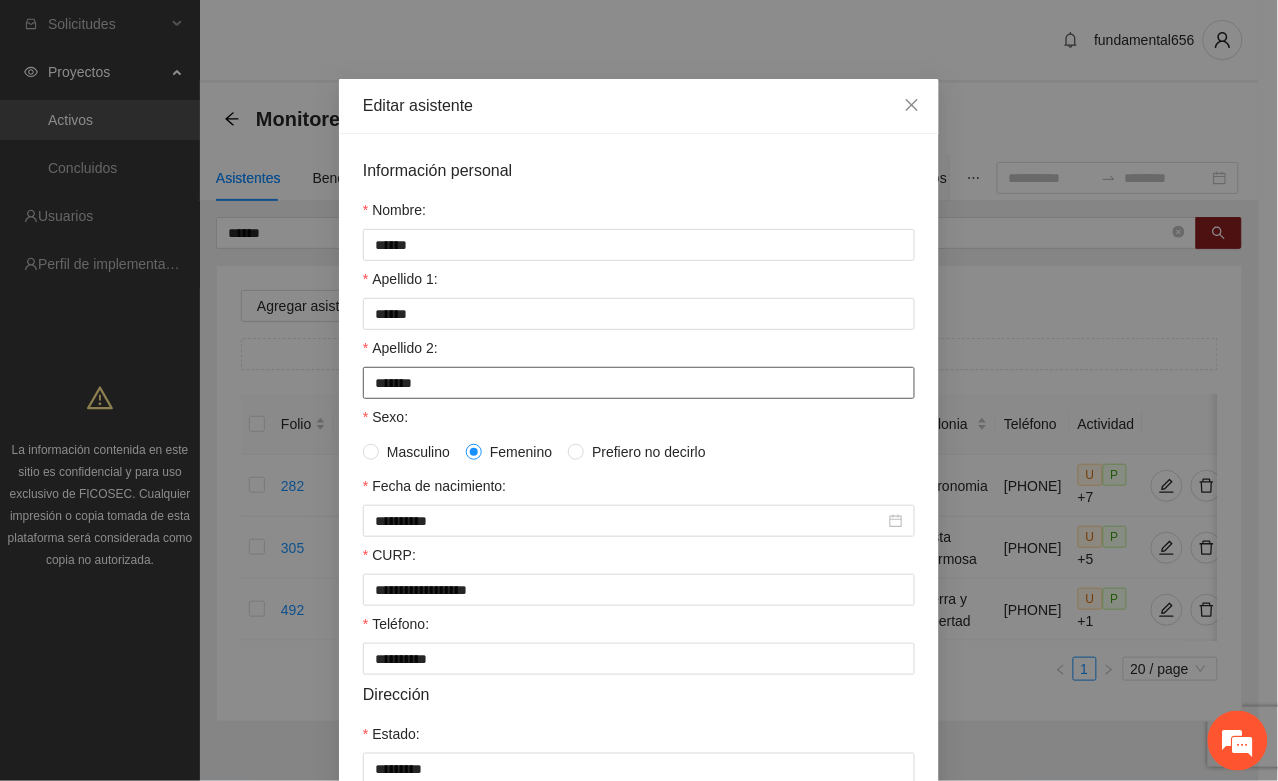 drag, startPoint x: 362, startPoint y: 391, endPoint x: 503, endPoint y: 386, distance: 141.08862 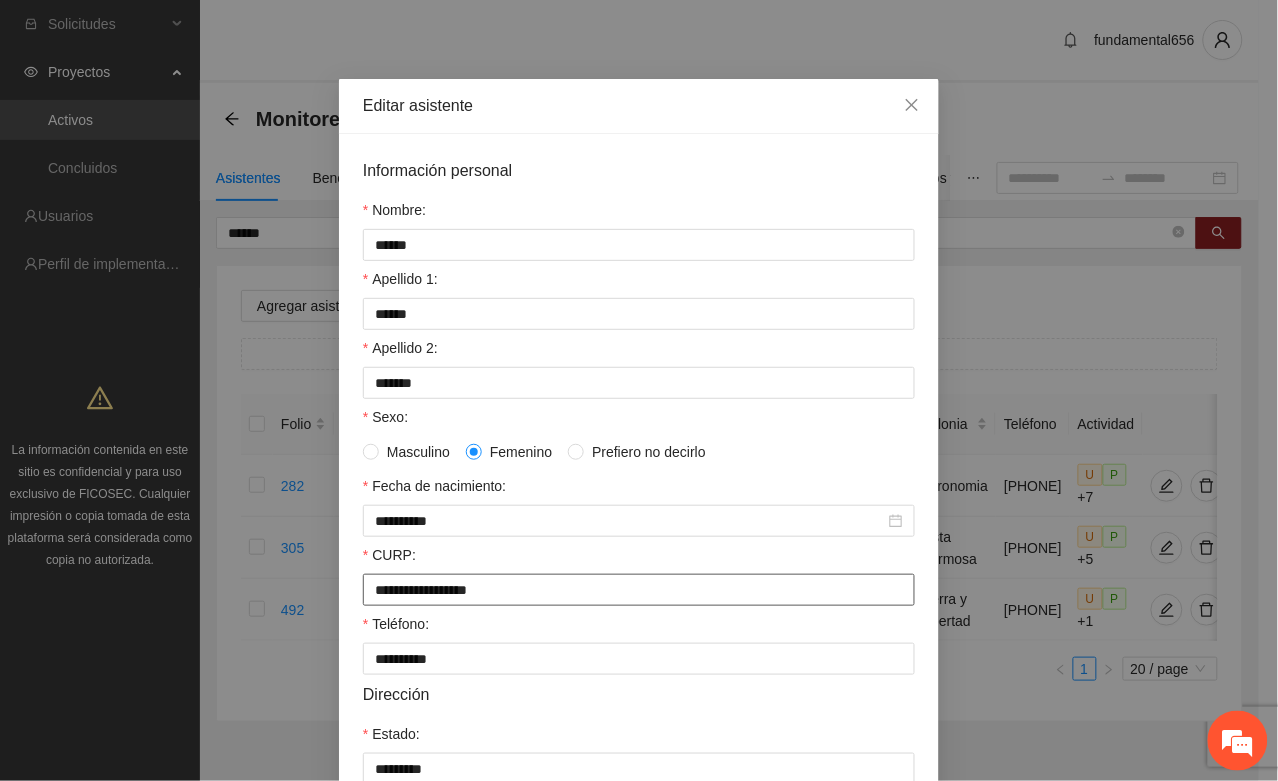 drag, startPoint x: 361, startPoint y: 593, endPoint x: 570, endPoint y: 587, distance: 209.0861 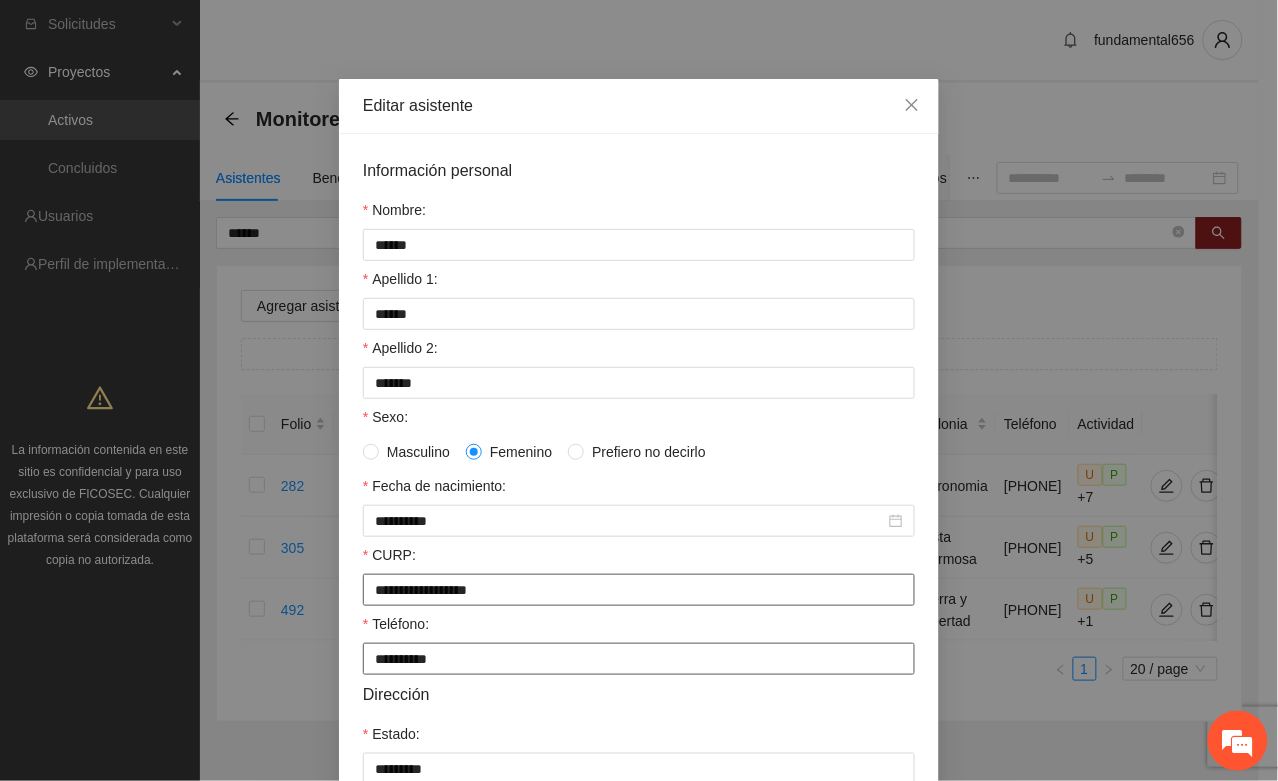 scroll, scrollTop: 271, scrollLeft: 0, axis: vertical 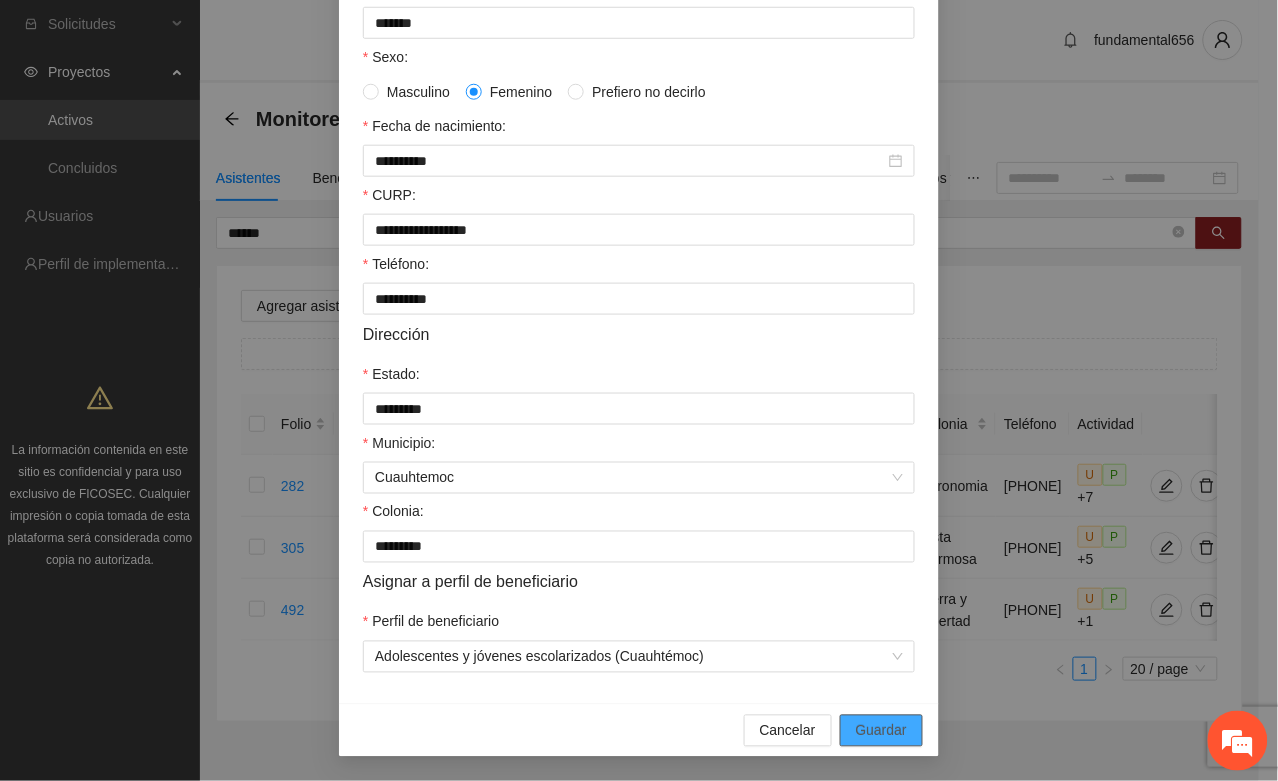 click on "Guardar" at bounding box center (881, 731) 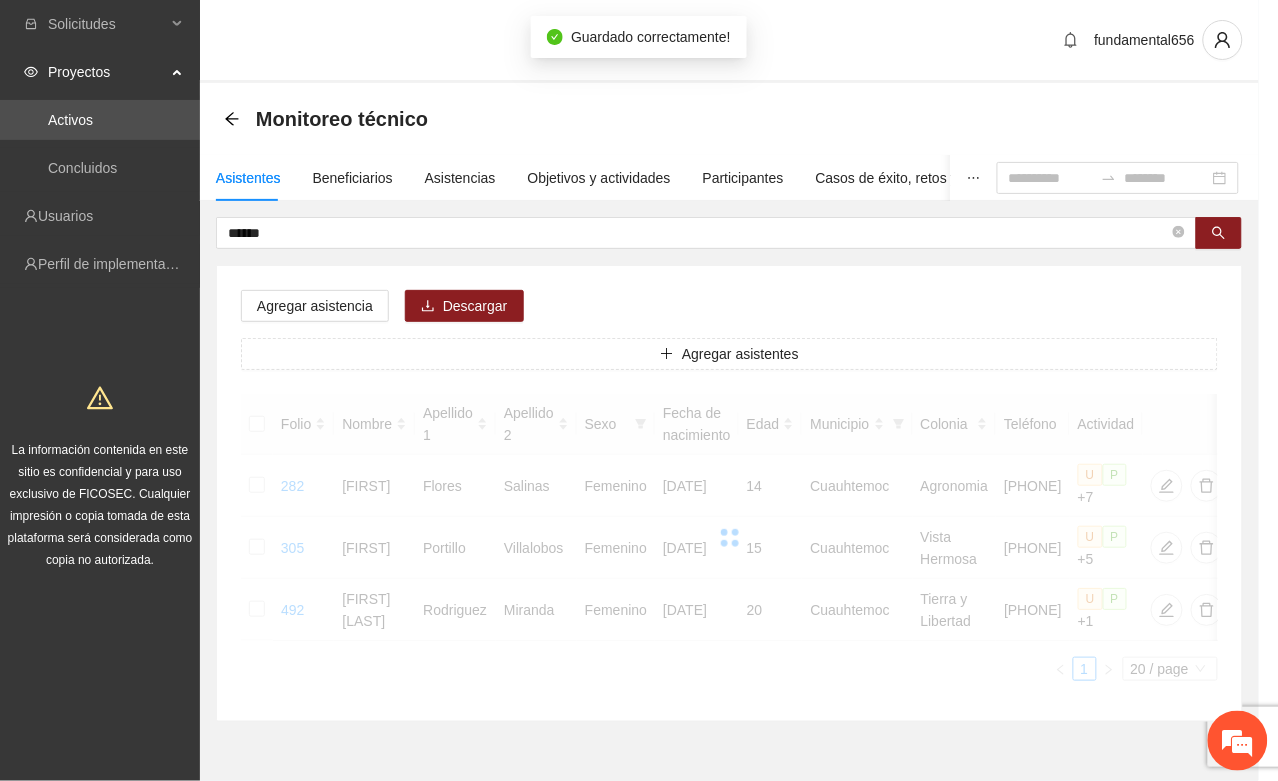 scroll, scrollTop: 296, scrollLeft: 0, axis: vertical 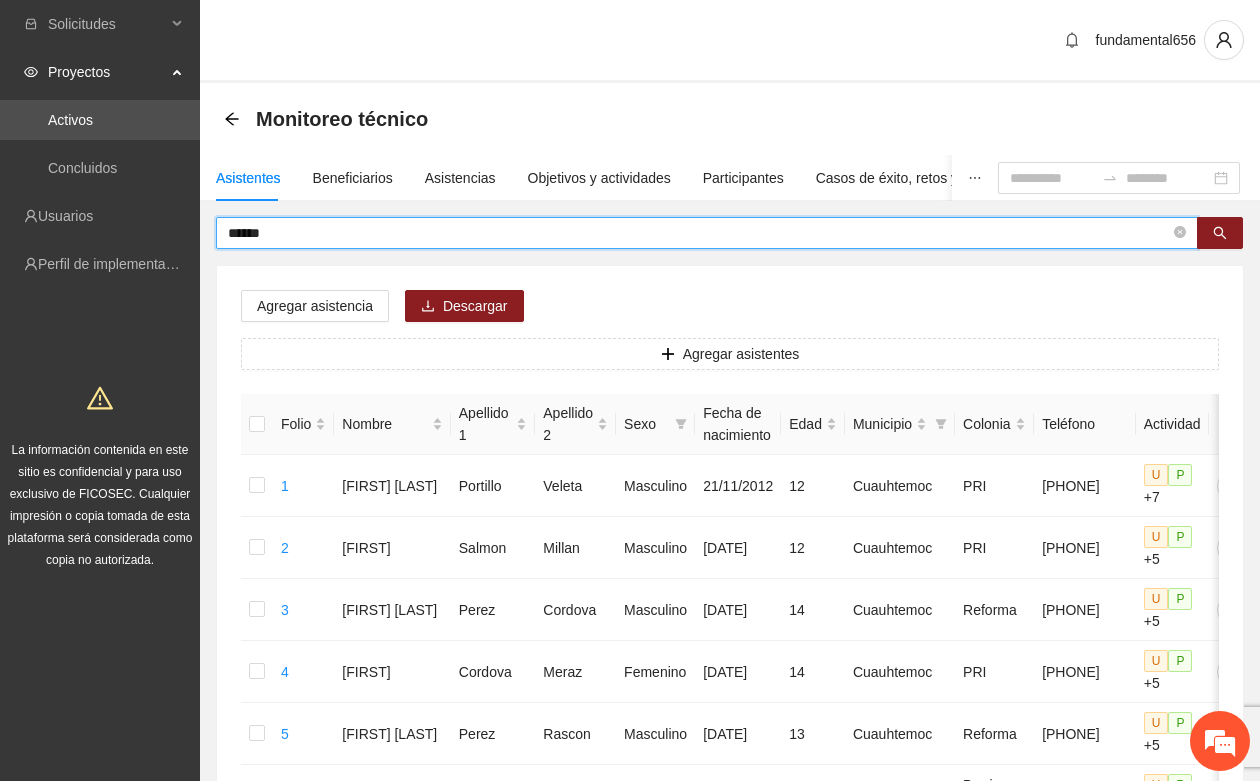 drag, startPoint x: 301, startPoint y: 240, endPoint x: 215, endPoint y: 242, distance: 86.023254 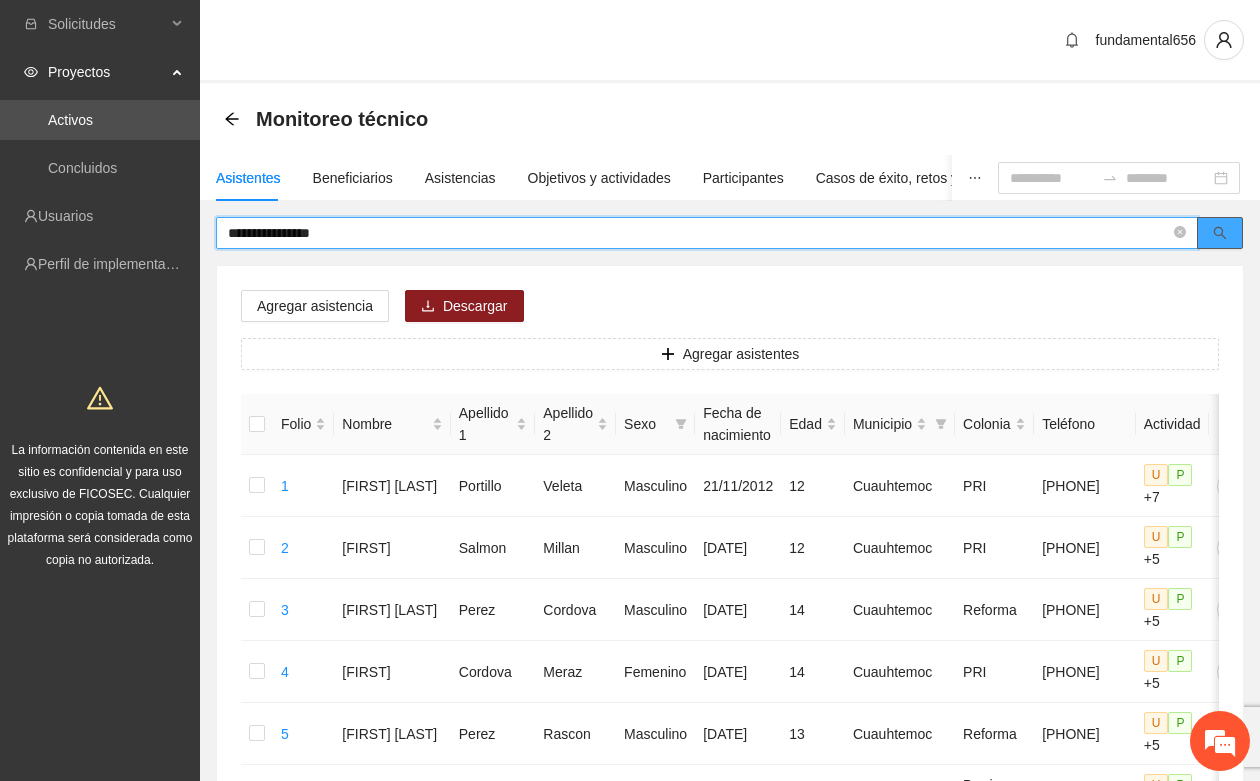 click at bounding box center (1220, 233) 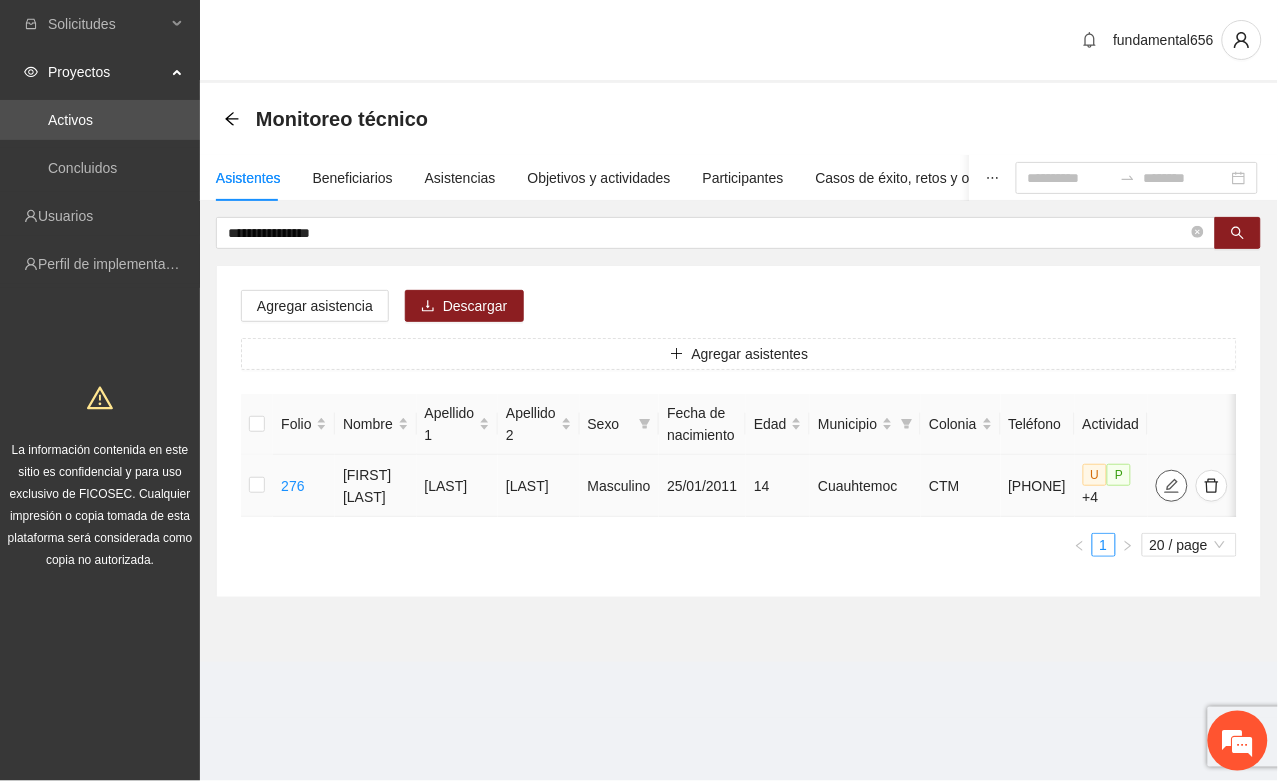 click 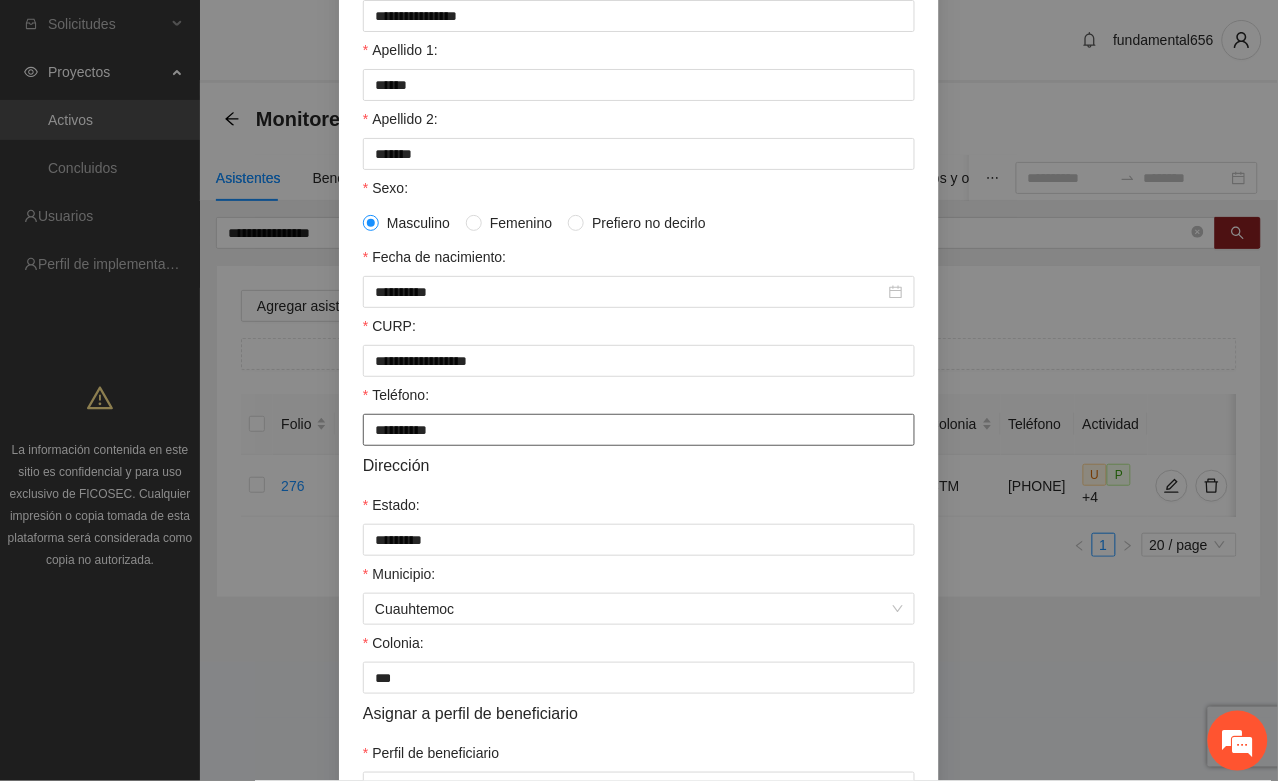 scroll, scrollTop: 375, scrollLeft: 0, axis: vertical 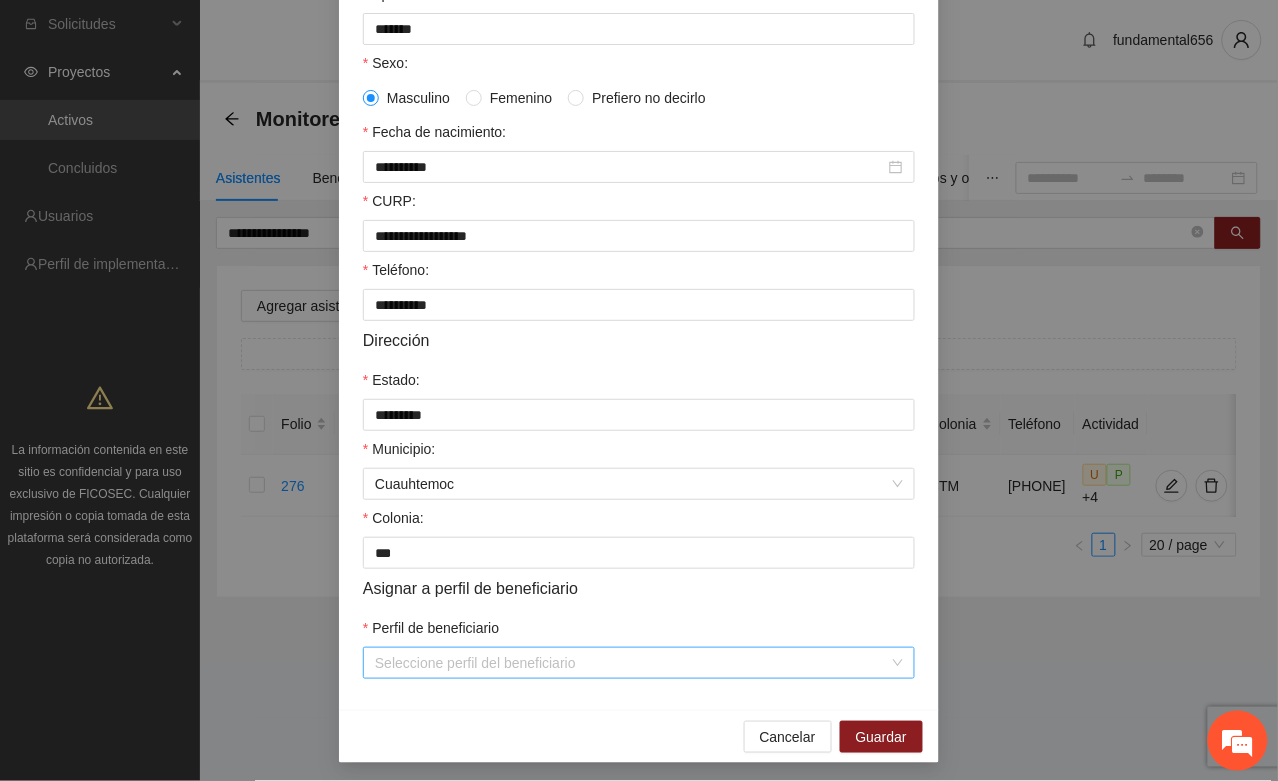click on "Perfil de beneficiario" at bounding box center (632, 663) 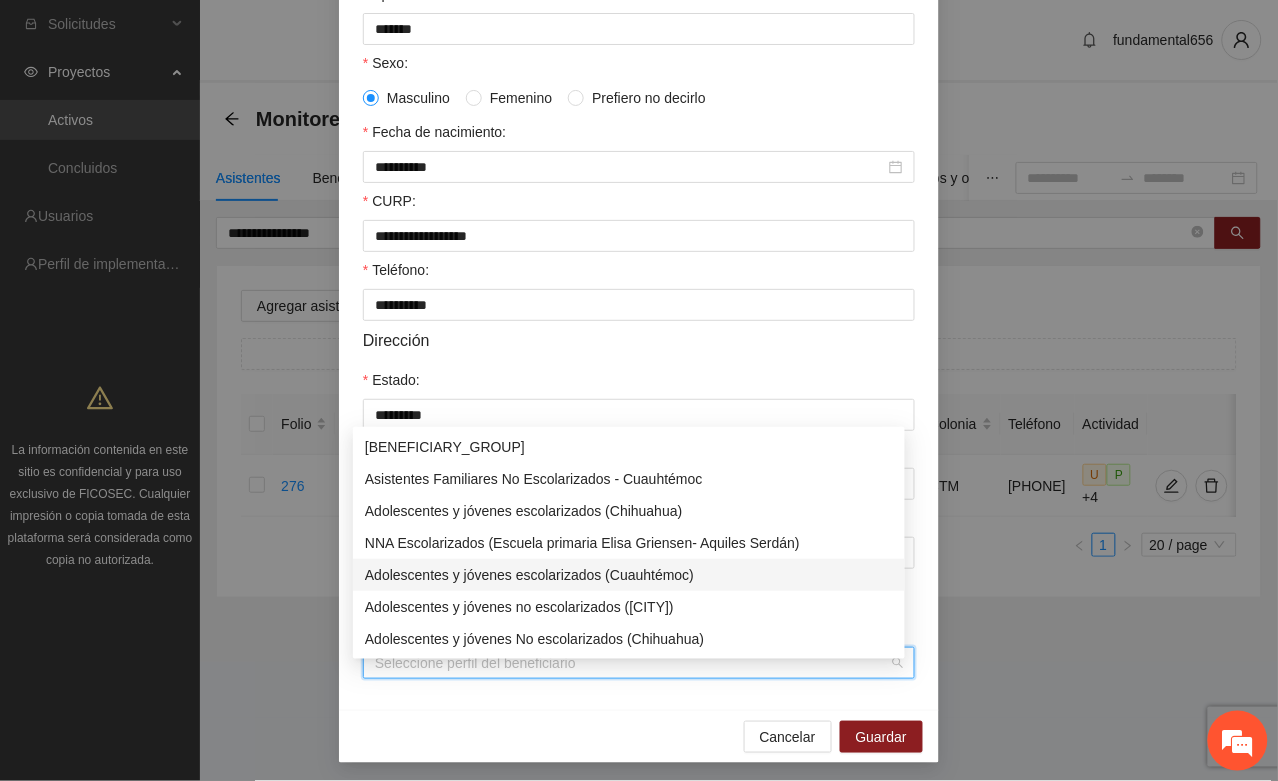 click on "Adolescentes y jóvenes escolarizados (Cuauhtémoc)" at bounding box center [629, 575] 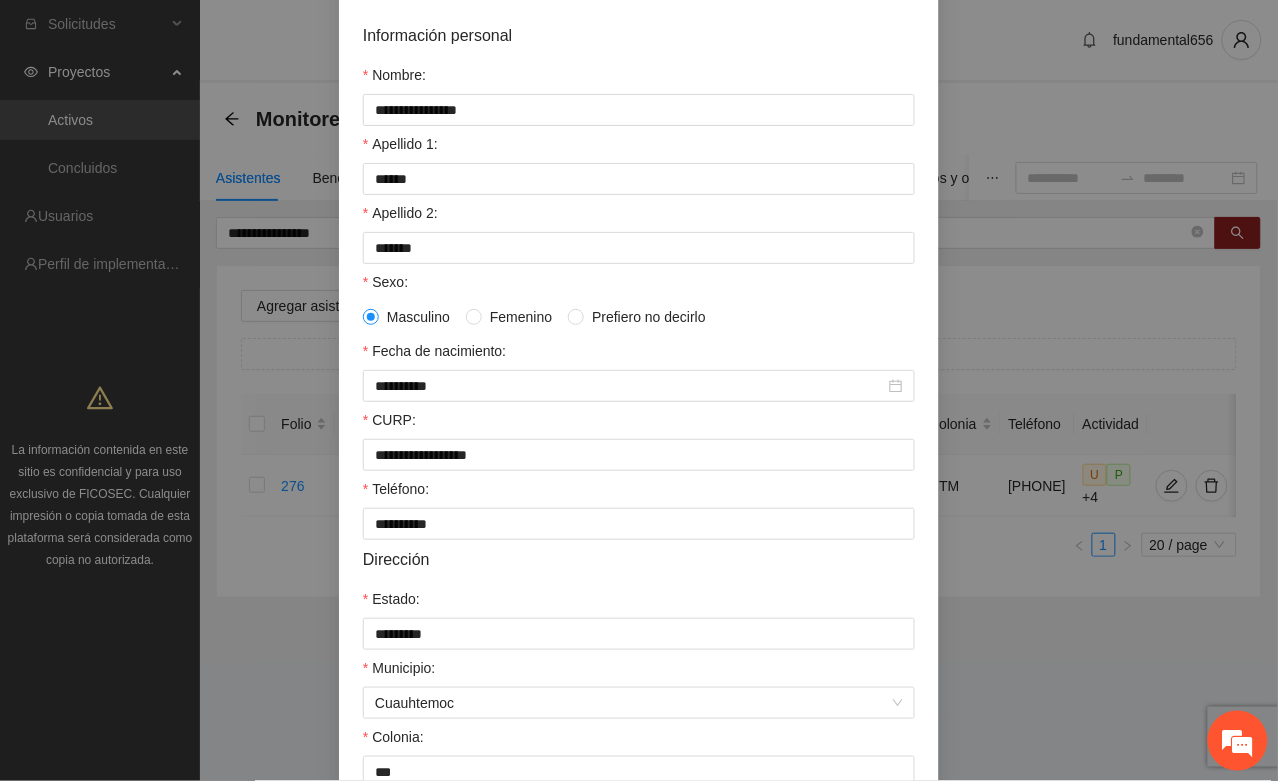 scroll, scrollTop: 125, scrollLeft: 0, axis: vertical 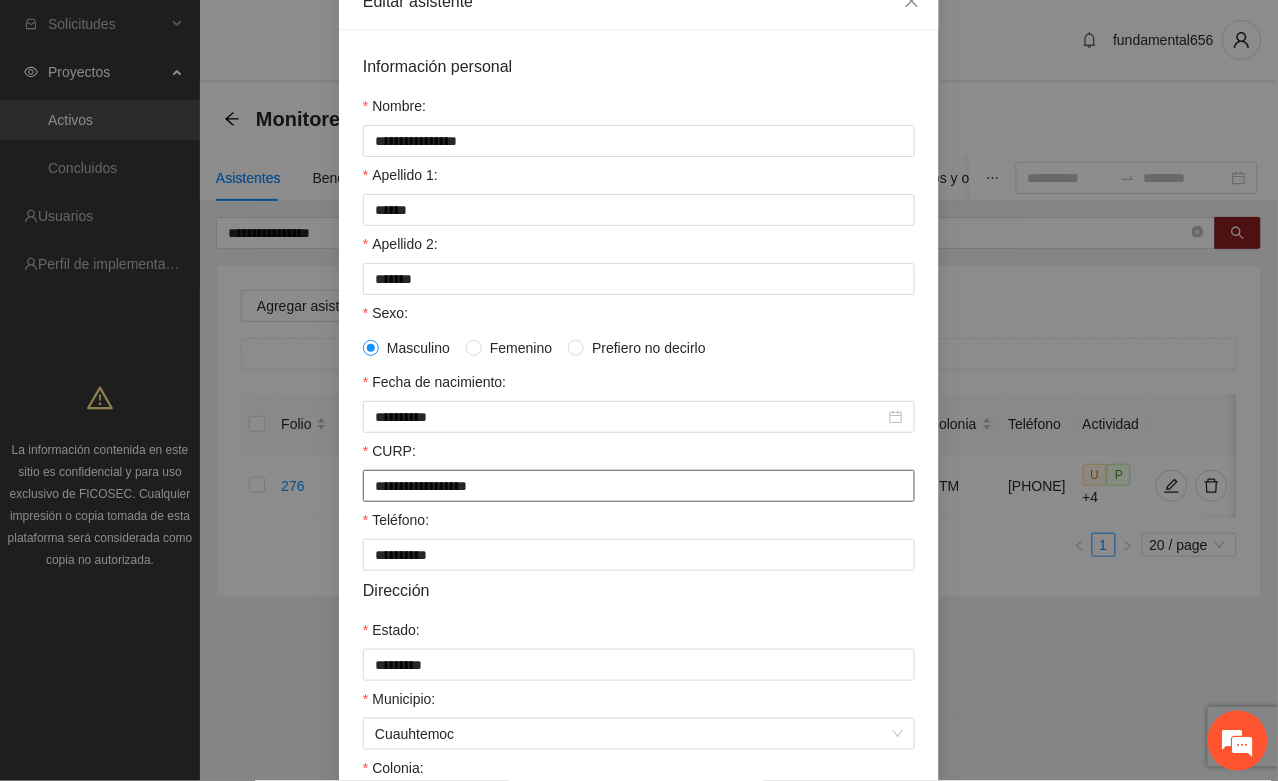 drag, startPoint x: 360, startPoint y: 491, endPoint x: 567, endPoint y: 501, distance: 207.24141 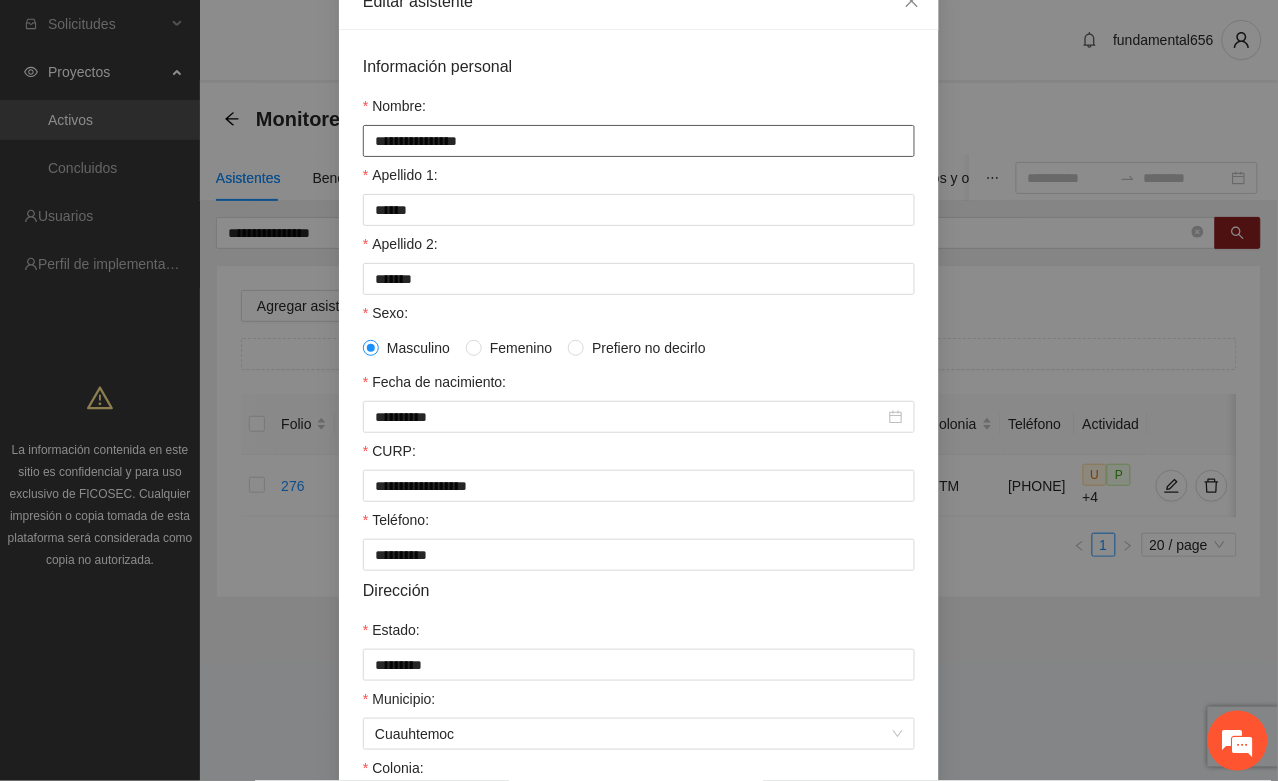 drag, startPoint x: 362, startPoint y: 145, endPoint x: 523, endPoint y: 145, distance: 161 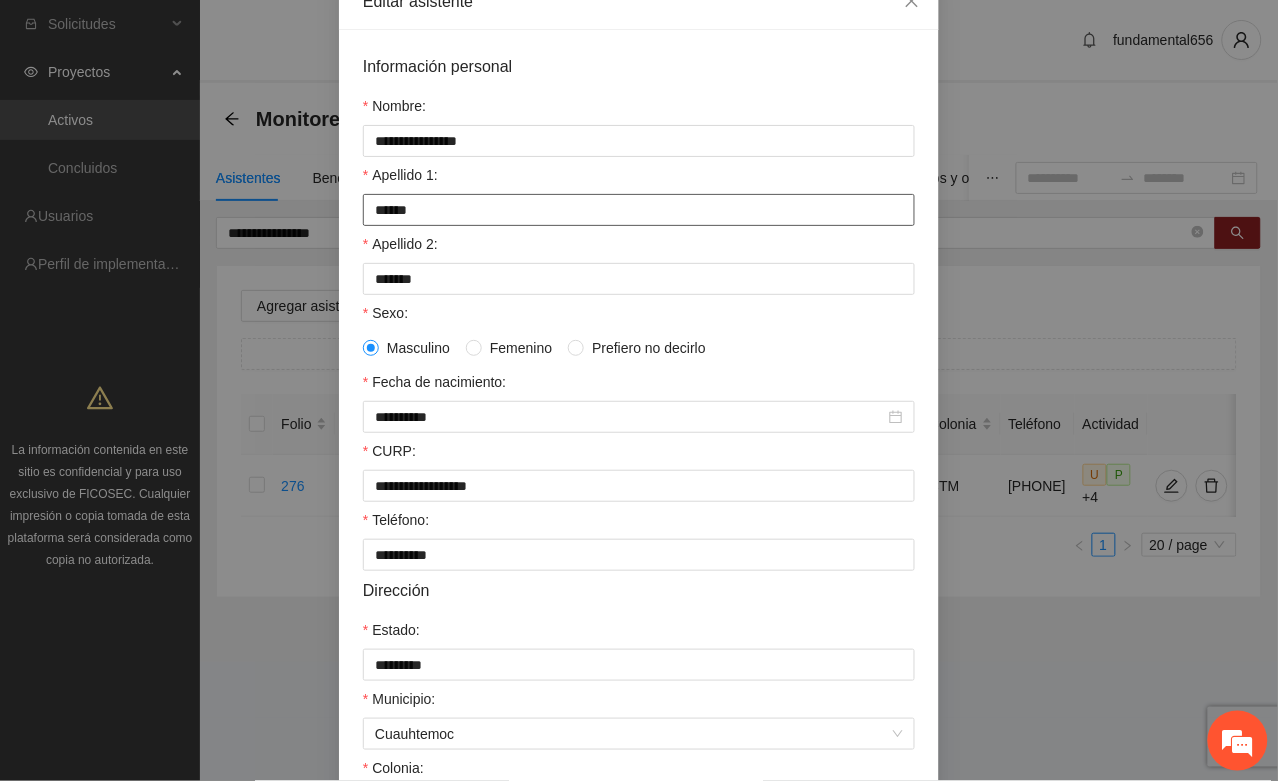 drag, startPoint x: 357, startPoint y: 217, endPoint x: 432, endPoint y: 212, distance: 75.16648 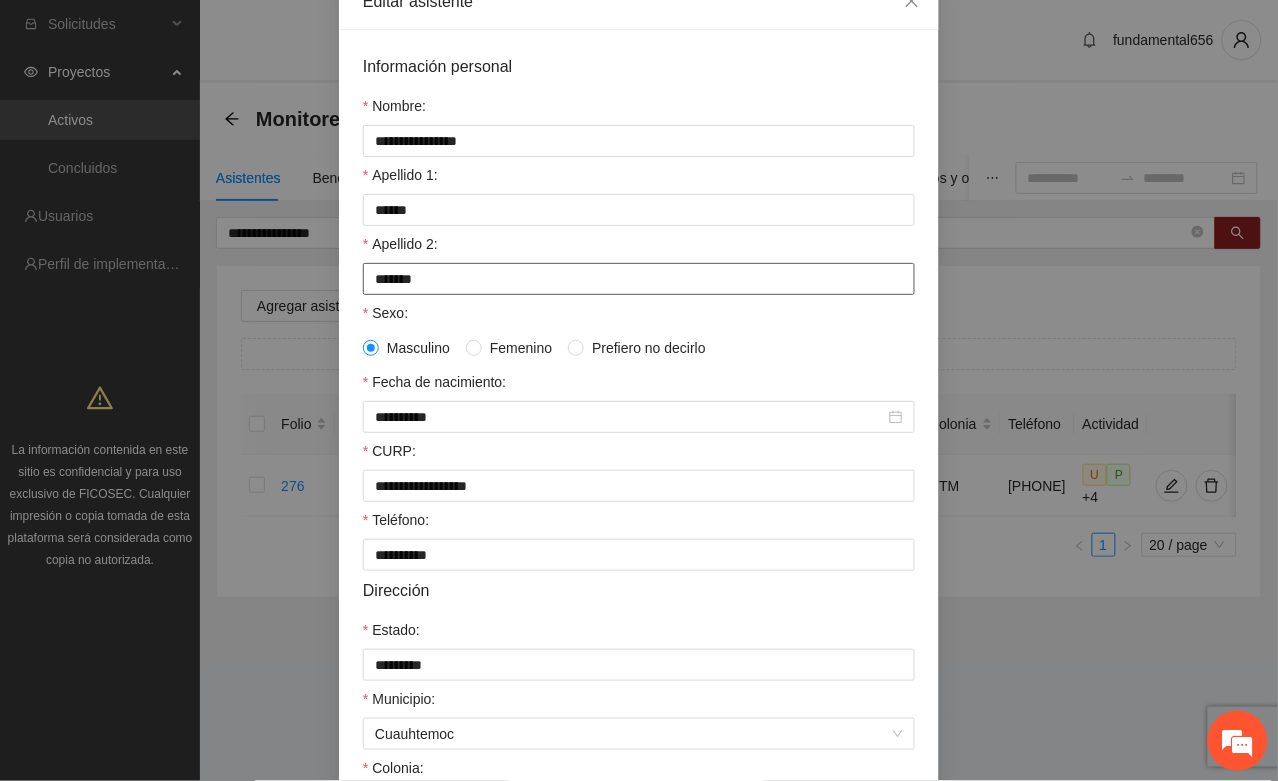 drag, startPoint x: 361, startPoint y: 281, endPoint x: 482, endPoint y: 281, distance: 121 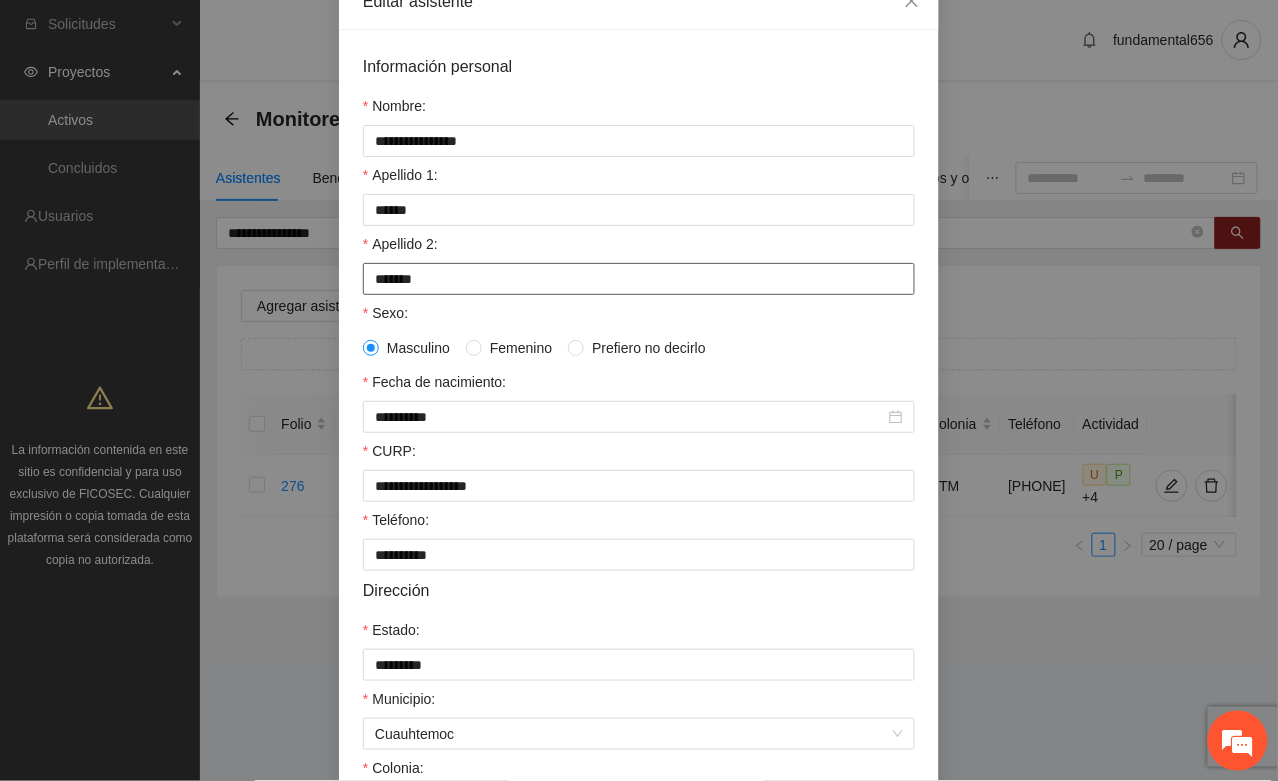 scroll, scrollTop: 0, scrollLeft: 0, axis: both 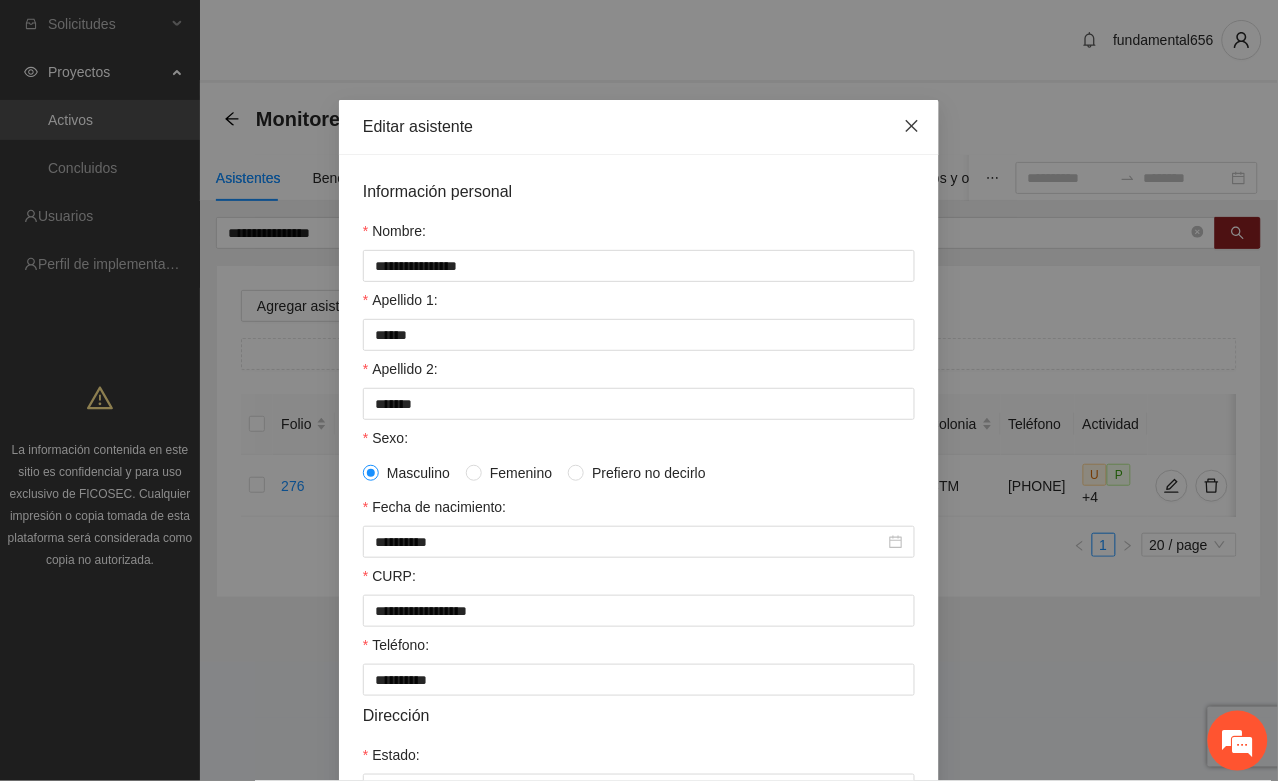 click at bounding box center [912, 127] 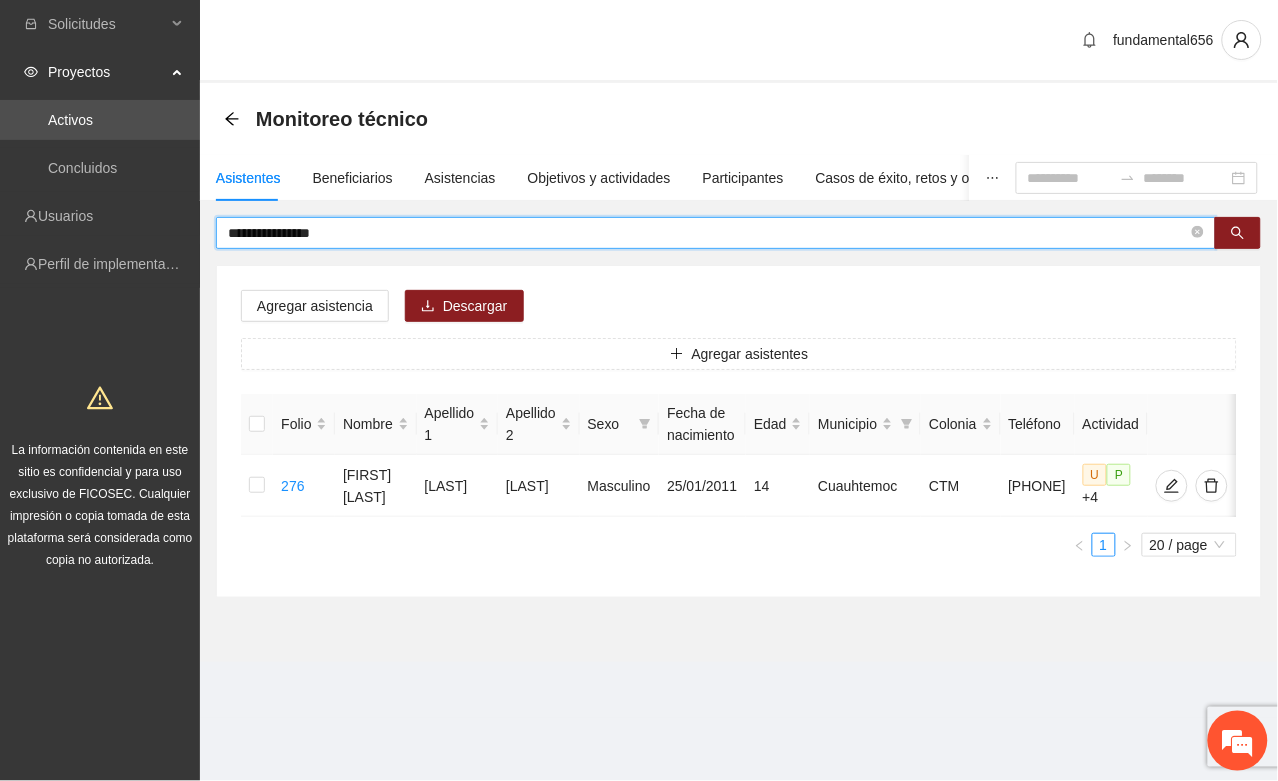 drag, startPoint x: 375, startPoint y: 238, endPoint x: 226, endPoint y: 245, distance: 149.16434 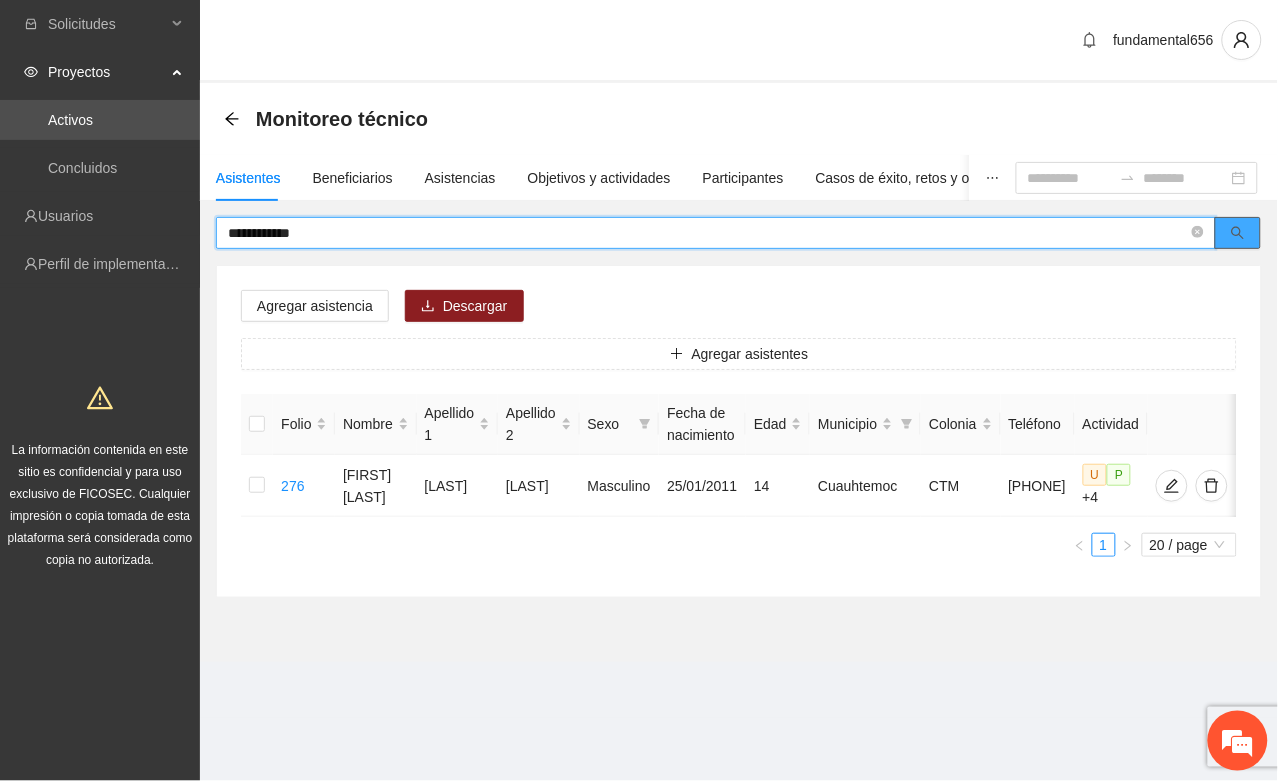 click at bounding box center [1238, 233] 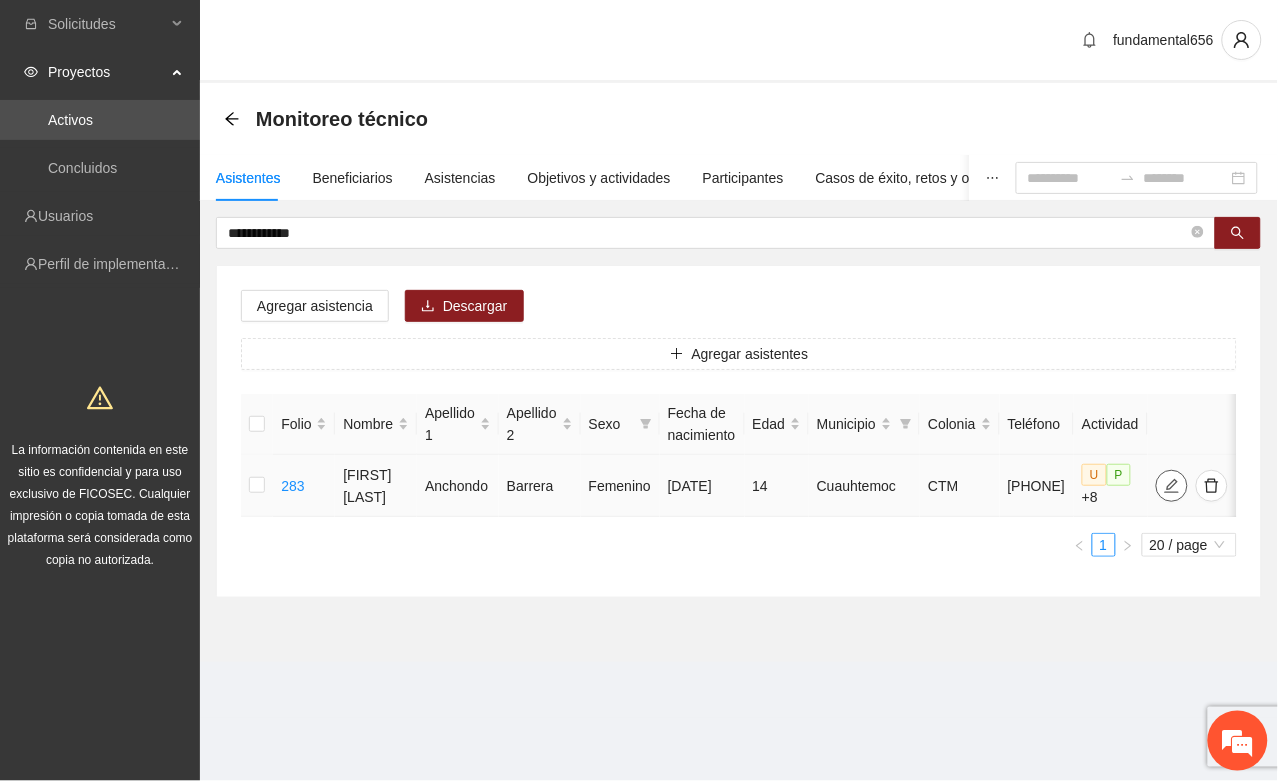 click 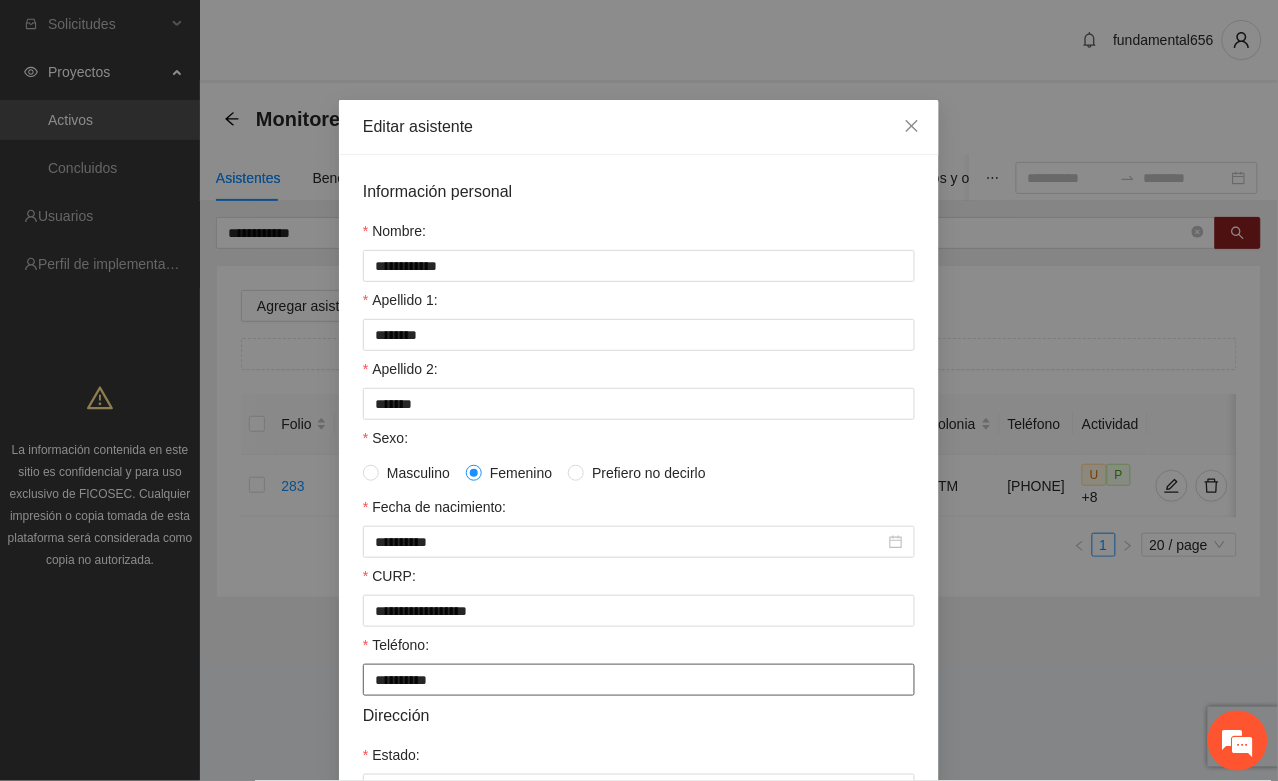 scroll, scrollTop: 396, scrollLeft: 0, axis: vertical 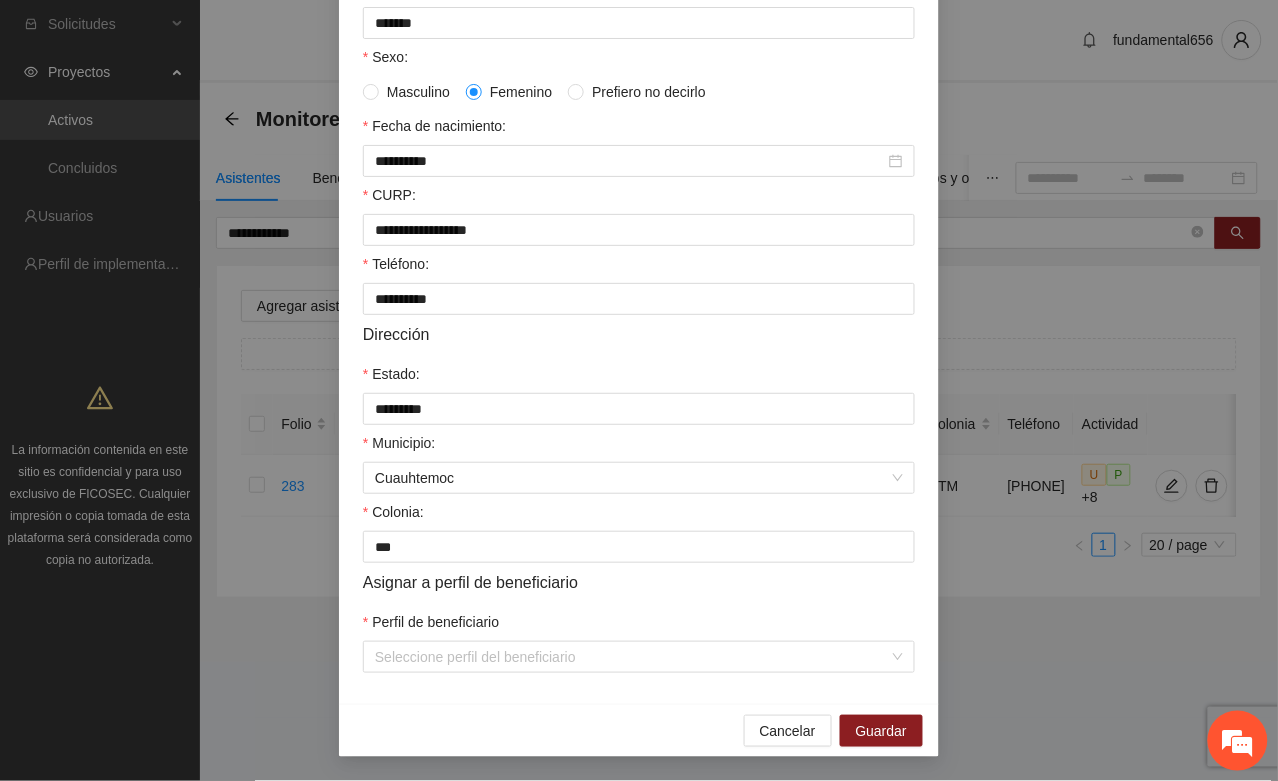 click on "**********" at bounding box center [639, 239] 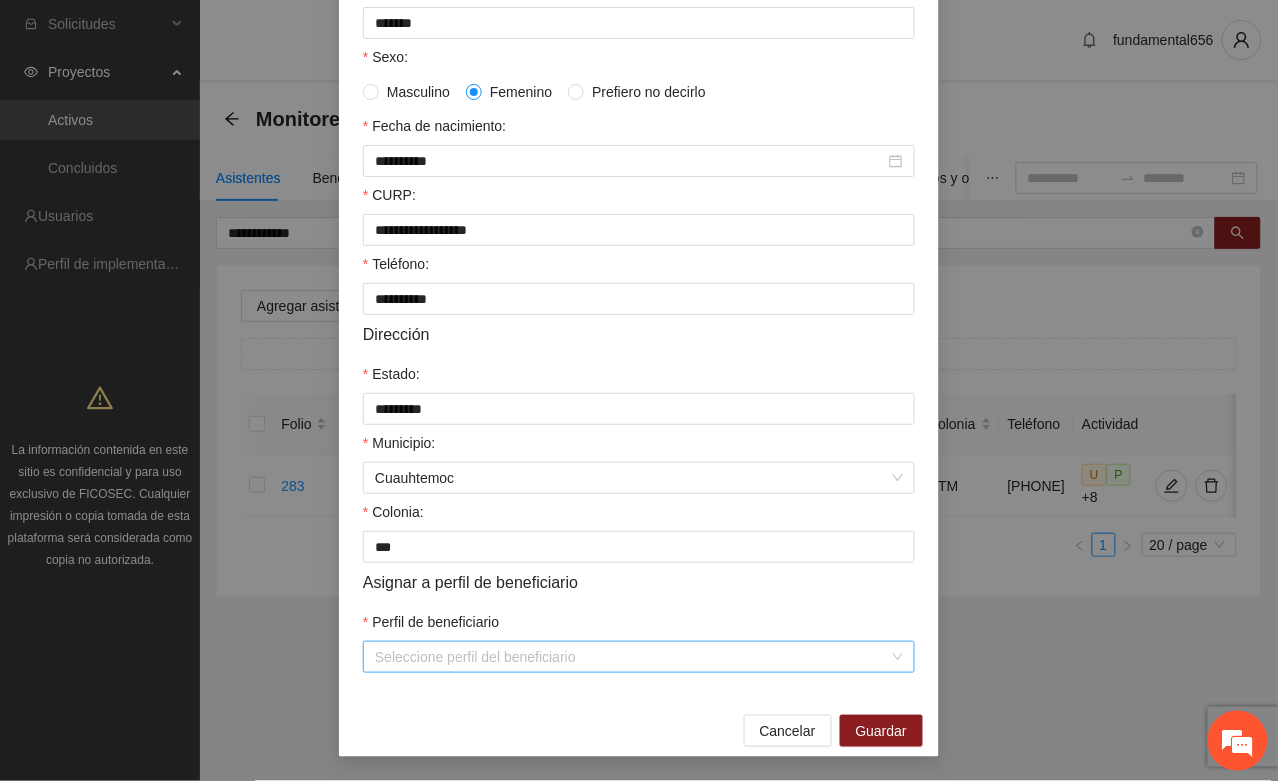 click on "Perfil de beneficiario" at bounding box center (632, 657) 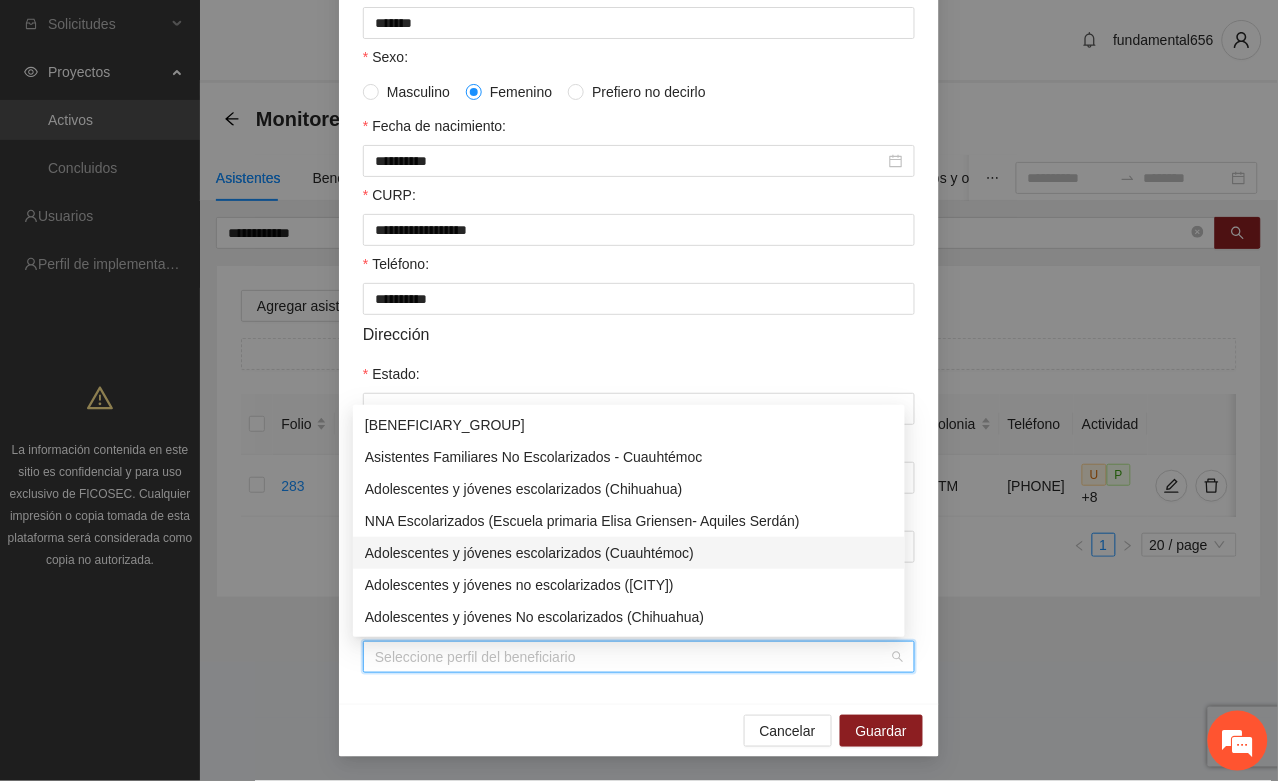 click on "Adolescentes y jóvenes escolarizados (Cuauhtémoc)" at bounding box center (629, 553) 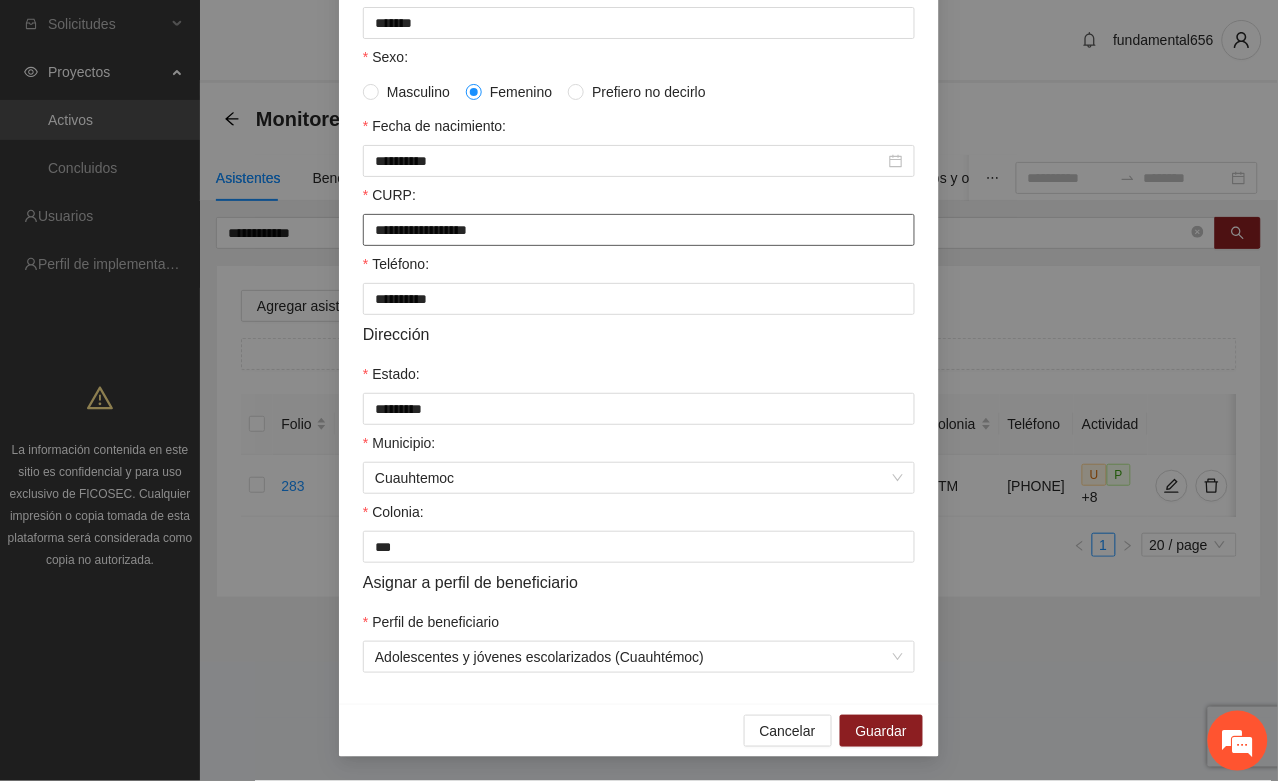 drag, startPoint x: 363, startPoint y: 225, endPoint x: 538, endPoint y: 240, distance: 175.64168 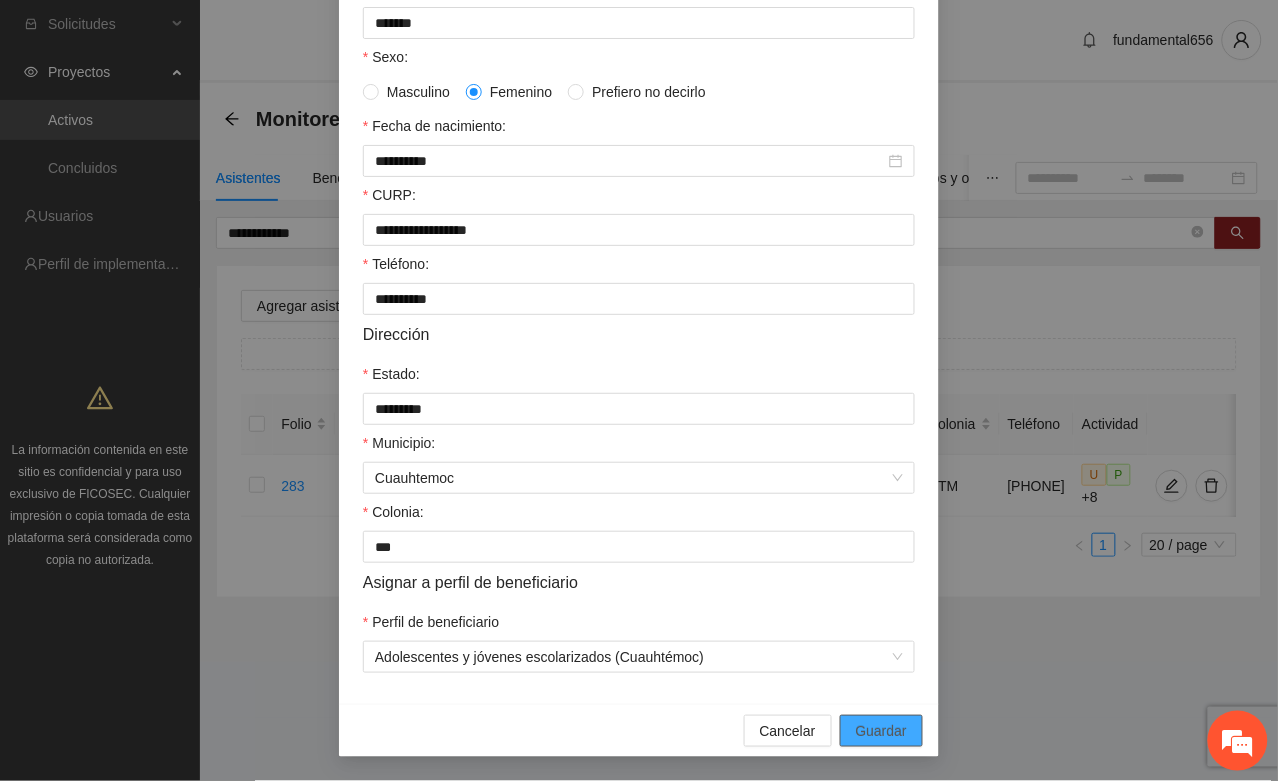click on "Guardar" at bounding box center (881, 731) 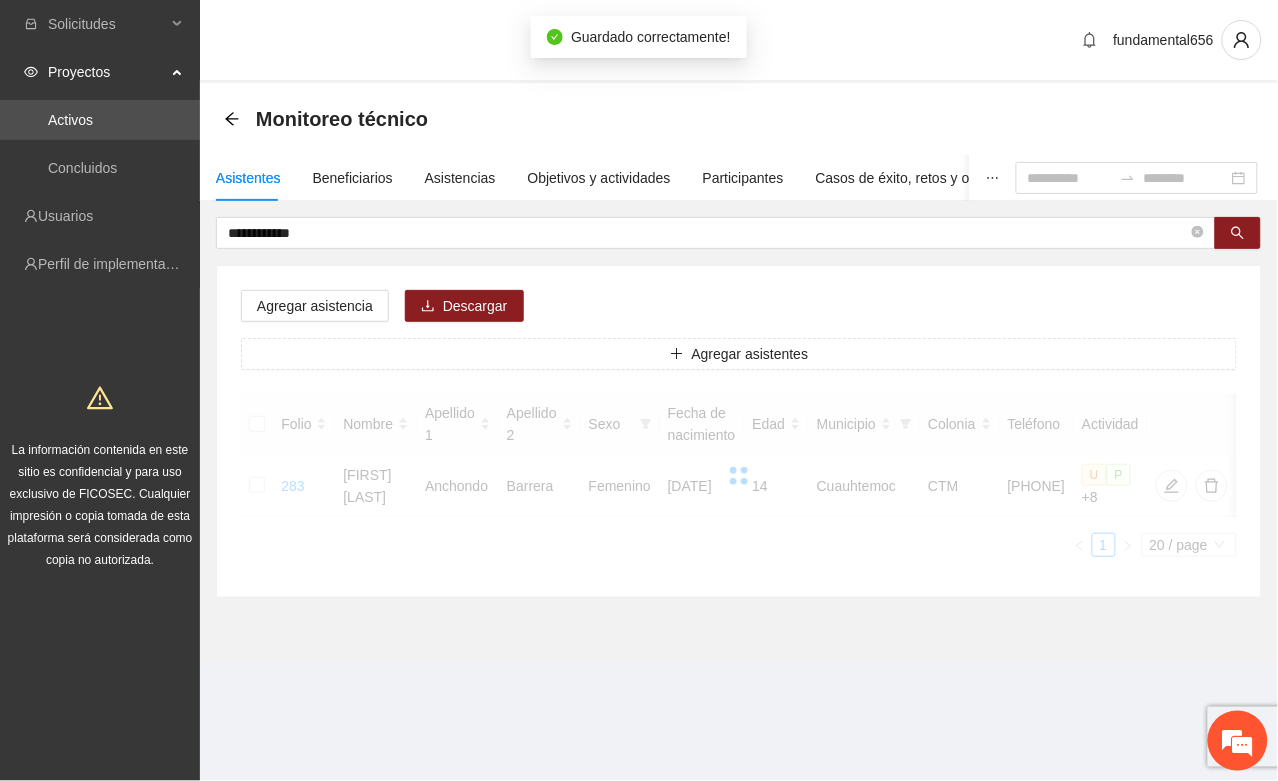 scroll, scrollTop: 296, scrollLeft: 0, axis: vertical 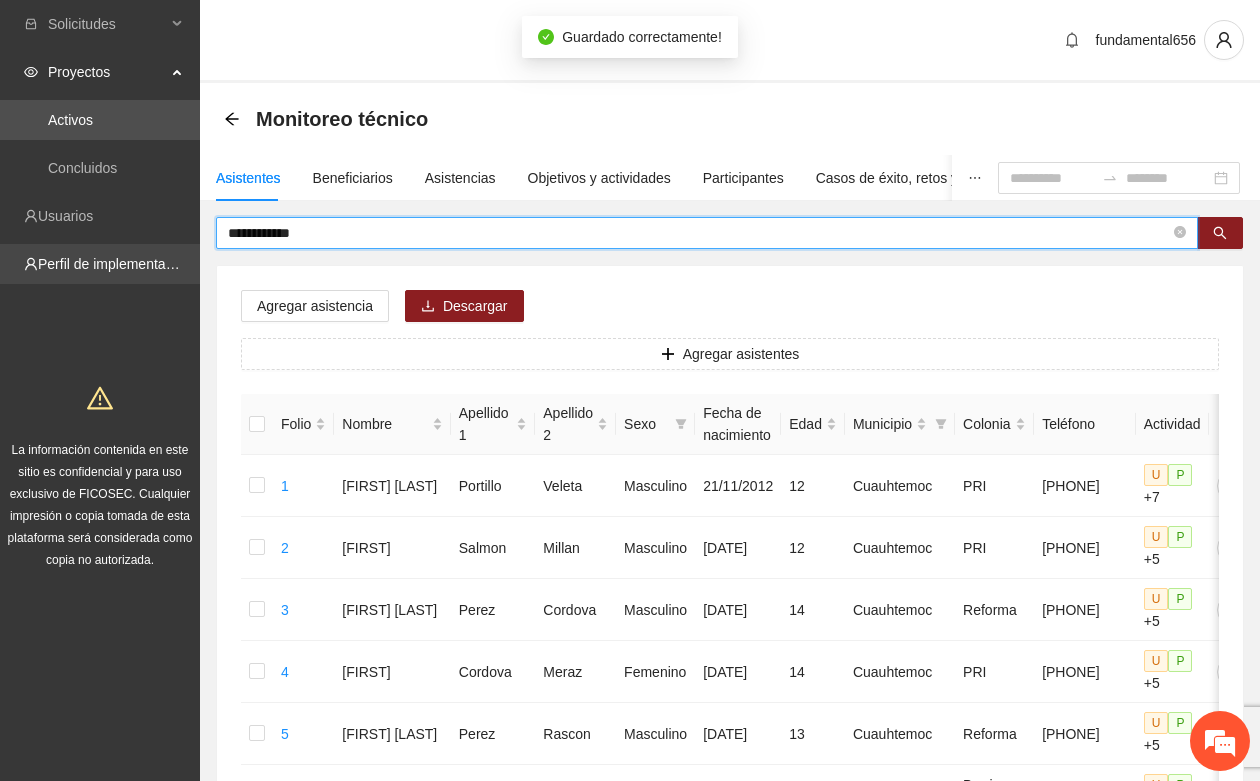 drag, startPoint x: 325, startPoint y: 227, endPoint x: 185, endPoint y: 246, distance: 141.2834 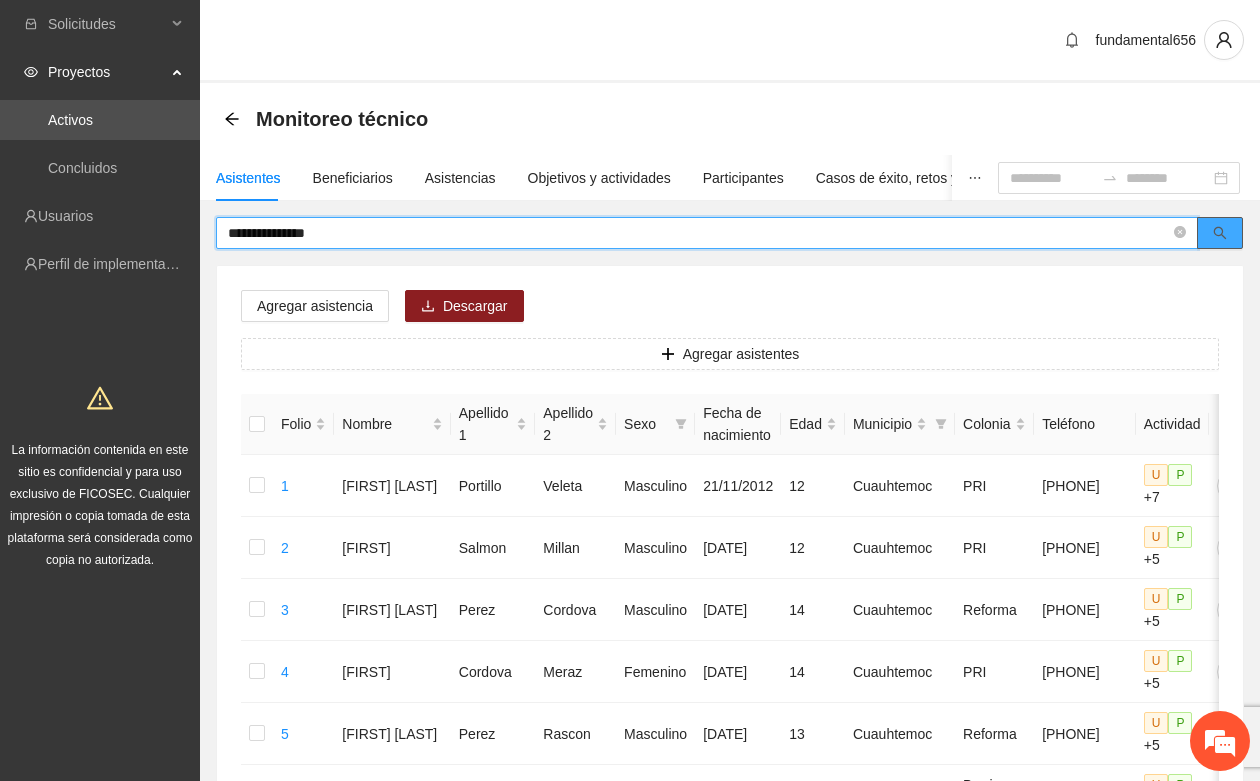click 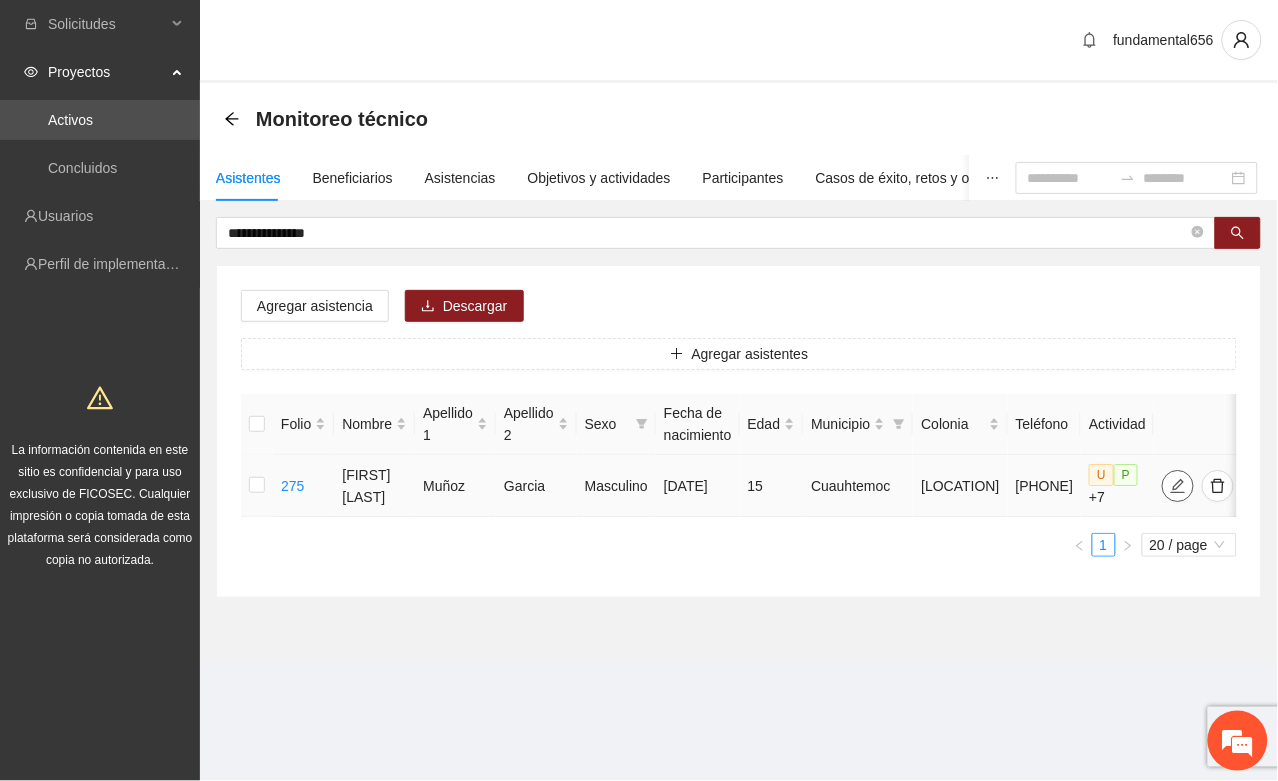 click at bounding box center [1178, 486] 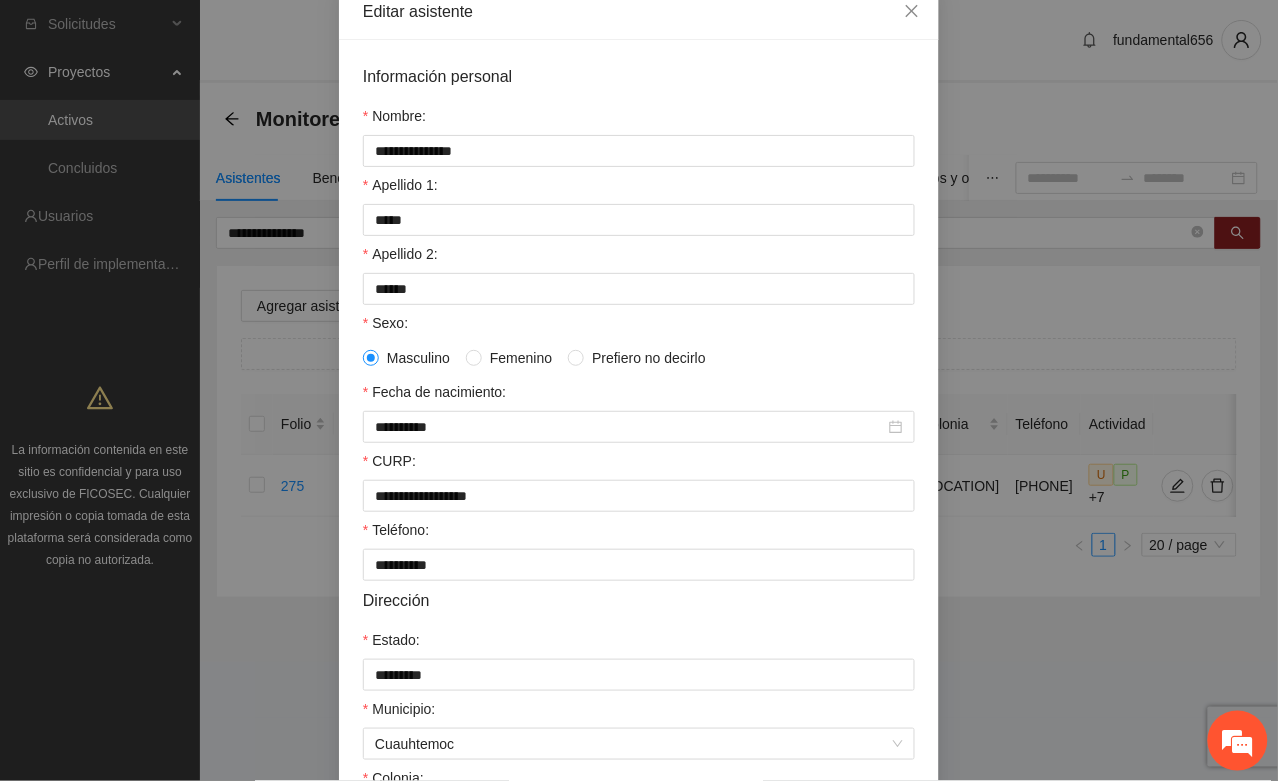 scroll, scrollTop: 375, scrollLeft: 0, axis: vertical 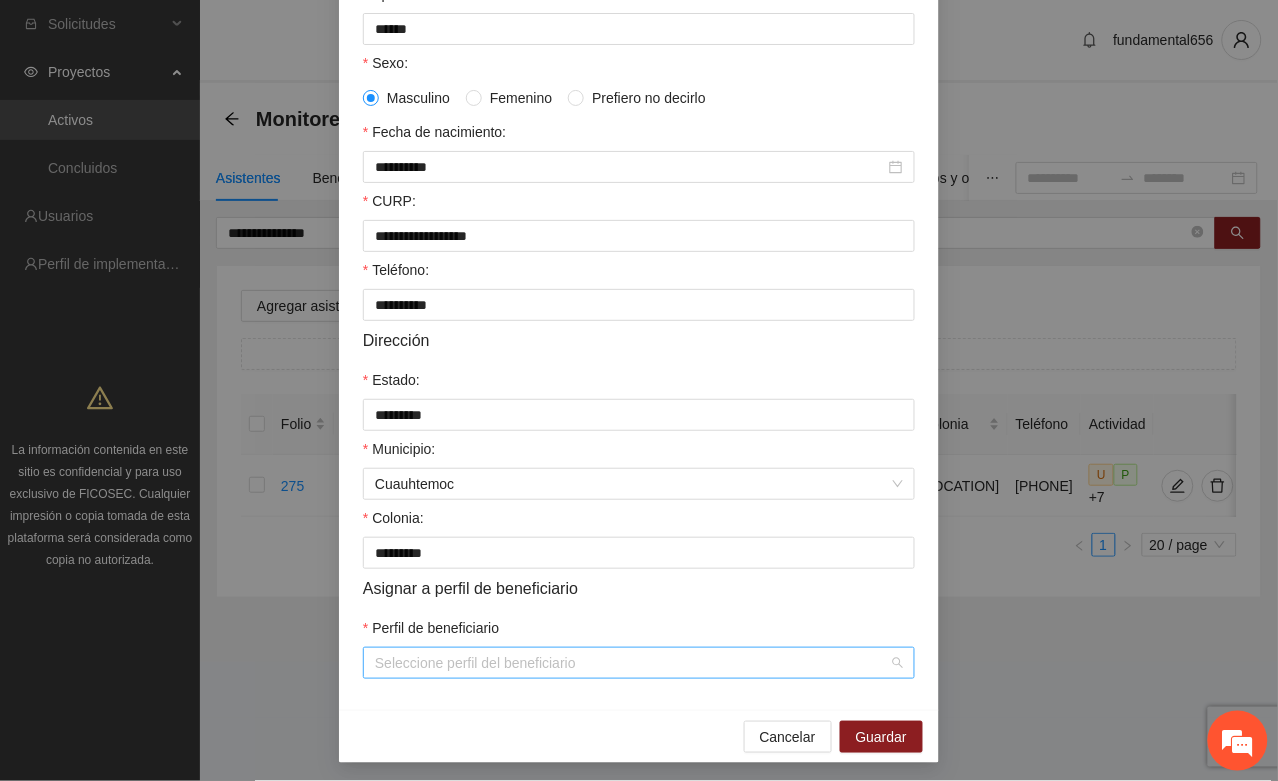 click on "Perfil de beneficiario" at bounding box center (632, 663) 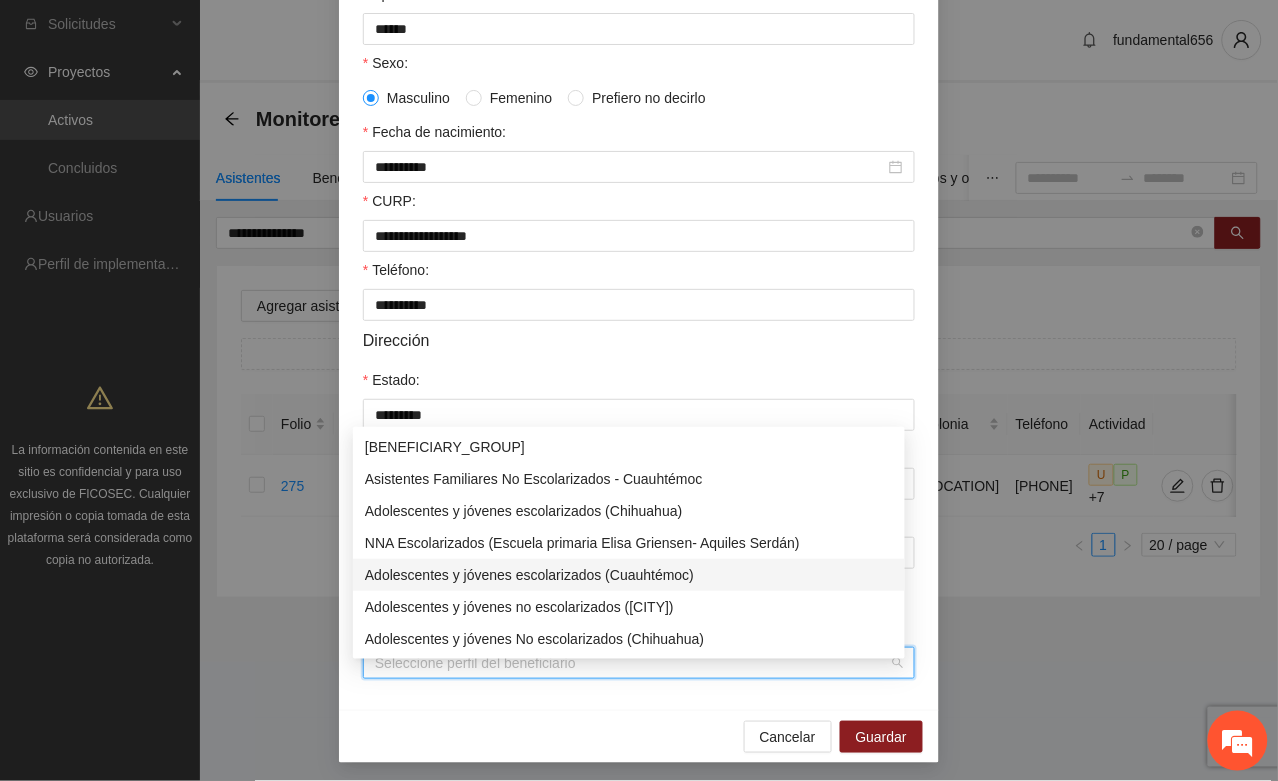 click on "Adolescentes y jóvenes escolarizados (Cuauhtémoc)" at bounding box center [629, 575] 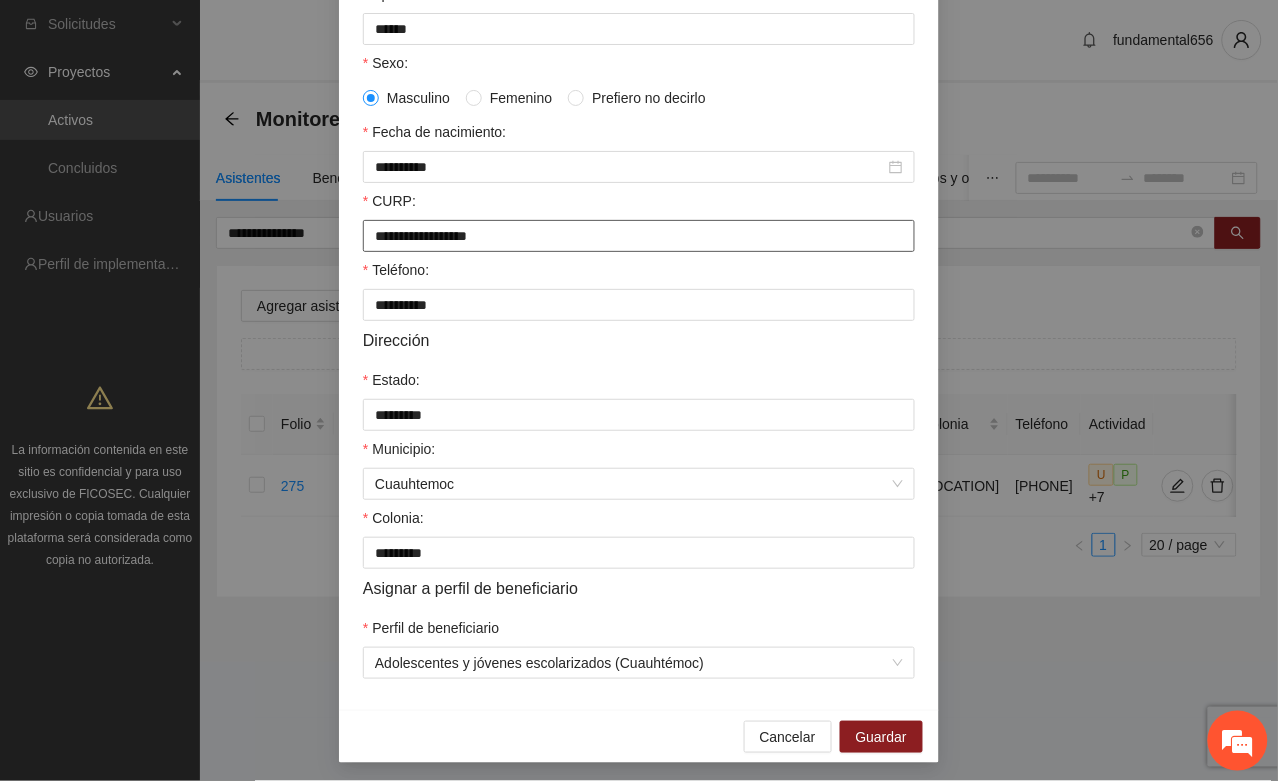 drag, startPoint x: 367, startPoint y: 256, endPoint x: 538, endPoint y: 256, distance: 171 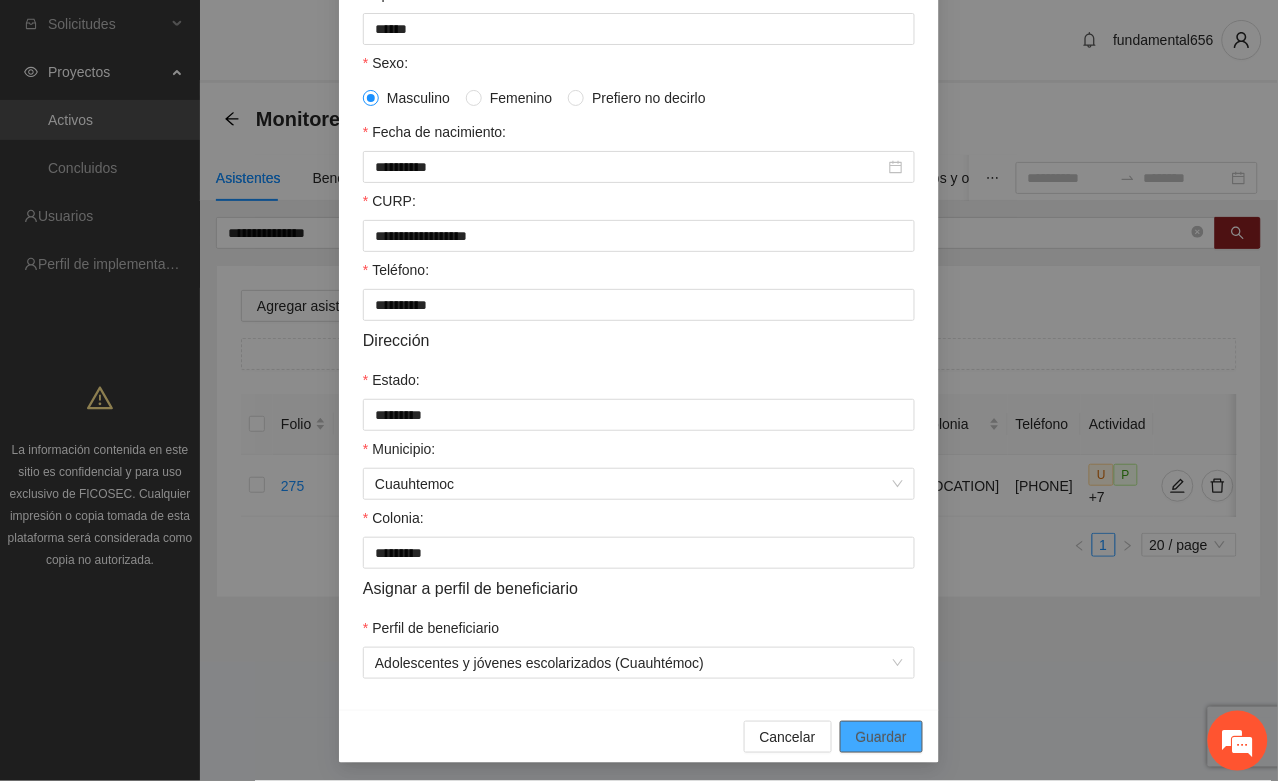 click on "Guardar" at bounding box center (881, 737) 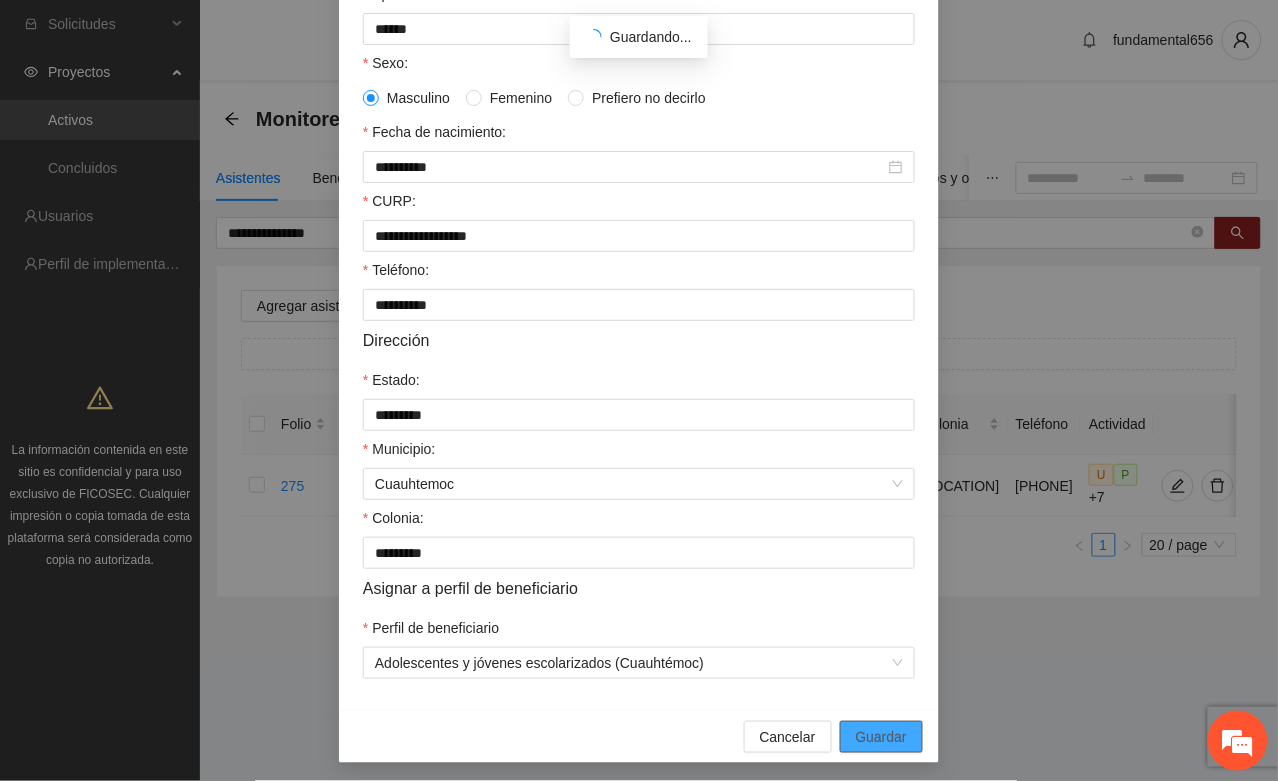 scroll, scrollTop: 296, scrollLeft: 0, axis: vertical 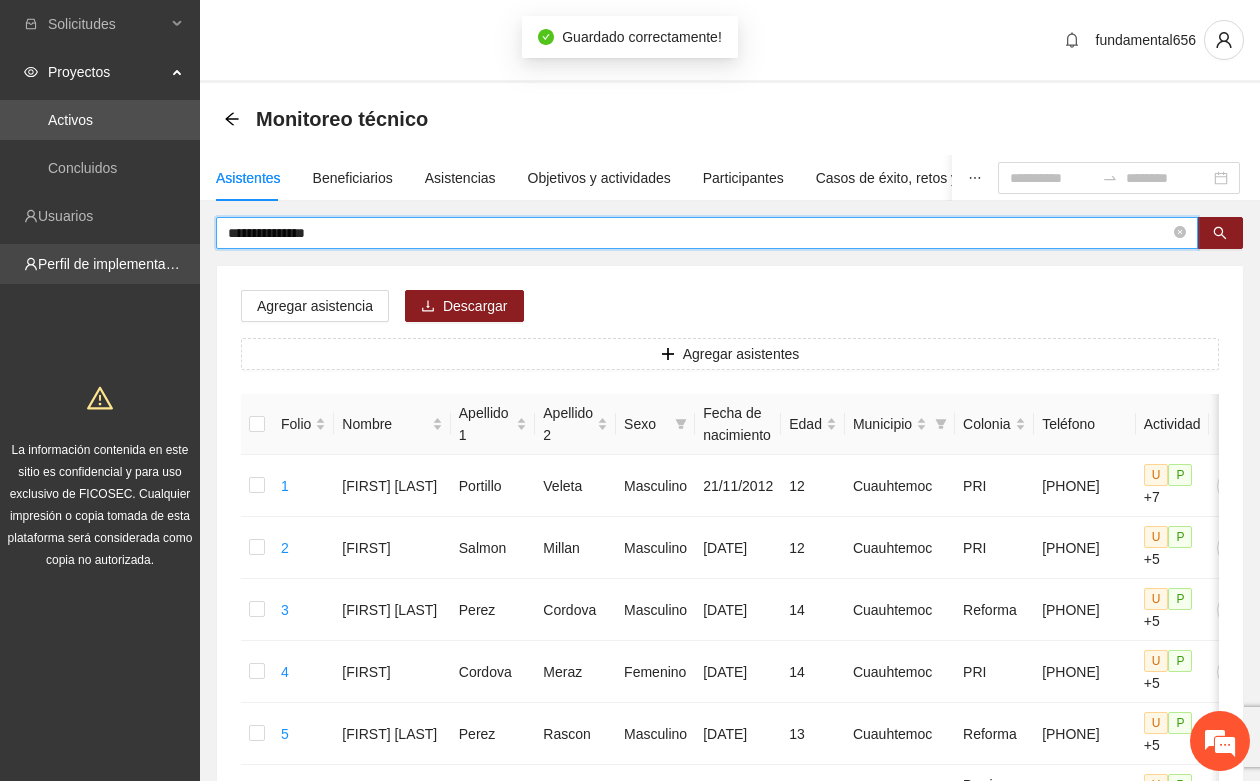 drag, startPoint x: 370, startPoint y: 227, endPoint x: 196, endPoint y: 252, distance: 175.7868 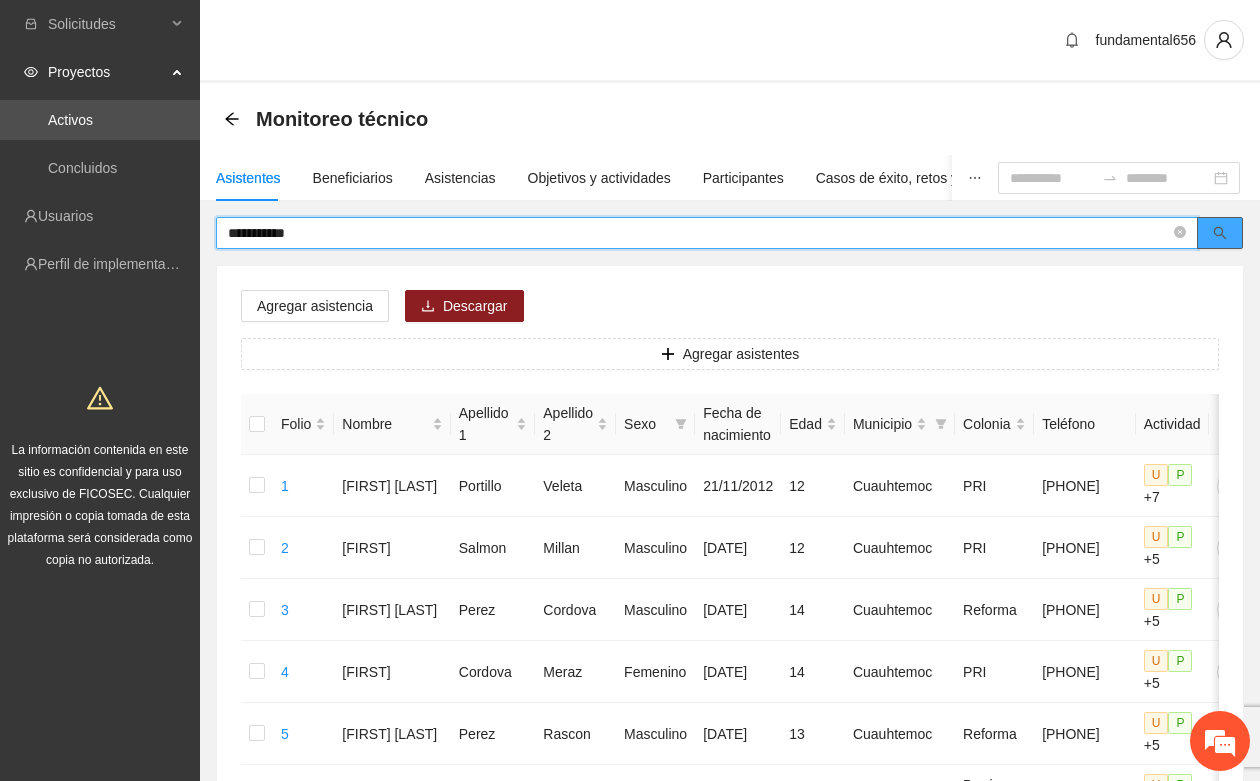 click 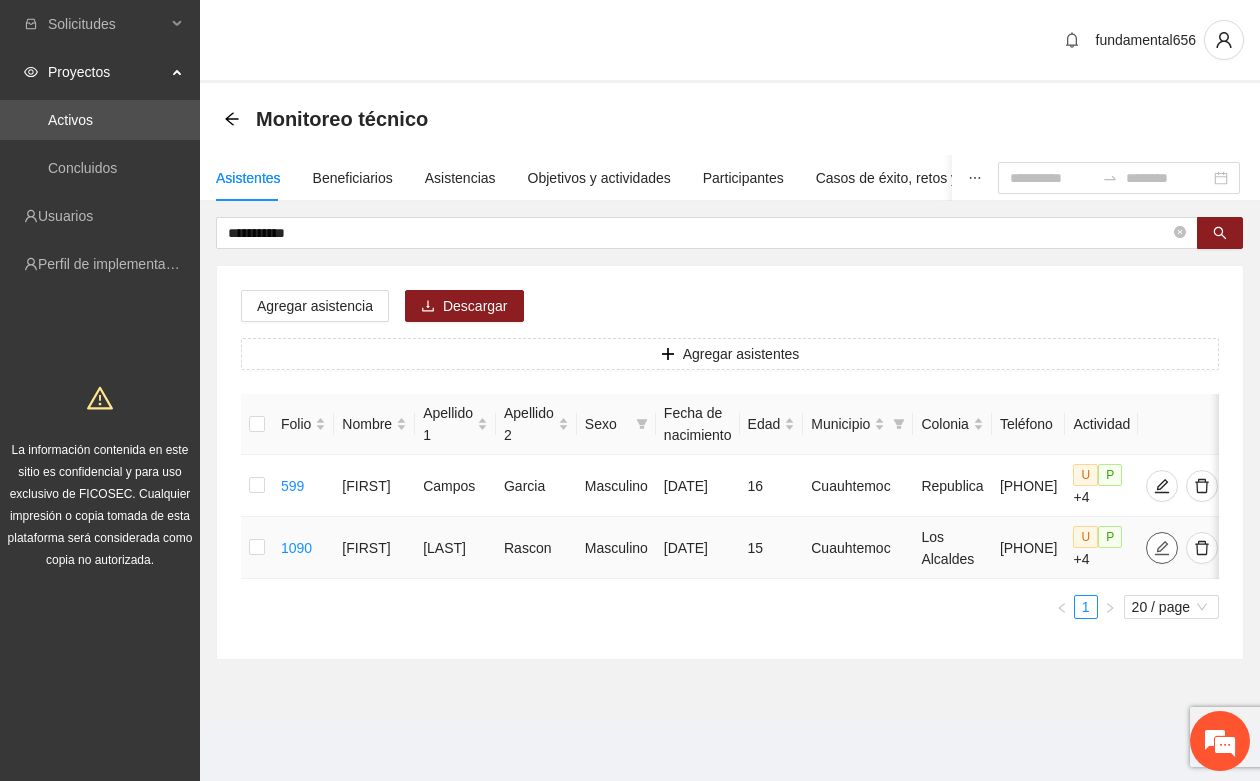 click 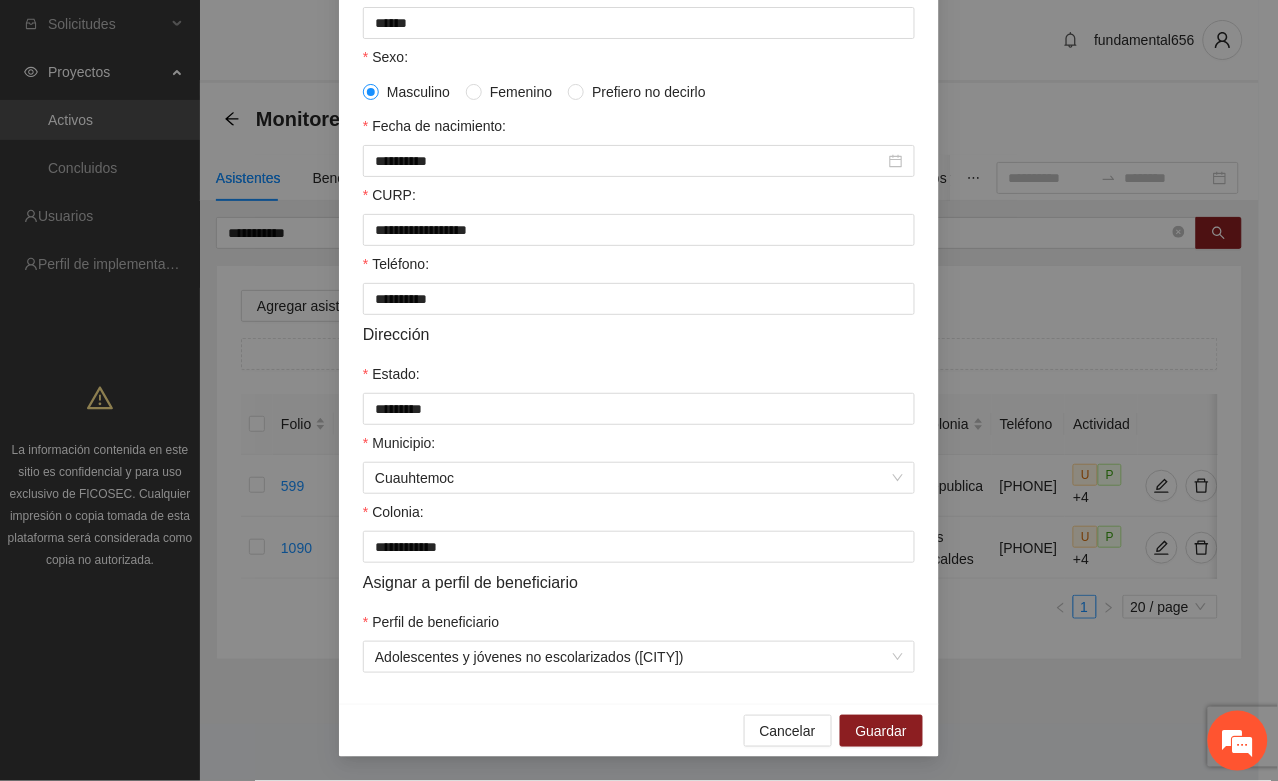 scroll, scrollTop: 396, scrollLeft: 0, axis: vertical 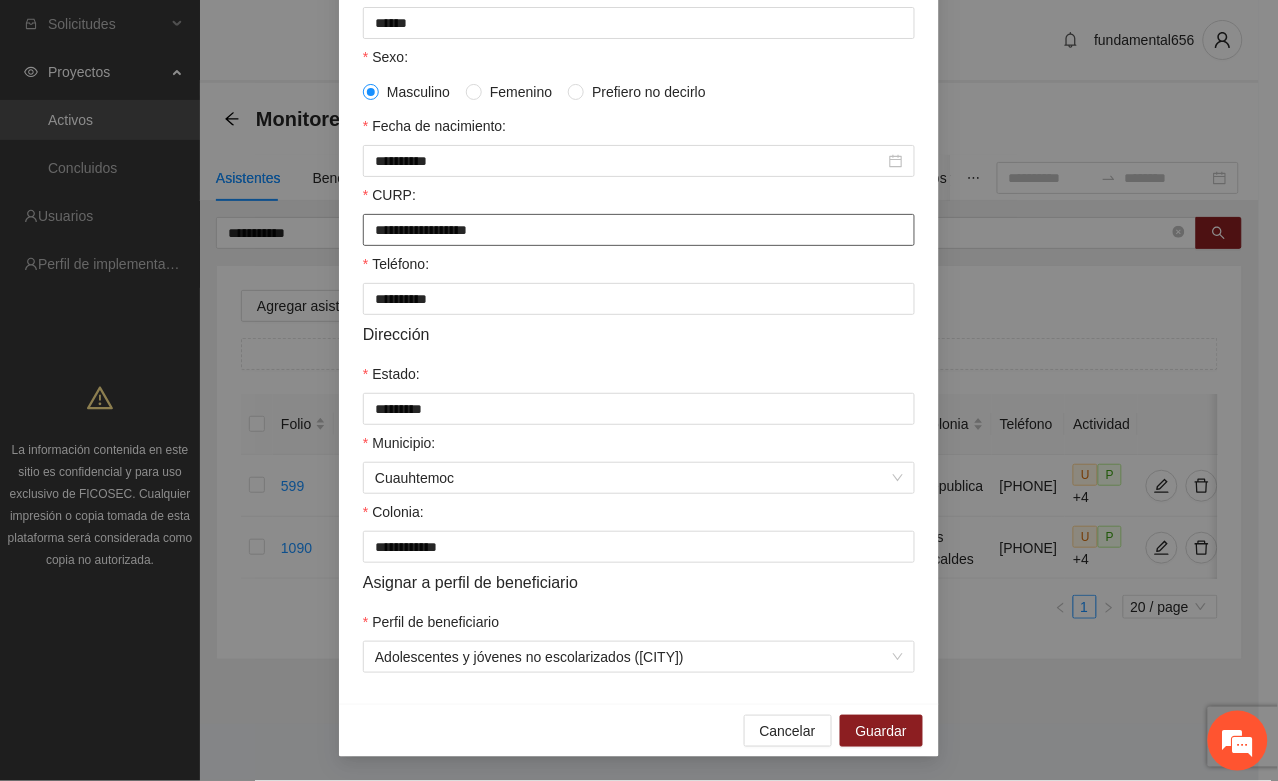 drag, startPoint x: 362, startPoint y: 237, endPoint x: 531, endPoint y: 221, distance: 169.7557 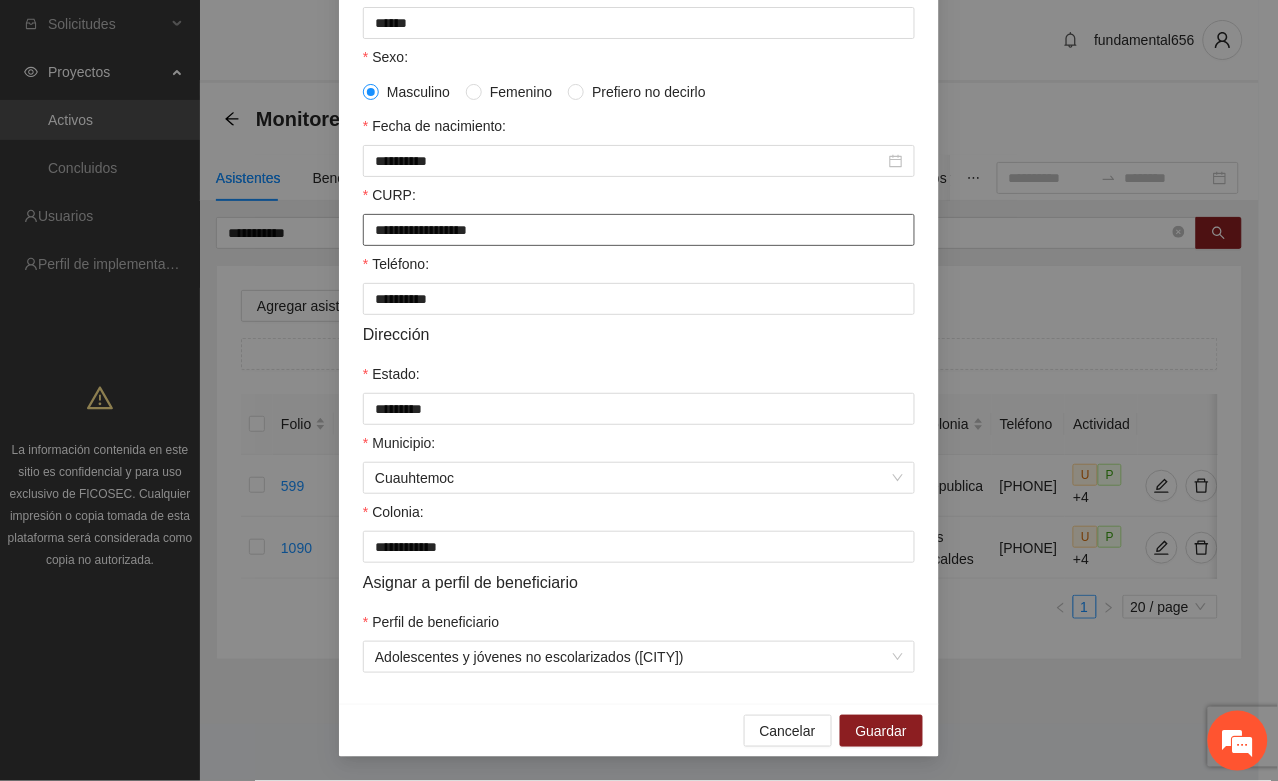 click on "**********" at bounding box center (639, 230) 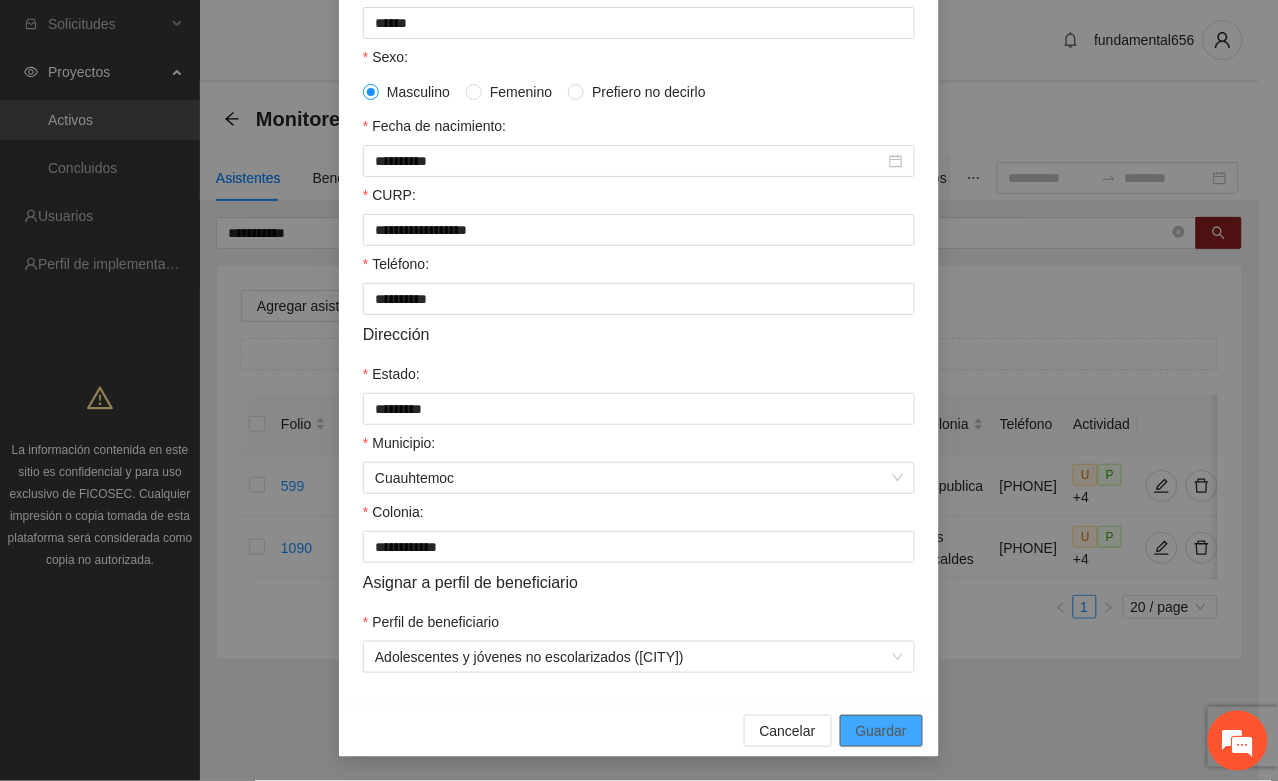 click on "Guardar" at bounding box center [881, 731] 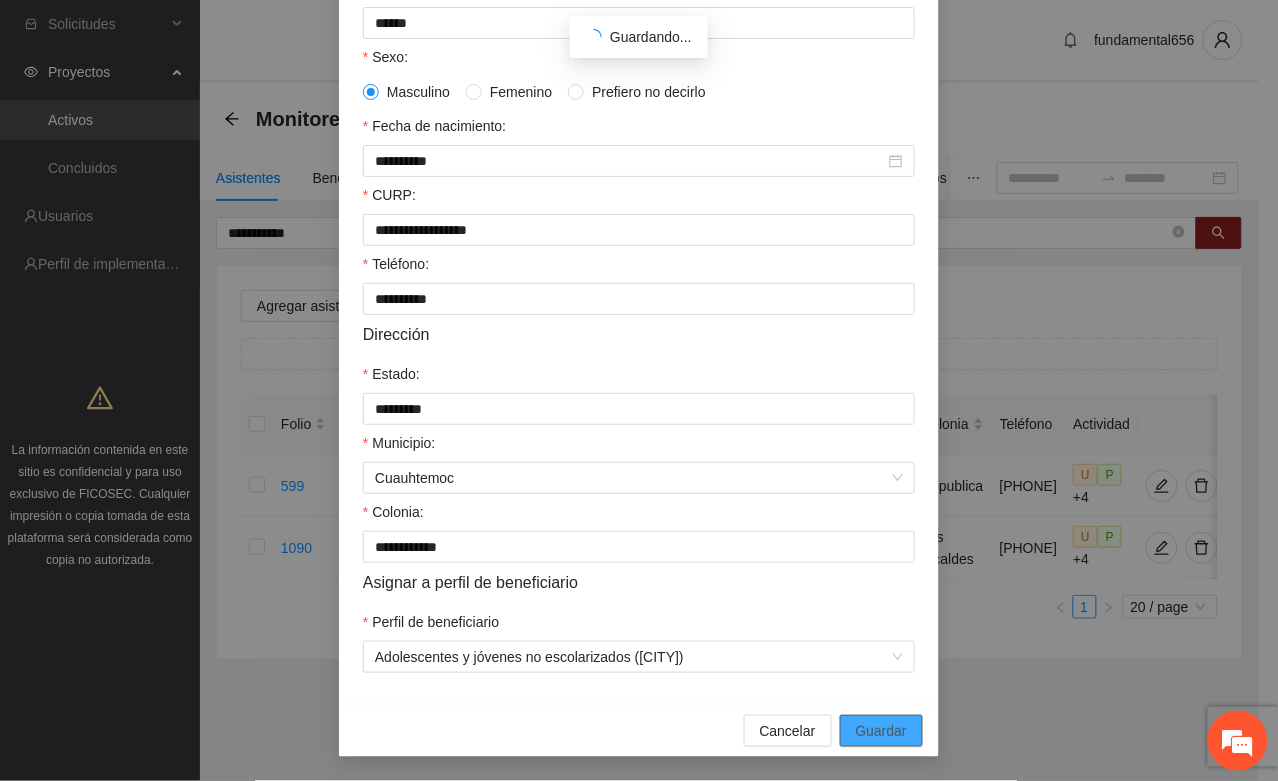 scroll, scrollTop: 296, scrollLeft: 0, axis: vertical 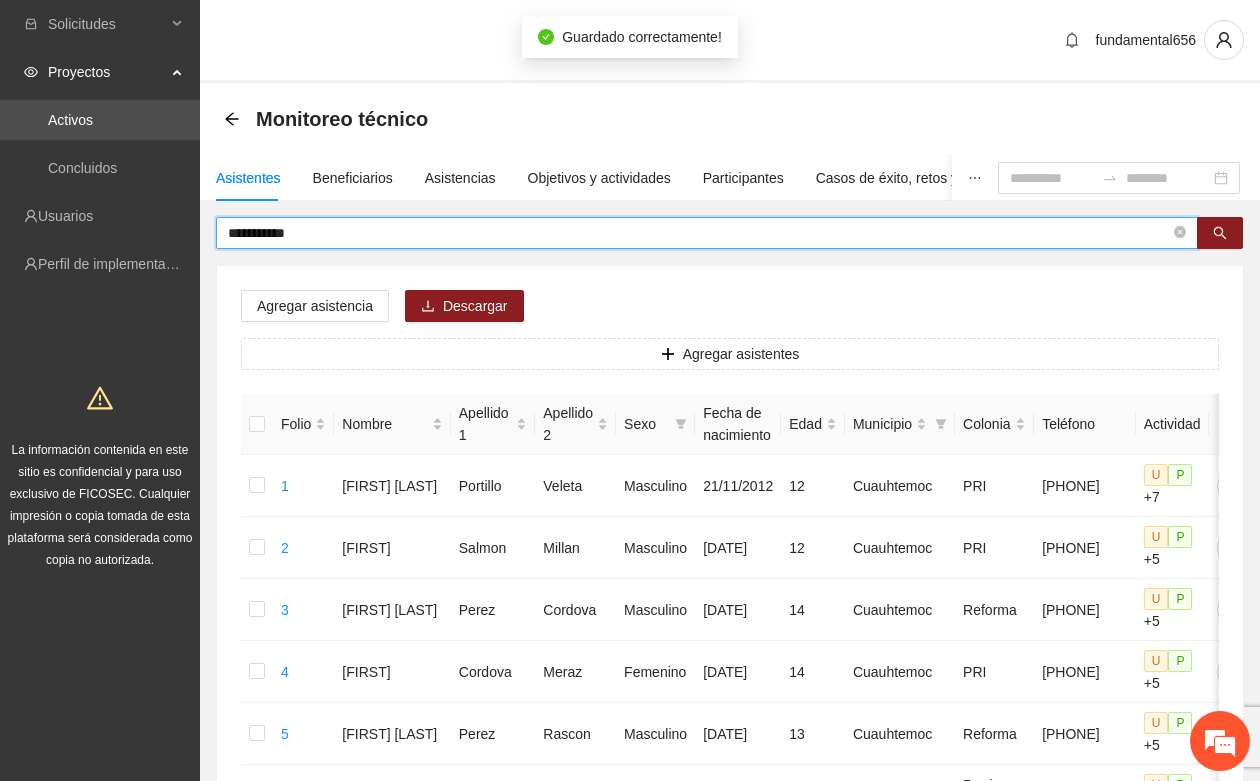 drag, startPoint x: 313, startPoint y: 228, endPoint x: 215, endPoint y: 241, distance: 98.85848 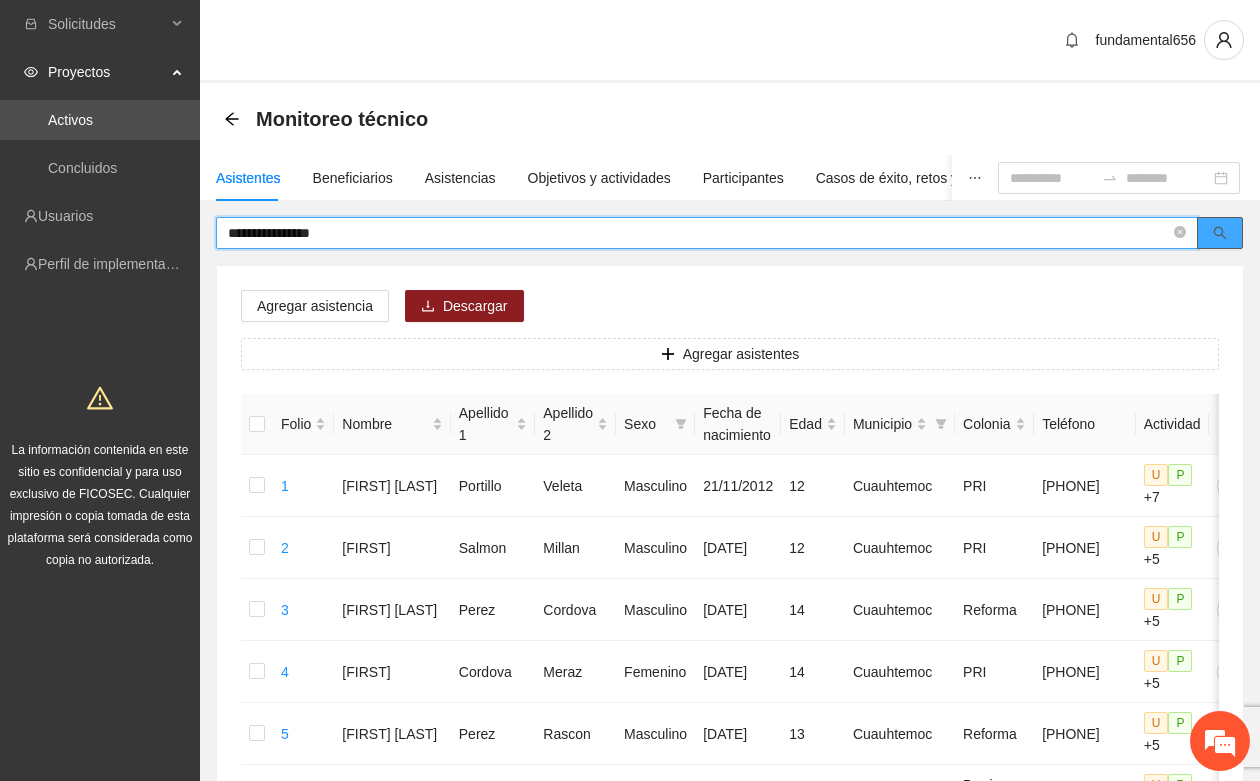 click at bounding box center [1220, 233] 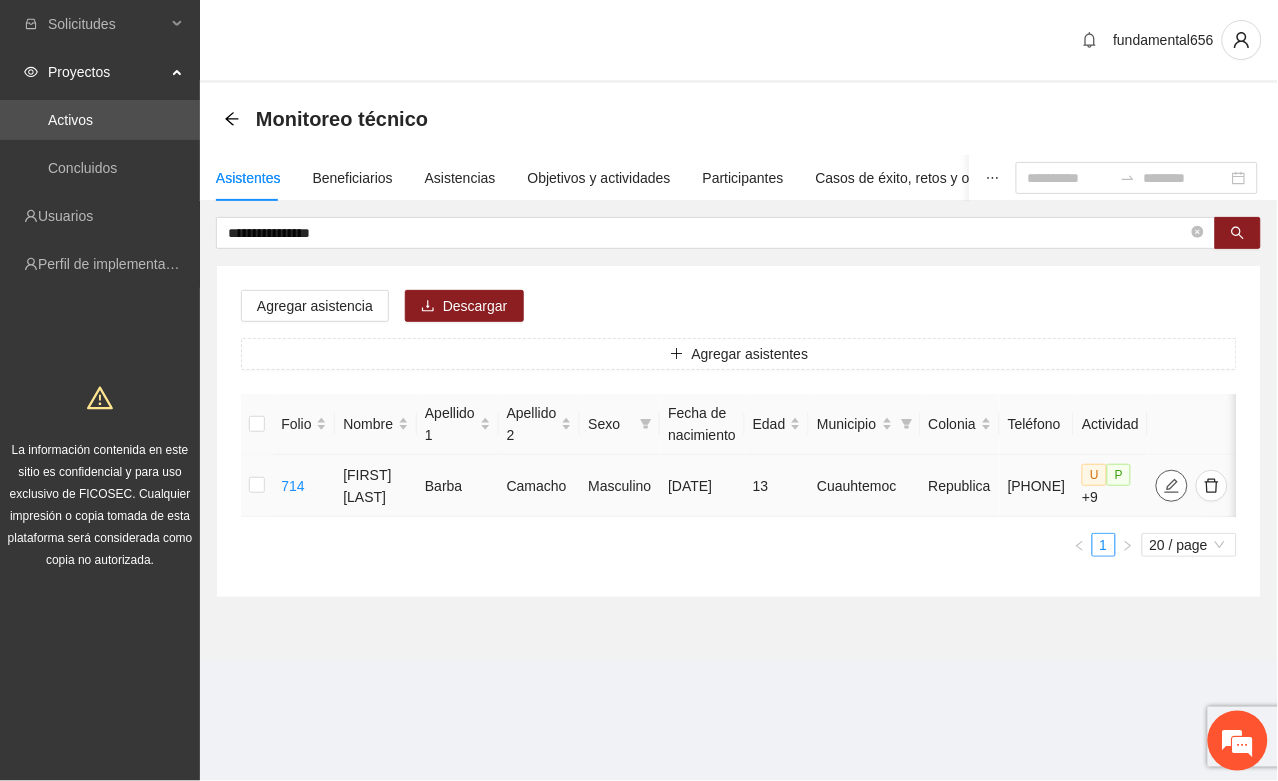 click 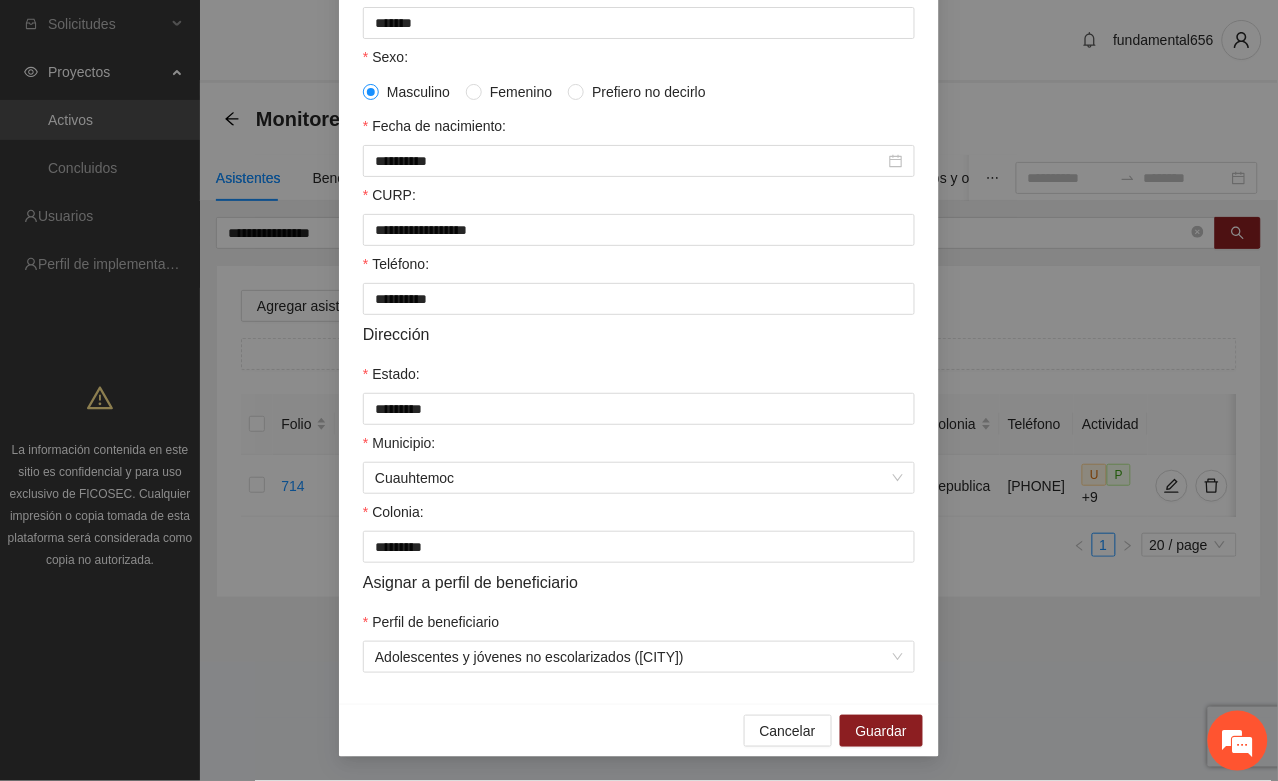 scroll, scrollTop: 396, scrollLeft: 0, axis: vertical 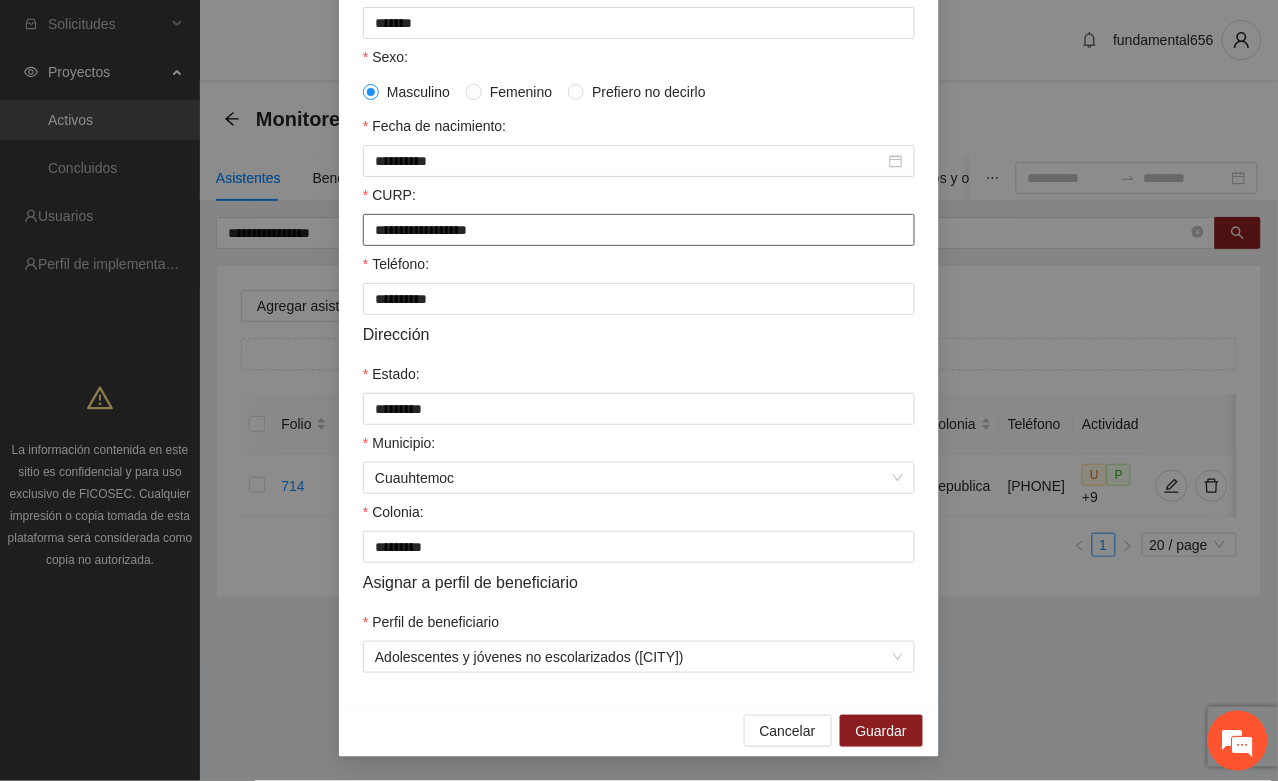 drag, startPoint x: 362, startPoint y: 222, endPoint x: 566, endPoint y: 228, distance: 204.08821 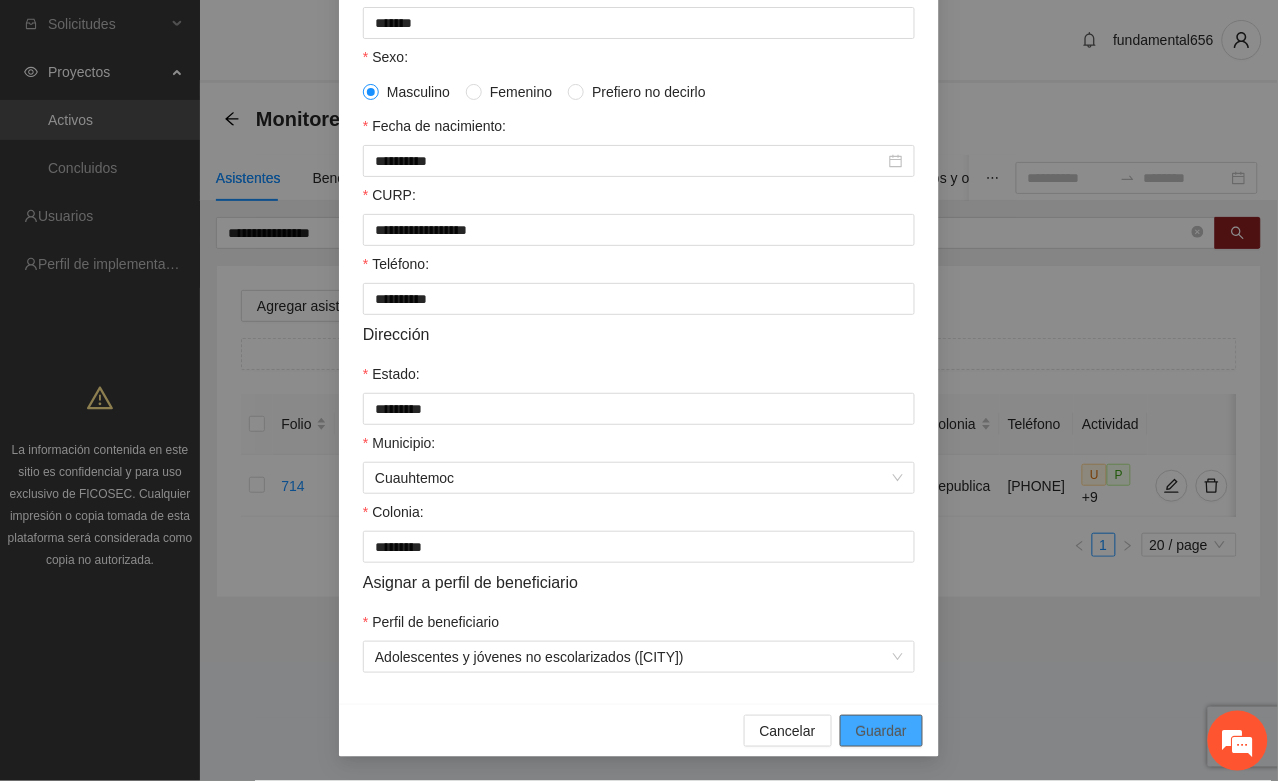 click on "Guardar" at bounding box center [881, 731] 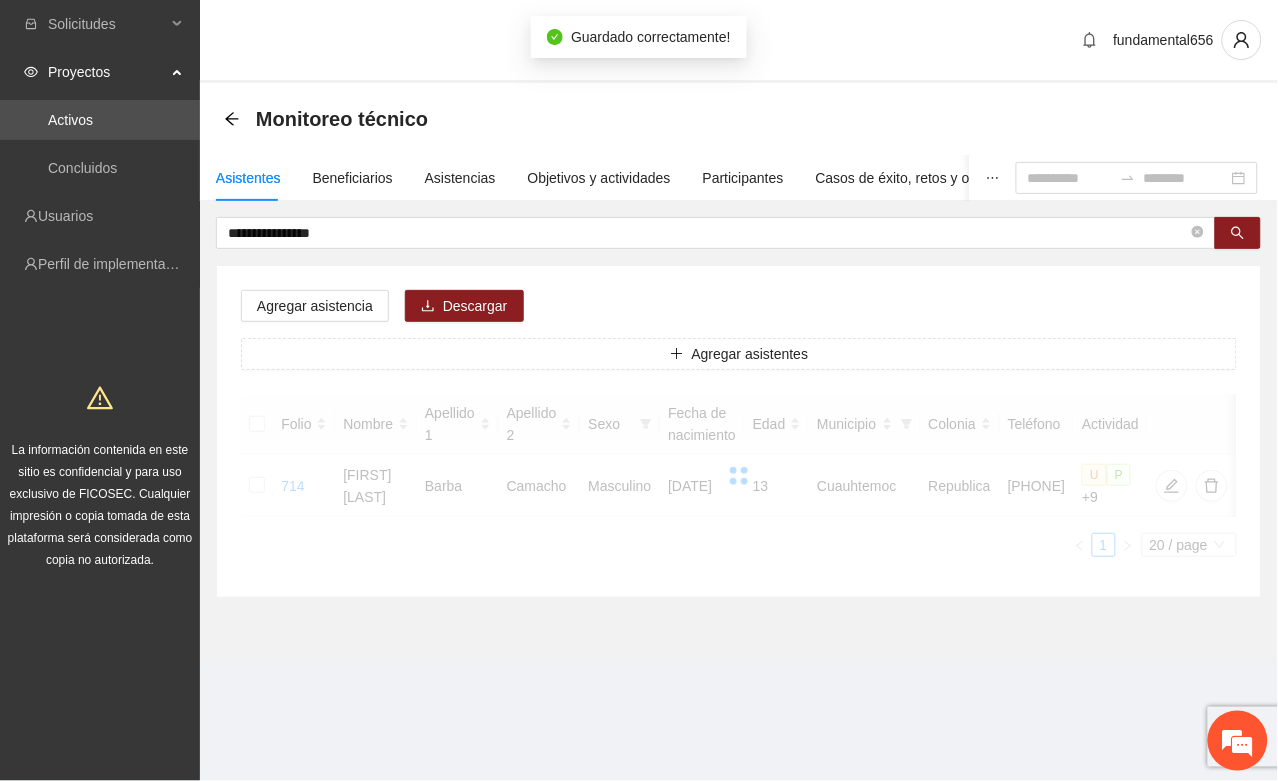 scroll, scrollTop: 296, scrollLeft: 0, axis: vertical 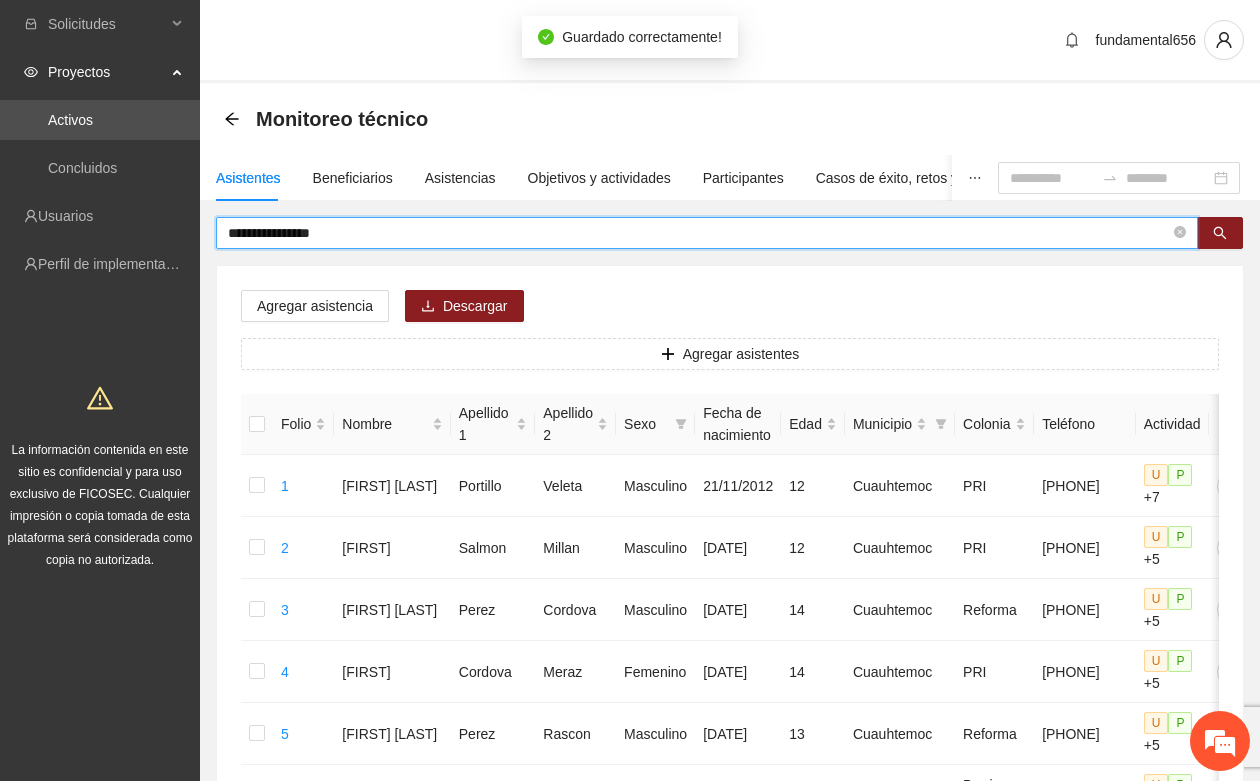 drag, startPoint x: 351, startPoint y: 235, endPoint x: 212, endPoint y: 233, distance: 139.01439 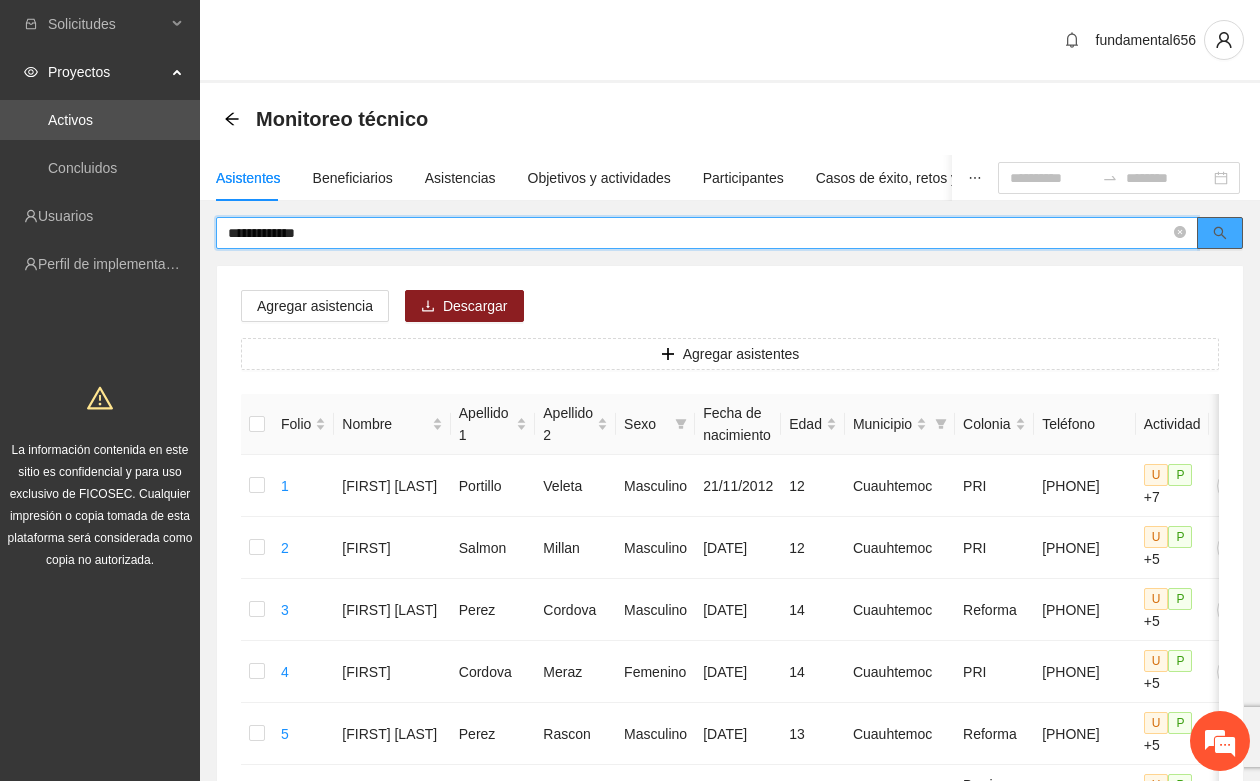 click 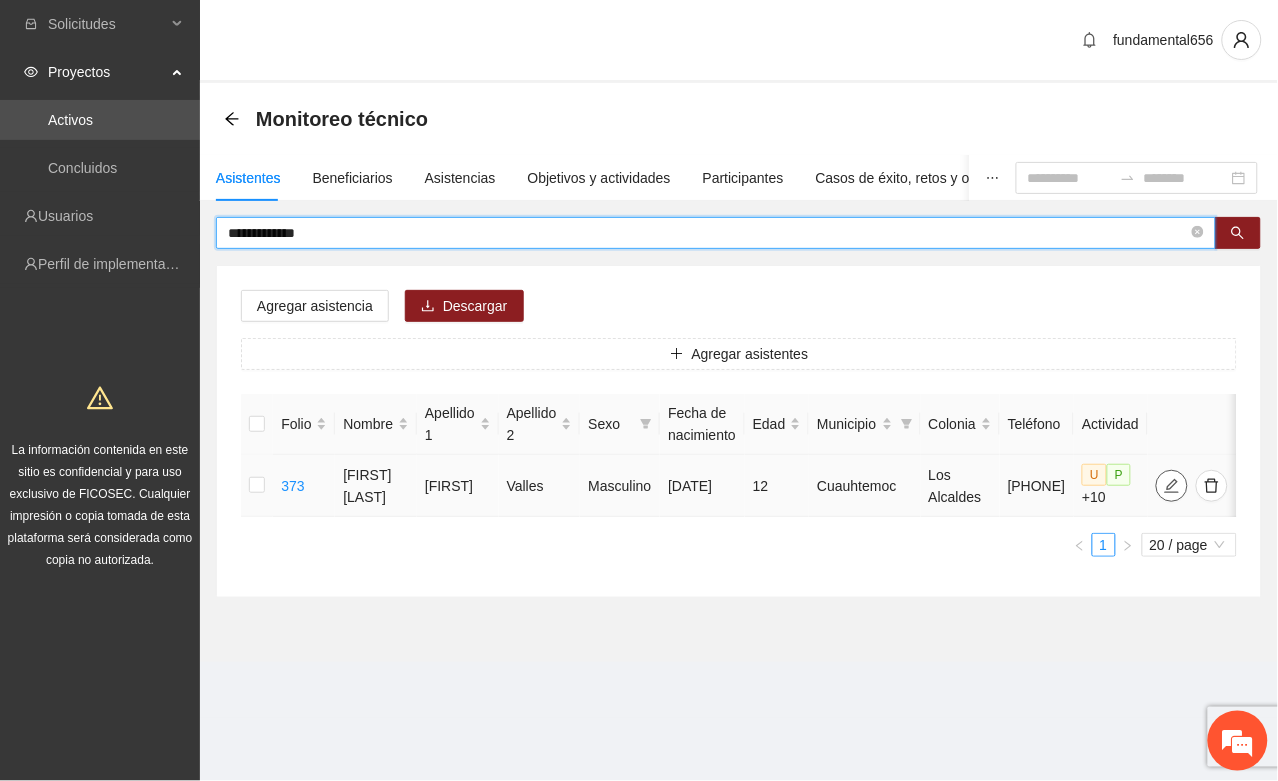 click 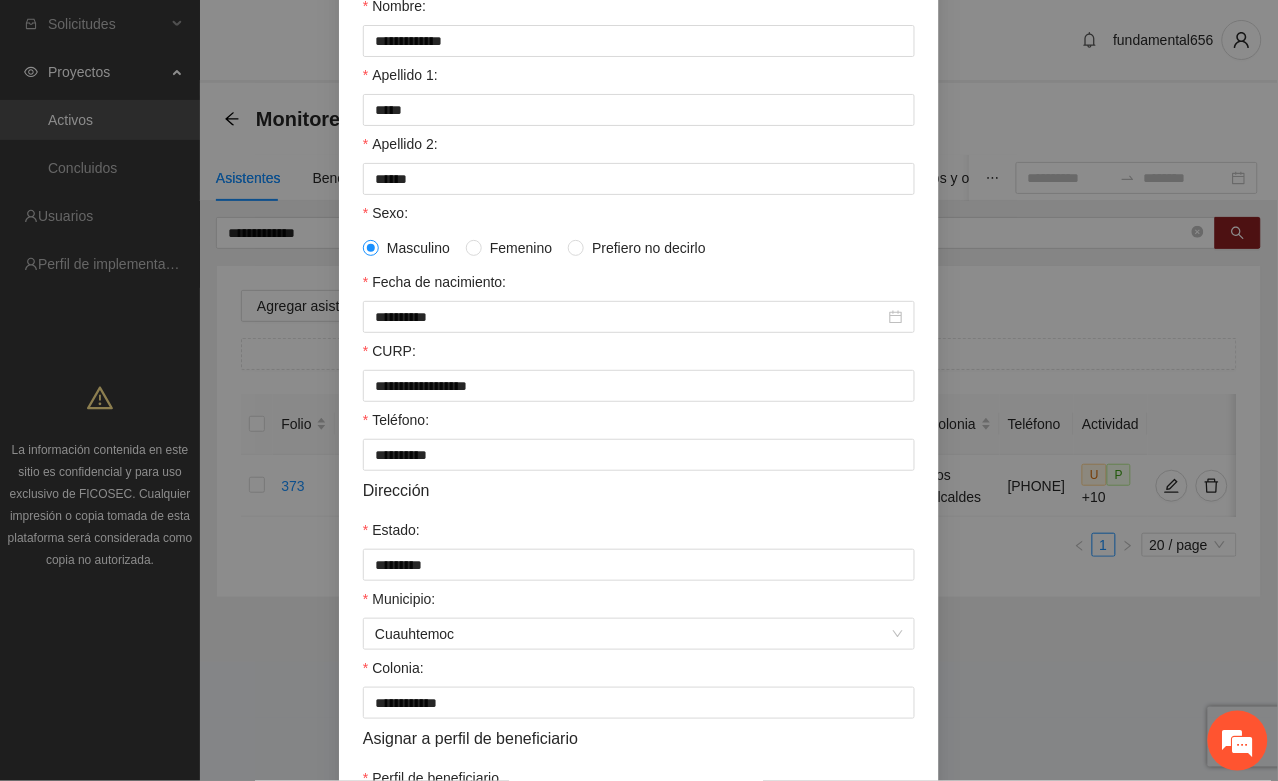 scroll, scrollTop: 396, scrollLeft: 0, axis: vertical 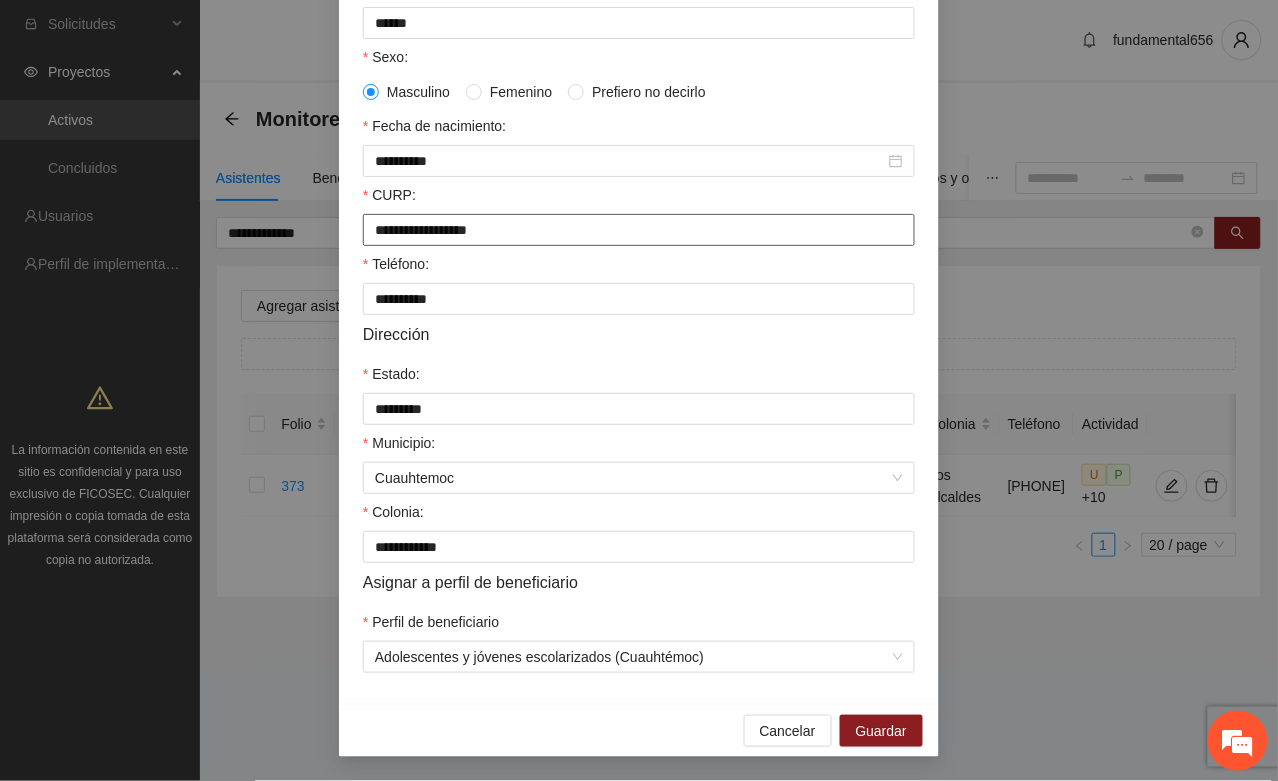 drag, startPoint x: 363, startPoint y: 230, endPoint x: 567, endPoint y: 240, distance: 204.24495 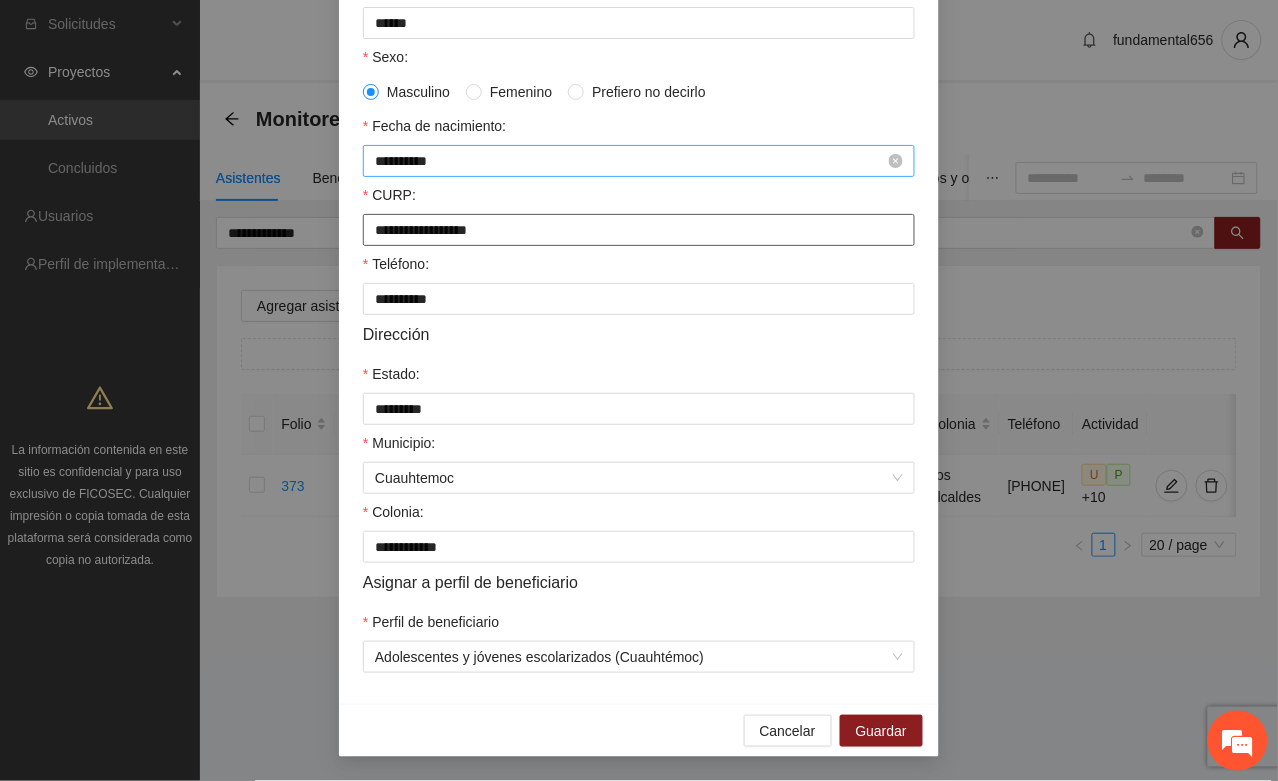 scroll, scrollTop: 146, scrollLeft: 0, axis: vertical 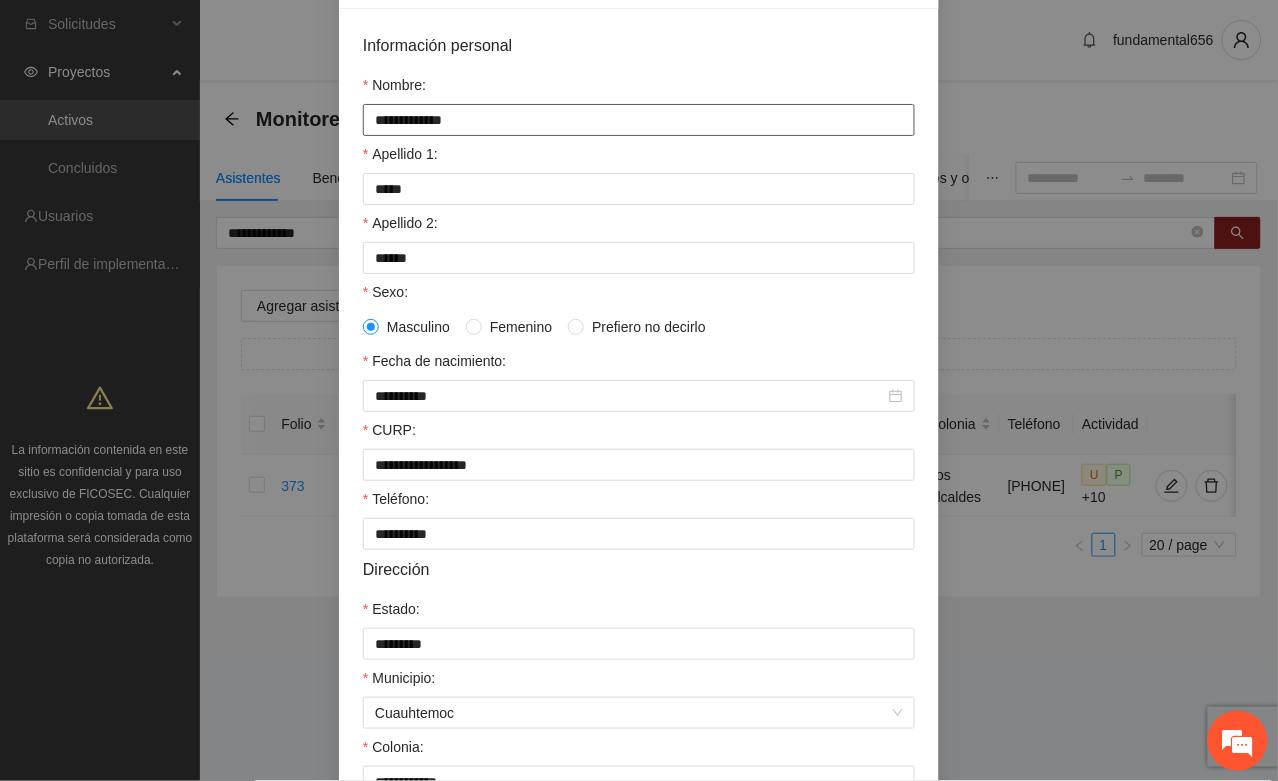 drag, startPoint x: 365, startPoint y: 111, endPoint x: 480, endPoint y: 125, distance: 115.84904 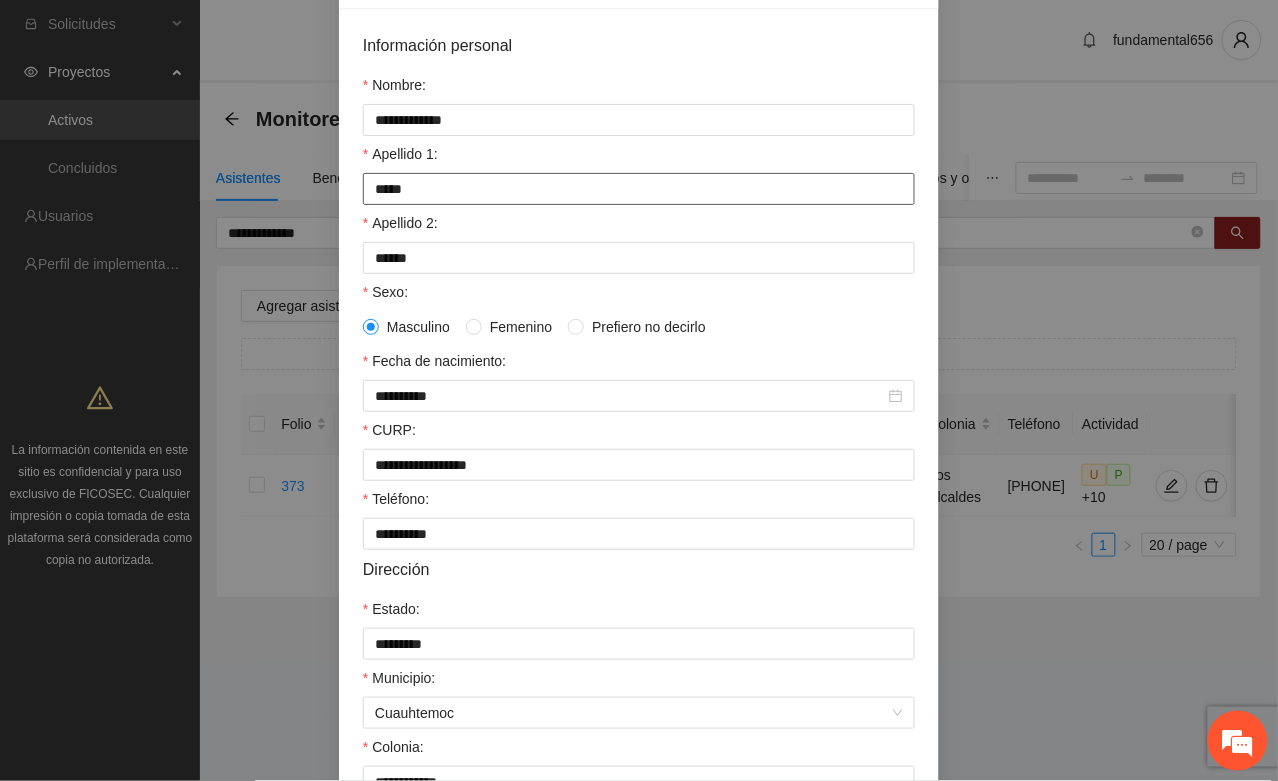 drag, startPoint x: 365, startPoint y: 198, endPoint x: 423, endPoint y: 187, distance: 59.03389 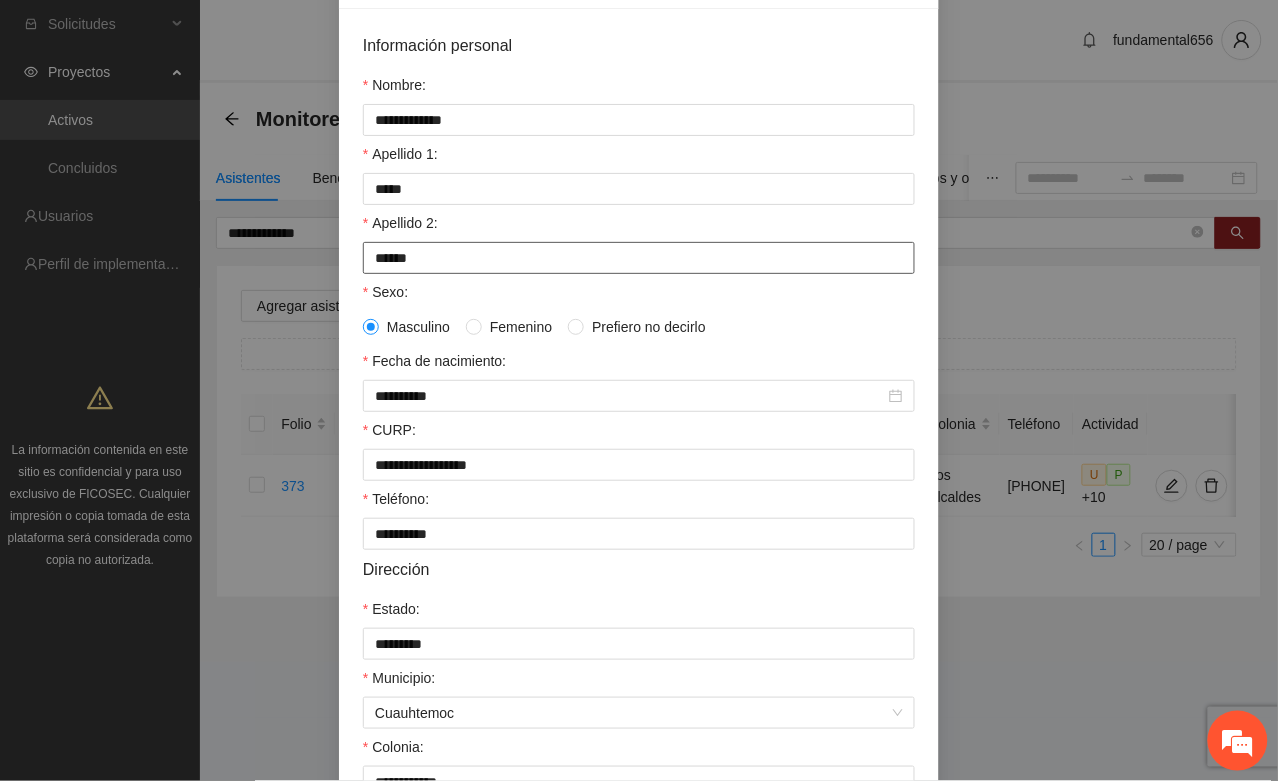 drag, startPoint x: 362, startPoint y: 253, endPoint x: 413, endPoint y: 255, distance: 51.0392 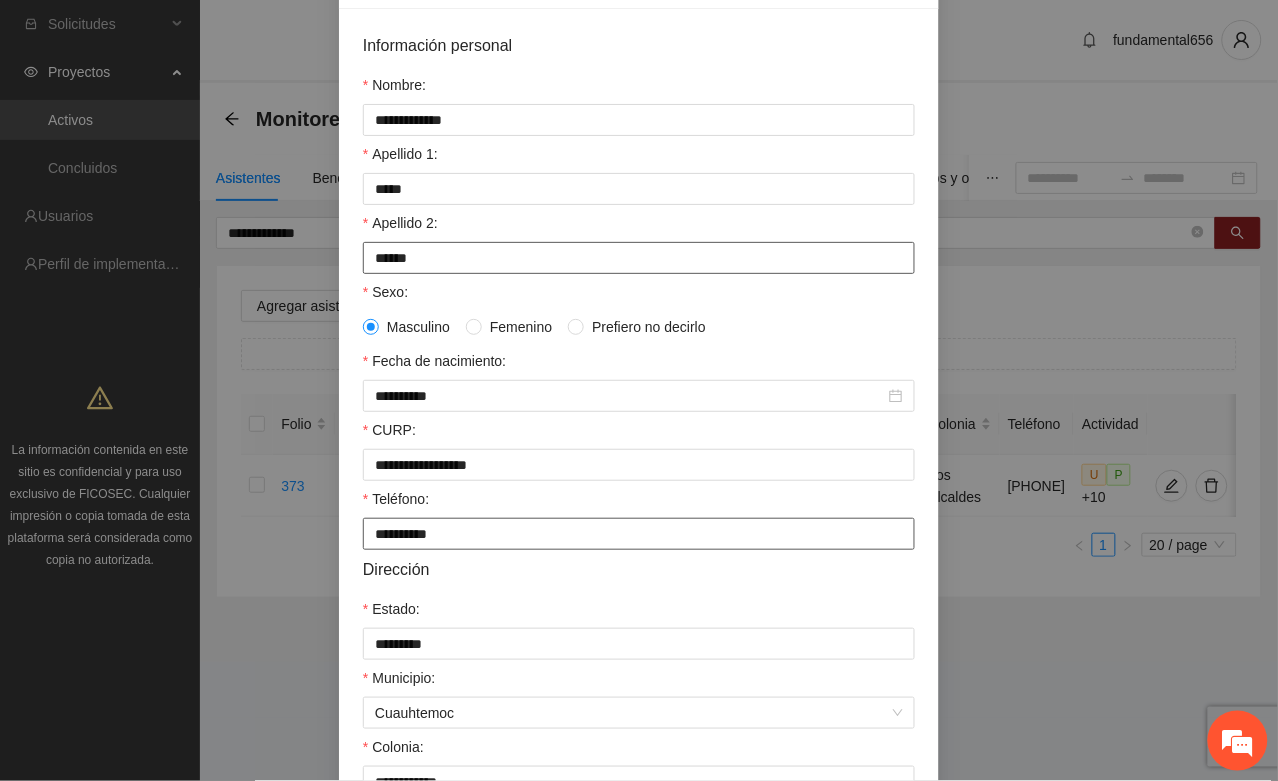 scroll, scrollTop: 396, scrollLeft: 0, axis: vertical 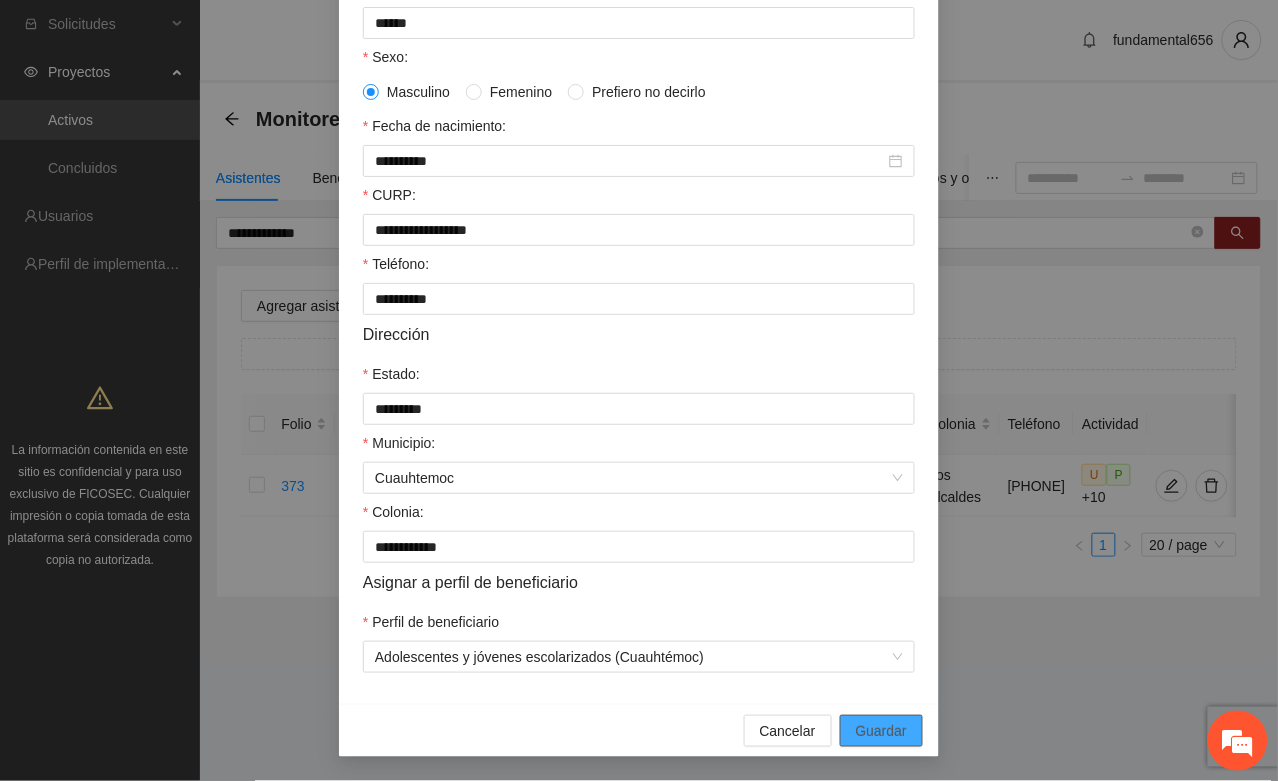 click on "Guardar" at bounding box center [881, 731] 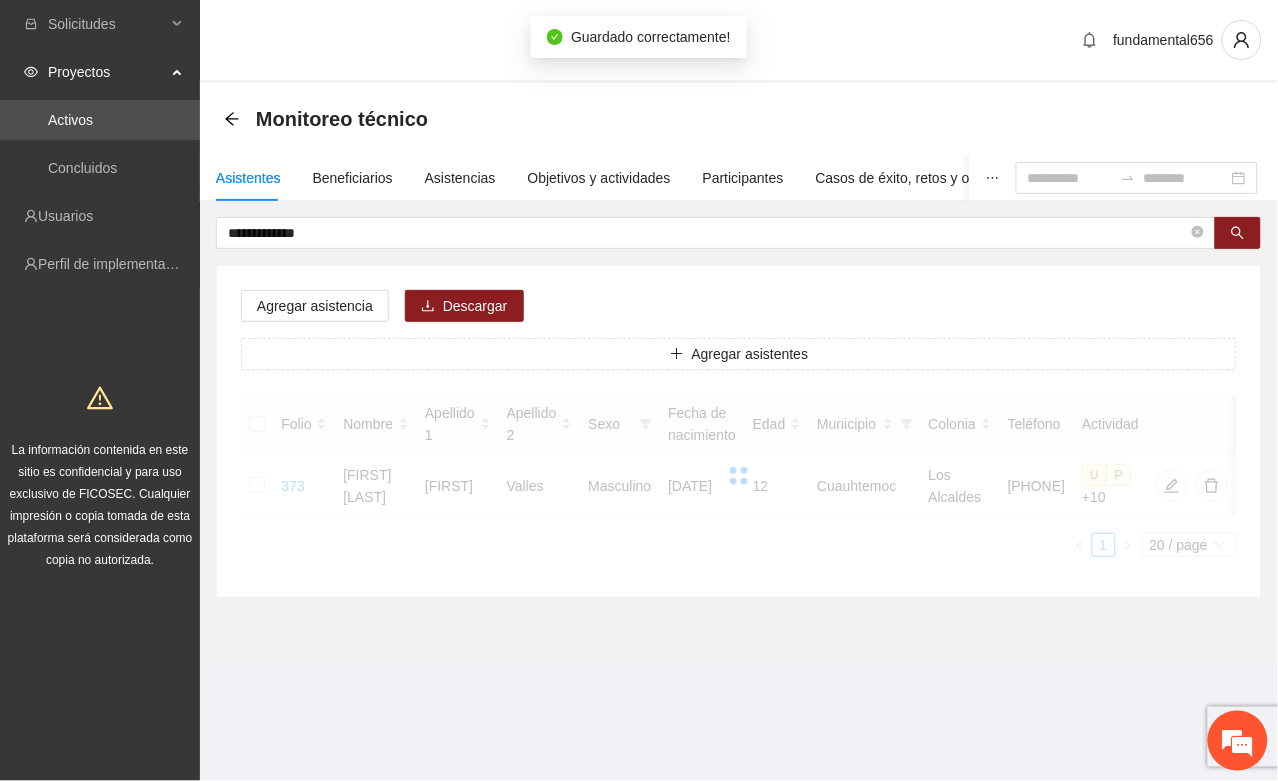 scroll, scrollTop: 296, scrollLeft: 0, axis: vertical 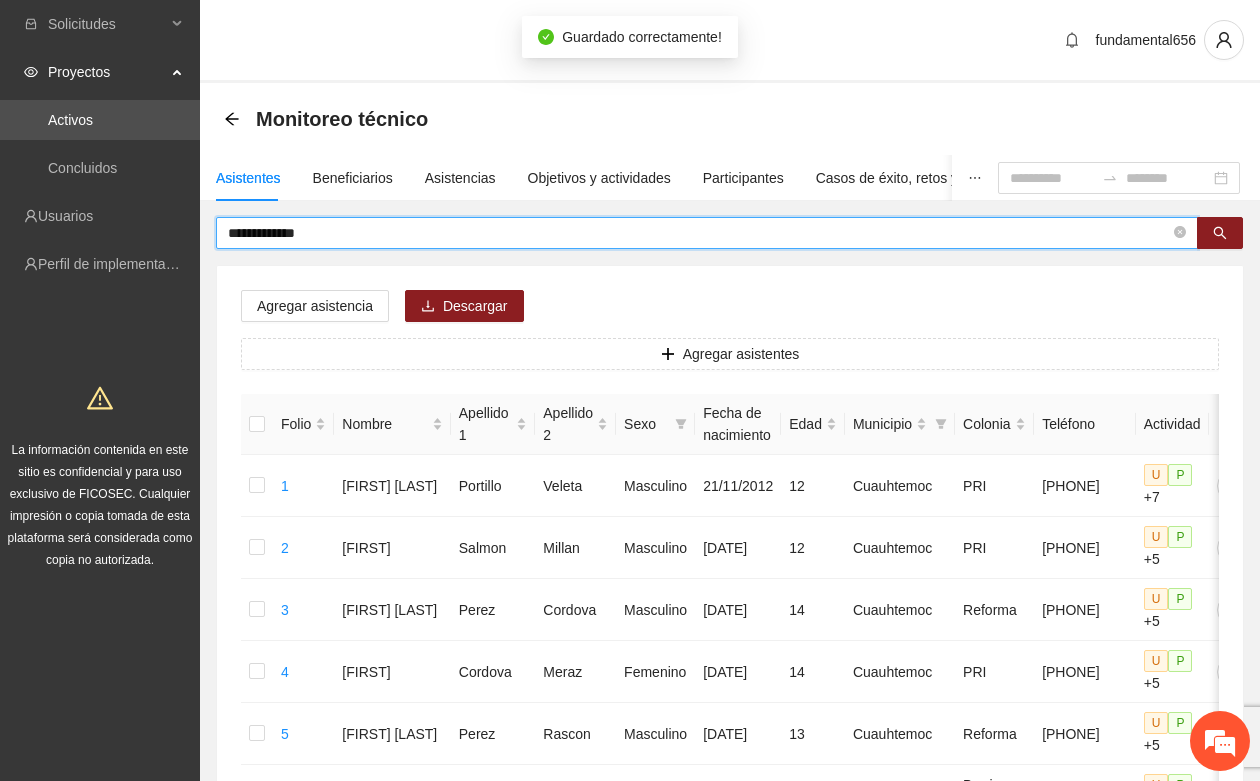 drag, startPoint x: 322, startPoint y: 232, endPoint x: 221, endPoint y: 243, distance: 101.597244 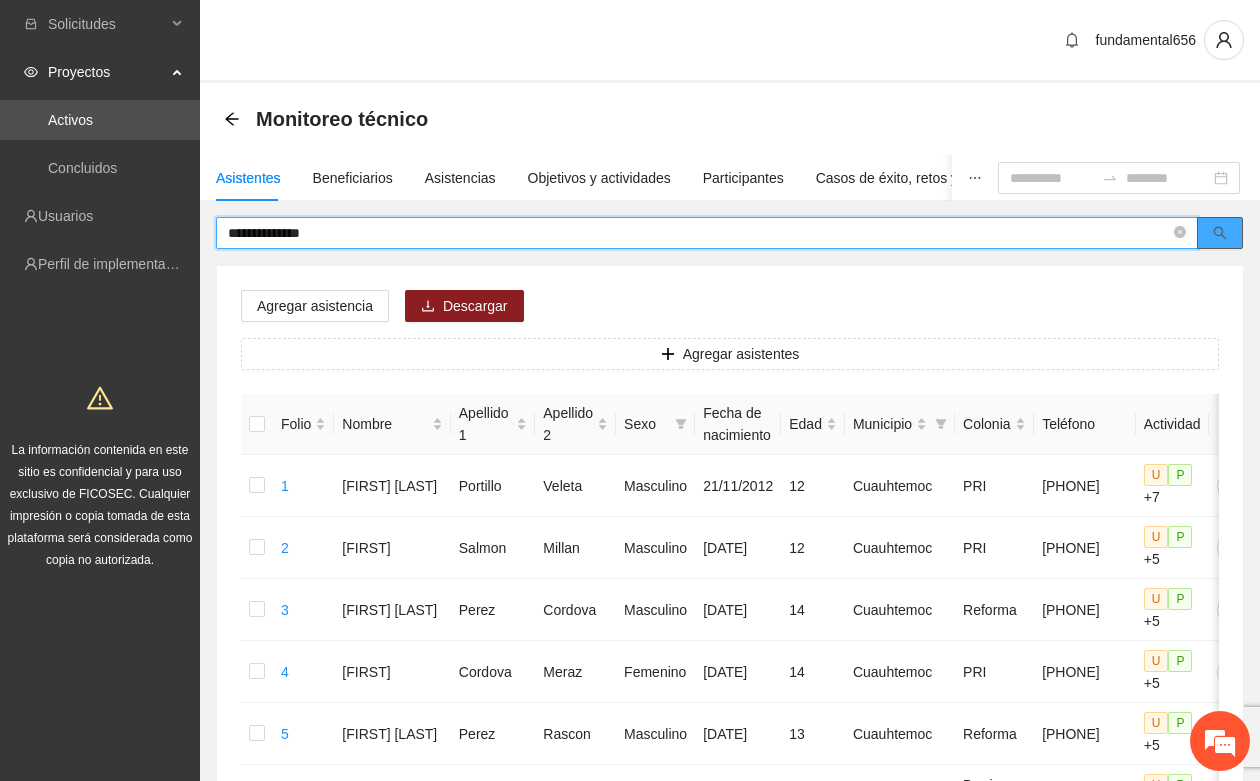 click at bounding box center [1220, 233] 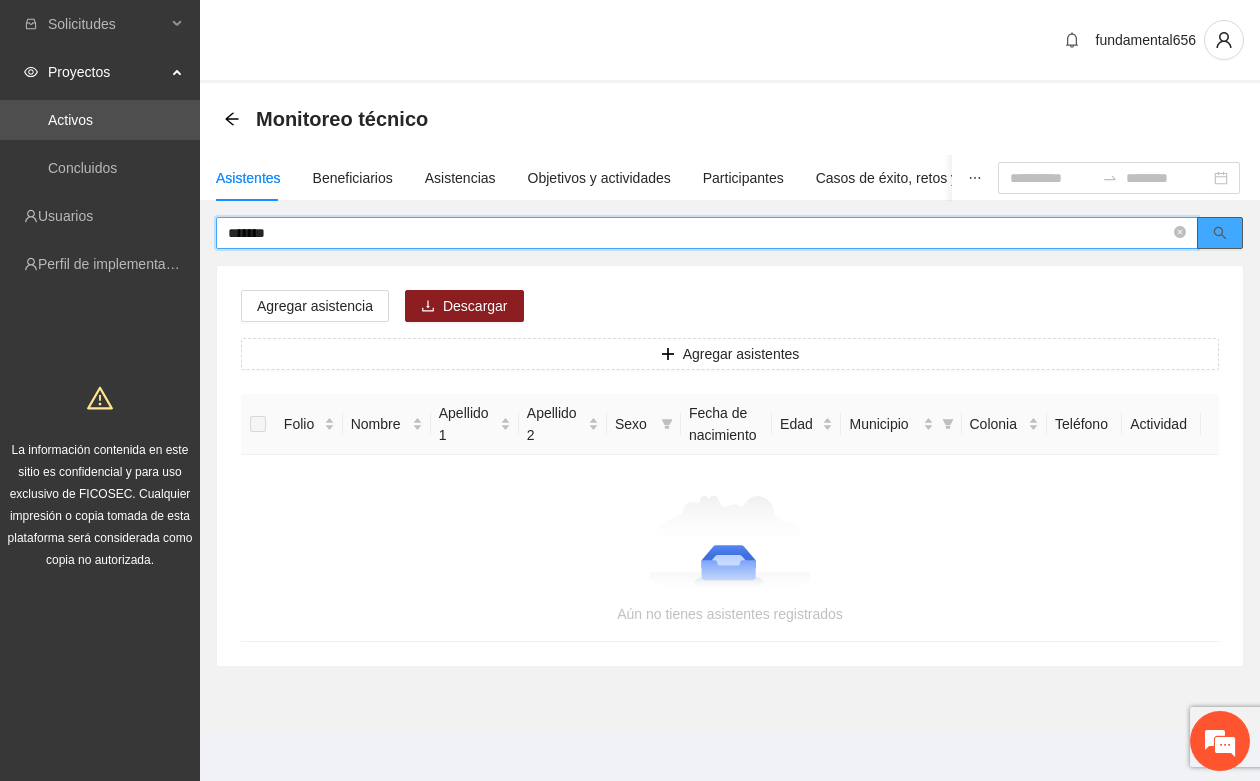 click at bounding box center [1220, 233] 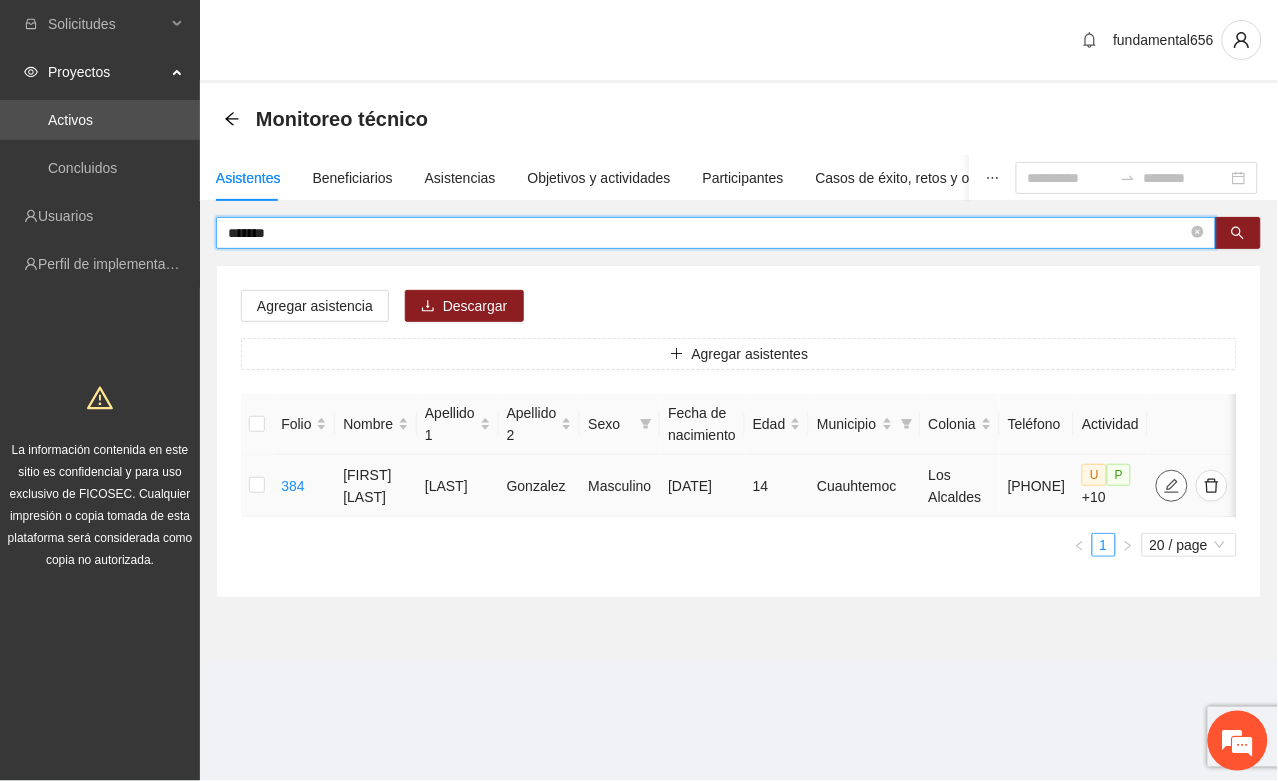 click 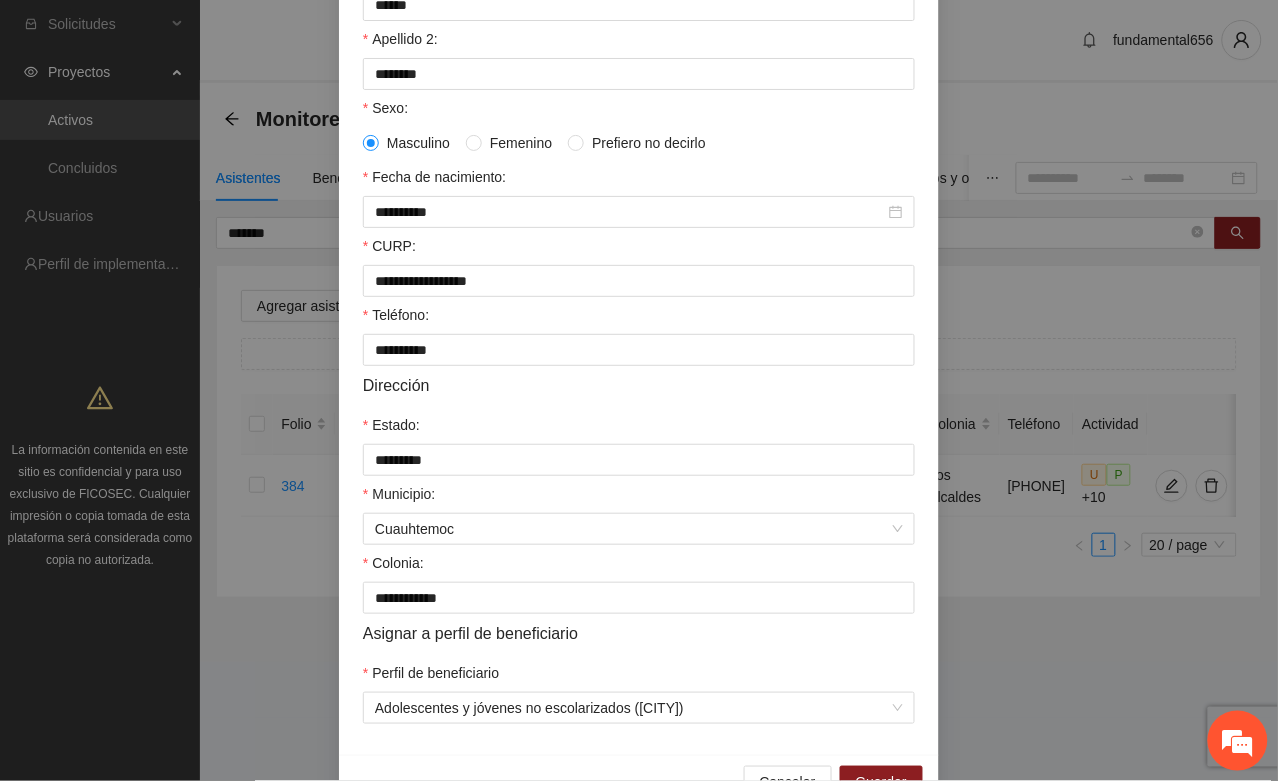 scroll, scrollTop: 396, scrollLeft: 0, axis: vertical 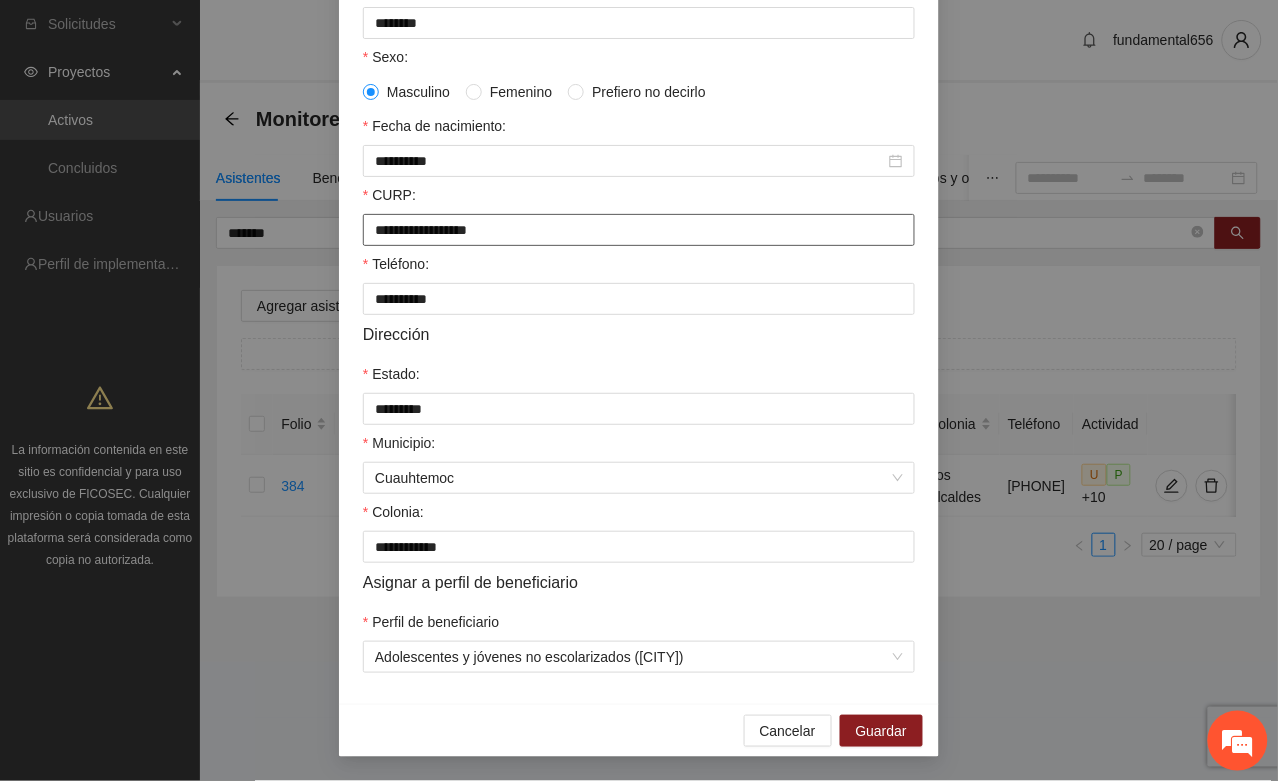 drag, startPoint x: 366, startPoint y: 221, endPoint x: 515, endPoint y: 216, distance: 149.08386 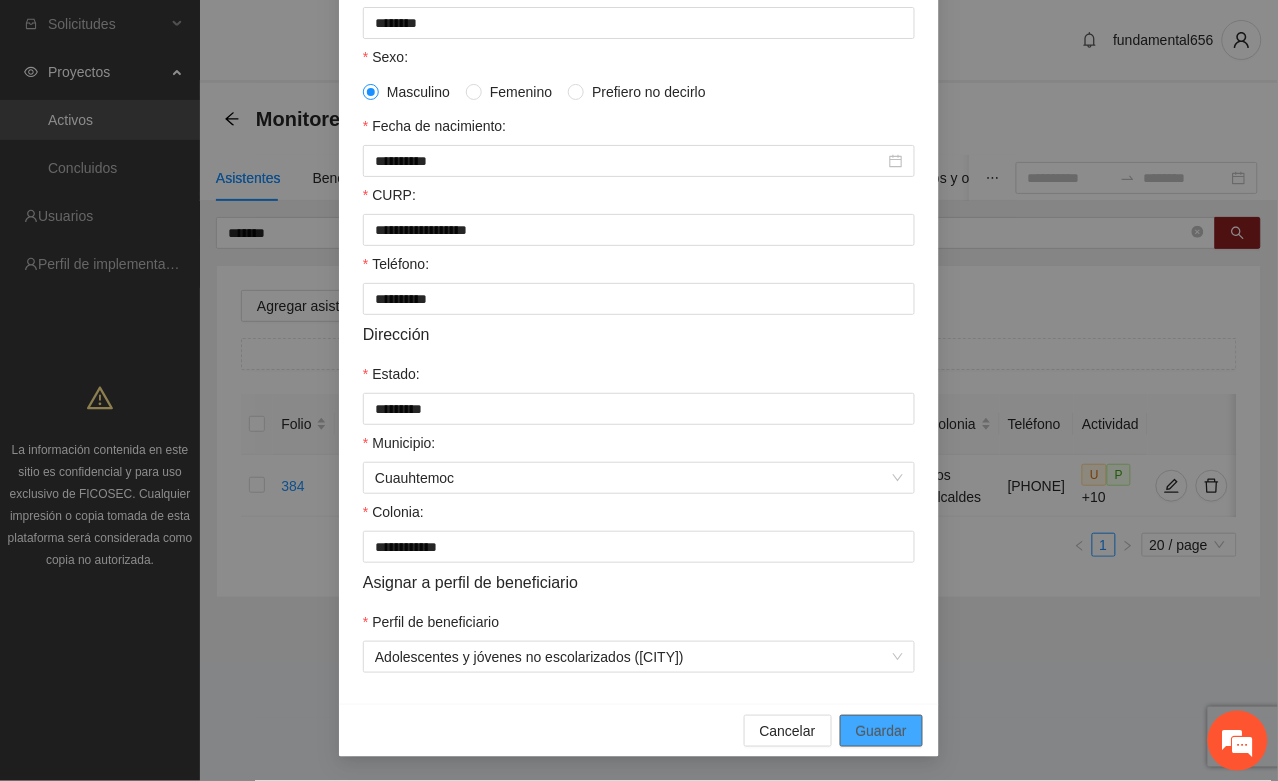 click on "Guardar" at bounding box center (881, 731) 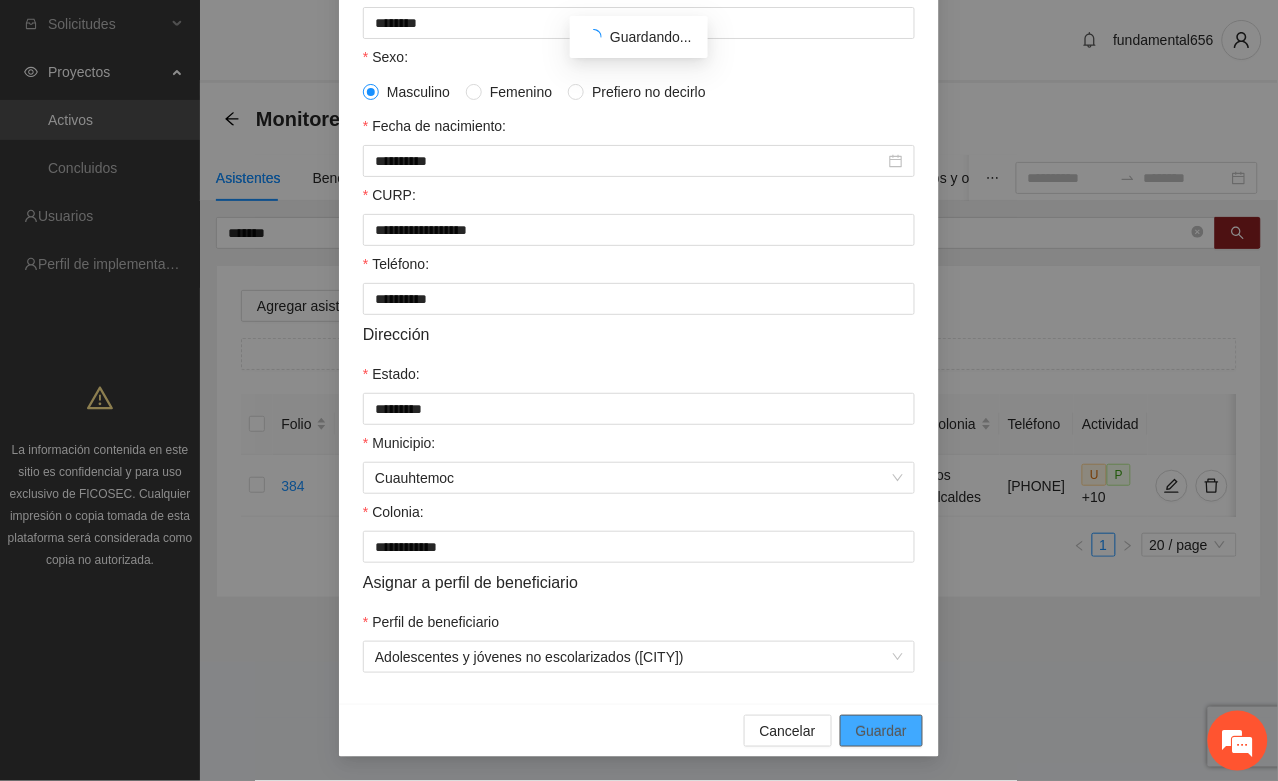 scroll, scrollTop: 296, scrollLeft: 0, axis: vertical 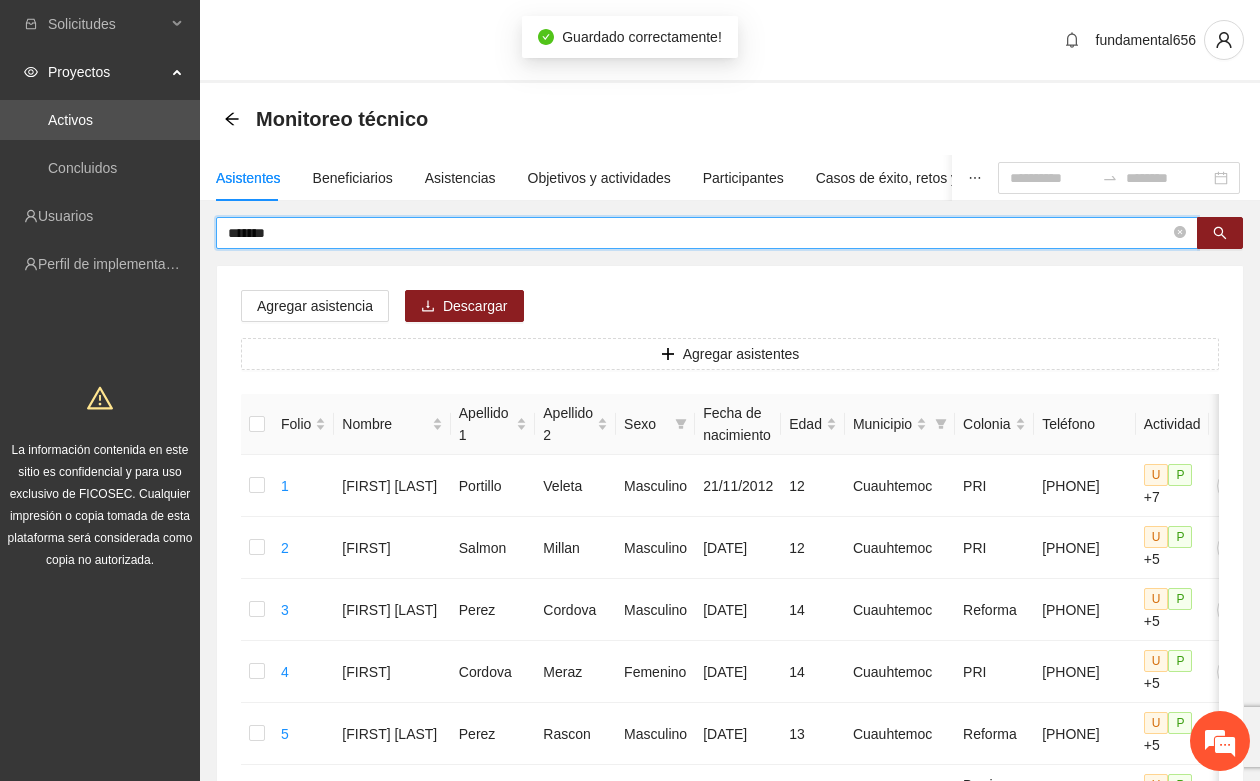 drag, startPoint x: 288, startPoint y: 242, endPoint x: 225, endPoint y: 236, distance: 63.28507 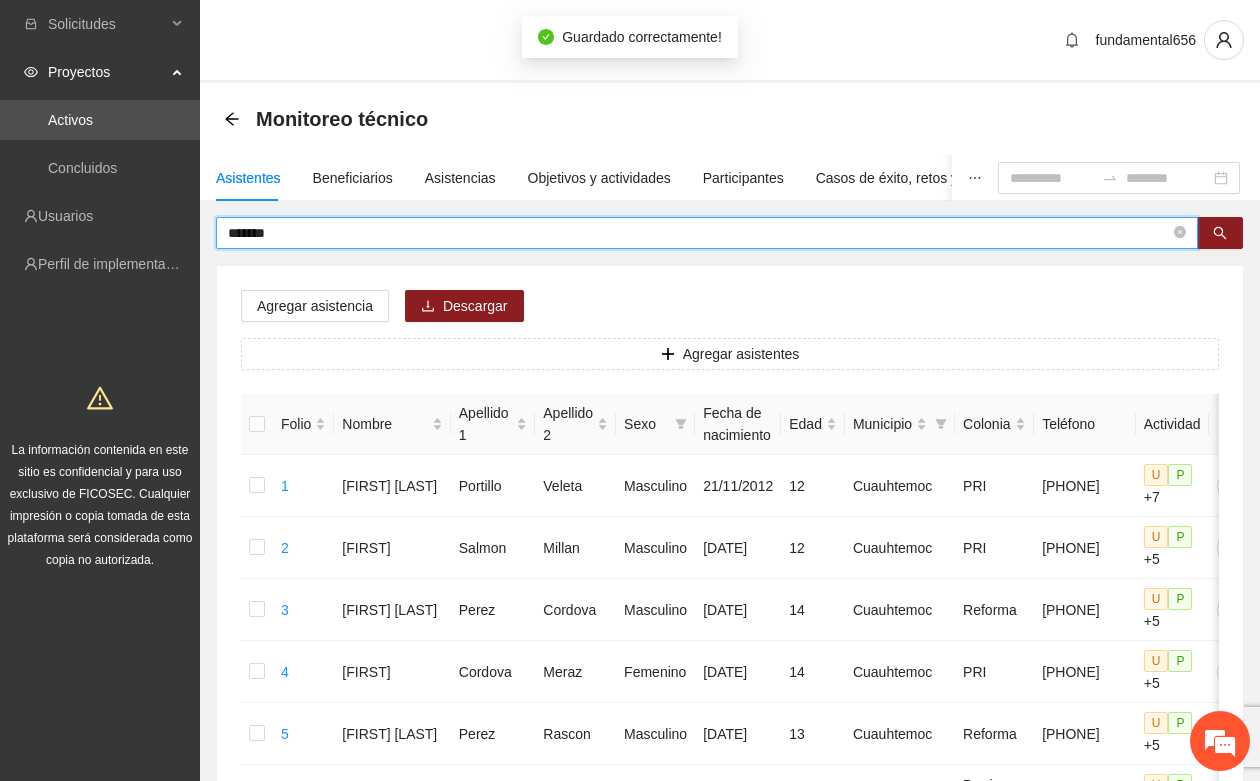 paste on "*****" 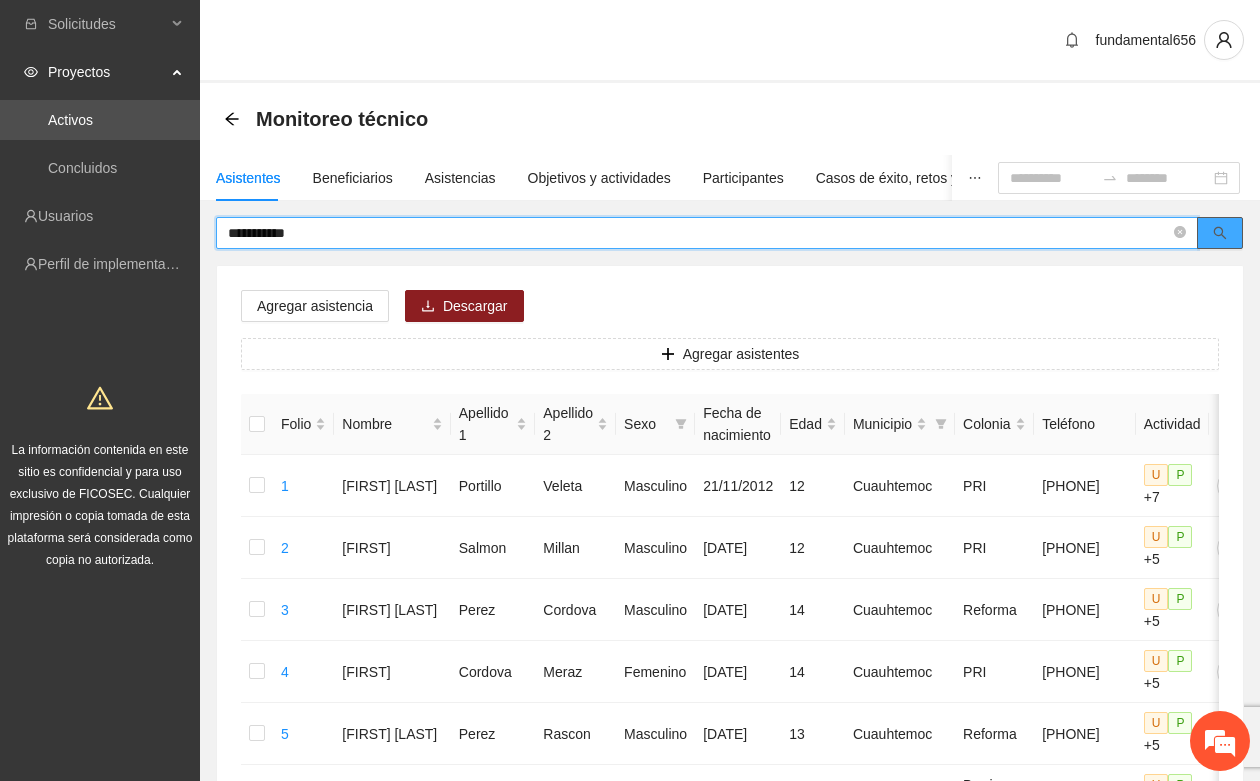 click 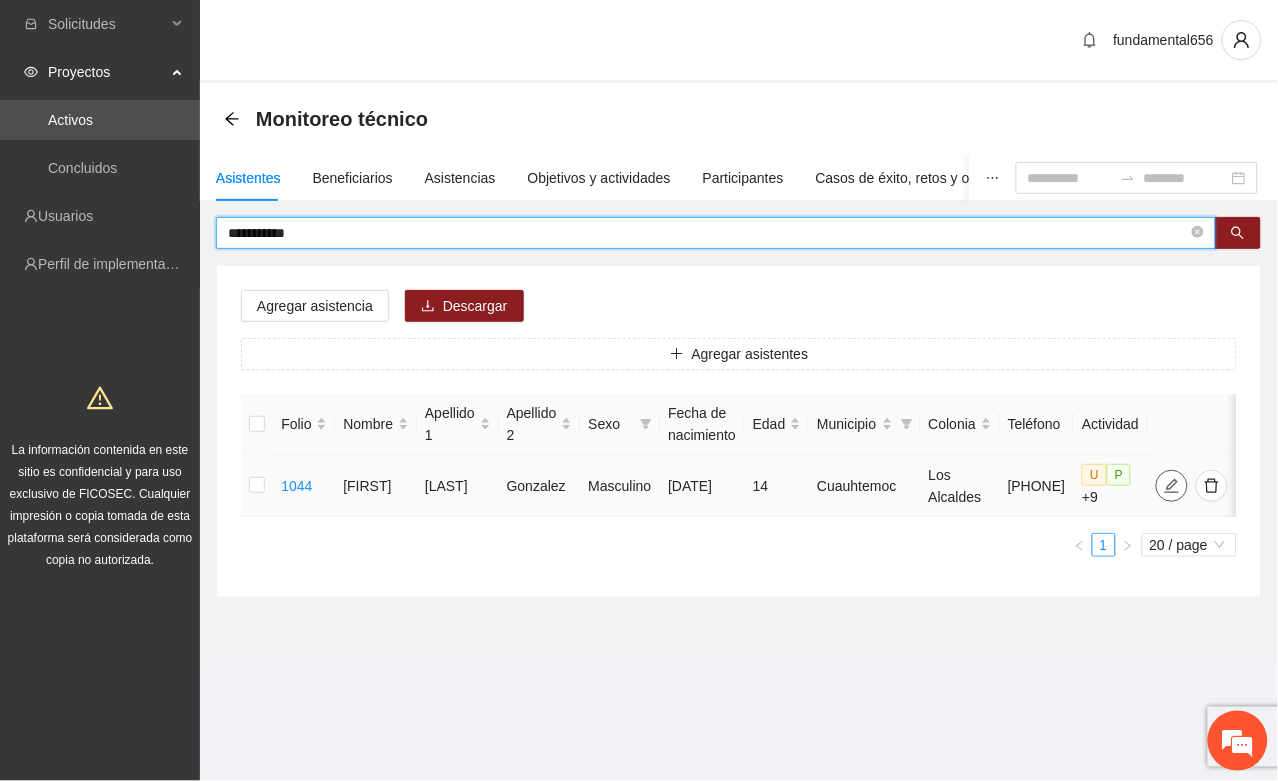 type on "**********" 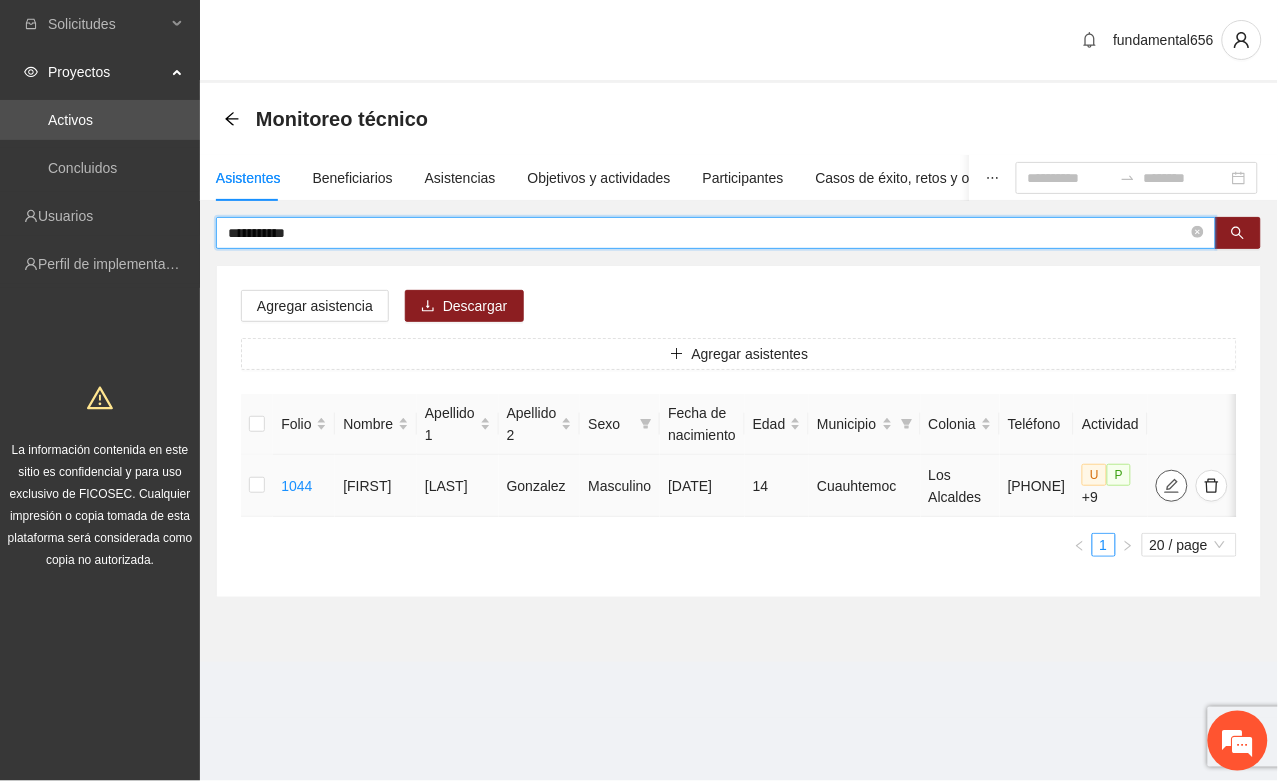 click at bounding box center [1172, 486] 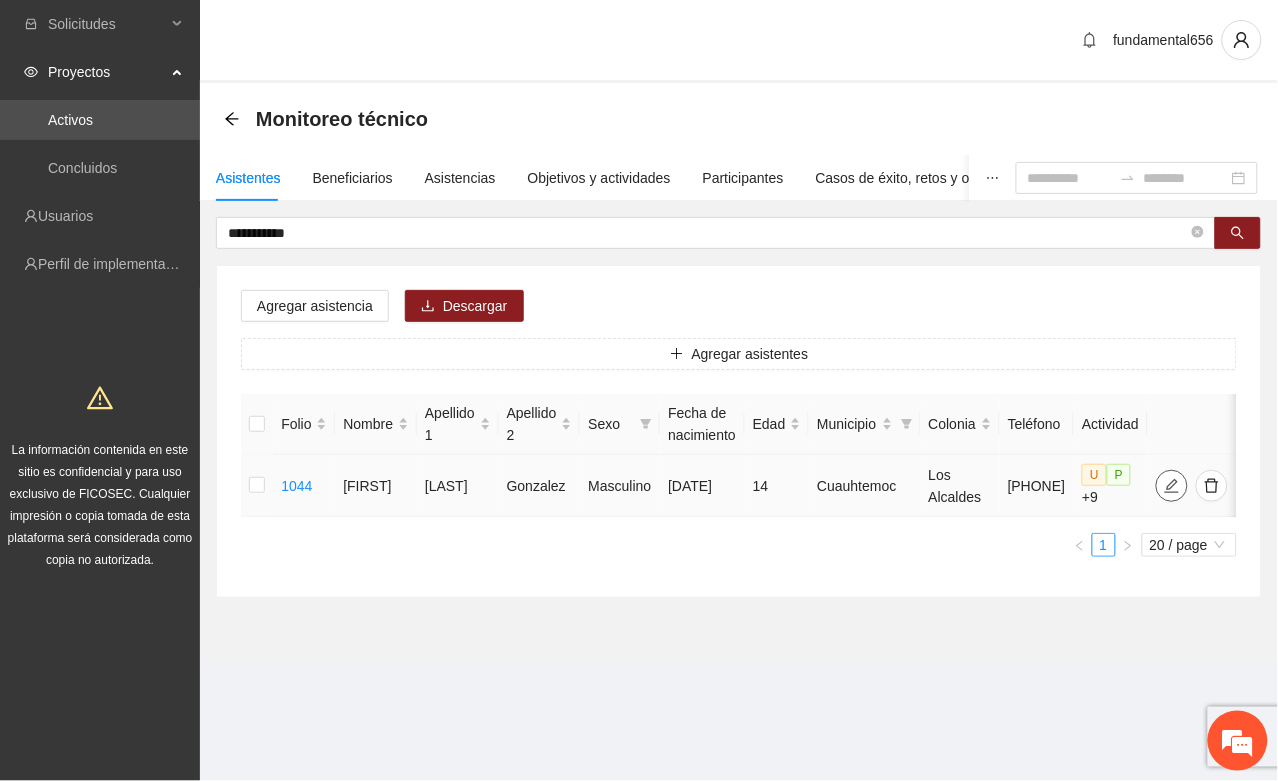type on "**********" 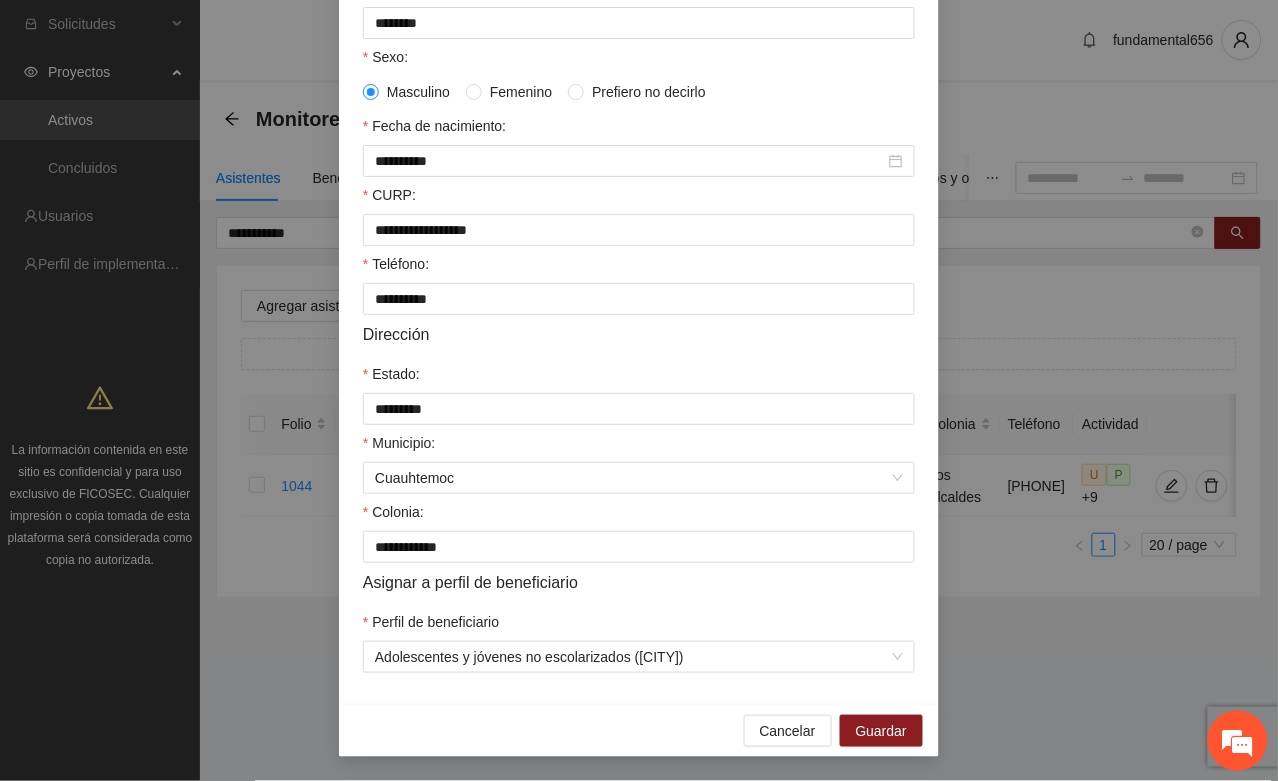 scroll, scrollTop: 396, scrollLeft: 0, axis: vertical 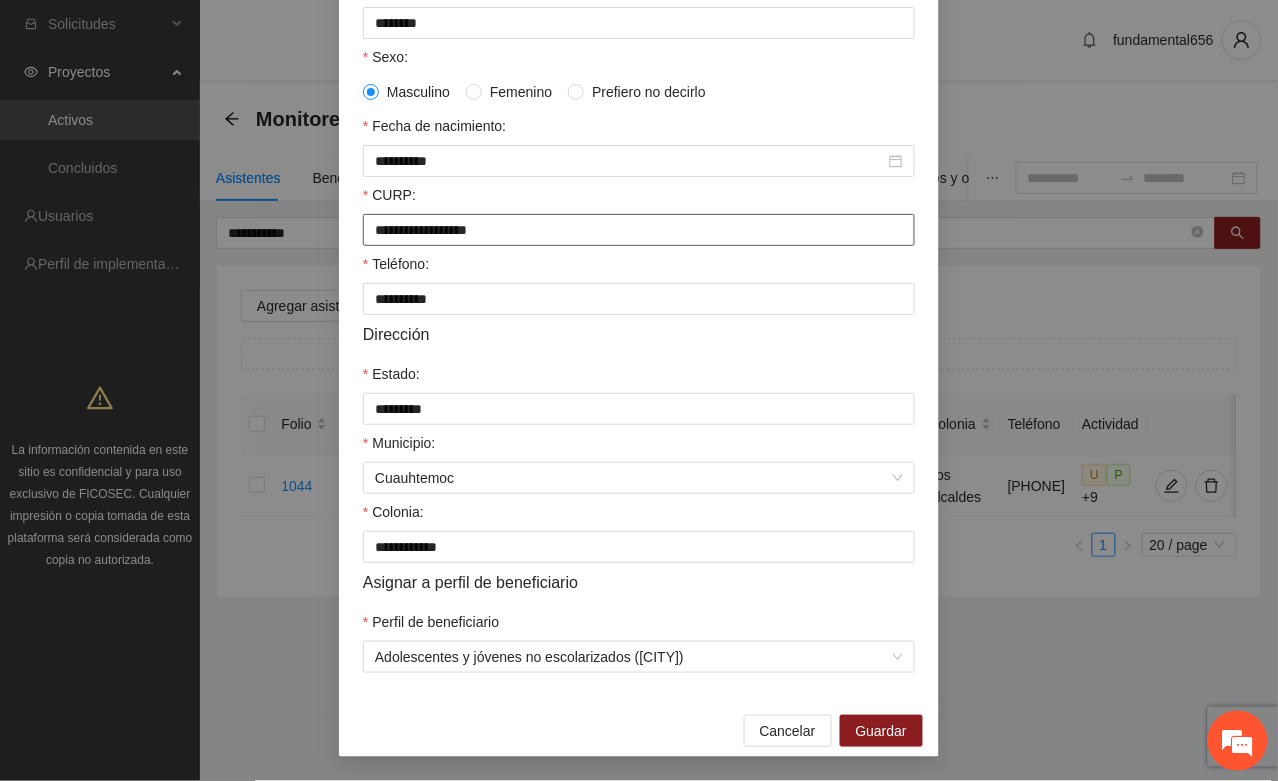 drag, startPoint x: 367, startPoint y: 225, endPoint x: 608, endPoint y: 225, distance: 241 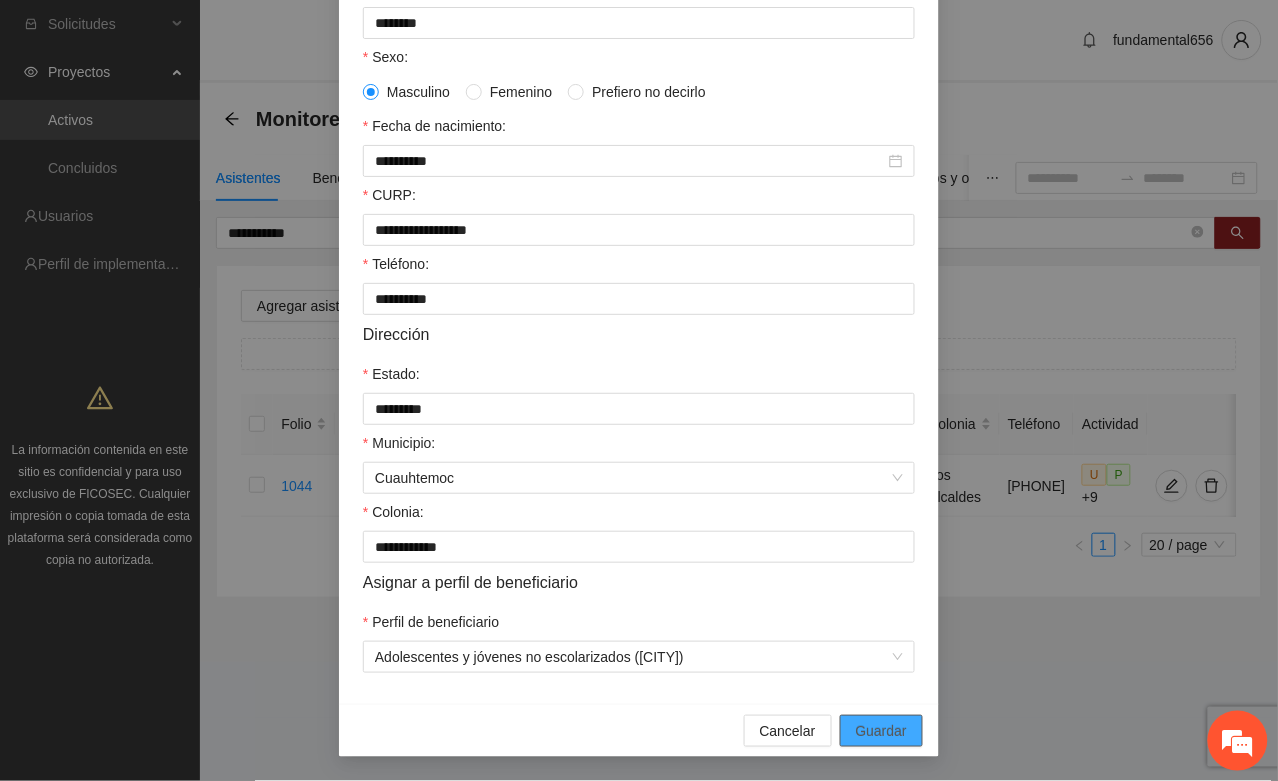 click on "Guardar" at bounding box center (881, 731) 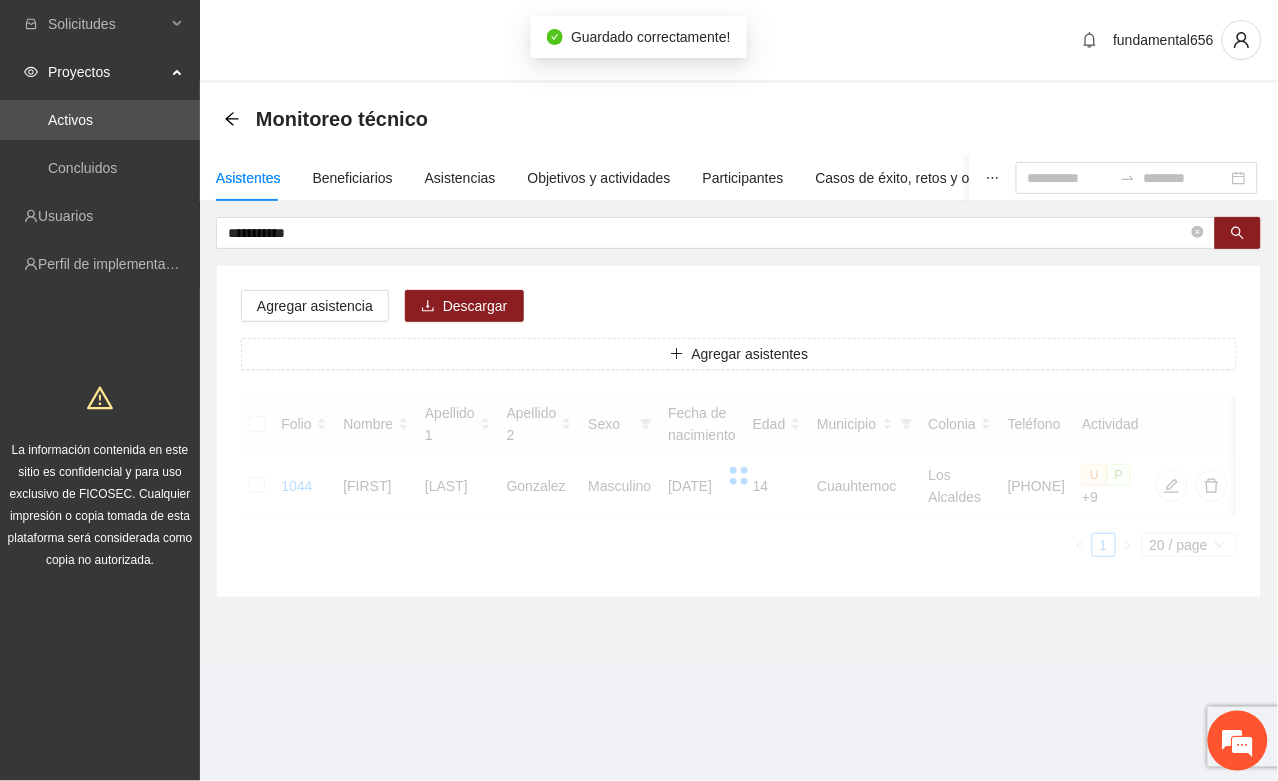 scroll, scrollTop: 296, scrollLeft: 0, axis: vertical 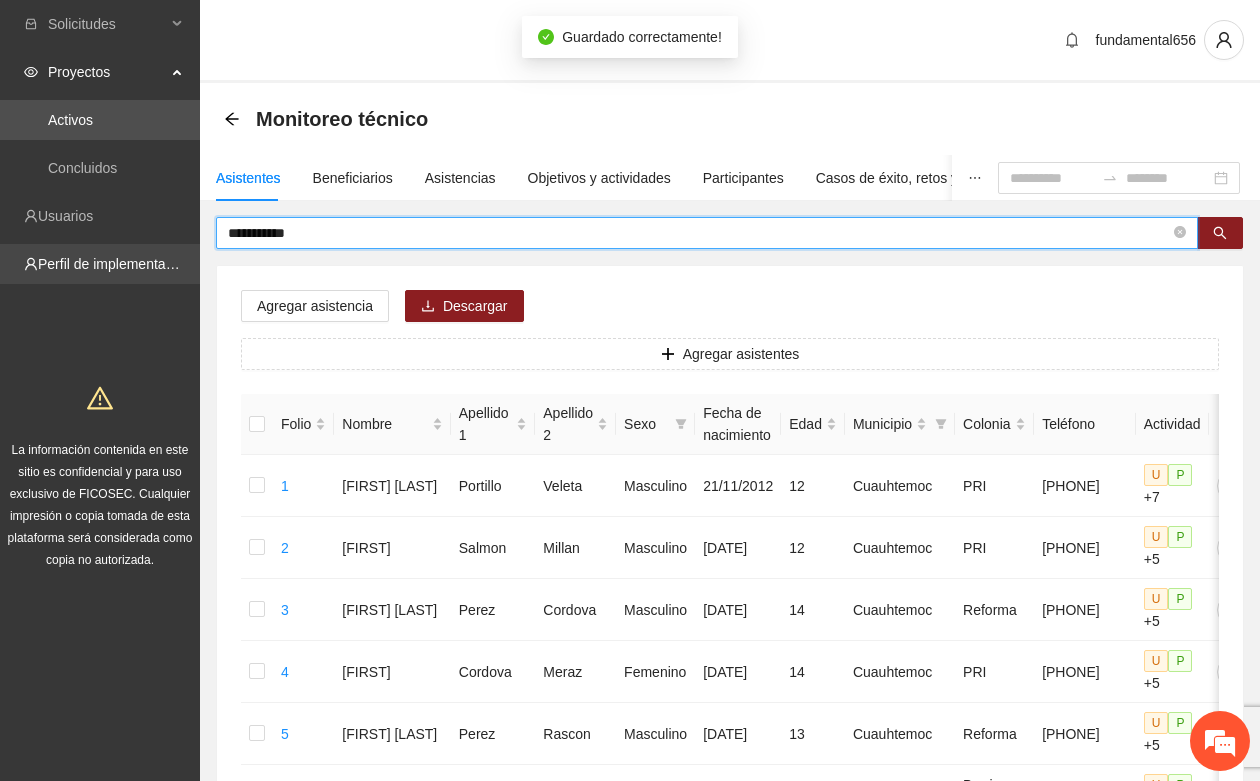 drag, startPoint x: 325, startPoint y: 230, endPoint x: 196, endPoint y: 252, distance: 130.86252 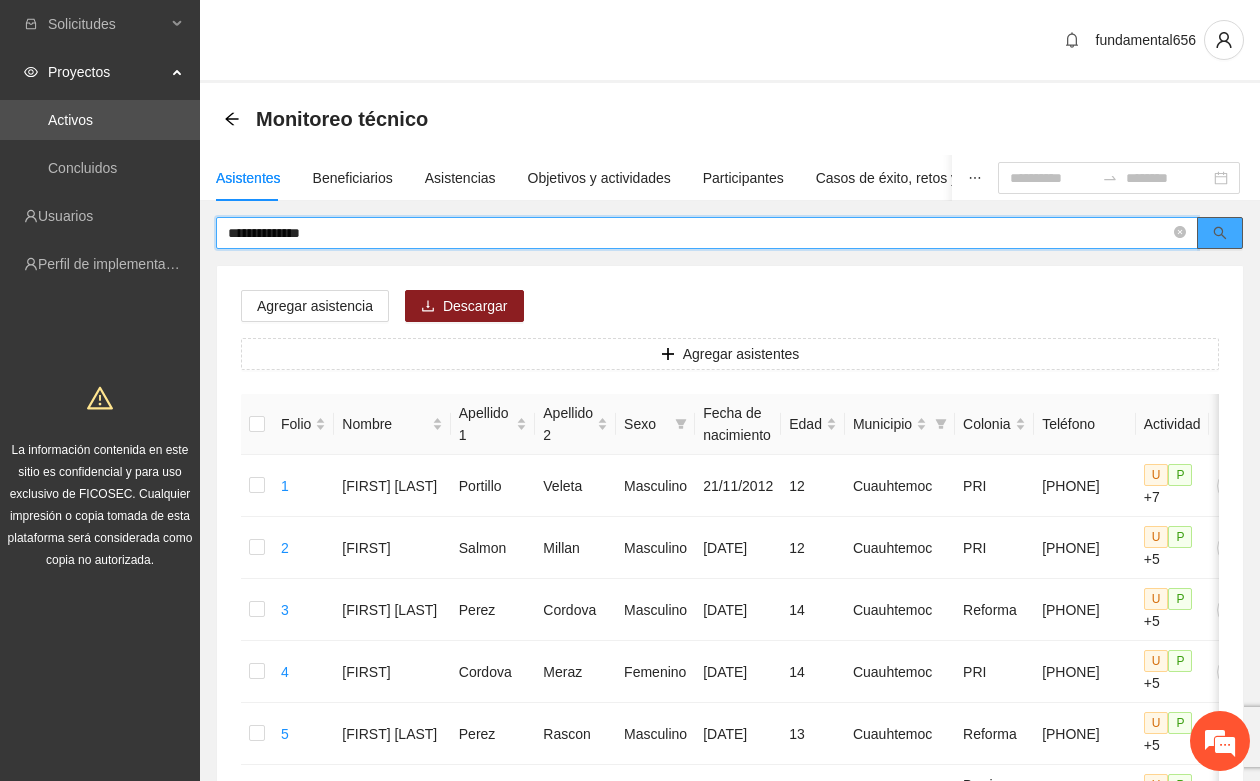 click at bounding box center (1220, 233) 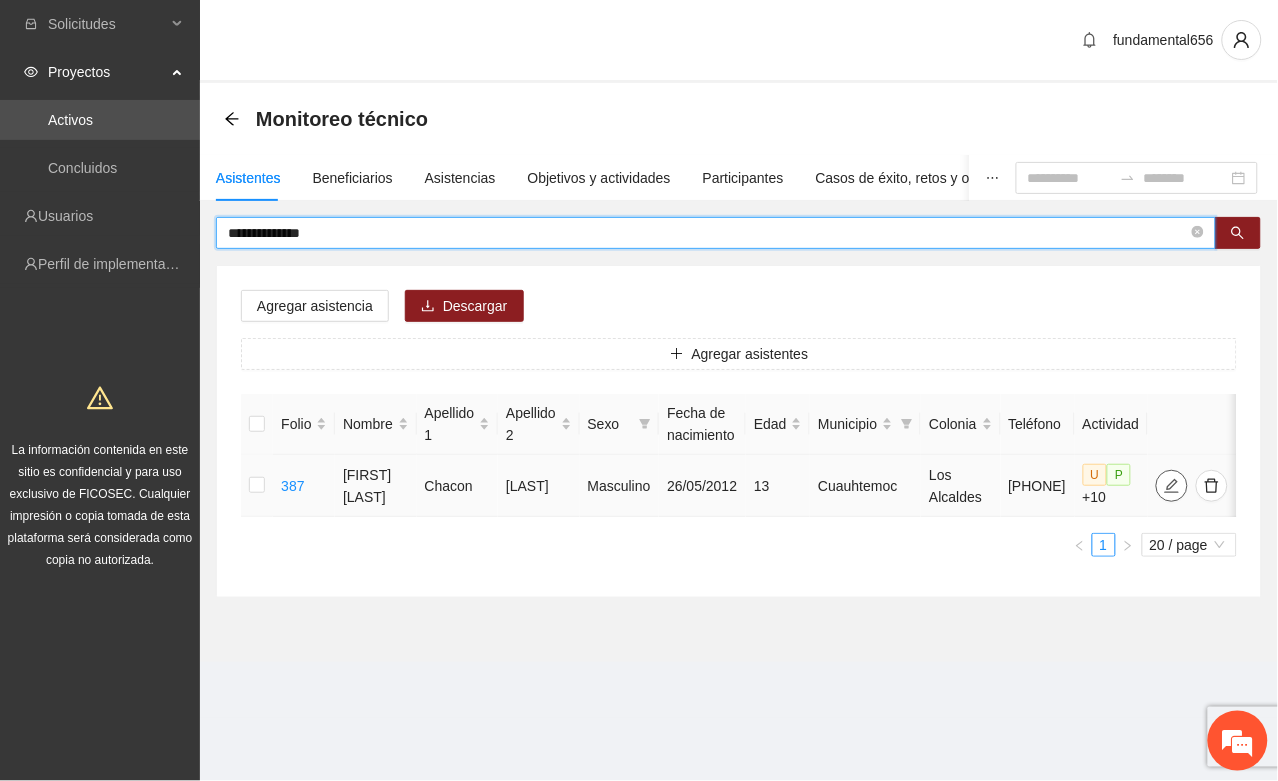 type on "**********" 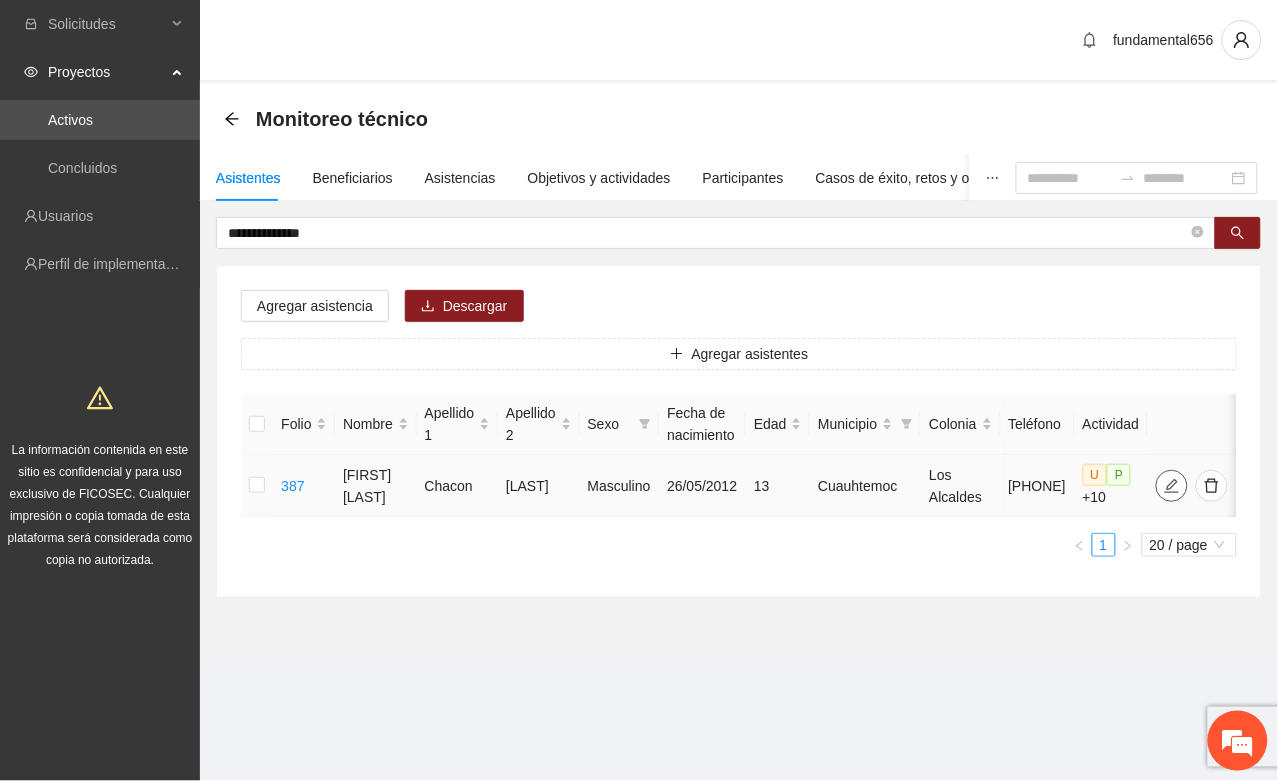 click 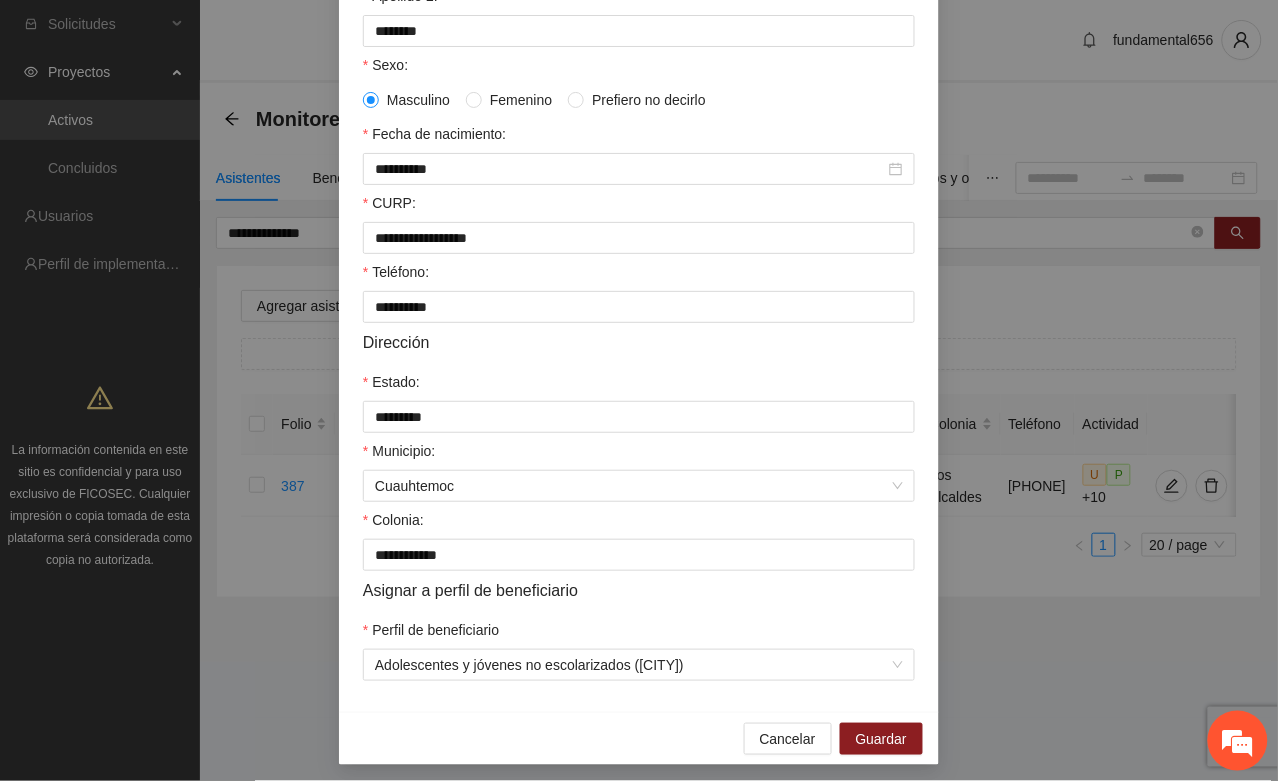 scroll, scrollTop: 375, scrollLeft: 0, axis: vertical 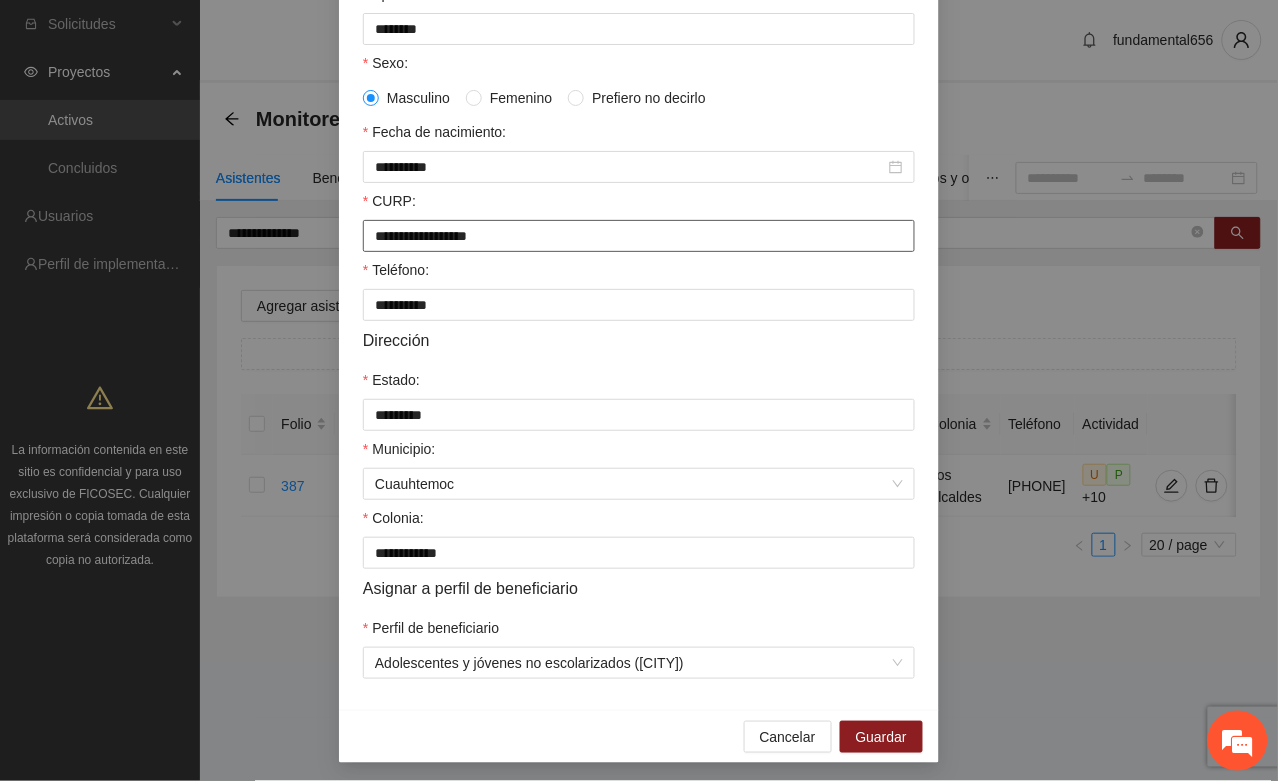 drag, startPoint x: 357, startPoint y: 253, endPoint x: 541, endPoint y: 258, distance: 184.06792 